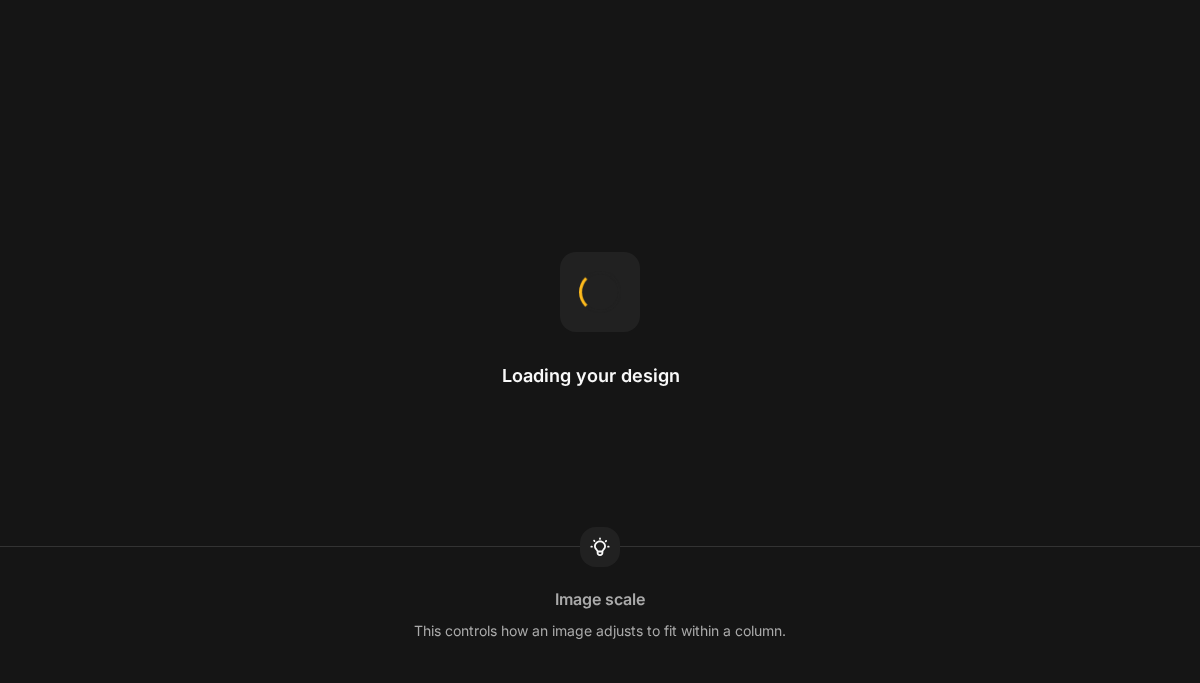 scroll, scrollTop: 0, scrollLeft: 0, axis: both 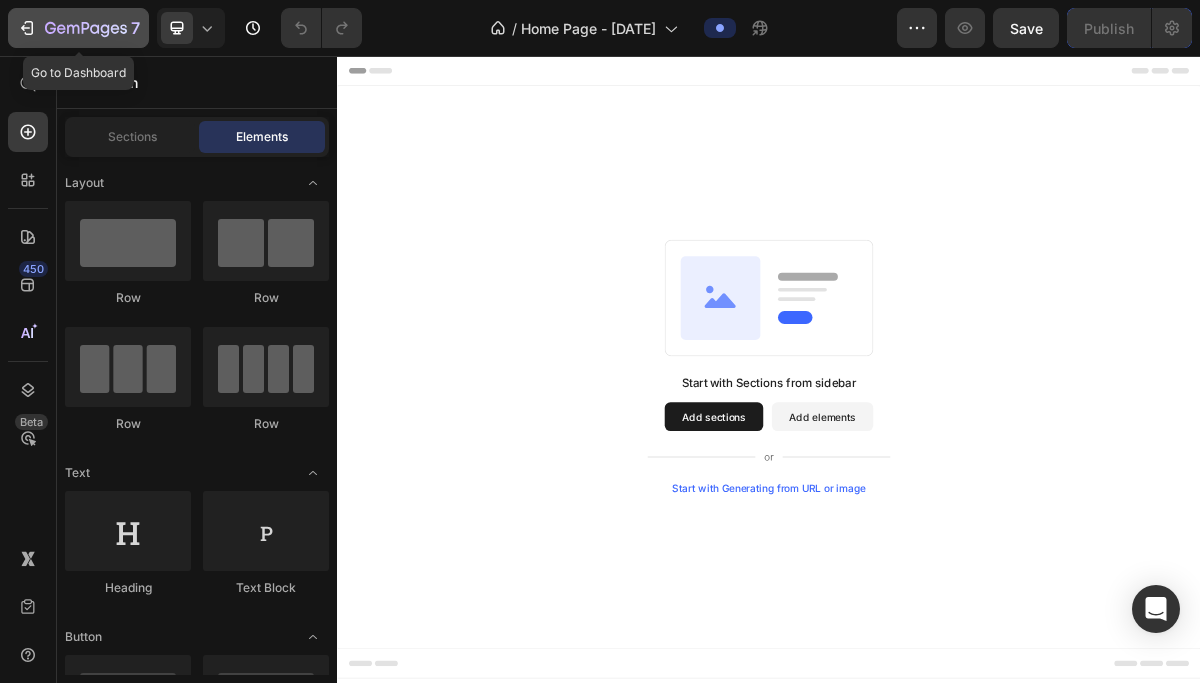 click 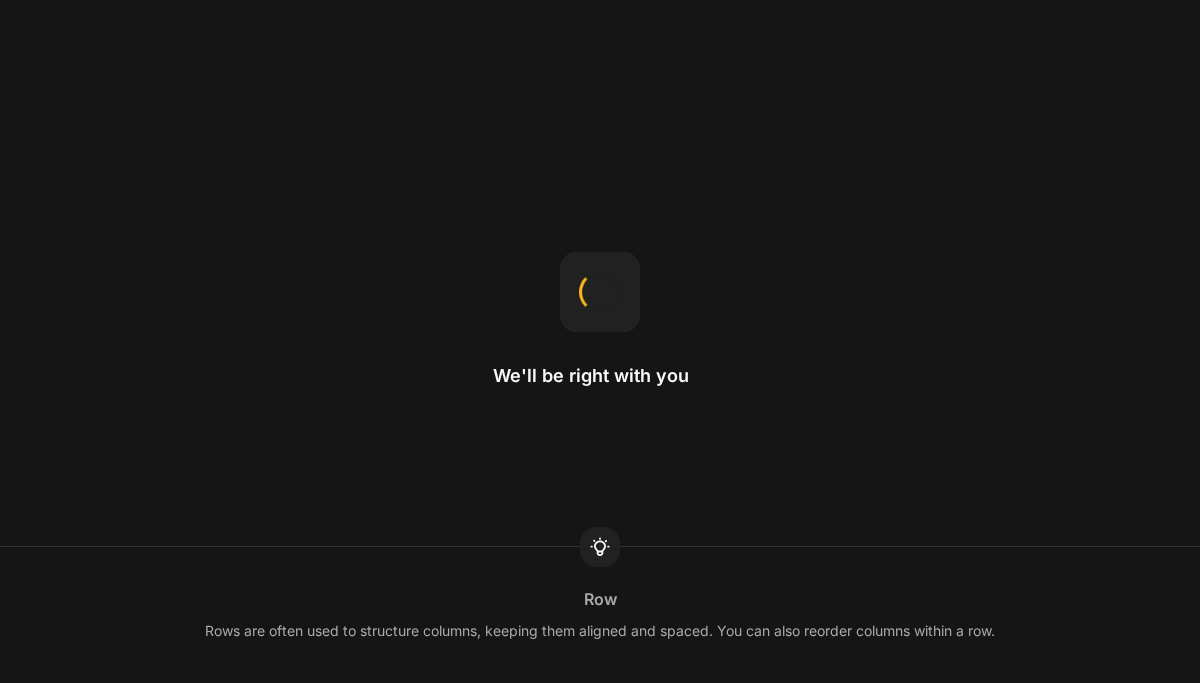 scroll, scrollTop: 0, scrollLeft: 0, axis: both 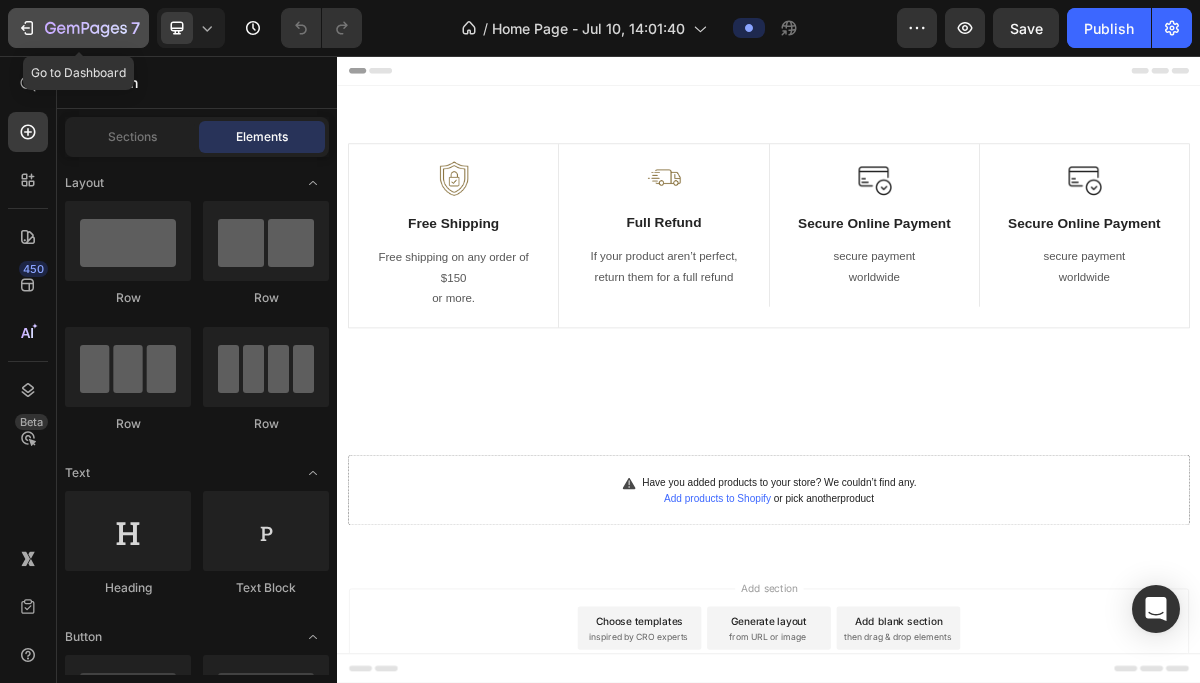 click 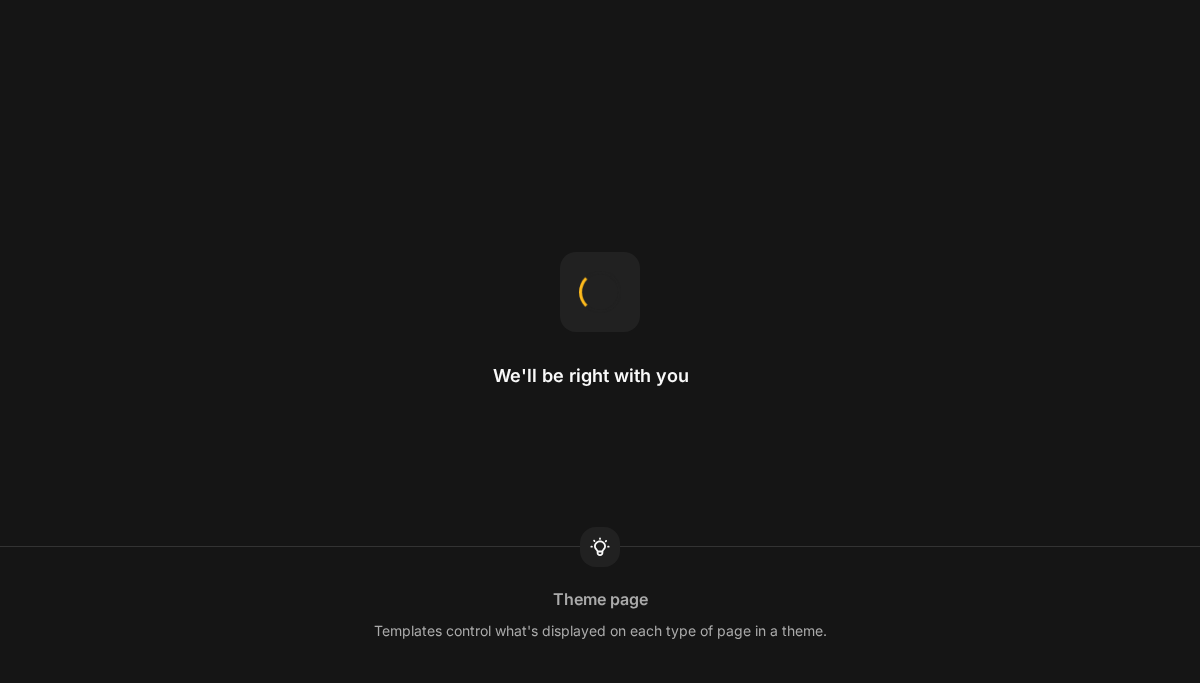 scroll, scrollTop: 0, scrollLeft: 0, axis: both 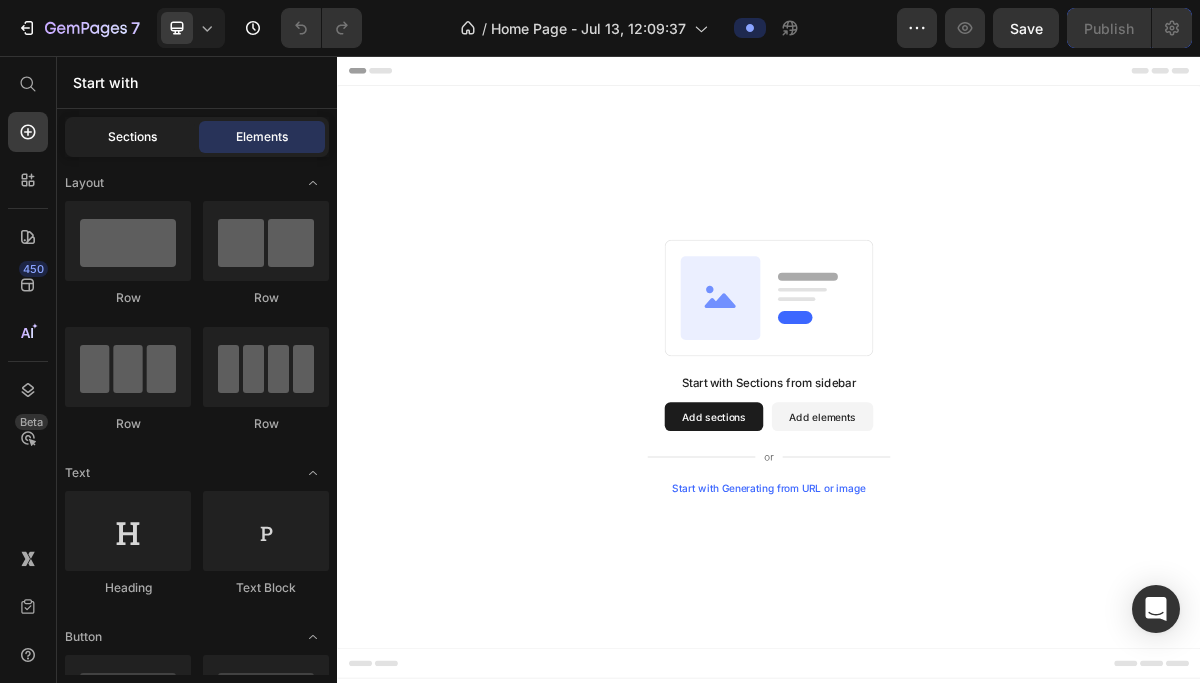 click on "Sections" 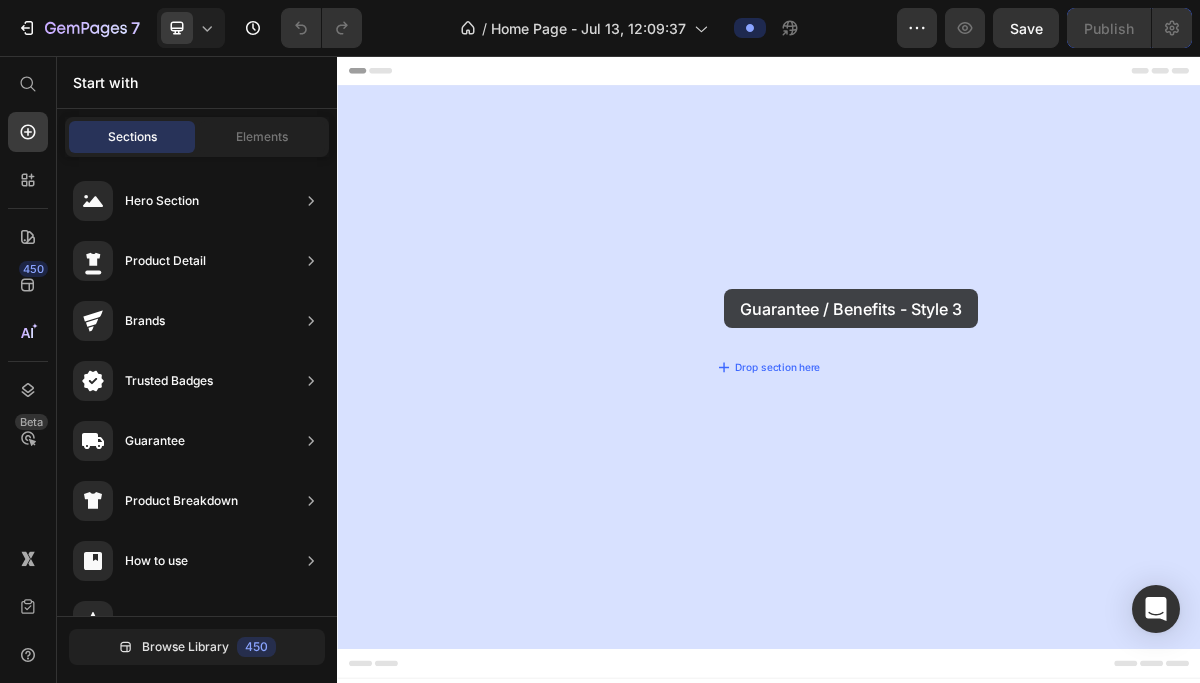 drag, startPoint x: 790, startPoint y: 397, endPoint x: 874, endPoint y: 381, distance: 85.51023 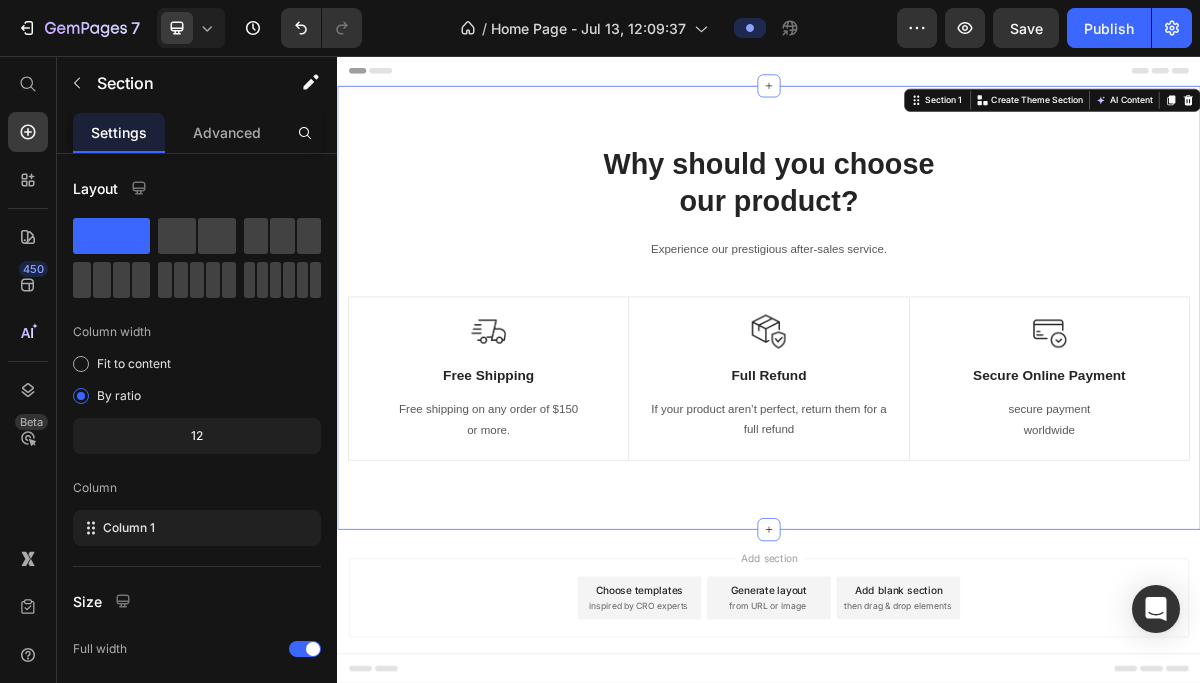 scroll, scrollTop: 32, scrollLeft: 0, axis: vertical 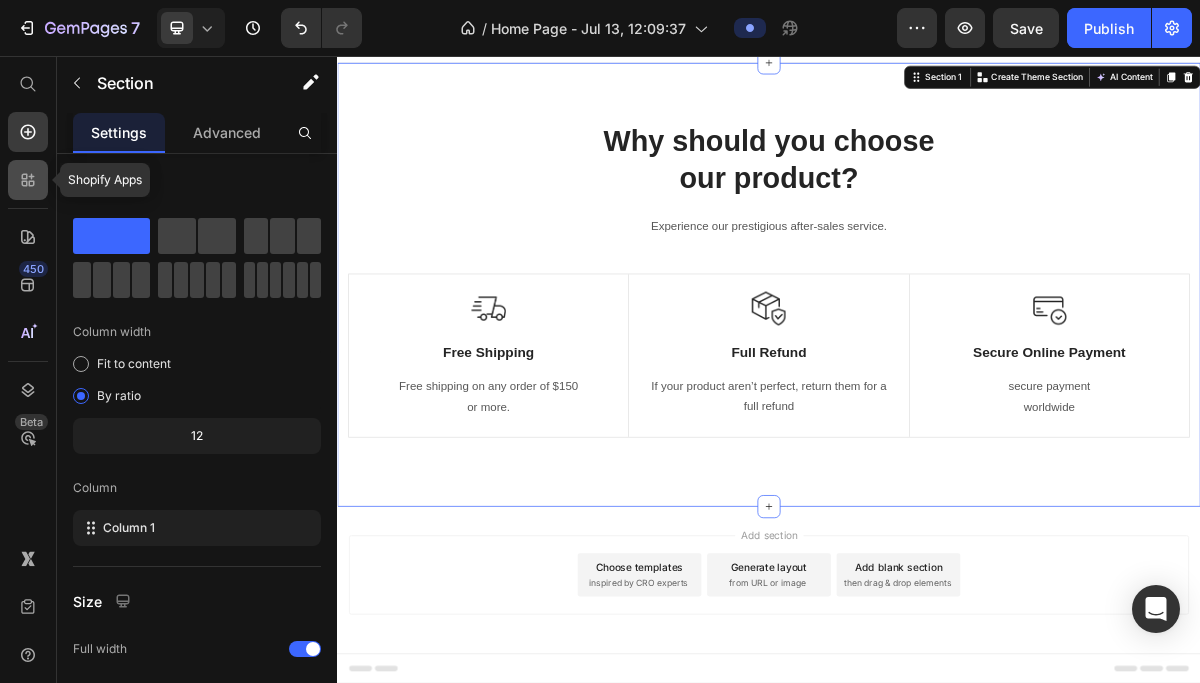 click 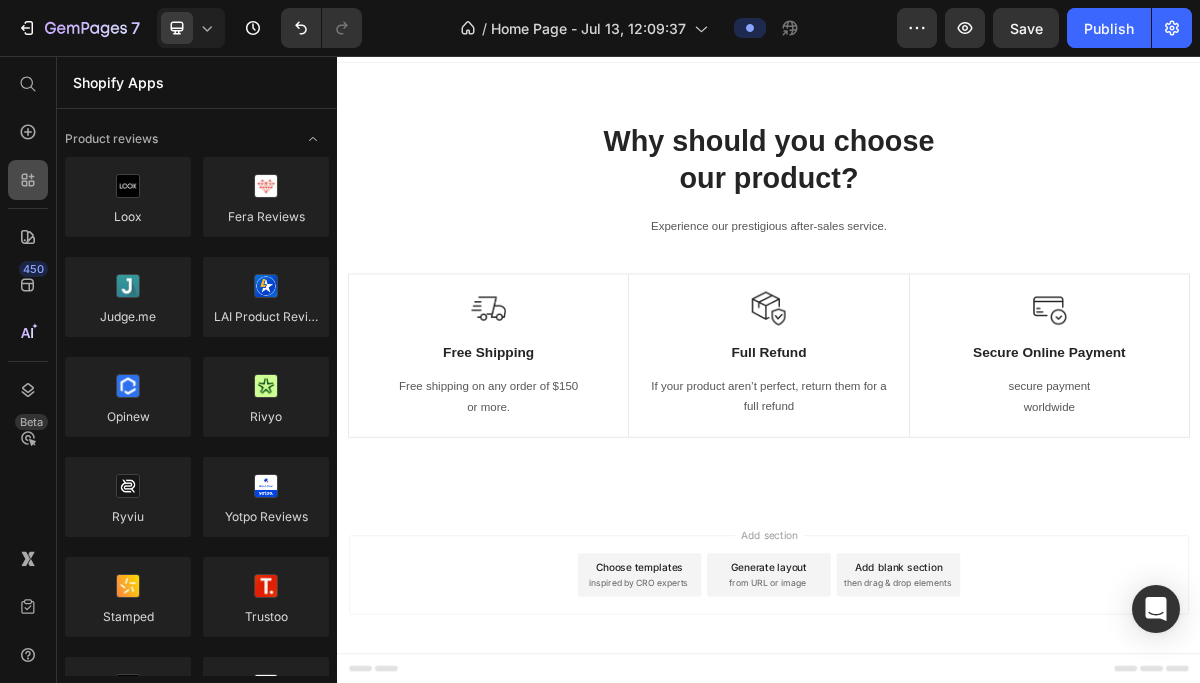 click 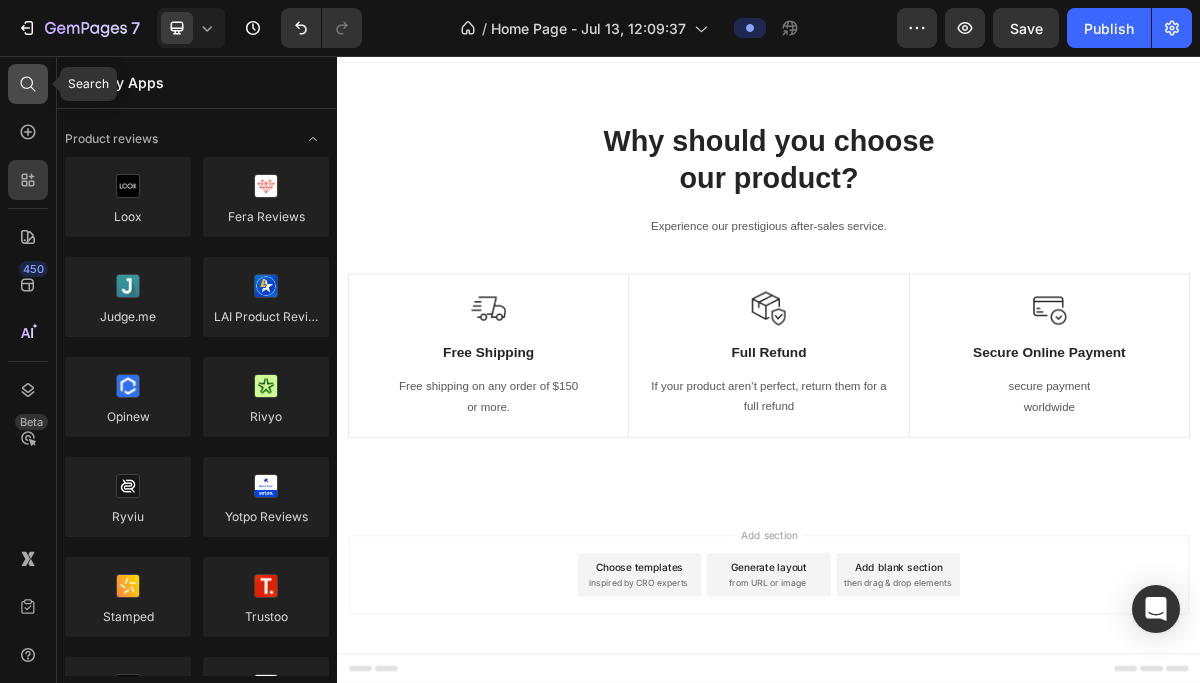 click 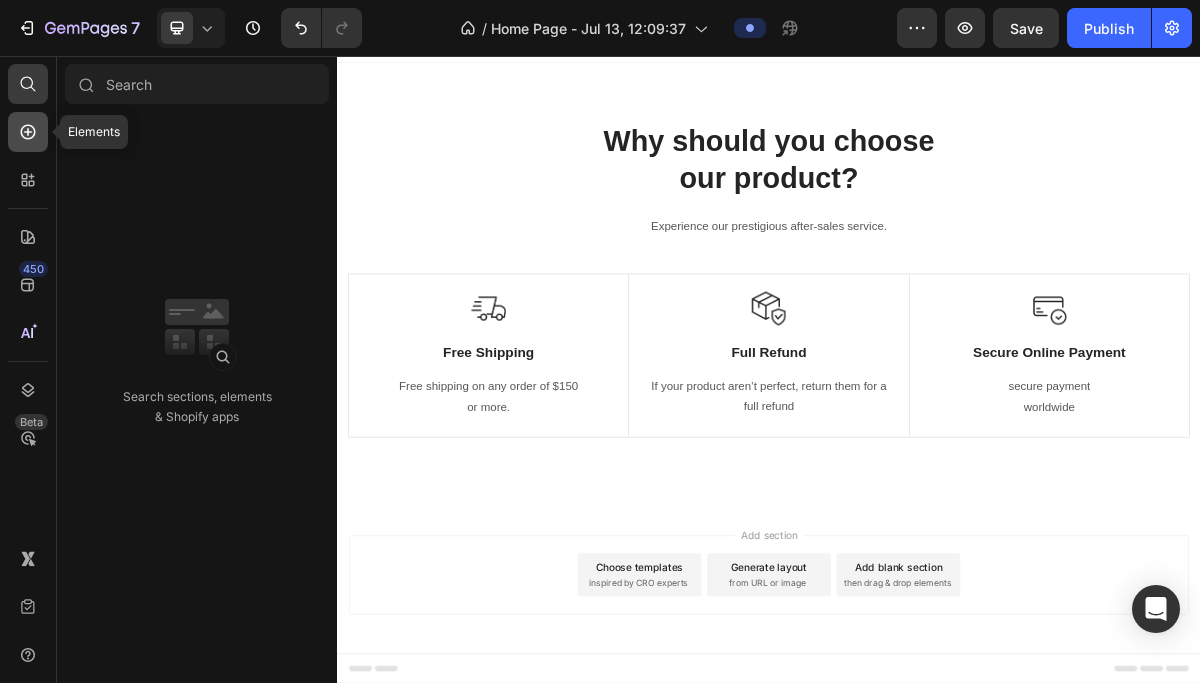 click 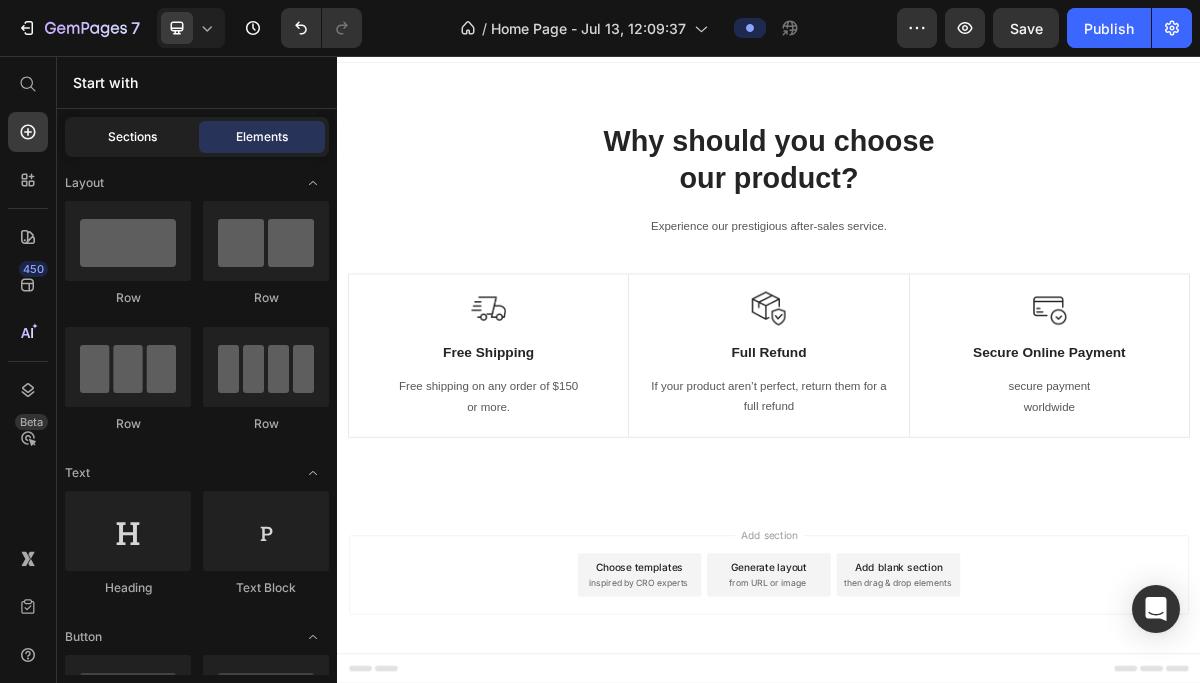 click on "Sections" at bounding box center (132, 137) 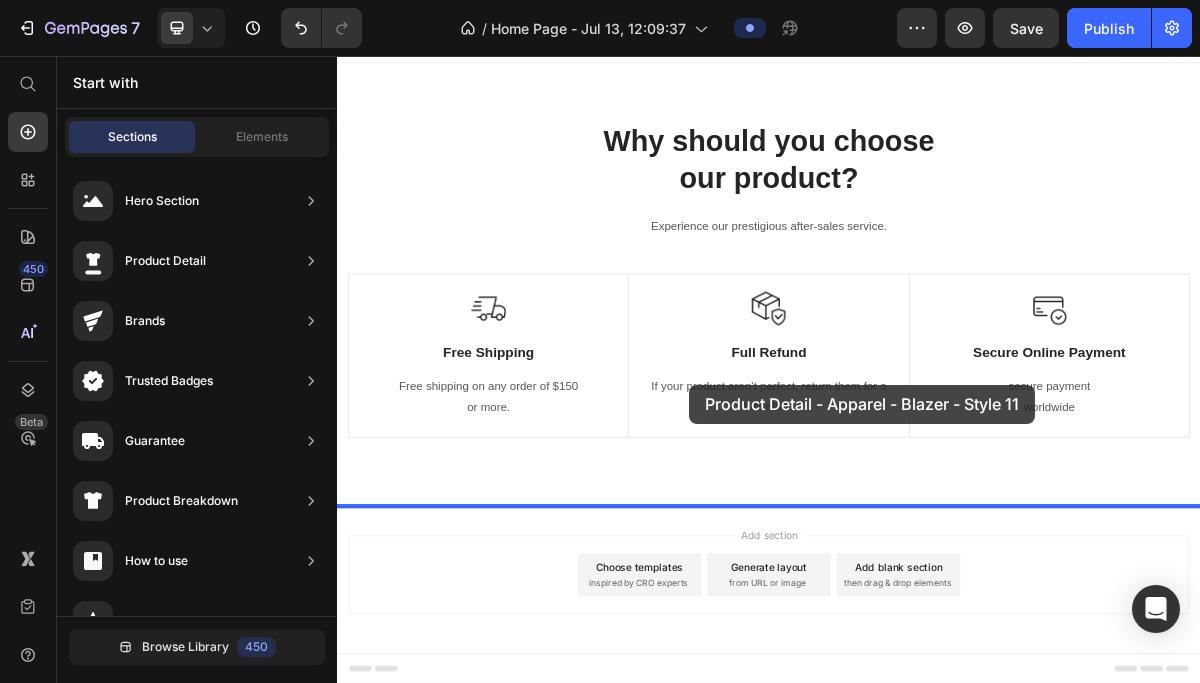 drag, startPoint x: 738, startPoint y: 401, endPoint x: 826, endPoint y: 513, distance: 142.43594 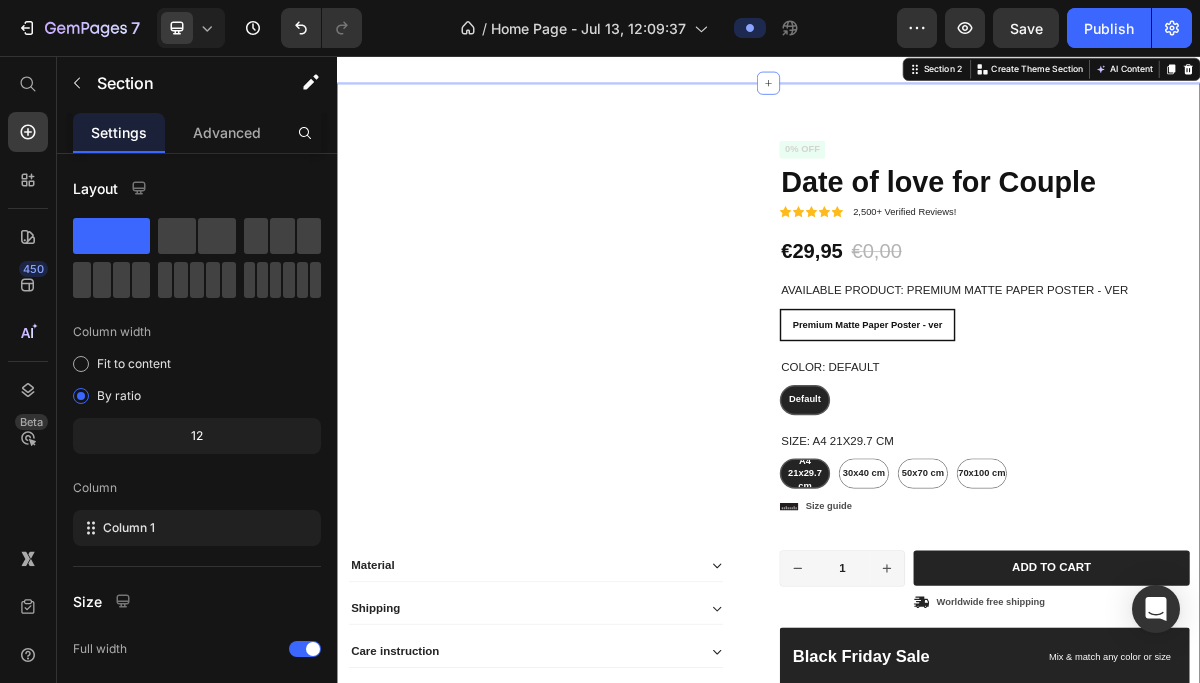 scroll, scrollTop: 626, scrollLeft: 0, axis: vertical 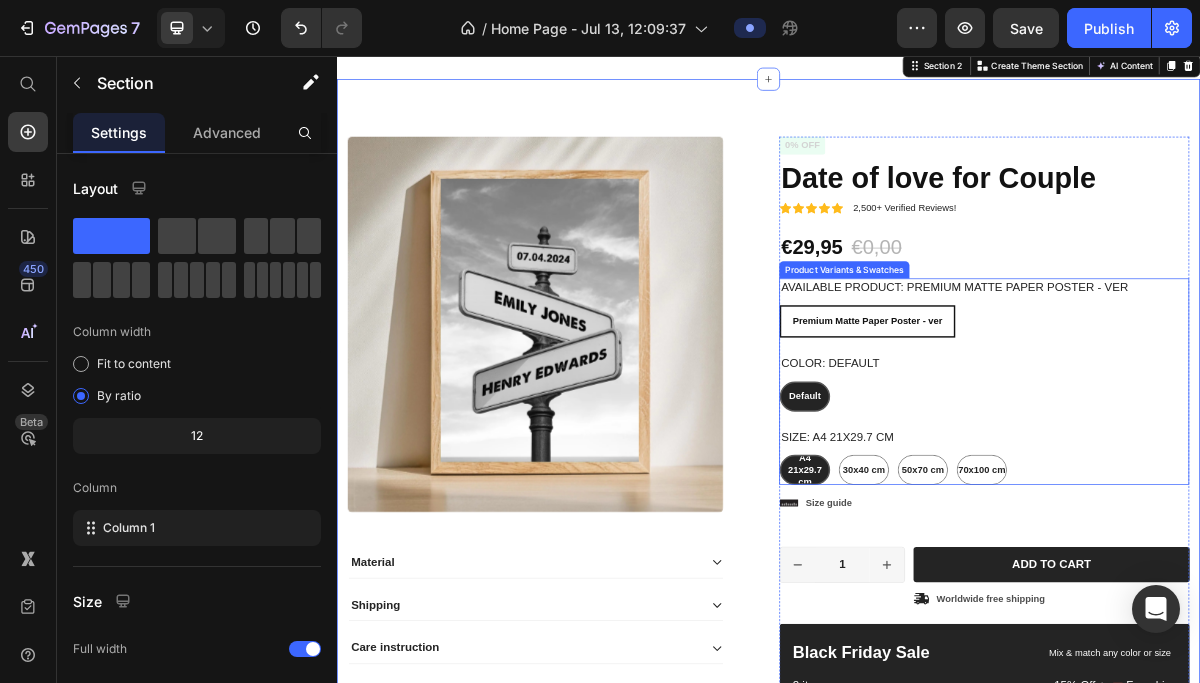 click on "Premium Matte Paper Poster  - ver" at bounding box center (1074, 424) 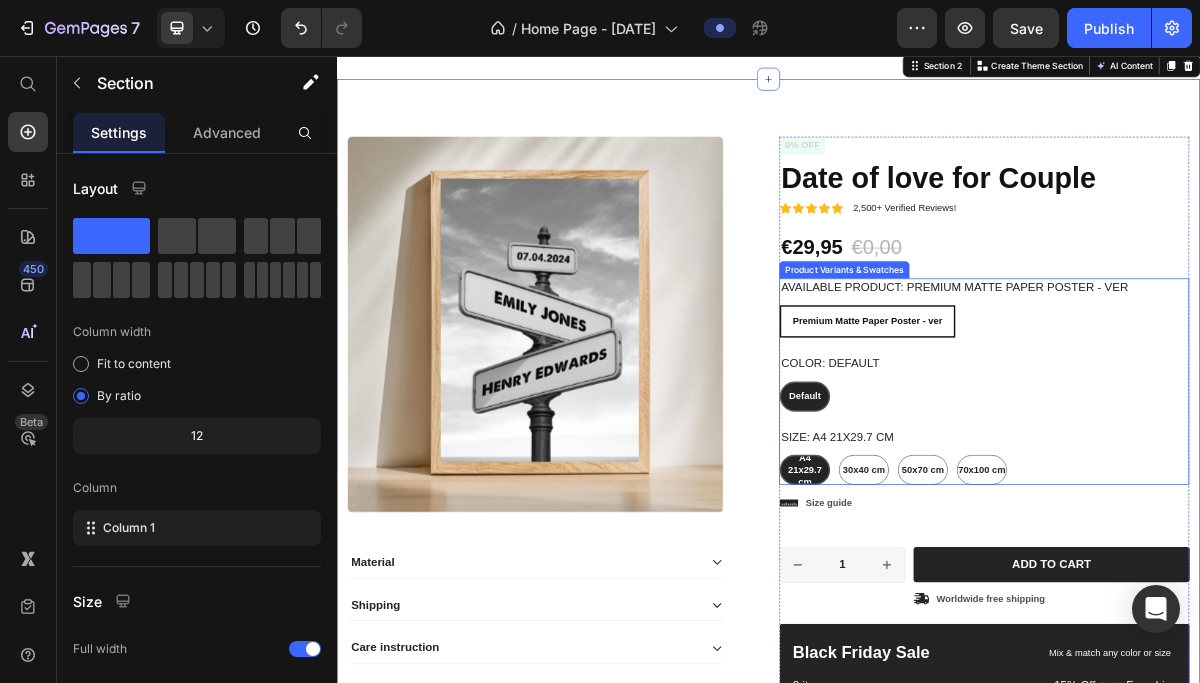 click on "Premium Matte Paper Poster  - ver Premium Matte Paper Poster  - ver Premium Matte Paper Poster  - ver" at bounding box center (951, 401) 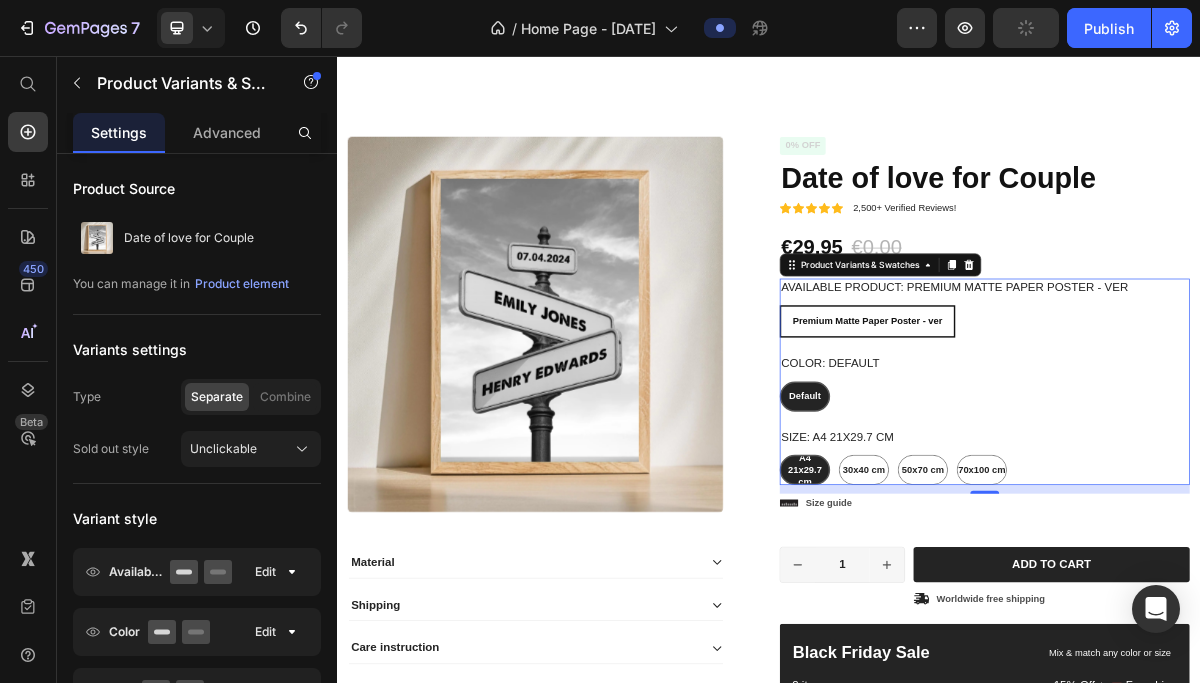 click on "Premium Matte Paper Poster  - ver" at bounding box center [1074, 424] 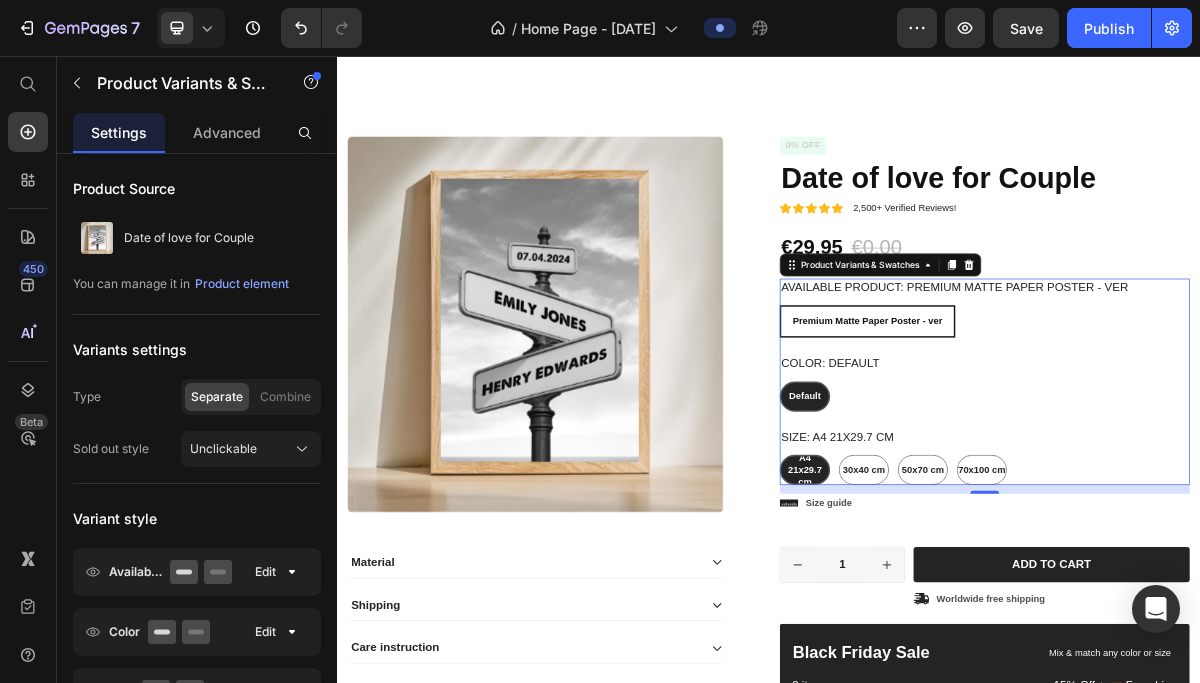 click on "Premium Matte Paper Poster  - ver" at bounding box center [1074, 424] 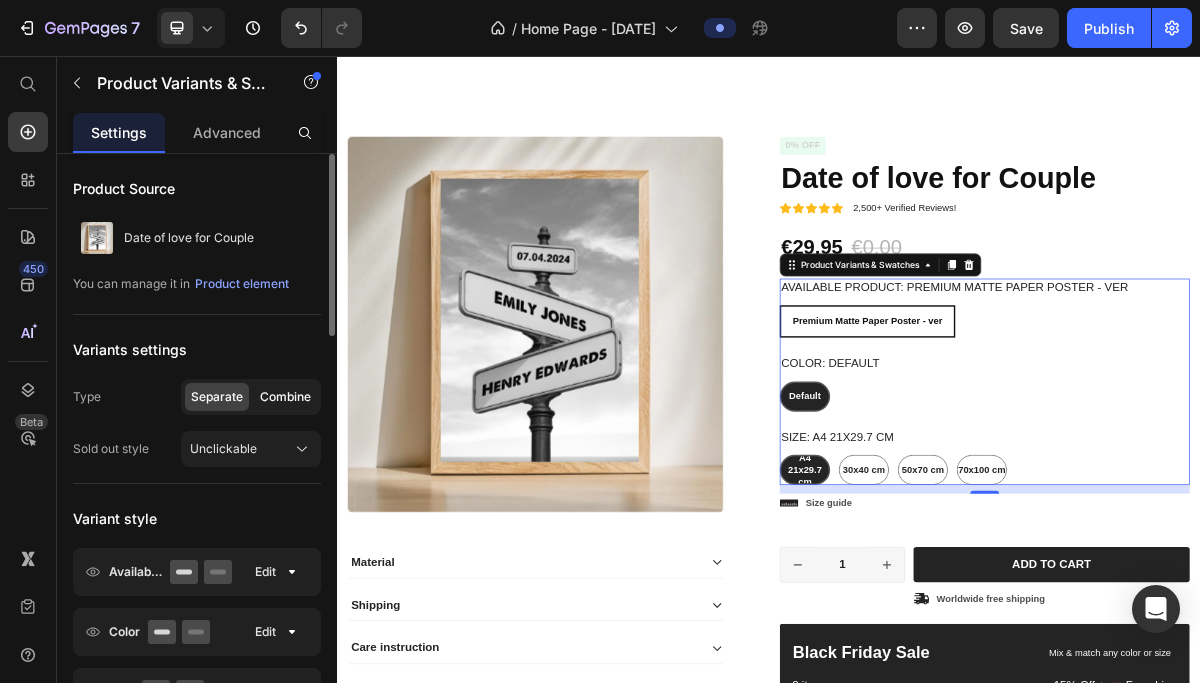 click on "Combine" 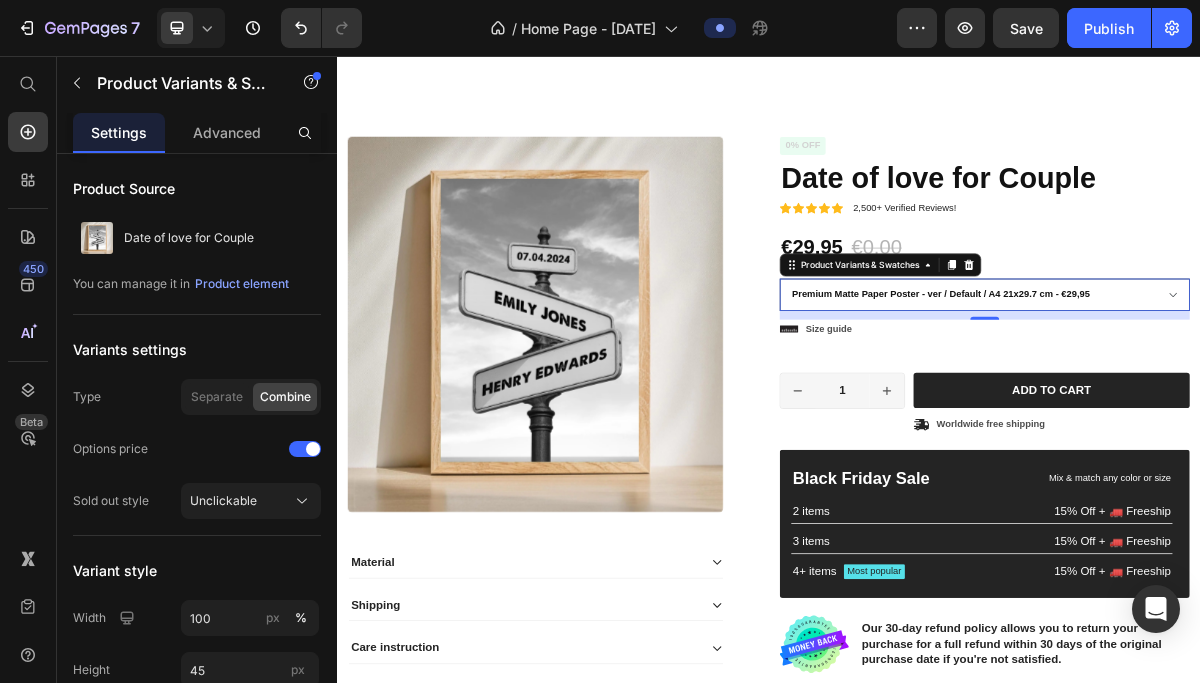 click on "Premium Matte Paper Poster  - ver / Default / A4 21x29.7 cm - €29,95  Premium Matte Paper Poster  - ver / Default / 30x40 cm - €35,95  Premium Matte Paper Poster  - ver / Default / 50x70 cm - €39,95  Premium Matte Paper Poster  - ver / Default / 70x100 cm - €45,95" at bounding box center [1237, 387] 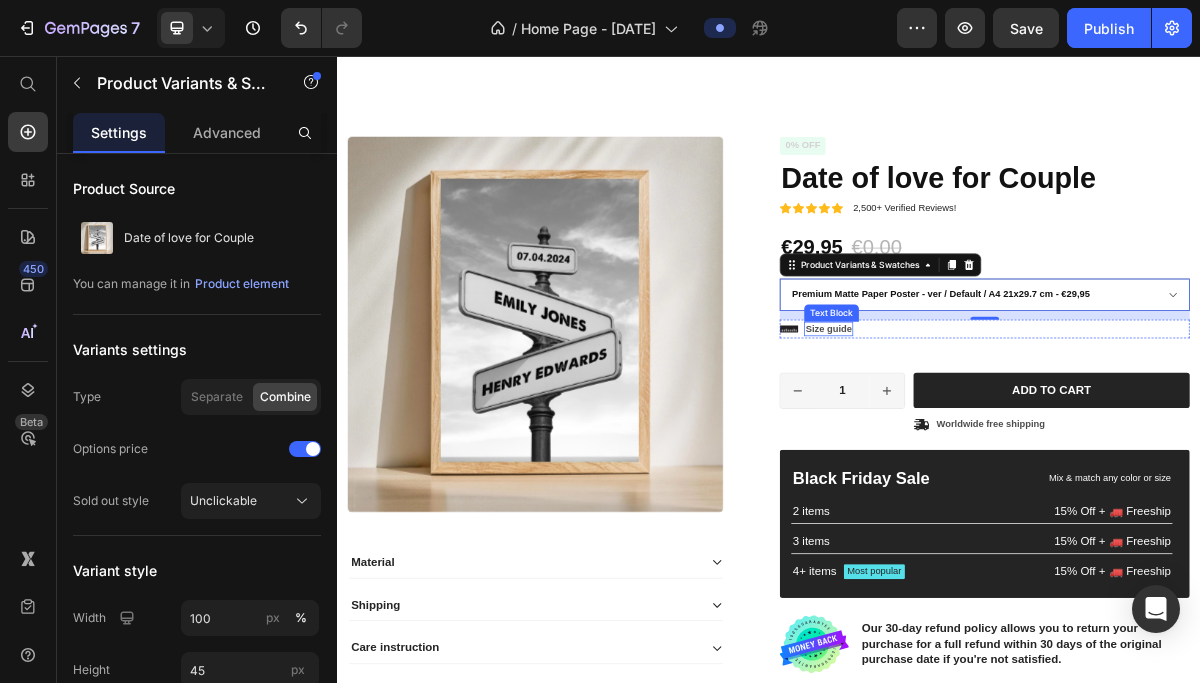 click on "Size guide" at bounding box center [1020, 435] 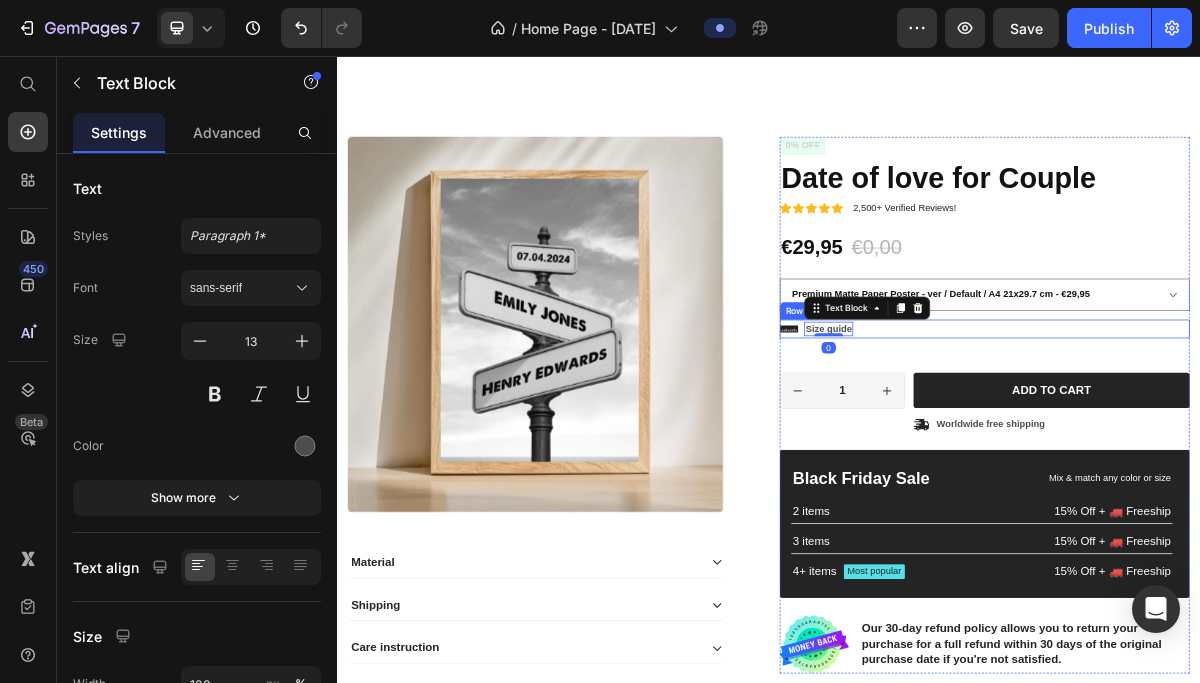 click on "Icon Size guide Text Block   0 Row" at bounding box center [1237, 435] 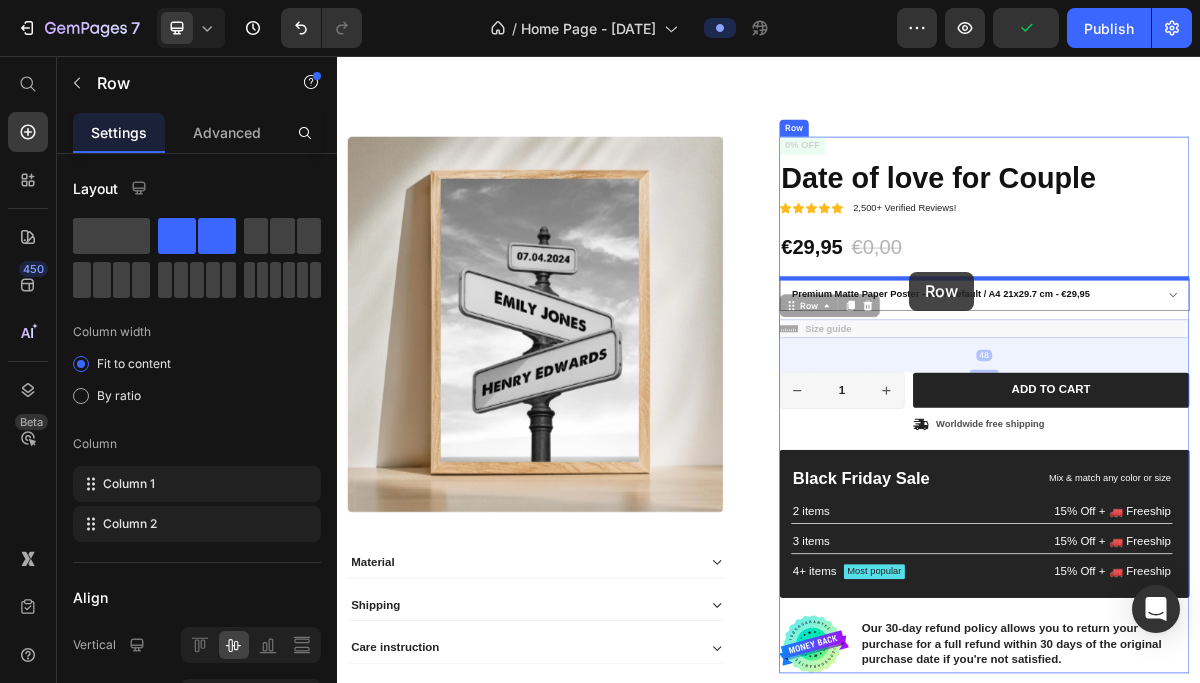 drag, startPoint x: 1134, startPoint y: 434, endPoint x: 1133, endPoint y: 357, distance: 77.00649 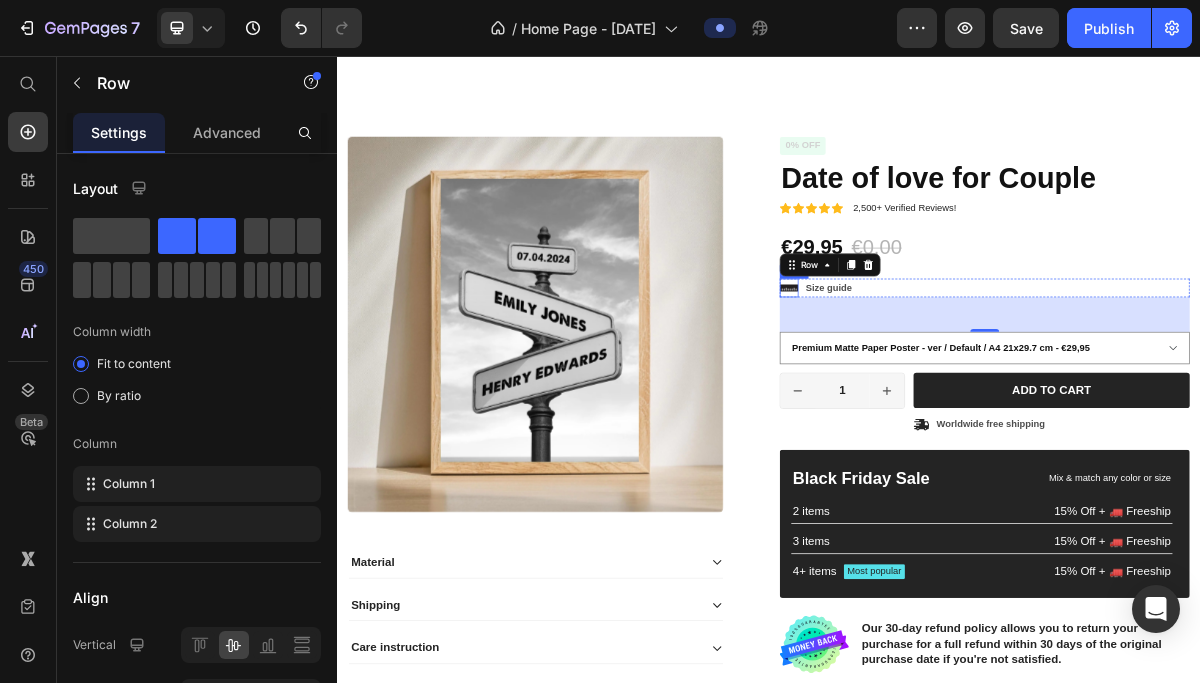click 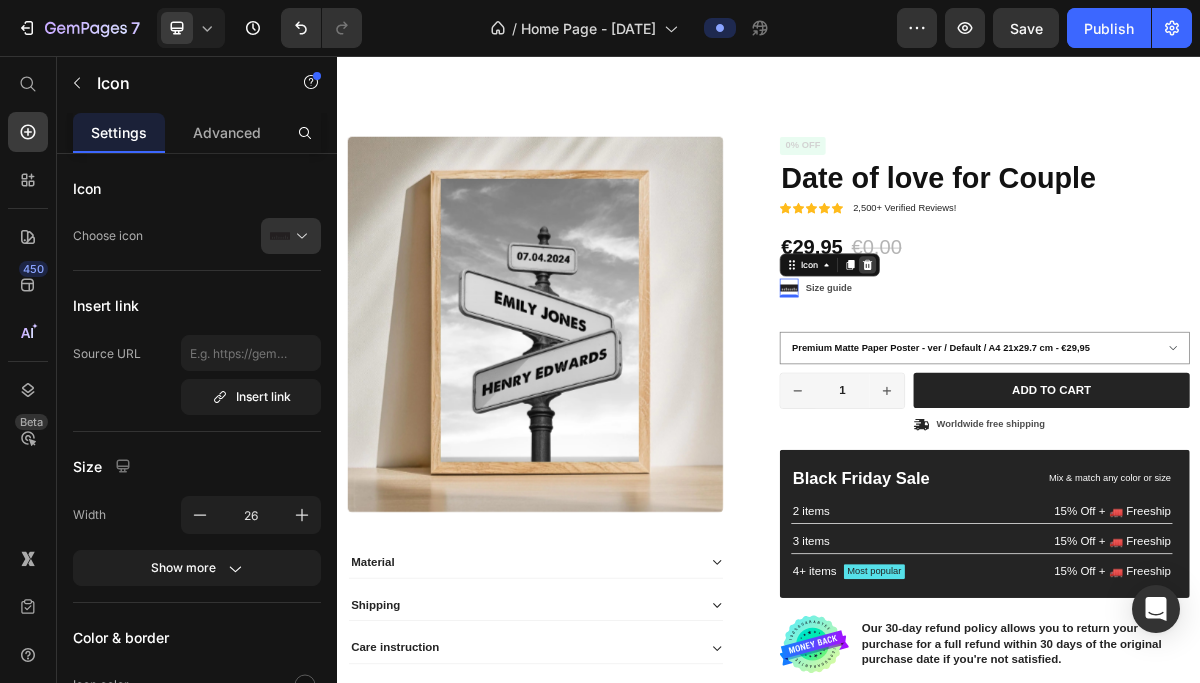 click 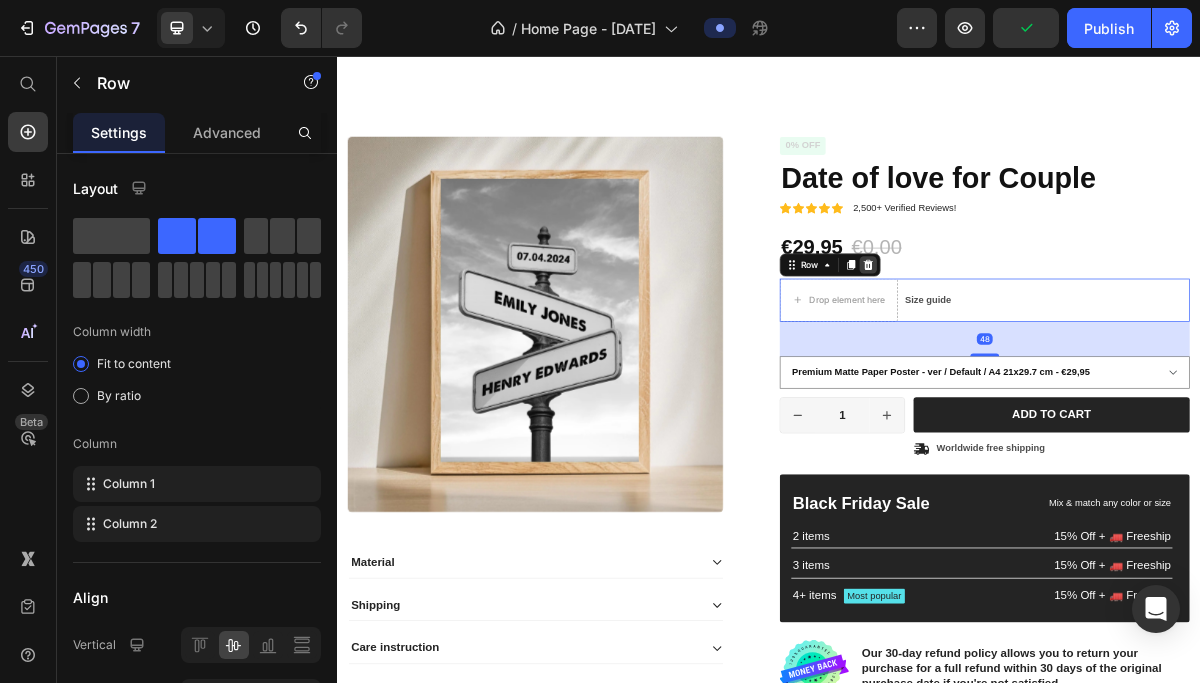 click 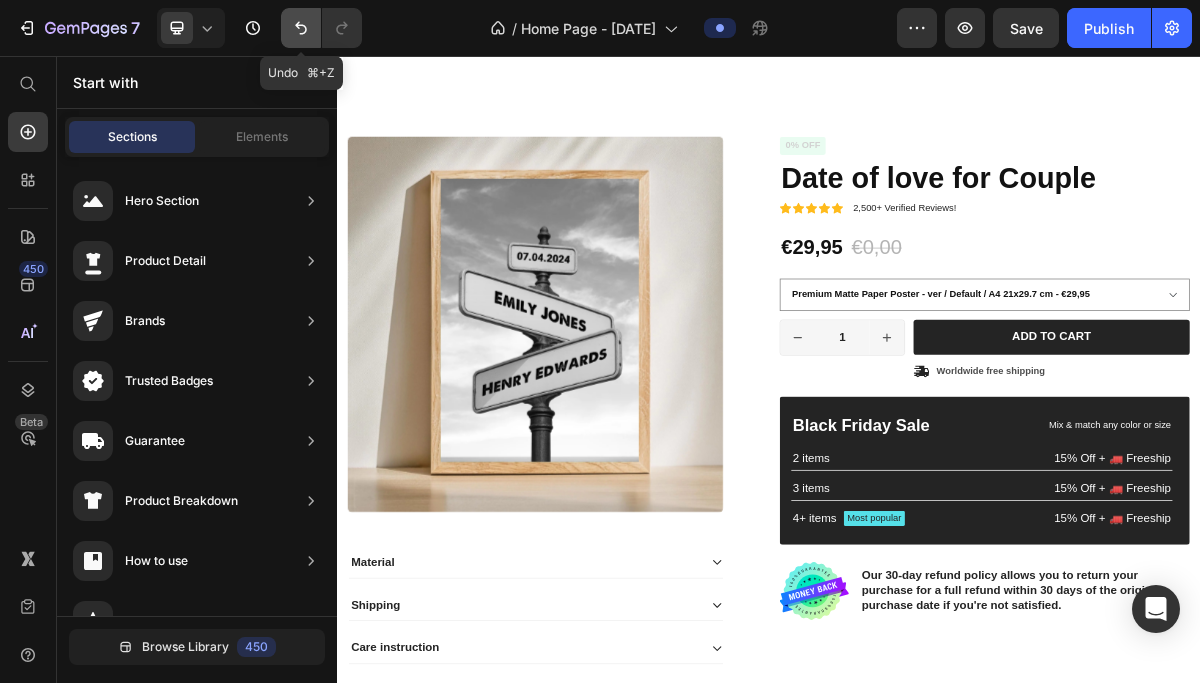 click 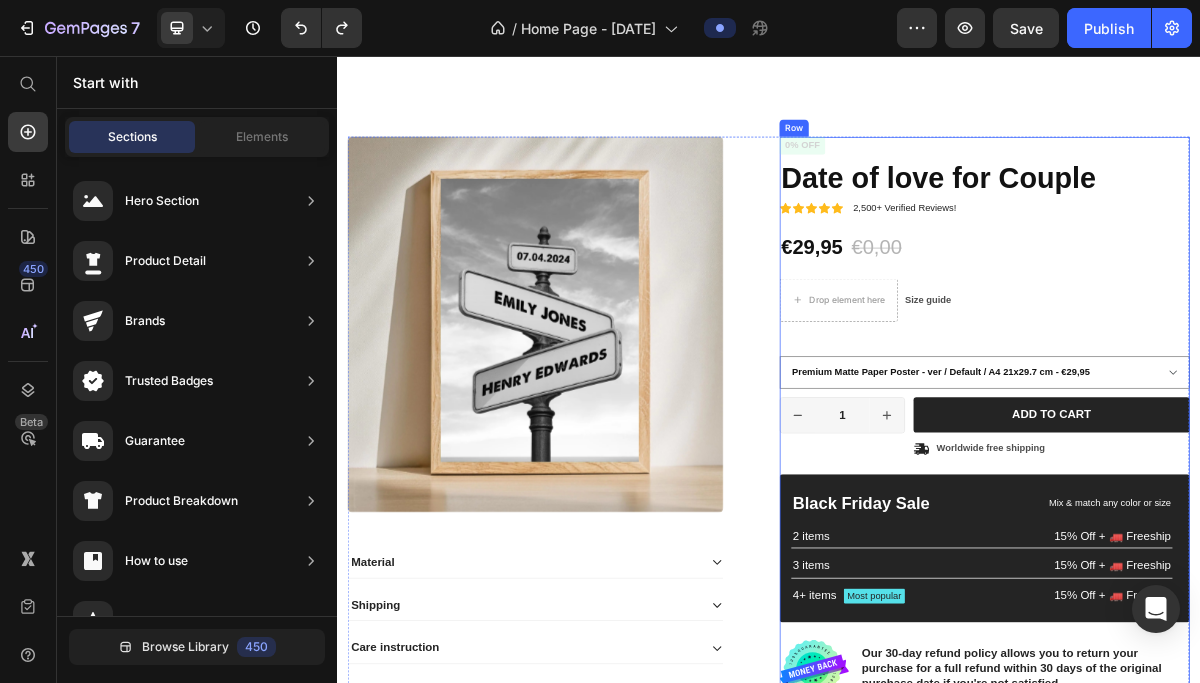 click on "Drop element here Size guide Text Block Row" at bounding box center (1237, 395) 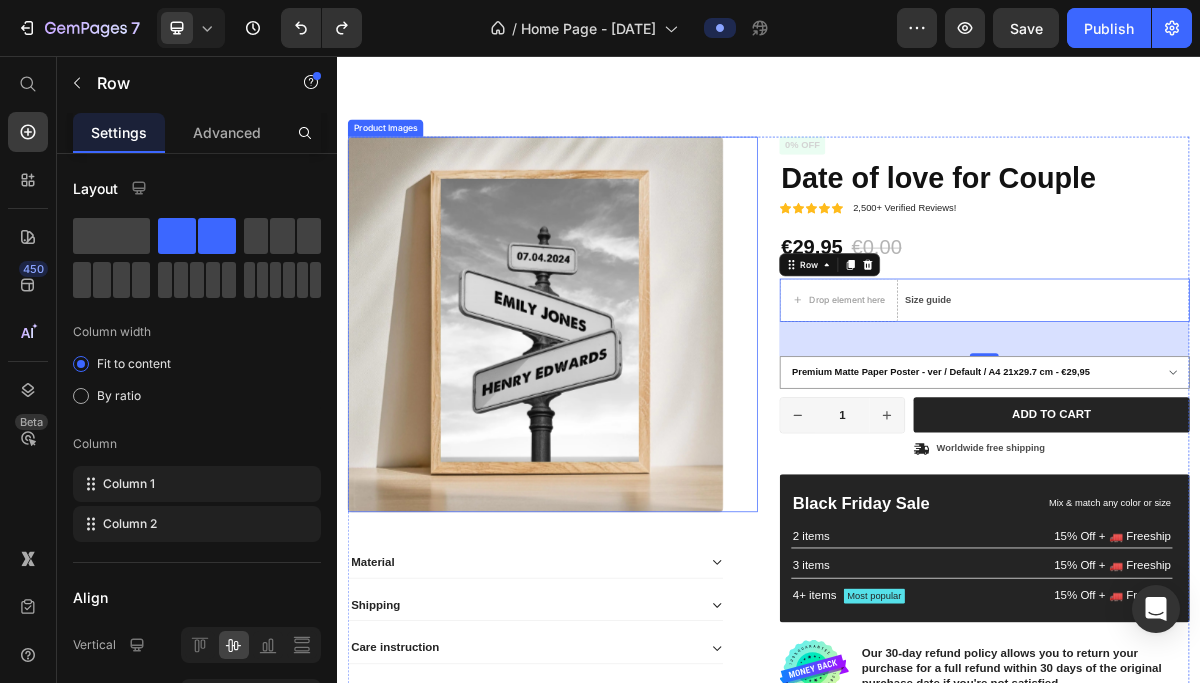 click on "Product Images" at bounding box center (637, 429) 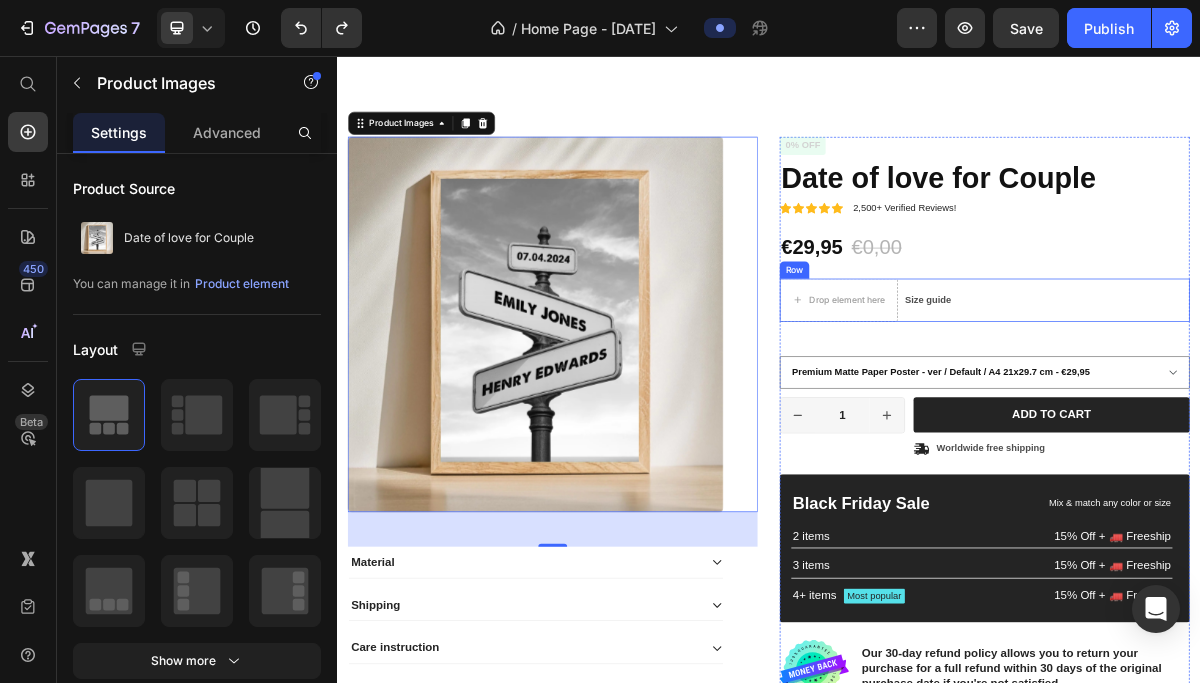click on "Drop element here Size guide Text Block Row" at bounding box center [1237, 395] 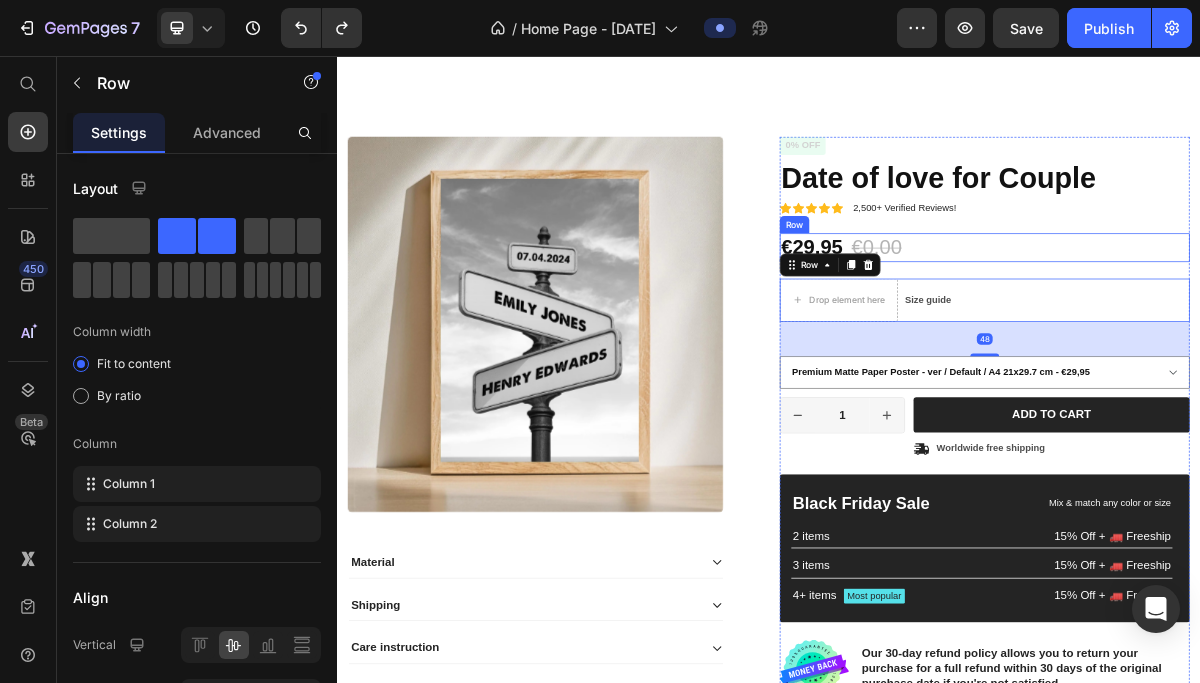 click on "€29,95 Product Price €0,00 Product Price 0% off Product Badge Row" at bounding box center [1237, 322] 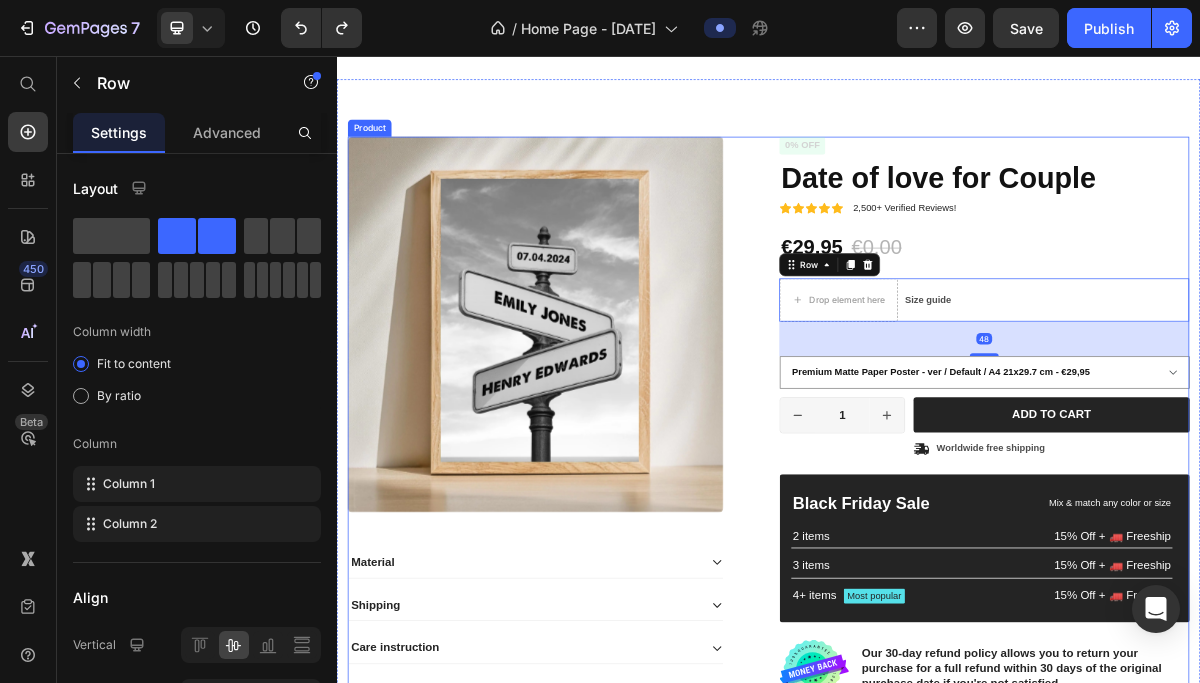 click on "Product Images
Material
Shipping
Care instruction Accordion Icon Icon Icon Icon Icon Icon List 2,500+ Verified Reviews! Text Block Row 0% off Product Badge Date of love for Couple Product Title Icon Icon Icon Icon Icon Icon List 2,500+ Verified Reviews! Text Block Row €29,95 Product Price €0,00 Product Price 0% off Product Badge Row
Drop element here Size guide Text Block Row   48 Premium Matte Paper Poster  - ver / Default / A4 21x29.7 cm - €29,95  Premium Matte Paper Poster  - ver / Default / 30x40 cm - €35,95  Premium Matte Paper Poster  - ver / Default / 50x70 cm - €39,95  Premium Matte Paper Poster  - ver / Default / 70x100 cm - €45,95  Product Variants & Swatches Premium Matte Paper Poster  - ver Premium Matte Paper Poster  - ver Premium Matte Paper Poster  - ver Default A4 21x29.7 cm 30x40 cm 50x70 cm 70x100 cm Product Variants & Swatches 1 Product Quantity Row Add to cart Add to Cart
Icon Worldwide free shipping Row Row" at bounding box center [937, 558] 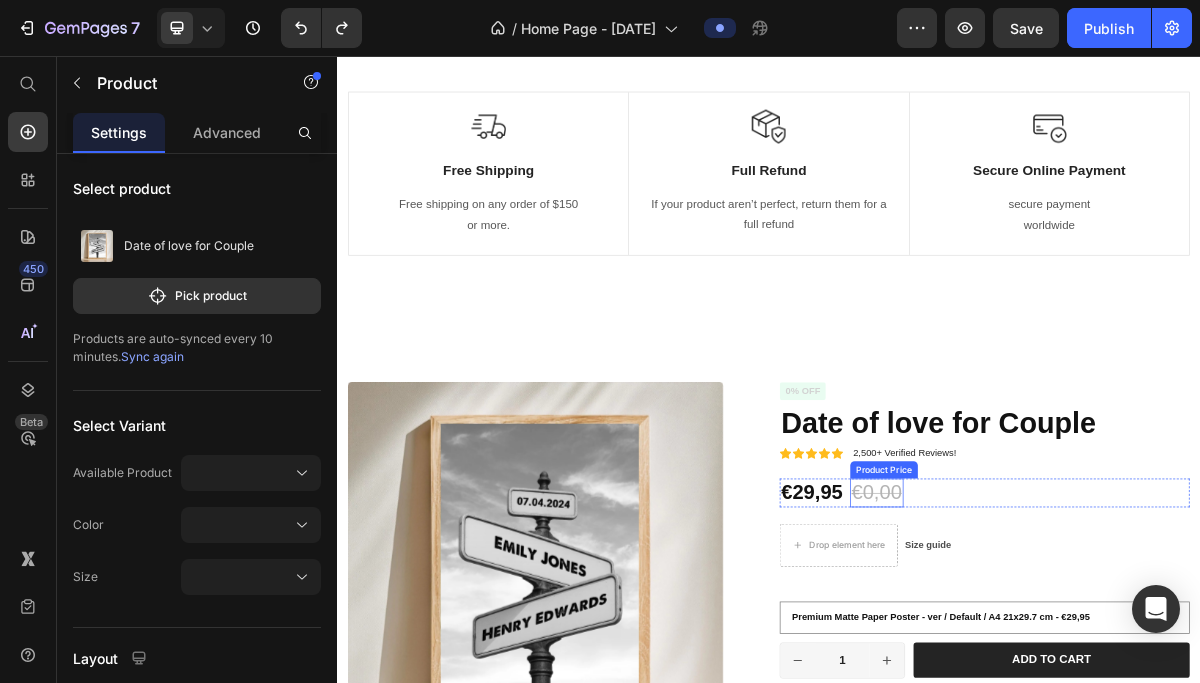 scroll, scrollTop: 286, scrollLeft: 0, axis: vertical 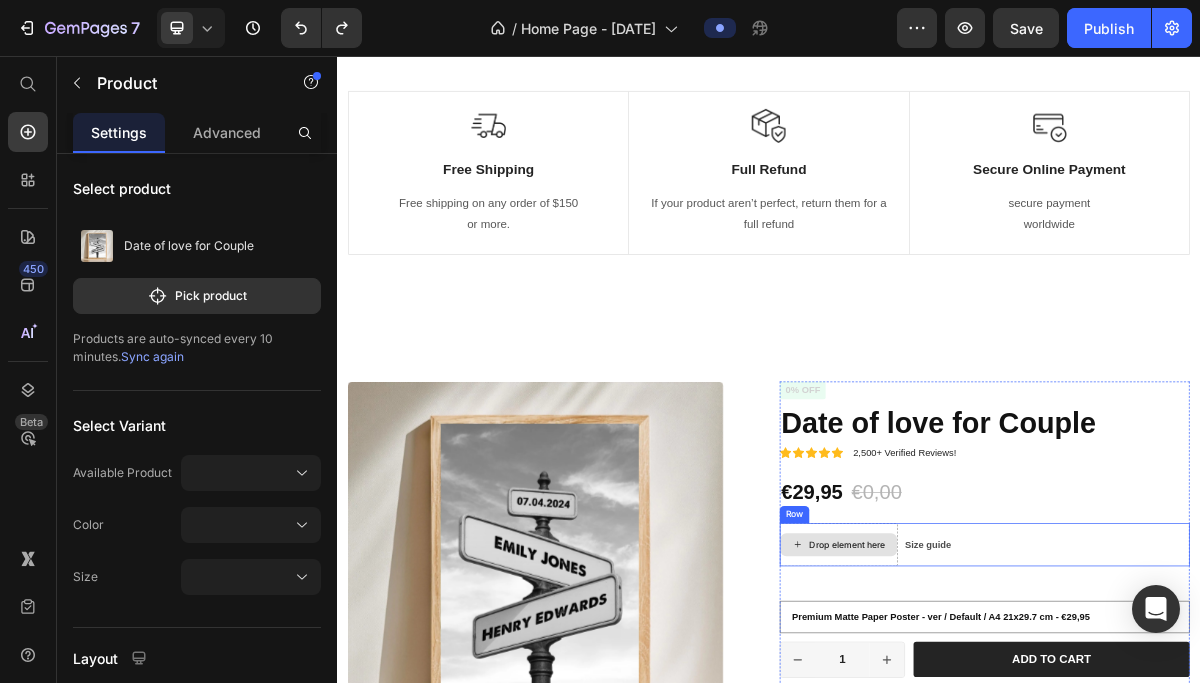 click on "Drop element here" at bounding box center [1034, 735] 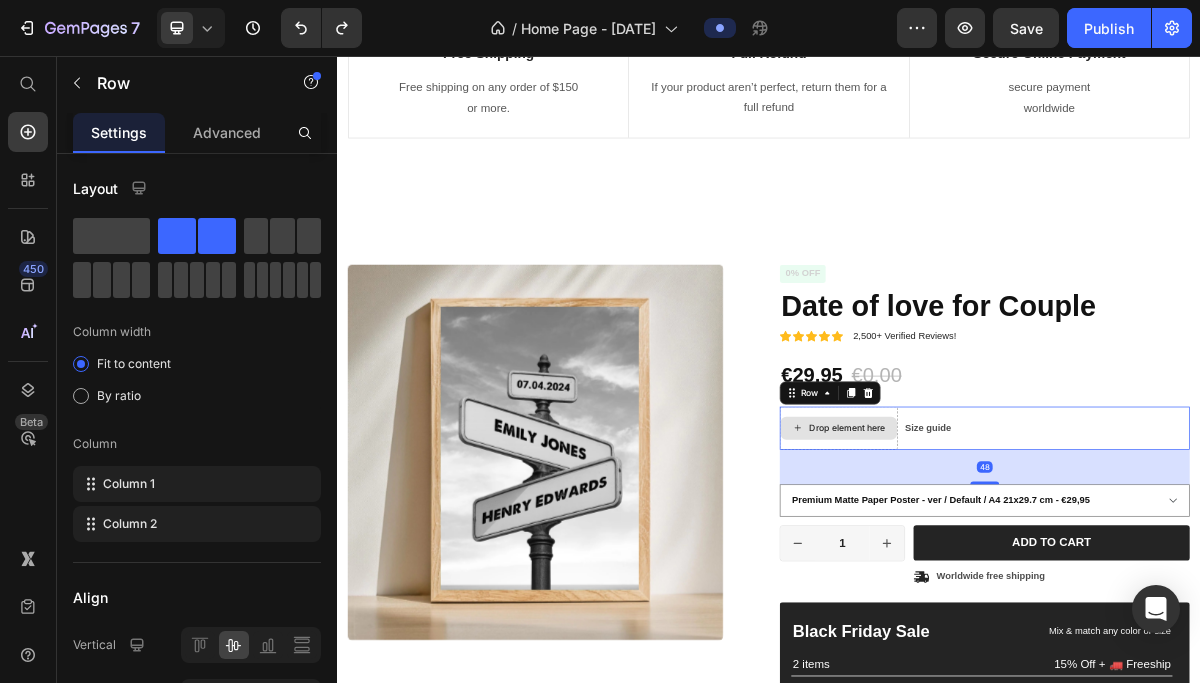 scroll, scrollTop: 445, scrollLeft: 0, axis: vertical 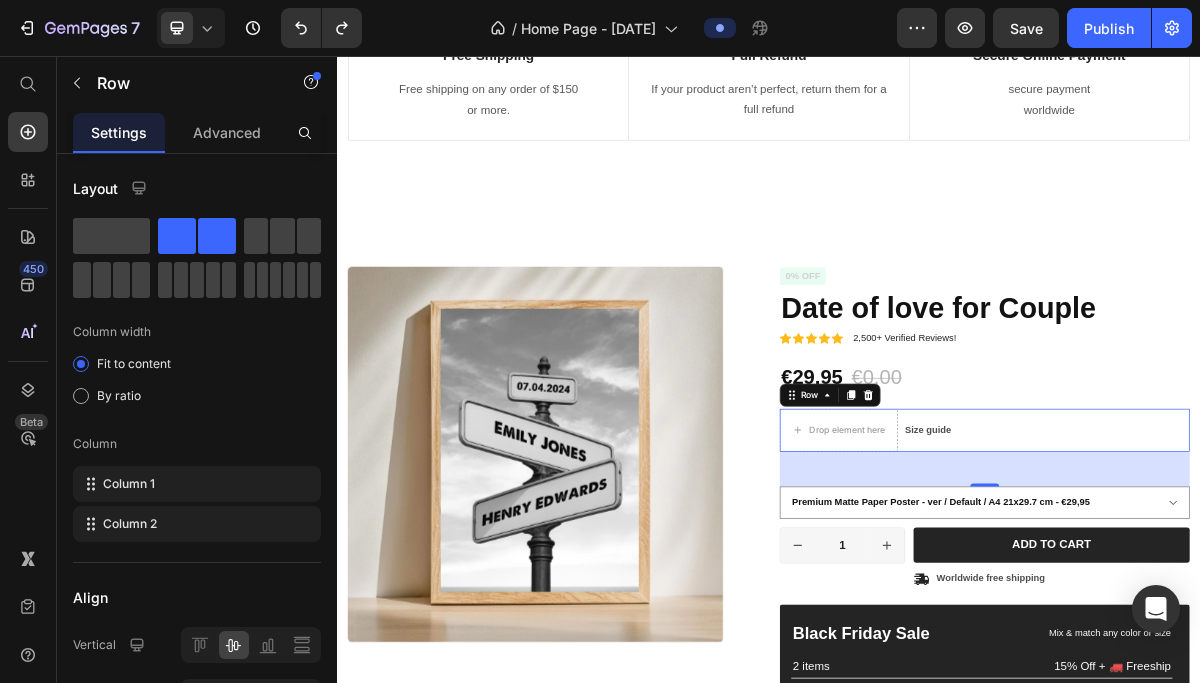 click on "Drop element here Size guide Text Block Row   48" at bounding box center [1237, 576] 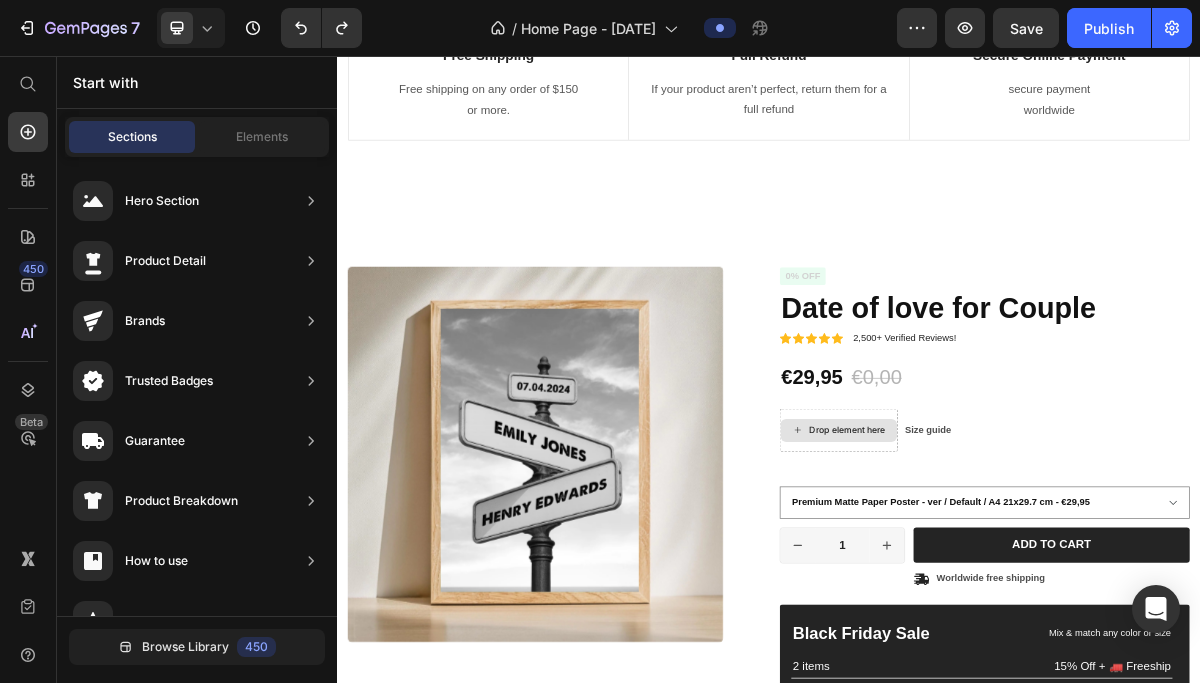 click on "Drop element here" at bounding box center (1046, 576) 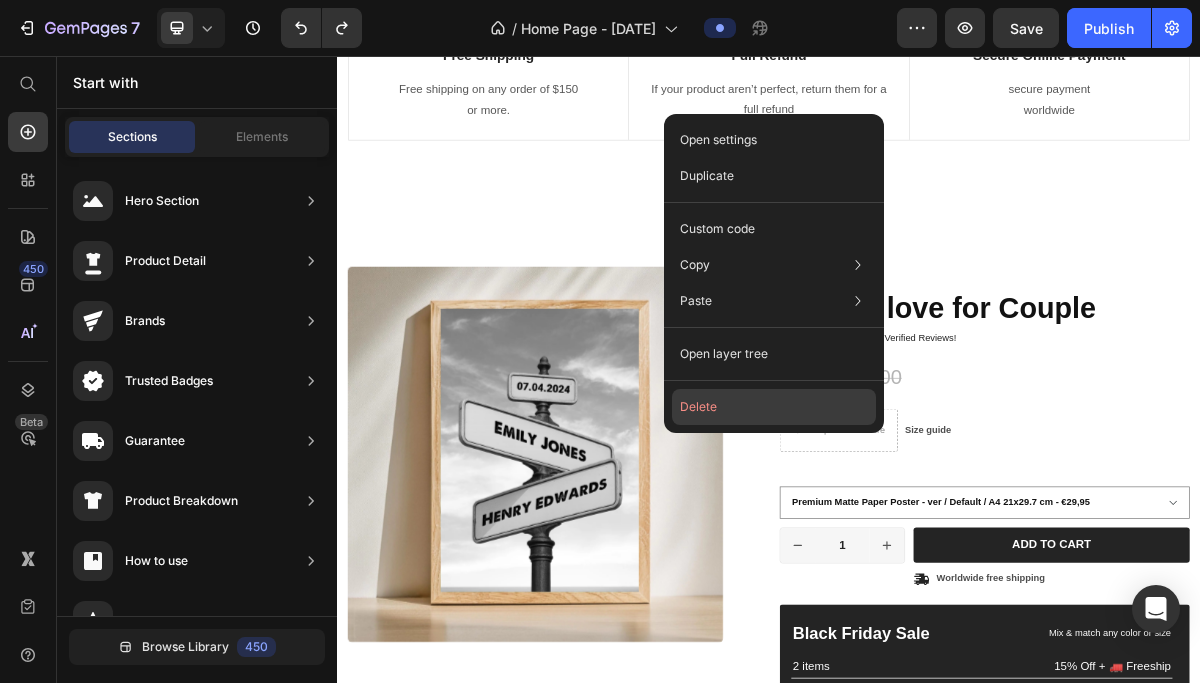 click on "Delete" 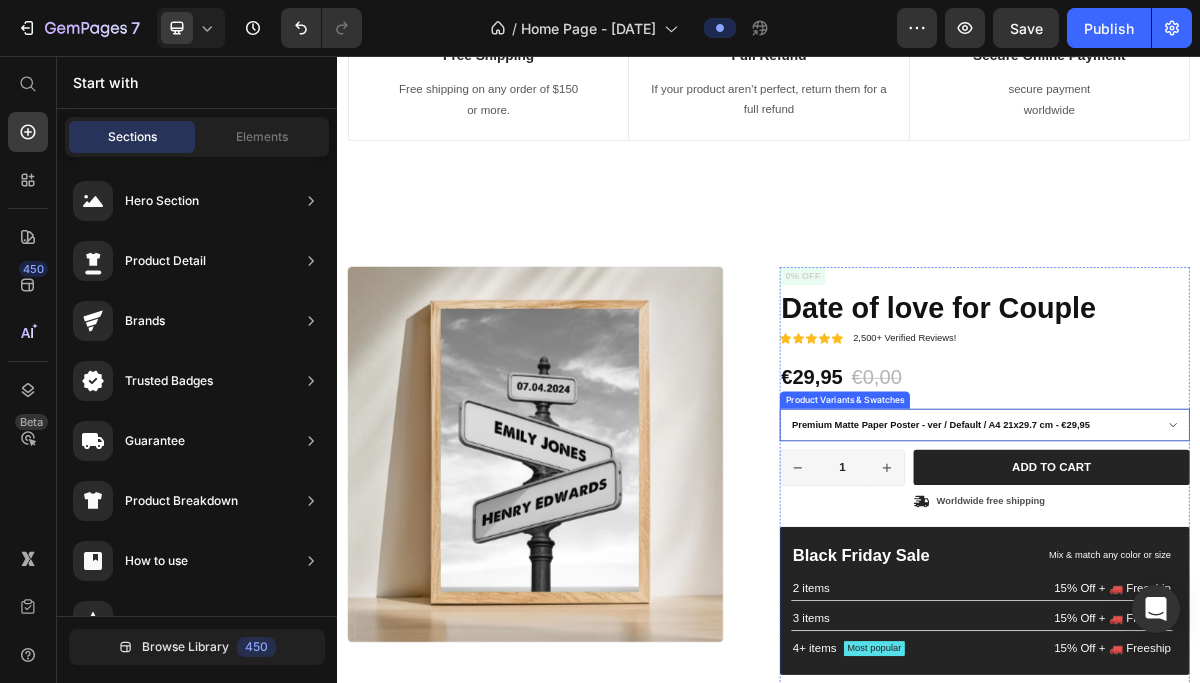 click on "Product Variants & Swatches" at bounding box center [1042, 534] 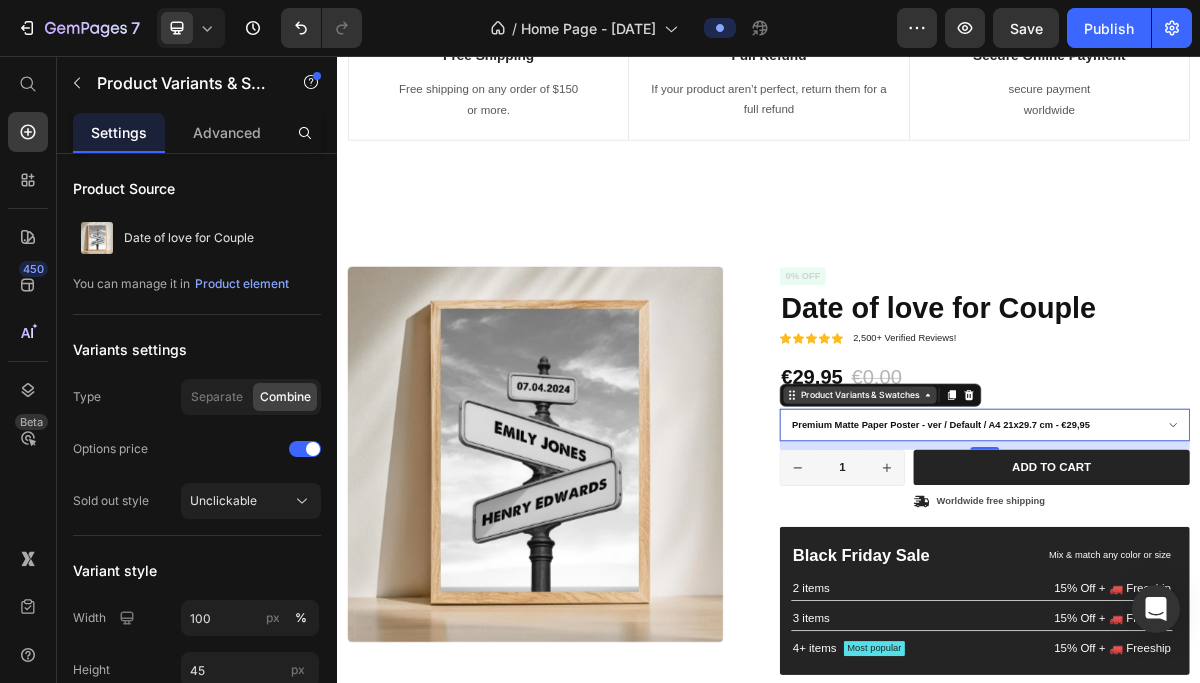 click 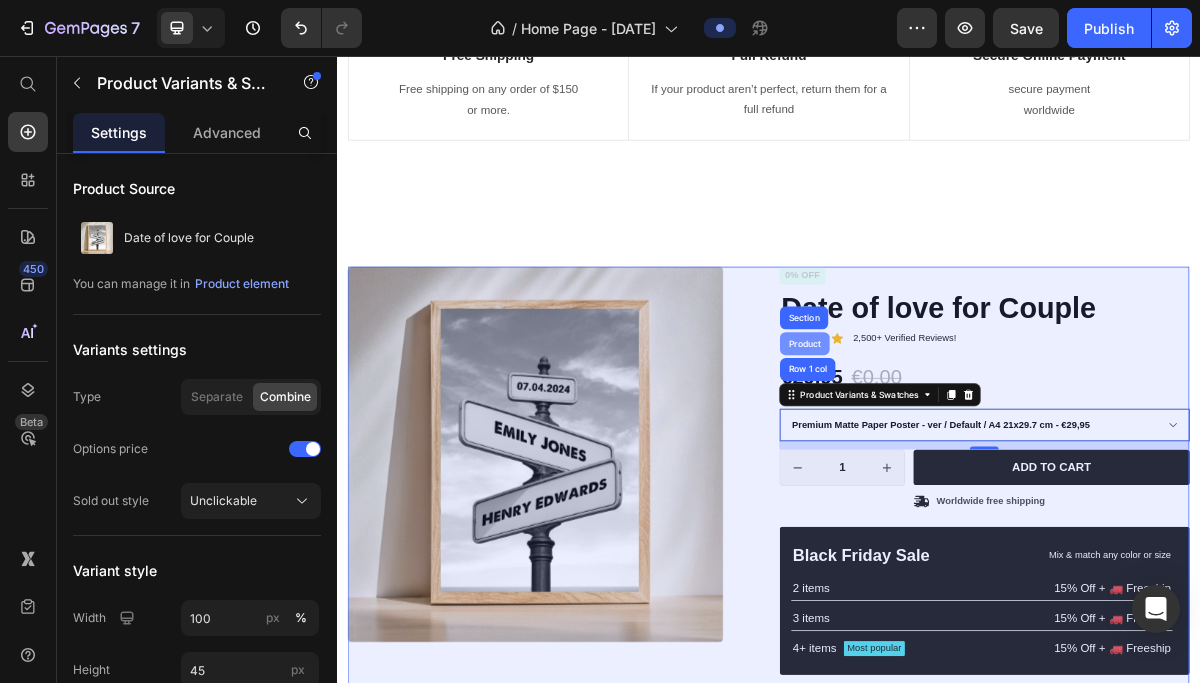 click on "Product" at bounding box center (987, 456) 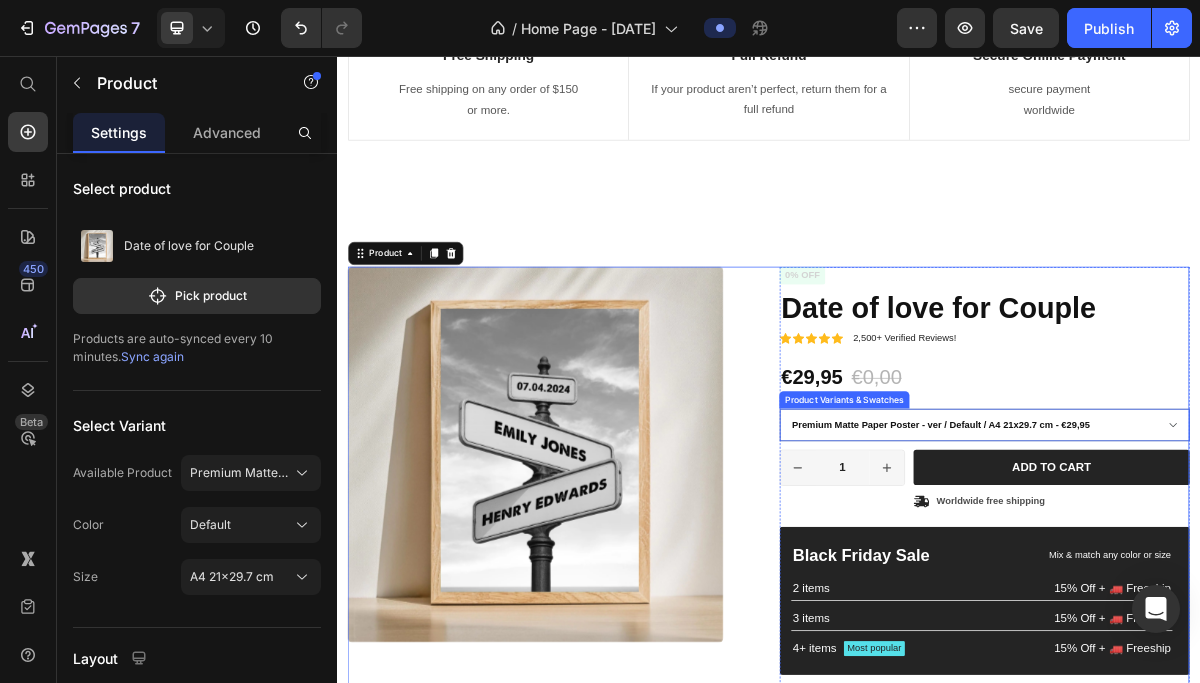 click on "Product Variants & Swatches" at bounding box center [1042, 534] 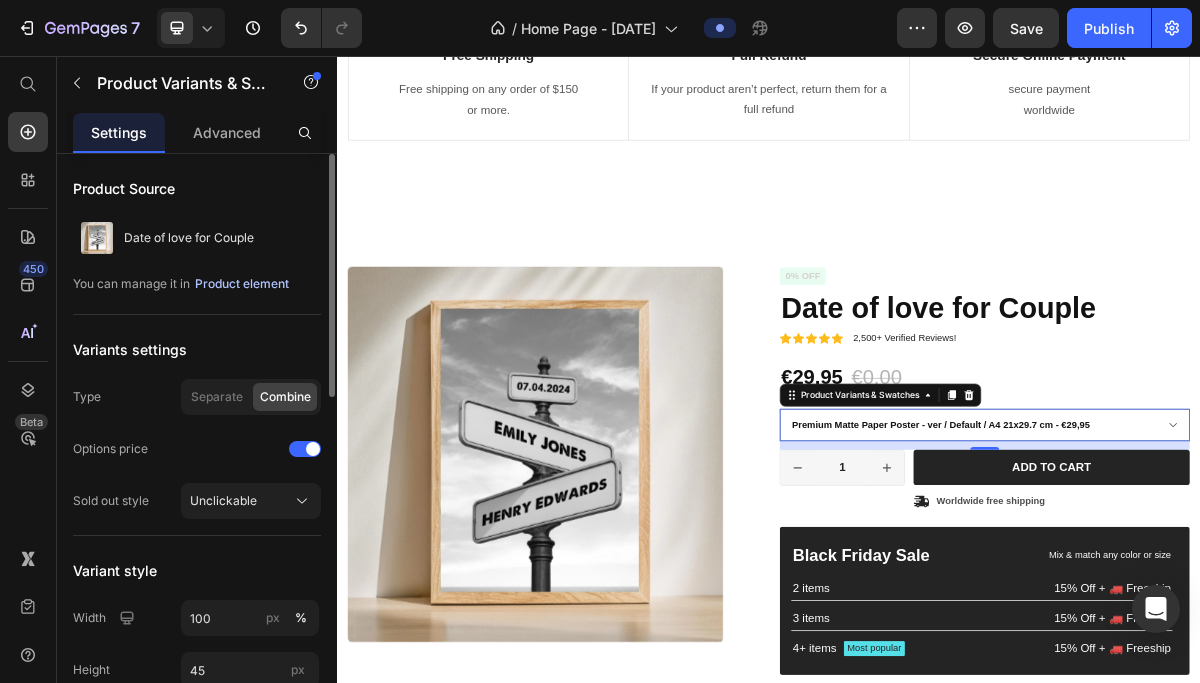 click on "Product element" at bounding box center [242, 284] 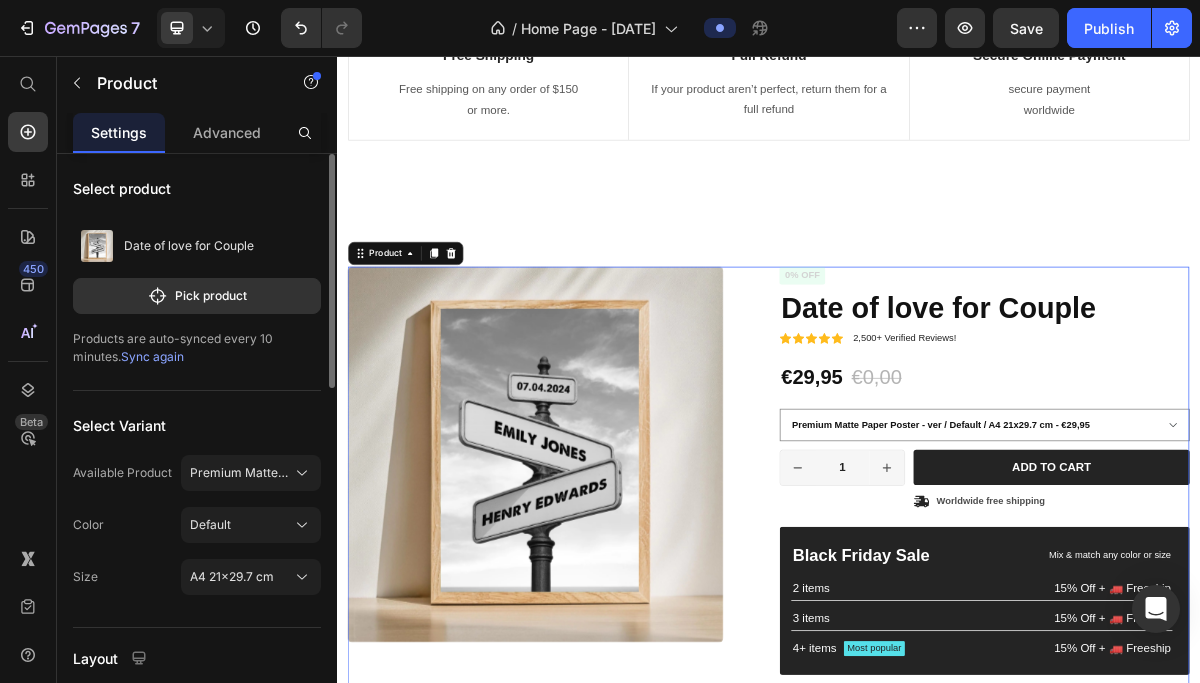 click on "Sync again" at bounding box center [152, 356] 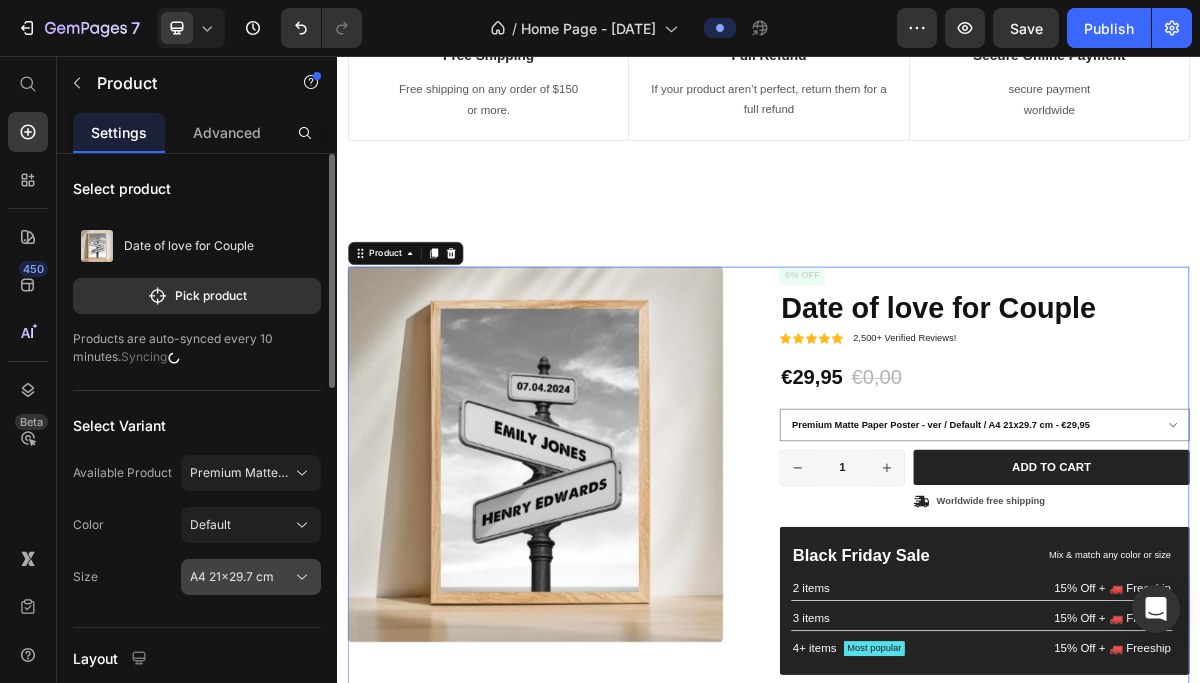 click on "A4 21x29.7 cm" at bounding box center [232, 577] 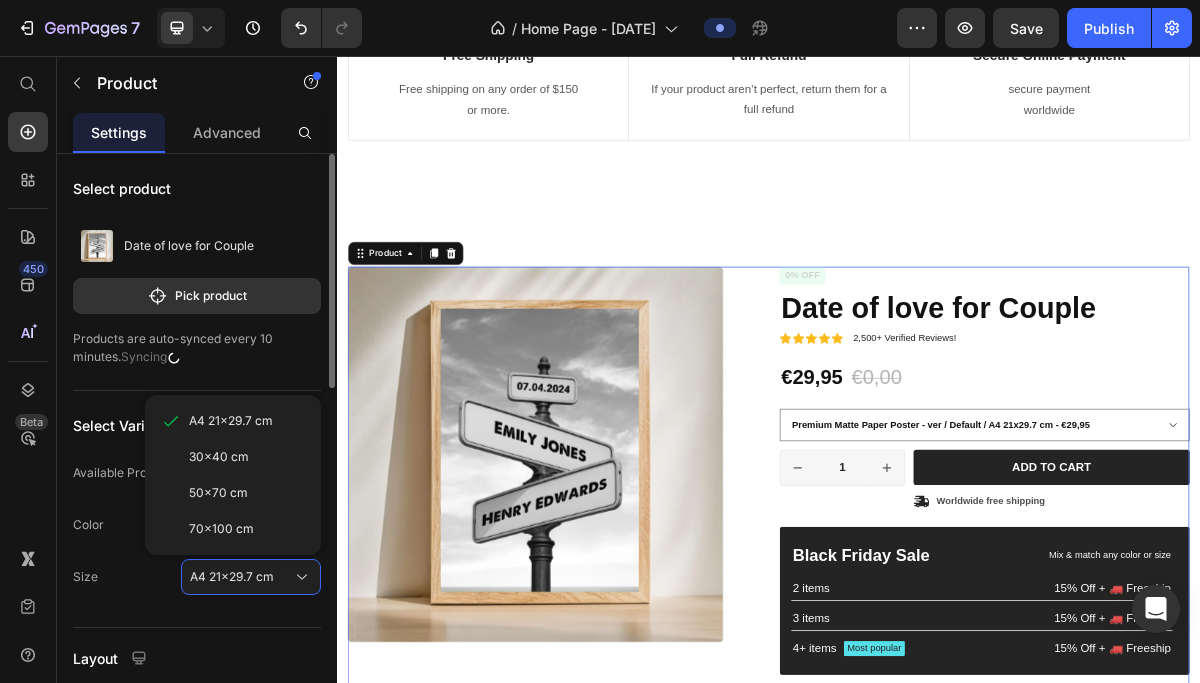 click on "Size A4 21x29.7 cm A4 21x29.7 cm 30x40 cm 50x70 cm 70x100 cm" 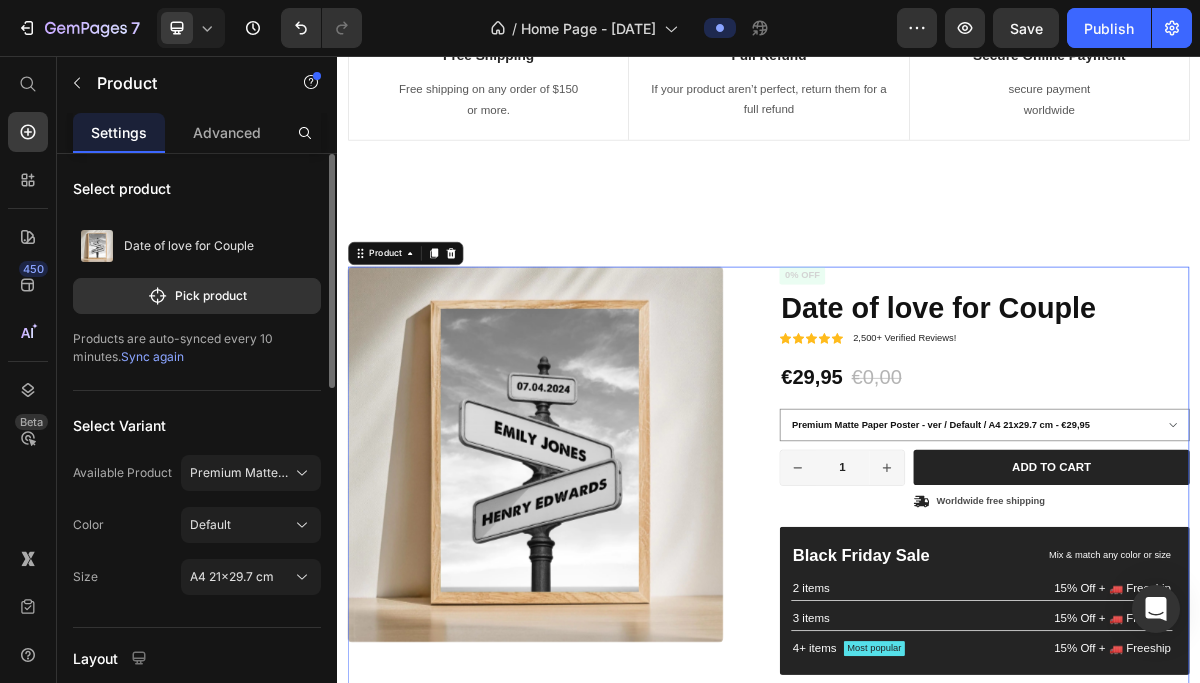 click on "Size" at bounding box center (85, 577) 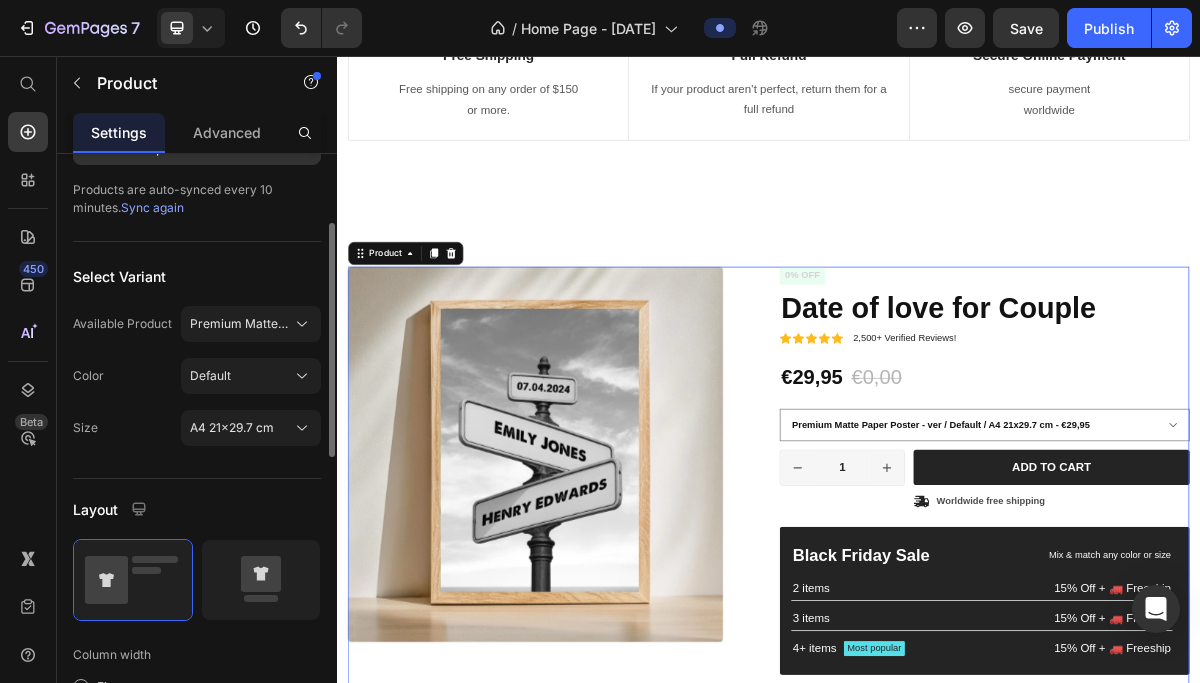 scroll, scrollTop: 156, scrollLeft: 0, axis: vertical 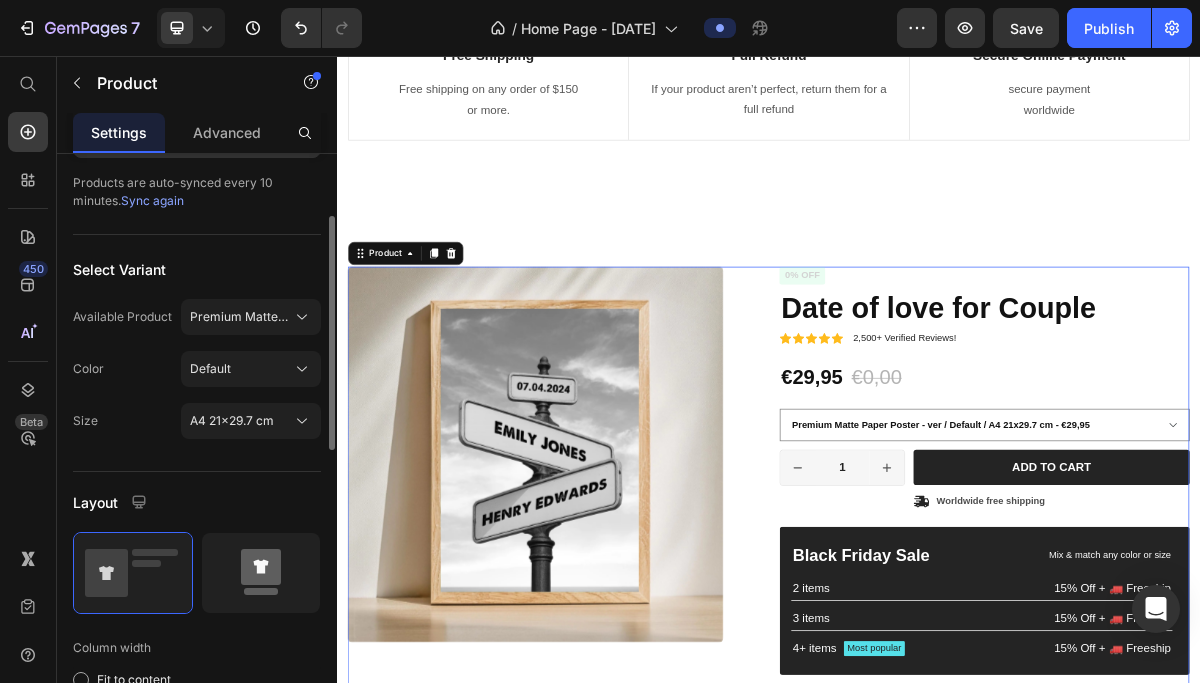 click 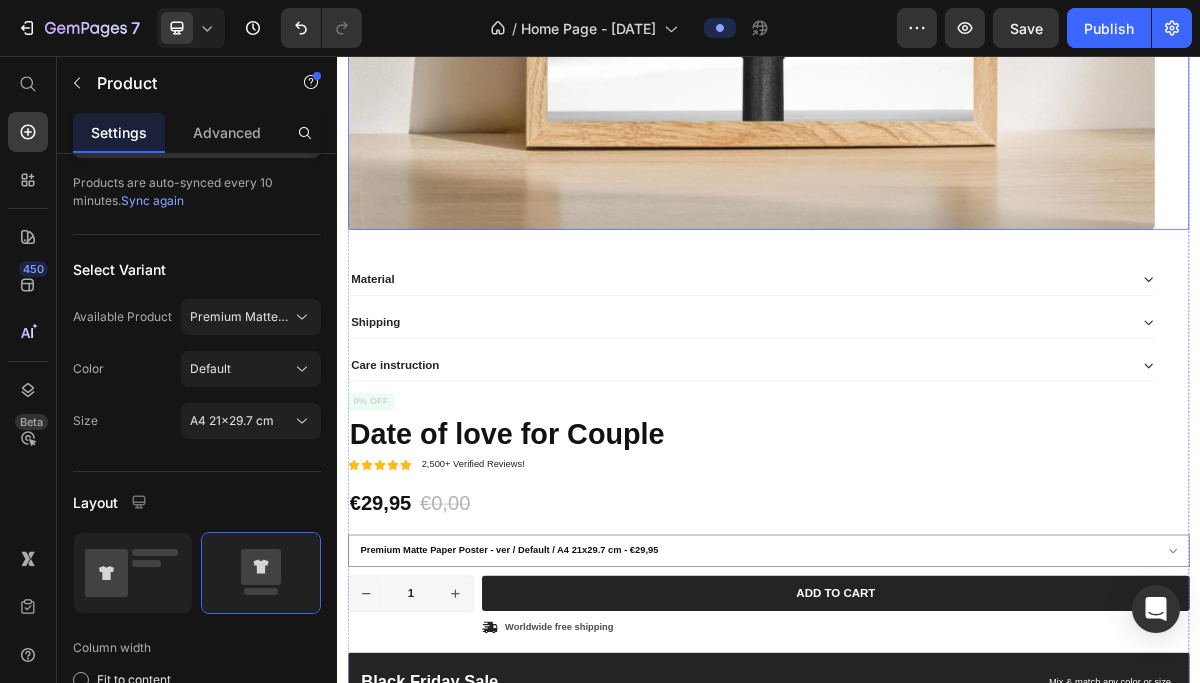 scroll, scrollTop: 1620, scrollLeft: 0, axis: vertical 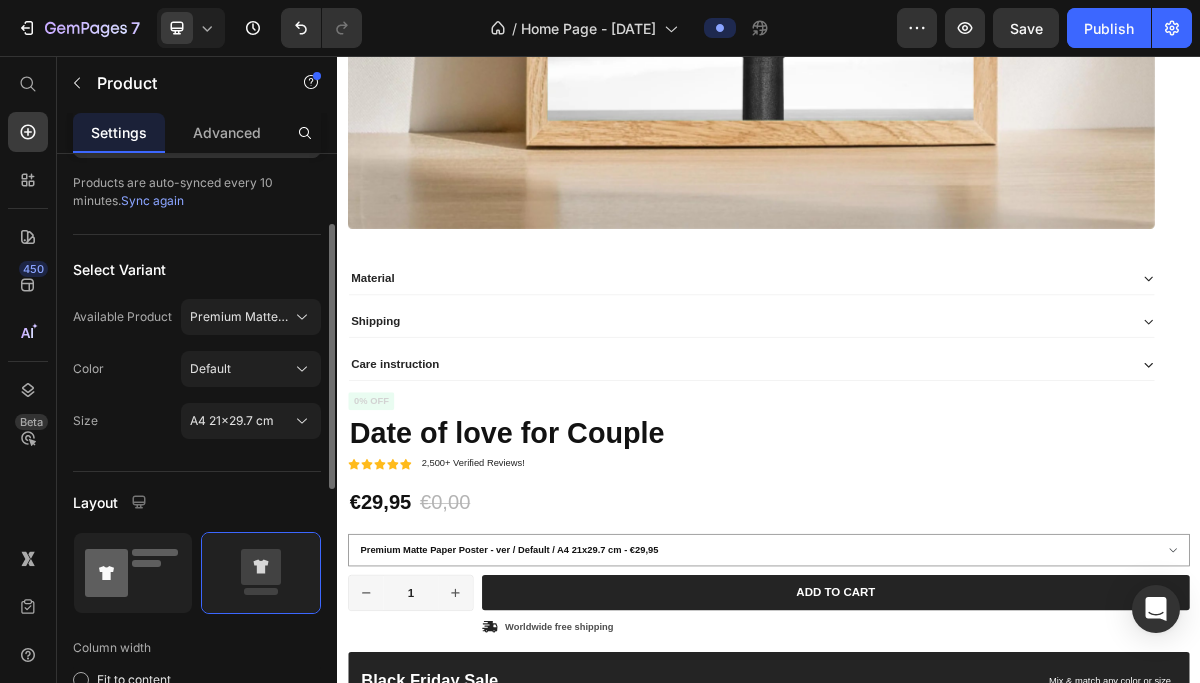 click 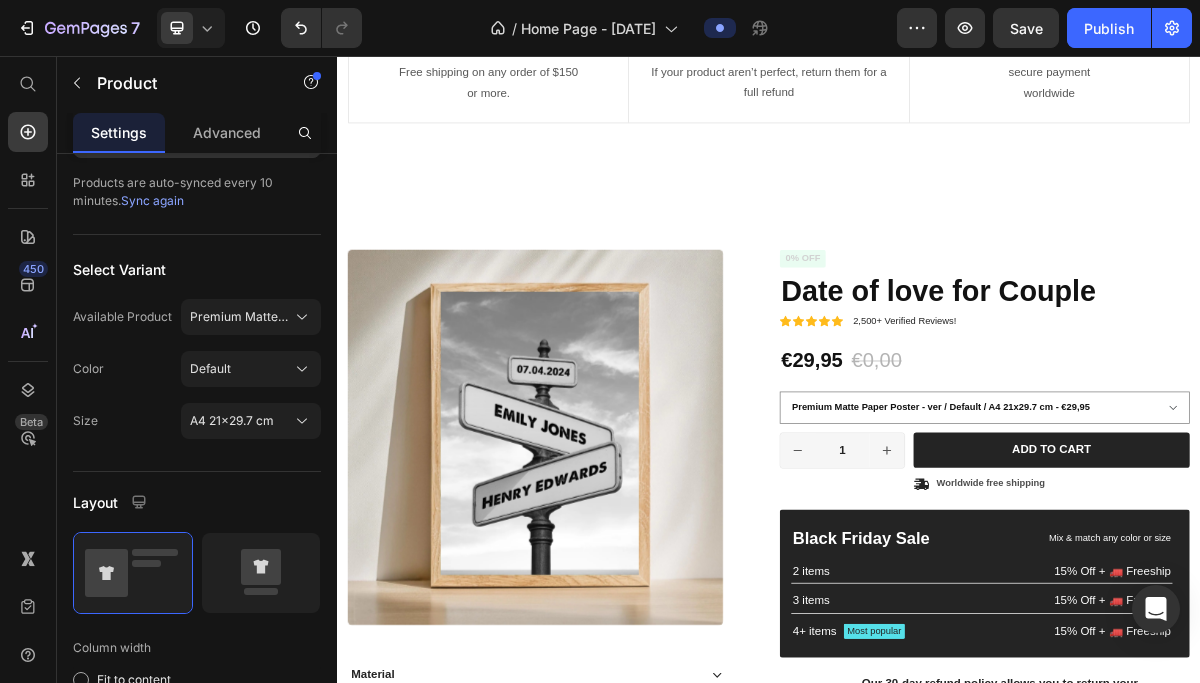 scroll, scrollTop: 478, scrollLeft: 0, axis: vertical 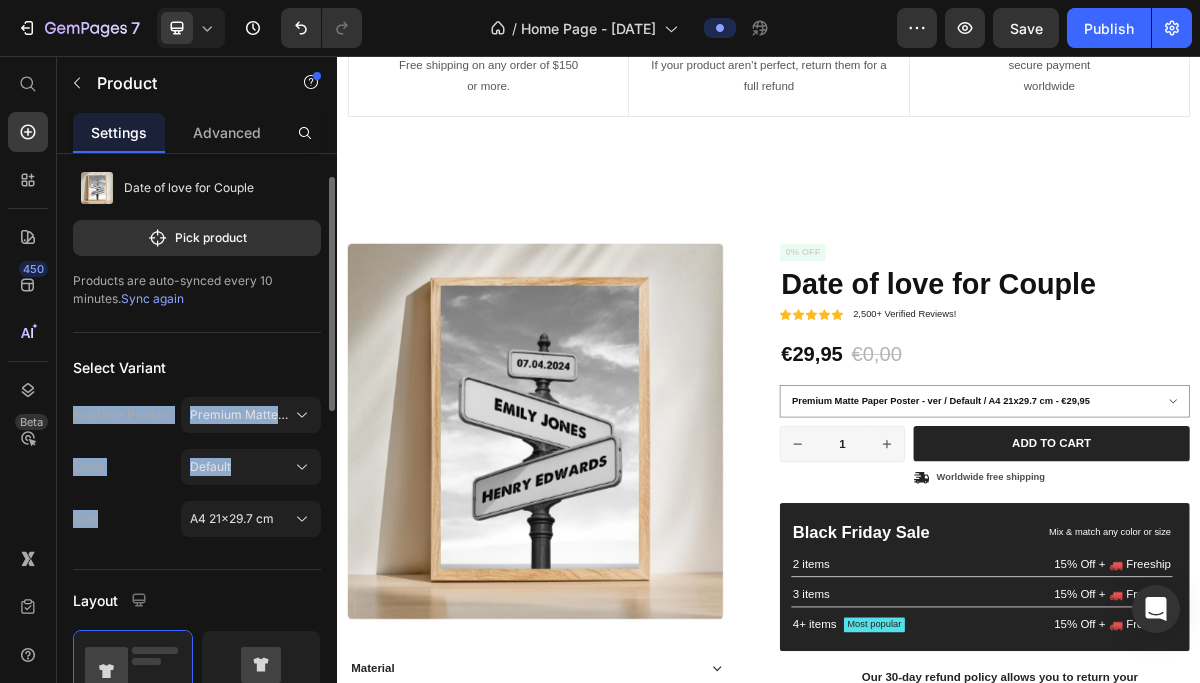 drag, startPoint x: 99, startPoint y: 517, endPoint x: 162, endPoint y: 380, distance: 150.79124 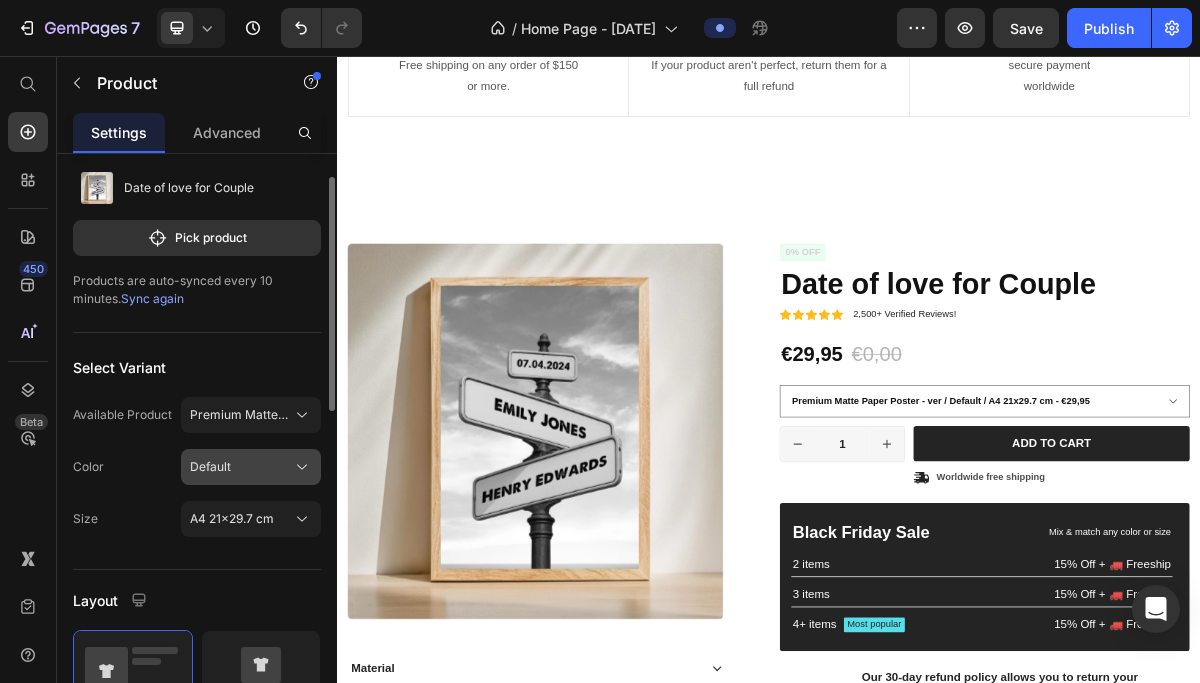 click on "Default" 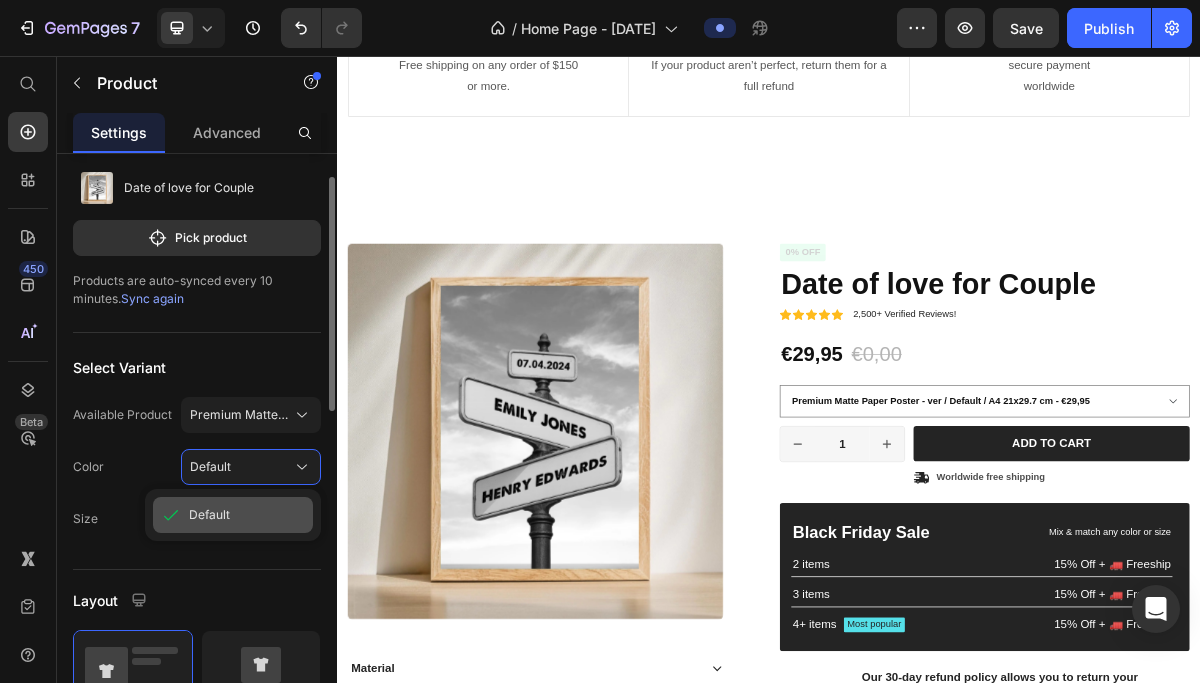 click on "Default" 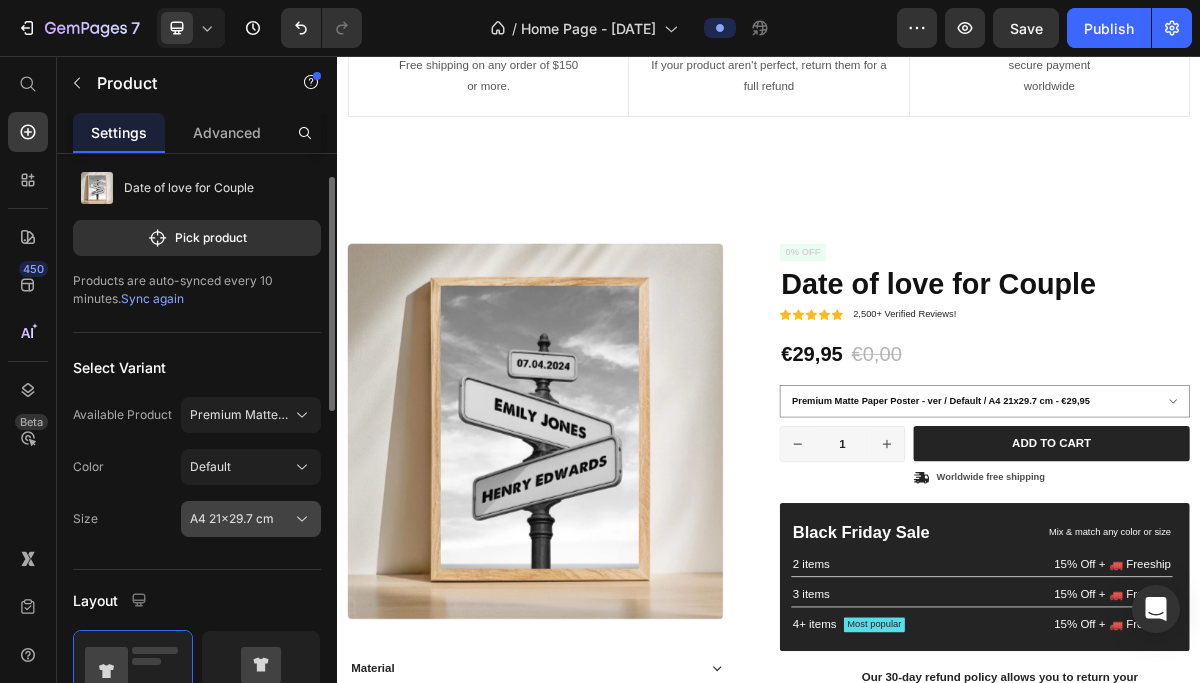click on "A4 21x29.7 cm" at bounding box center [232, 519] 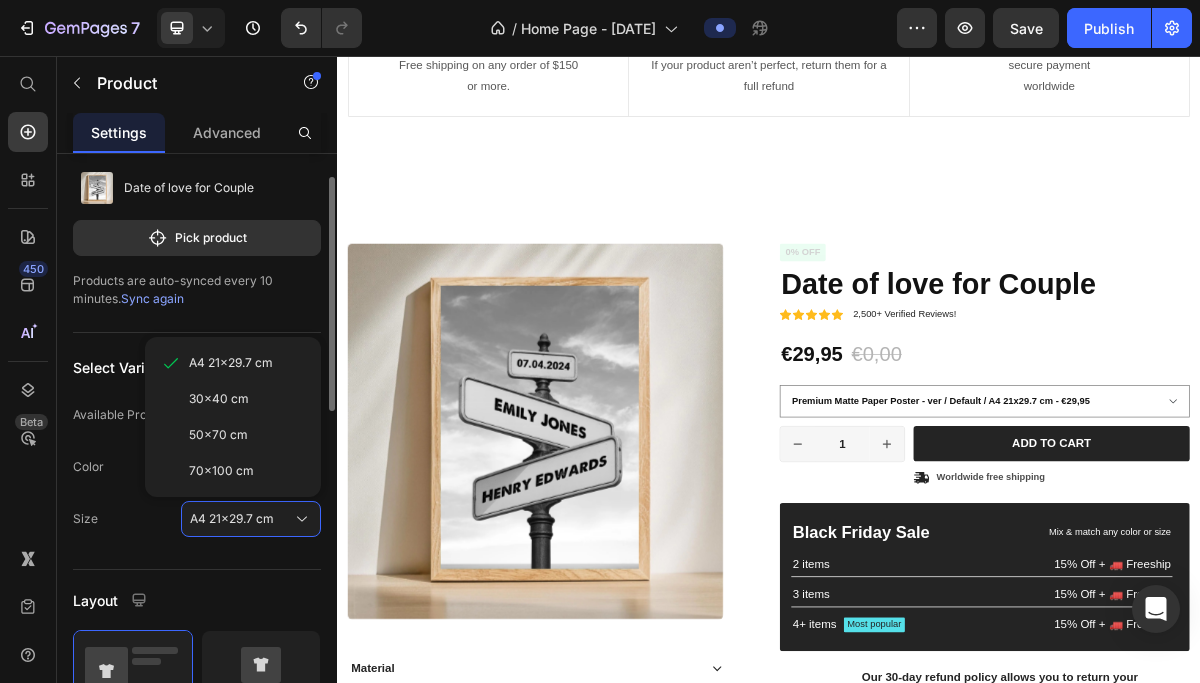 click on "Size A4 21x29.7 cm A4 21x29.7 cm 30x40 cm 50x70 cm 70x100 cm" 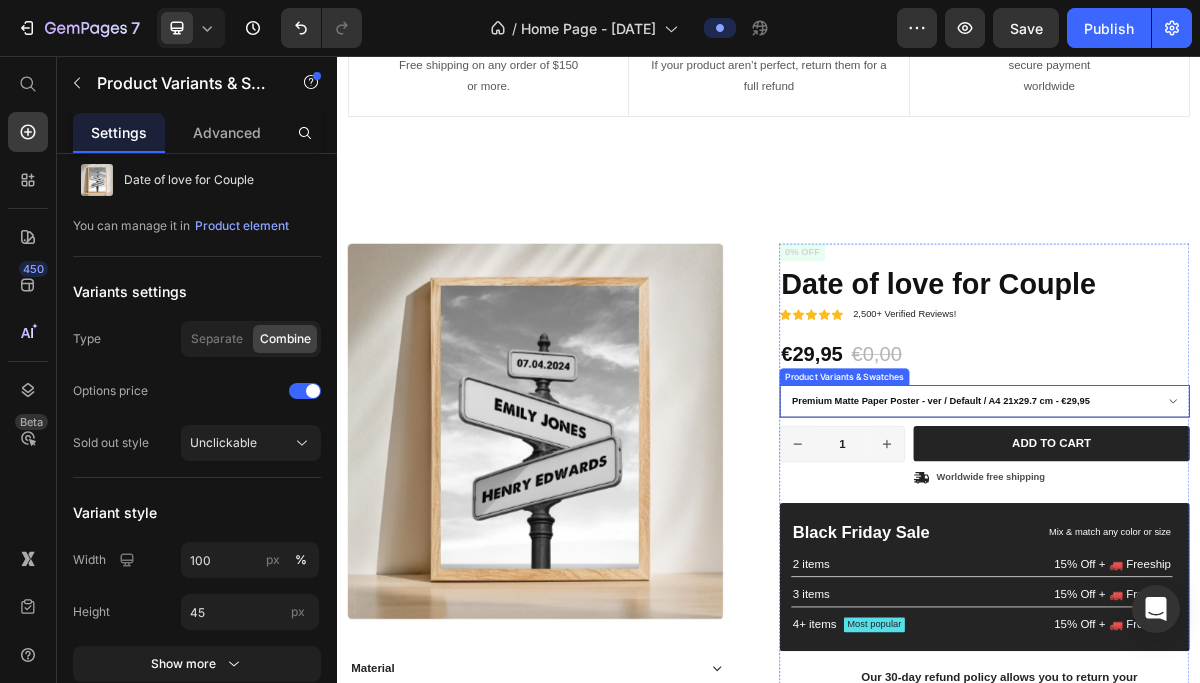 click on "Premium Matte Paper Poster  - ver / Default / A4 21x29.7 cm - €29,95  Premium Matte Paper Poster  - ver / Default / 30x40 cm - €35,95  Premium Matte Paper Poster  - ver / Default / 50x70 cm - €39,95  Premium Matte Paper Poster  - ver / Default / 70x100 cm - €45,95" at bounding box center (1237, 535) 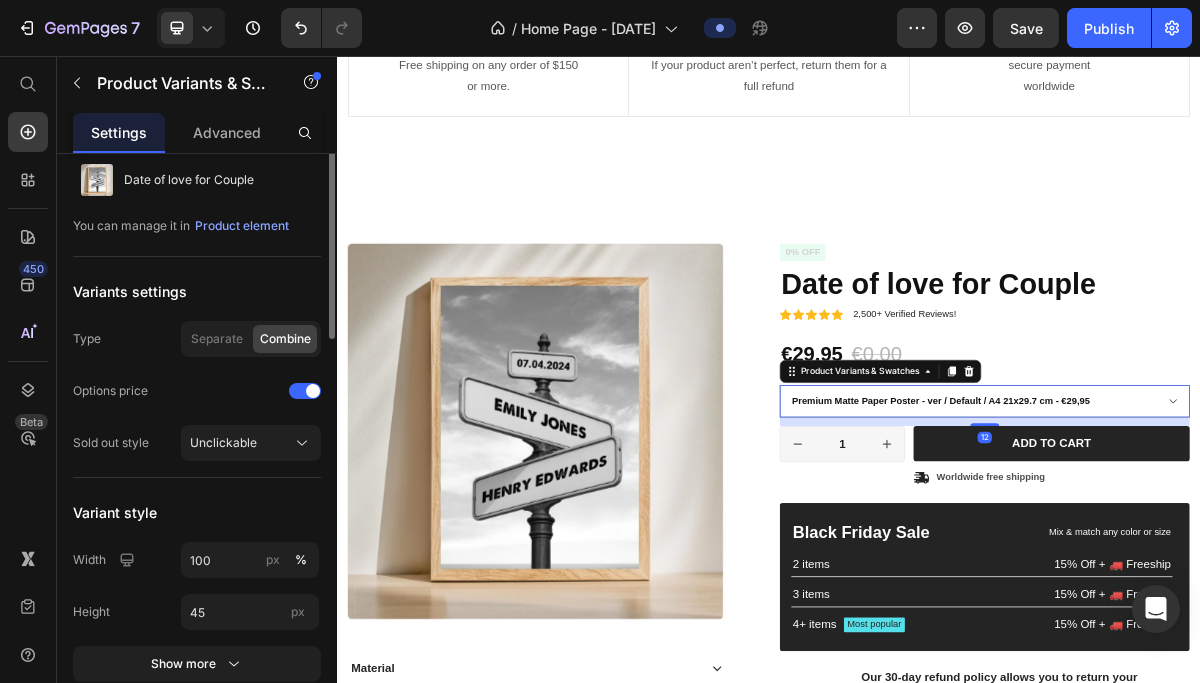 scroll, scrollTop: 0, scrollLeft: 0, axis: both 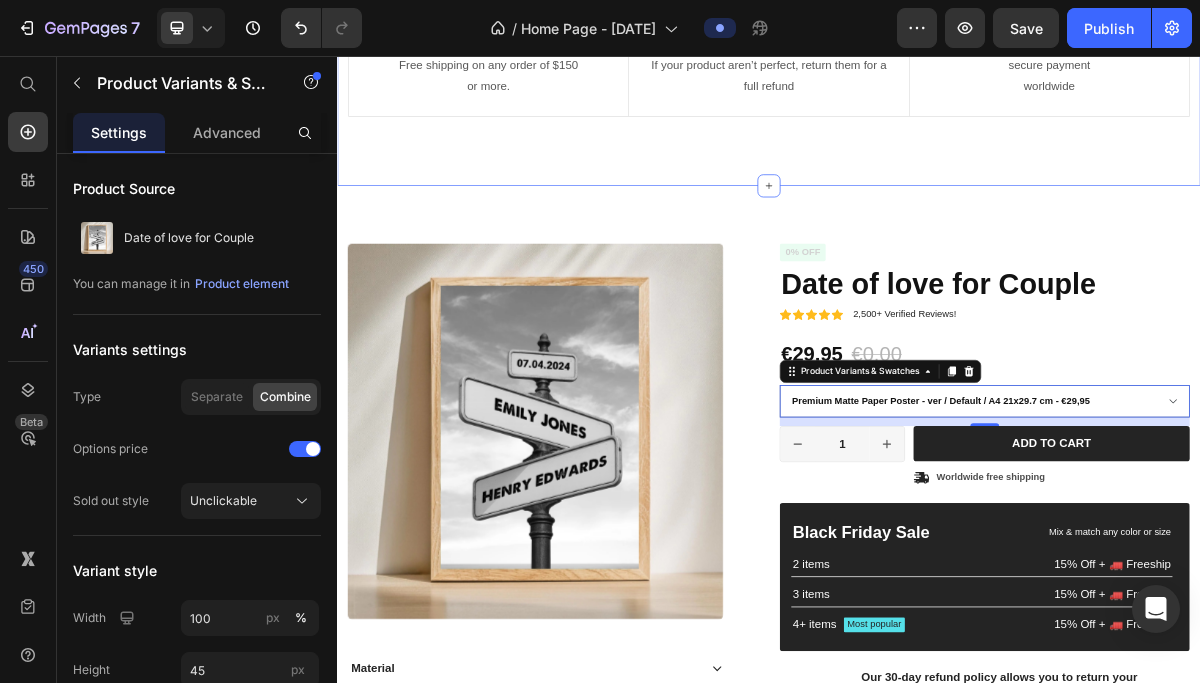 click on "Why should you choose our product? Heading Experience our prestigious after-sales service. Text block Row Image Free Shipping Text Block Free shipping on any order of $150  or more. Text block Row Image Full Refund Text Block If your product aren’t perfect, return them for a full refund Text block Row Image Secure Online Payment Text Block secure payment worldwide Text block Row Row Image Free Shipping Text Block Free shipping on any order of $150  or more. Text block Row Image Full Refund Text Block If your product aren’t perfect, return them for a full refund Text block Row Image Secure Online Payment Text Block secure payment worldwide Text block Row Row Section 1" at bounding box center [937, -73] 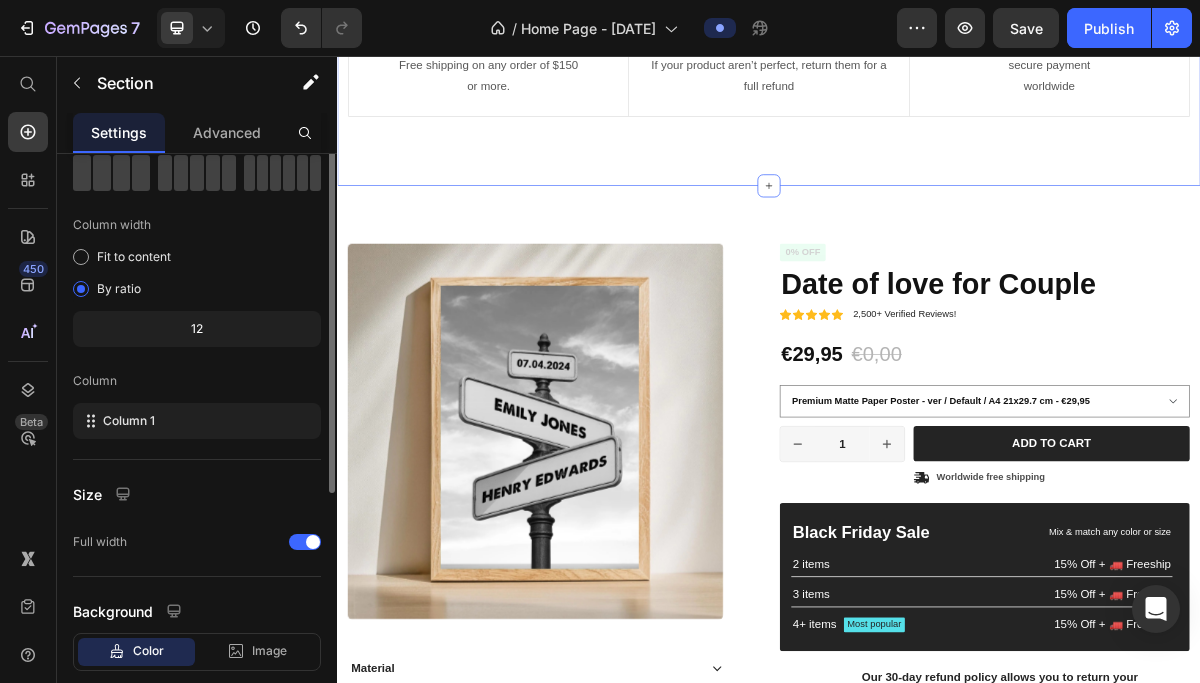 scroll, scrollTop: 13, scrollLeft: 0, axis: vertical 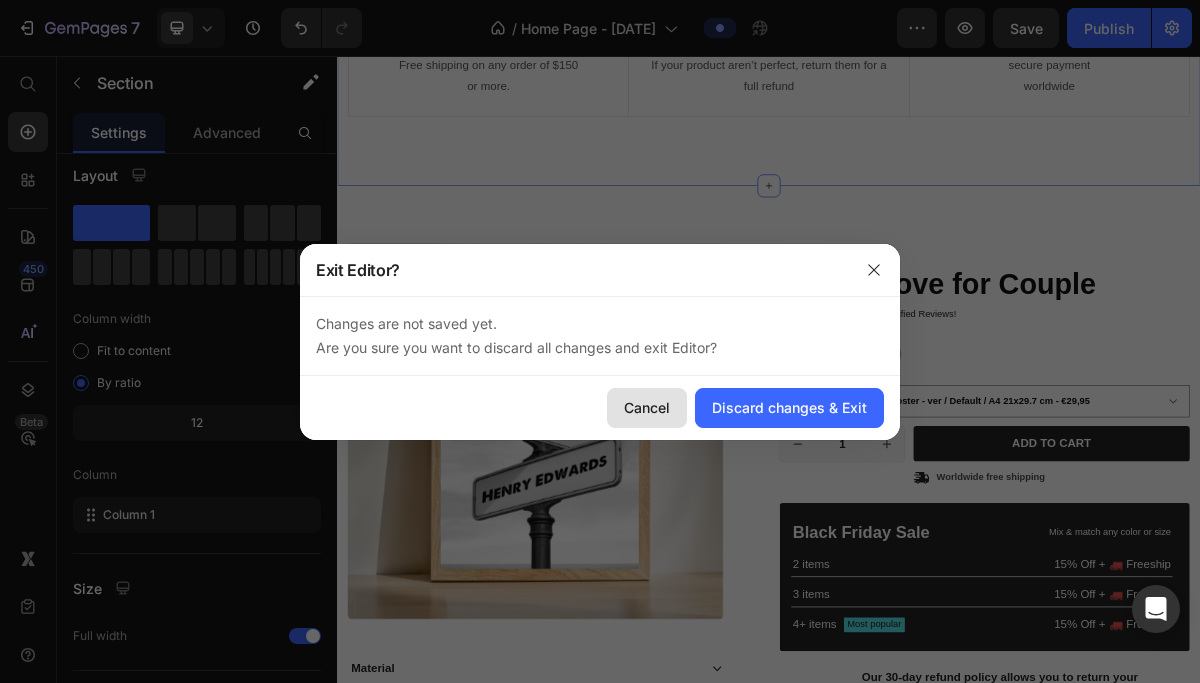 click on "Cancel" at bounding box center [647, 407] 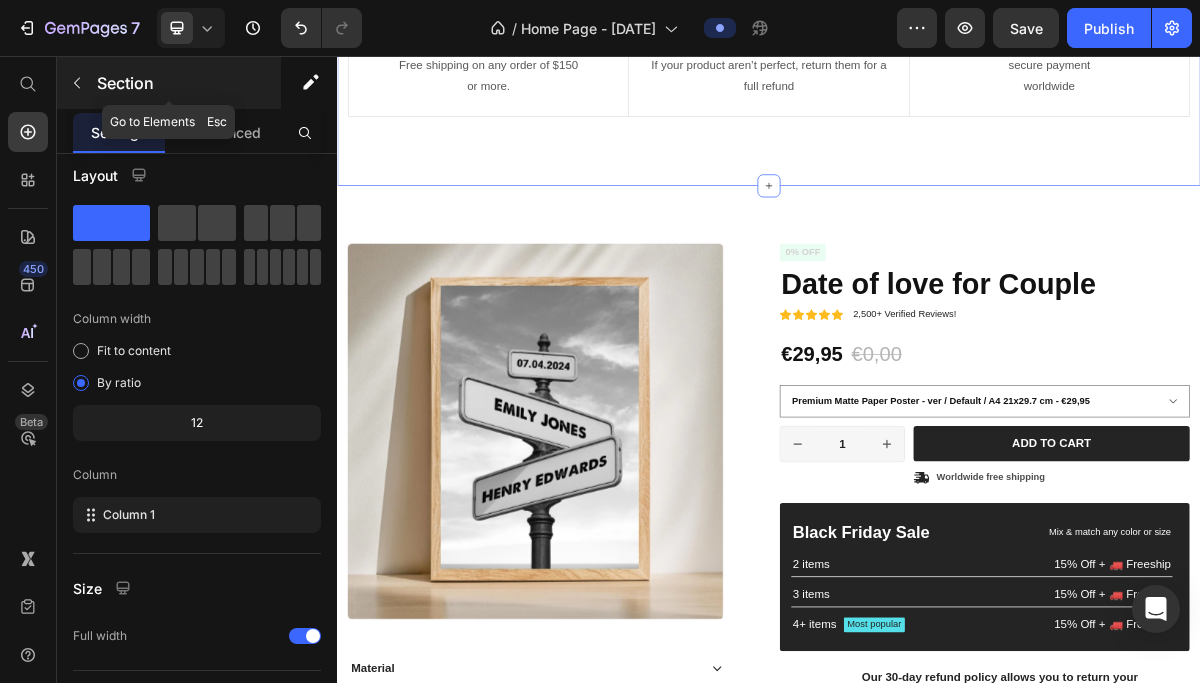 click 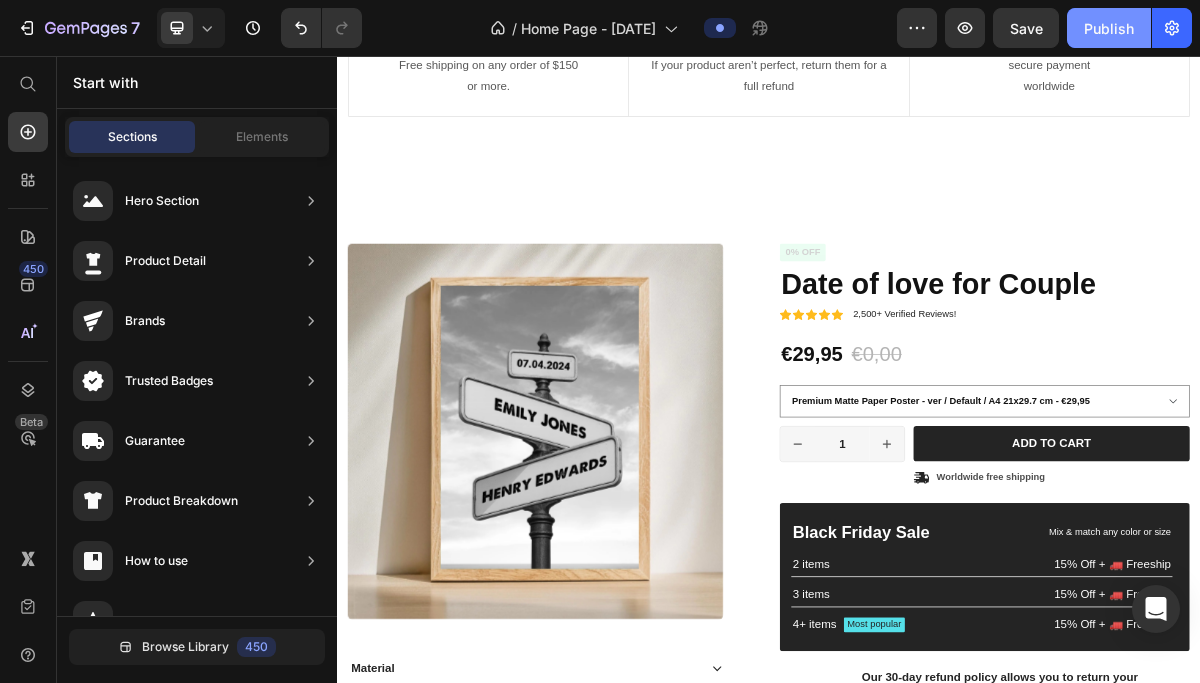 click on "Publish" at bounding box center [1109, 28] 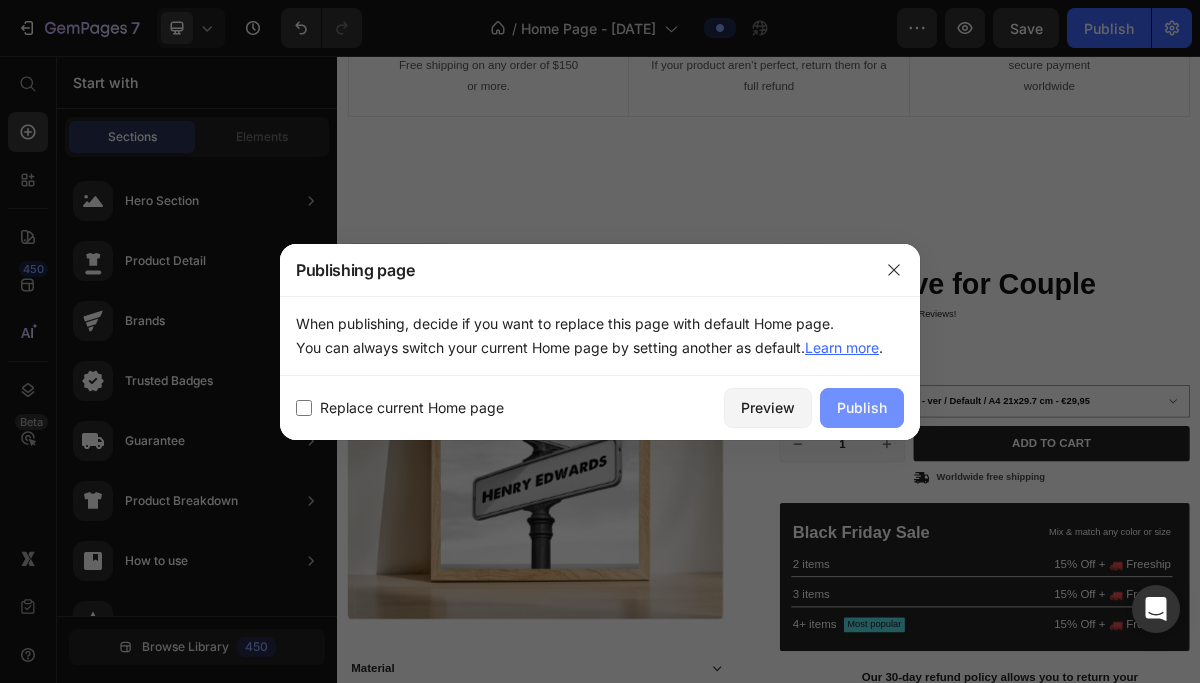click on "Publish" at bounding box center (862, 407) 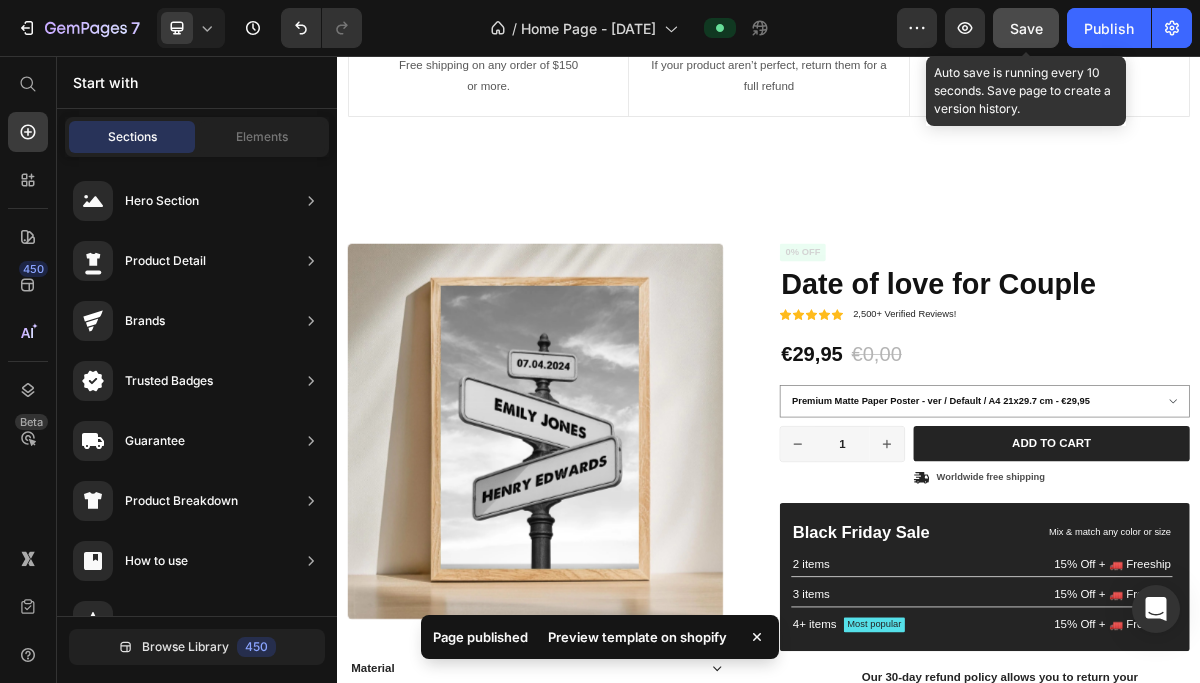 click on "Save" at bounding box center [1026, 28] 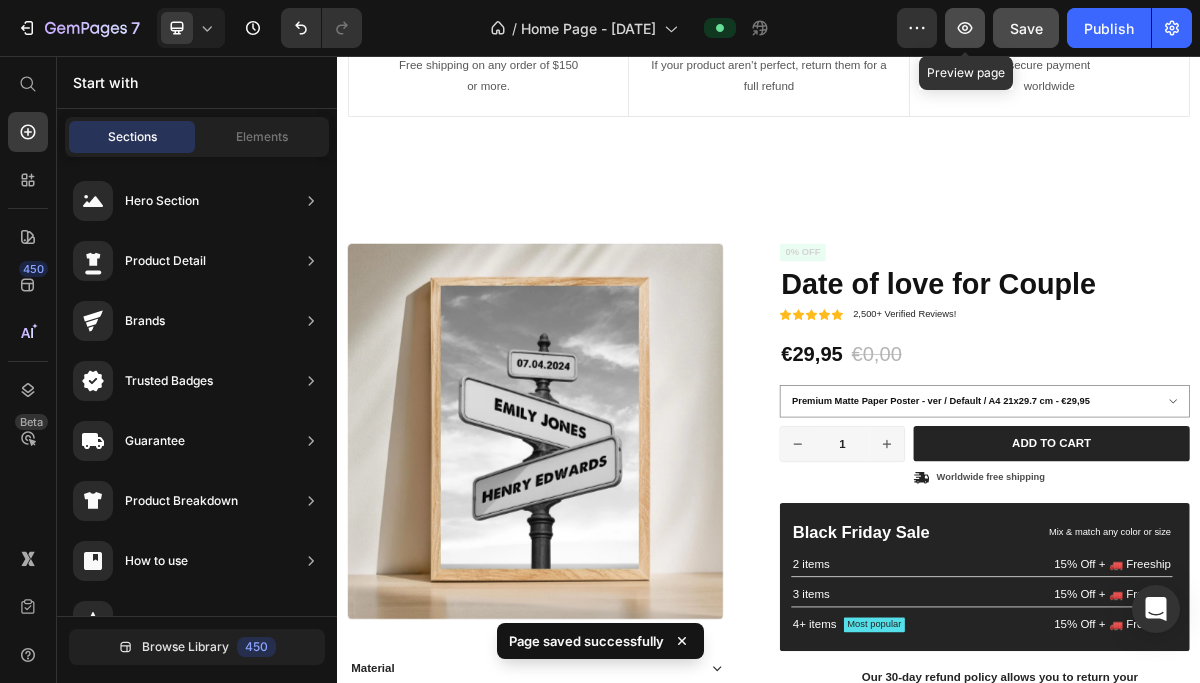 click 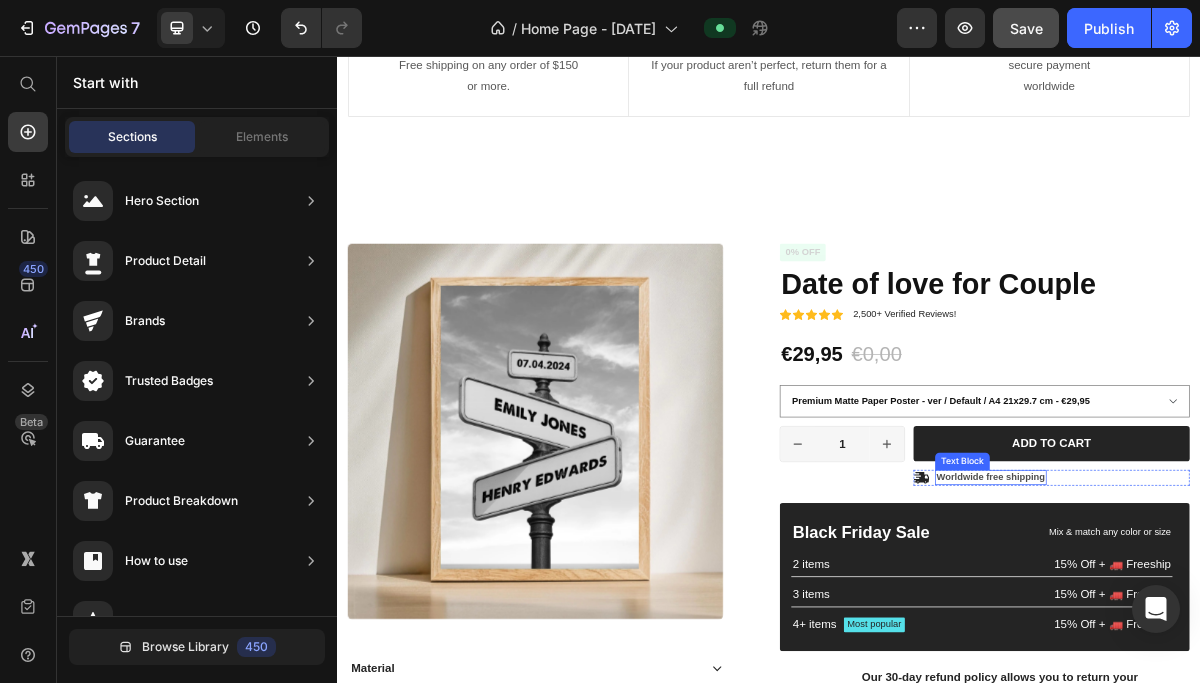 click on "Worldwide free shipping" at bounding box center (1245, 641) 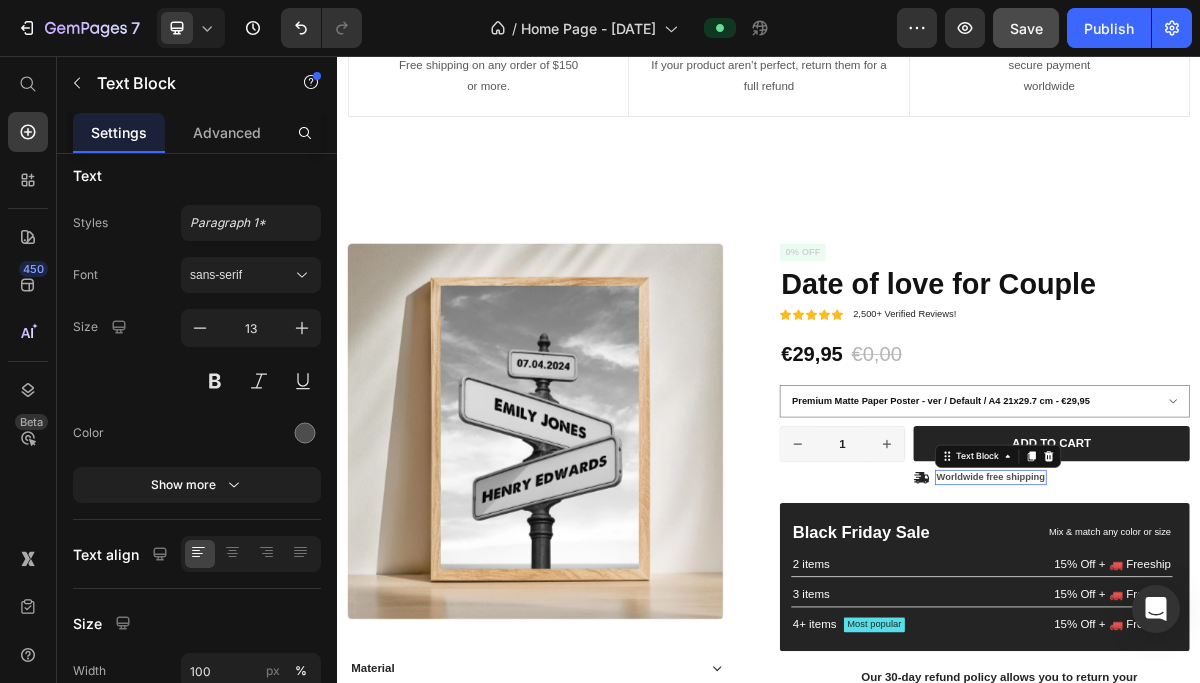 scroll, scrollTop: 0, scrollLeft: 0, axis: both 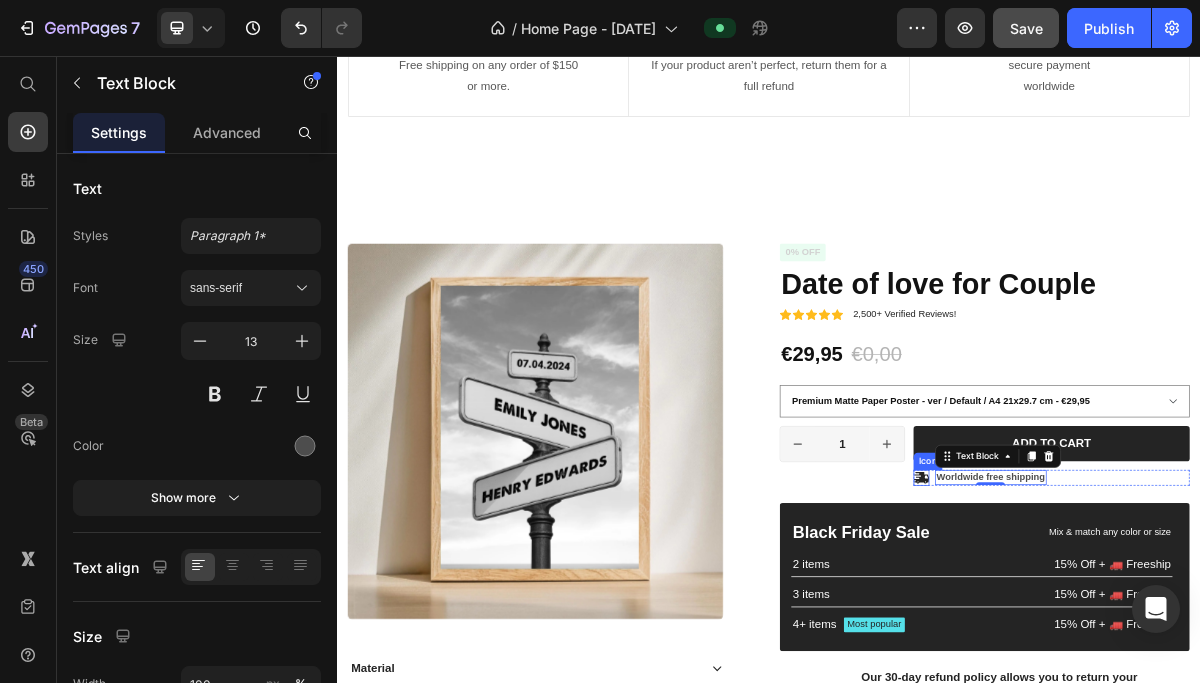 click 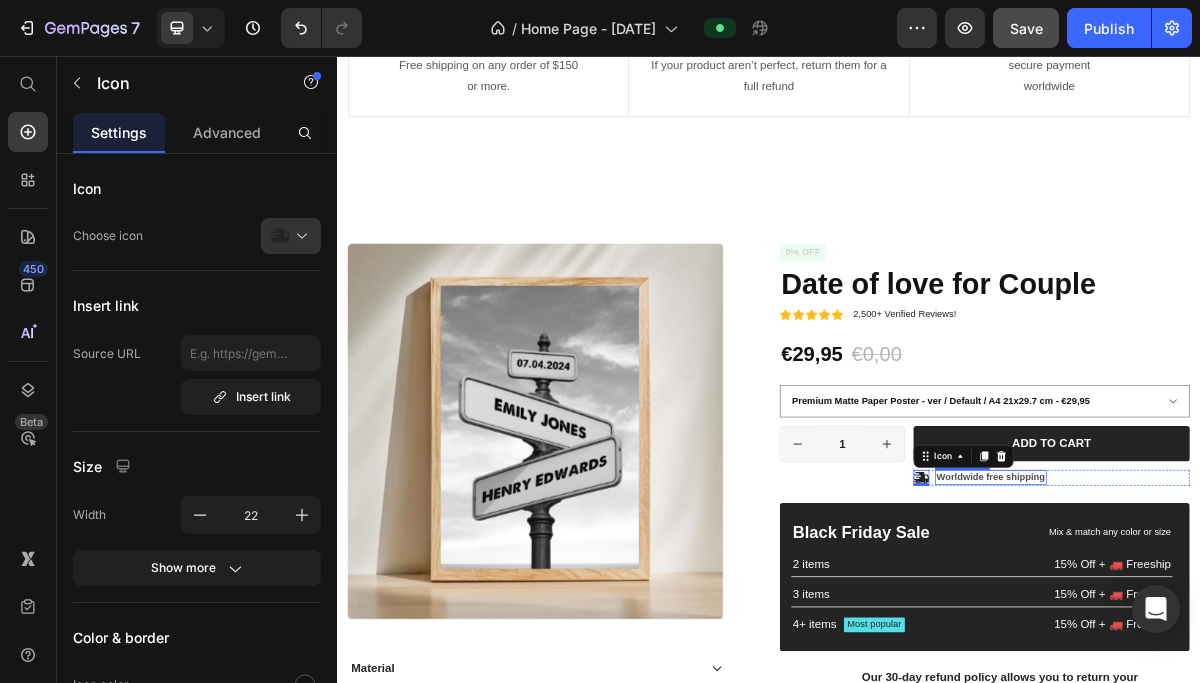 click on "Worldwide free shipping" at bounding box center [1245, 641] 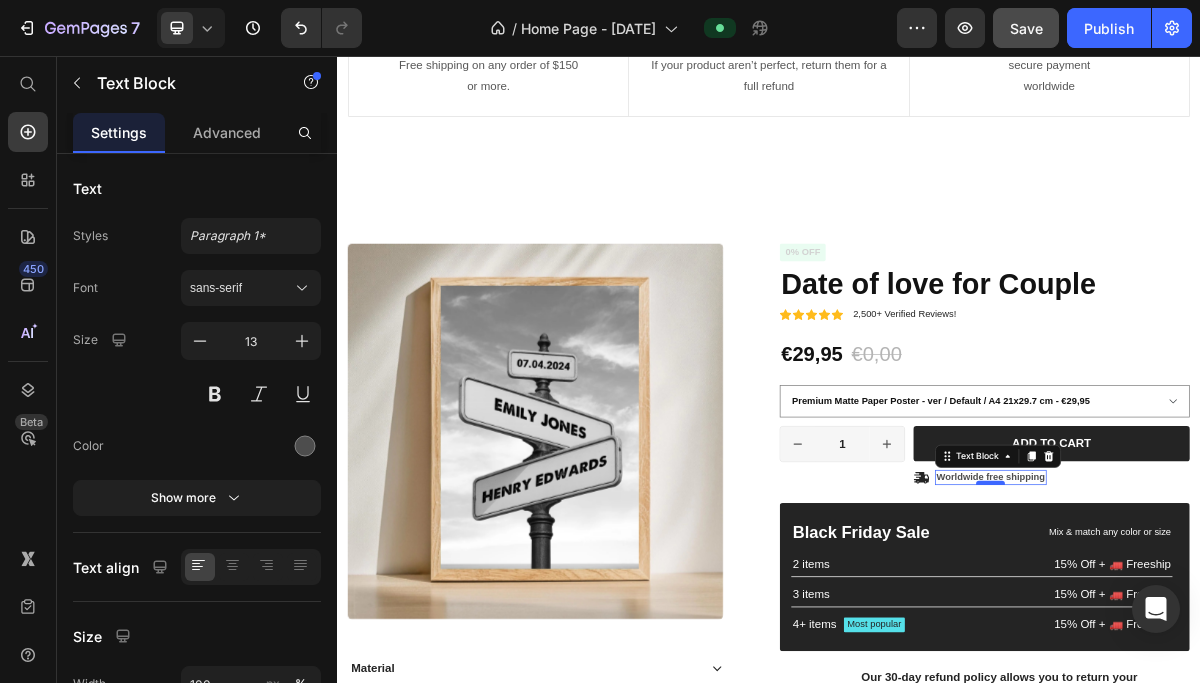 click at bounding box center (1245, 649) 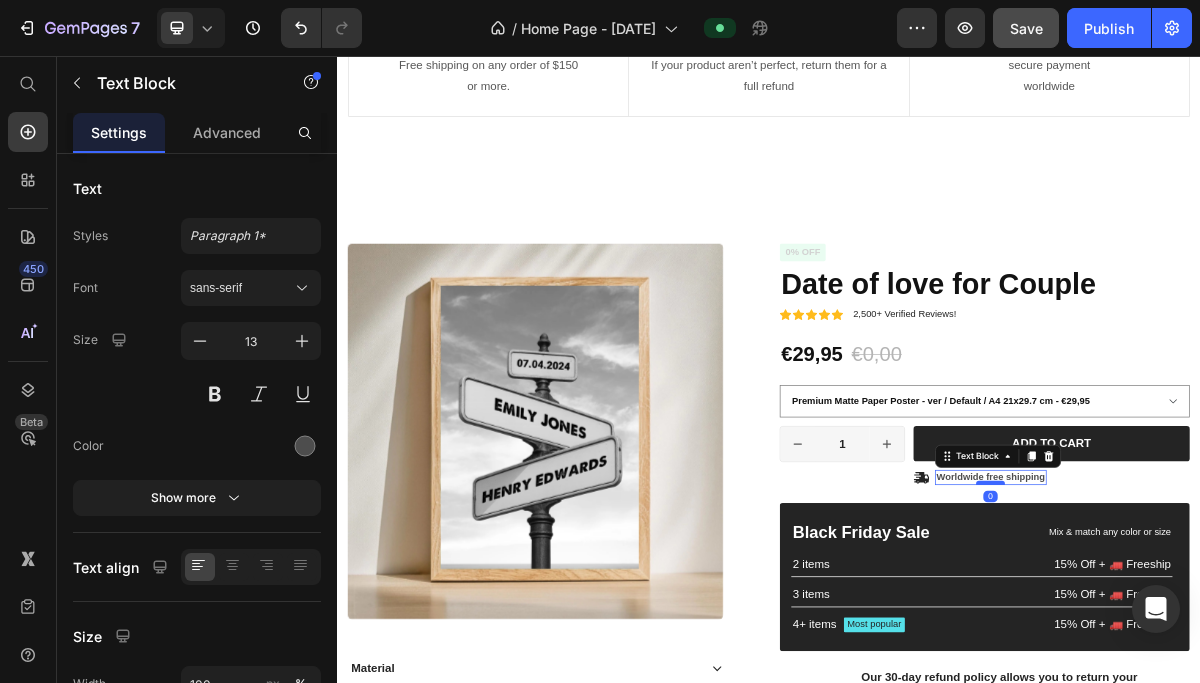 click at bounding box center (1245, 649) 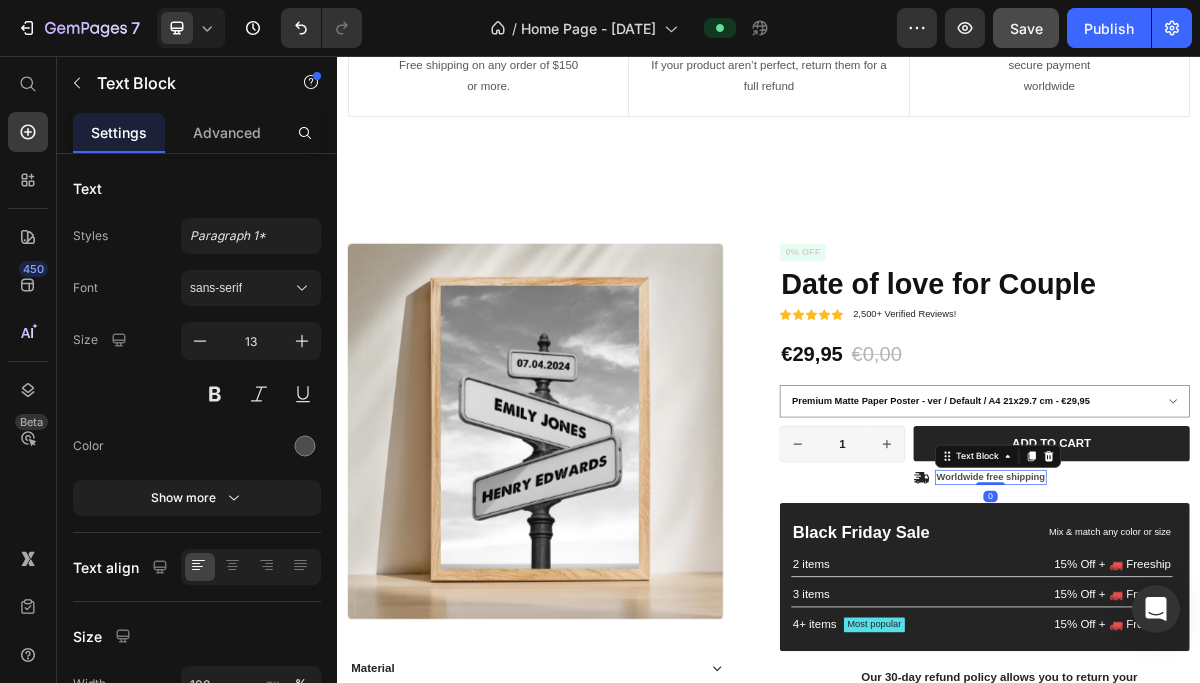 click on "Worldwide free shipping" at bounding box center (1245, 641) 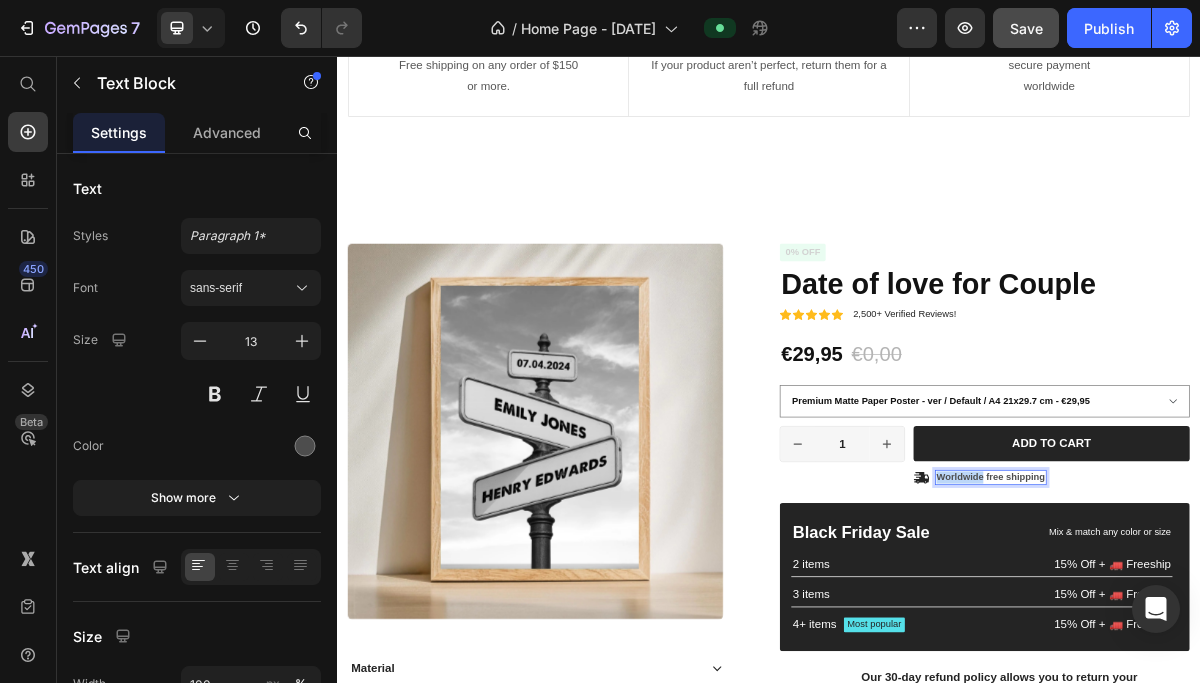 click on "Worldwide free shipping" at bounding box center [1245, 641] 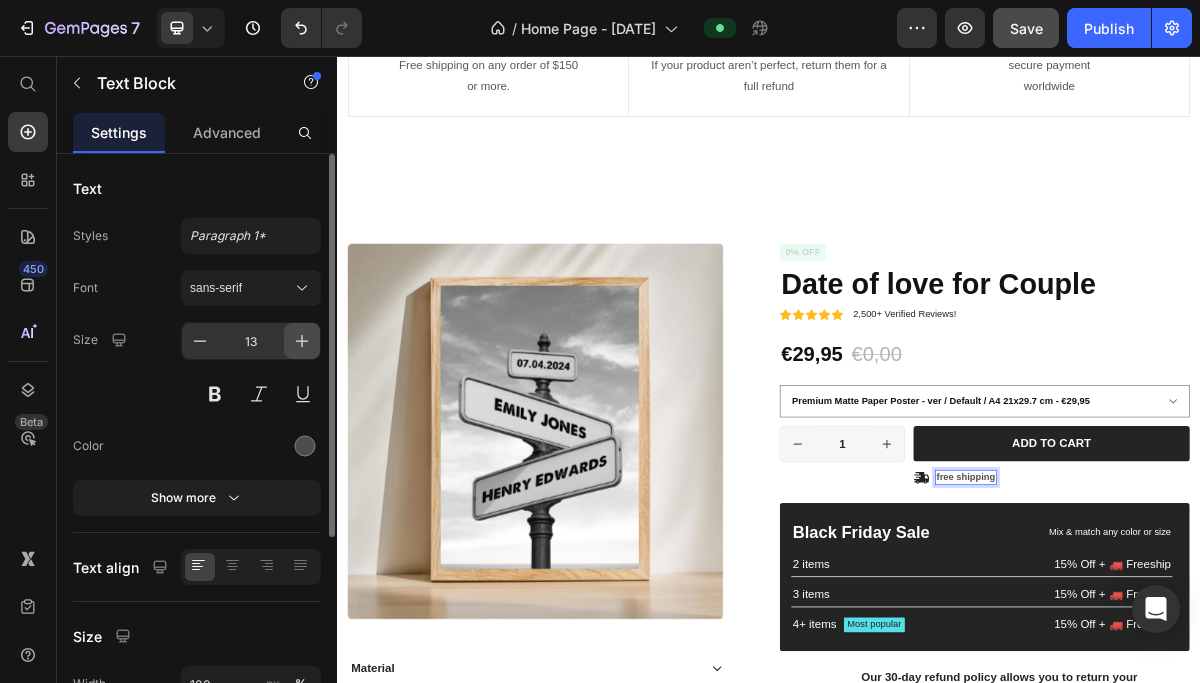 click 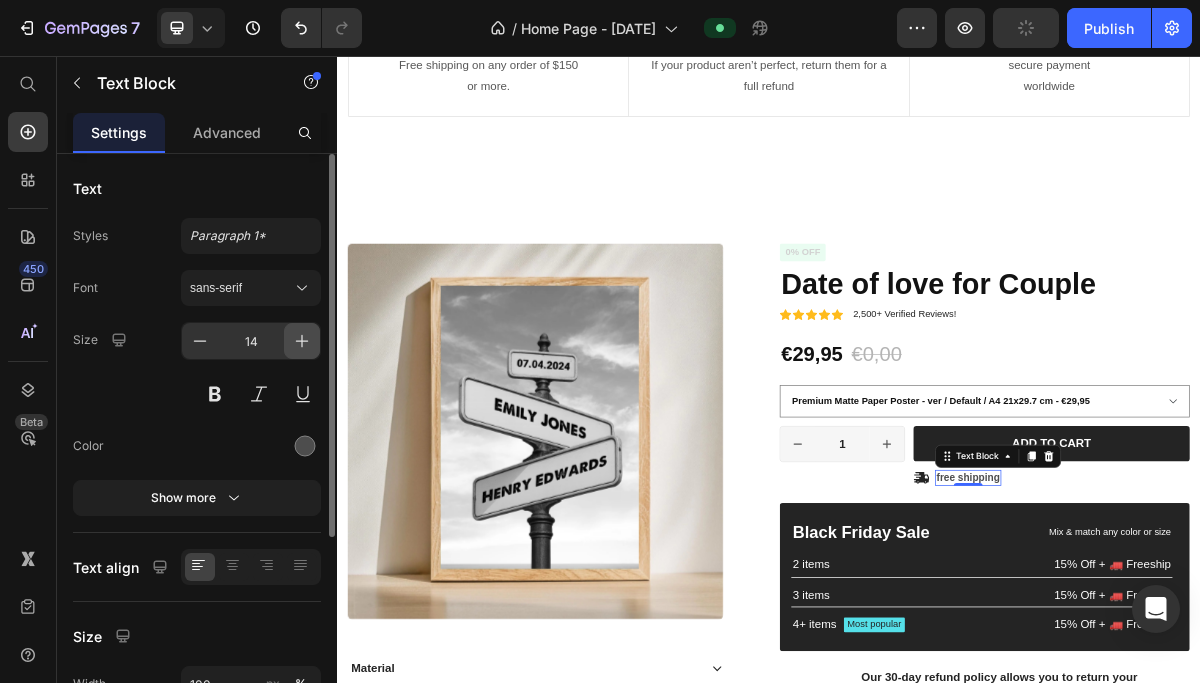 click 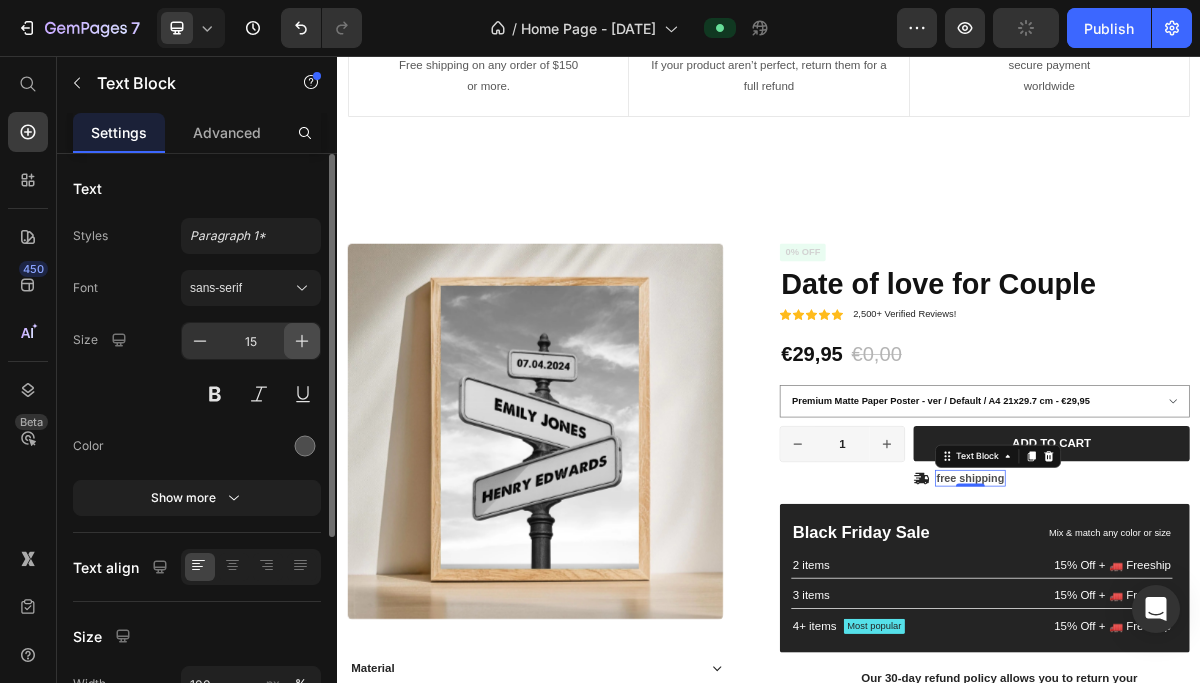 click 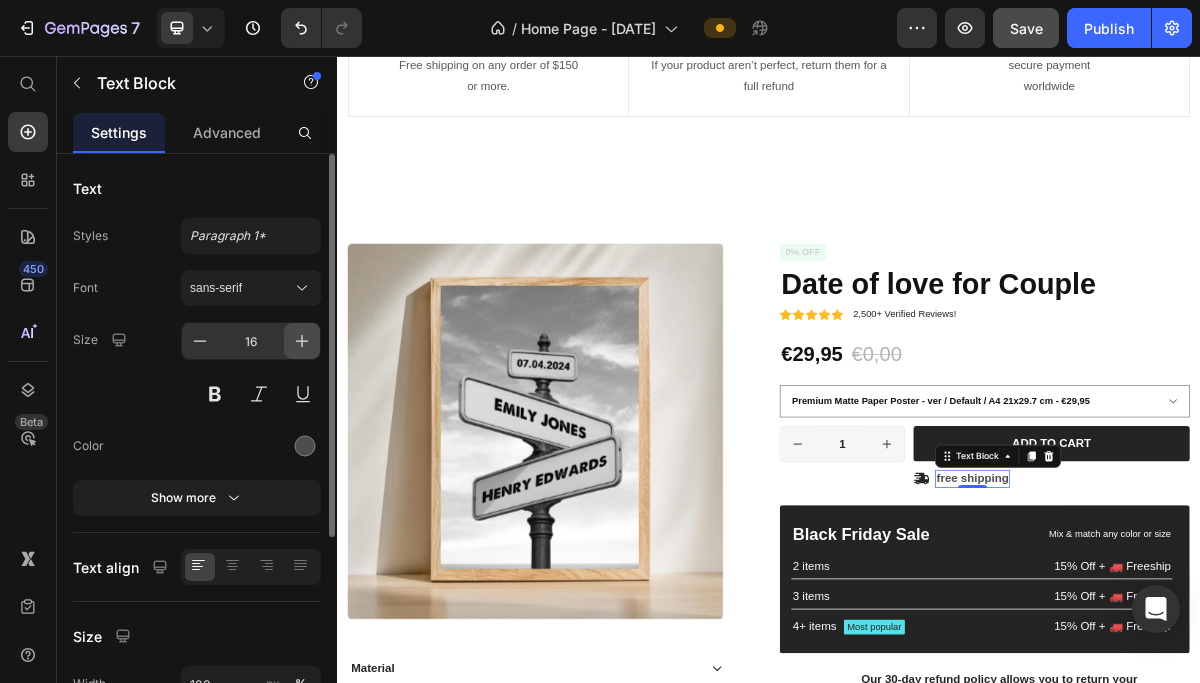 click 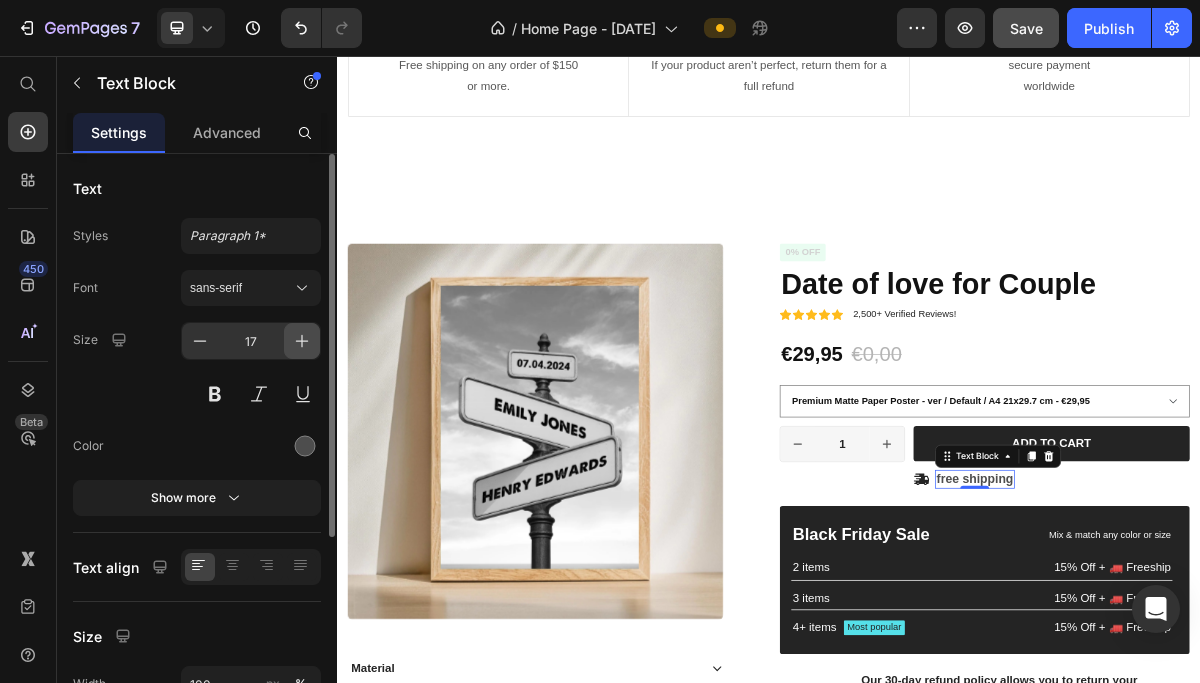 click 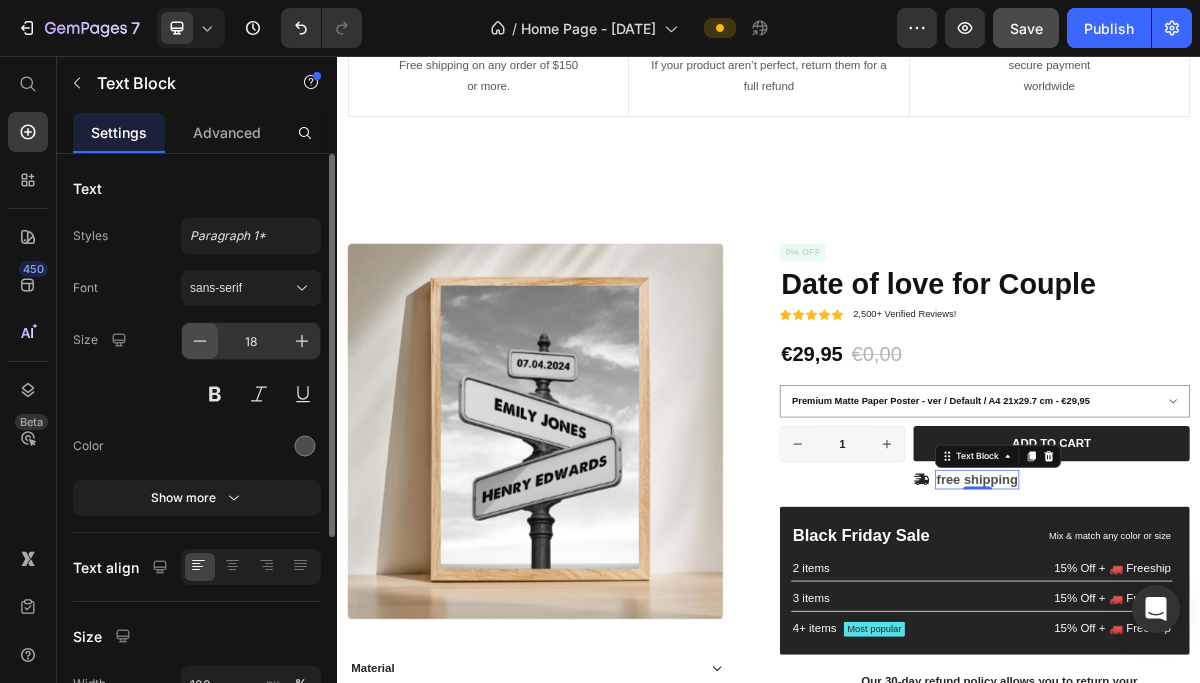 click at bounding box center (200, 341) 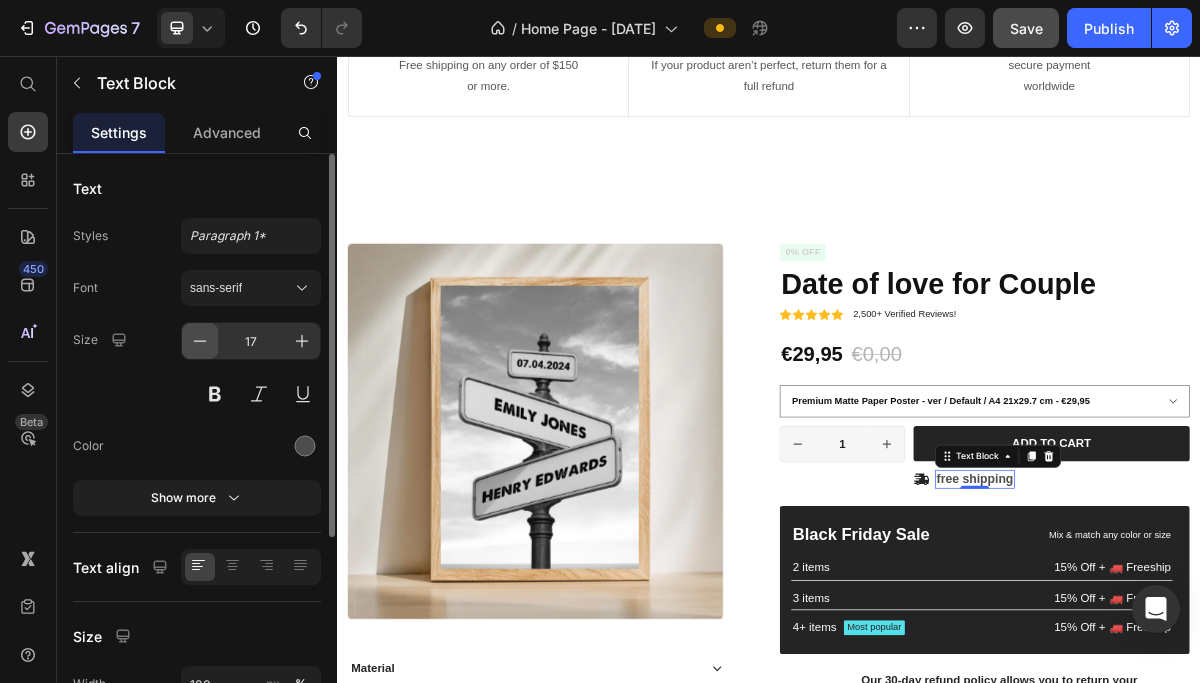 click at bounding box center [200, 341] 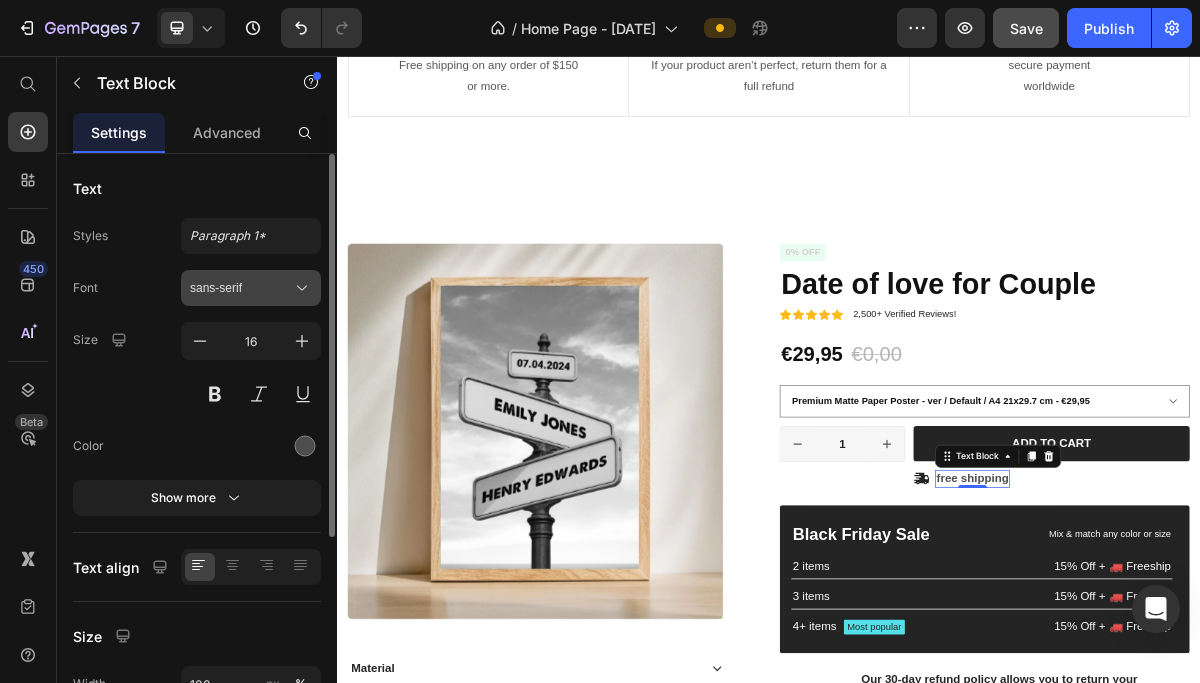 click on "sans-serif" at bounding box center (241, 288) 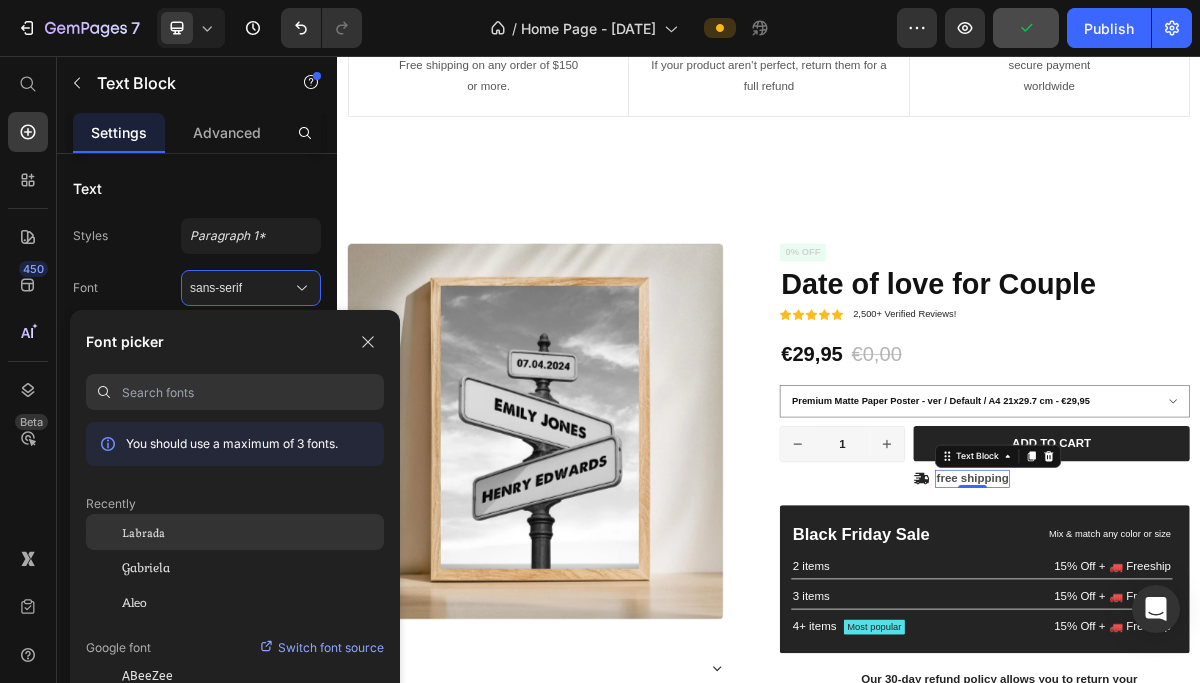 click on "Labrada" 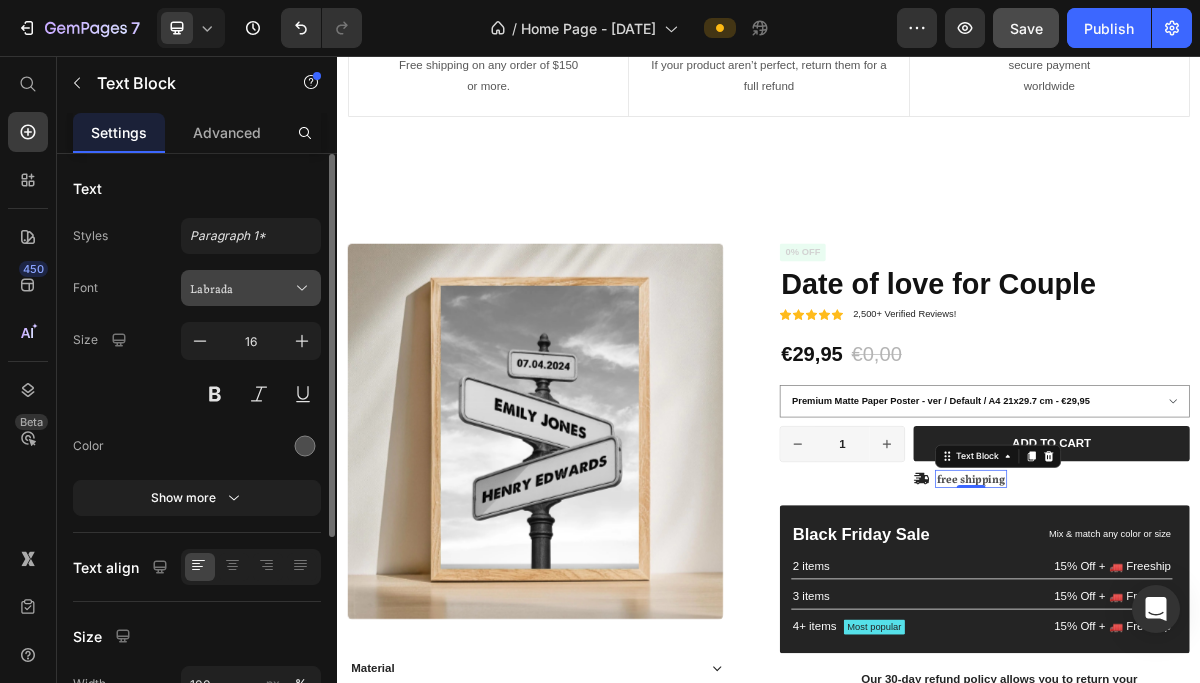 click on "Labrada" at bounding box center [241, 288] 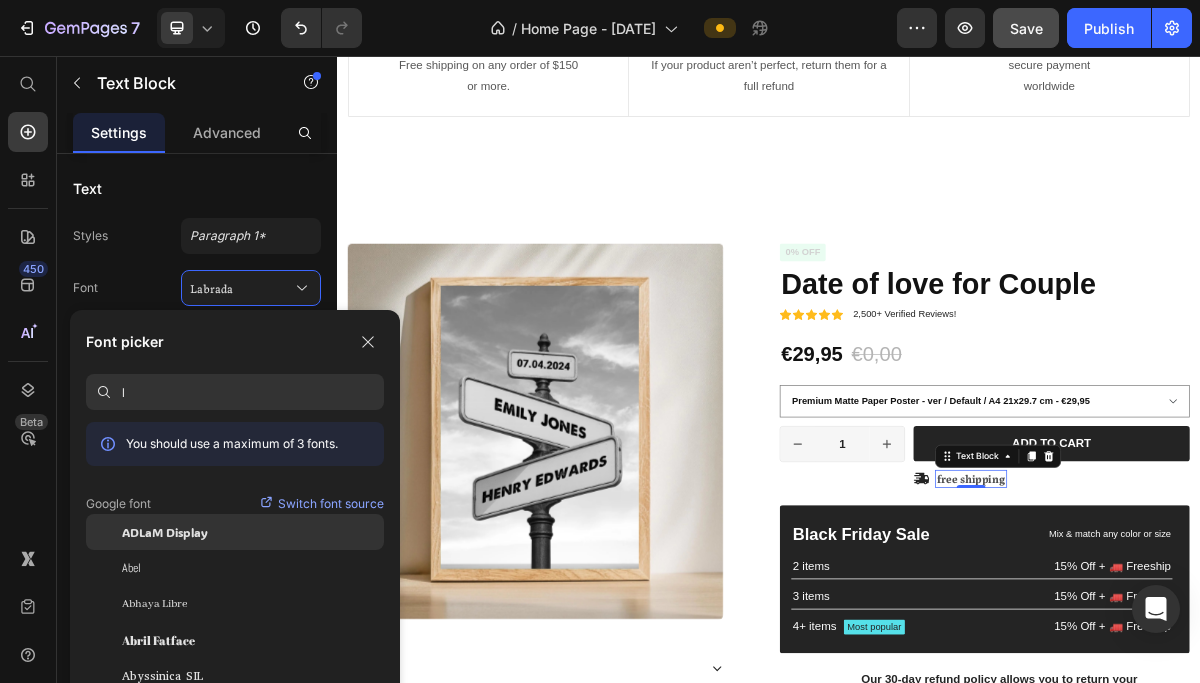 click on "ADLaM Display" 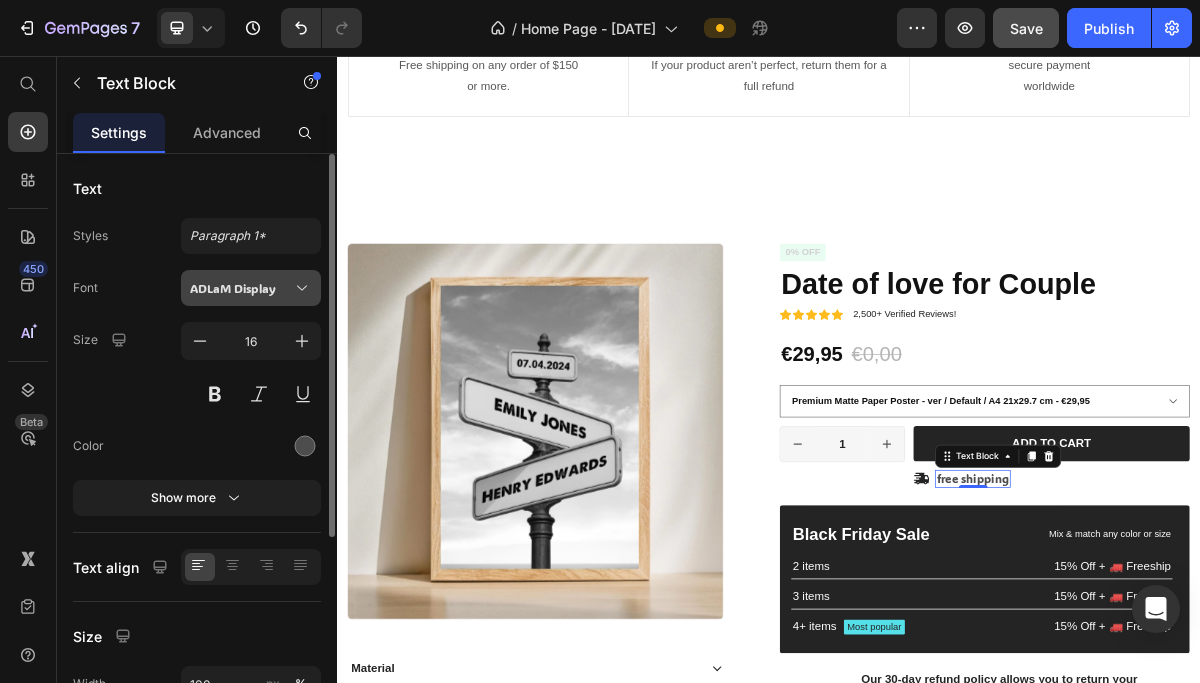 click on "ADLaM Display" at bounding box center [241, 288] 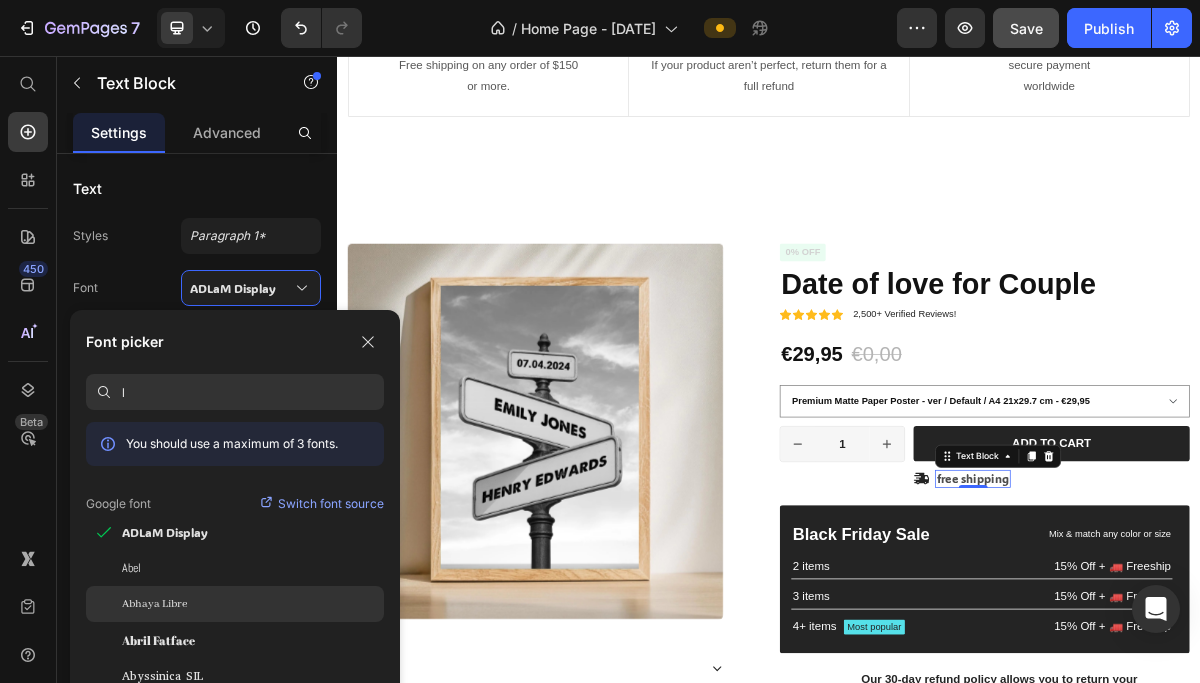 click on "Abhaya Libre" at bounding box center [154, 604] 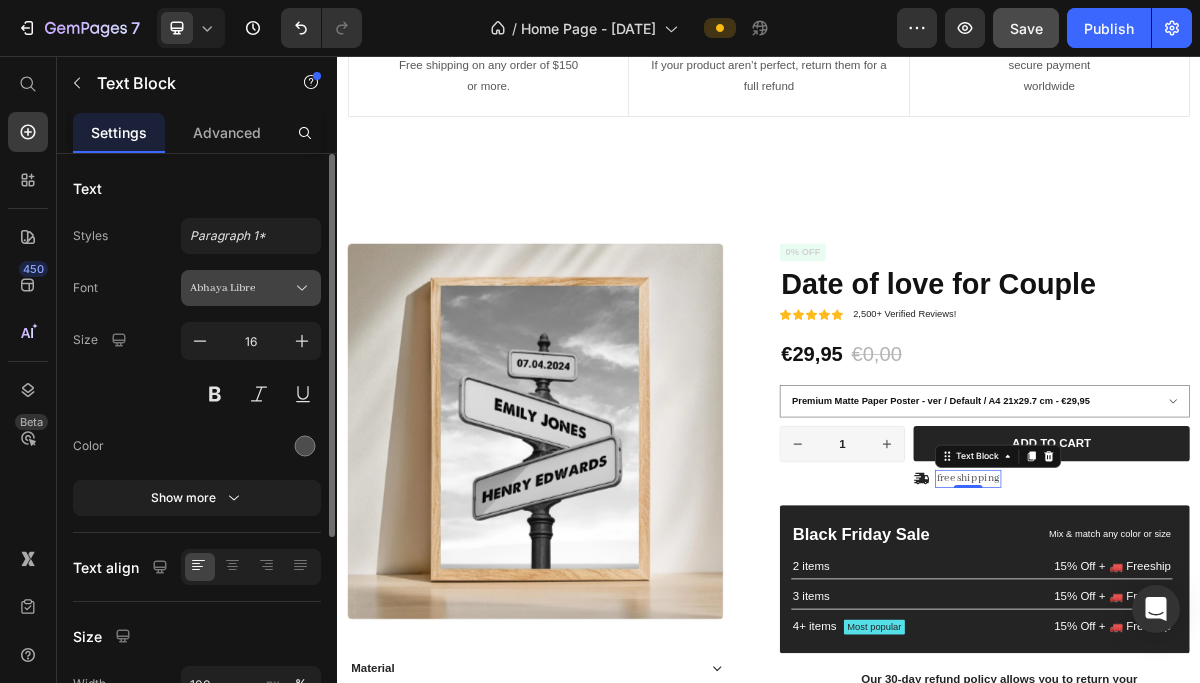 click on "Abhaya Libre" at bounding box center [241, 288] 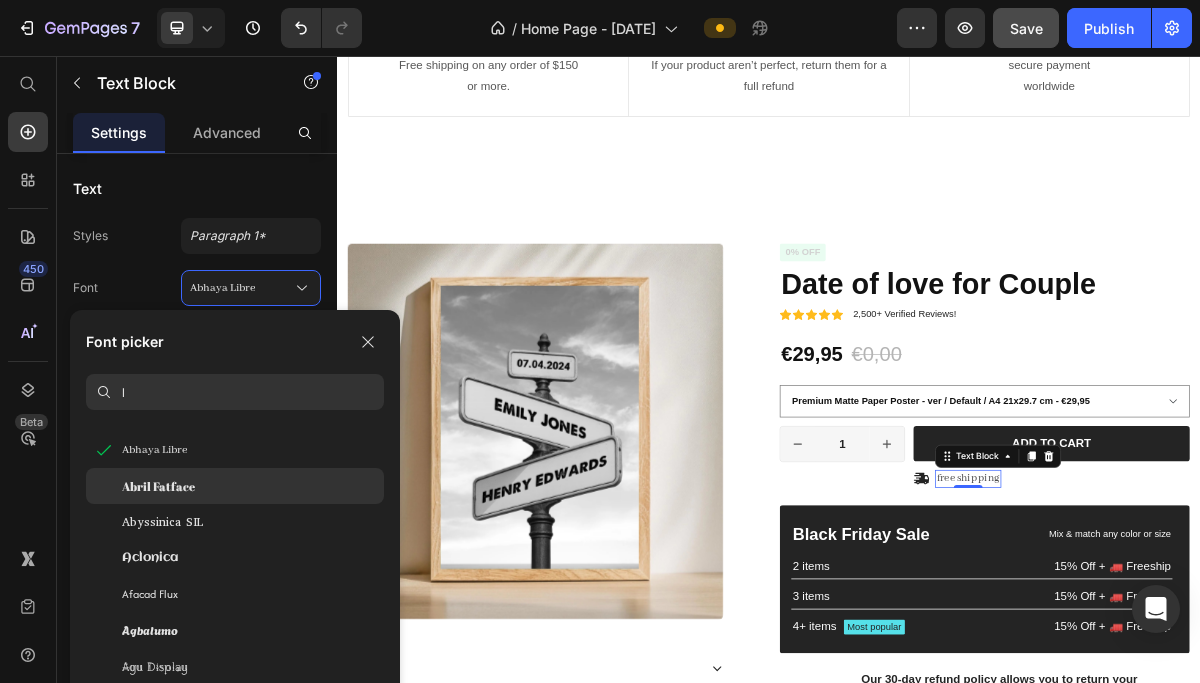scroll, scrollTop: 159, scrollLeft: 0, axis: vertical 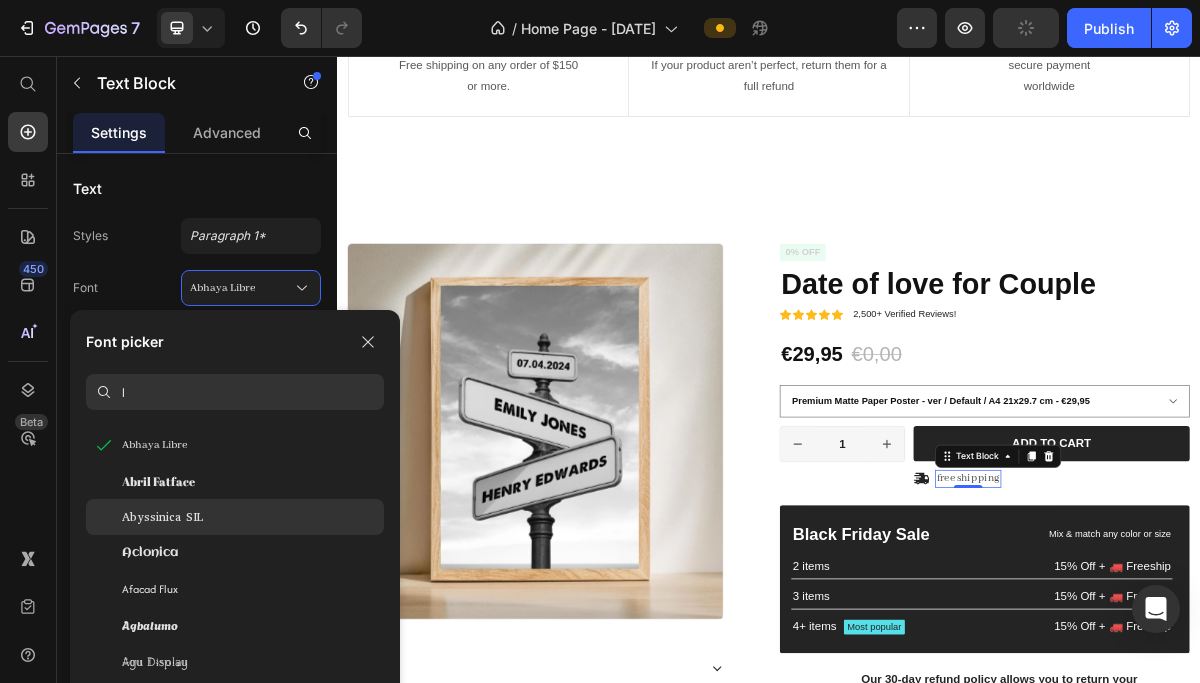 click on "Abyssinica SIL" 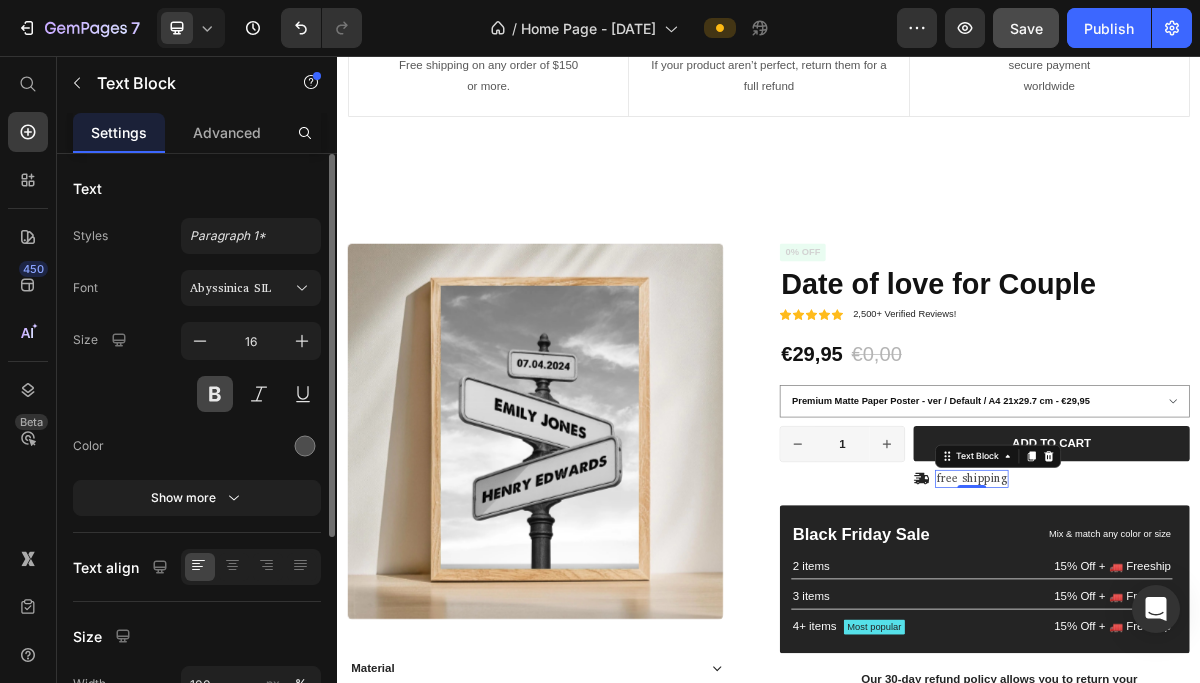 click at bounding box center [215, 394] 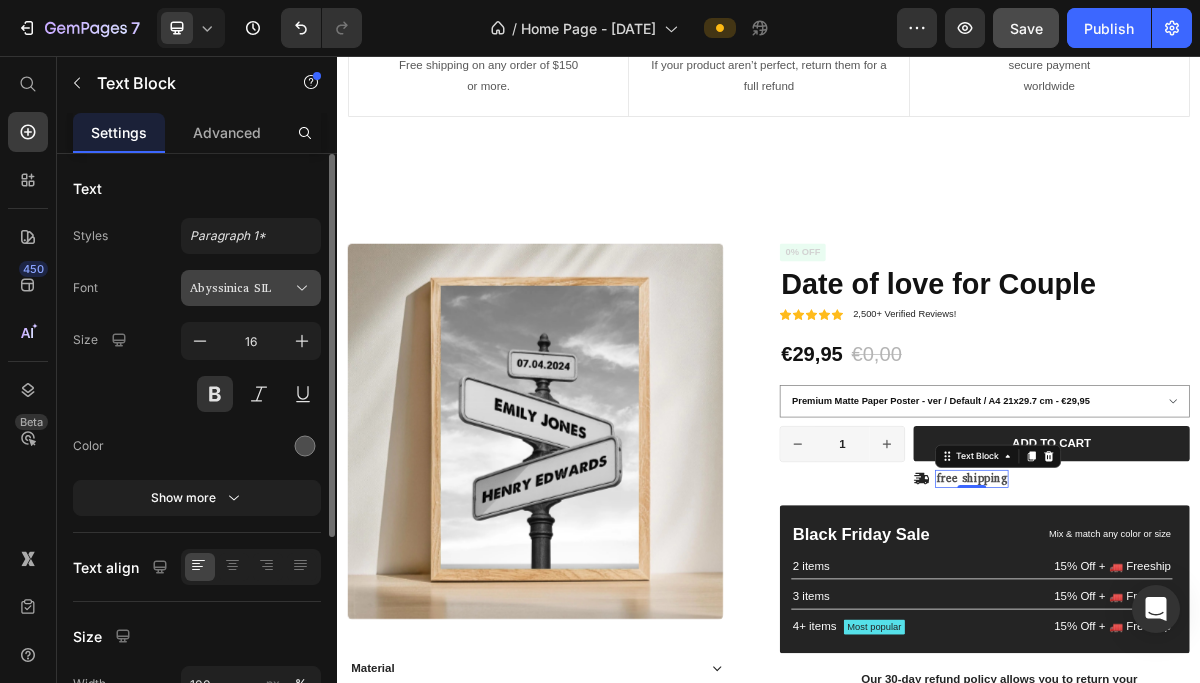 click on "Abyssinica SIL" at bounding box center (251, 288) 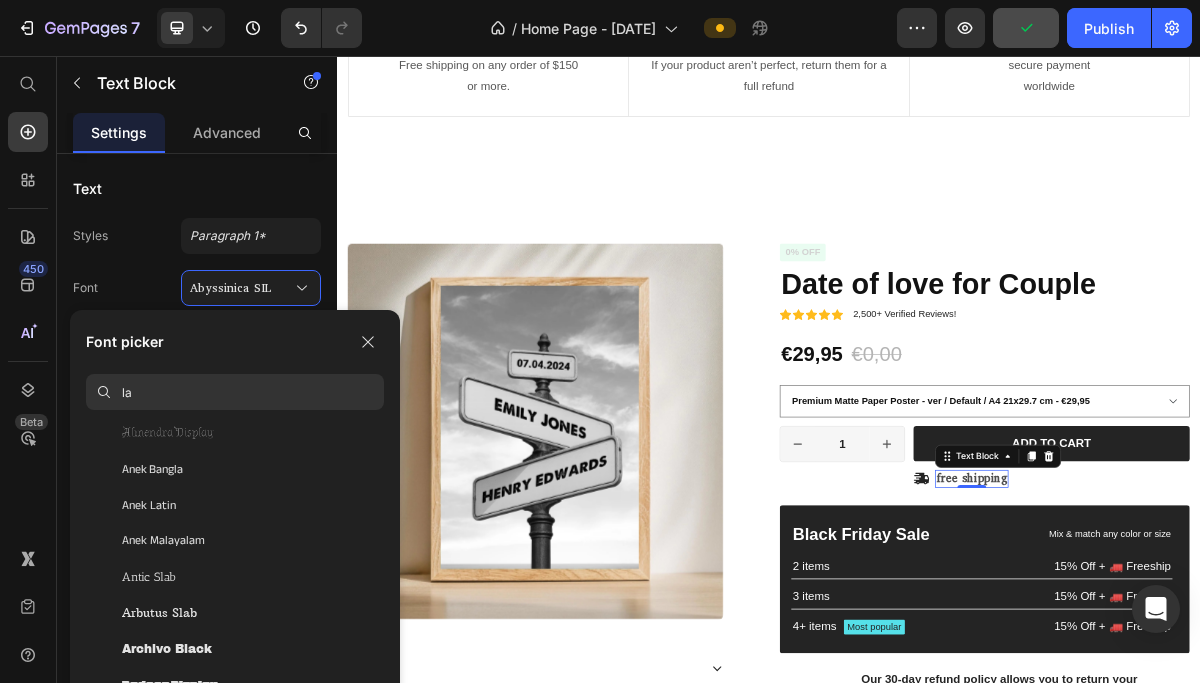 scroll, scrollTop: 0, scrollLeft: 0, axis: both 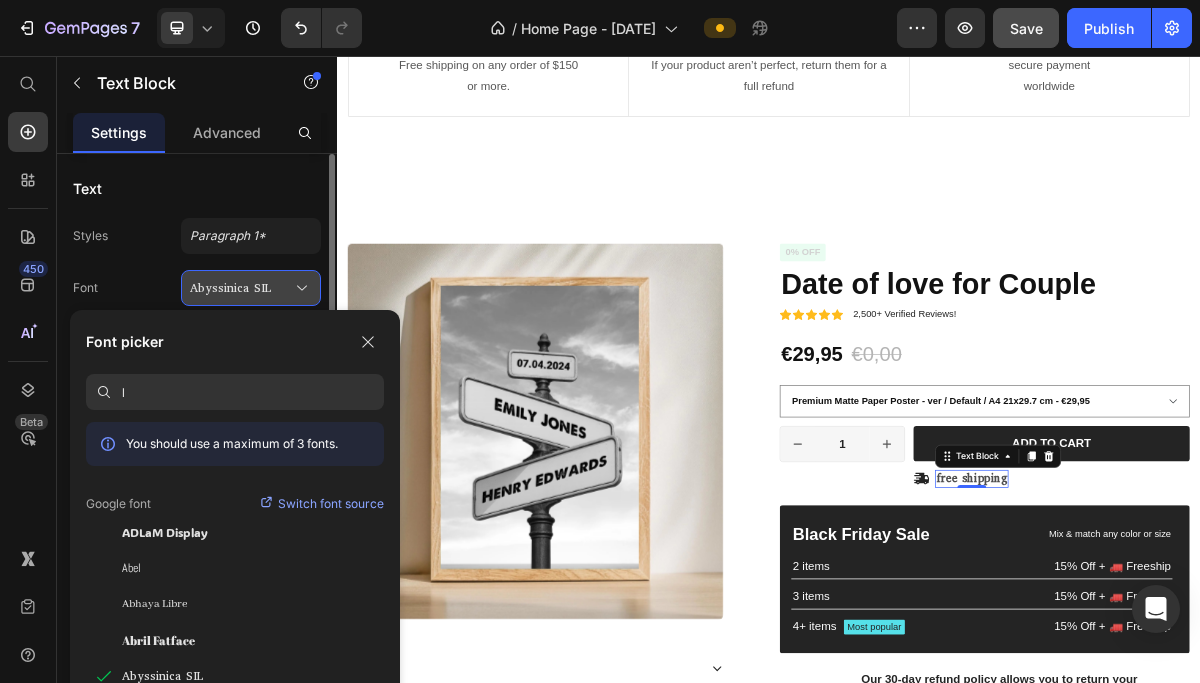 click on "Abyssinica SIL" at bounding box center (241, 288) 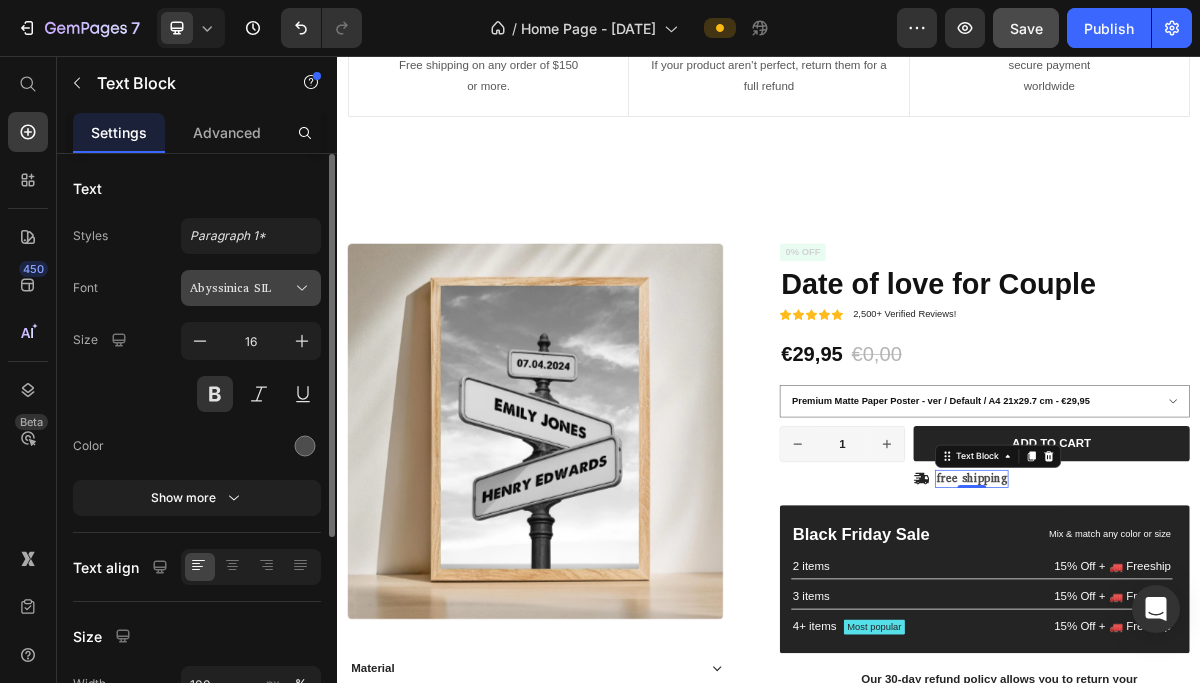 click on "Abyssinica SIL" at bounding box center [241, 288] 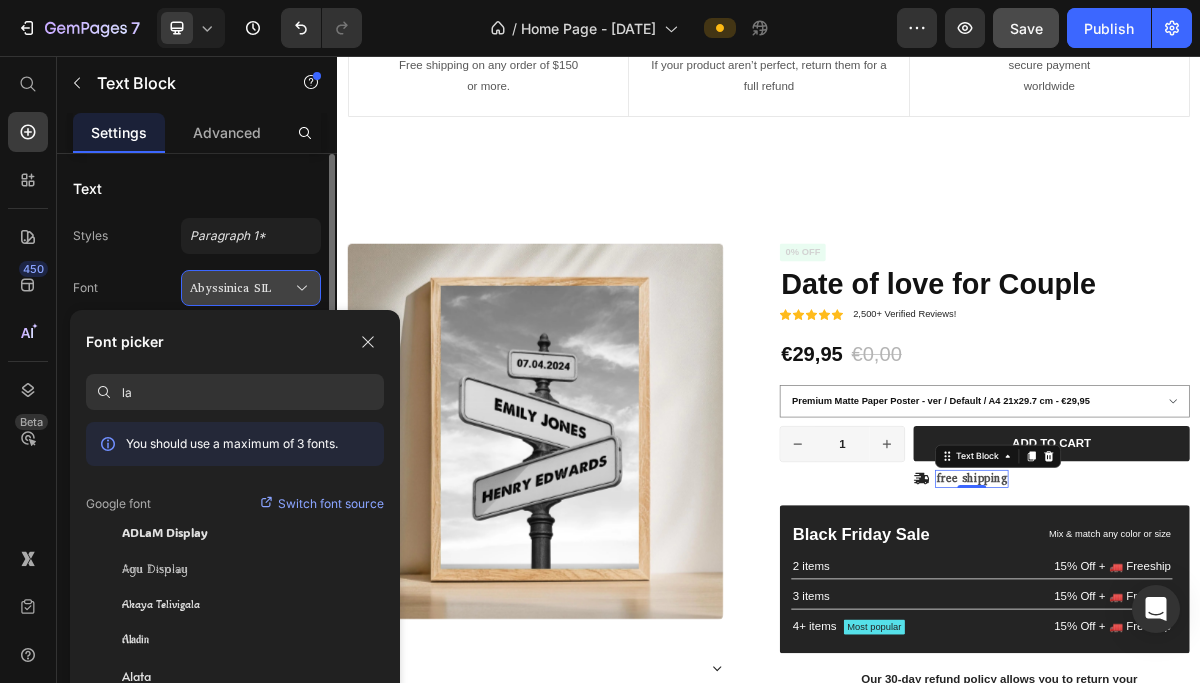type on "l" 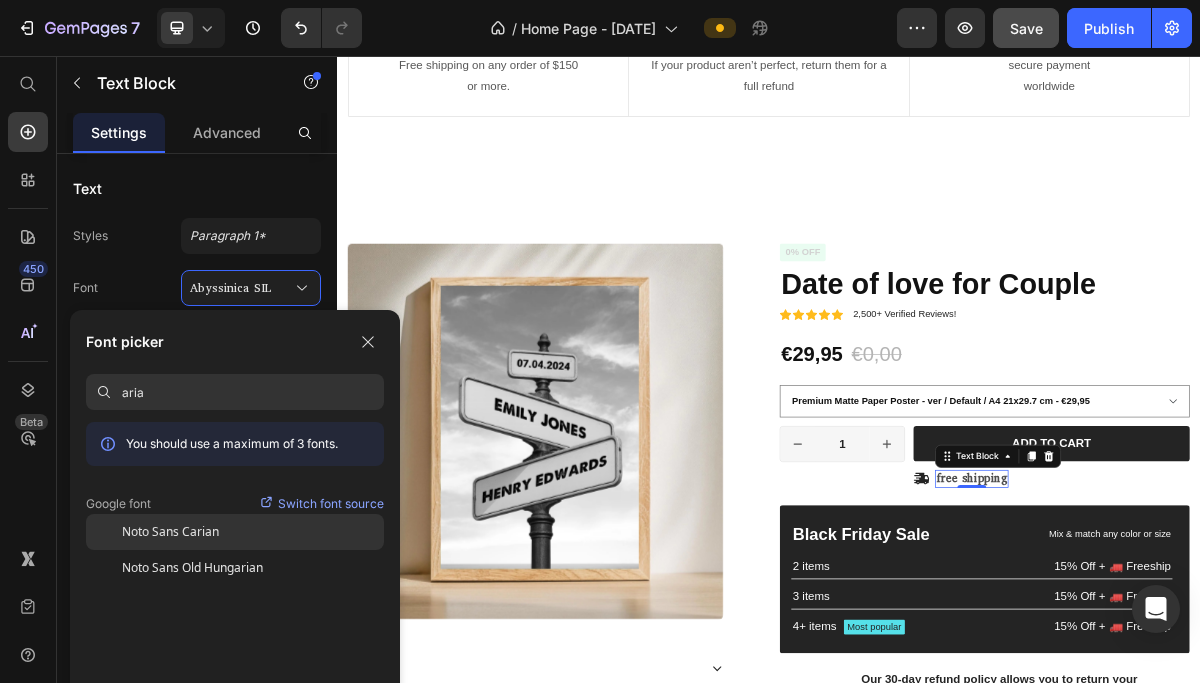 type on "aria" 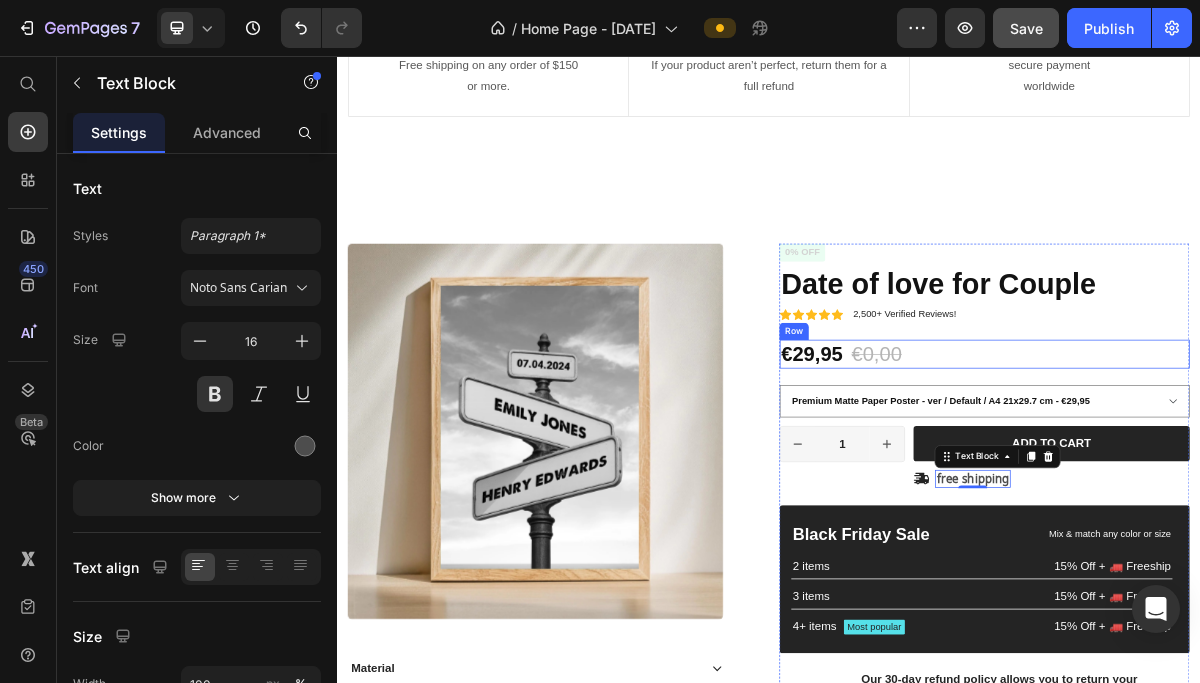 click on "€29,95 Product Price €0,00 Product Price 0% off Product Badge Row" at bounding box center [1237, 470] 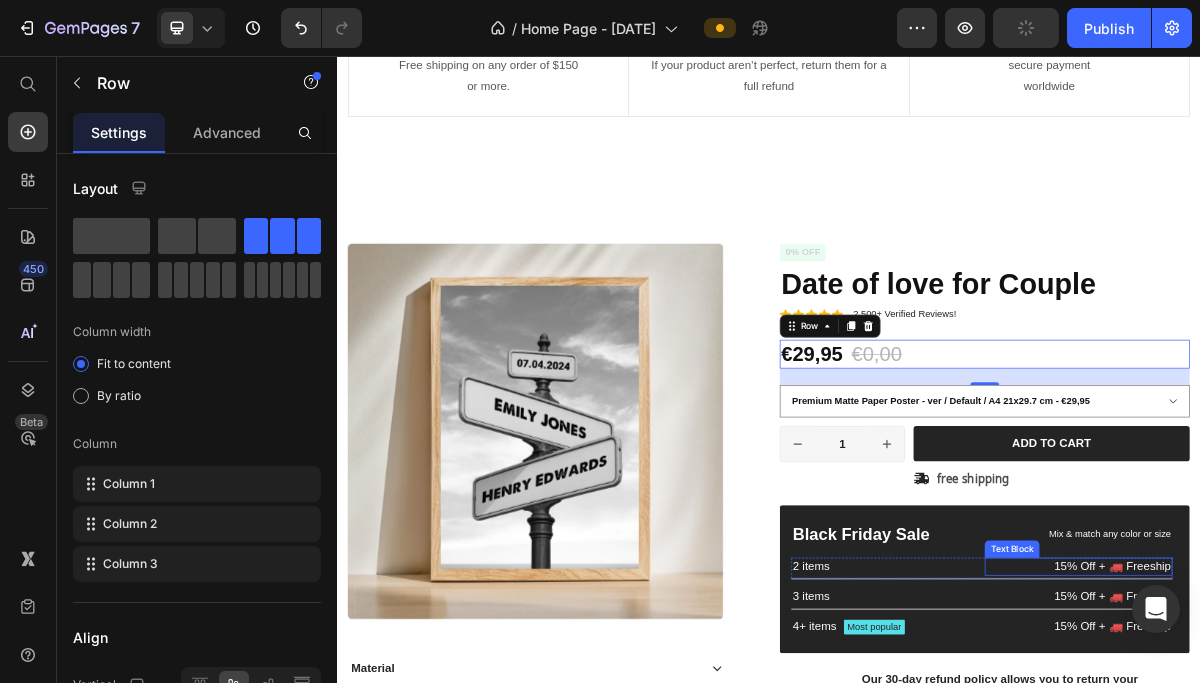 click on "15% Off + 🚛 Freeship" at bounding box center (1367, 765) 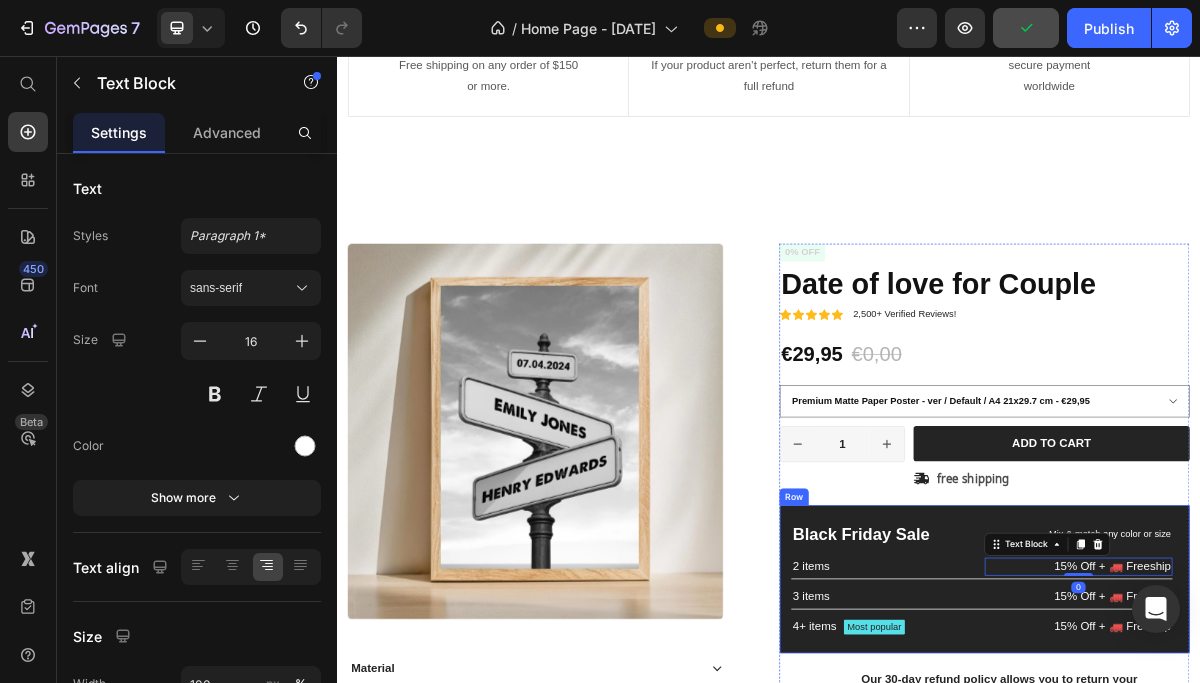 click on "Black Friday Sale" at bounding box center (1098, 721) 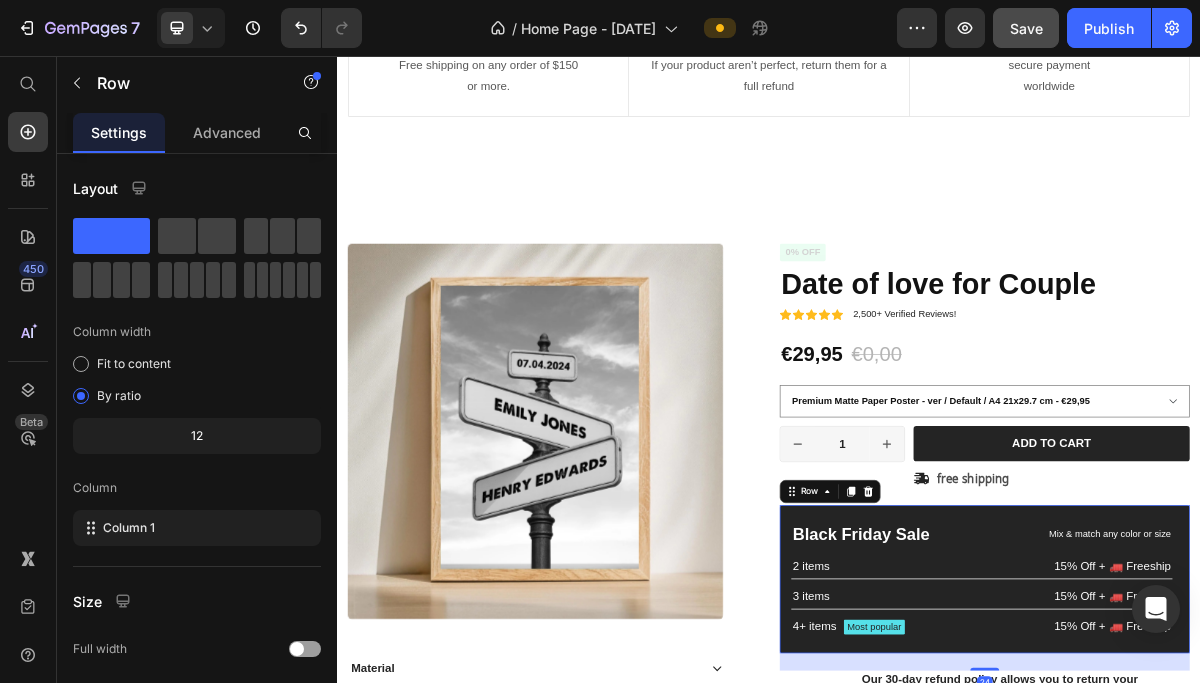 click on "Black Friday Sale Text Block Mix & match any color or size Text Block Row 2 items Text Block 15% Off + 🚛 Freeship Text Block Row 3 items Text Block 15% Off + 🚛 Freeship Text Block Row 4+ items Text Block Most popular Text Block Row 15% Off + 🚛 Freeship Text Block Row Row   24" at bounding box center (1237, 783) 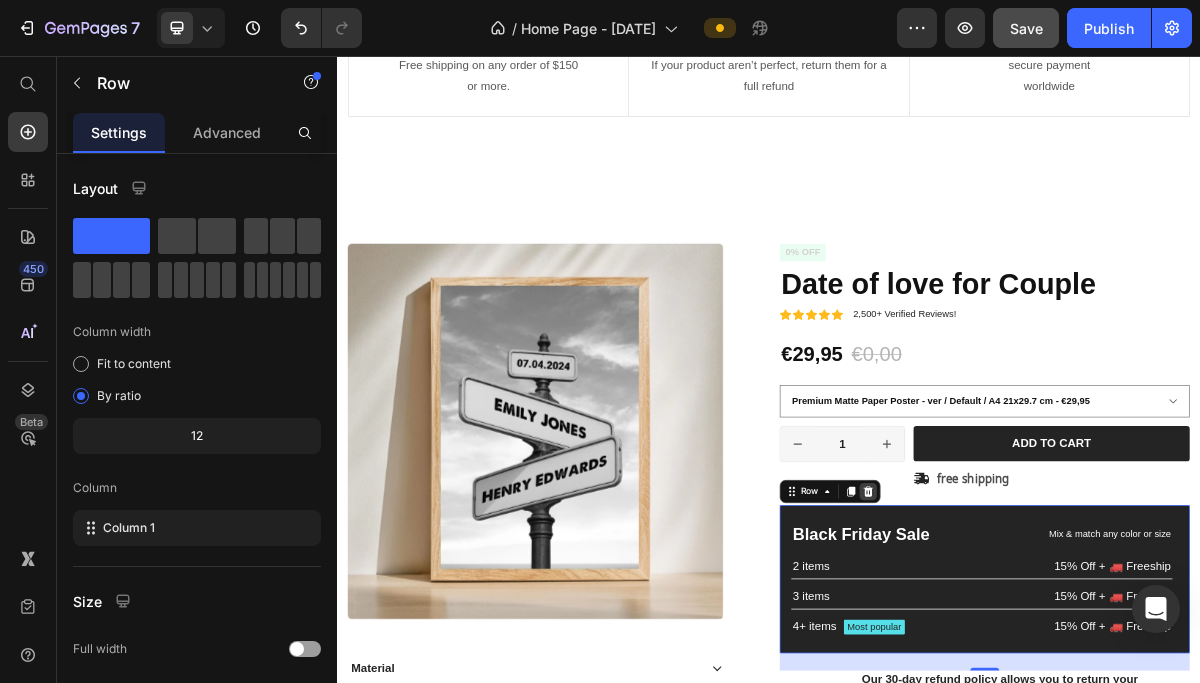 click at bounding box center [1075, 661] 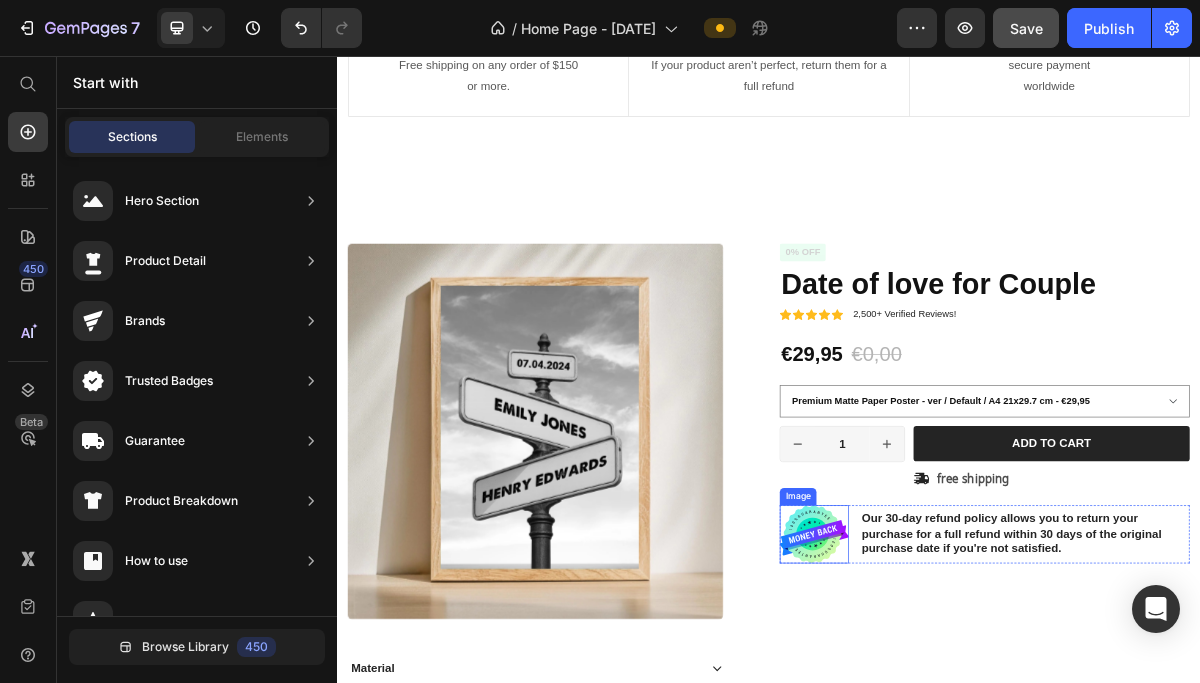 click at bounding box center (1000, 720) 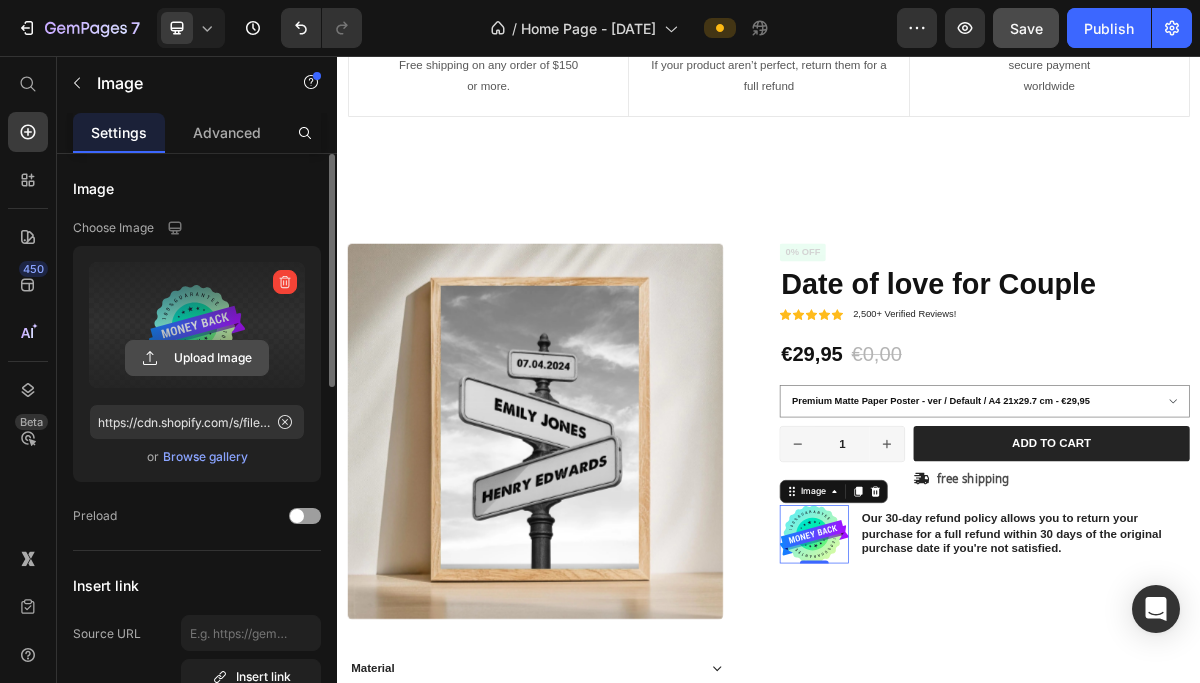 click 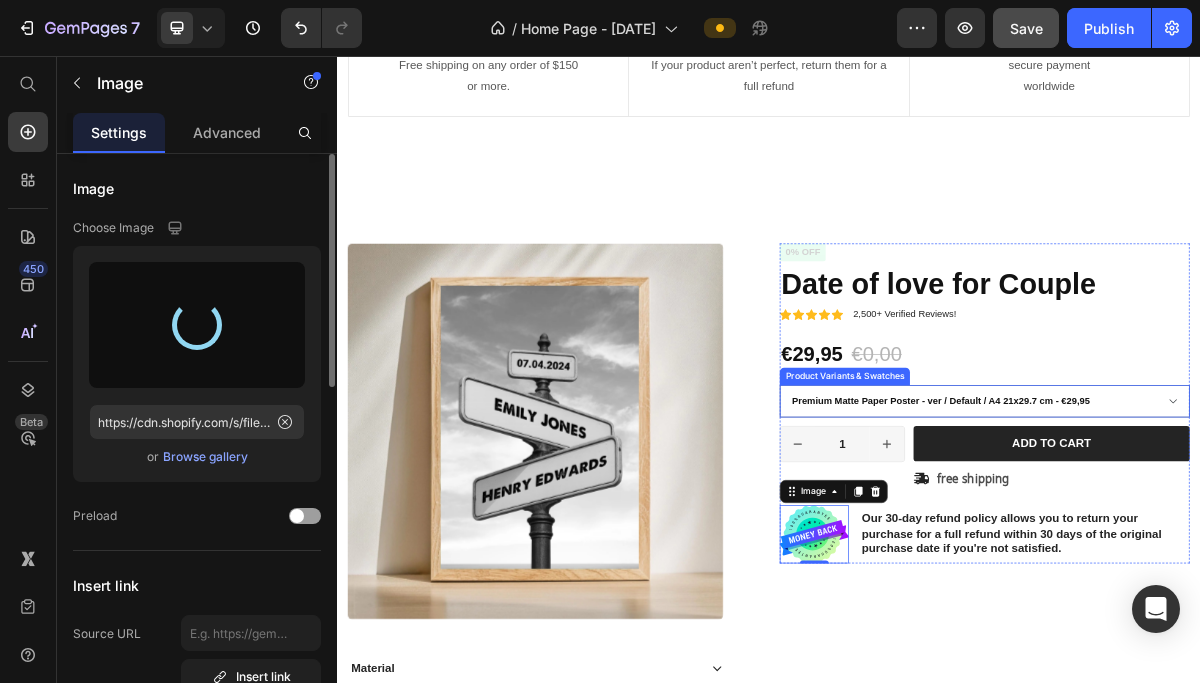 type on "https://cdn.shopify.com/s/files/1/0612/5554/9161/files/gempages_518264669681484875-0d5b6165-0942-45be-ad6d-ead3e45a69b5.png" 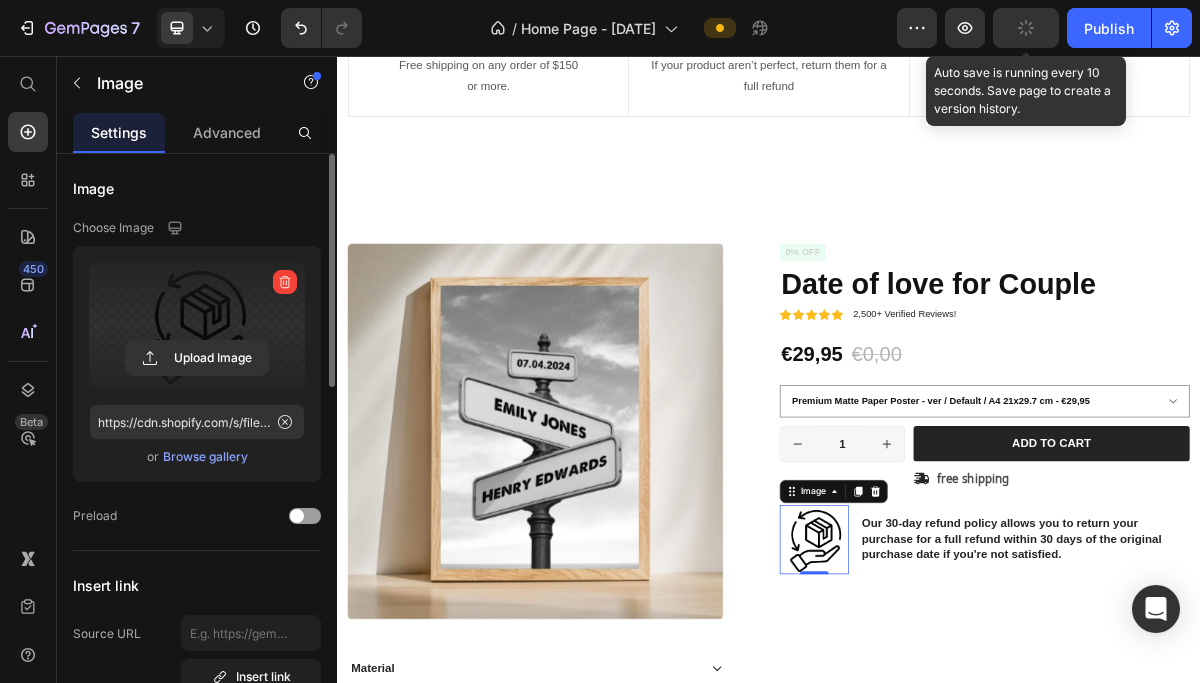 click 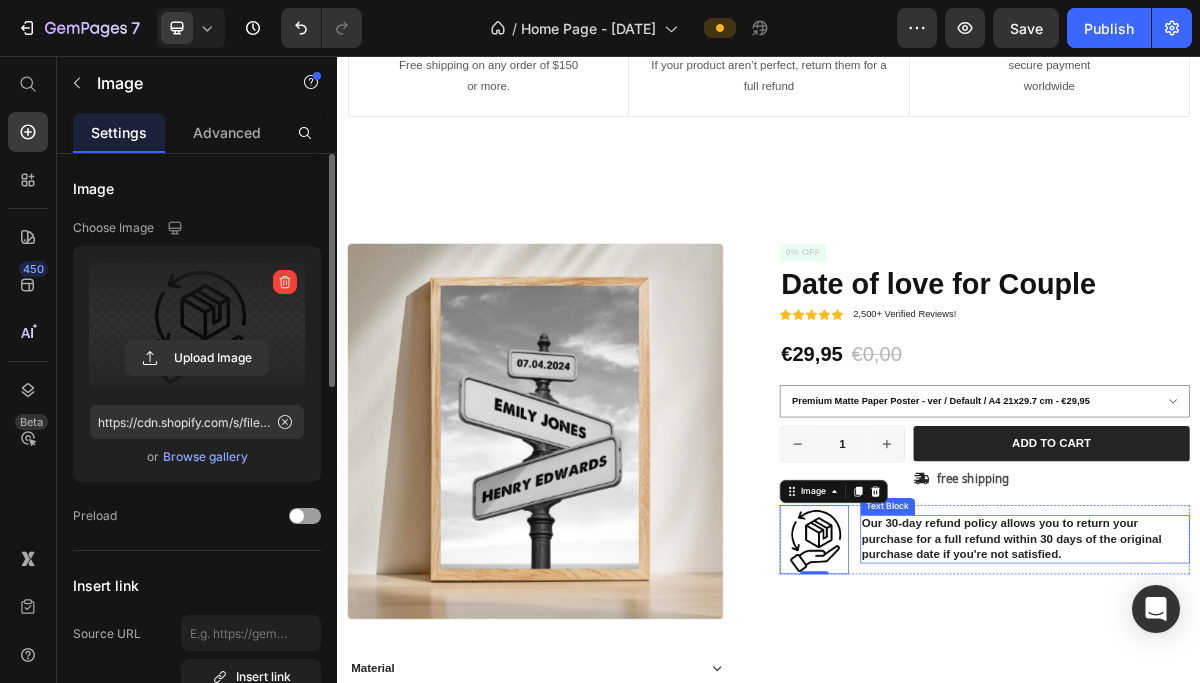 click on "Our 30-day refund policy allows you to return your purchase for a full refund within 30 days of the original purchase date if you're not satisfied." at bounding box center (1293, 727) 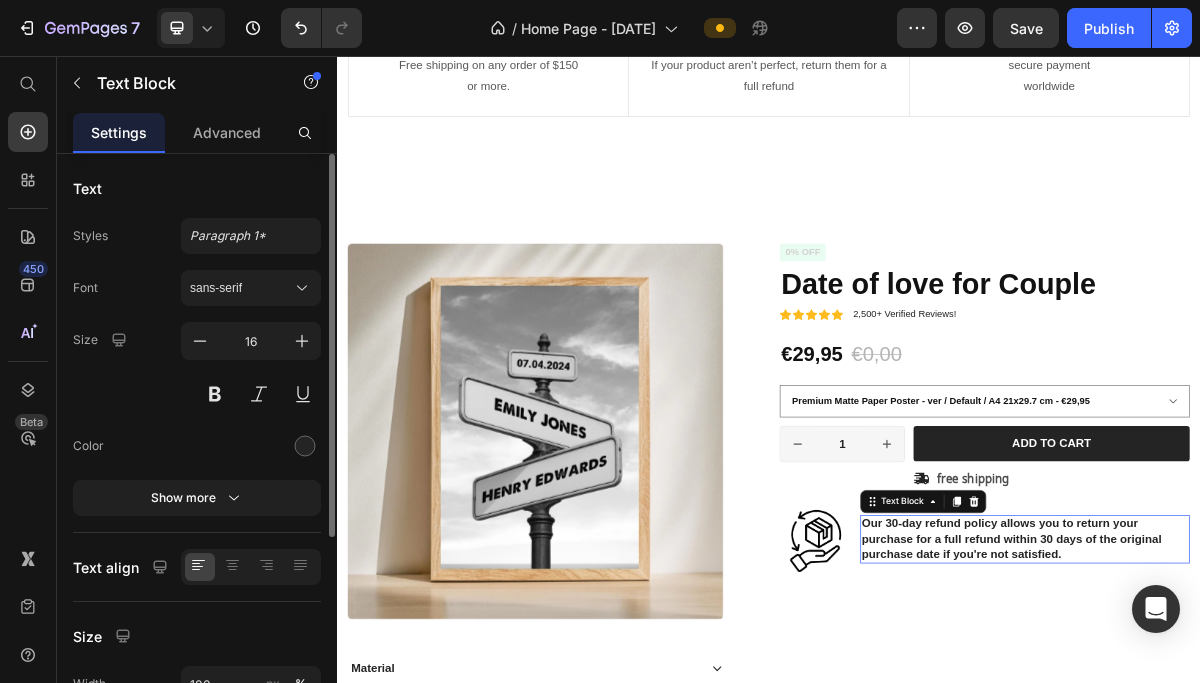 click on "Our 30-day refund policy allows you to return your purchase for a full refund within 30 days of the original purchase date if you're not satisfied." at bounding box center (1293, 727) 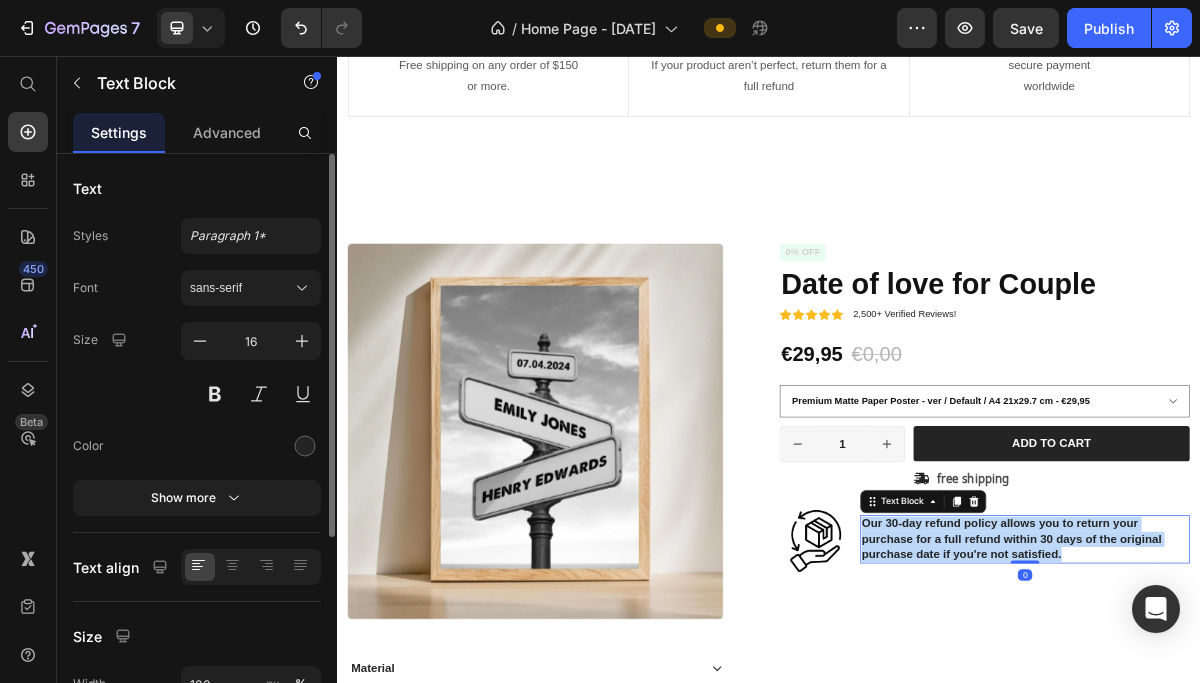 click on "Our 30-day refund policy allows you to return your purchase for a full refund within 30 days of the original purchase date if you're not satisfied." at bounding box center (1293, 727) 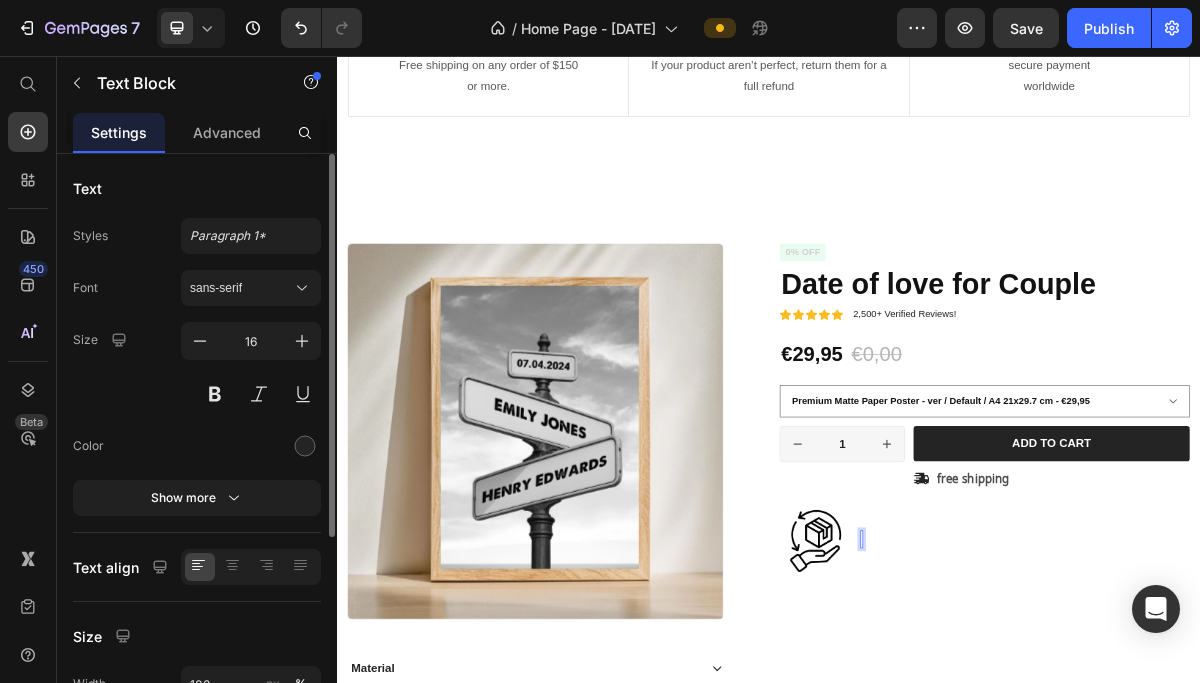 scroll, scrollTop: 488, scrollLeft: 0, axis: vertical 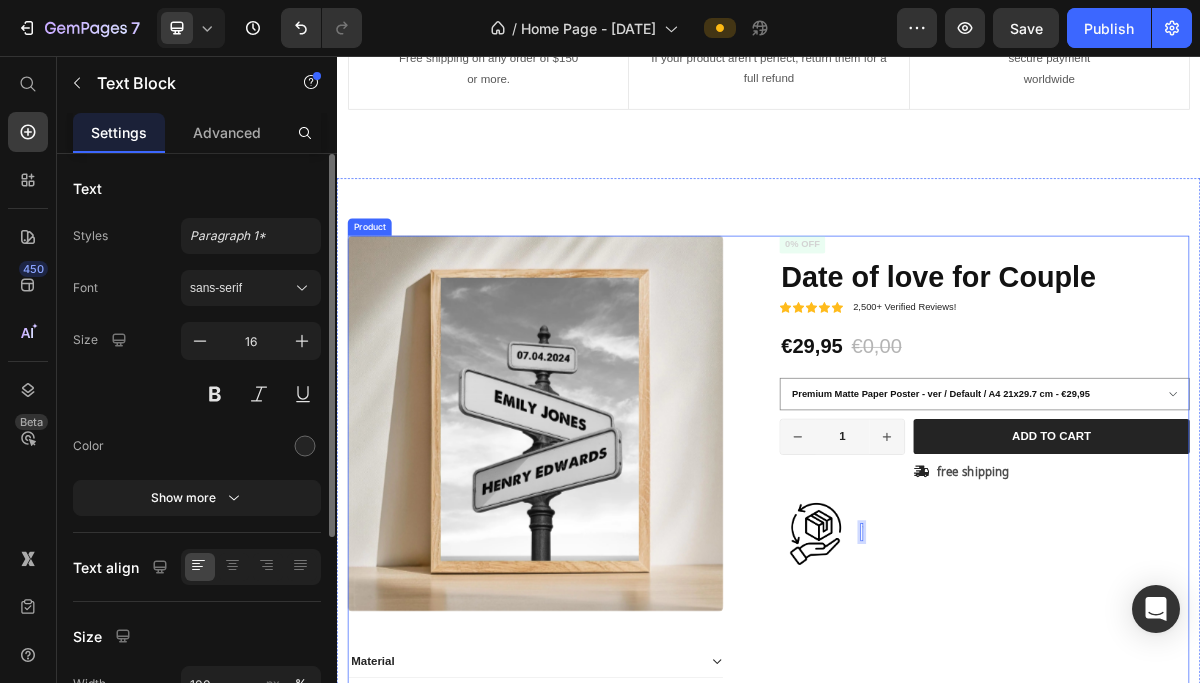 click on "Icon Icon Icon Icon Icon Icon List 2,500+ Verified Reviews! Text Block Row 0% off Product Badge Date of love for Couple Product Title Icon Icon Icon Icon Icon Icon List 2,500+ Verified Reviews! Text Block Row €29,95 Product Price €0,00 Product Price 0% off Product Badge Row Premium Matte Paper Poster  - ver / Default / A4 21x29.7 cm - €29,95  Premium Matte Paper Poster  - ver / Default / 30x40 cm - €35,95  Premium Matte Paper Poster  - ver / Default / 50x70 cm - €39,95  Premium Matte Paper Poster  - ver / Default / 70x100 cm - €45,95  Product Variants & Swatches Premium Matte Paper Poster  - ver Premium Matte Paper Poster  - ver Premium Matte Paper Poster  - ver Default A4 21x29.7 cm 30x40 cm 50x70 cm 70x100 cm Product Variants & Swatches 1 Product Quantity Row Add to cart Add to Cart
Icon  free shipping Text Block Row Row Image Text Block   0 Row Row" at bounding box center [1237, 680] 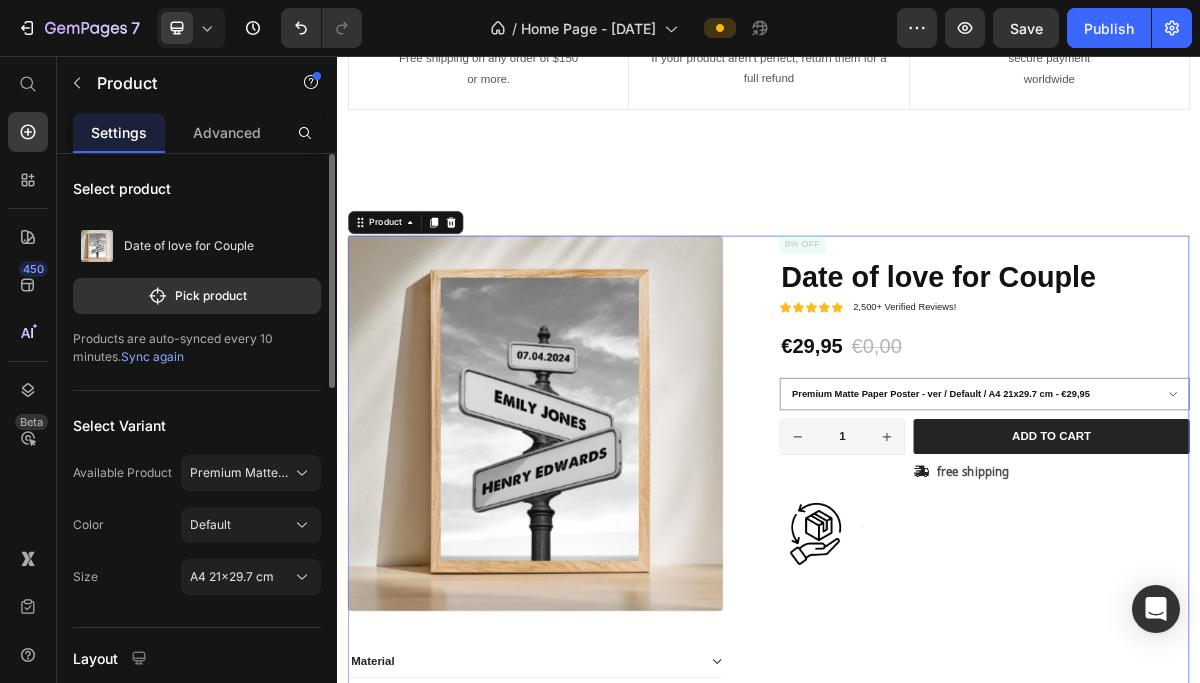 scroll, scrollTop: 0, scrollLeft: 0, axis: both 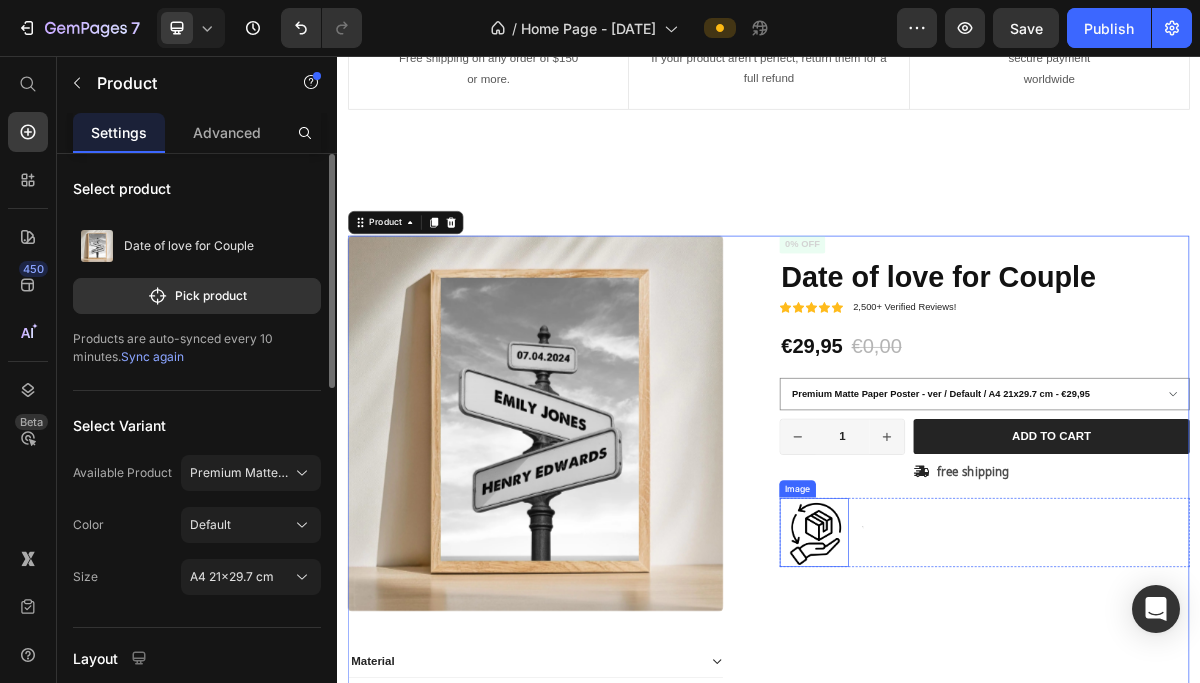 click at bounding box center (1000, 718) 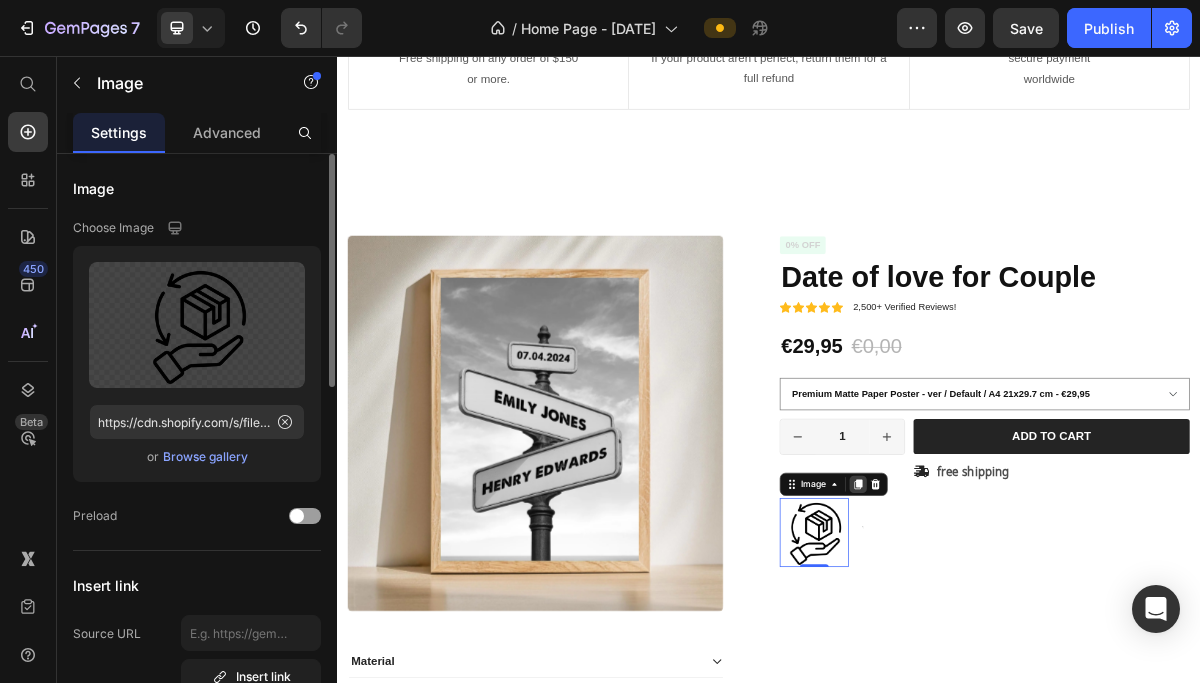 click 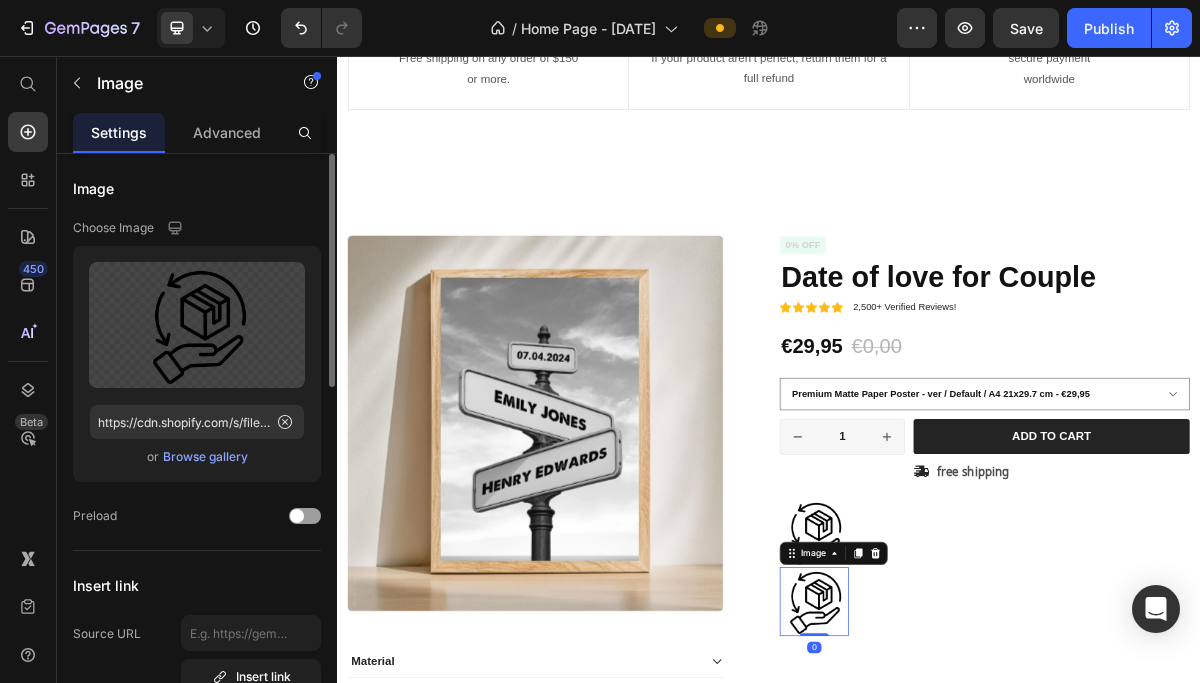 click at bounding box center [1000, 814] 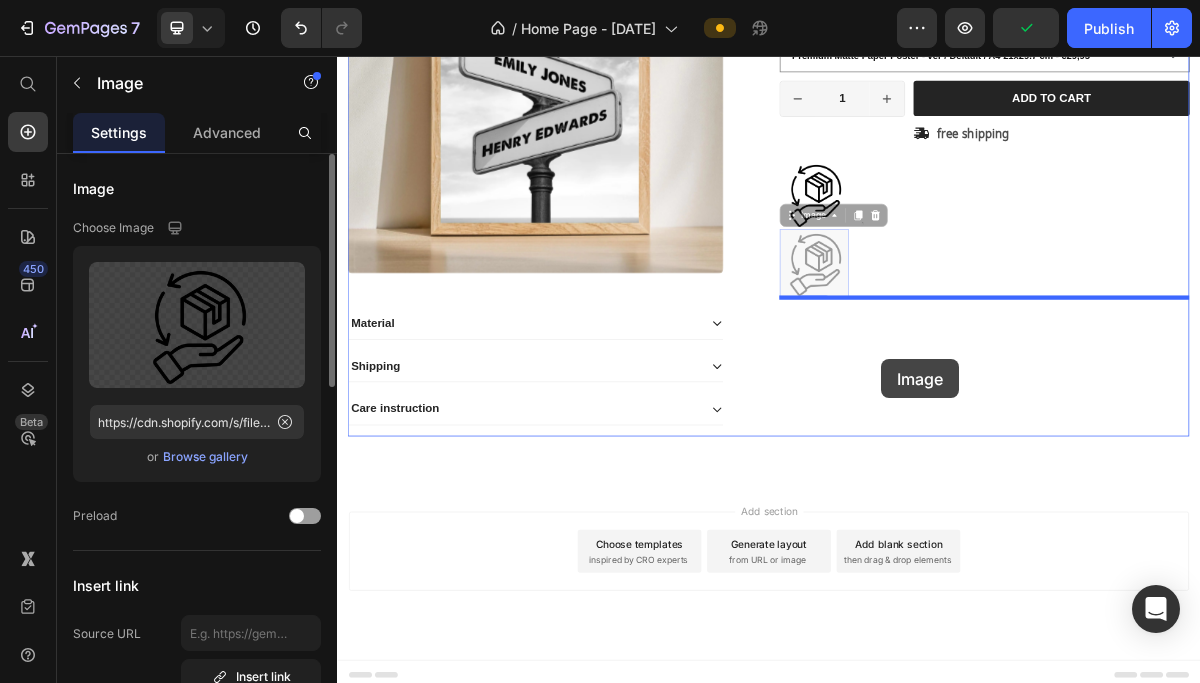 scroll, scrollTop: 967, scrollLeft: 0, axis: vertical 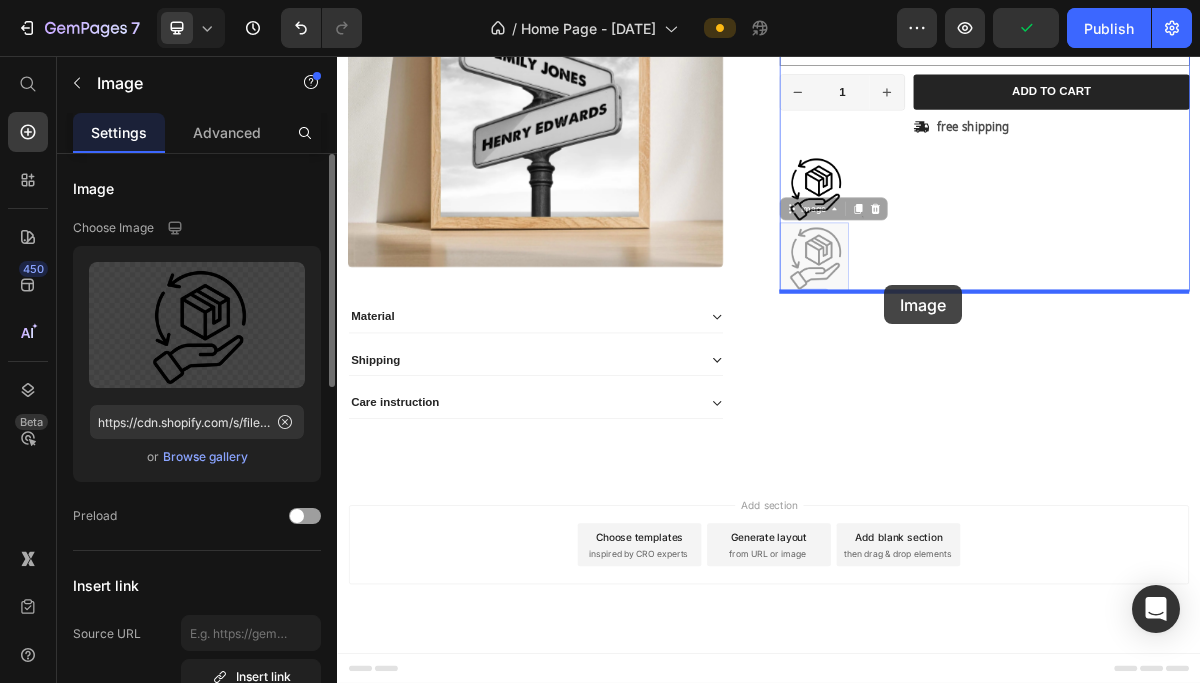 drag, startPoint x: 967, startPoint y: 750, endPoint x: 1097, endPoint y: 375, distance: 396.8942 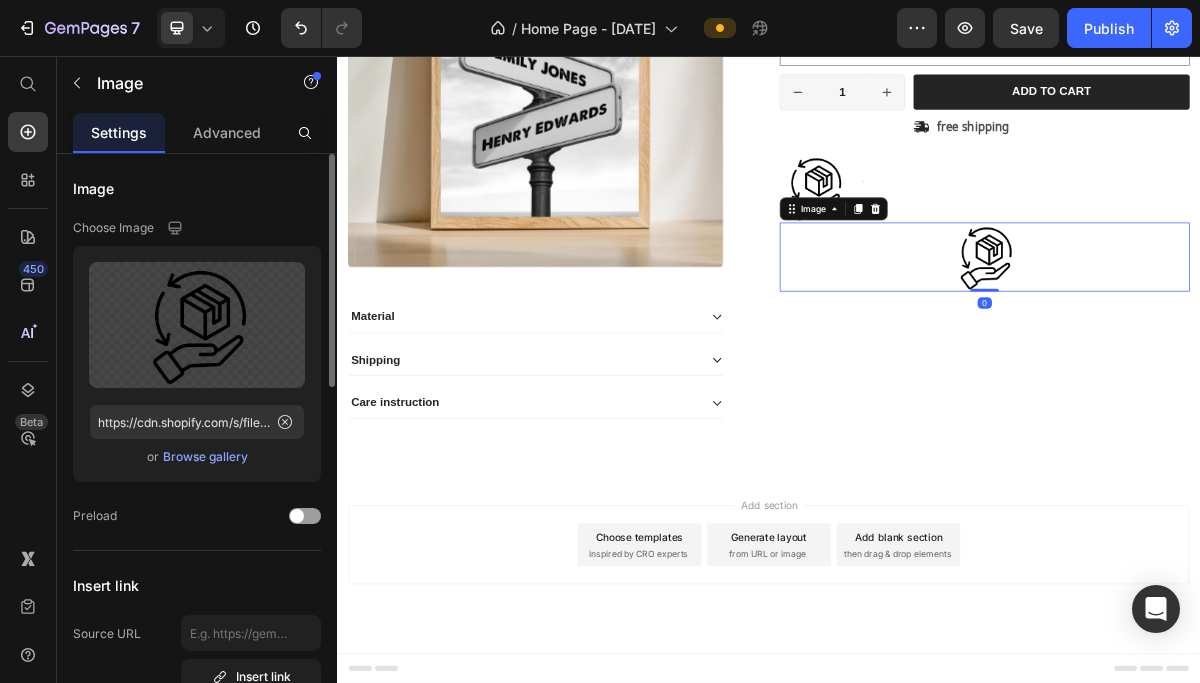 click at bounding box center [1237, 335] 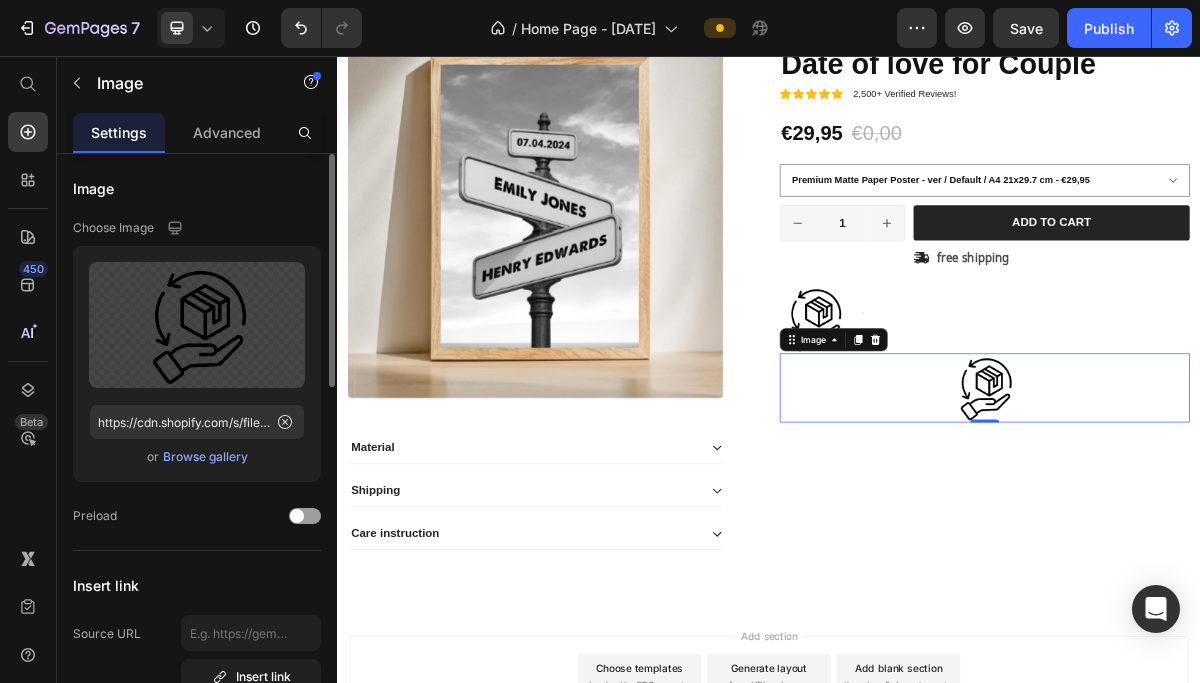 scroll, scrollTop: 779, scrollLeft: 0, axis: vertical 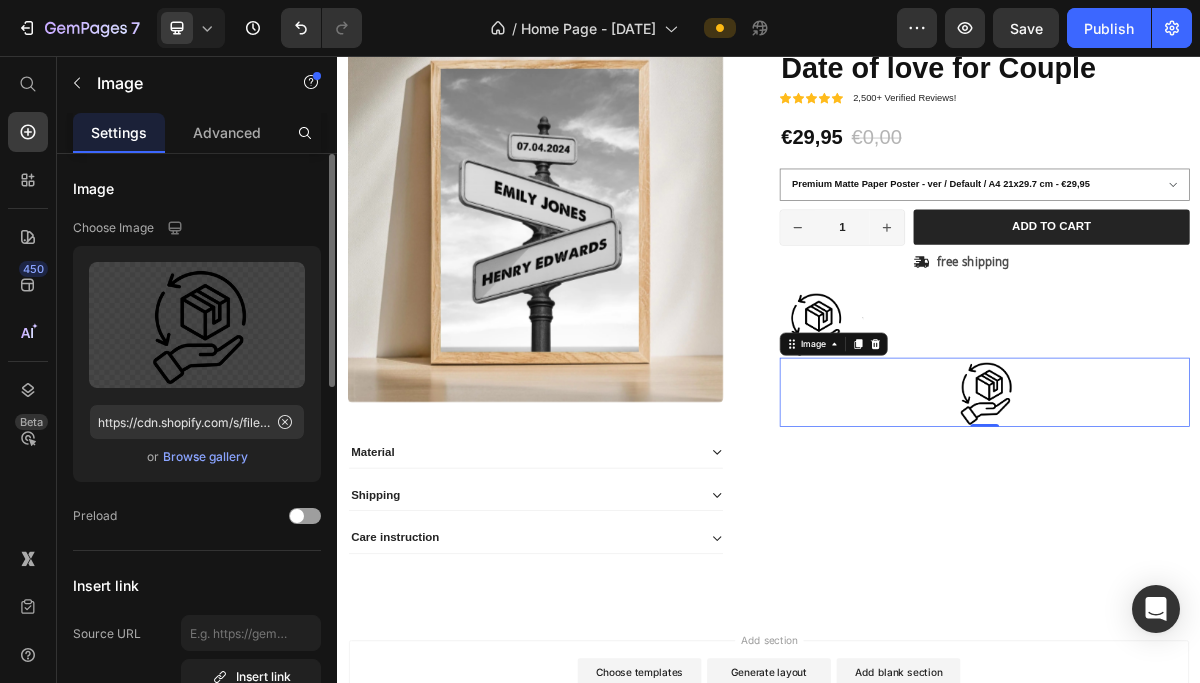 click at bounding box center (1237, 523) 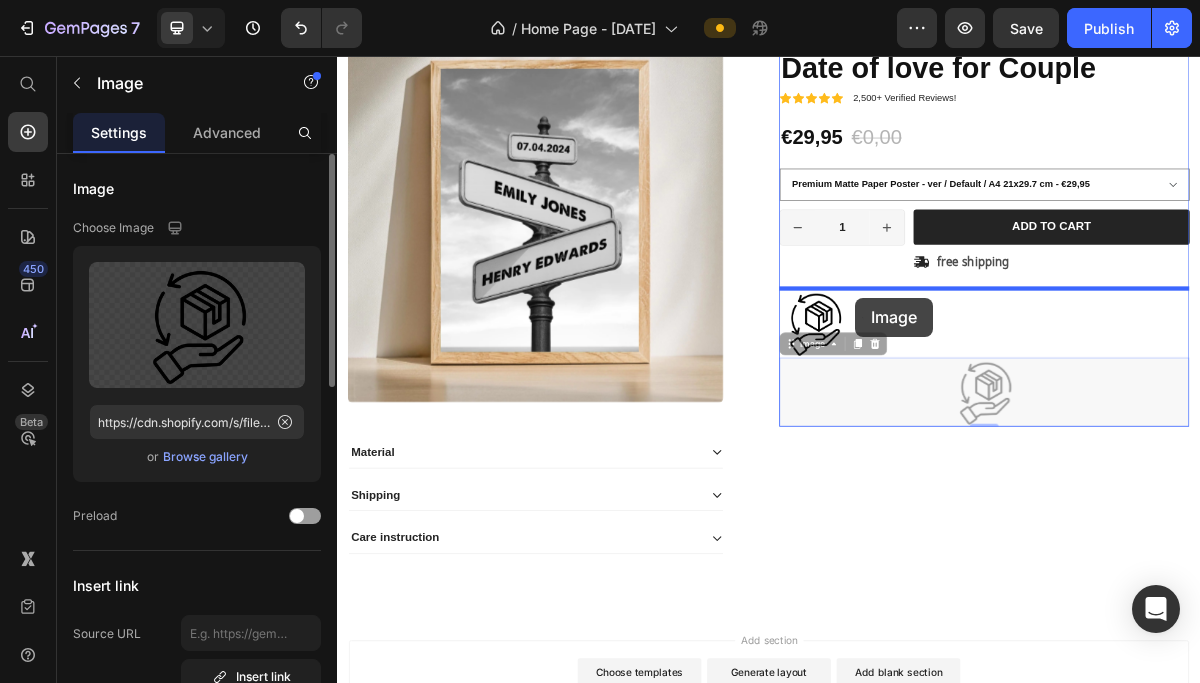 drag, startPoint x: 977, startPoint y: 465, endPoint x: 1057, endPoint y: 395, distance: 106.30146 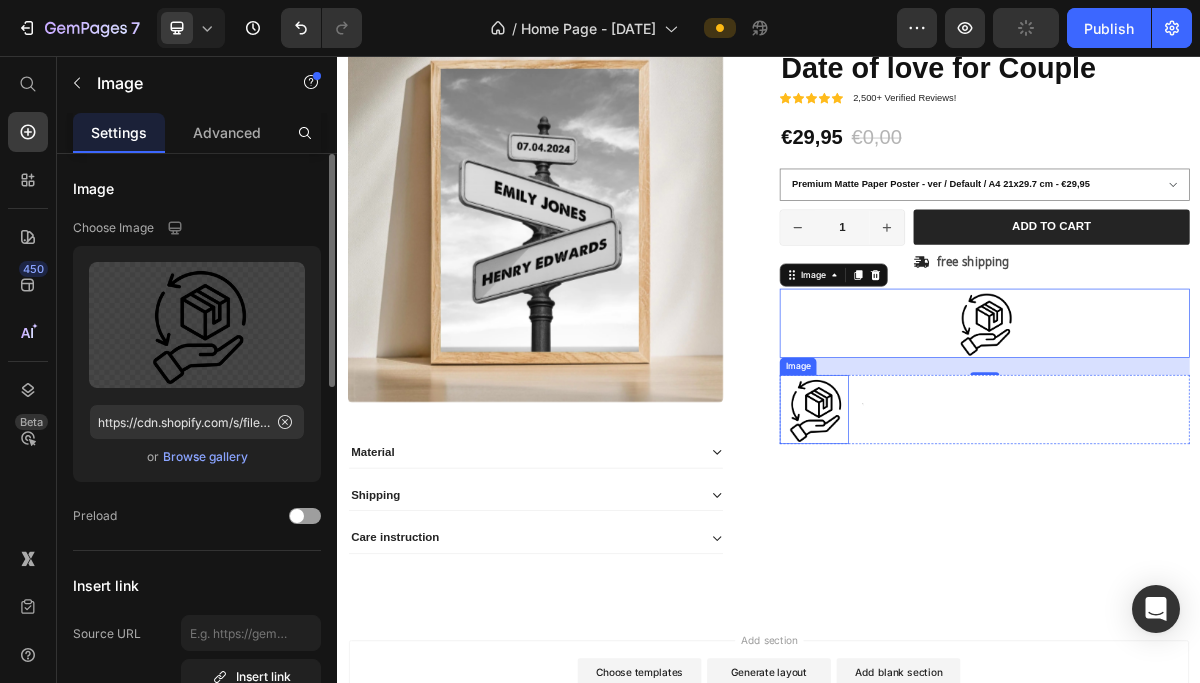 click at bounding box center [1000, 547] 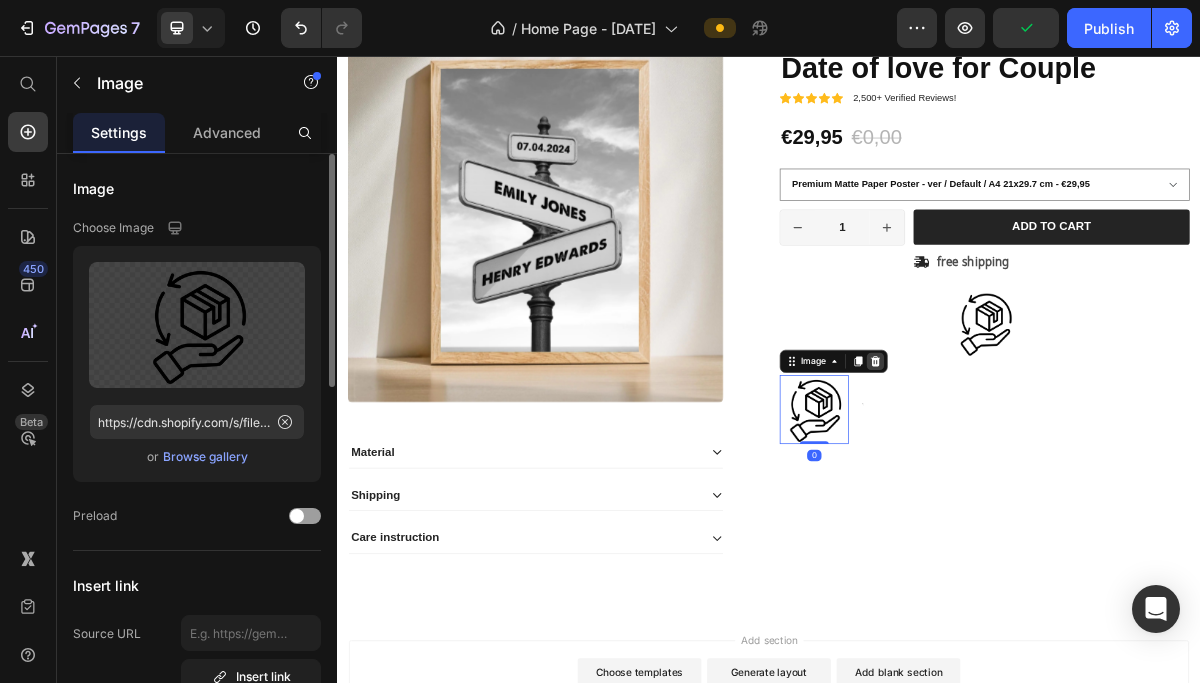 click 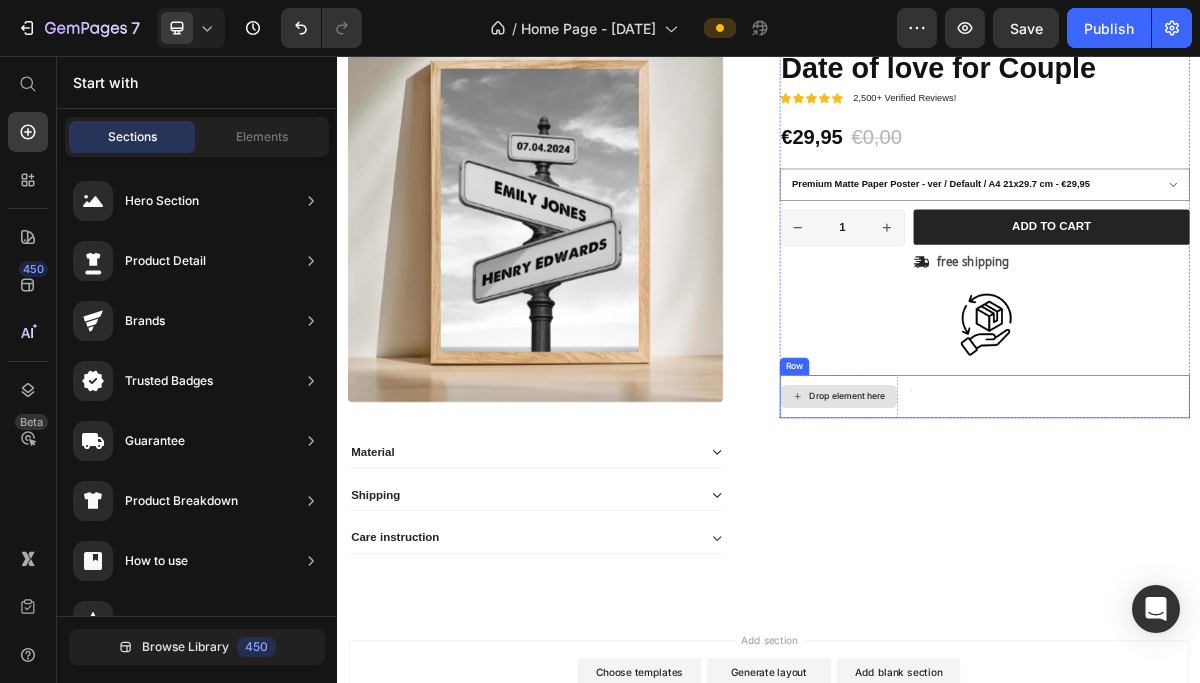 click on "Drop element here" at bounding box center [1046, 529] 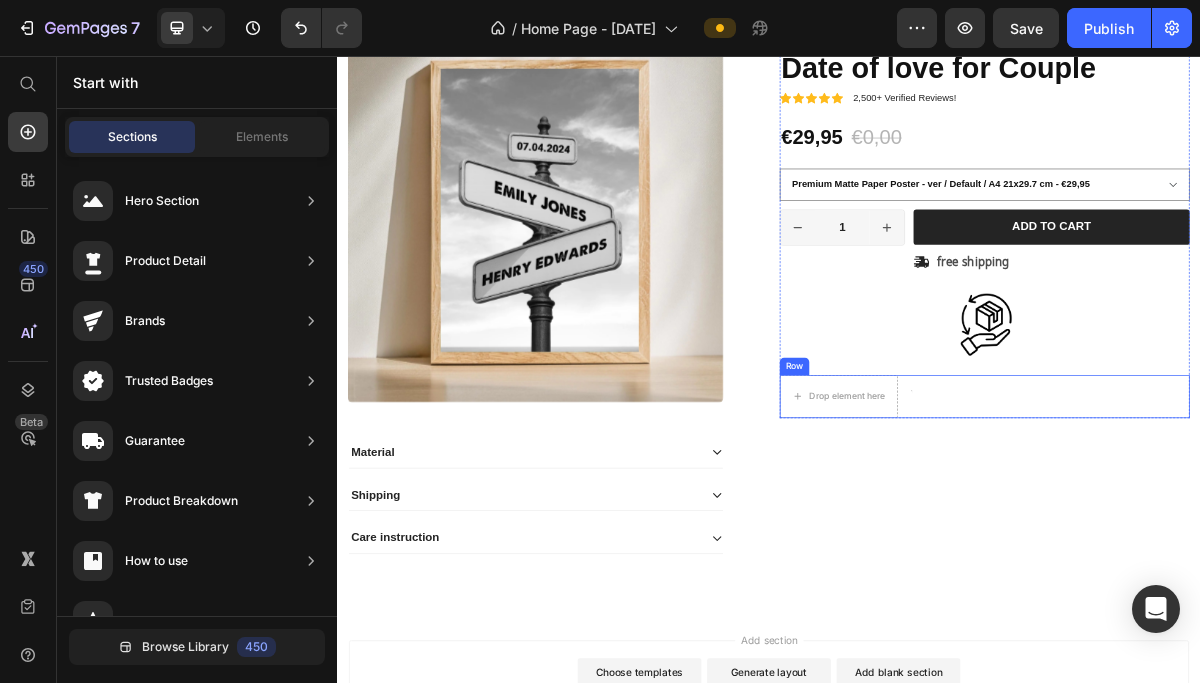 click on "Drop element here Text Block Row" at bounding box center [1237, 529] 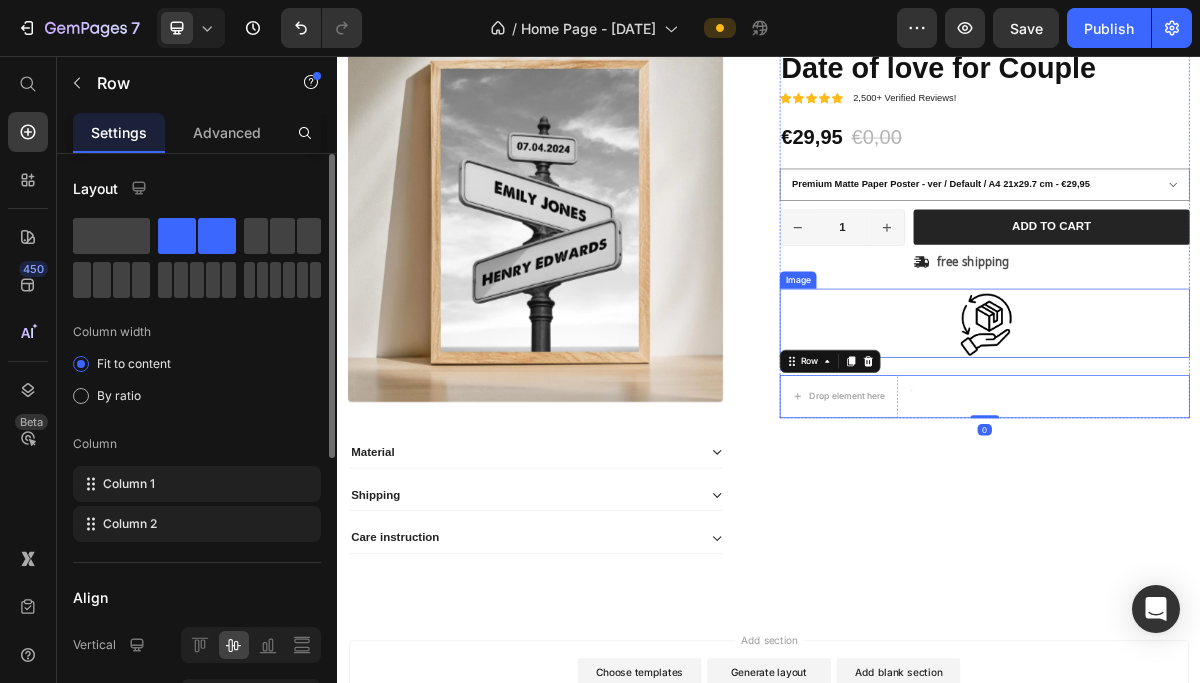 click at bounding box center (1237, 427) 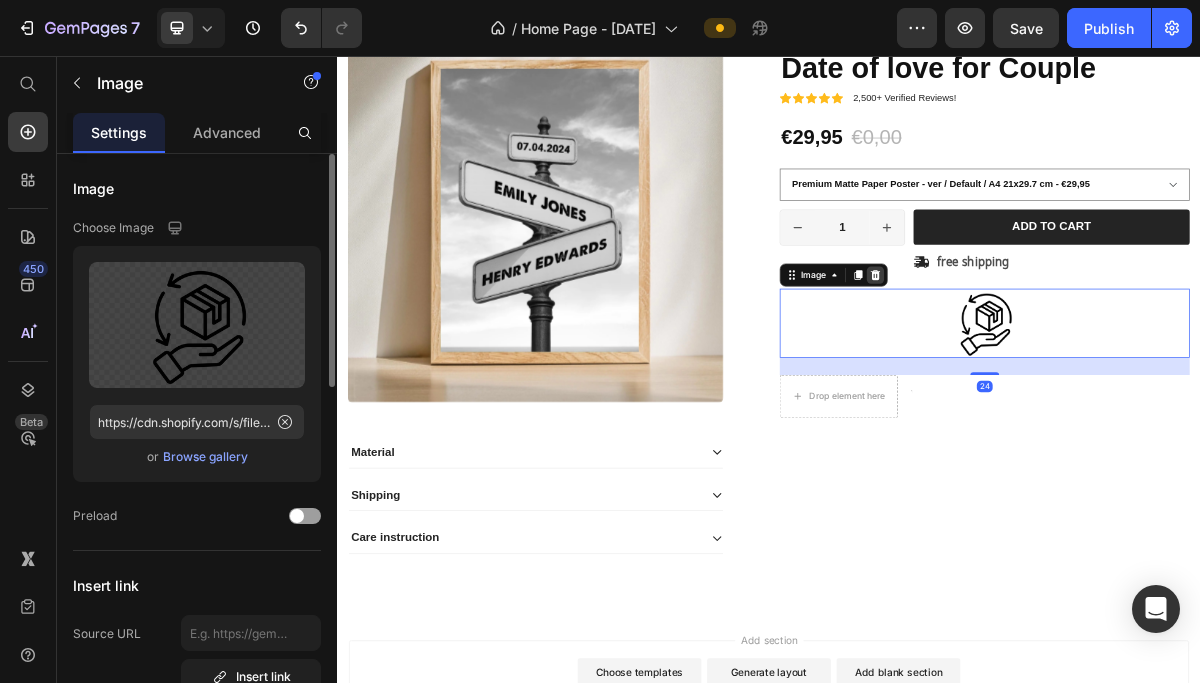 click 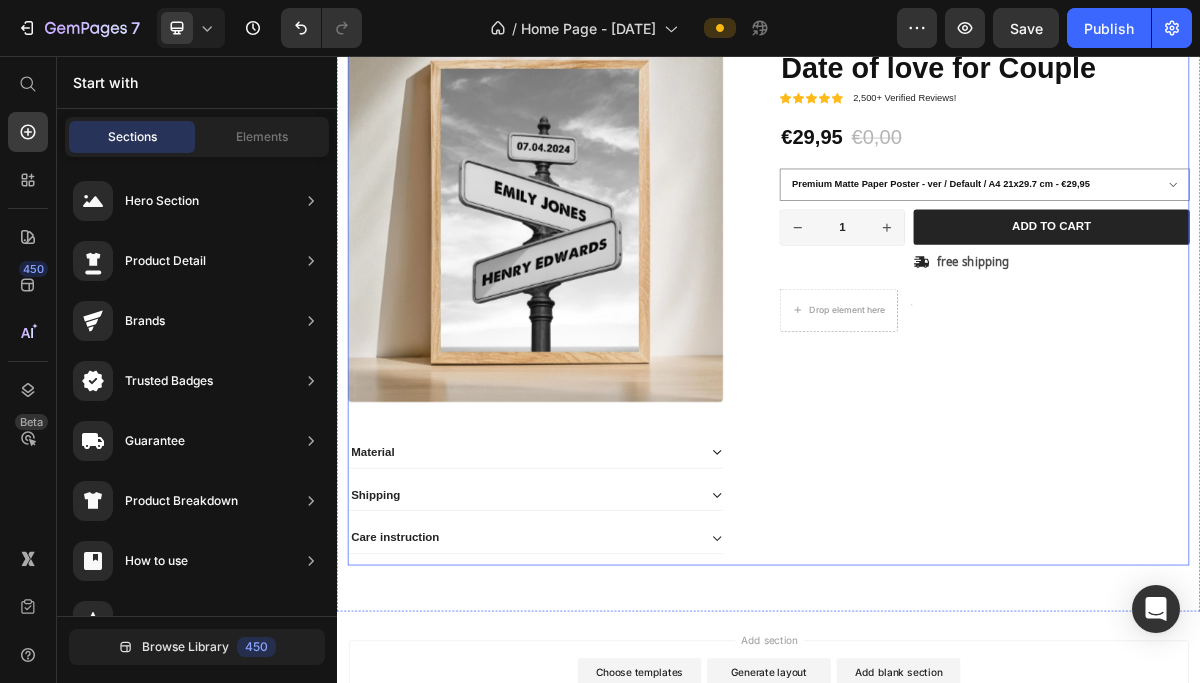 click on "Icon Icon Icon Icon Icon Icon List 2,500+ Verified Reviews! Text Block Row 0% off Product Badge Date of love for Couple Product Title Icon Icon Icon Icon Icon Icon List 2,500+ Verified Reviews! Text Block Row €29,95 Product Price €0,00 Product Price 0% off Product Badge Row Premium Matte Paper Poster  - ver / Default / A4 21x29.7 cm - €29,95  Premium Matte Paper Poster  - ver / Default / 30x40 cm - €35,95  Premium Matte Paper Poster  - ver / Default / 50x70 cm - €39,95  Premium Matte Paper Poster  - ver / Default / 70x100 cm - €45,95  Product Variants & Swatches Premium Matte Paper Poster  - ver Premium Matte Paper Poster  - ver Premium Matte Paper Poster  - ver Default A4 21x29.7 cm 30x40 cm 50x70 cm 70x100 cm Product Variants & Swatches 1 Product Quantity Row Add to cart Add to Cart
Icon  free shipping Text Block Row Row
Drop element here Text Block Row Row" at bounding box center (1237, 389) 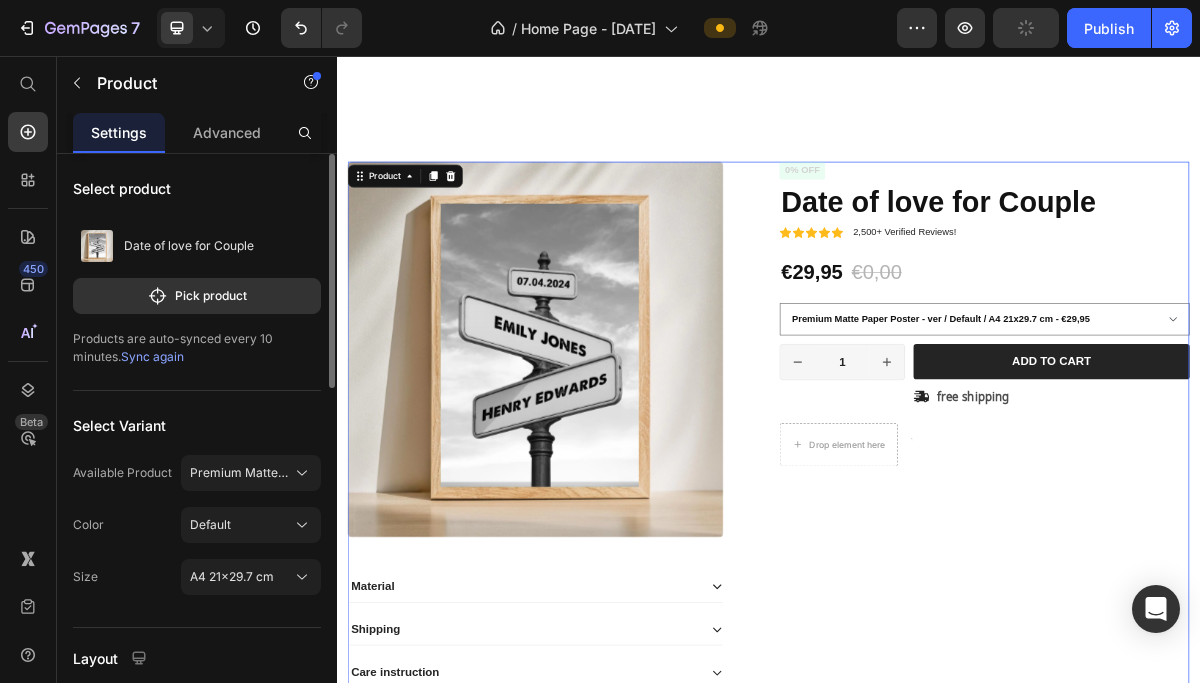 scroll, scrollTop: 560, scrollLeft: 0, axis: vertical 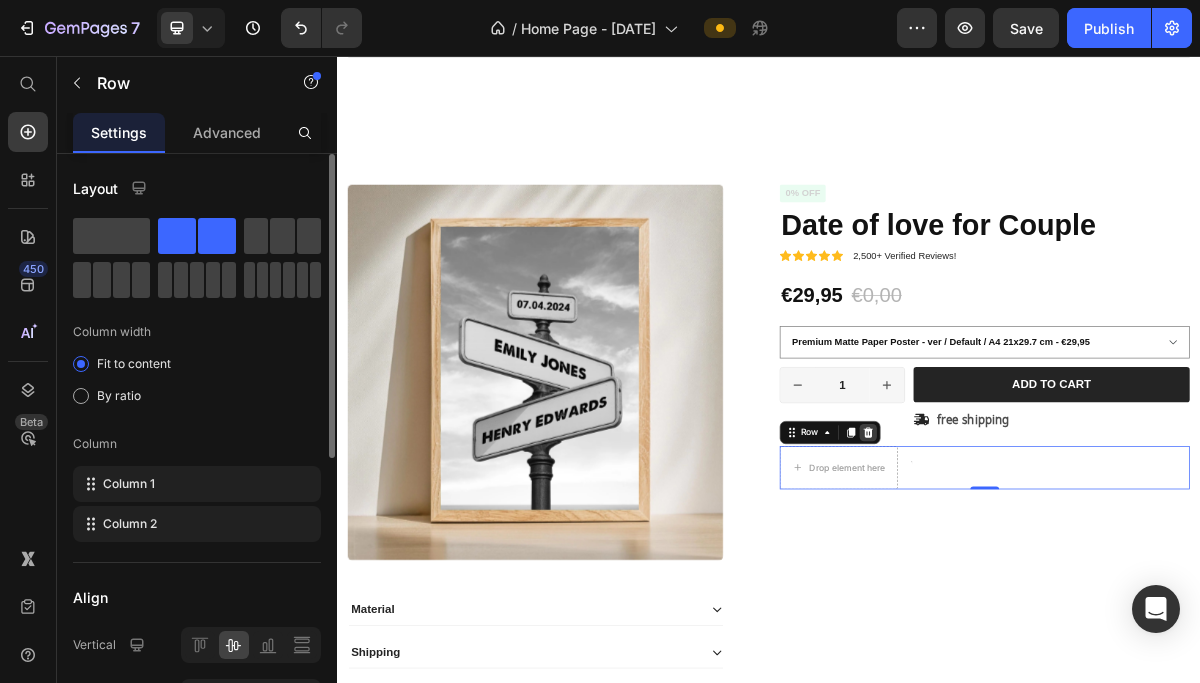click 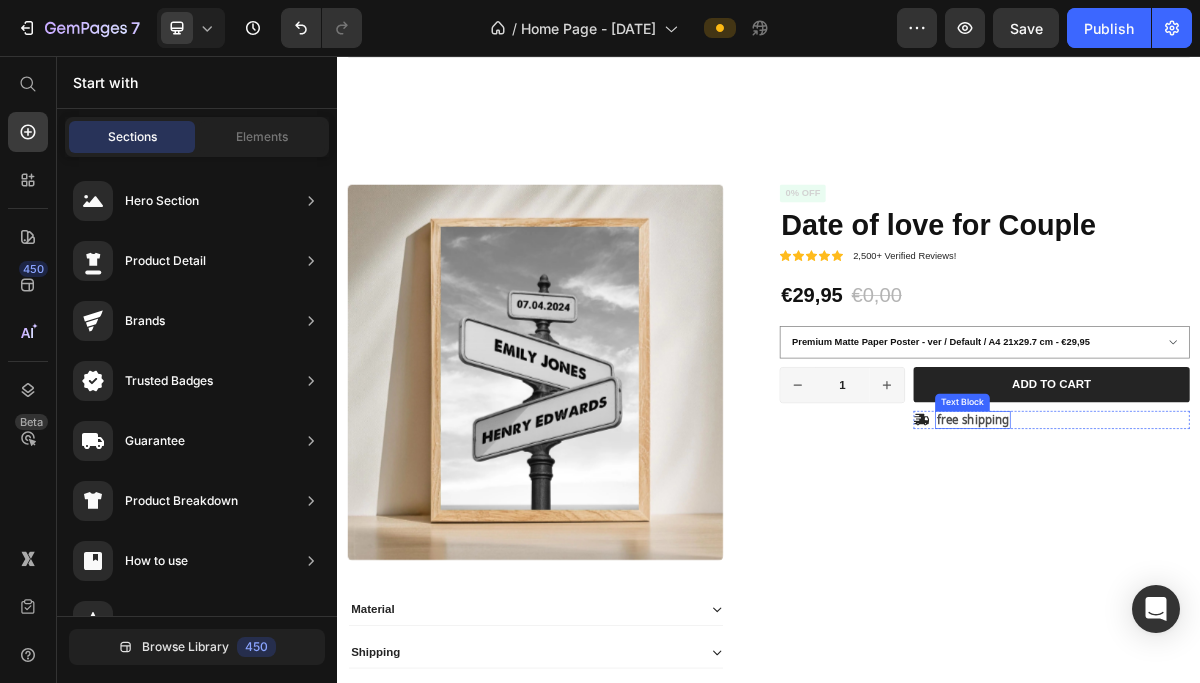 click on "free shipping" at bounding box center (1220, 561) 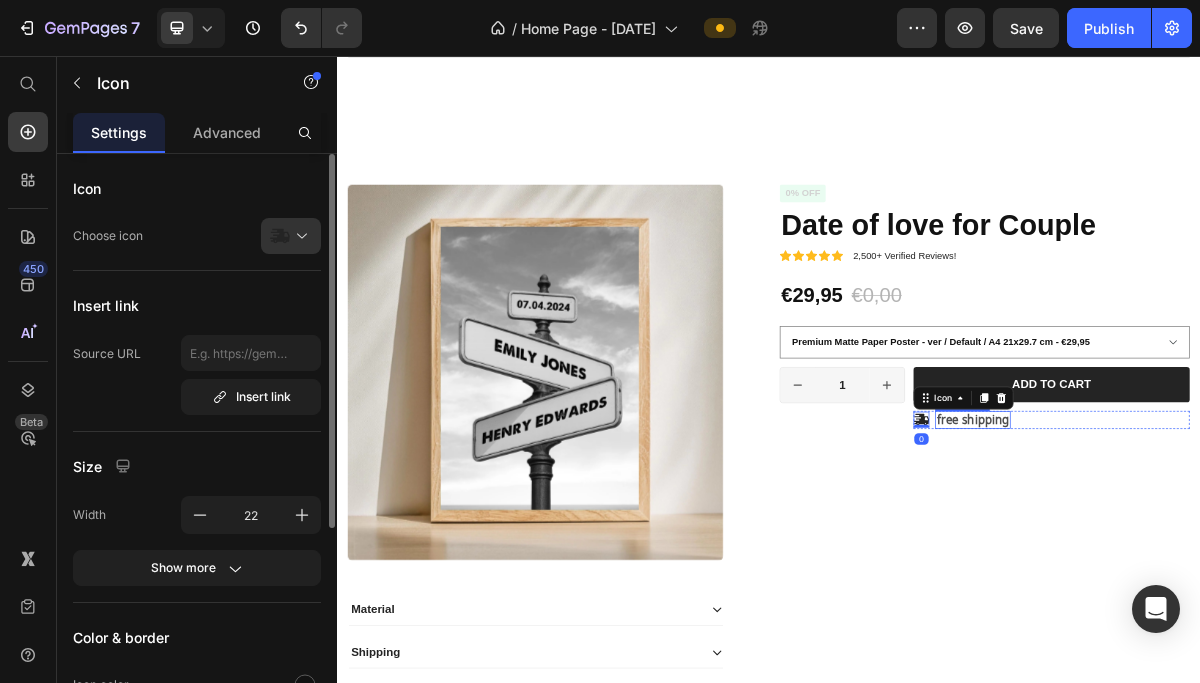 click on "free shipping" at bounding box center [1220, 561] 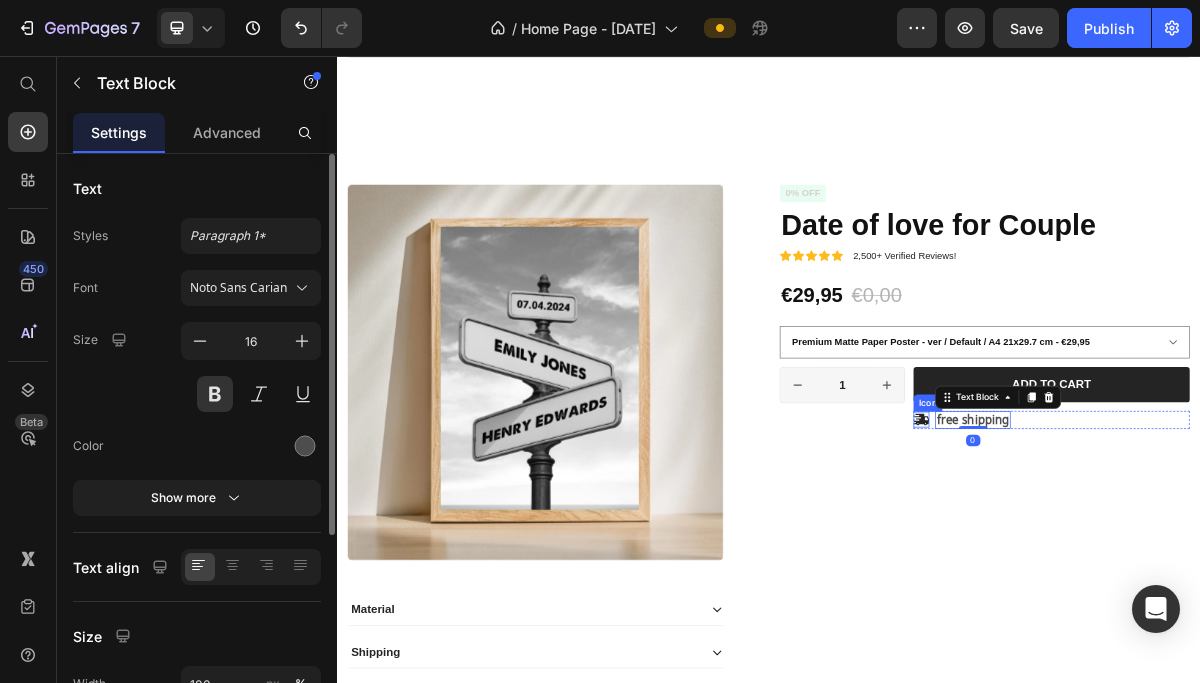 click 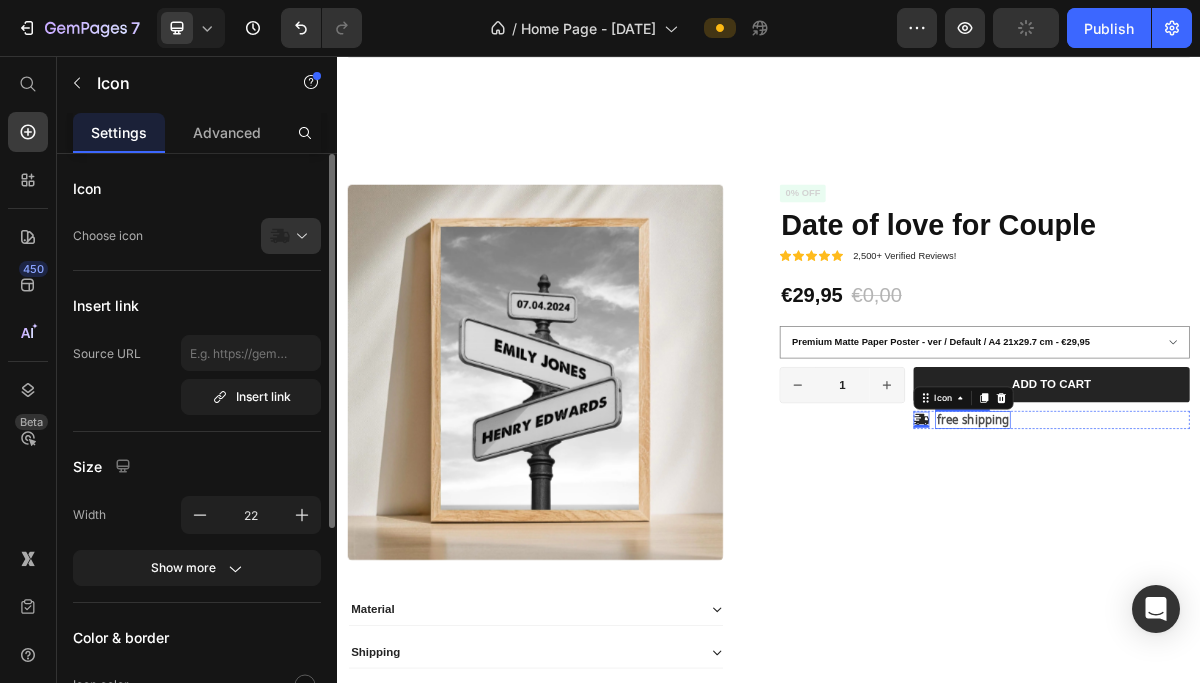 click on "free shipping" at bounding box center (1220, 561) 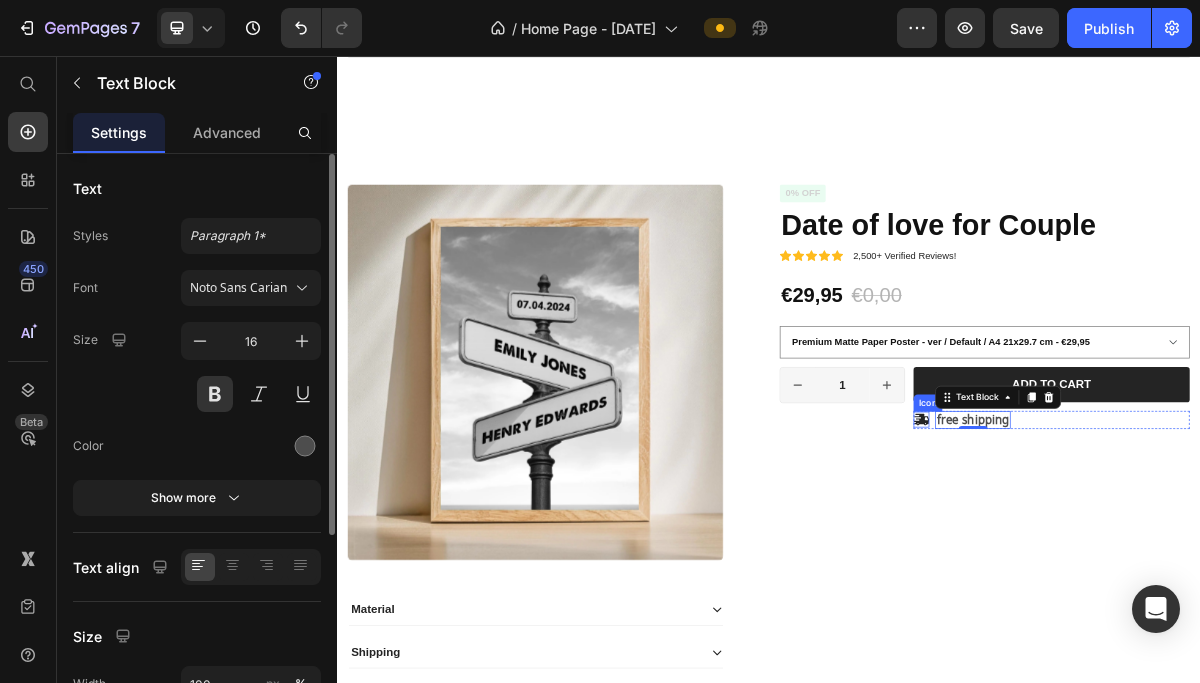 click 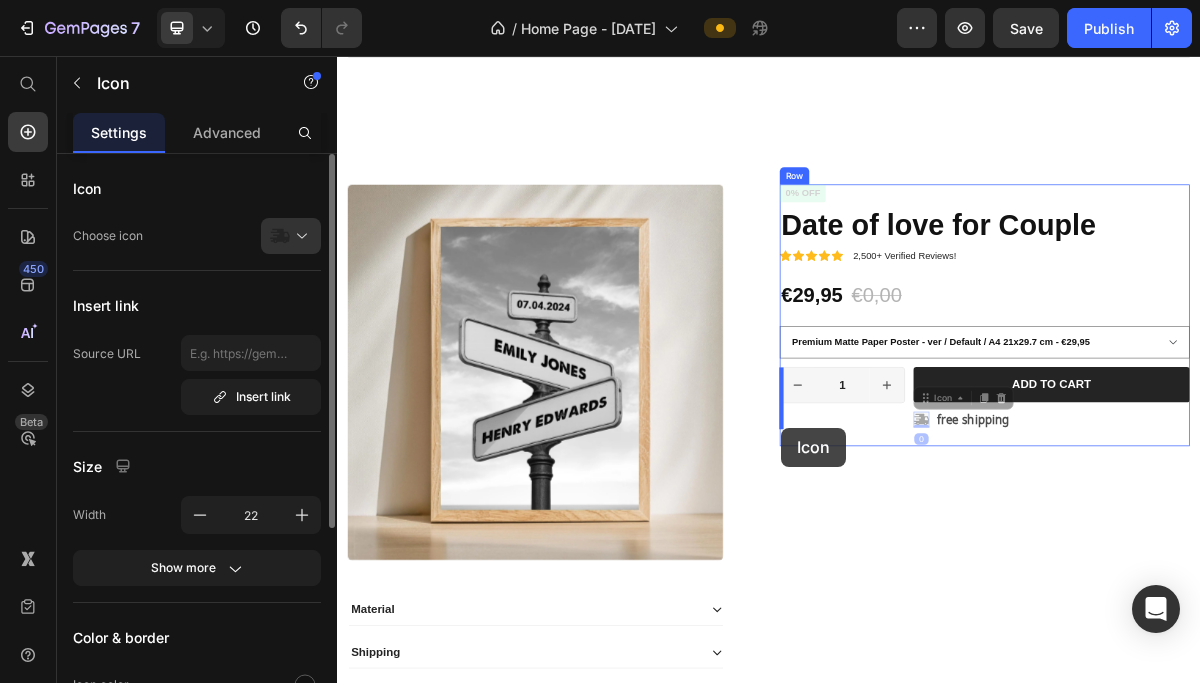 drag, startPoint x: 1151, startPoint y: 538, endPoint x: 954, endPoint y: 575, distance: 200.4445 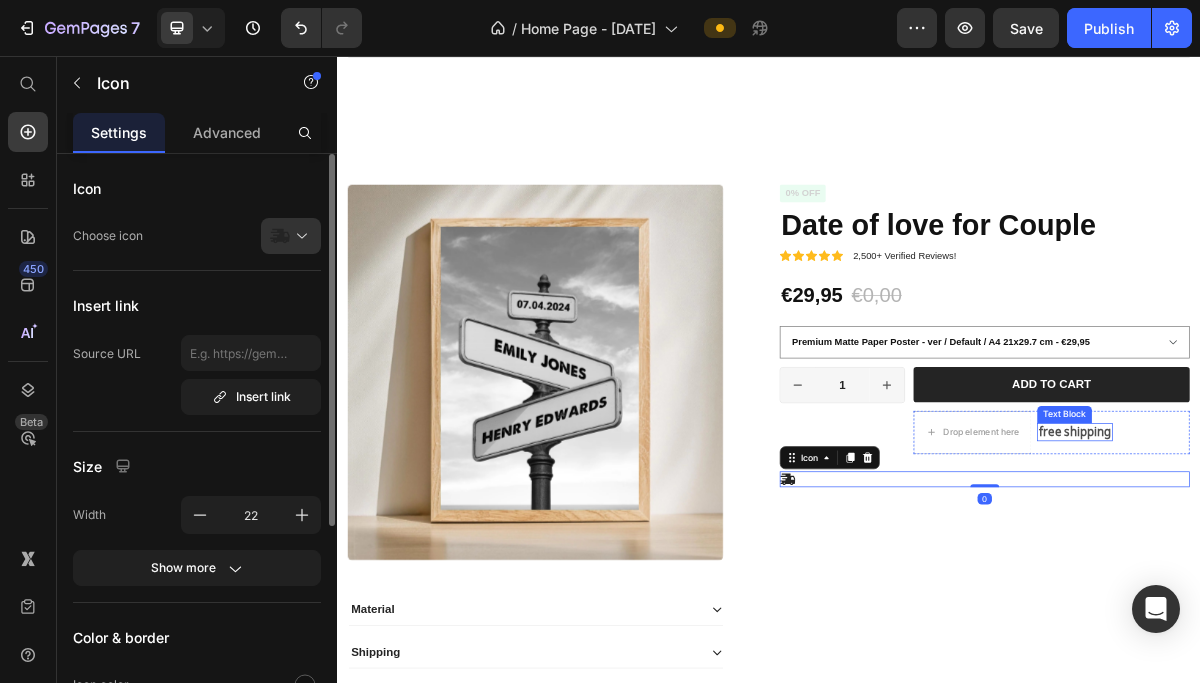 click on "free shipping" at bounding box center [1362, 578] 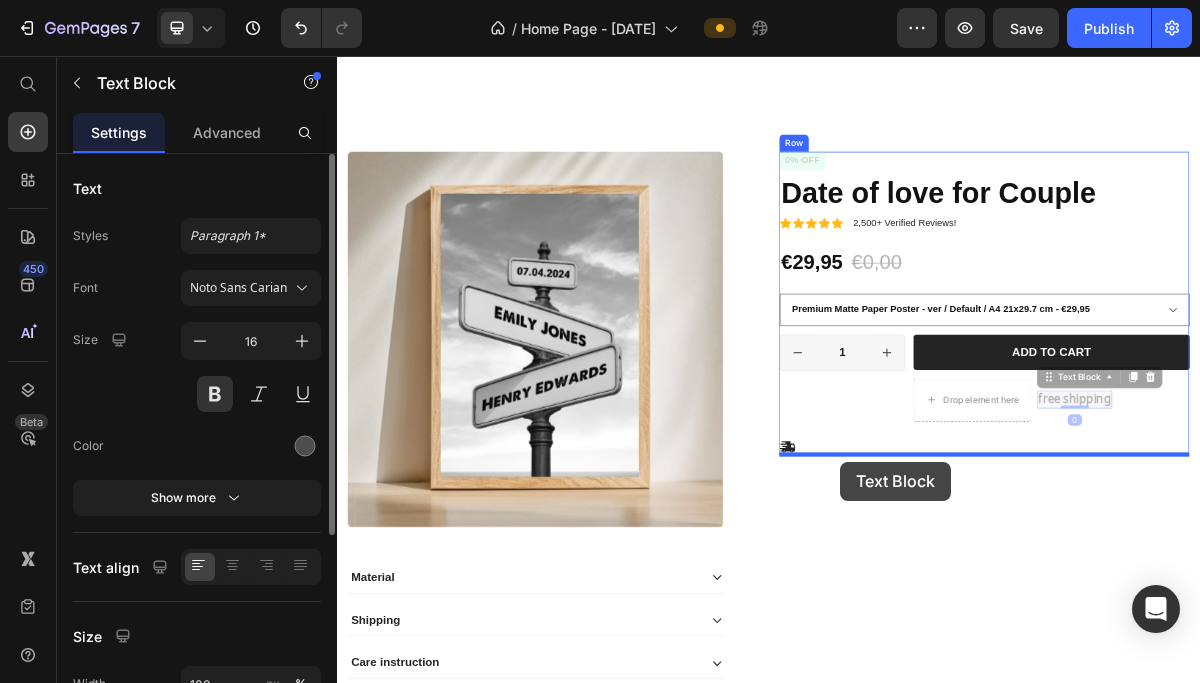 scroll, scrollTop: 626, scrollLeft: 0, axis: vertical 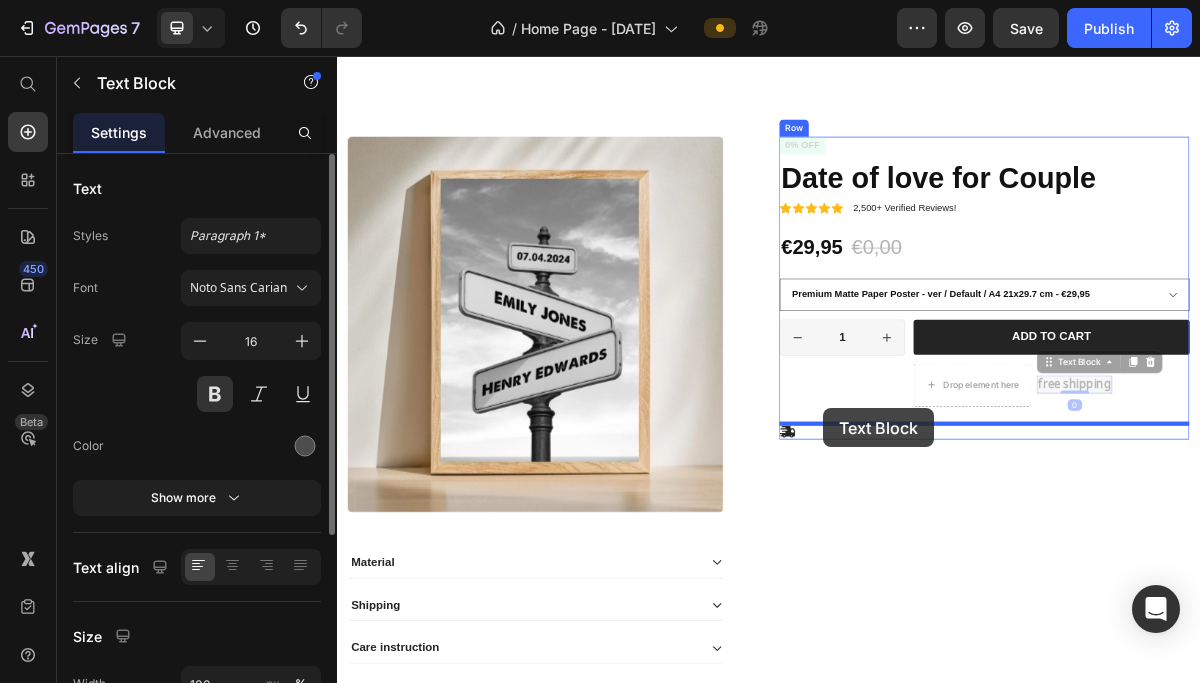 drag, startPoint x: 1324, startPoint y: 547, endPoint x: 1013, endPoint y: 547, distance: 311 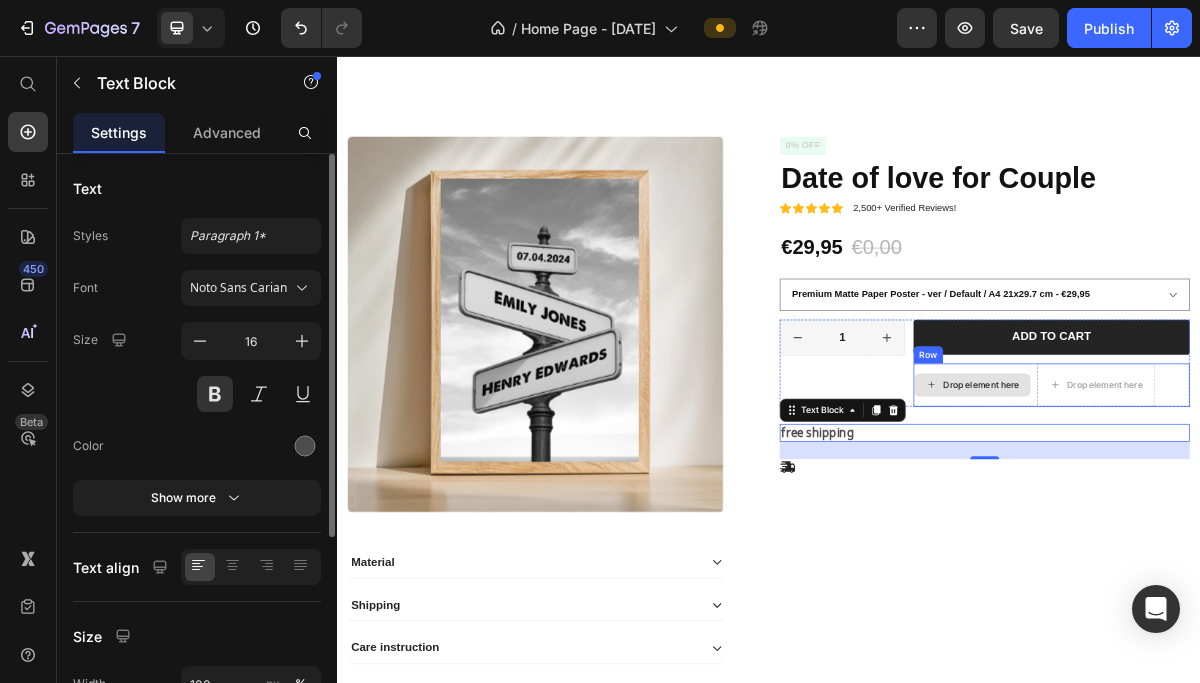 click on "Drop element here" at bounding box center [1220, 513] 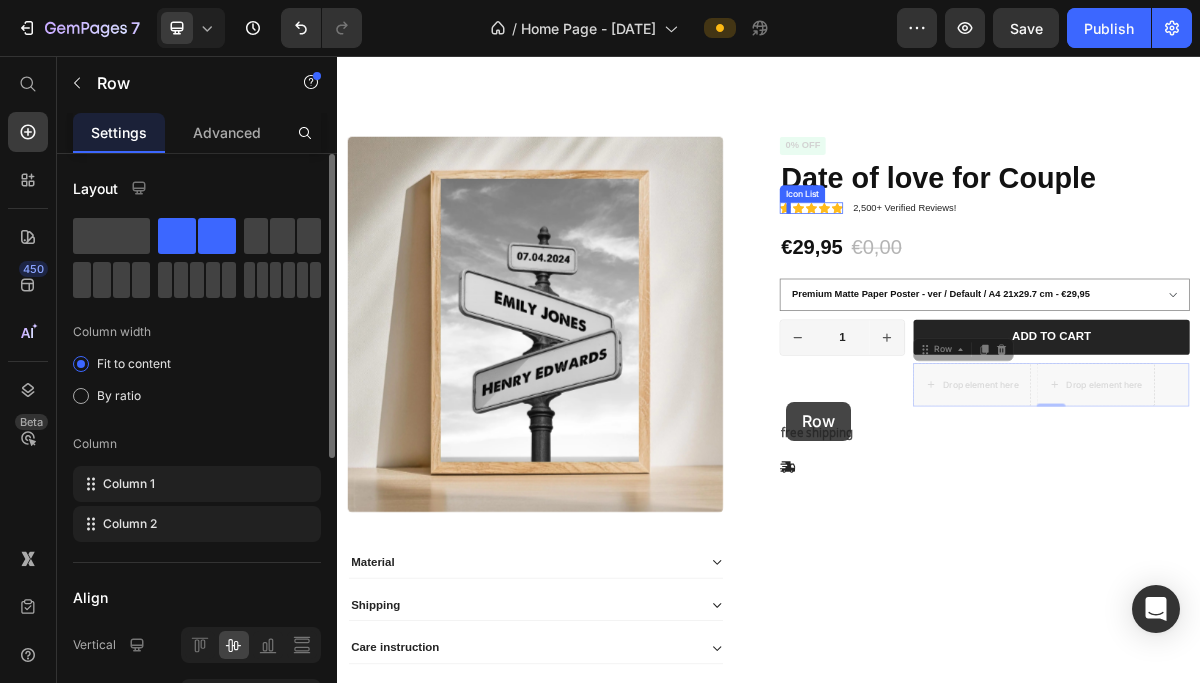 drag, startPoint x: 1161, startPoint y: 466, endPoint x: 961, endPoint y: 537, distance: 212.22865 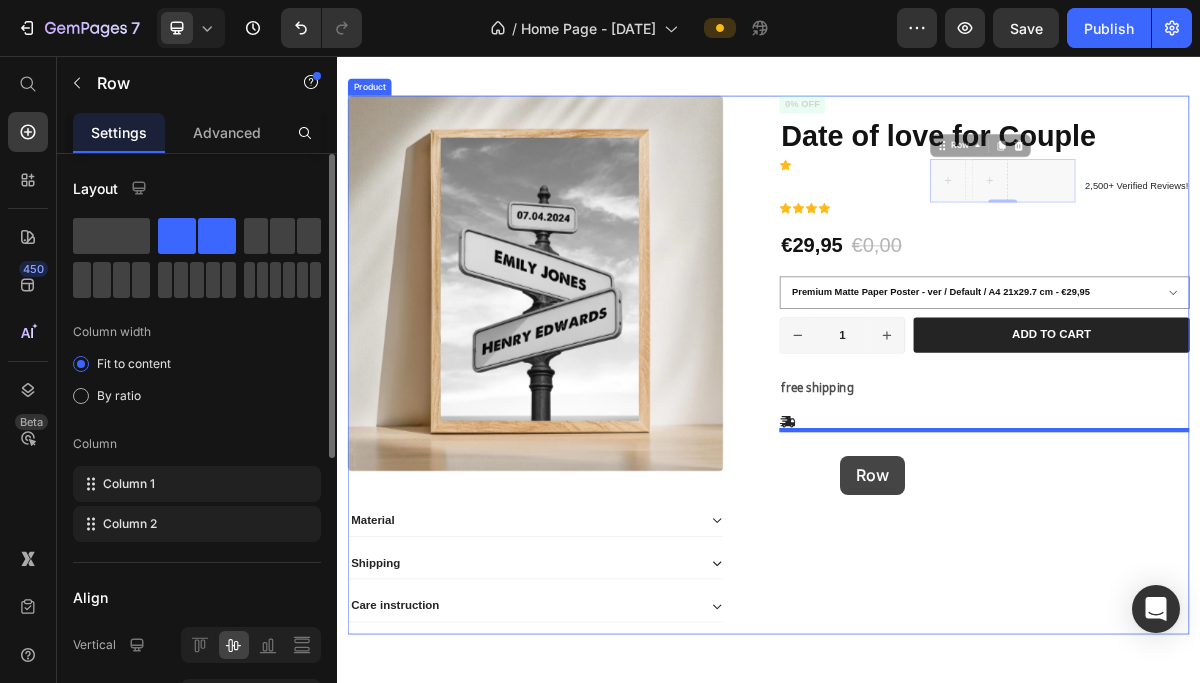 scroll, scrollTop: 691, scrollLeft: 0, axis: vertical 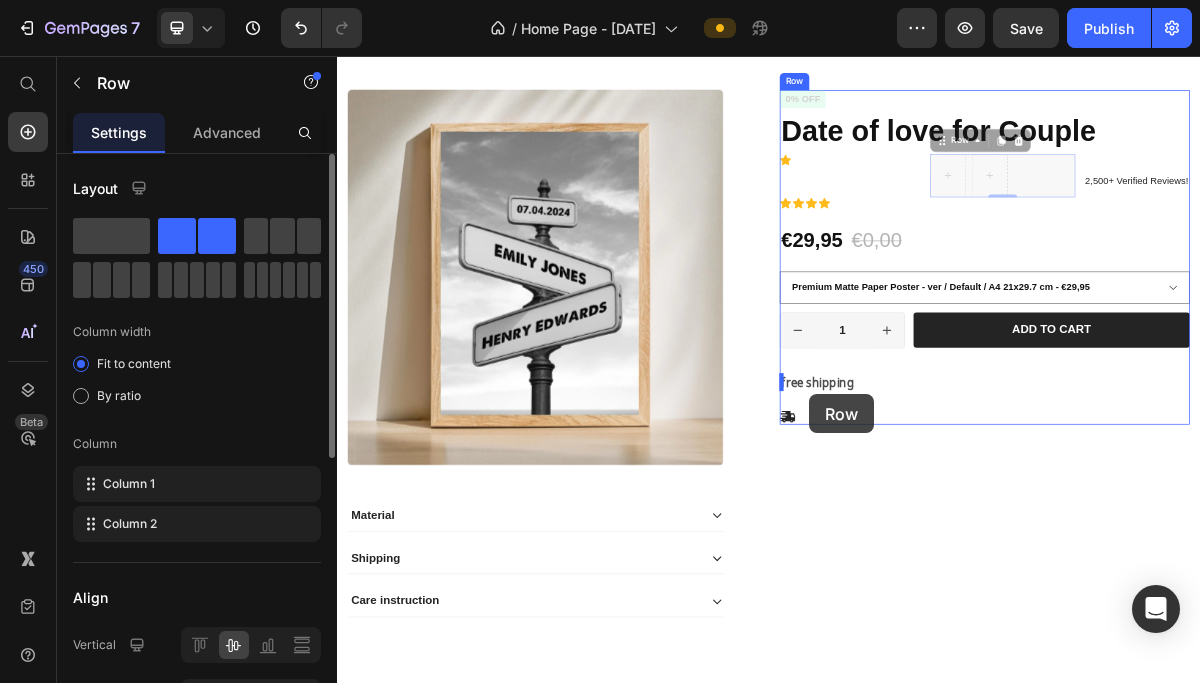 drag, startPoint x: 1180, startPoint y: 248, endPoint x: 994, endPoint y: 526, distance: 334.48468 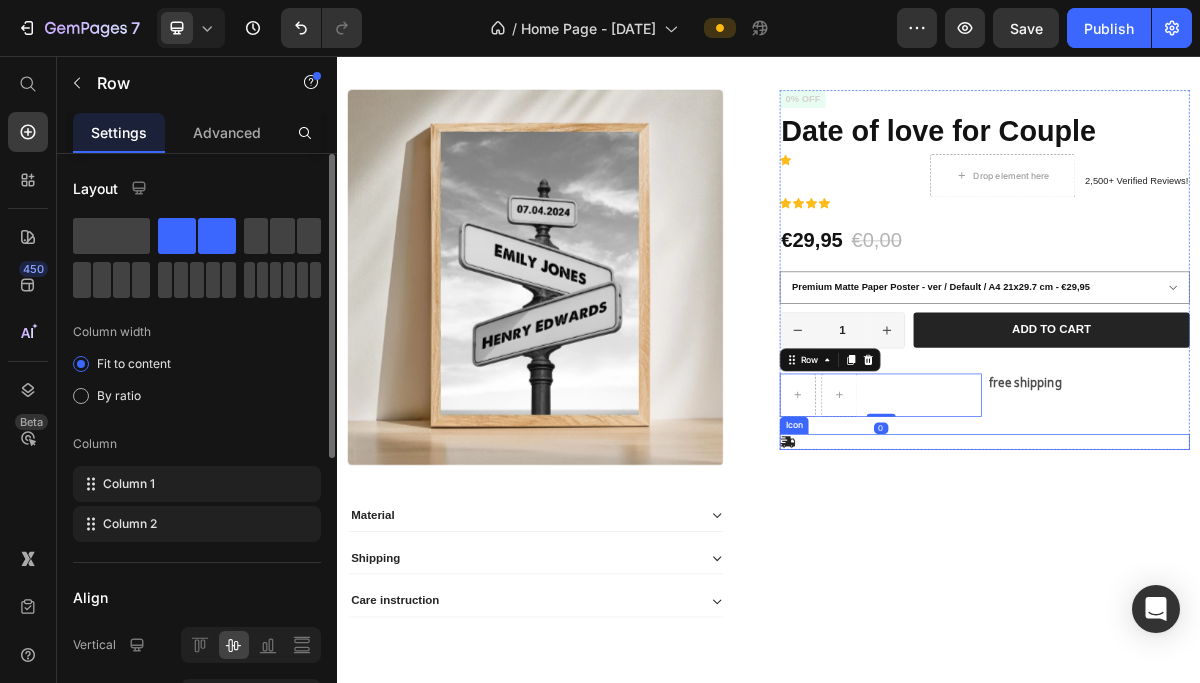 click 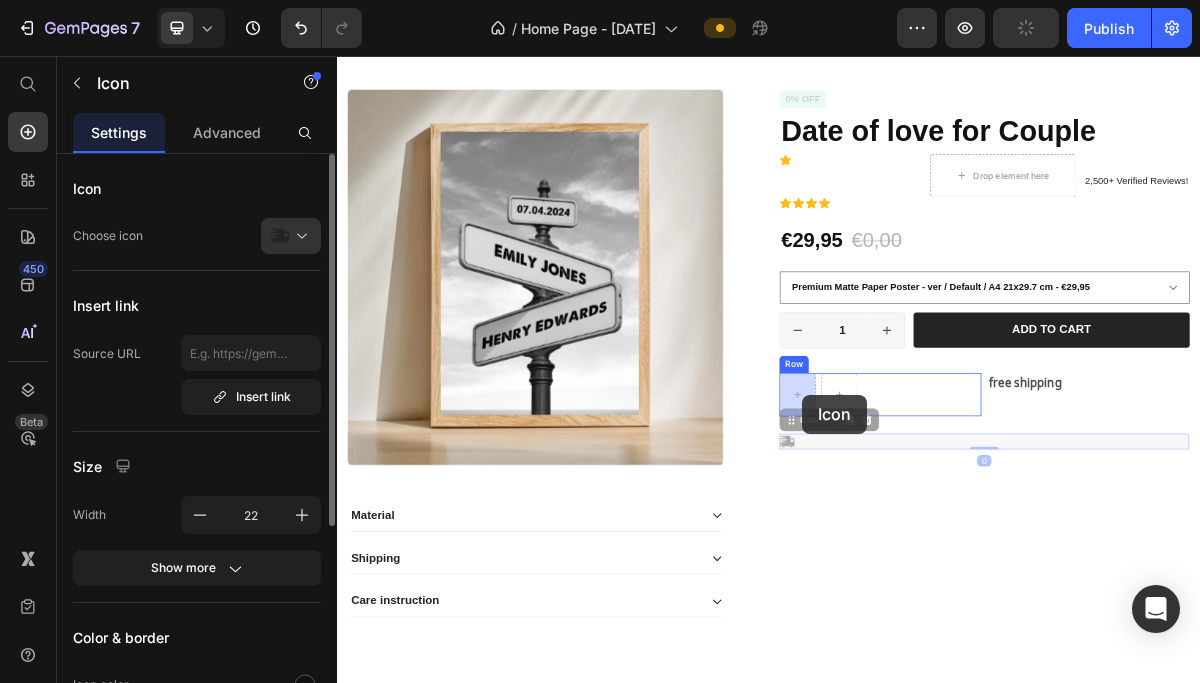 drag, startPoint x: 969, startPoint y: 592, endPoint x: 983, endPoint y: 528, distance: 65.51336 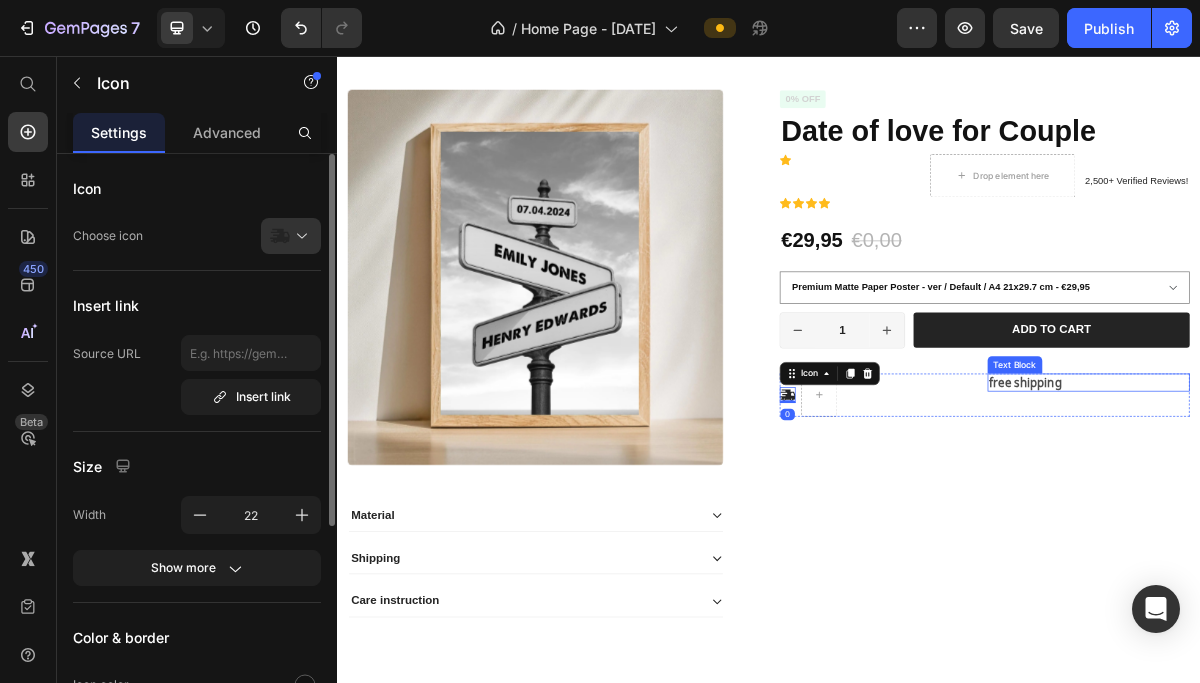 click on "free shipping" at bounding box center [1381, 509] 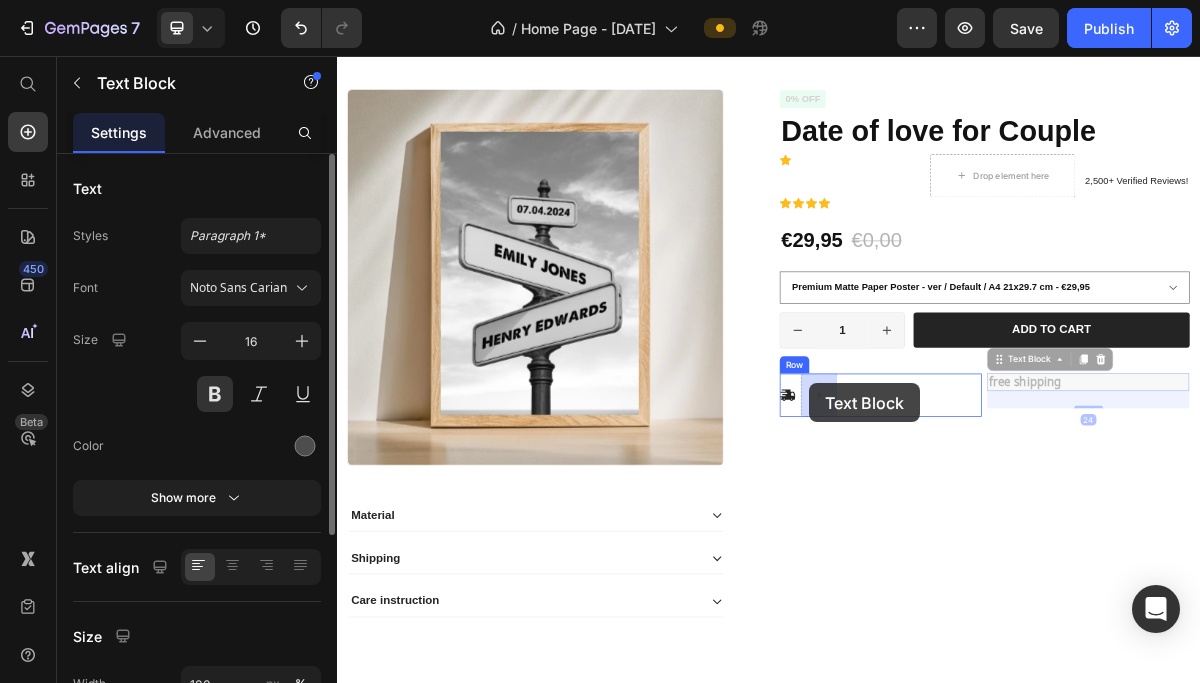 drag, startPoint x: 1256, startPoint y: 483, endPoint x: 993, endPoint y: 511, distance: 264.4863 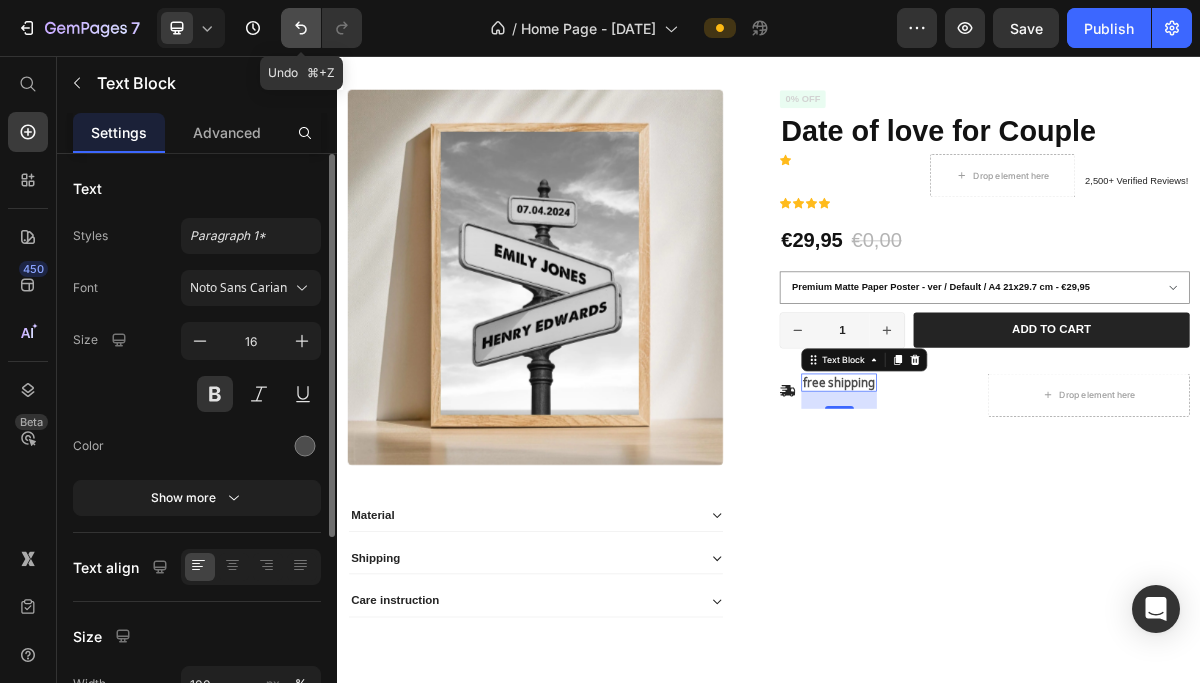 click 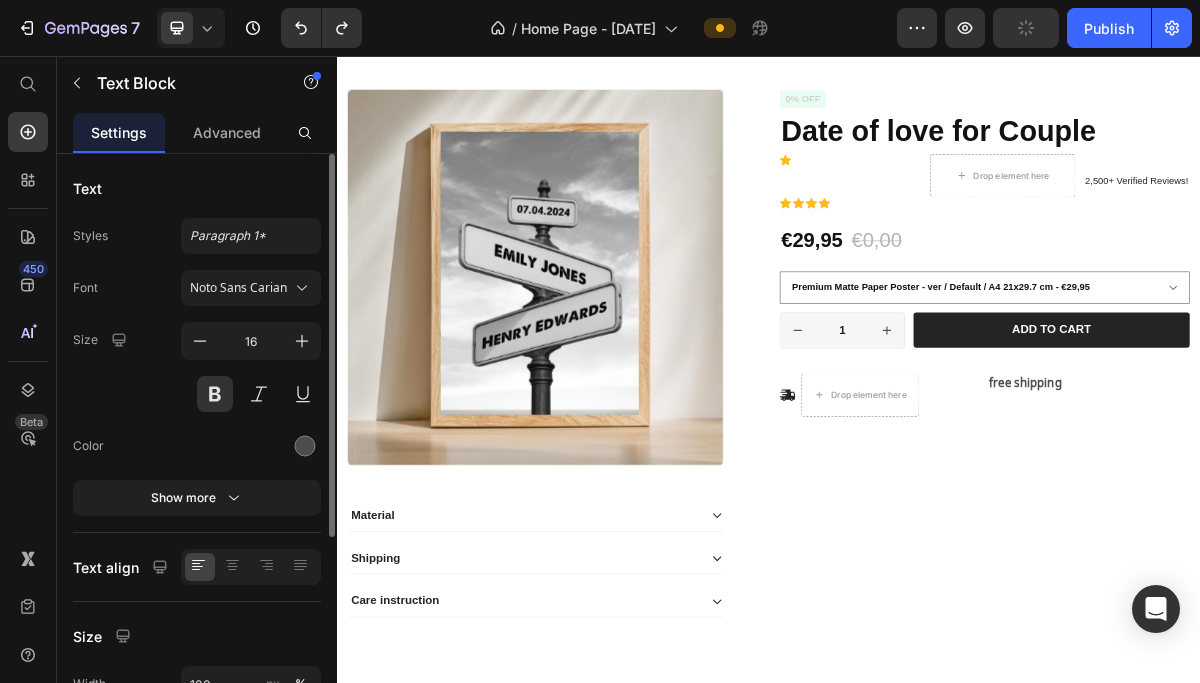 click on "free shipping" at bounding box center (1381, 509) 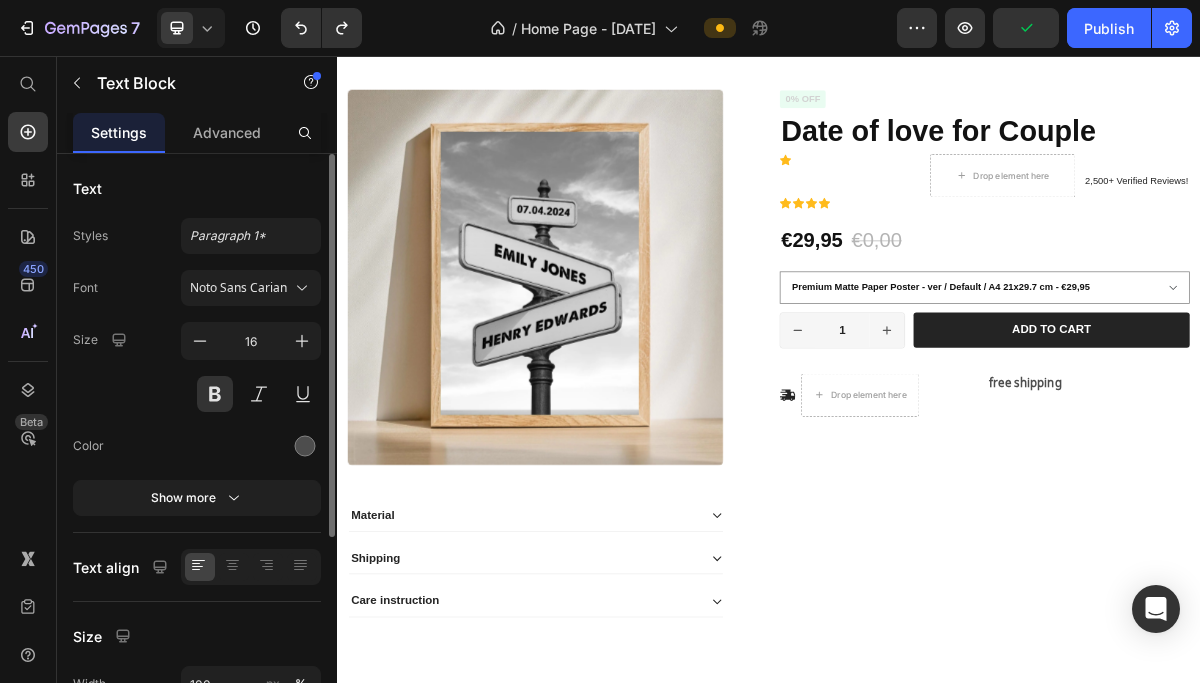 click on "free shipping" at bounding box center [1381, 509] 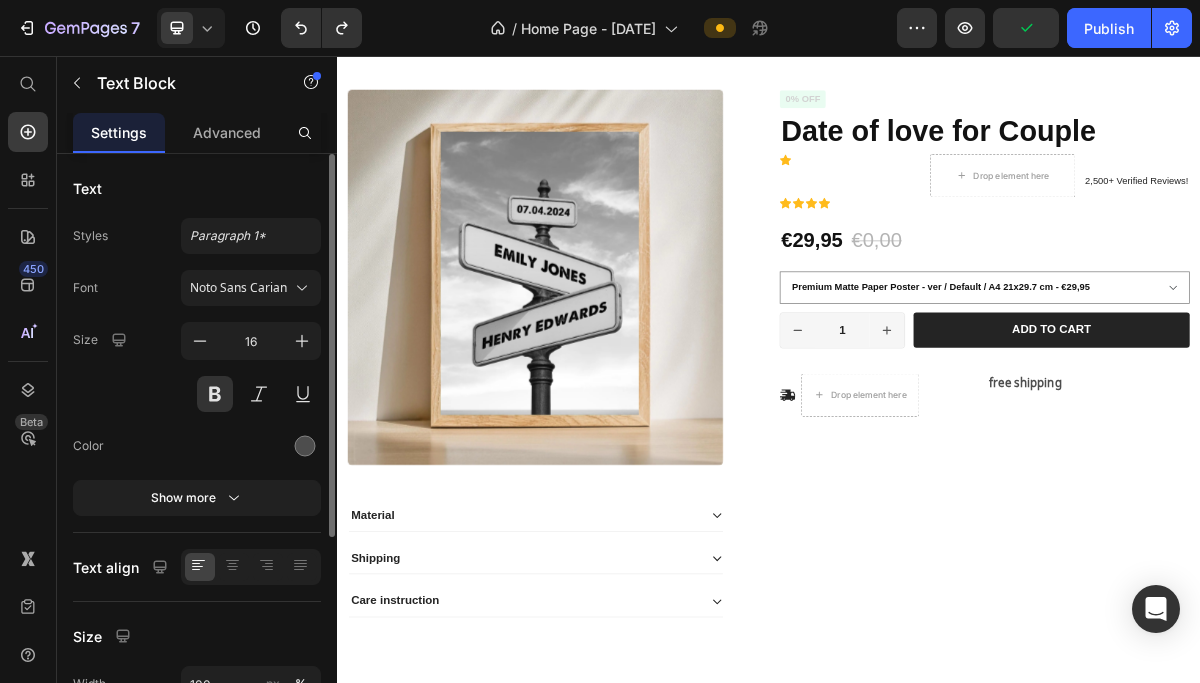 click on "free shipping" at bounding box center (1381, 509) 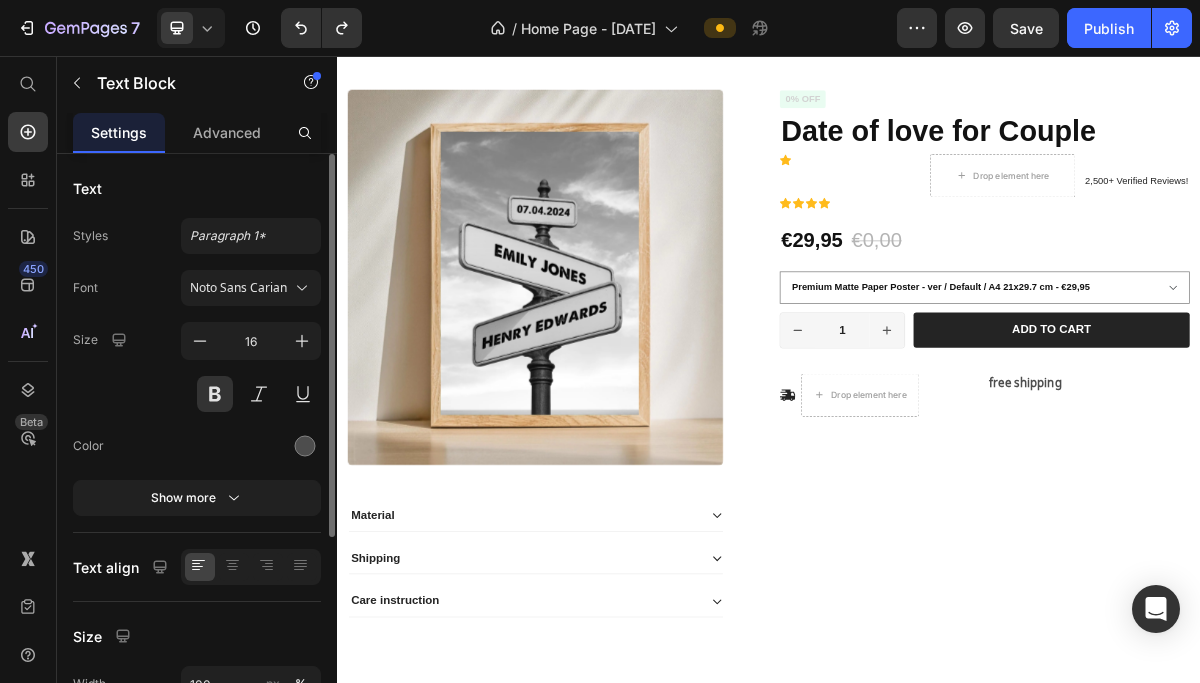 click on "free shipping" at bounding box center (1381, 509) 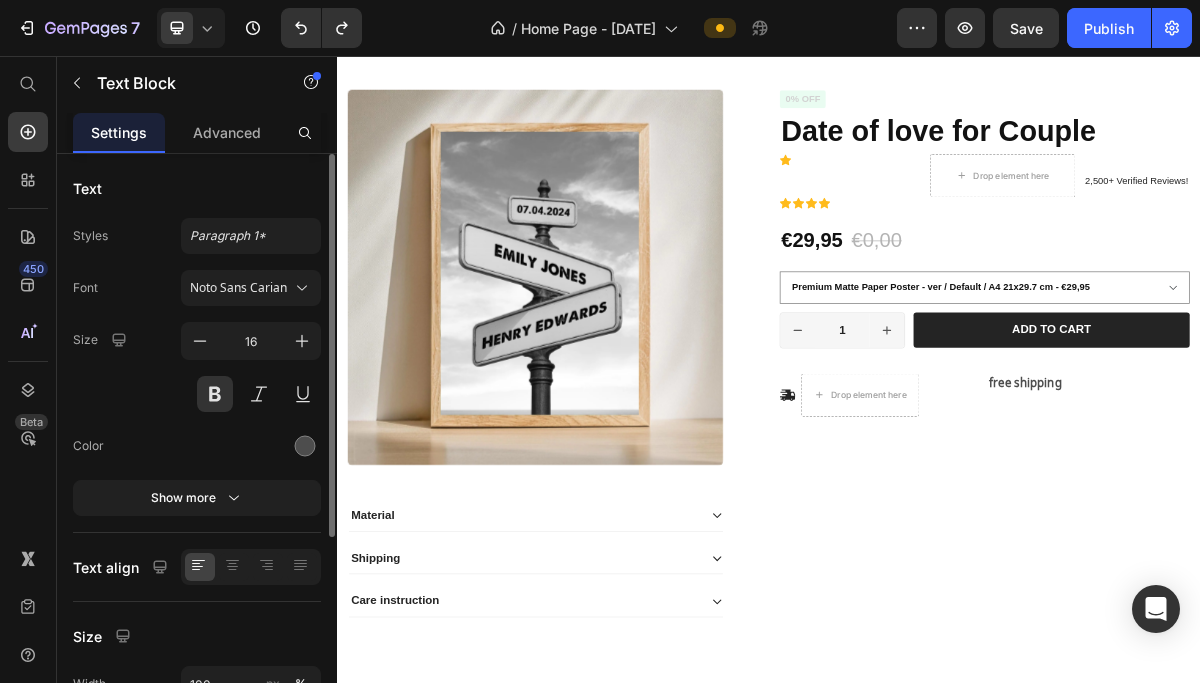 click on "free shipping" at bounding box center (1381, 509) 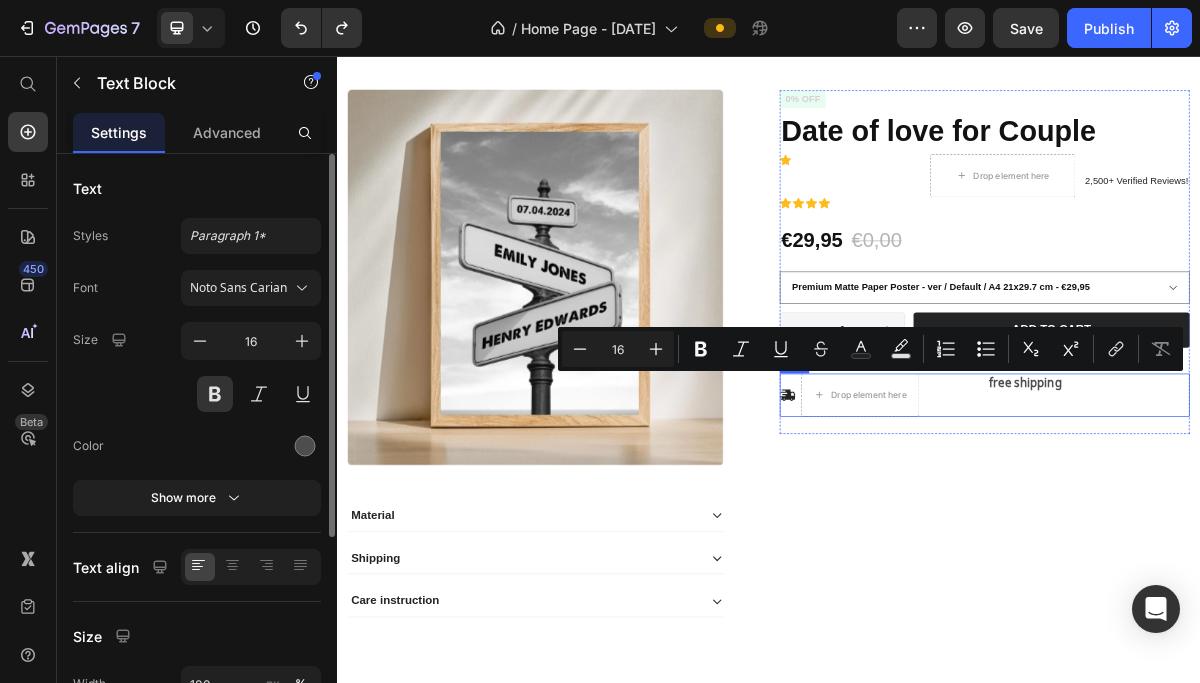 click on "free shipping Text Block" at bounding box center (1381, 527) 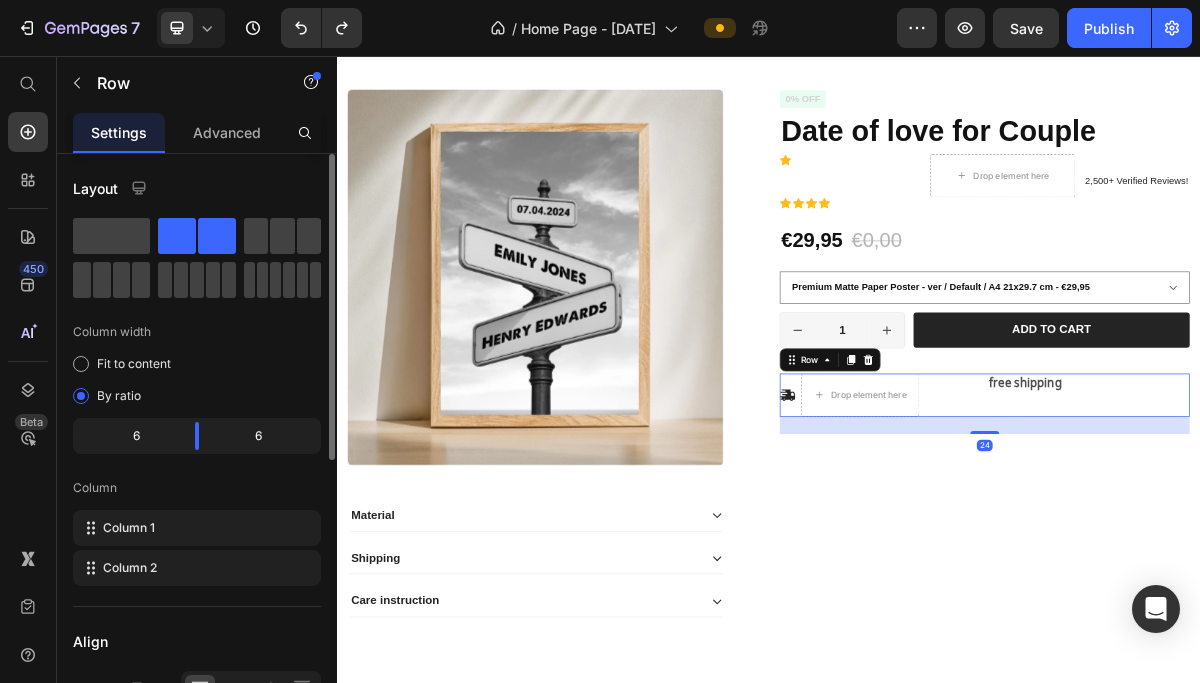 click on "Icon Icon Icon Icon Icon Icon List 2,500+ Verified Reviews! Text Block Row 0% off Product Badge Date of love for Couple Product Title Icon
Drop element here Row Icon Icon Icon Icon Icon List 2,500+ Verified Reviews! Text Block Row €29,95 Product Price €0,00 Product Price 0% off Product Badge Row Premium Matte Paper Poster  - ver / Default / A4 21x29.7 cm - €29,95  Premium Matte Paper Poster  - ver / Default / 30x40 cm - €35,95  Premium Matte Paper Poster  - ver / Default / 50x70 cm - €39,95  Premium Matte Paper Poster  - ver / Default / 70x100 cm - €45,95  Product Variants & Swatches Premium Matte Paper Poster  - ver Premium Matte Paper Poster  - ver Premium Matte Paper Poster  - ver Default A4 21x29.7 cm 30x40 cm 50x70 cm 70x100 cm Product Variants & Swatches 1 Product Quantity Row Add to cart Add to Cart Row
Icon
Drop element here Row  free shipping Text Block Row   24 Row" at bounding box center (1237, 477) 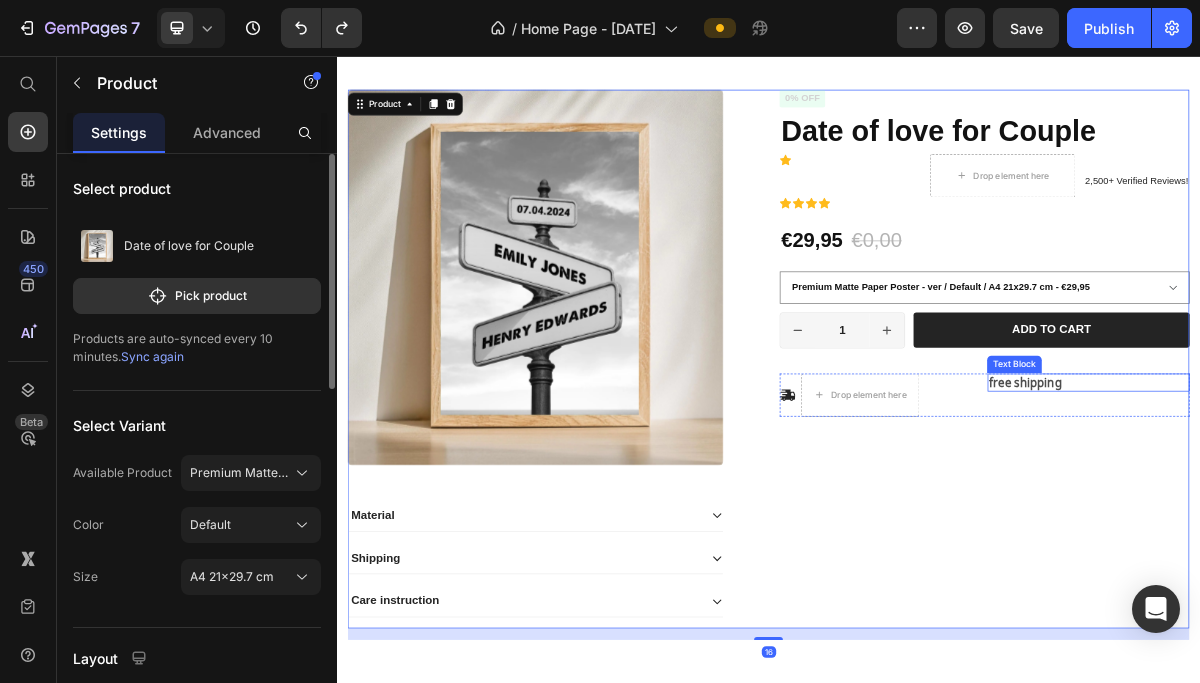 click on "free shipping" at bounding box center [1381, 509] 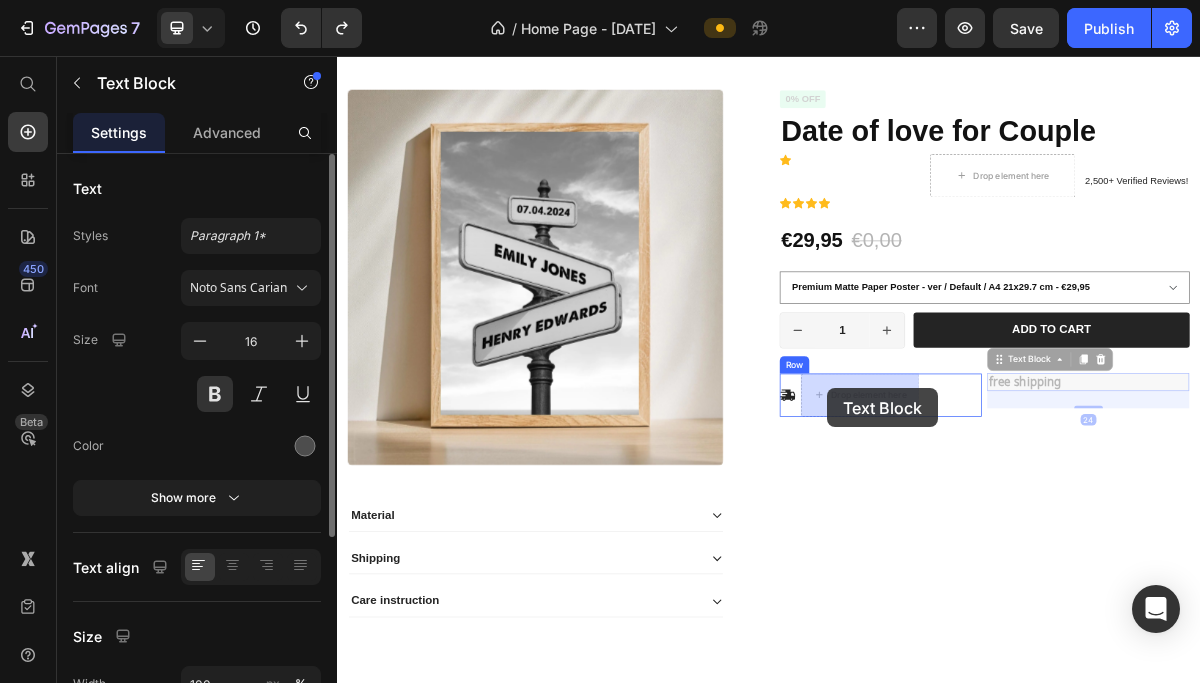 drag, startPoint x: 1260, startPoint y: 482, endPoint x: 1019, endPoint y: 518, distance: 243.67397 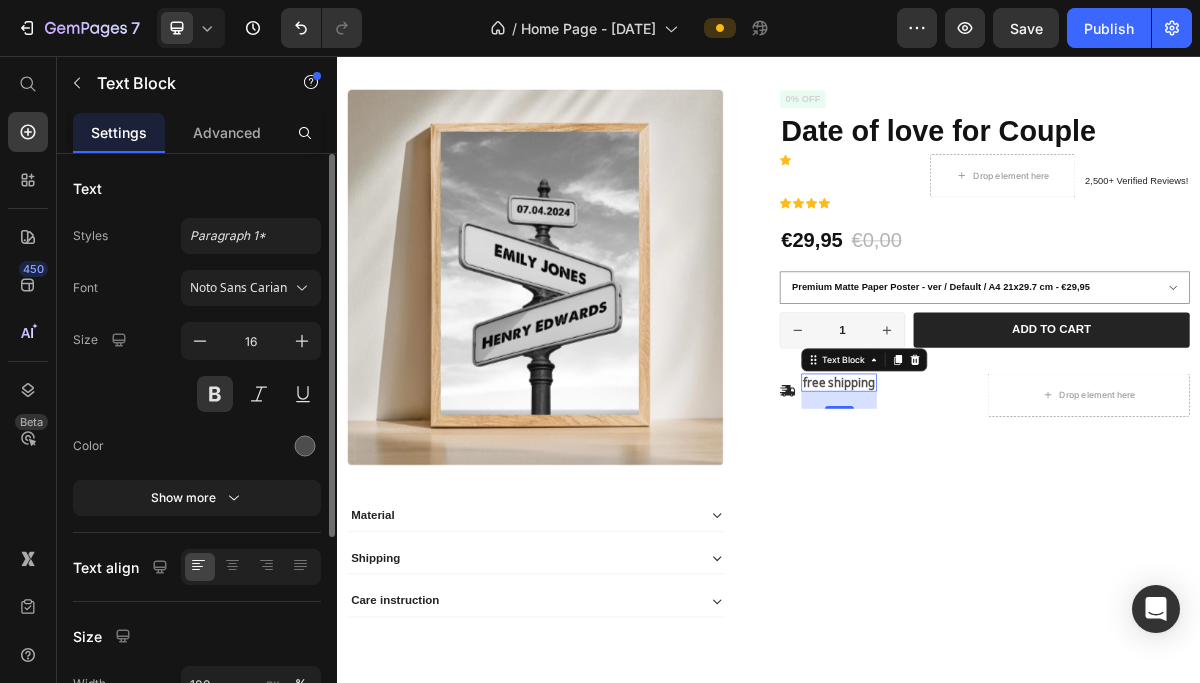 click on "free shipping" at bounding box center (1034, 509) 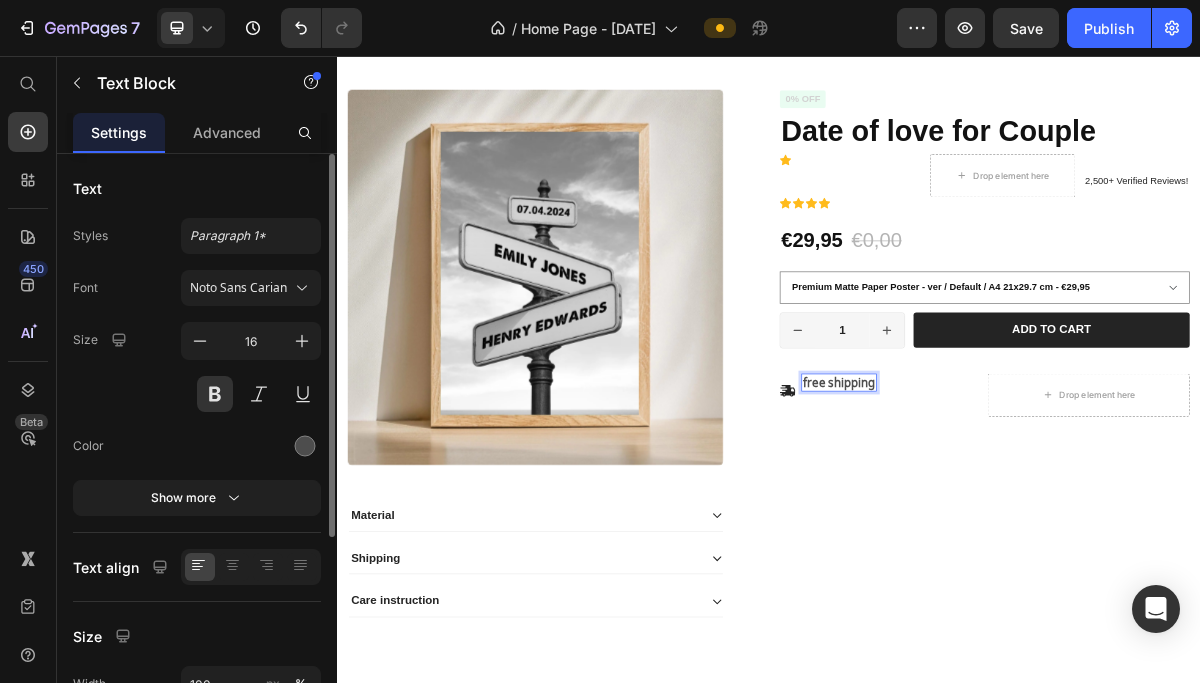 click on "free shipping" at bounding box center (1034, 509) 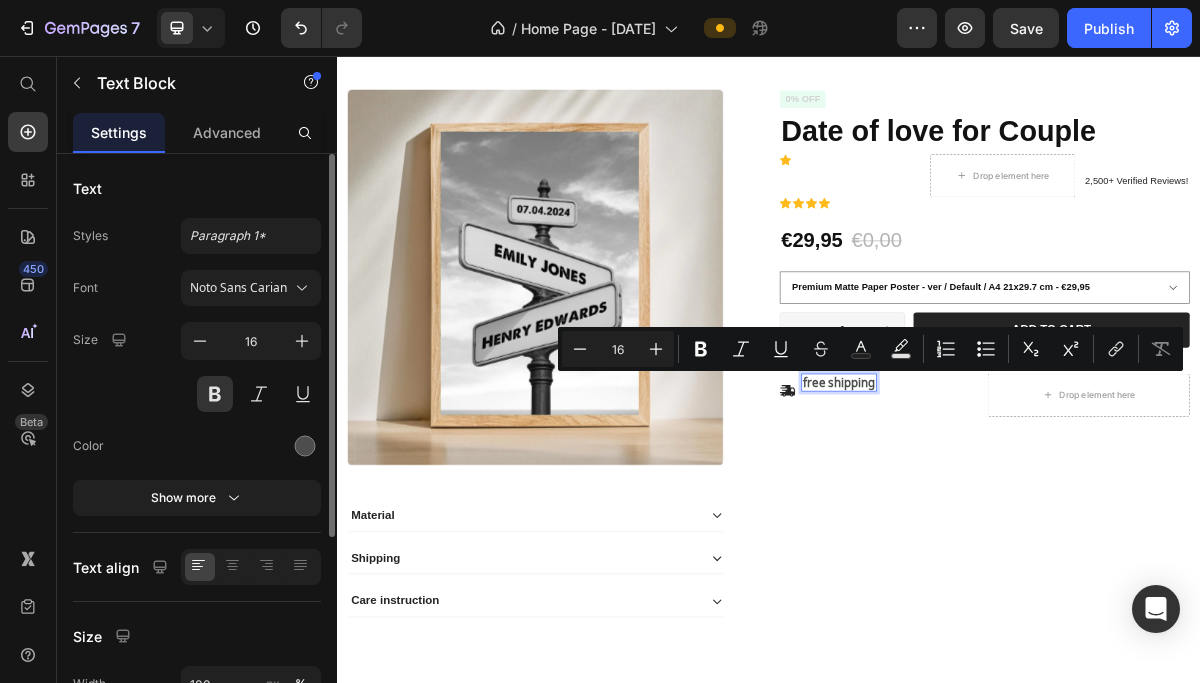 click on "free shipping" at bounding box center (1034, 509) 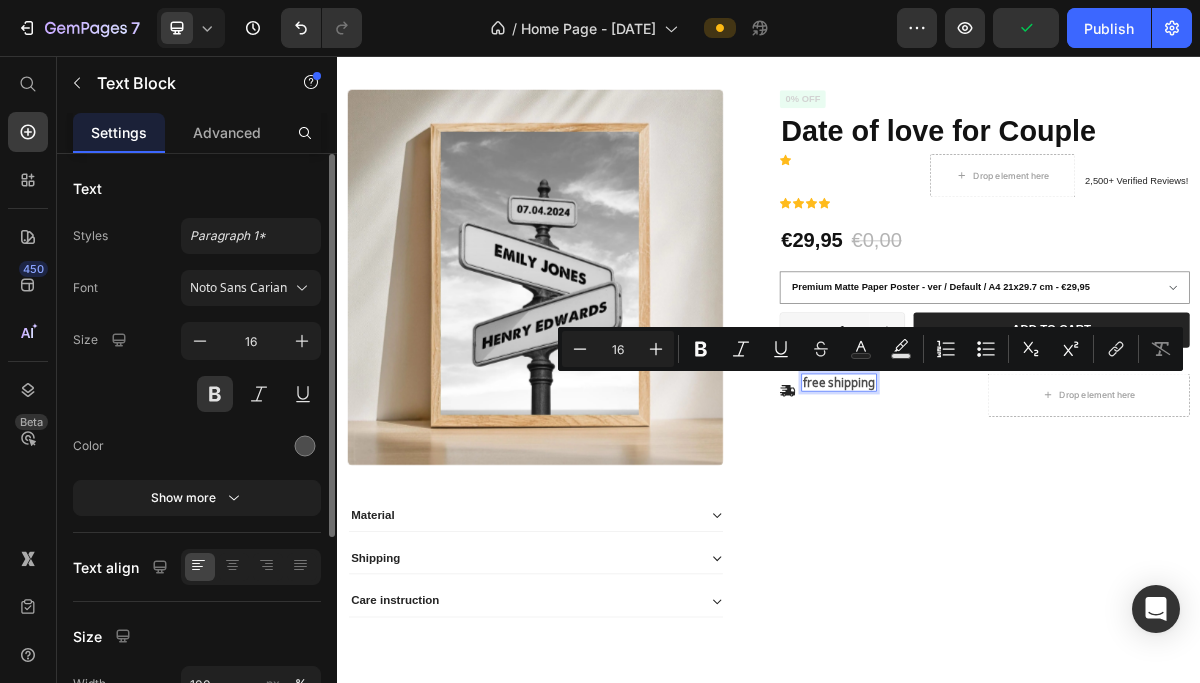 copy on "free shipping" 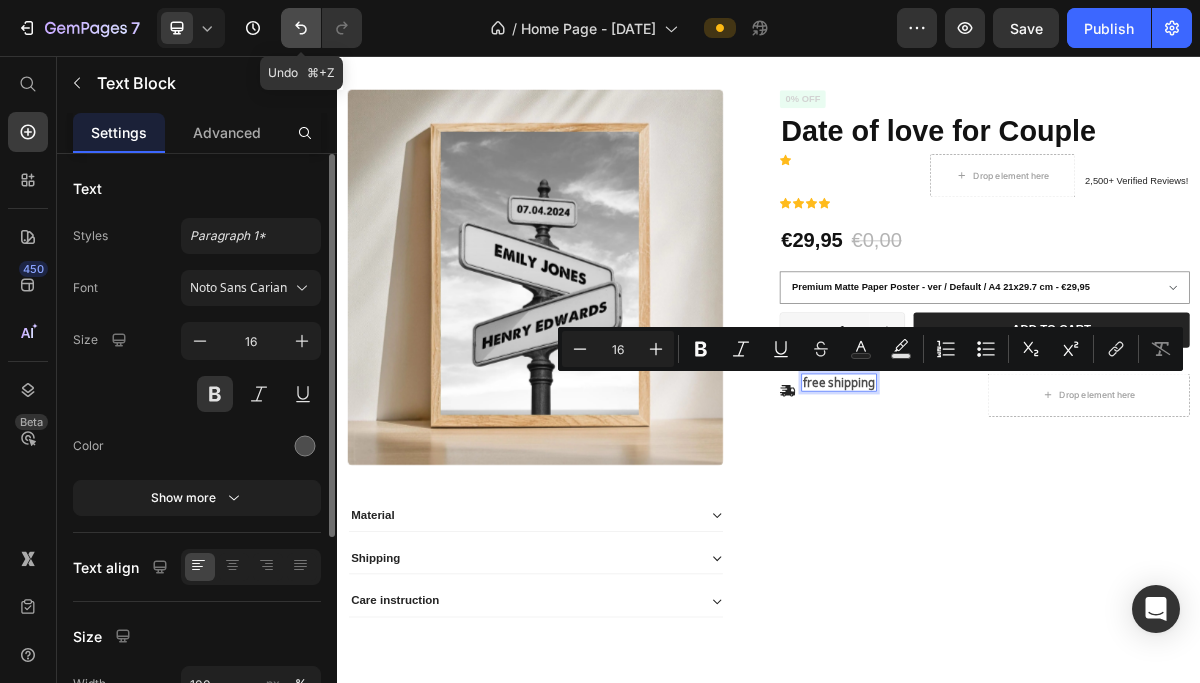 click 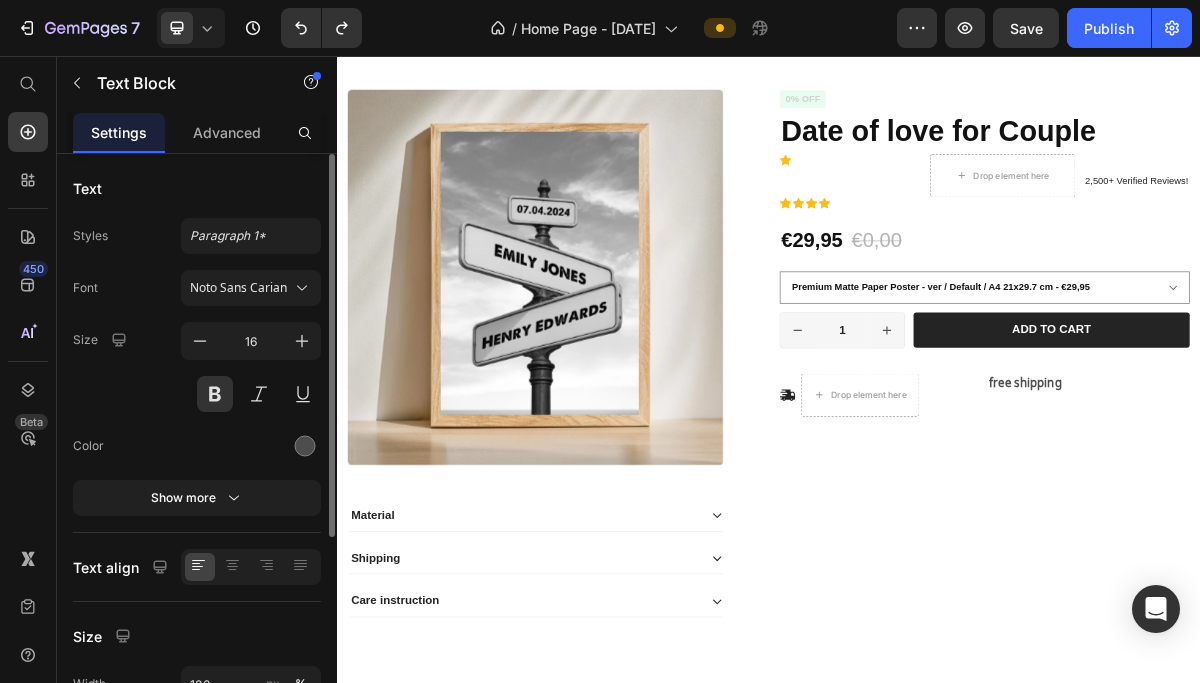 click on "free shipping" at bounding box center (1381, 509) 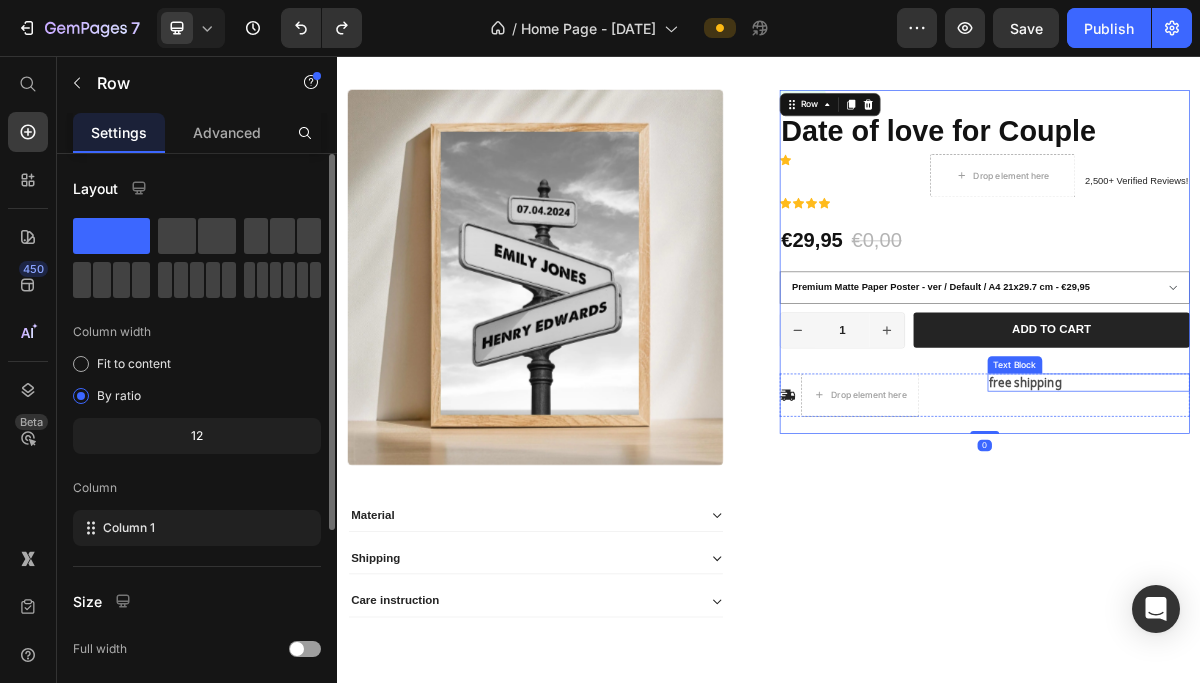 click on "free shipping" at bounding box center (1381, 509) 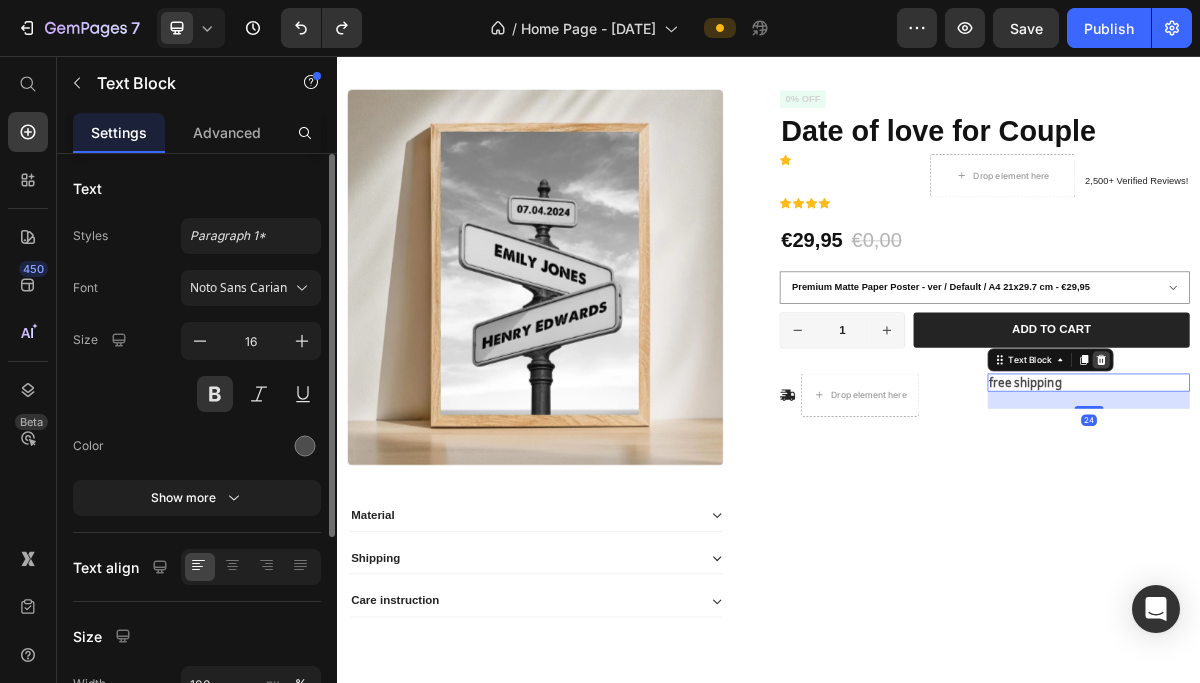 click 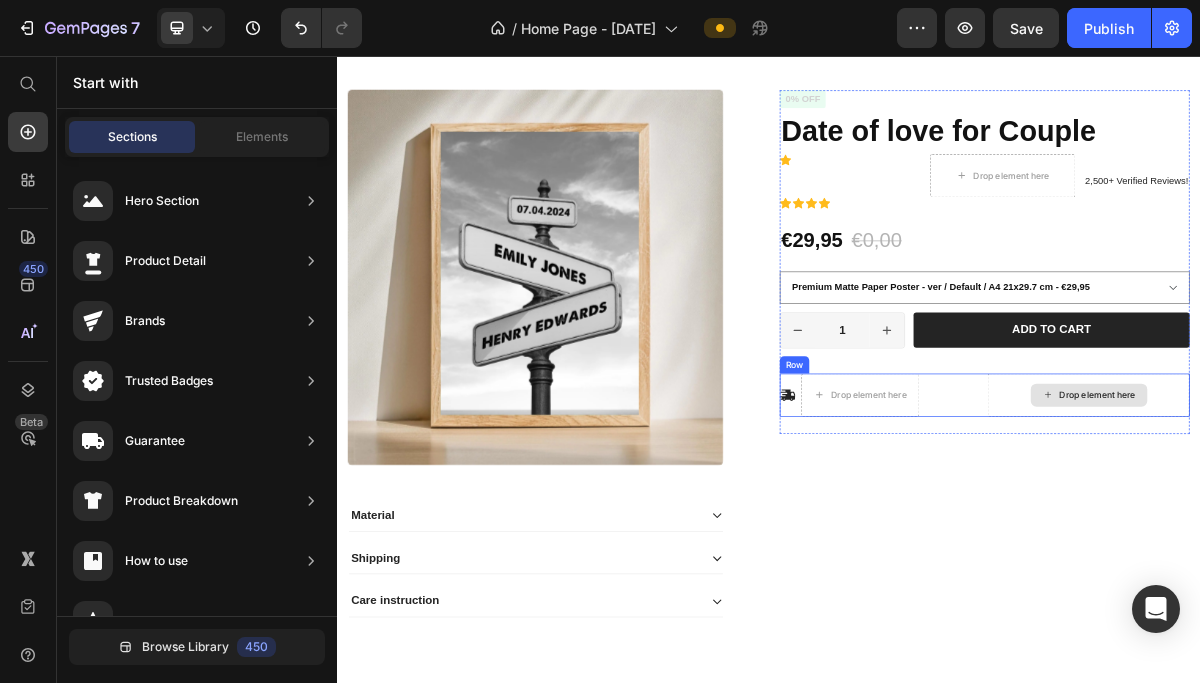 click on "Drop element here" at bounding box center [1394, 527] 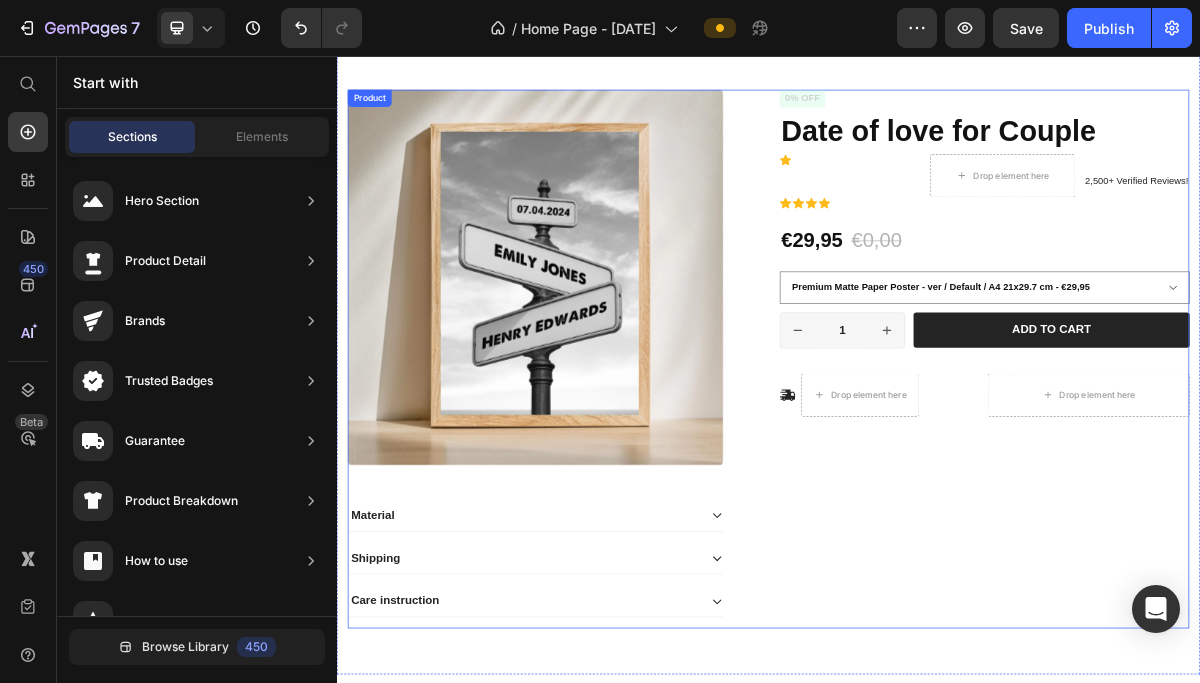 click on "Icon Icon Icon Icon Icon Icon List 2,500+ Verified Reviews! Text Block Row 0% off Product Badge Date of love for Couple Product Title Icon
Drop element here Row Icon Icon Icon Icon Icon List 2,500+ Verified Reviews! Text Block Row €29,95 Product Price €0,00 Product Price 0% off Product Badge Row Premium Matte Paper Poster  - ver / Default / A4 21x29.7 cm - €29,95  Premium Matte Paper Poster  - ver / Default / 30x40 cm - €35,95  Premium Matte Paper Poster  - ver / Default / 50x70 cm - €39,95  Premium Matte Paper Poster  - ver / Default / 70x100 cm - €45,95  Product Variants & Swatches Premium Matte Paper Poster  - ver Premium Matte Paper Poster  - ver Premium Matte Paper Poster  - ver Default A4 21x29.7 cm 30x40 cm 50x70 cm 70x100 cm Product Variants & Swatches 1 Product Quantity Row Add to cart Add to Cart Row
Icon
Drop element here Row
Drop element here Row Row" at bounding box center [1237, 477] 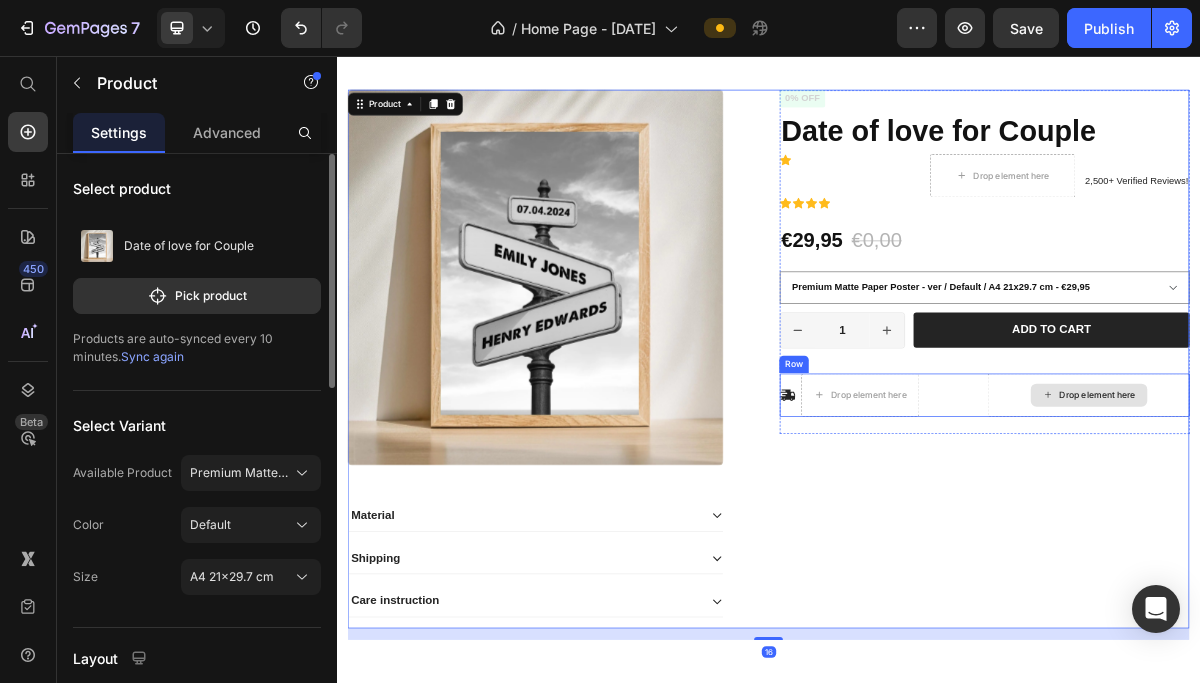 click on "Drop element here" at bounding box center [1381, 527] 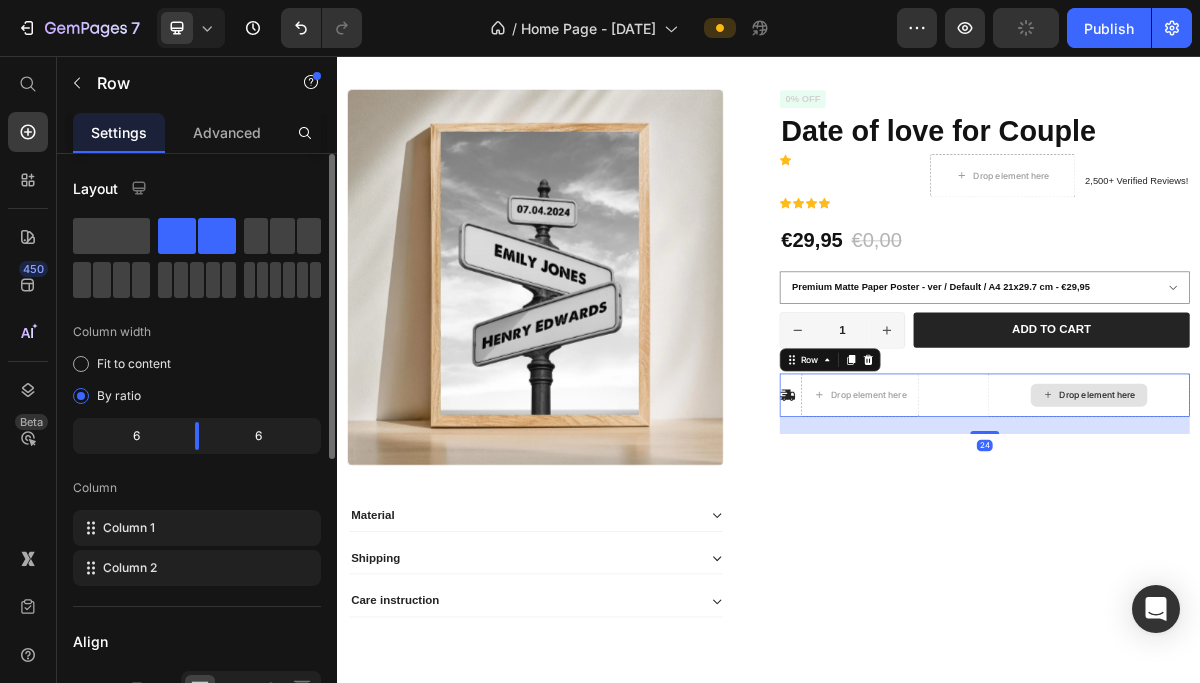 click on "Drop element here" at bounding box center (1381, 527) 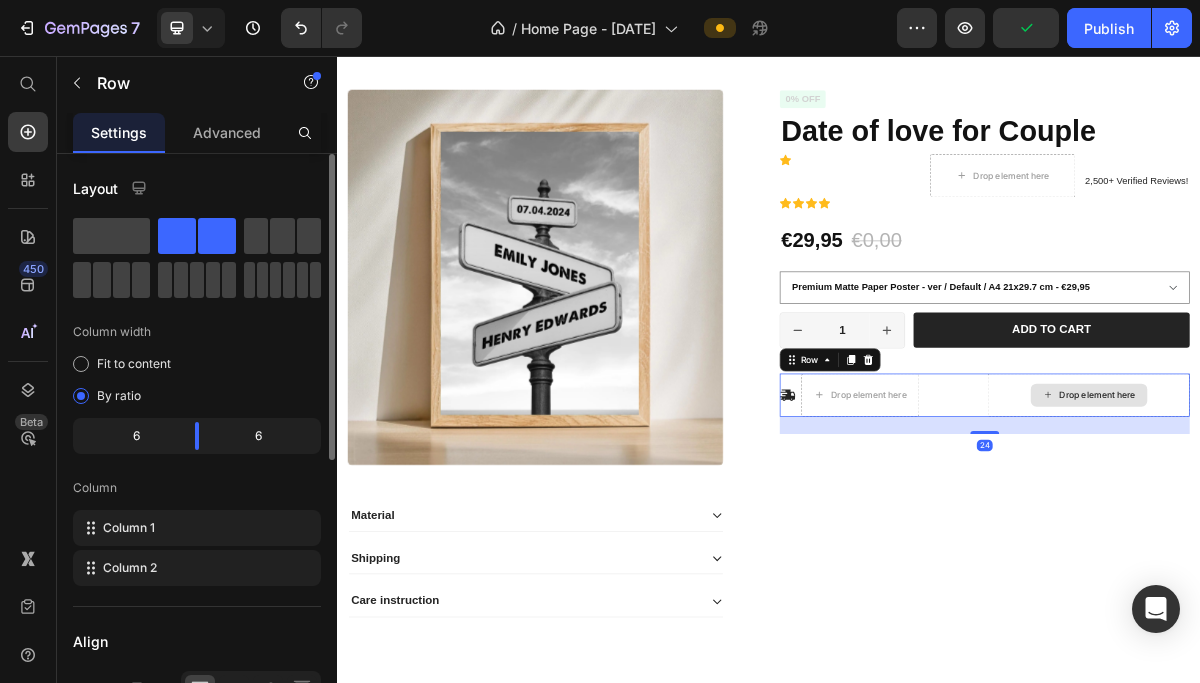 click on "Drop element here" at bounding box center (1381, 527) 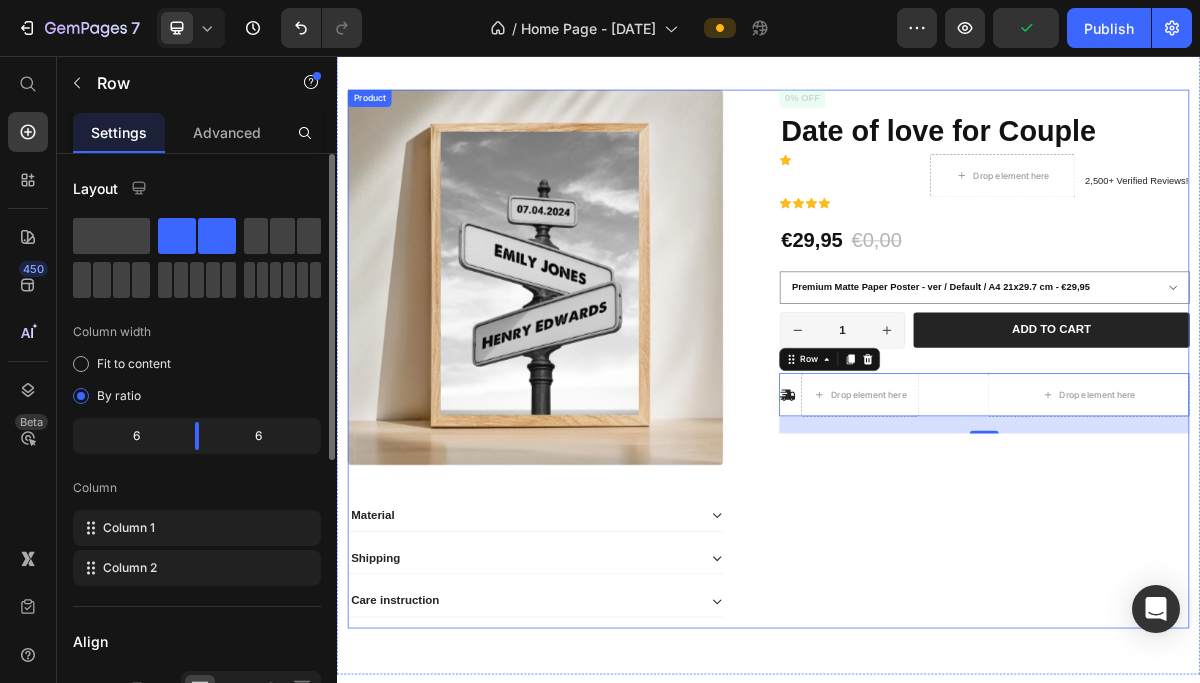click on "Icon Icon Icon Icon Icon Icon List 2,500+ Verified Reviews! Text Block Row 0% off Product Badge Date of love for Couple Product Title Icon
Drop element here Row Icon Icon Icon Icon Icon List 2,500+ Verified Reviews! Text Block Row €29,95 Product Price €0,00 Product Price 0% off Product Badge Row Premium Matte Paper Poster  - ver / Default / A4 21x29.7 cm - €29,95  Premium Matte Paper Poster  - ver / Default / 30x40 cm - €35,95  Premium Matte Paper Poster  - ver / Default / 50x70 cm - €39,95  Premium Matte Paper Poster  - ver / Default / 70x100 cm - €45,95  Product Variants & Swatches Premium Matte Paper Poster  - ver Premium Matte Paper Poster  - ver Premium Matte Paper Poster  - ver Default A4 21x29.7 cm 30x40 cm 50x70 cm 70x100 cm Product Variants & Swatches 1 Product Quantity Row Add to cart Add to Cart Row
Icon
Drop element here Row
Drop element here Row   24 Row" at bounding box center [1237, 477] 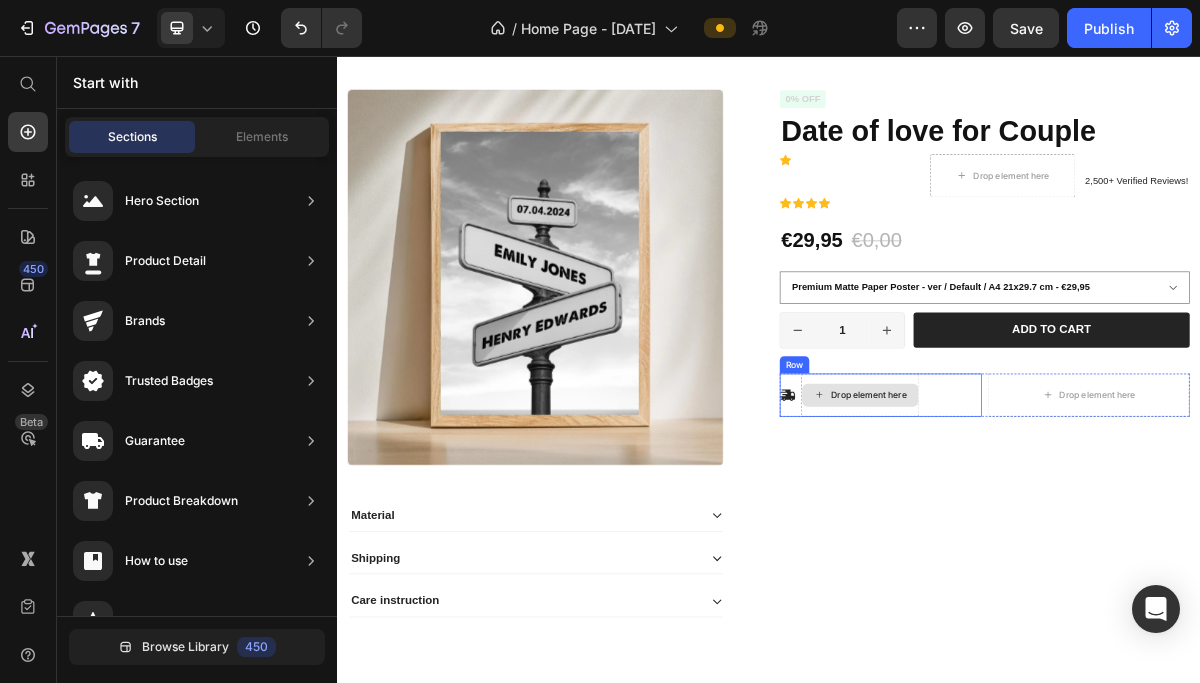 click on "Drop element here" at bounding box center [1076, 527] 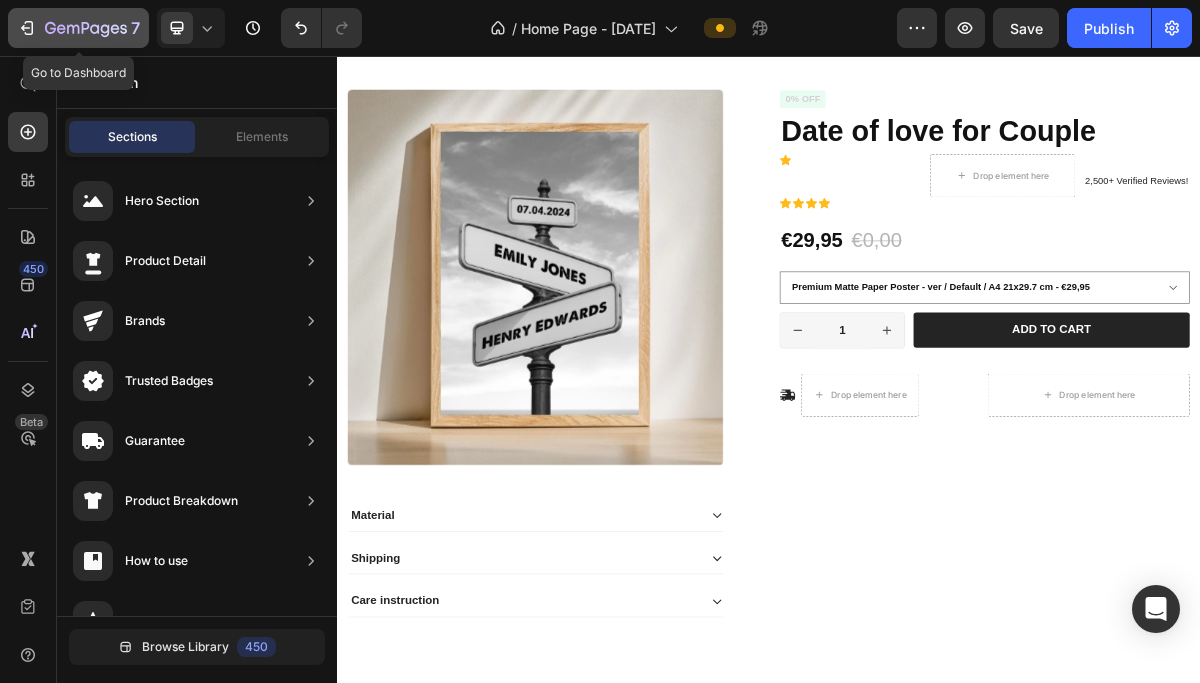click 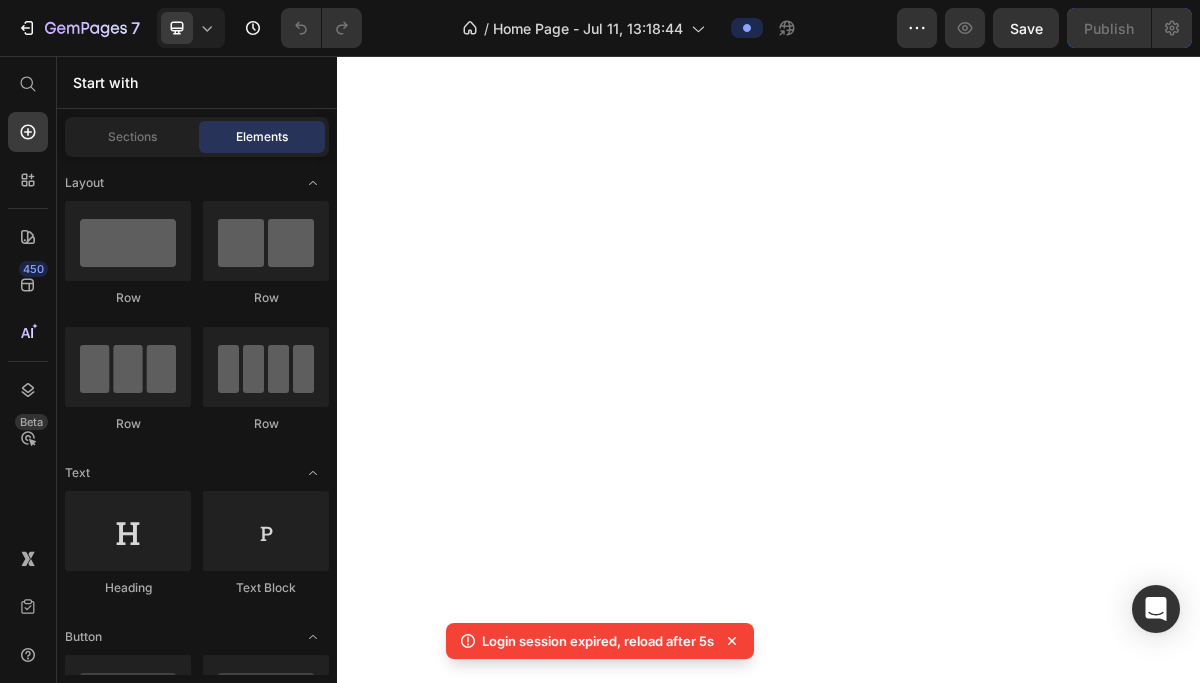 scroll, scrollTop: 0, scrollLeft: 0, axis: both 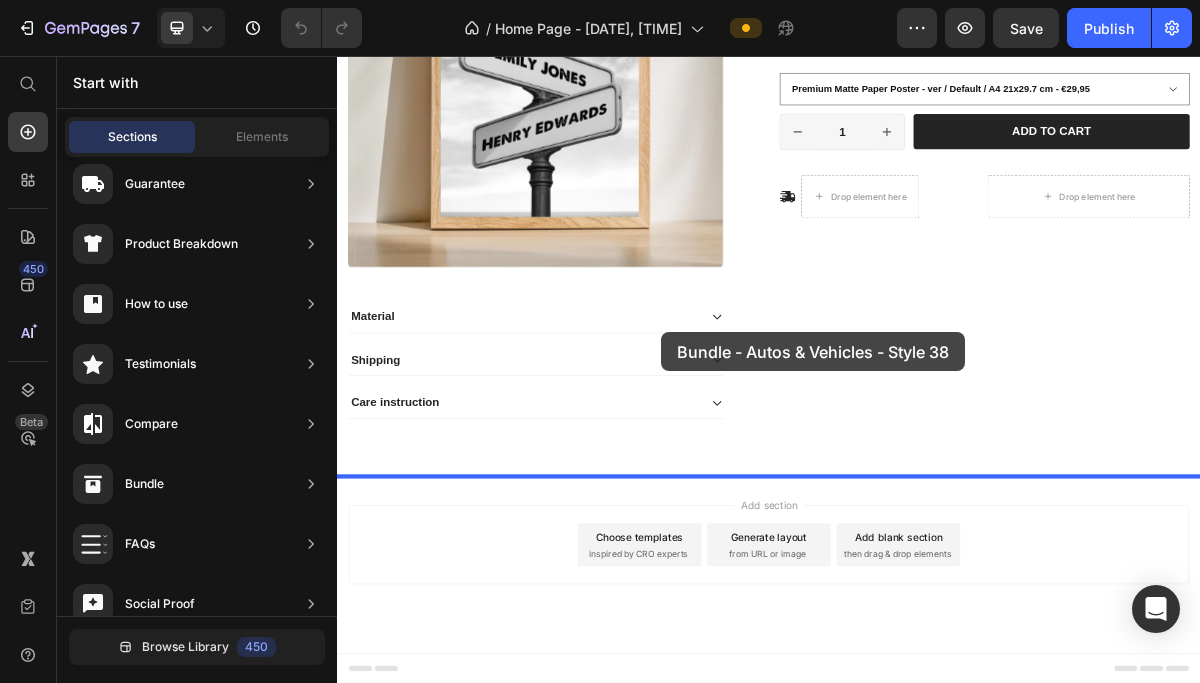 drag, startPoint x: 755, startPoint y: 395, endPoint x: 787, endPoint y: 443, distance: 57.68882 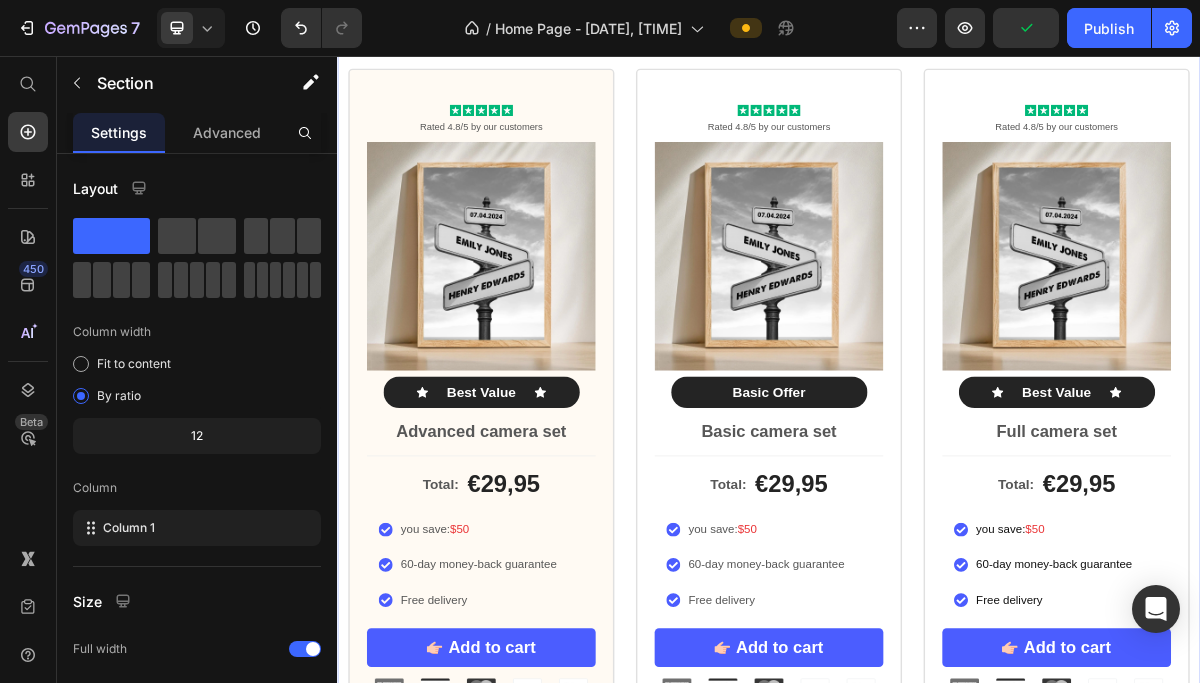 scroll, scrollTop: 1577, scrollLeft: 0, axis: vertical 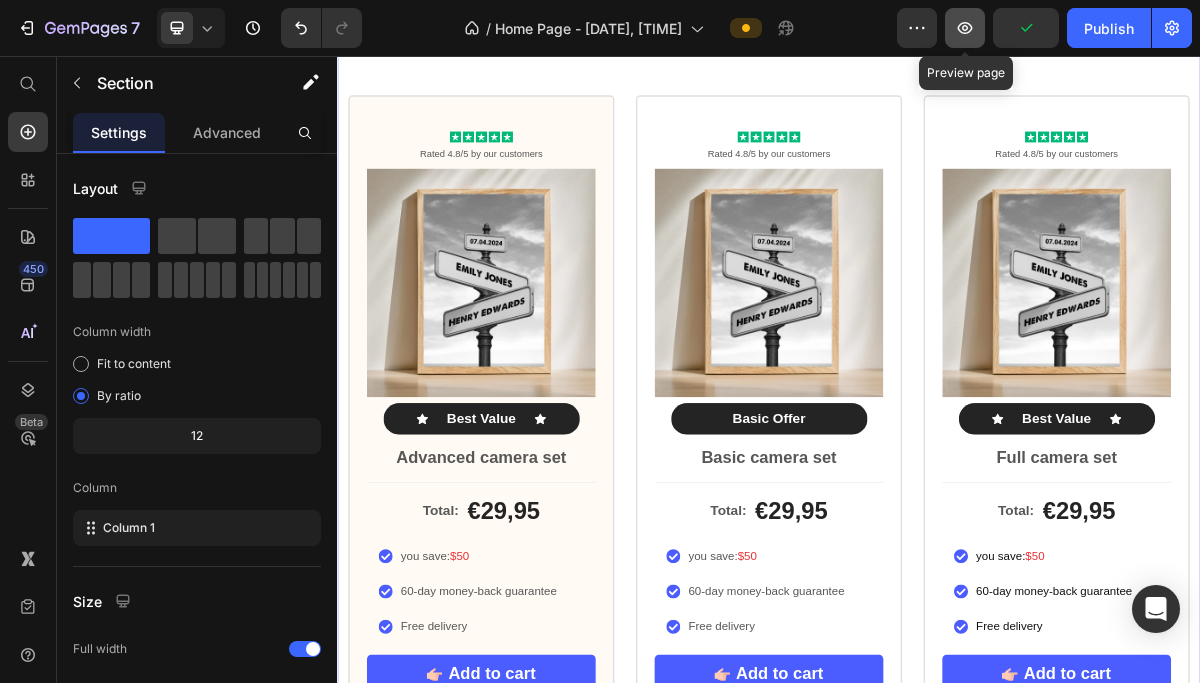 click 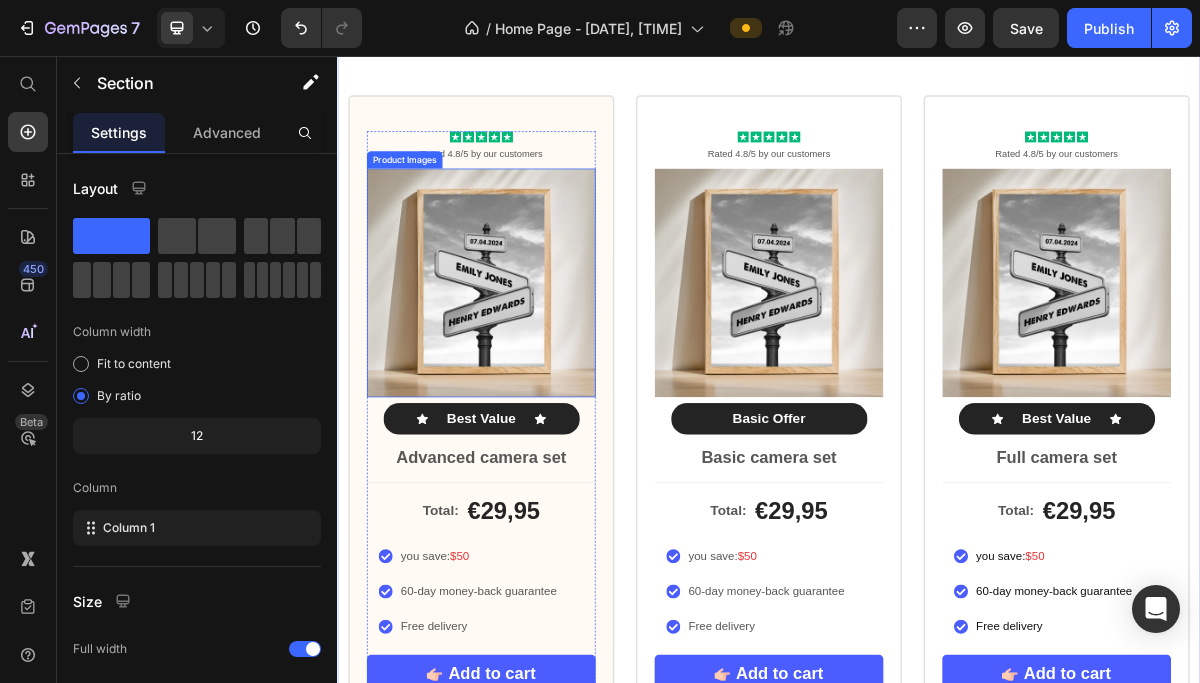 click at bounding box center (537, 371) 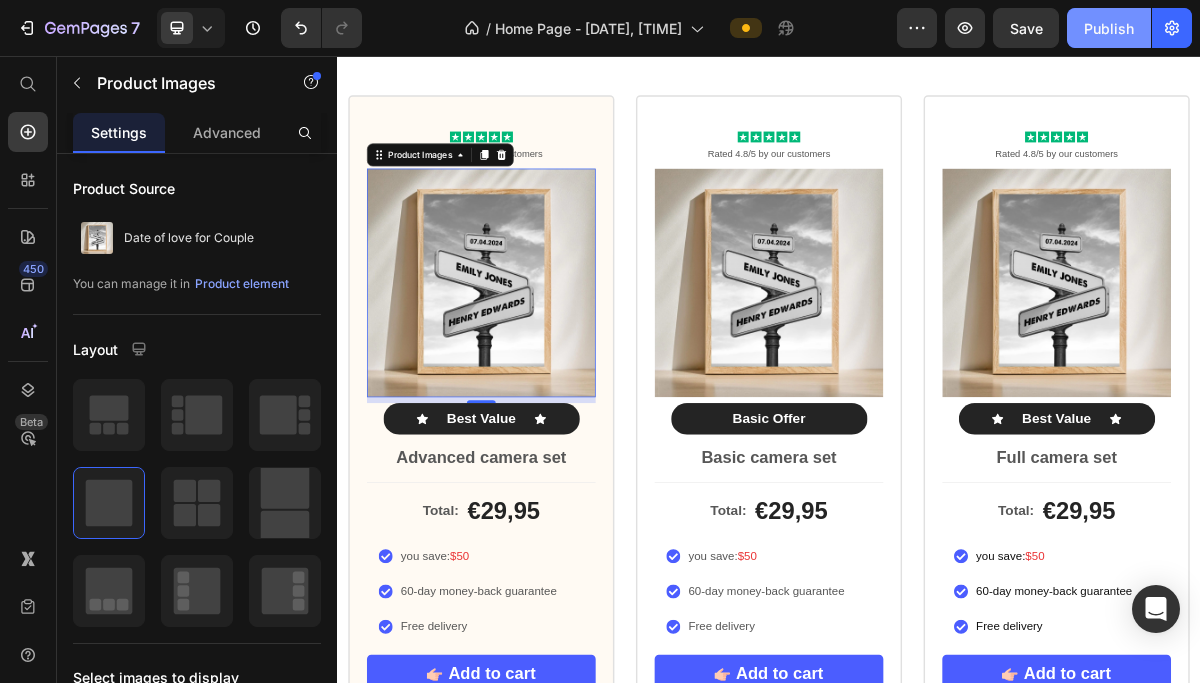 click on "Publish" 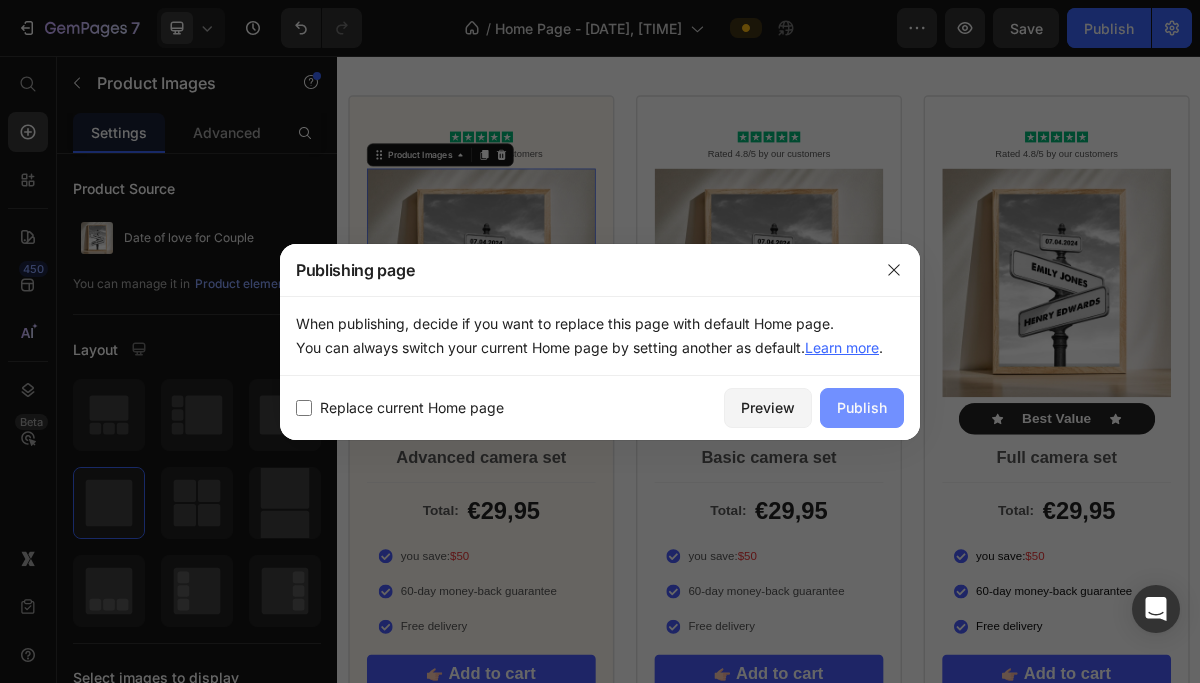click on "Publish" at bounding box center [862, 407] 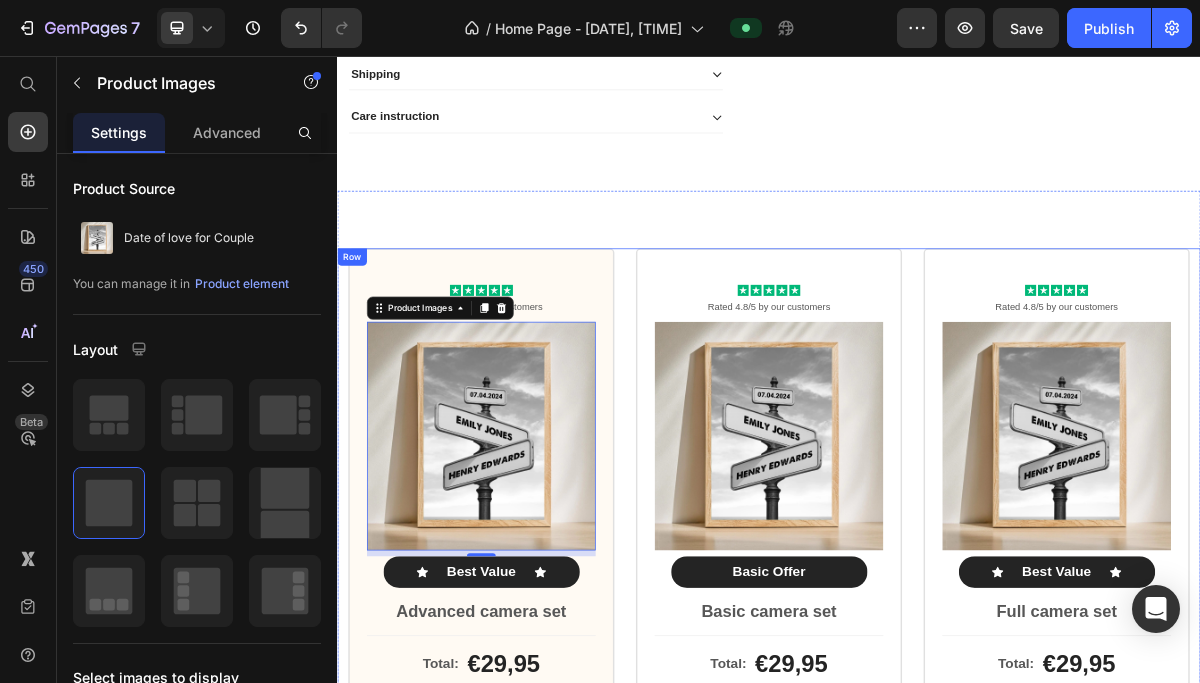 scroll, scrollTop: 1375, scrollLeft: 0, axis: vertical 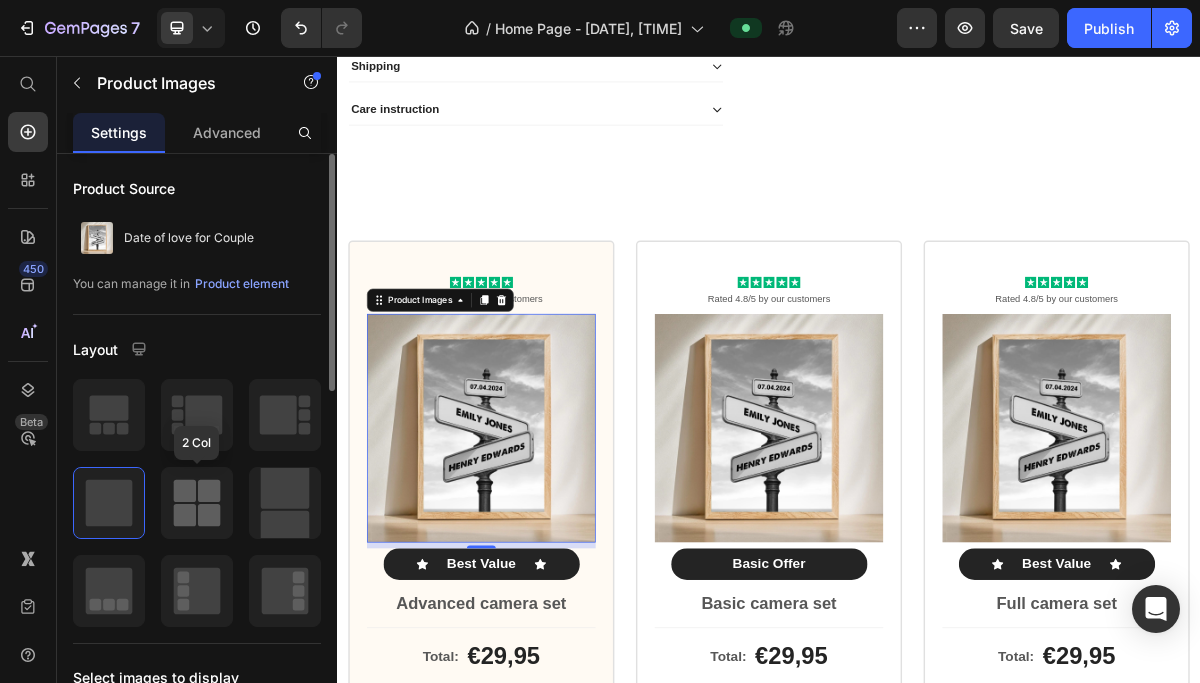 click 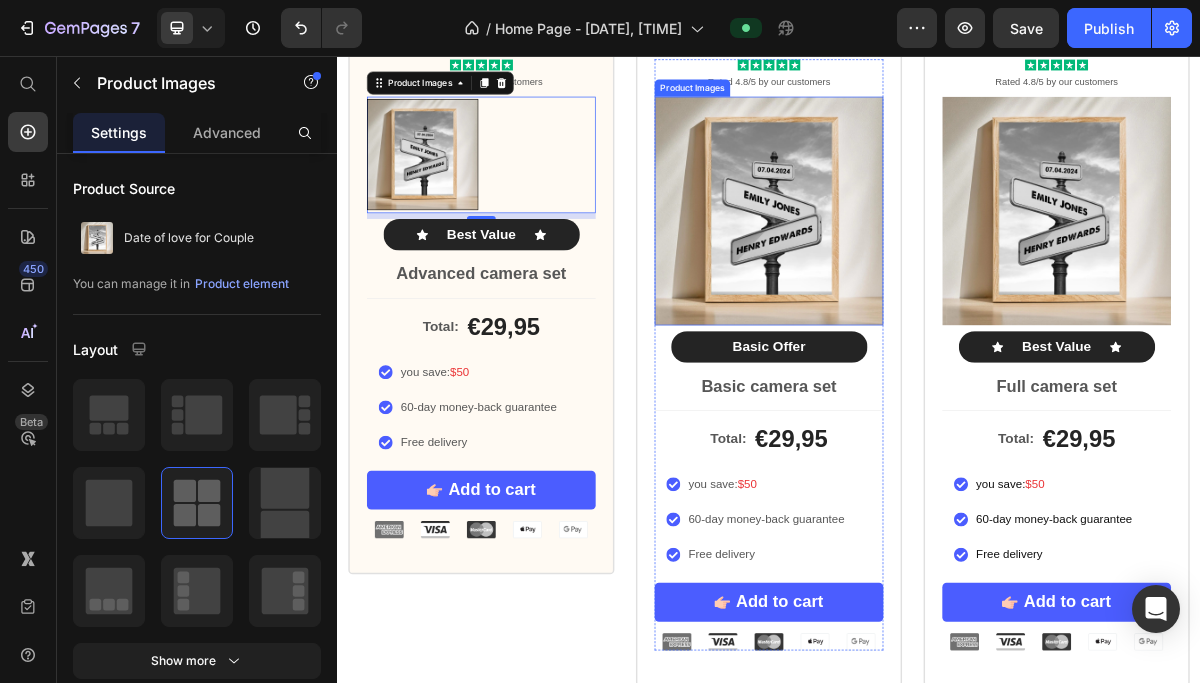 scroll, scrollTop: 1678, scrollLeft: 0, axis: vertical 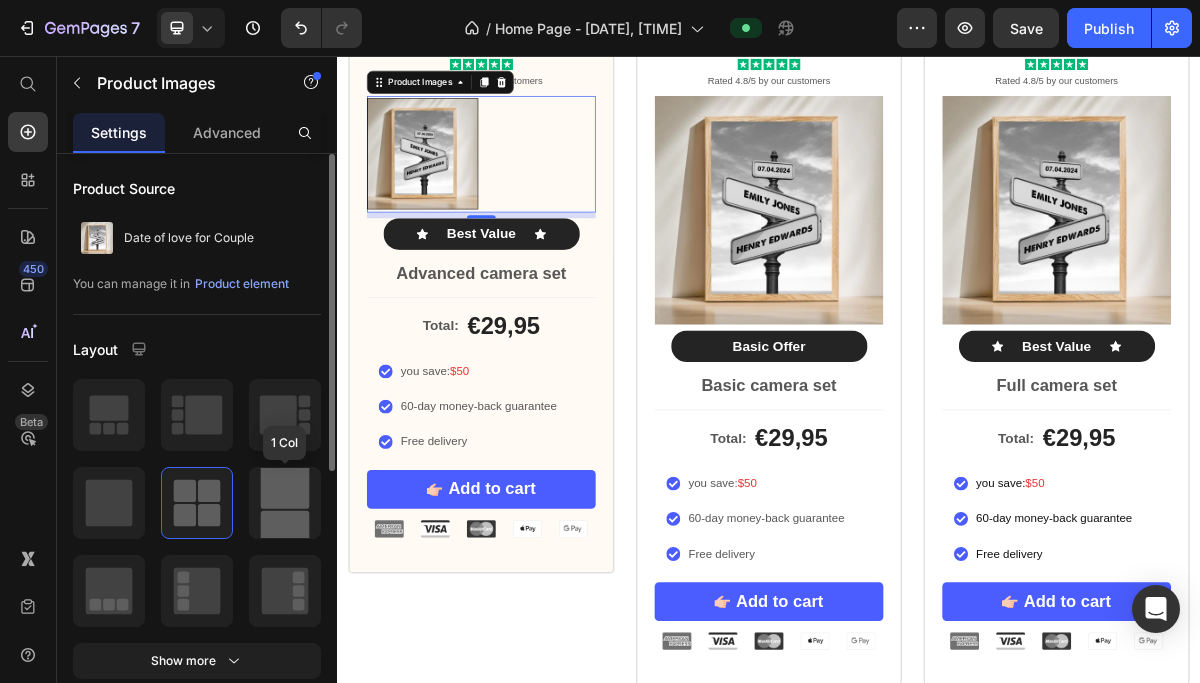 click 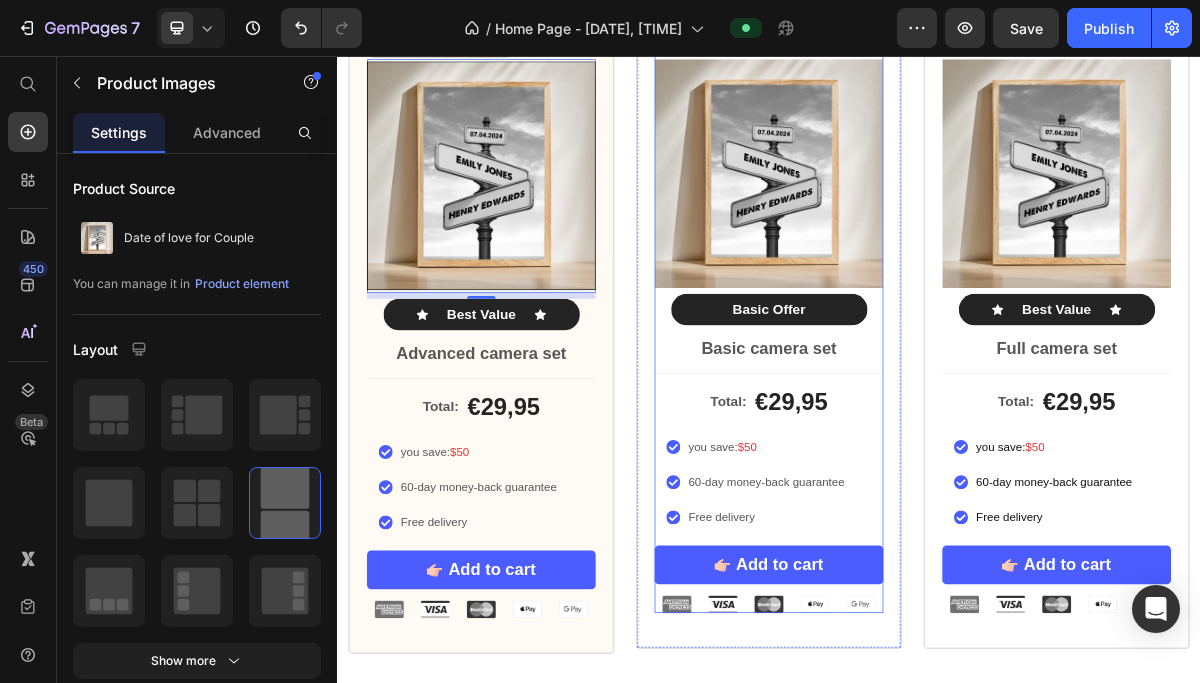 scroll, scrollTop: 1672, scrollLeft: 0, axis: vertical 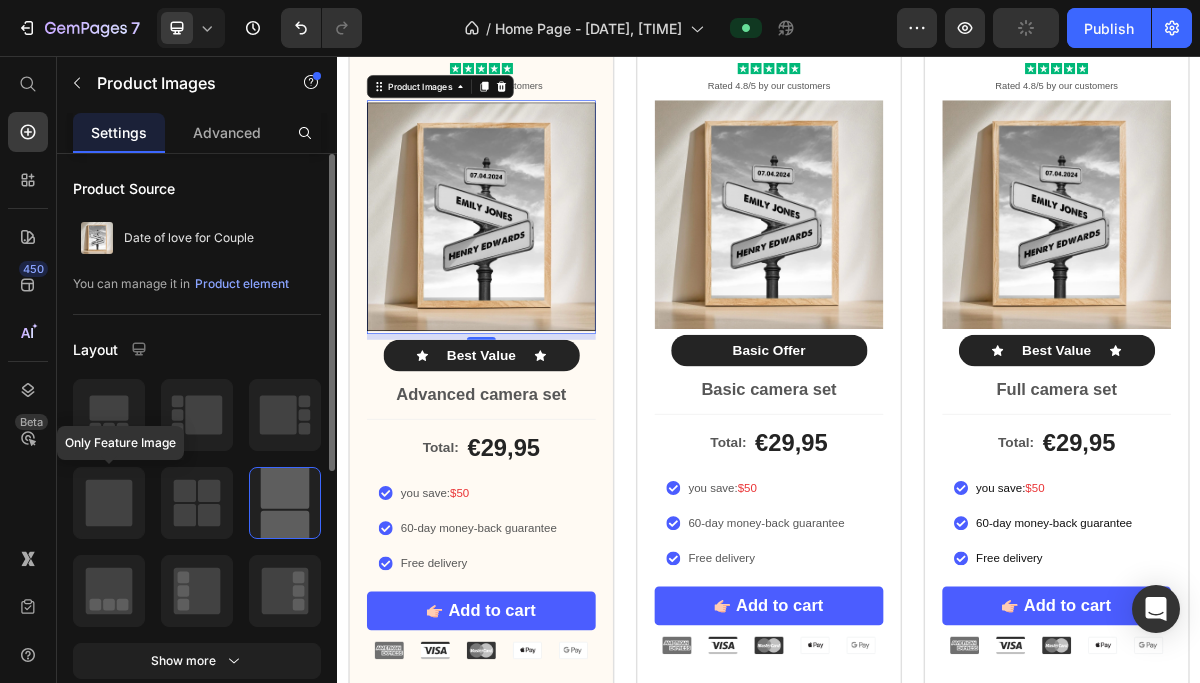 click 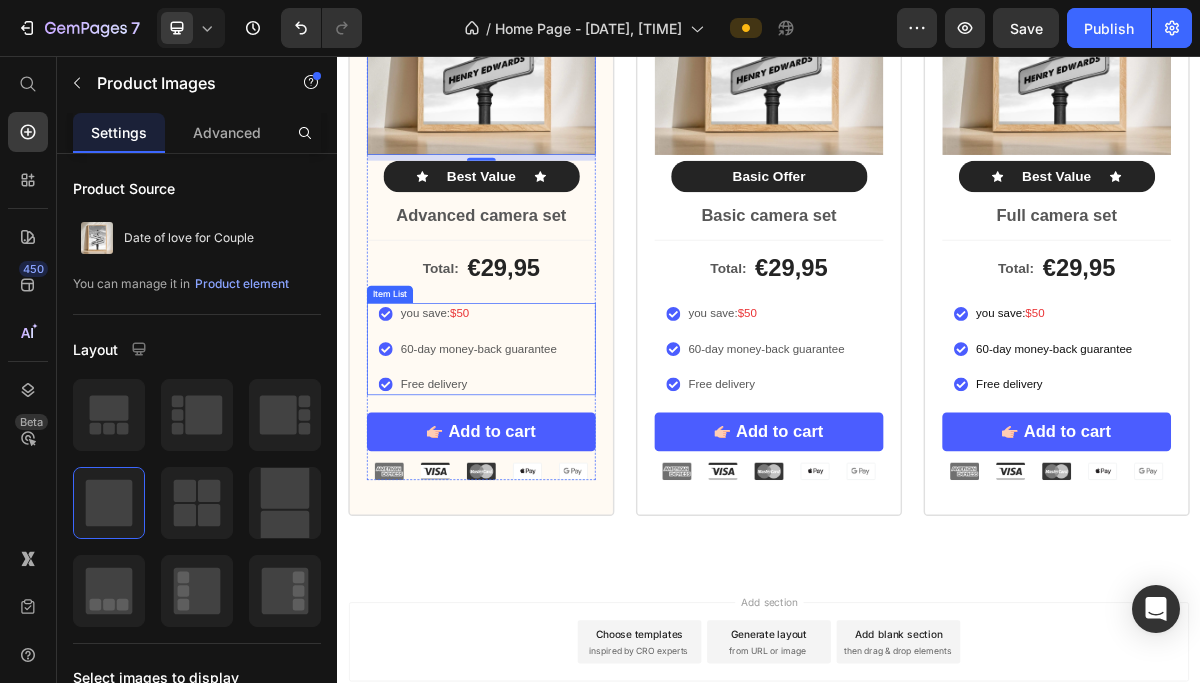 scroll, scrollTop: 1916, scrollLeft: 0, axis: vertical 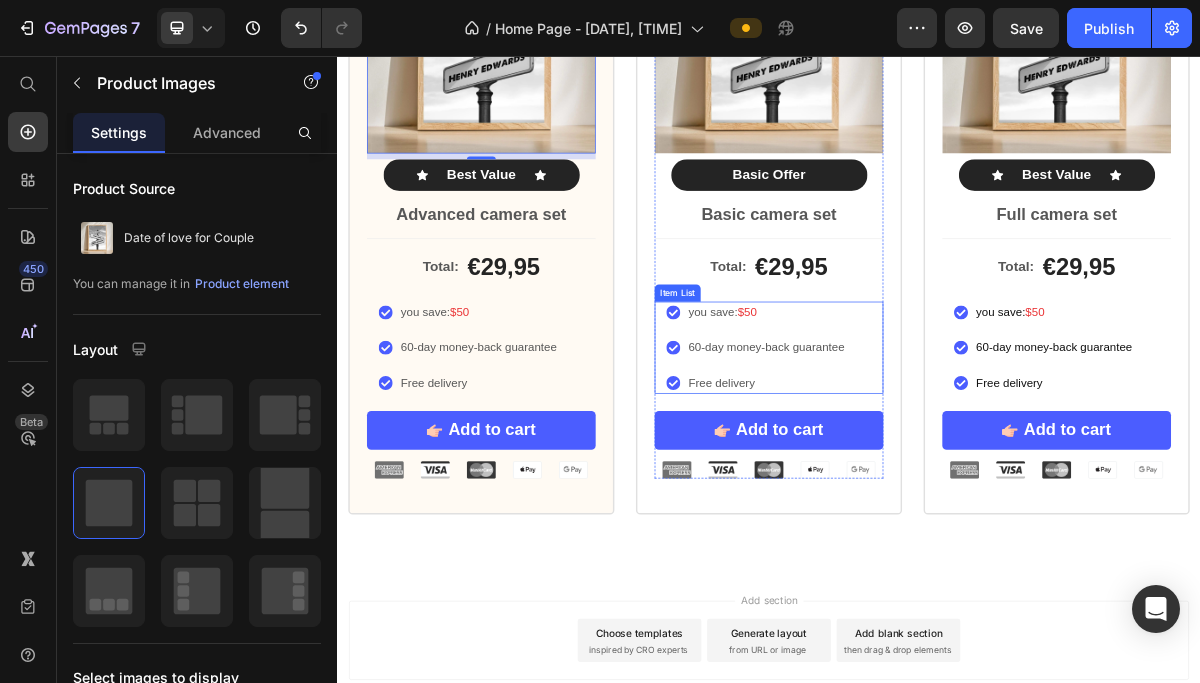 click on "60-day money-back guarantee" at bounding box center (933, 461) 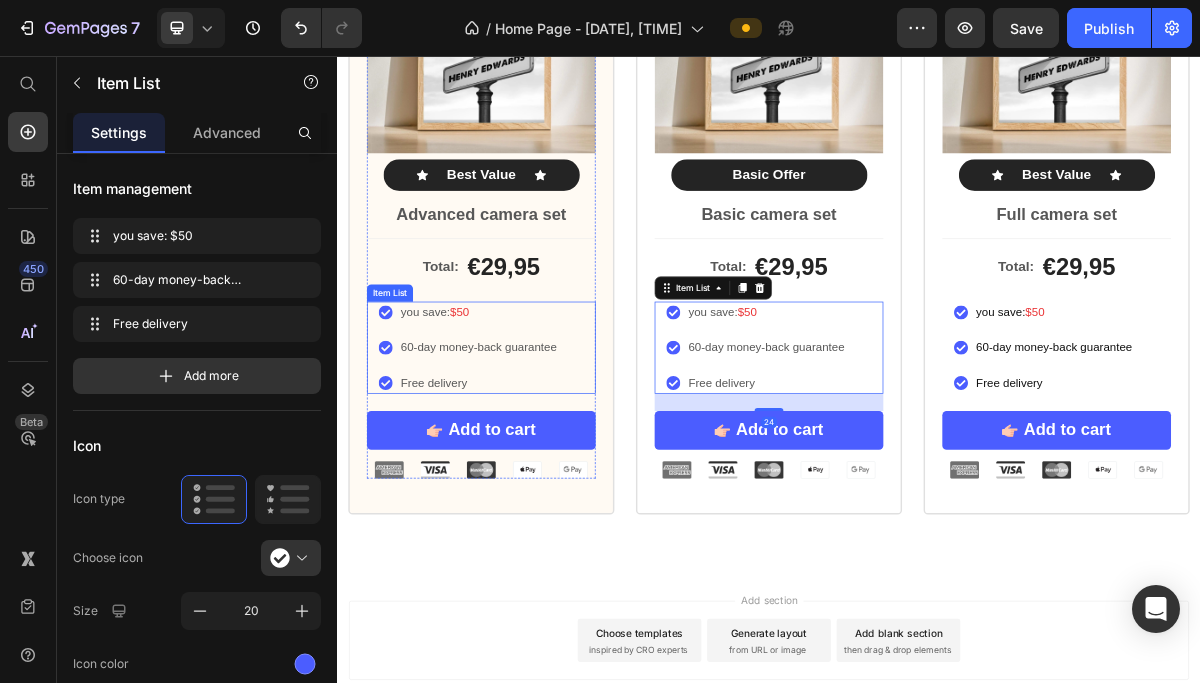 click on "you save:  $50 60-day money-back guarantee Free delivery" at bounding box center (545, 461) 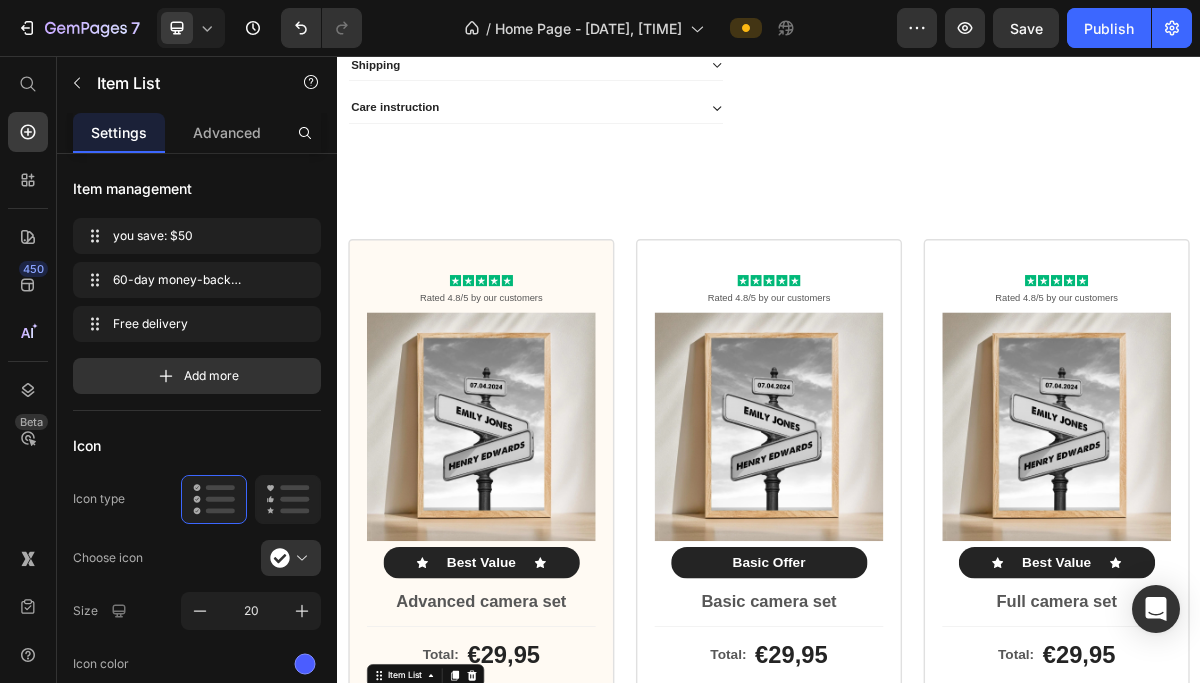 scroll, scrollTop: 1365, scrollLeft: 0, axis: vertical 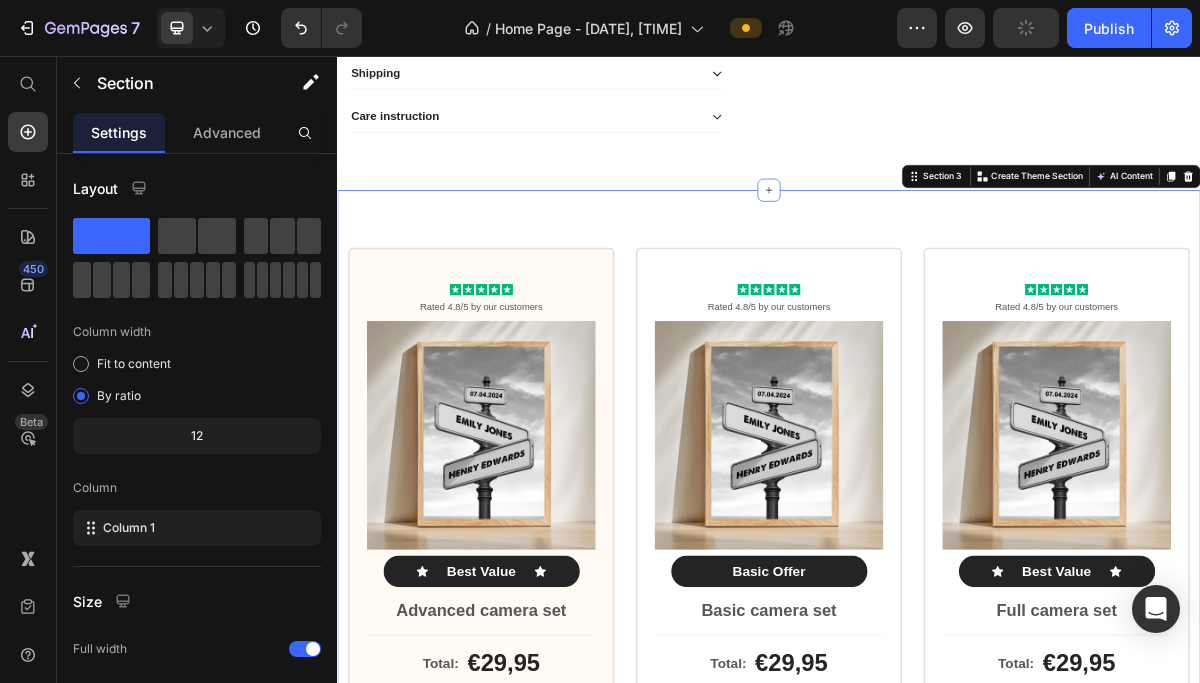 click on "Icon
Icon
Icon
Icon
Icon Icon List Rated 4.8/5 by our customers Text Block Product Images Icon Best Value Text Block Icon Row Advanced camera set Text Block Total: Text Block €29,95 Product Price Row you save:  $50 60-day money-back guarantee Free delivery Item List
Add to cart Add to Cart Row Image Image Image Image Image Row Product Row
Icon
Icon
Icon
Icon
Icon Icon List Rated 4.8/5 by our customers Text Block Product Images Basic Offer Text Block Row Basic camera set Text Block Total: Text Block €29,95 Product Price Row you save:  $50 60-day money-back guarantee Free delivery Item List
Add to cart Add to Cart Row Image Image Image Image Image Row Product Row
Icon
Icon
Icon
Icon
Icon Icon List Rated 4.8/5 by our customers Text Block Product Images Icon Best Value Text Block Icon Row Full camera set Text Block Total: Text Block €29,95 Product Price Row $50" at bounding box center [937, 783] 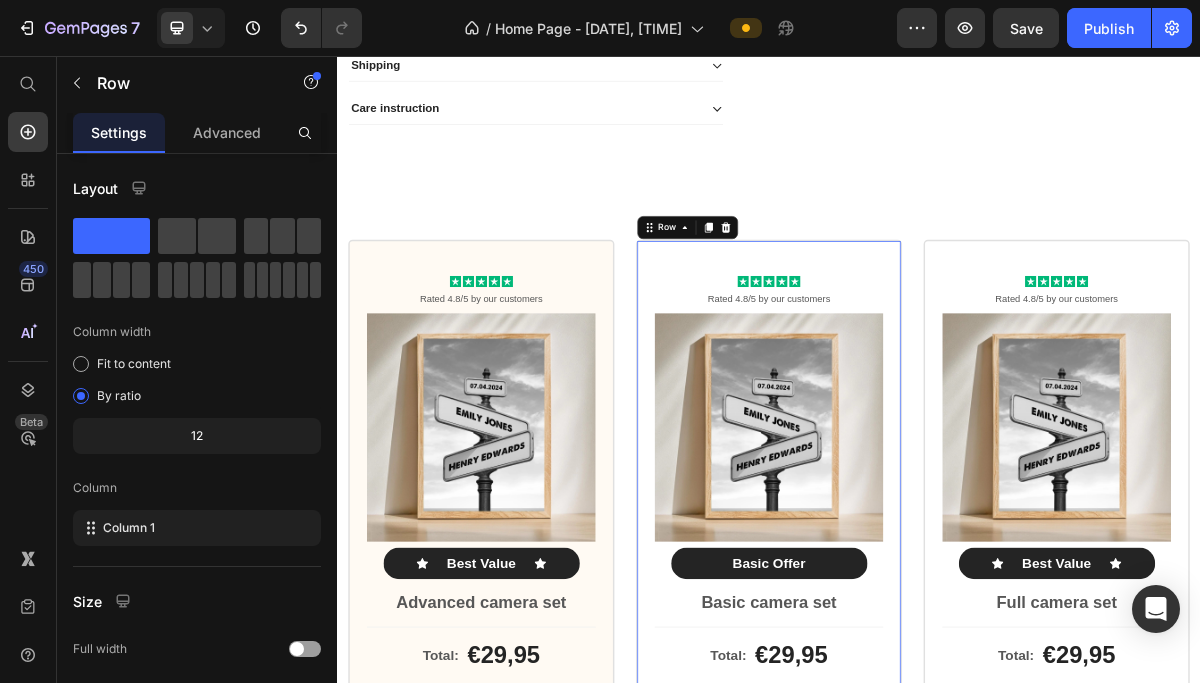 scroll, scrollTop: 1374, scrollLeft: 0, axis: vertical 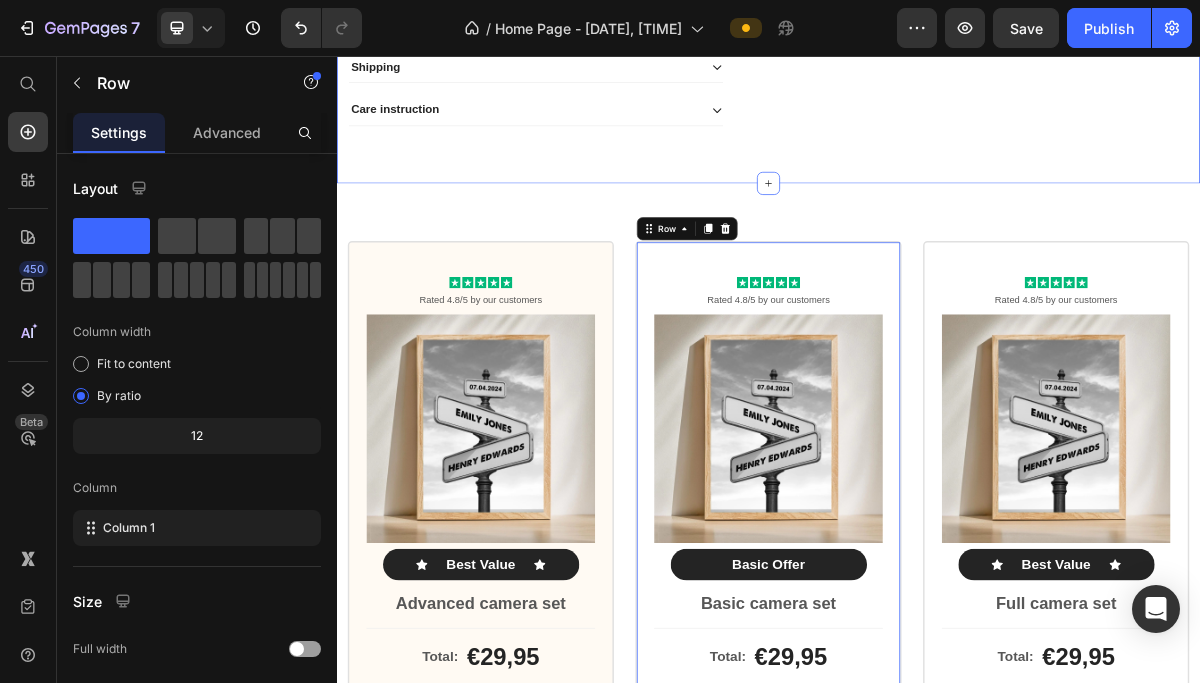 click on "Product Images
Material
Shipping
Care instruction Accordion Icon Icon Icon Icon Icon Icon List 2,500+ Verified Reviews! Text Block Row 0% off Product Badge Date of love for Couple Product Title Icon
Drop element here Row Icon Icon Icon Icon Icon List 2,500+ Verified Reviews! Text Block Row €29,95 Product Price €0,00 Product Price 0% off Product Badge Row Premium Matte Paper Poster  - ver / Default / A4 21x29.7 cm - €29,95  Premium Matte Paper Poster  - ver / Default / 30x40 cm - €35,95  Premium Matte Paper Poster  - ver / Default / 50x70 cm - €39,95  Premium Matte Paper Poster  - ver / Default / 70x100 cm - €45,95  Product Variants & Swatches Premium Matte Paper Poster  - ver Premium Matte Paper Poster  - ver Premium Matte Paper Poster  - ver Default A4 21x29.7 cm 30x40 cm 50x70 cm 70x100 cm Product Variants & Swatches 1 Product Quantity Row Add to cart Add to Cart Row
Icon
Drop element here Row
Row" at bounding box center (937, -214) 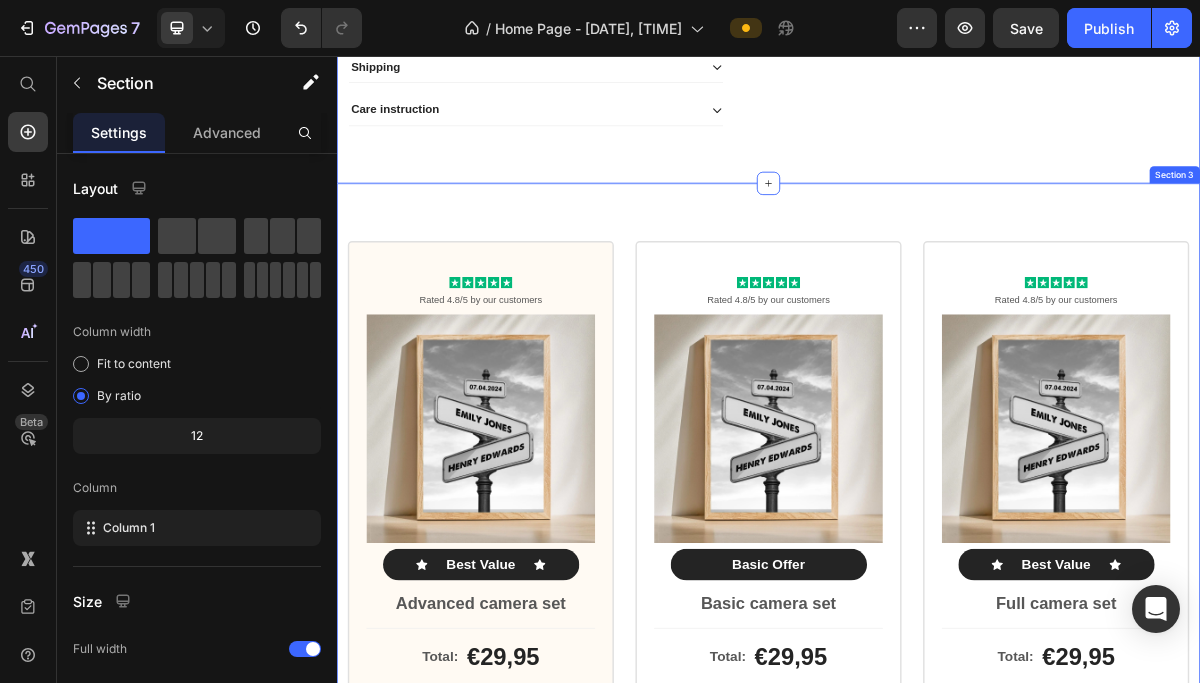 click on "Icon
Icon
Icon
Icon
Icon Icon List Rated 4.8/5 by our customers Text Block Product Images Icon Best Value Text Block Icon Row Advanced camera set Text Block Total: Text Block €29,95 Product Price Row you save:  $50 60-day money-back guarantee Free delivery Item List
Add to cart Add to Cart Row Image Image Image Image Image Row Product Row
Icon
Icon
Icon
Icon
Icon Icon List Rated 4.8/5 by our customers Text Block Product Images Basic Offer Text Block Row Basic camera set Text Block Total: Text Block €29,95 Product Price Row you save:  $50 60-day money-back guarantee Free delivery Item List
Add to cart Add to Cart Row Image Image Image Image Image Row Product Row
Icon
Icon
Icon
Icon
Icon Icon List Rated 4.8/5 by our customers Text Block Product Images Icon Best Value Text Block Icon Row Full camera set Text Block Total: Text Block €29,95 Product Price Row $50" at bounding box center [937, 774] 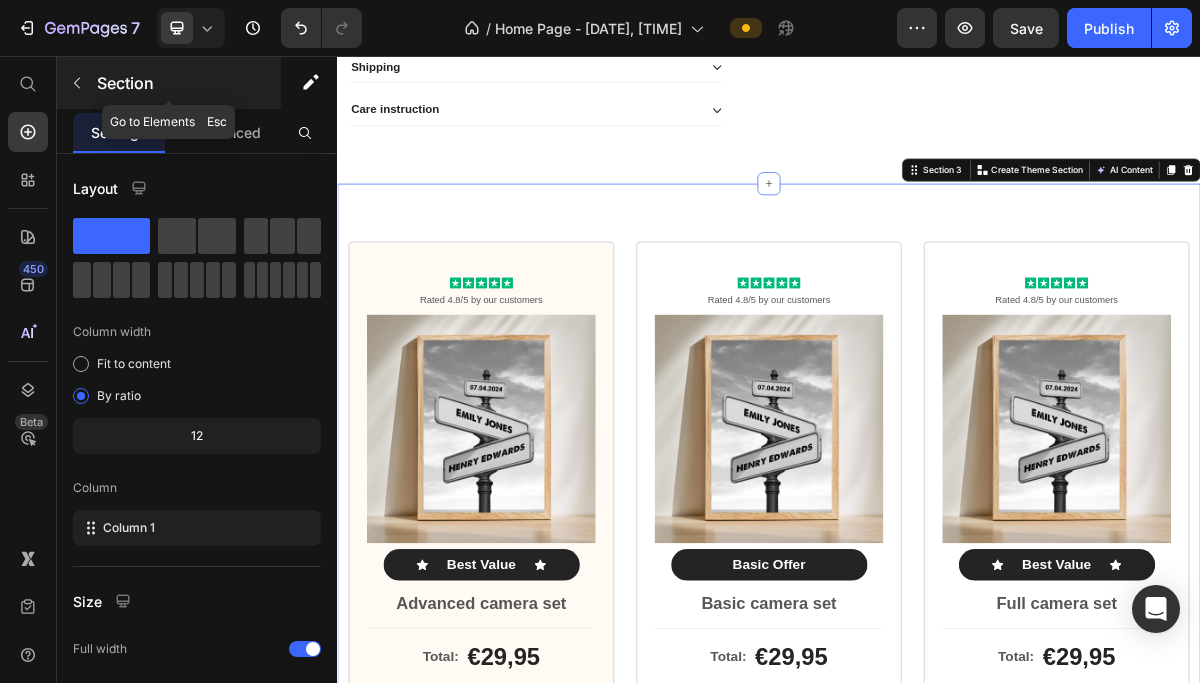 click 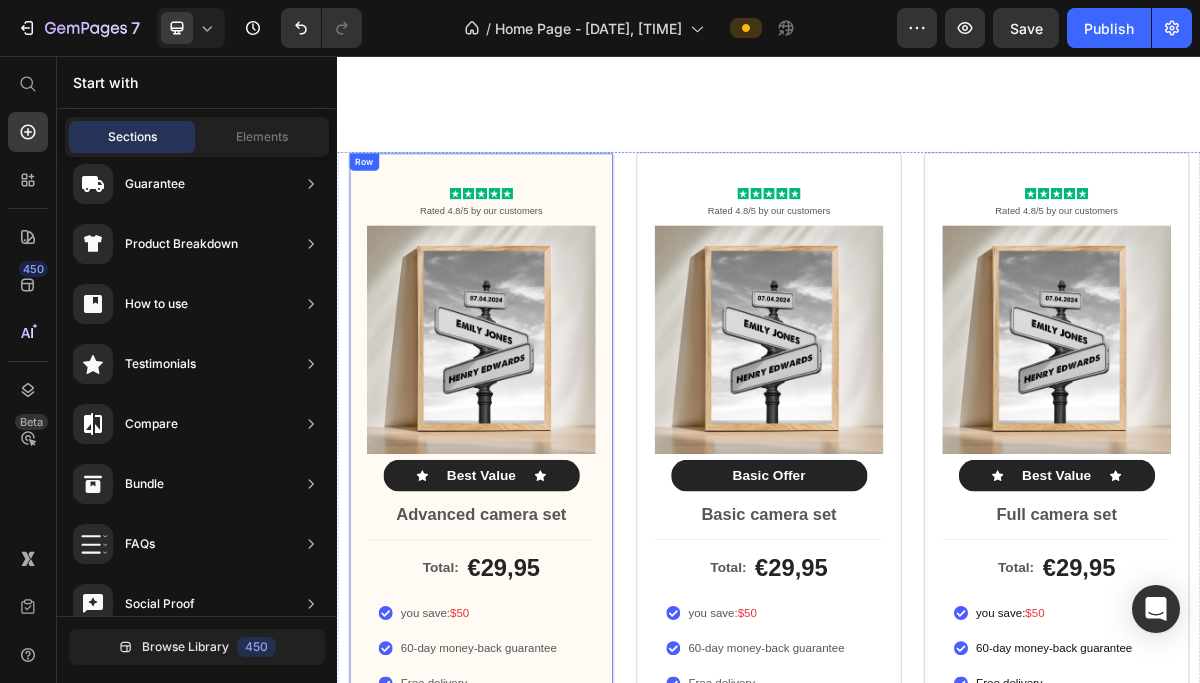 scroll, scrollTop: 1481, scrollLeft: 0, axis: vertical 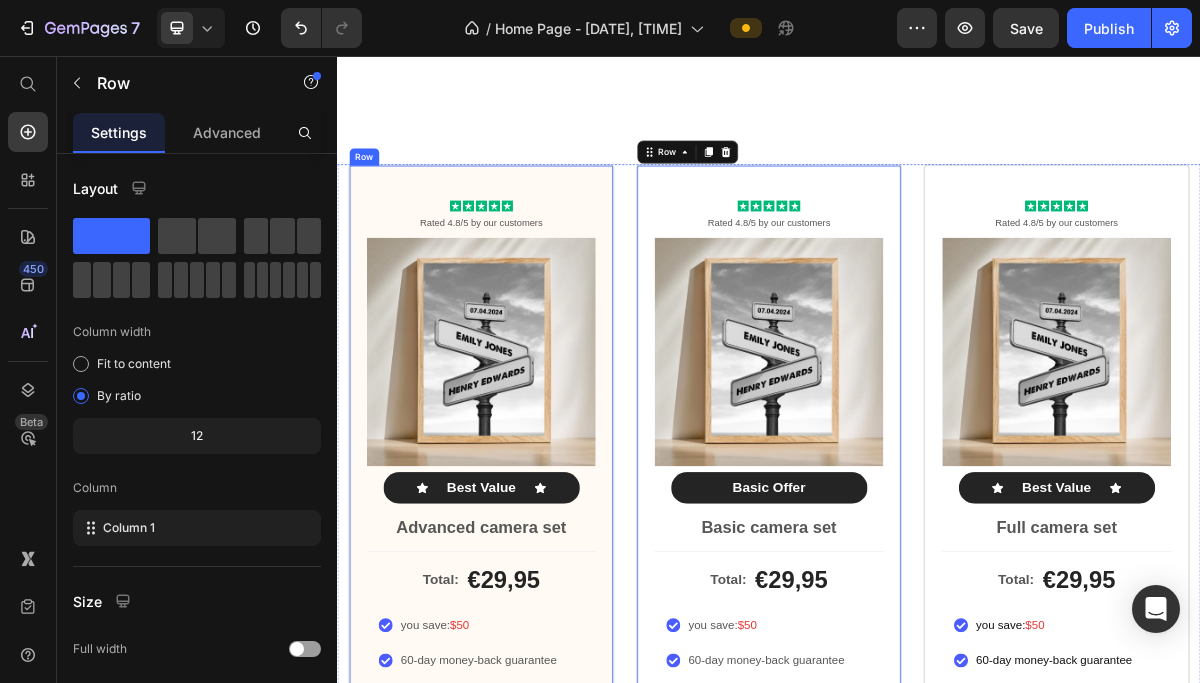 click on "Icon
Icon
Icon
Icon
Icon Icon List Rated 4.8/5 by our customers Text Block Product Images Icon Best Value Text Block Icon Row Advanced camera set Text Block Total: Text Block €29,95 Product Price Row you save:  $50 60-day money-back guarantee Free delivery Item List
Add to cart Add to Cart Row Image Image Image Image Image Row Product Row" at bounding box center (537, 667) 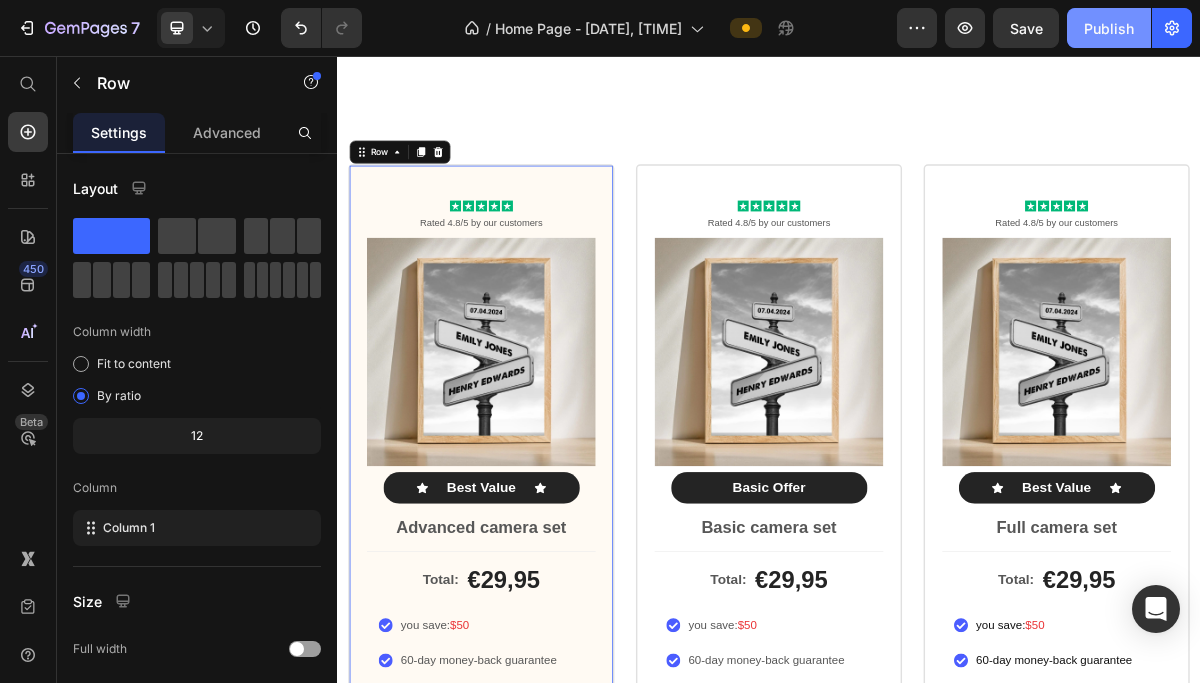 click on "Publish" at bounding box center [1109, 28] 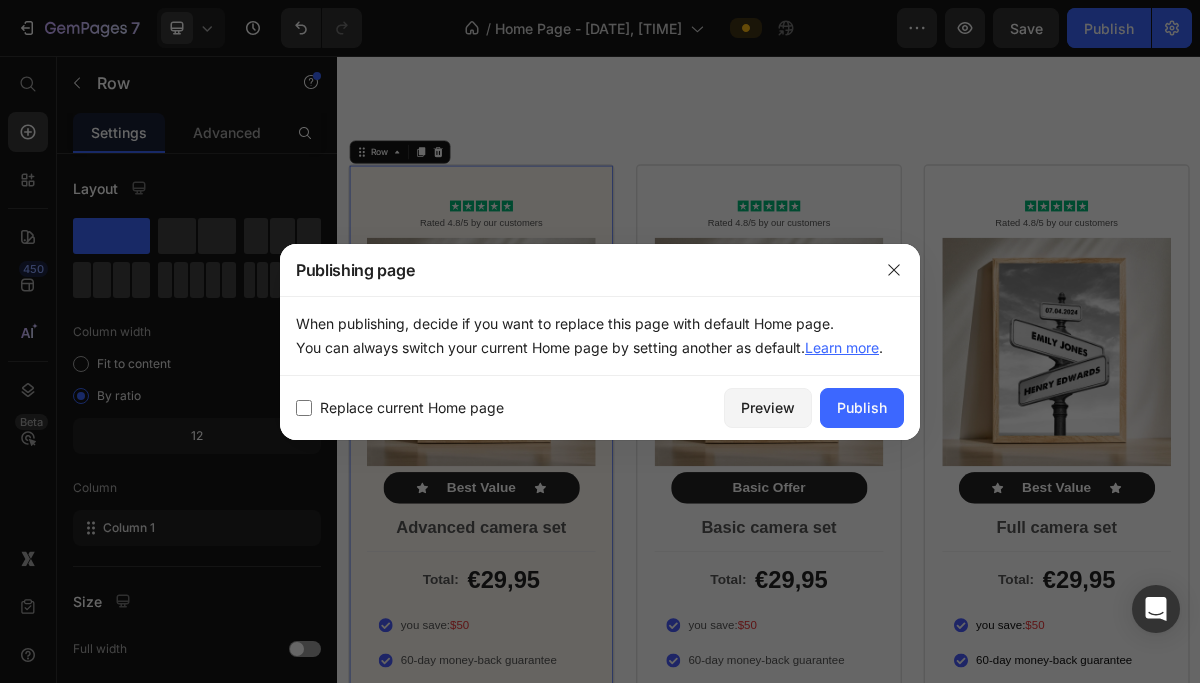 click on "Replace current Home page" at bounding box center (412, 408) 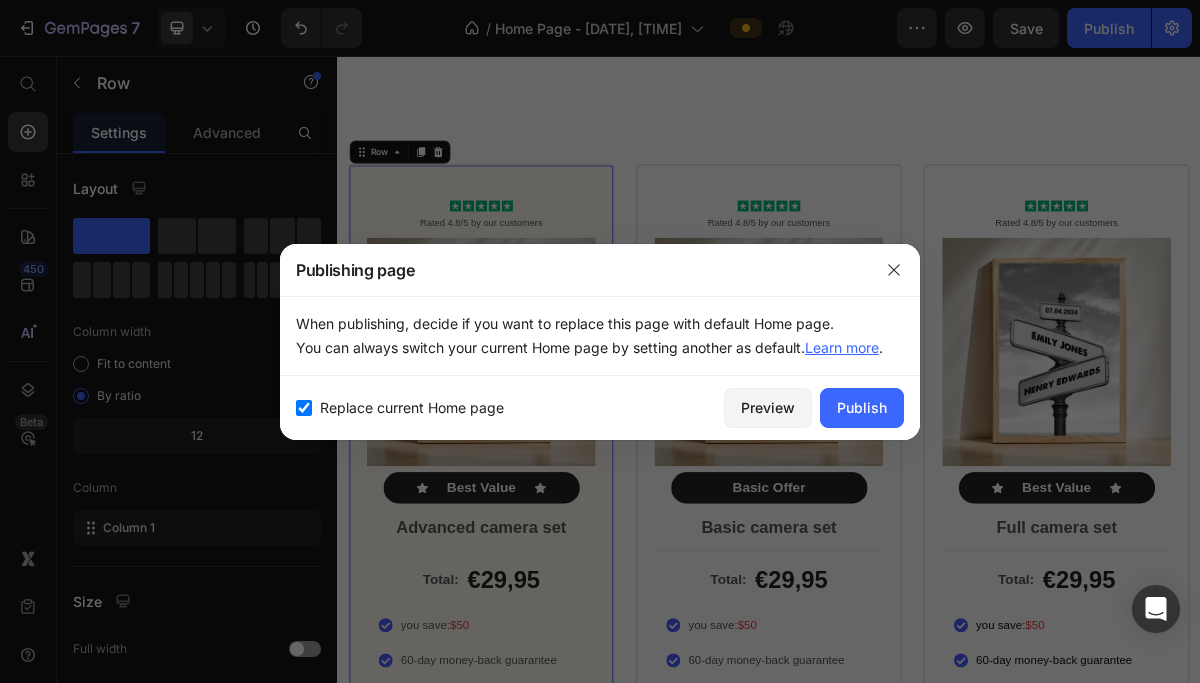 checkbox on "true" 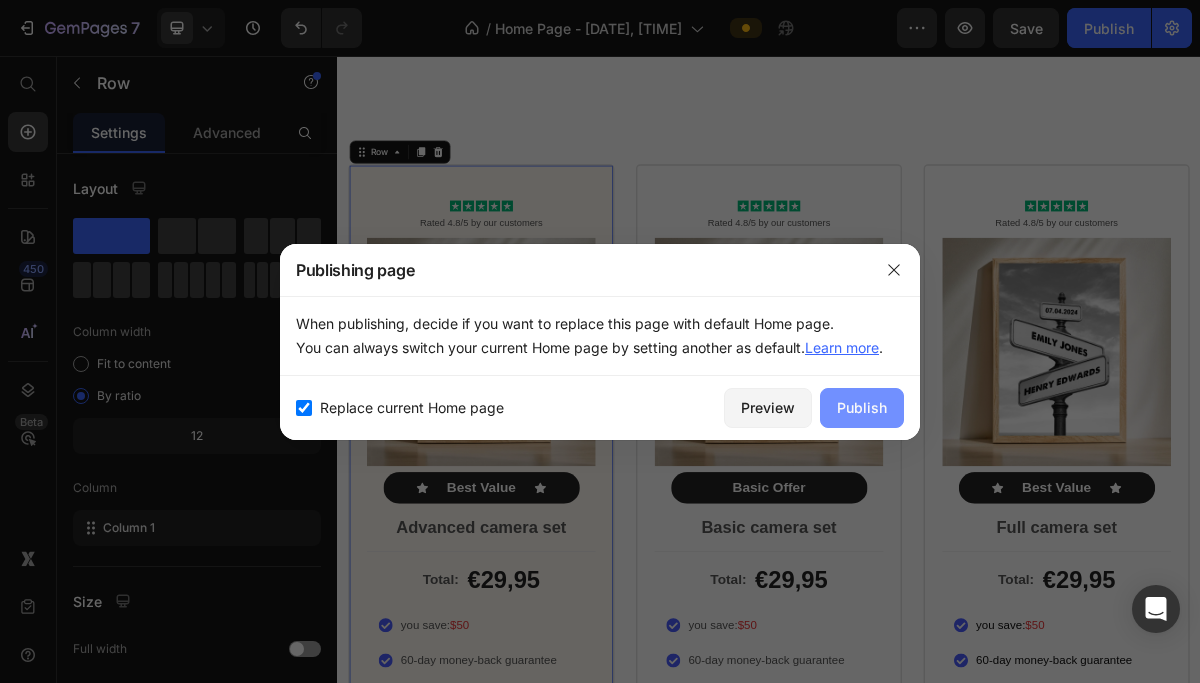click on "Publish" at bounding box center (862, 408) 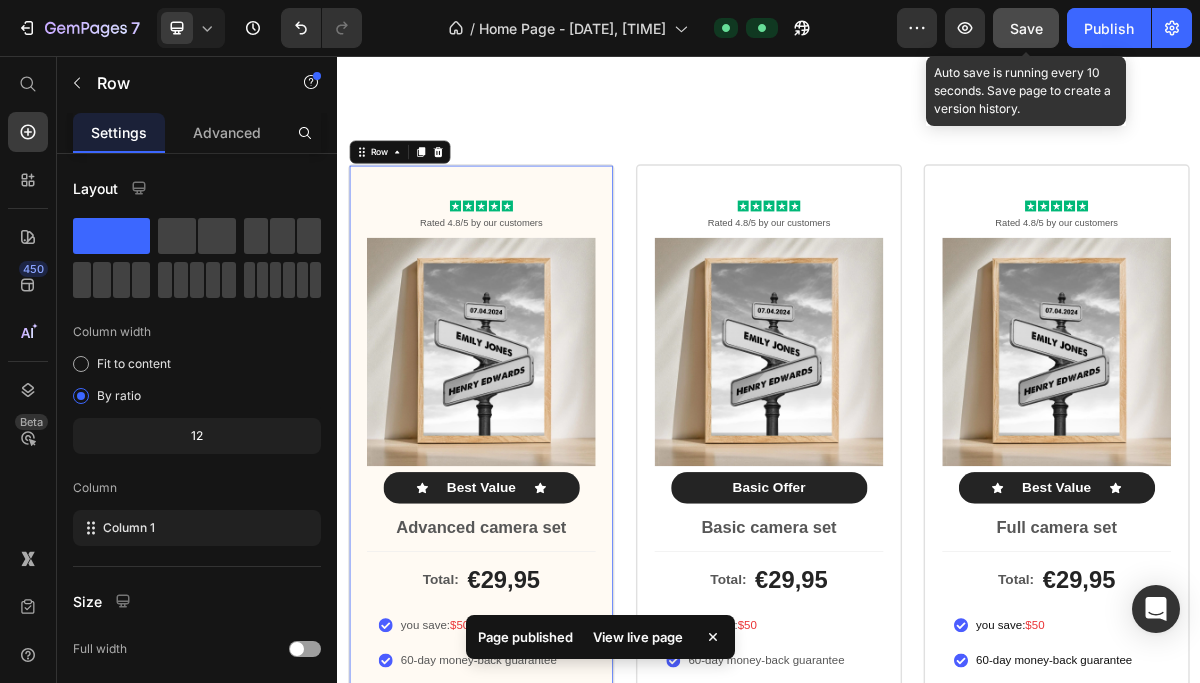 click on "Save" 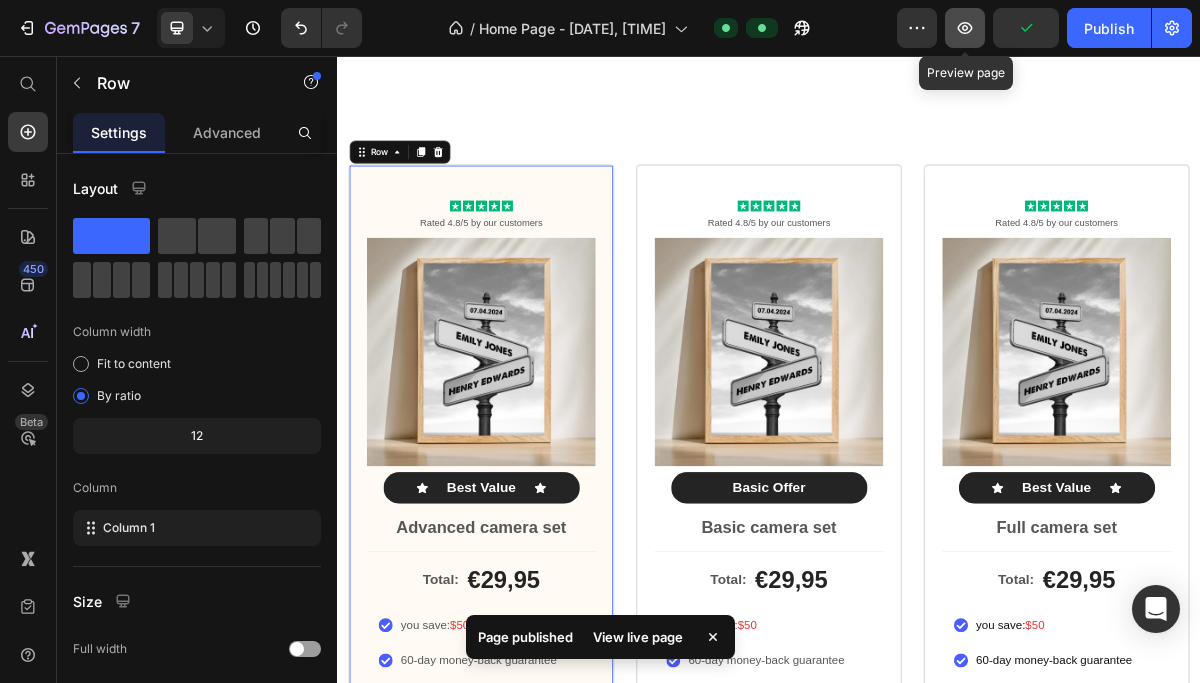 click 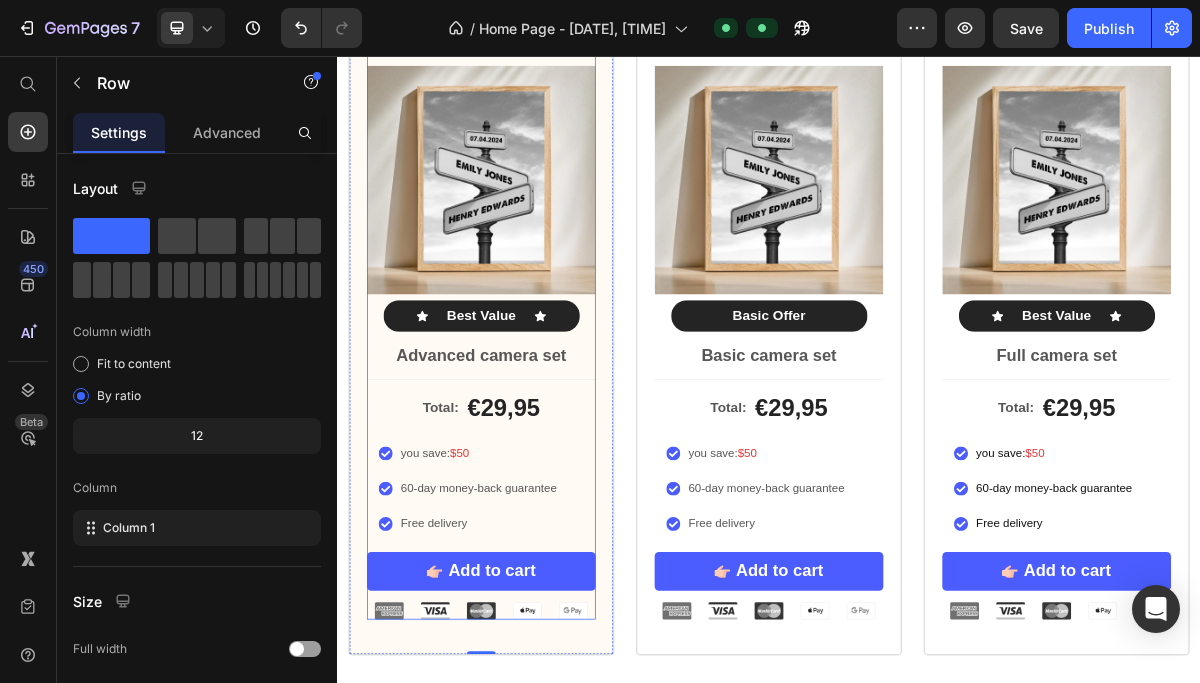 scroll, scrollTop: 1674, scrollLeft: 0, axis: vertical 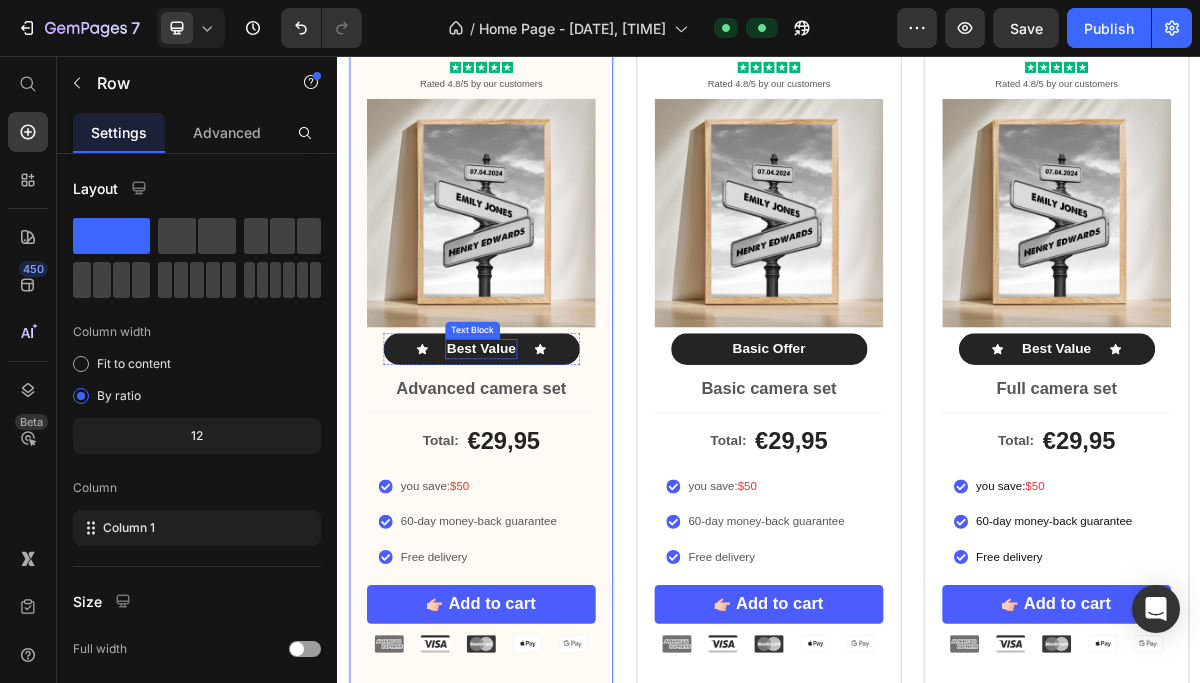click on "Best Value" at bounding box center [537, 463] 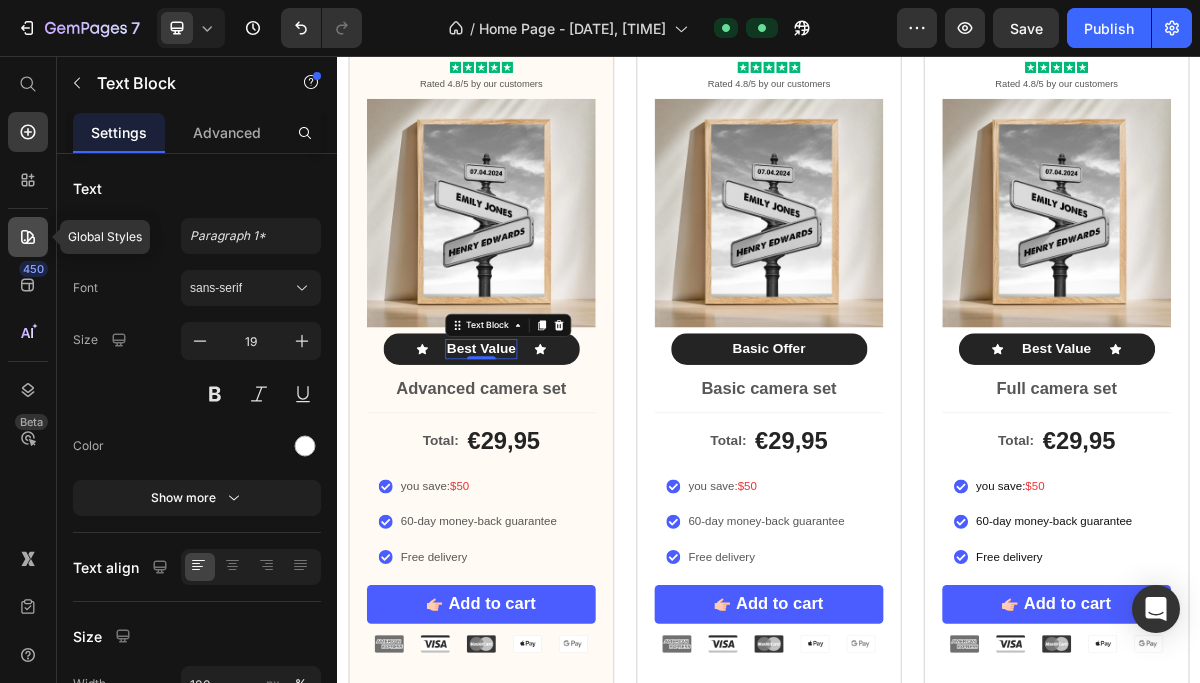 click 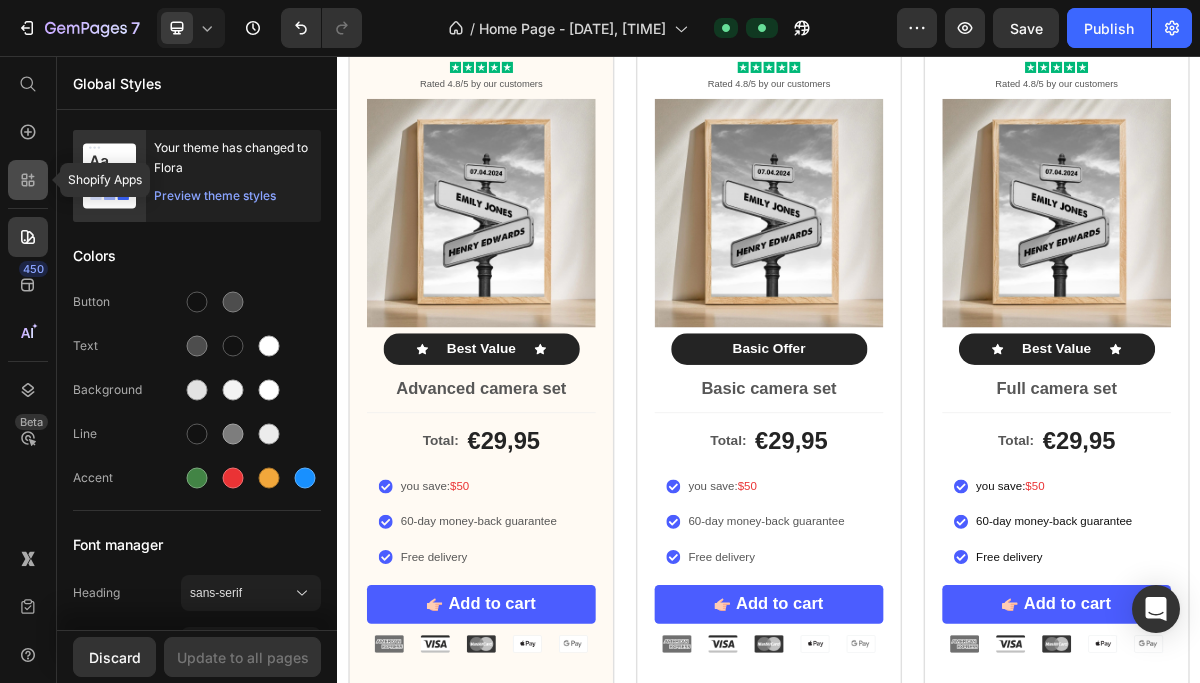 click 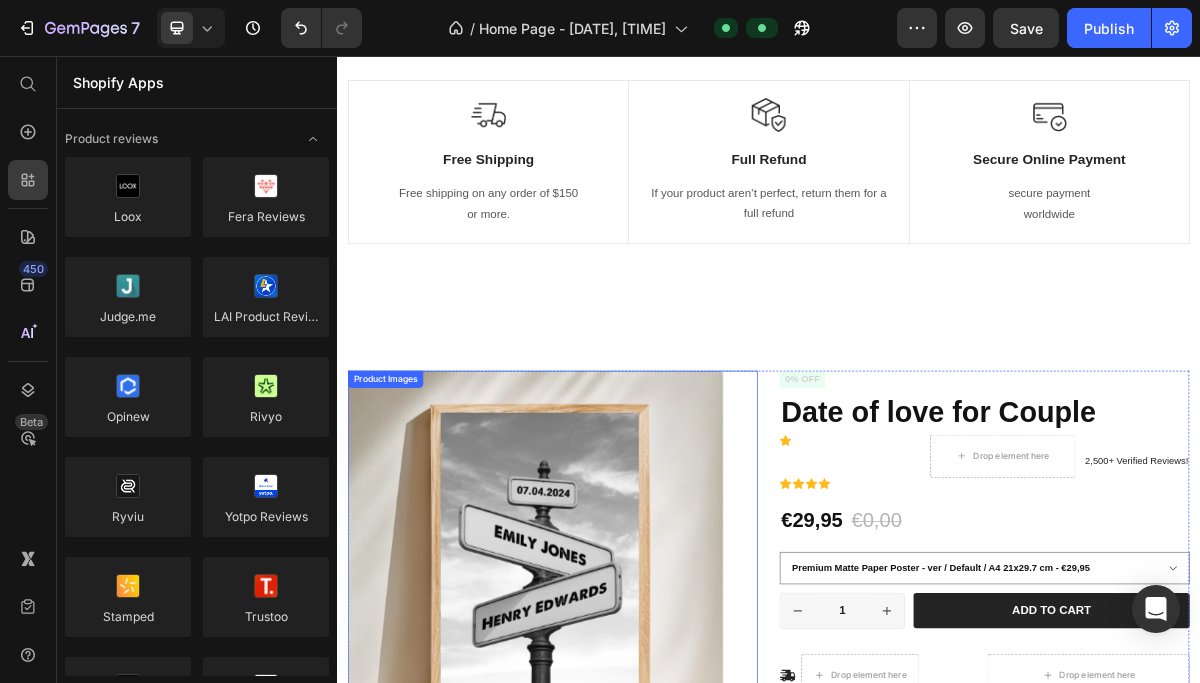 scroll, scrollTop: 0, scrollLeft: 0, axis: both 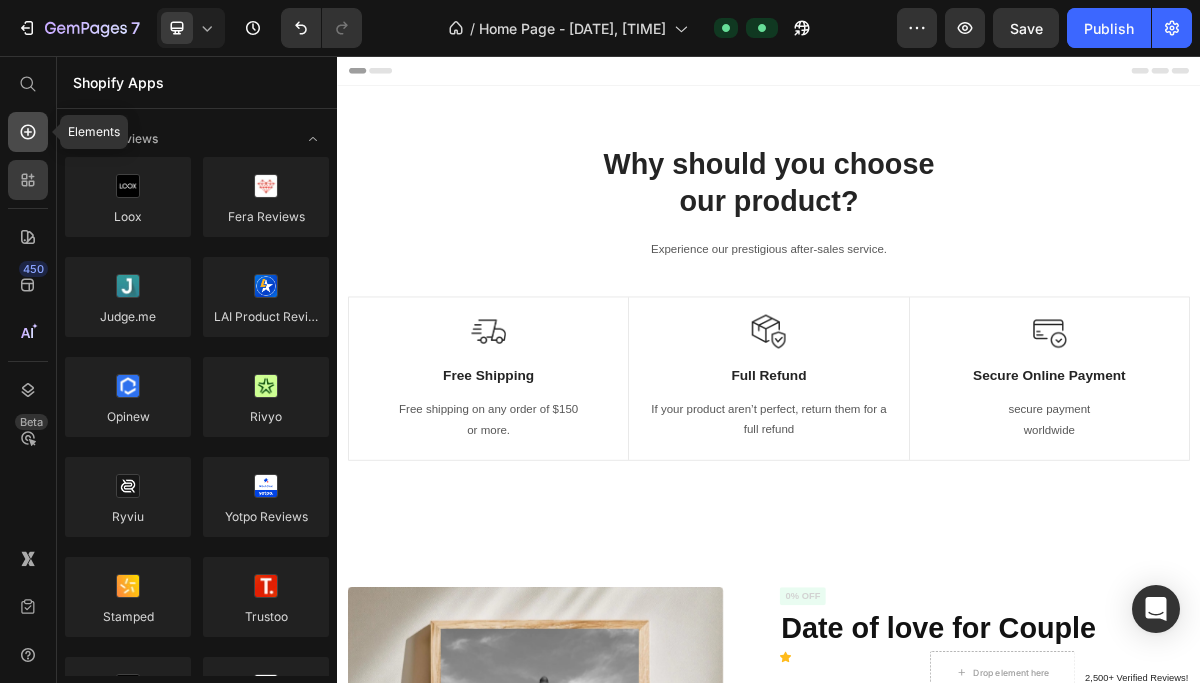click 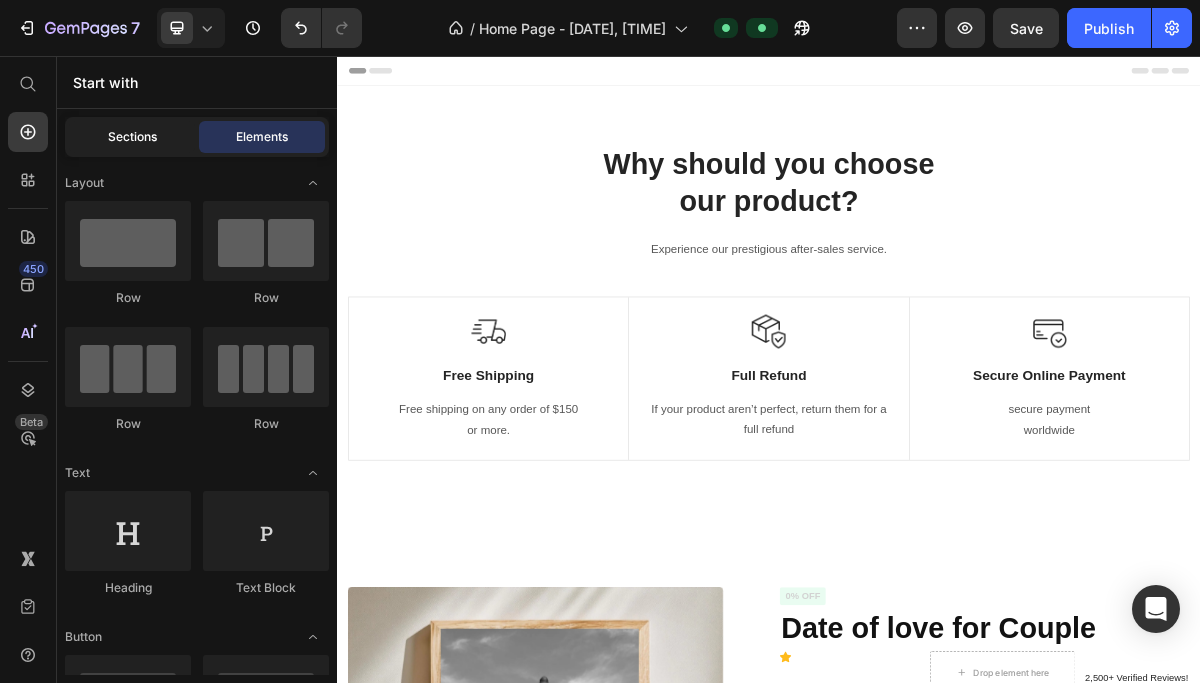 click on "Sections" at bounding box center [132, 137] 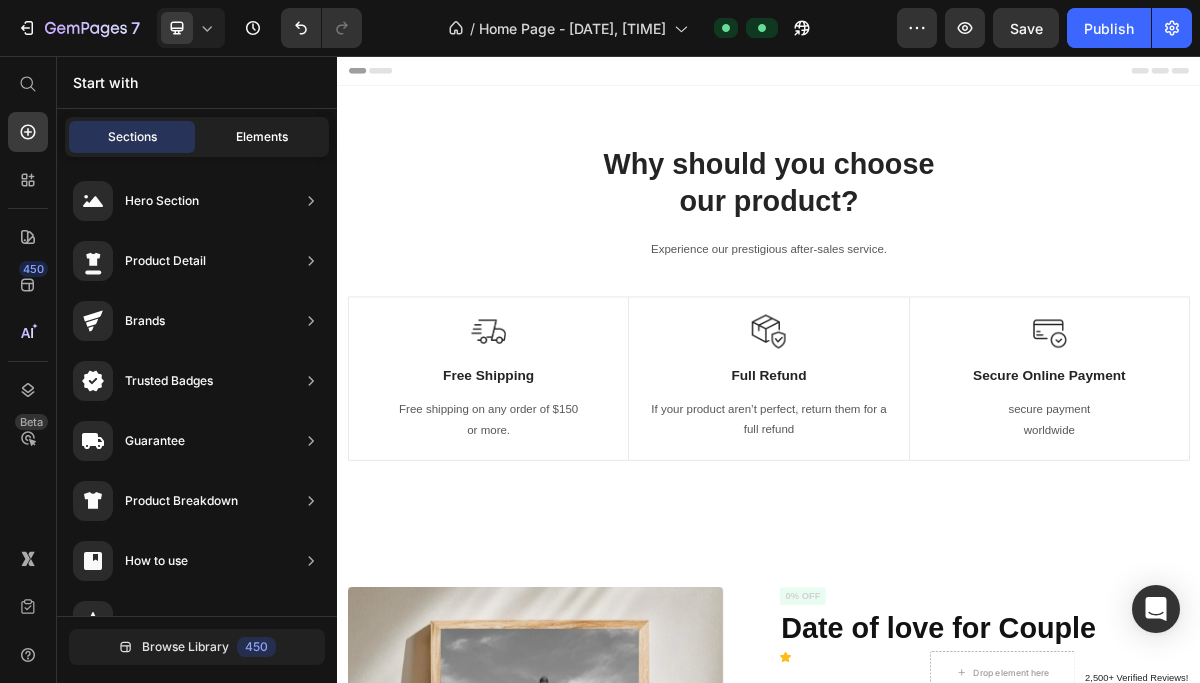 click on "Elements" 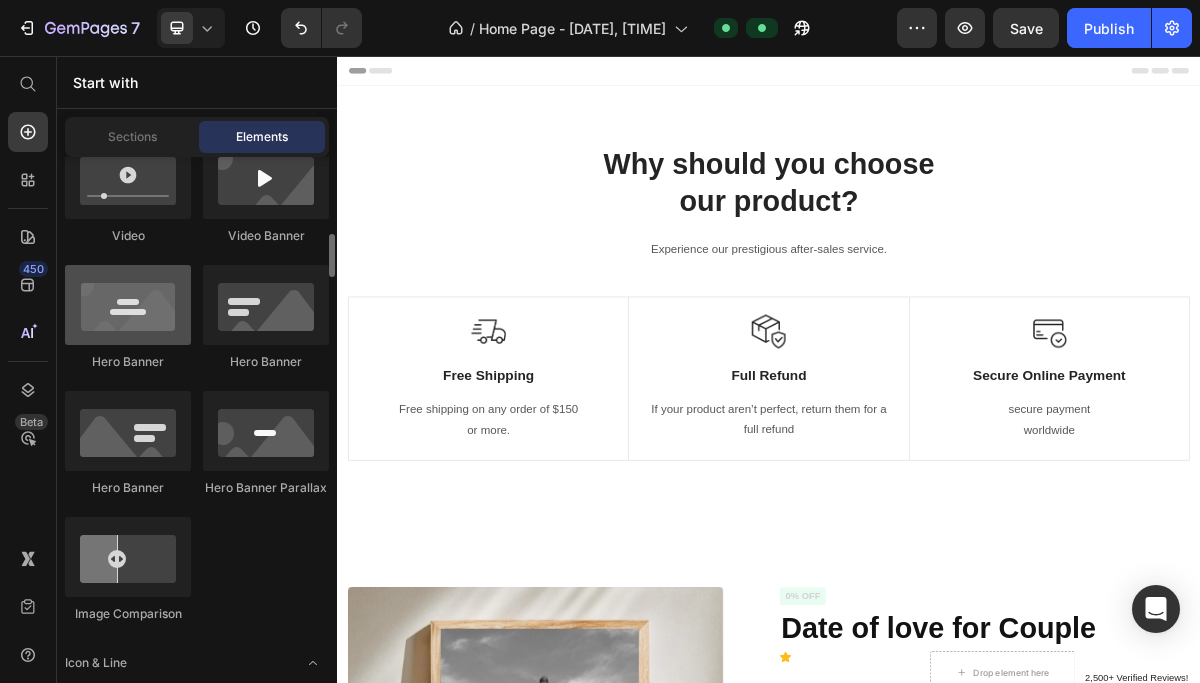 scroll, scrollTop: 931, scrollLeft: 0, axis: vertical 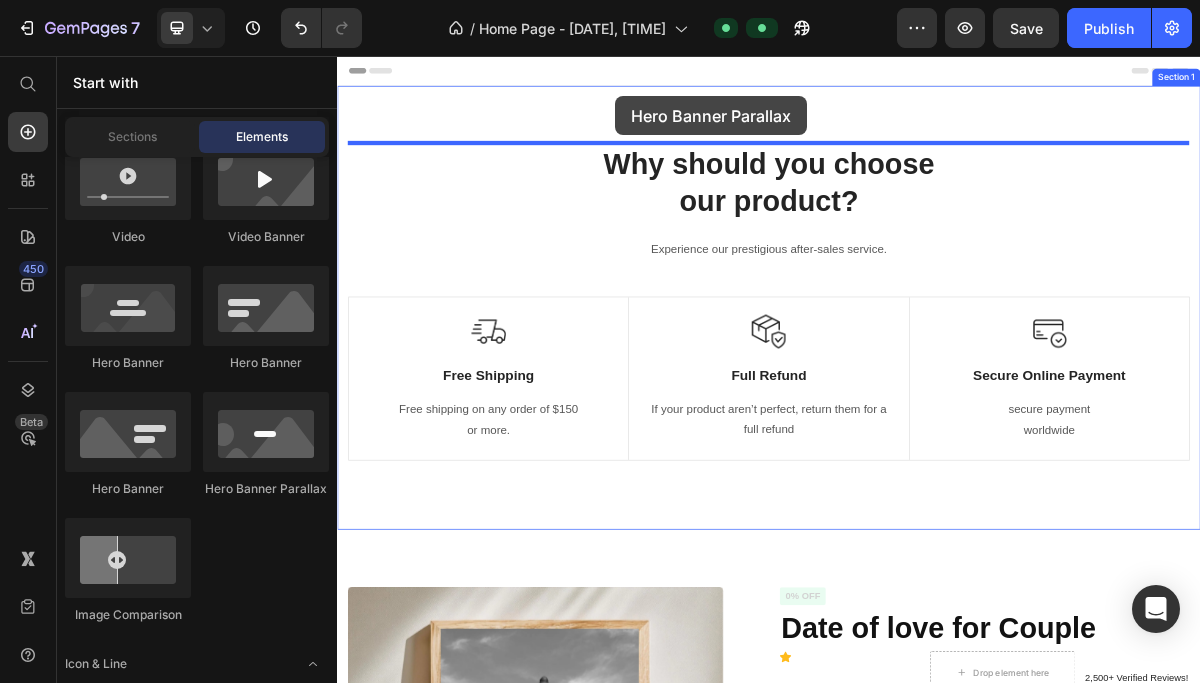 drag, startPoint x: 603, startPoint y: 509, endPoint x: 723, endPoint y: 112, distance: 414.7397 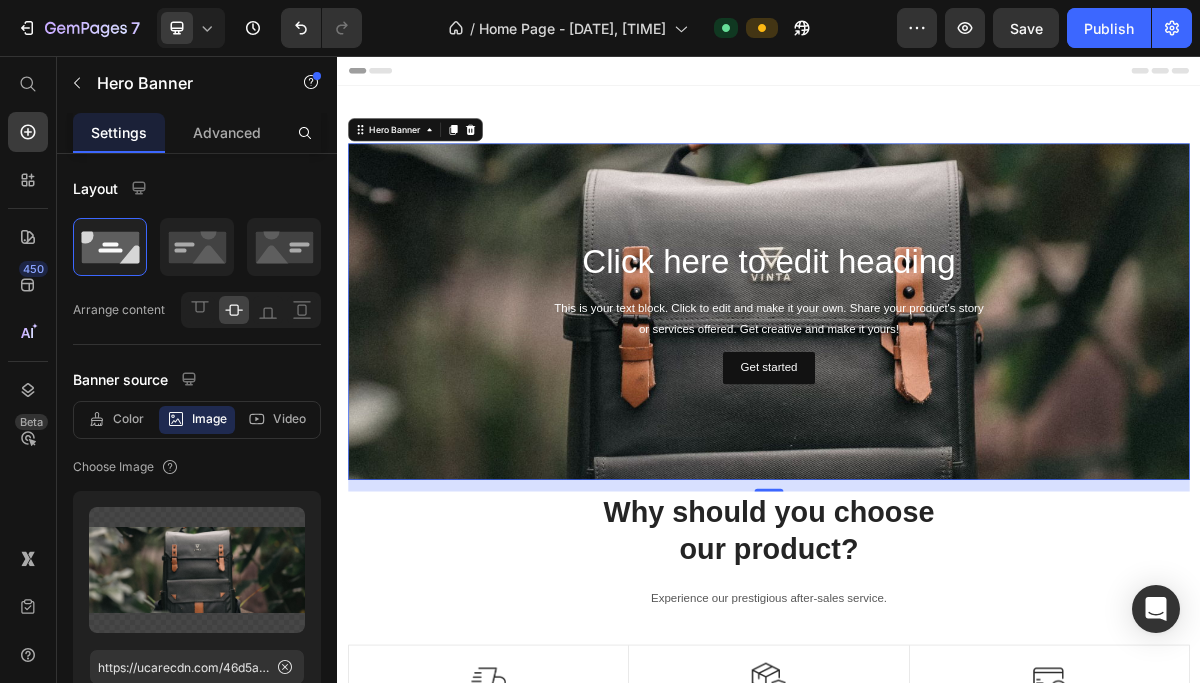 click on "Click here to edit heading Heading This is your text block. Click to edit and make it your own. Share your product's story                   or services offered. Get creative and make it yours! Text Block Get started Button" at bounding box center (937, 411) 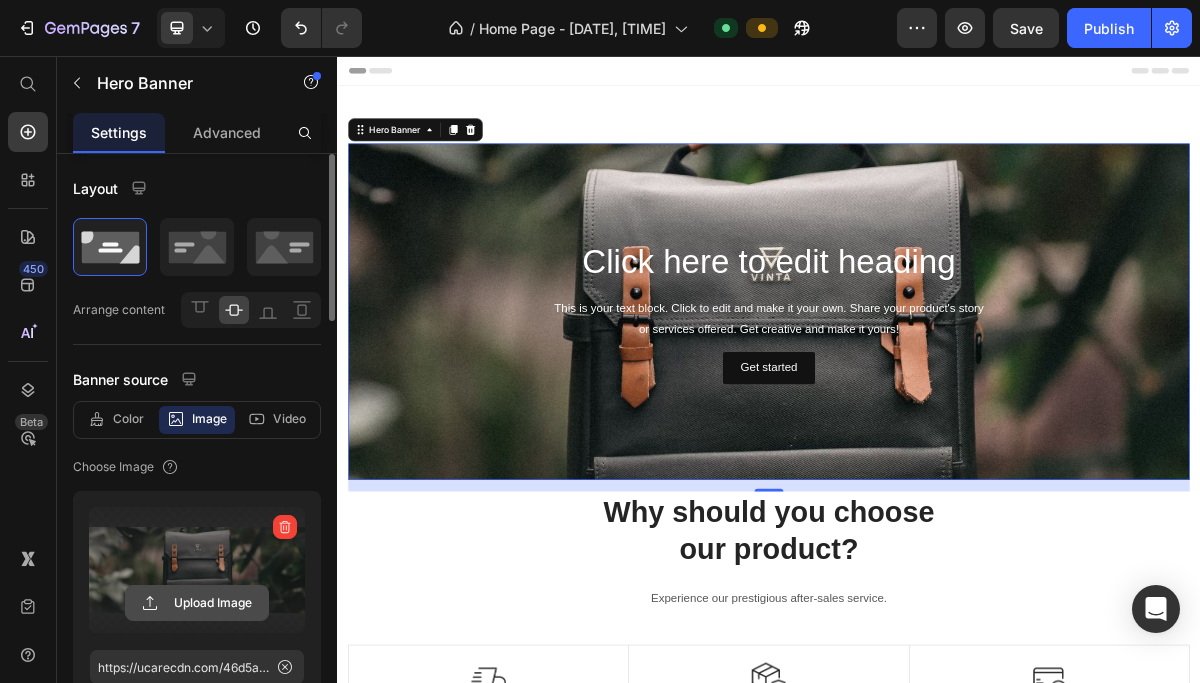 click 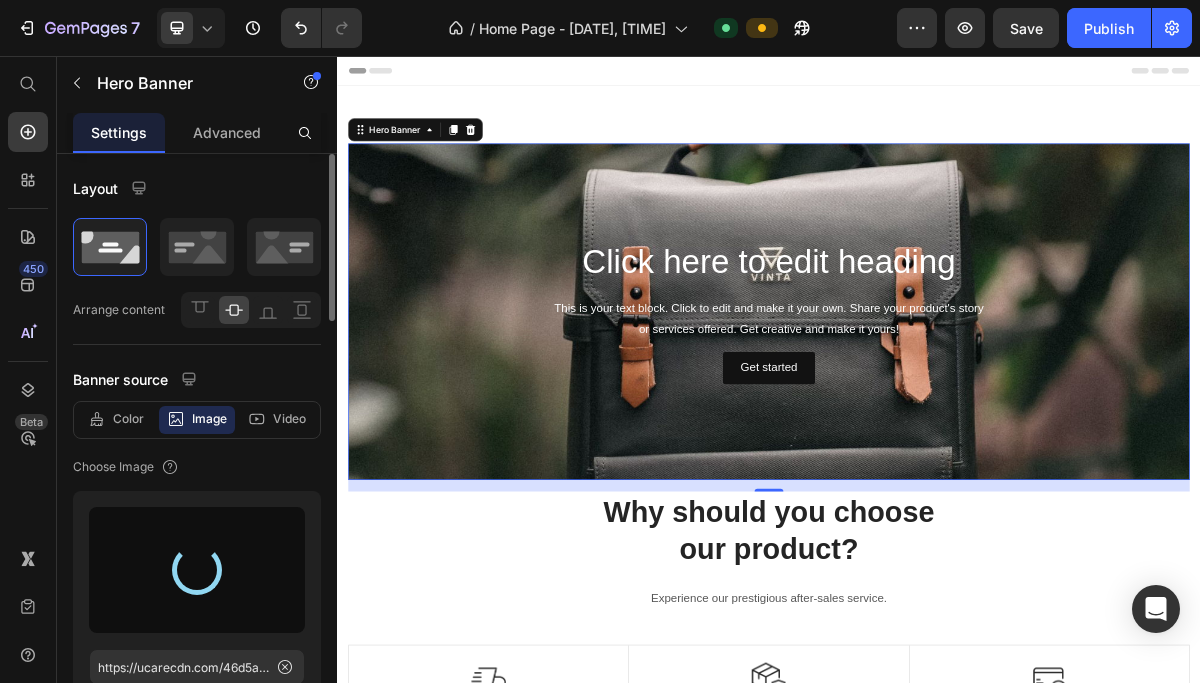 type on "https://cdn.shopify.com/s/files/1/0612/5554/9161/files/gempages_518264669681484875-12197c36-571d-4c98-bb12-6ac48c7cbe09.png" 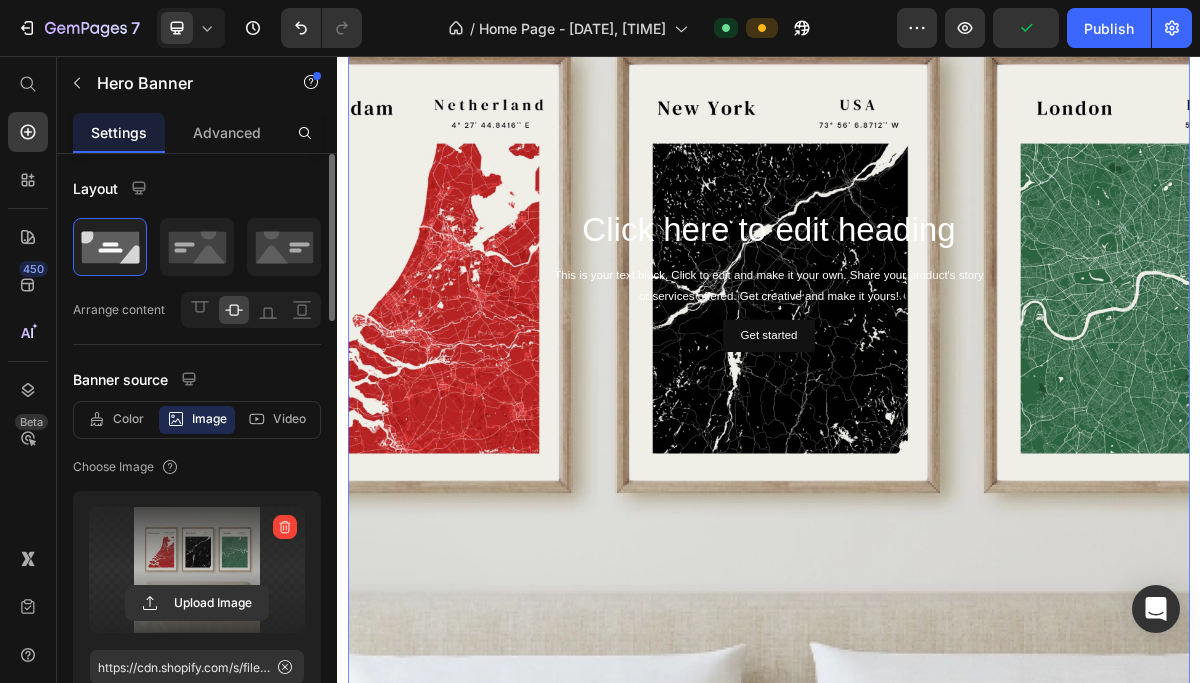 scroll, scrollTop: 667, scrollLeft: 0, axis: vertical 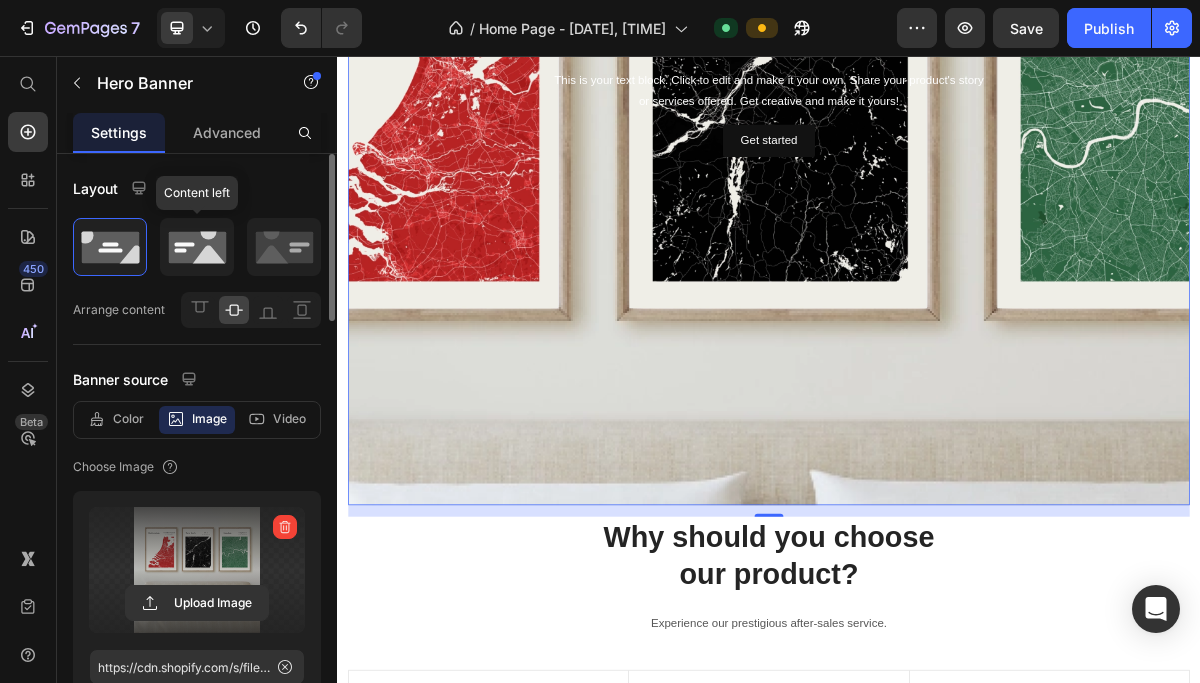 click 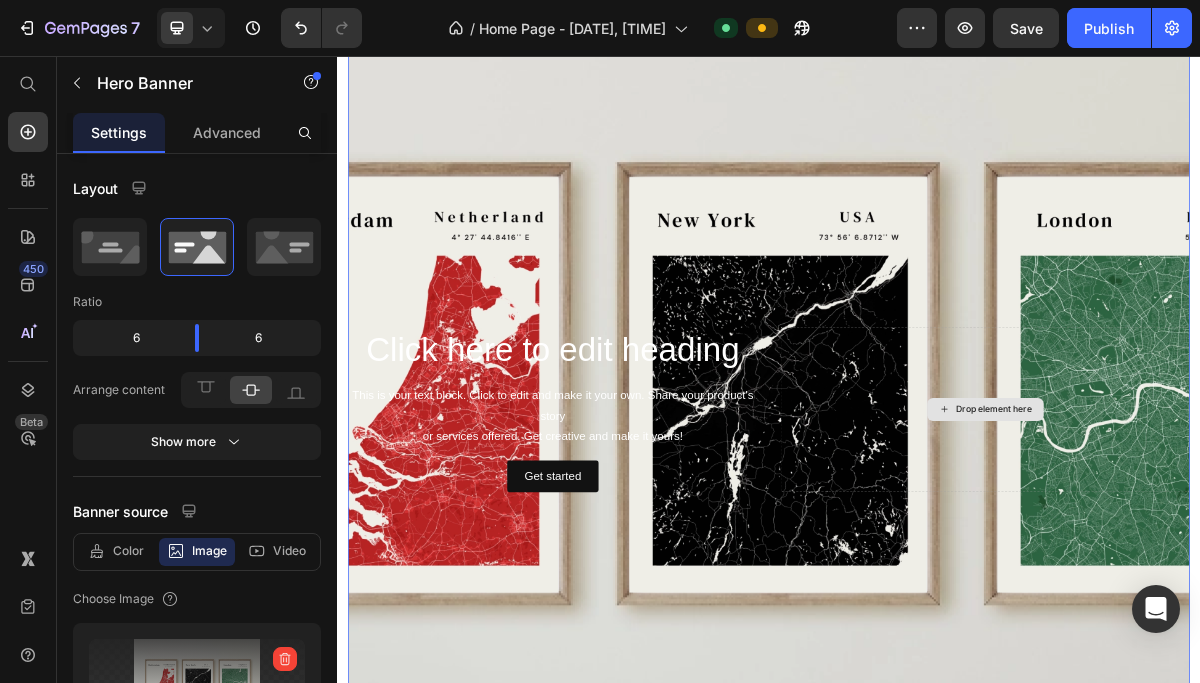 scroll, scrollTop: 229, scrollLeft: 0, axis: vertical 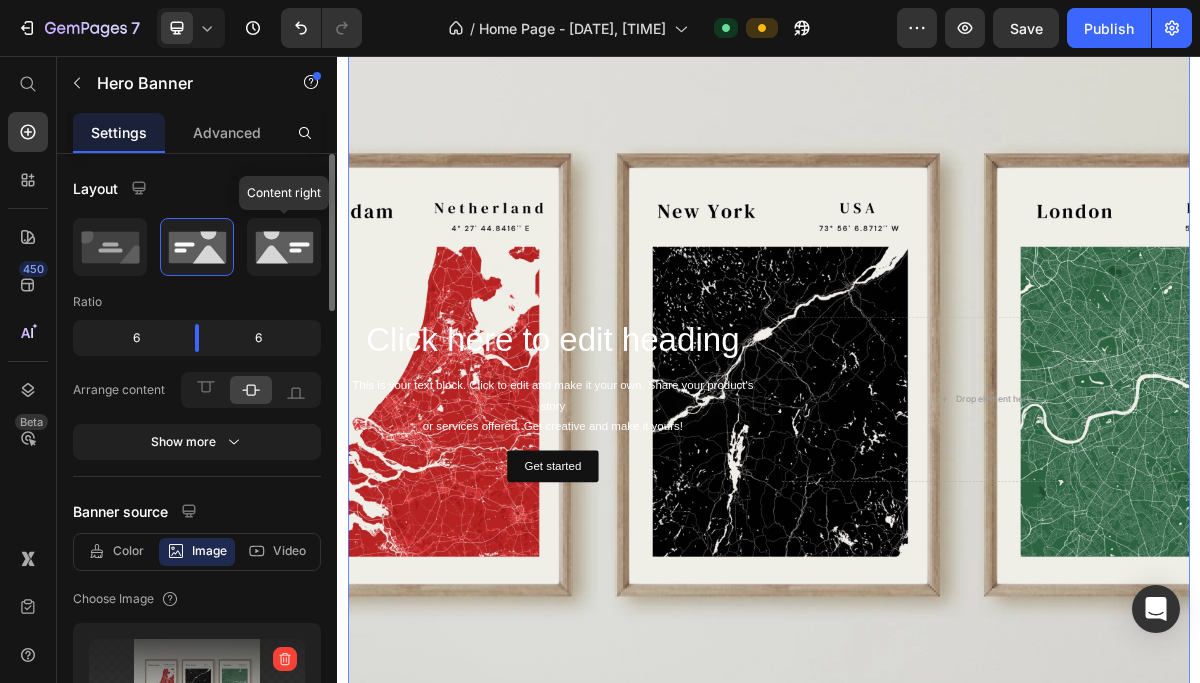 click 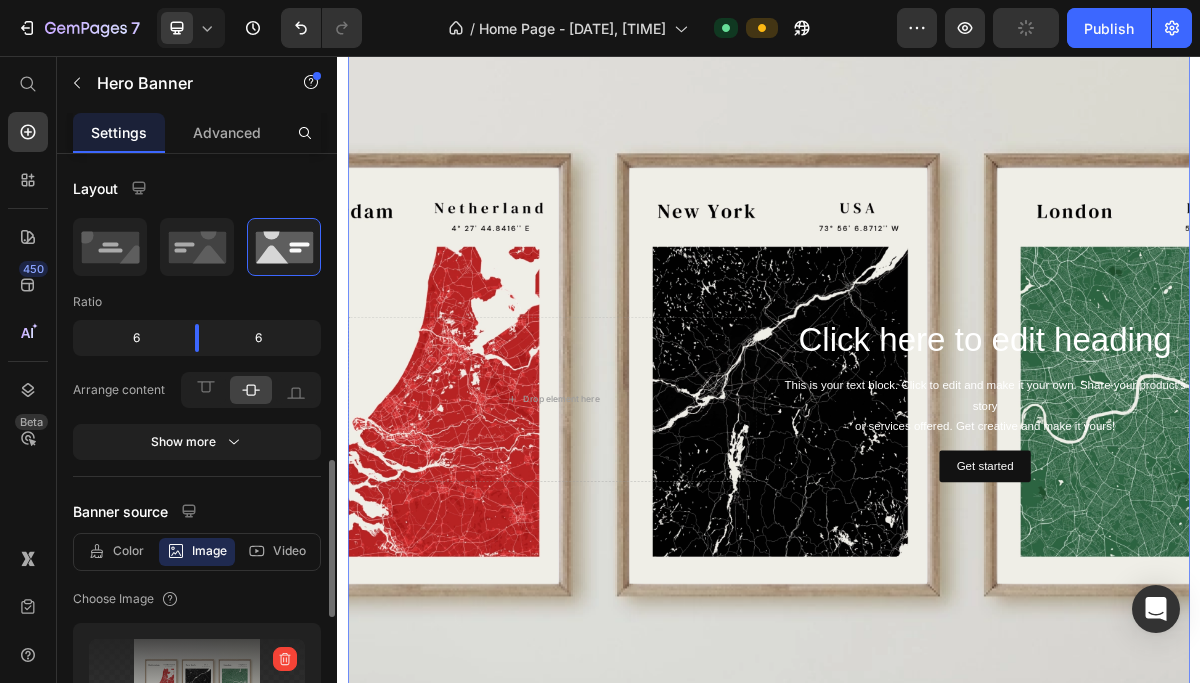 scroll, scrollTop: 242, scrollLeft: 0, axis: vertical 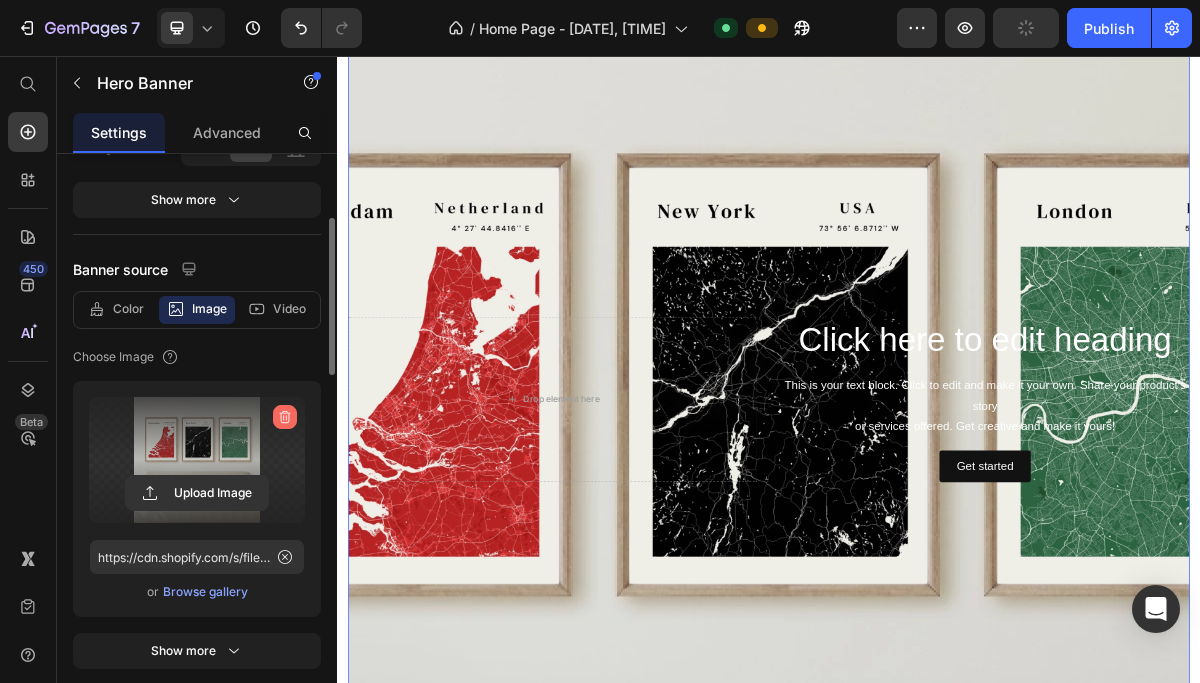 click 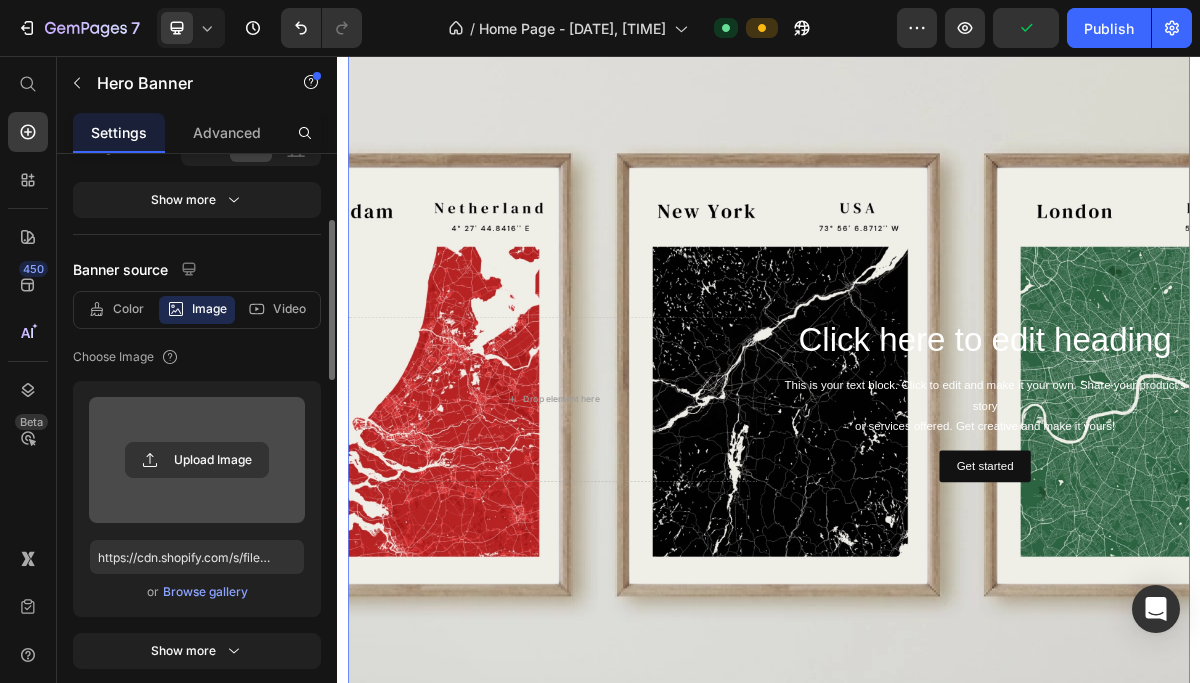 type 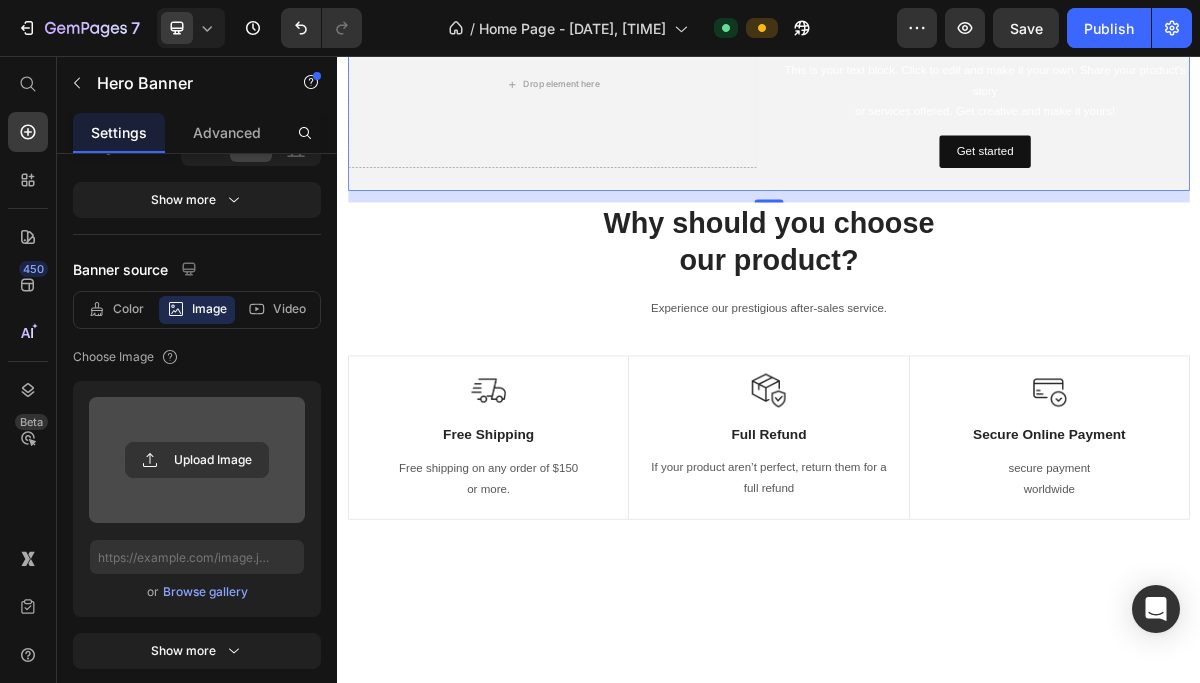 scroll, scrollTop: 0, scrollLeft: 0, axis: both 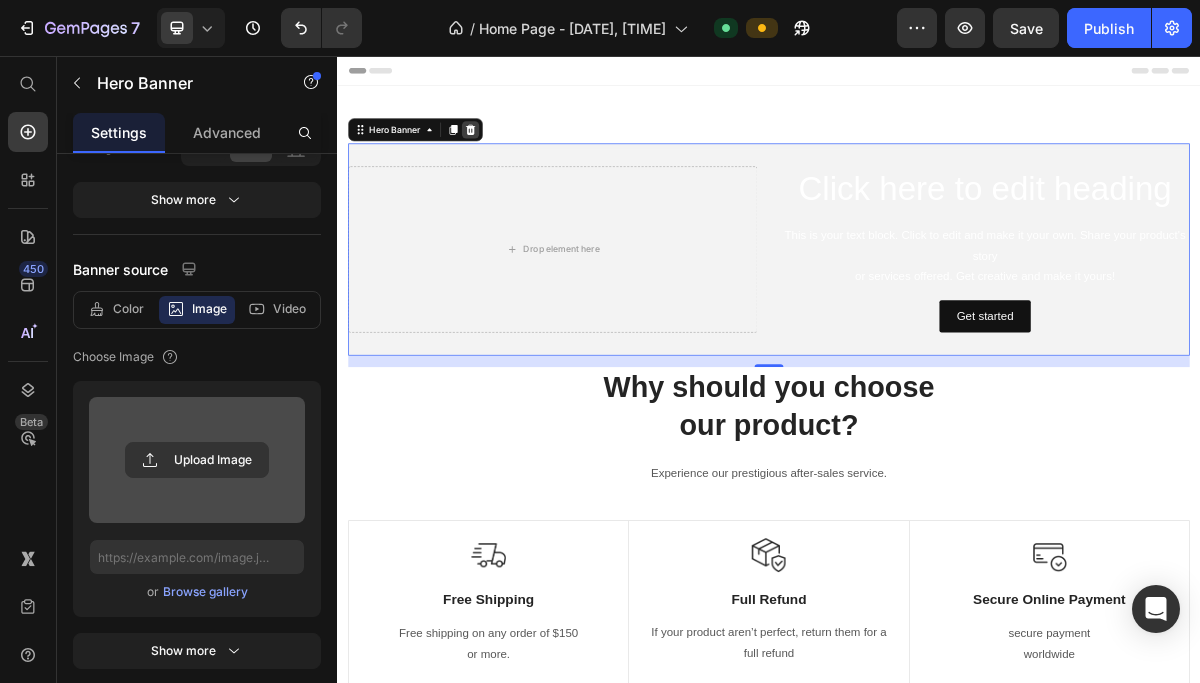 click 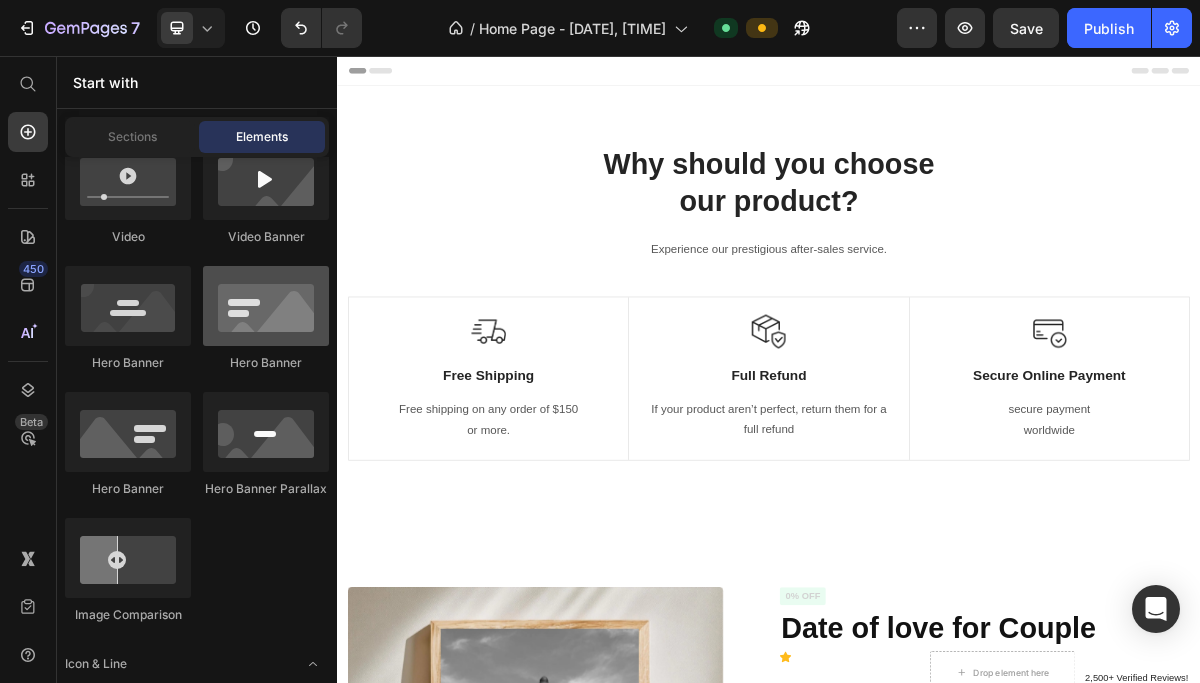 click at bounding box center [266, 306] 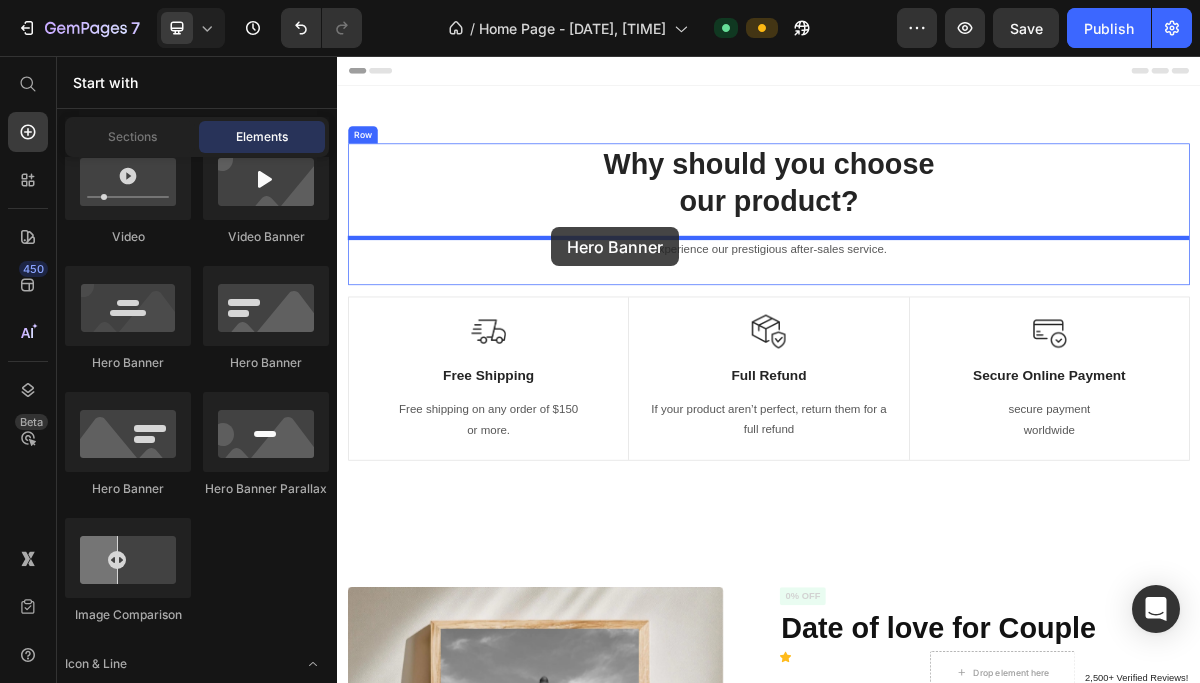 drag, startPoint x: 597, startPoint y: 396, endPoint x: 635, endPoint y: 294, distance: 108.84852 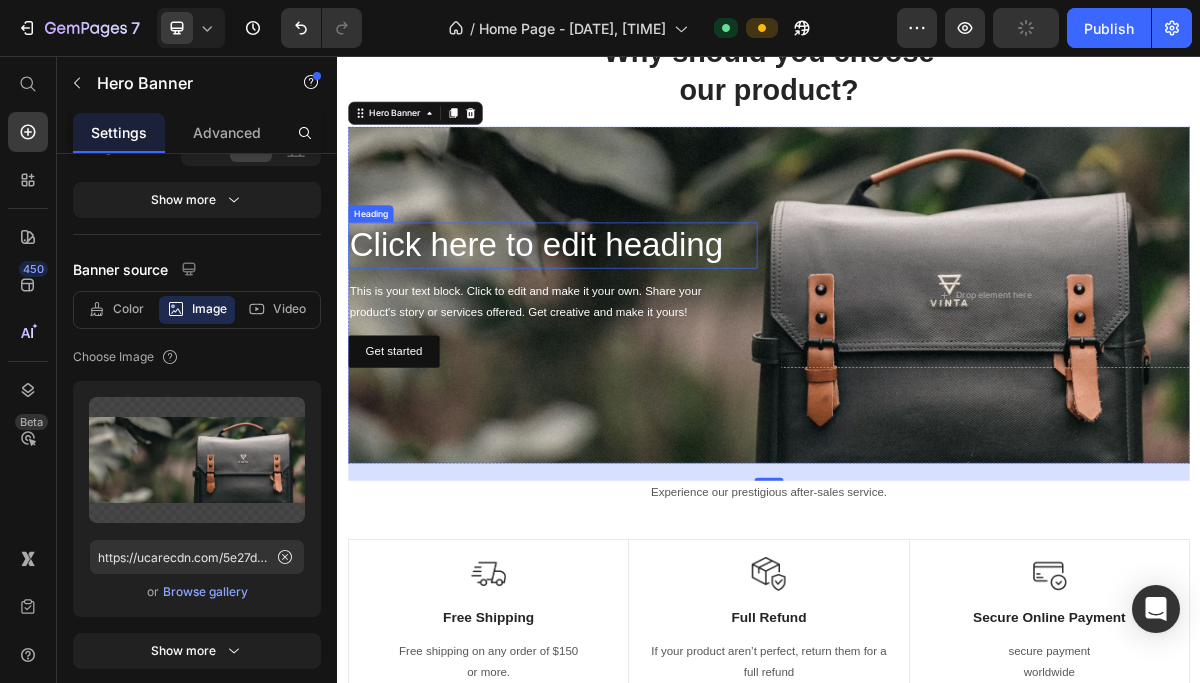 scroll, scrollTop: 0, scrollLeft: 0, axis: both 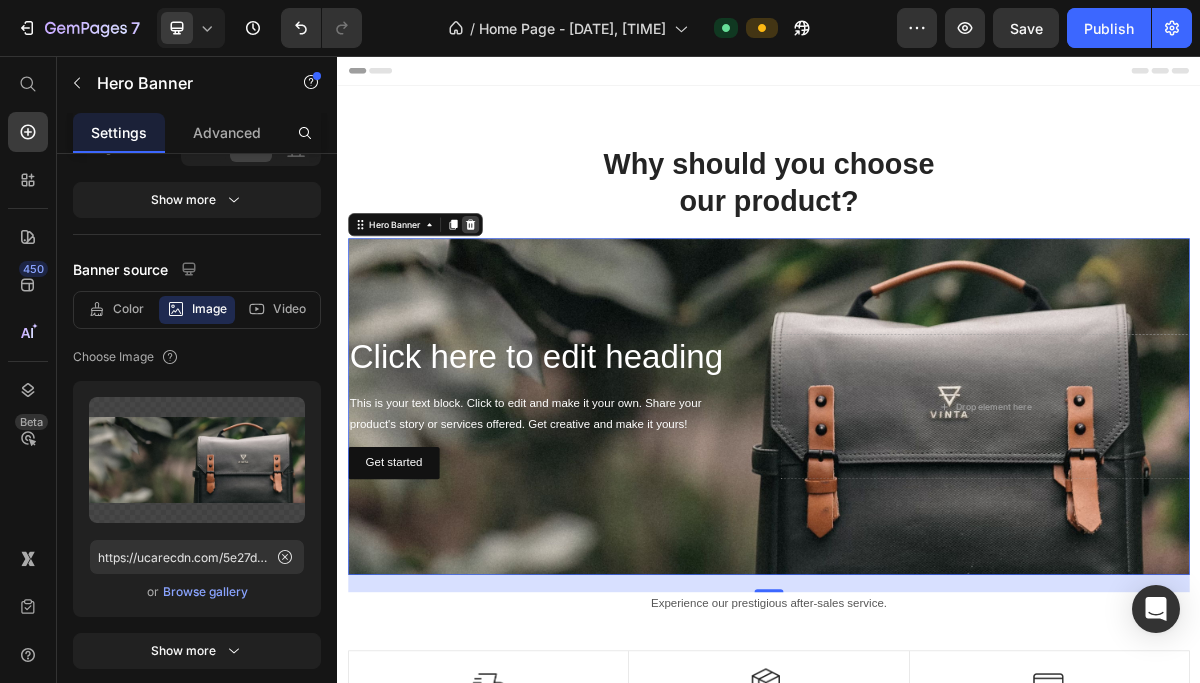 click 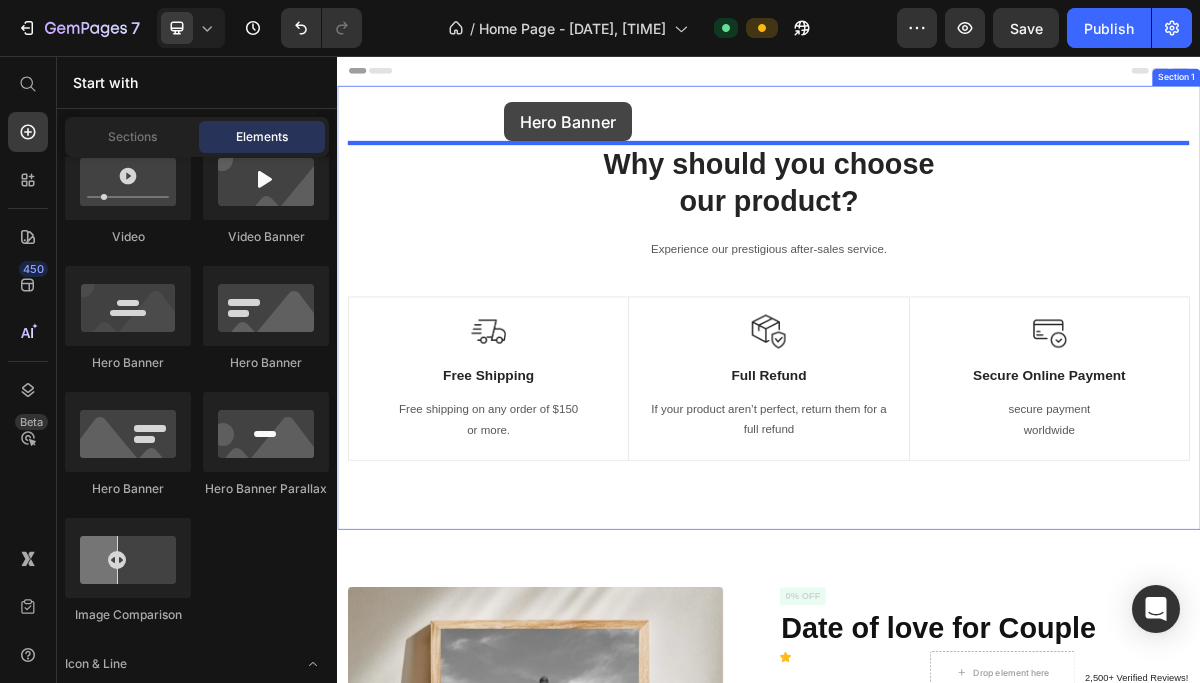 drag, startPoint x: 653, startPoint y: 304, endPoint x: 569, endPoint y: 120, distance: 202.26715 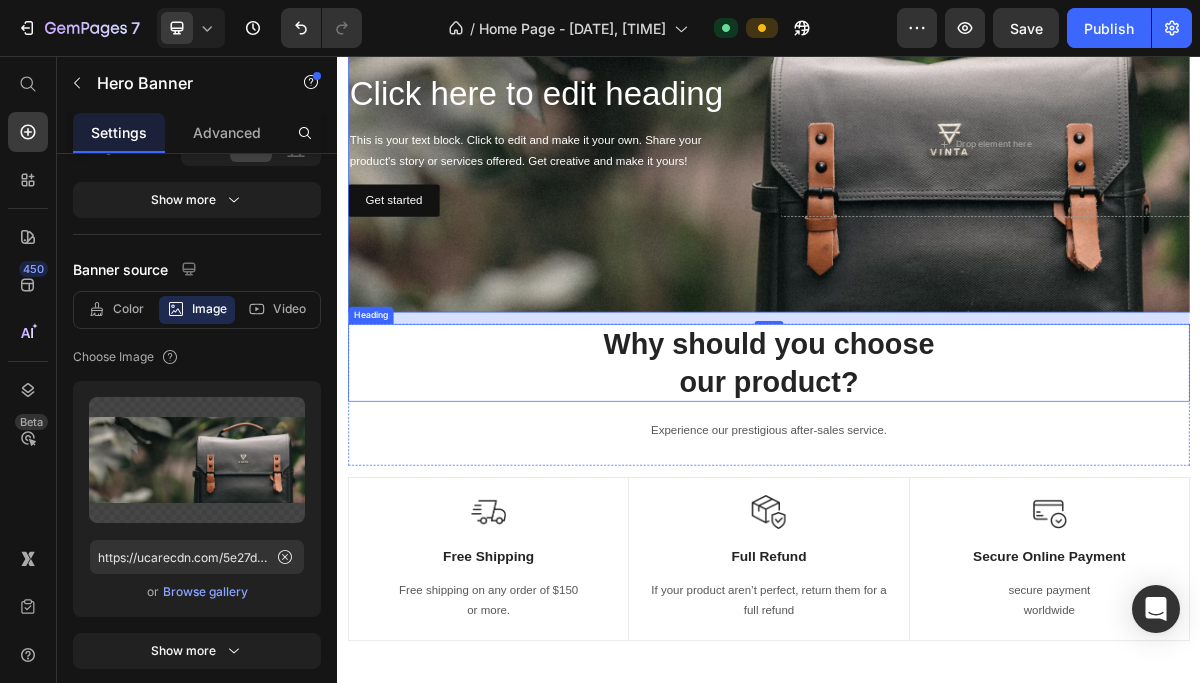 scroll, scrollTop: 238, scrollLeft: 0, axis: vertical 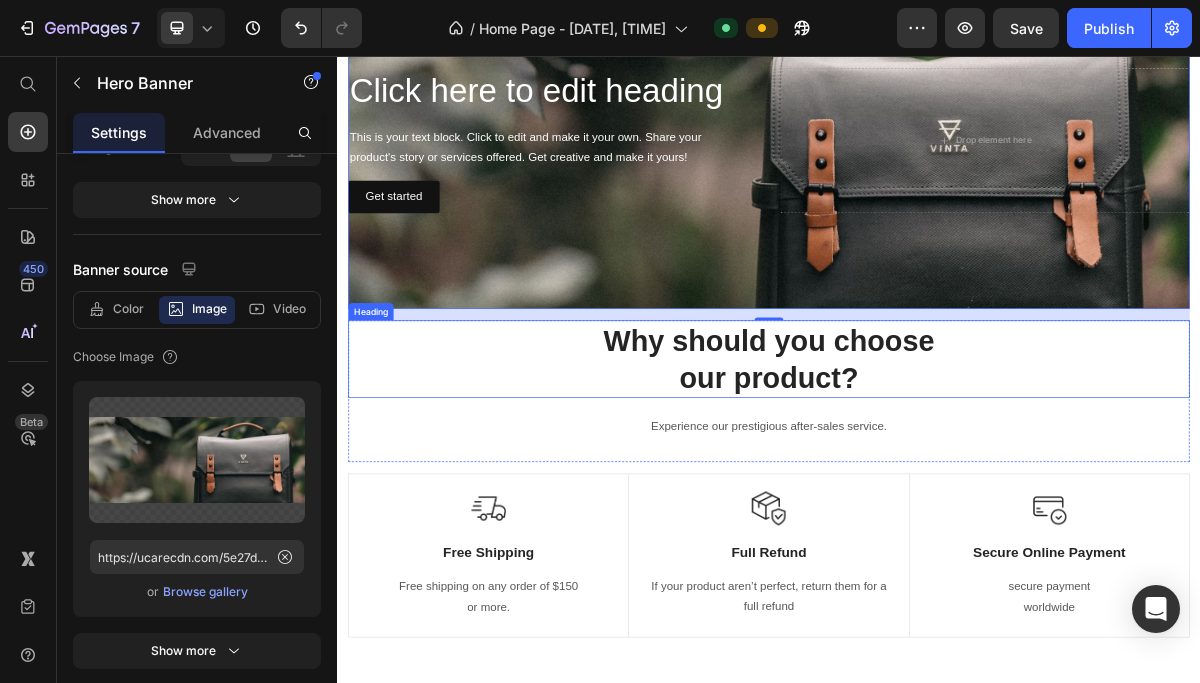 click on "Why should you choose our product?" at bounding box center (937, 477) 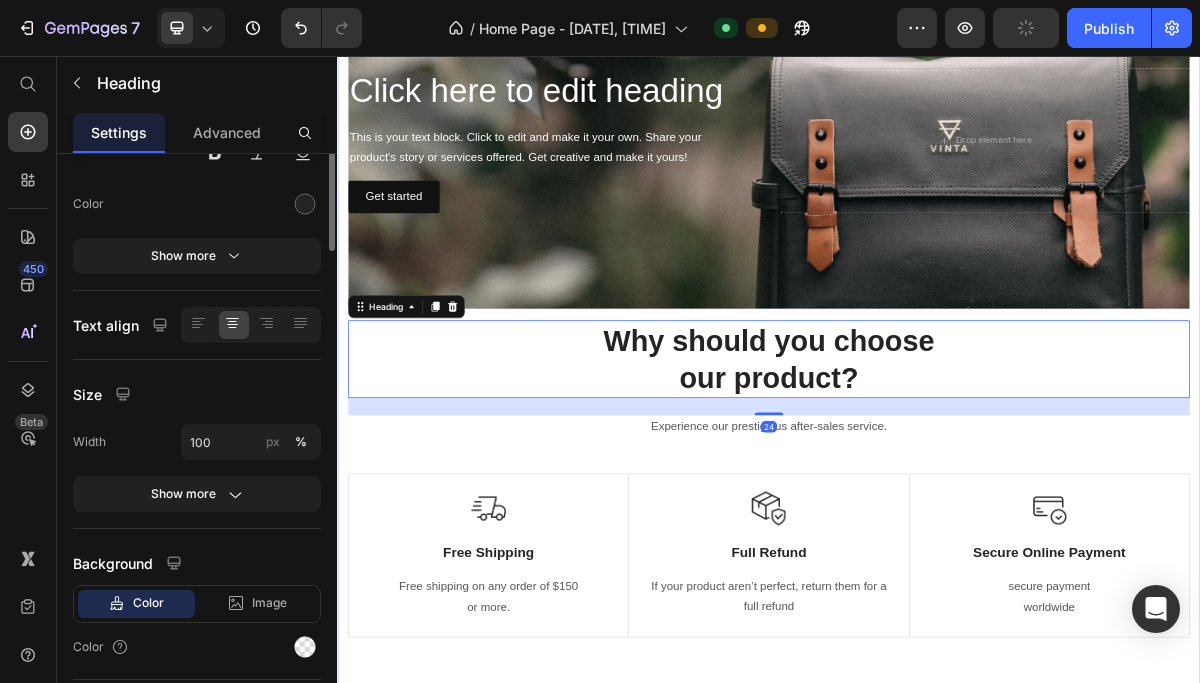 scroll, scrollTop: 0, scrollLeft: 0, axis: both 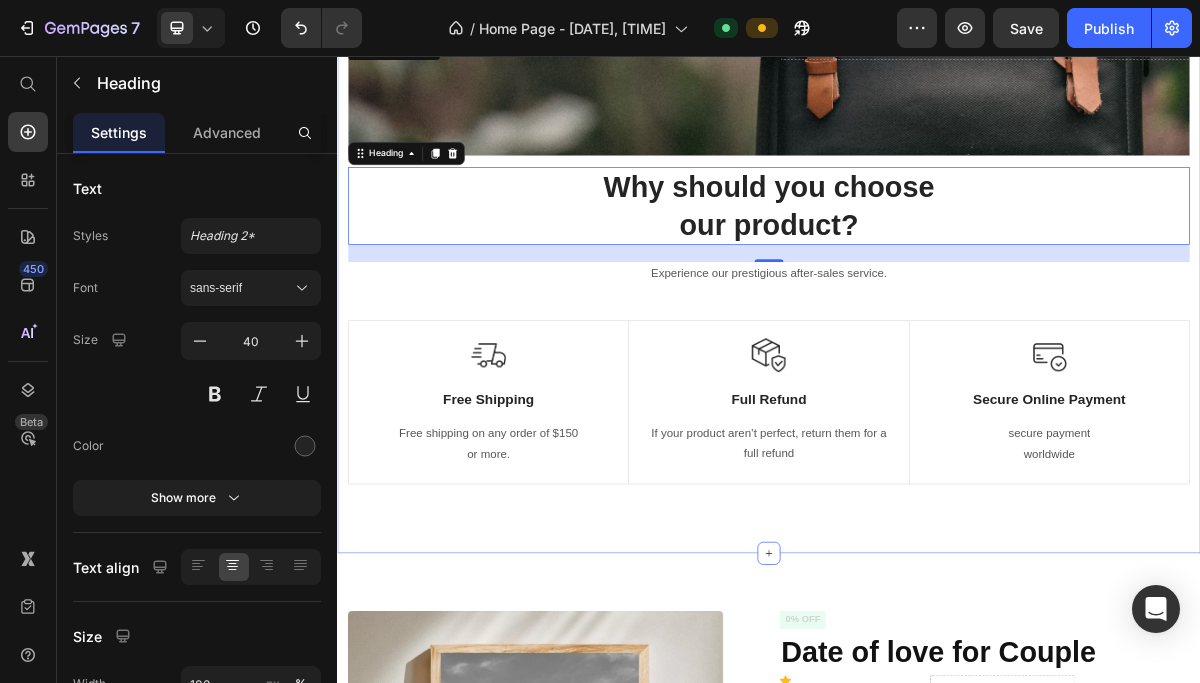 click on "Click here to edit heading Heading This is your text block. Click to edit and make it your own. Share your                       product's story or services offered. Get creative and make it yours! Text Block Get started Button
Drop element here Hero Banner Why should you choose our product? Heading   24 Experience our prestigious after-sales service. Text block Row Image Free Shipping Text Block Free shipping on any order of $150  or more. Text block Row Image Full Refund Text Block If your product aren’t perfect, return them for a full refund Text block Row Image Secure Online Payment Text Block secure payment worldwide Text block Row Row Image Free Shipping Text Block Free shipping on any order of $150  or more. Text block Row Image Full Refund Text Block If your product aren’t perfect, return them for a full refund Text block Row Image Secure Online Payment Text Block secure payment worldwide Text block Row Row Section 1" at bounding box center (937, 196) 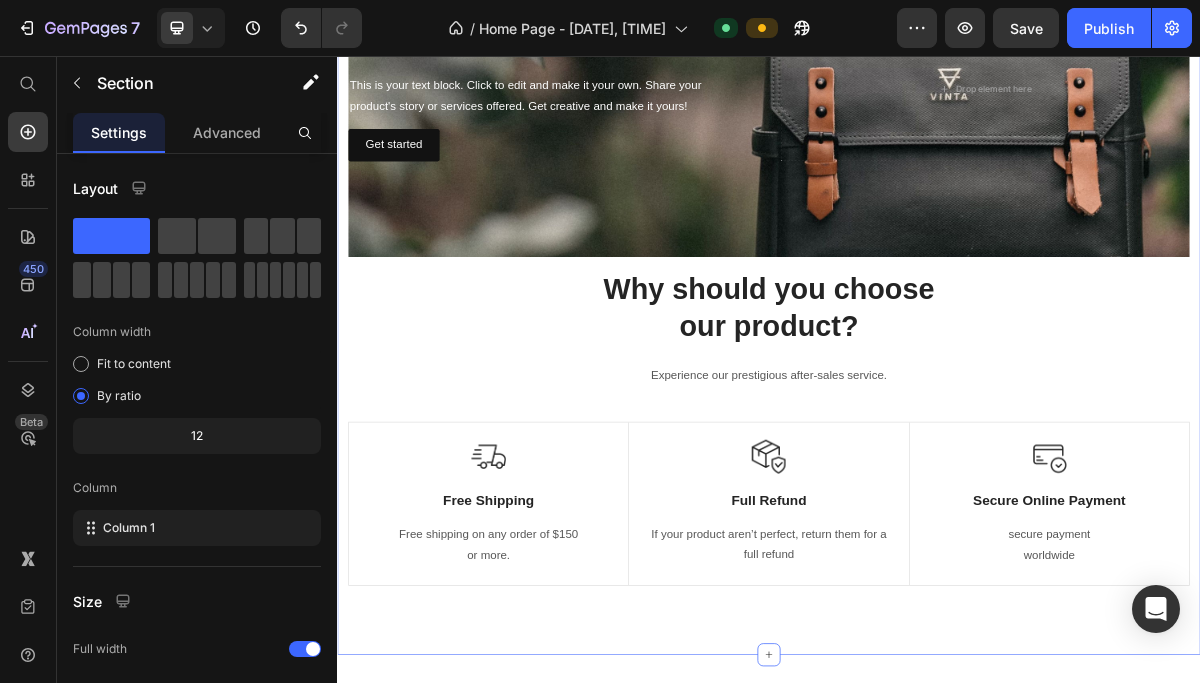 scroll, scrollTop: 359, scrollLeft: 0, axis: vertical 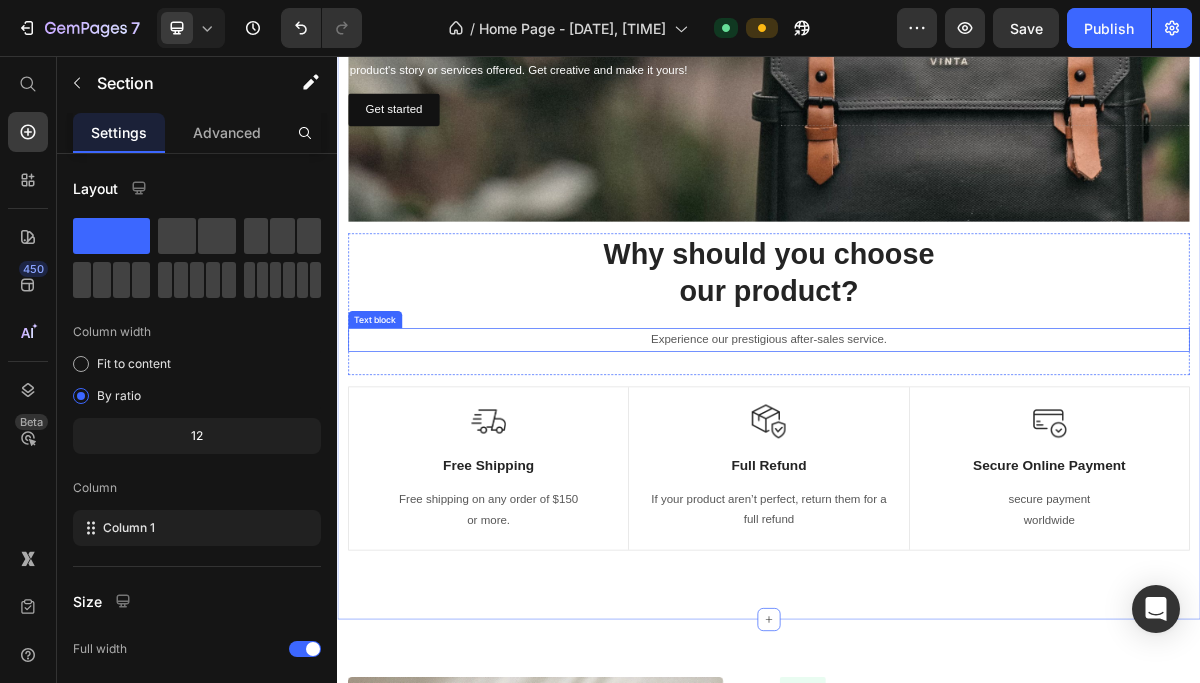 click on "Experience our prestigious after-sales service." at bounding box center (937, 450) 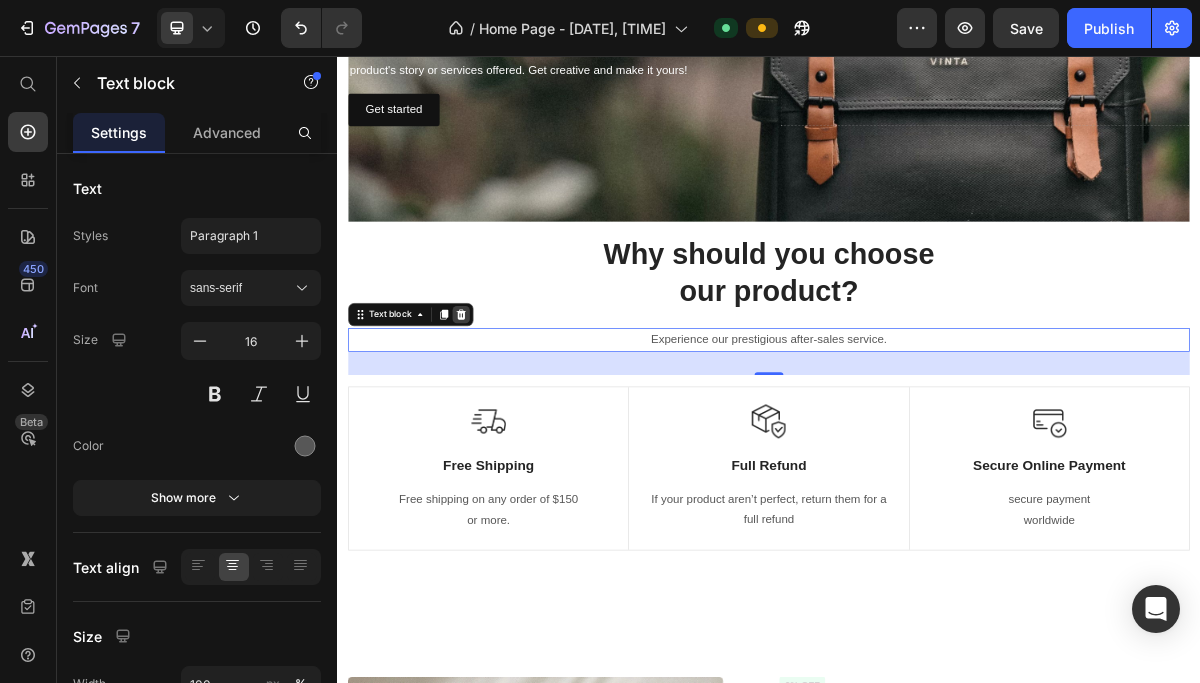 click at bounding box center [509, 415] 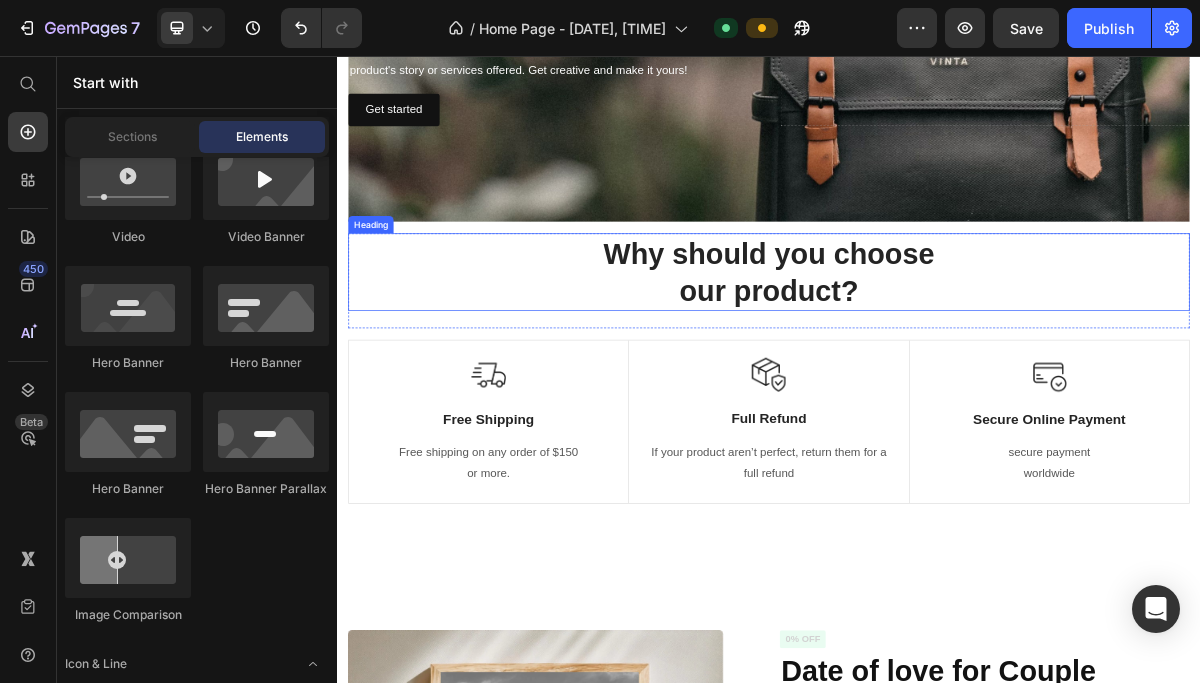 click on "Why should you choose our product?" at bounding box center (937, 356) 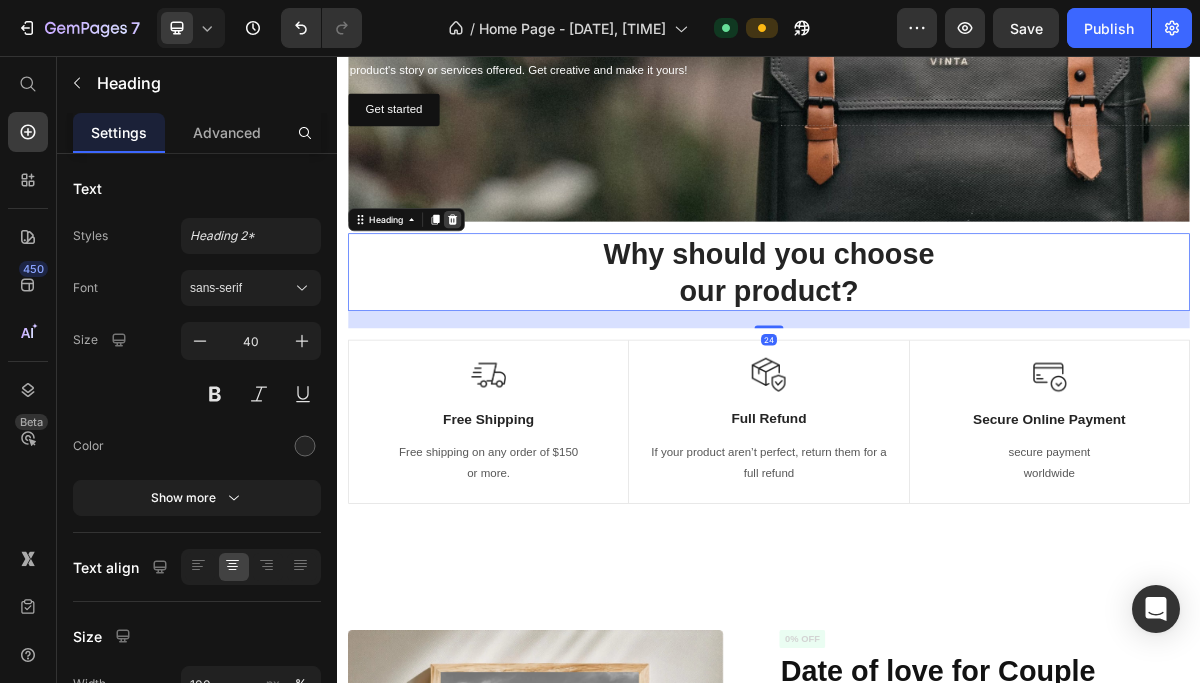 click 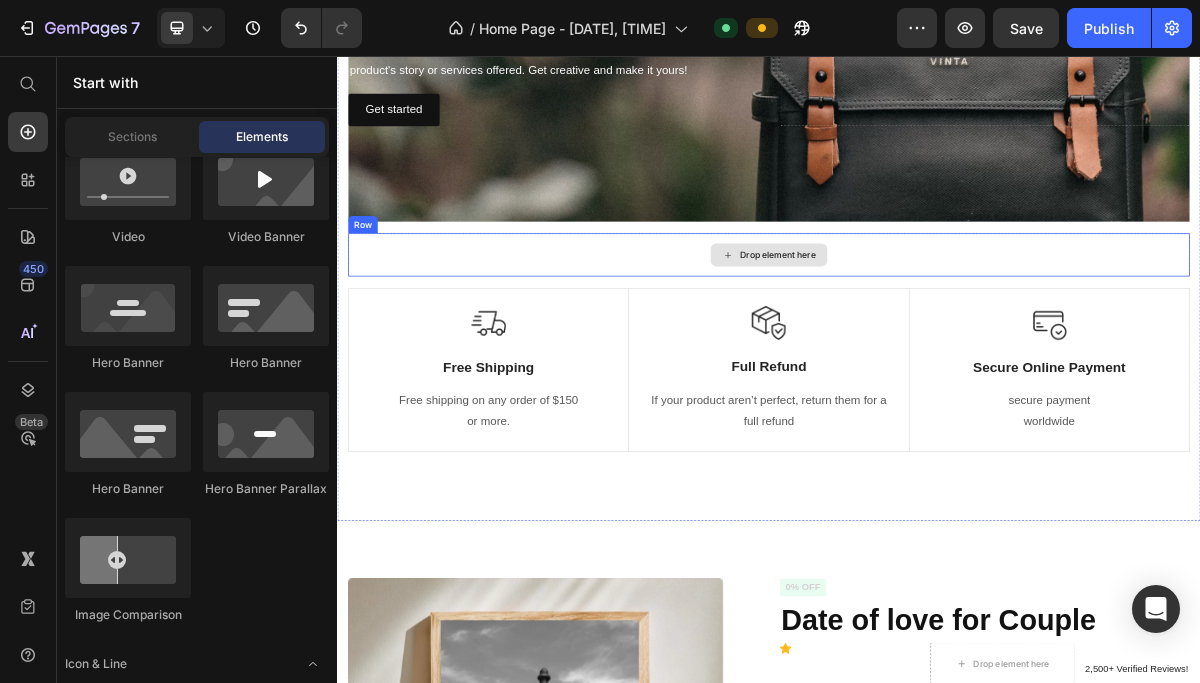 click on "Drop element here" at bounding box center (937, 332) 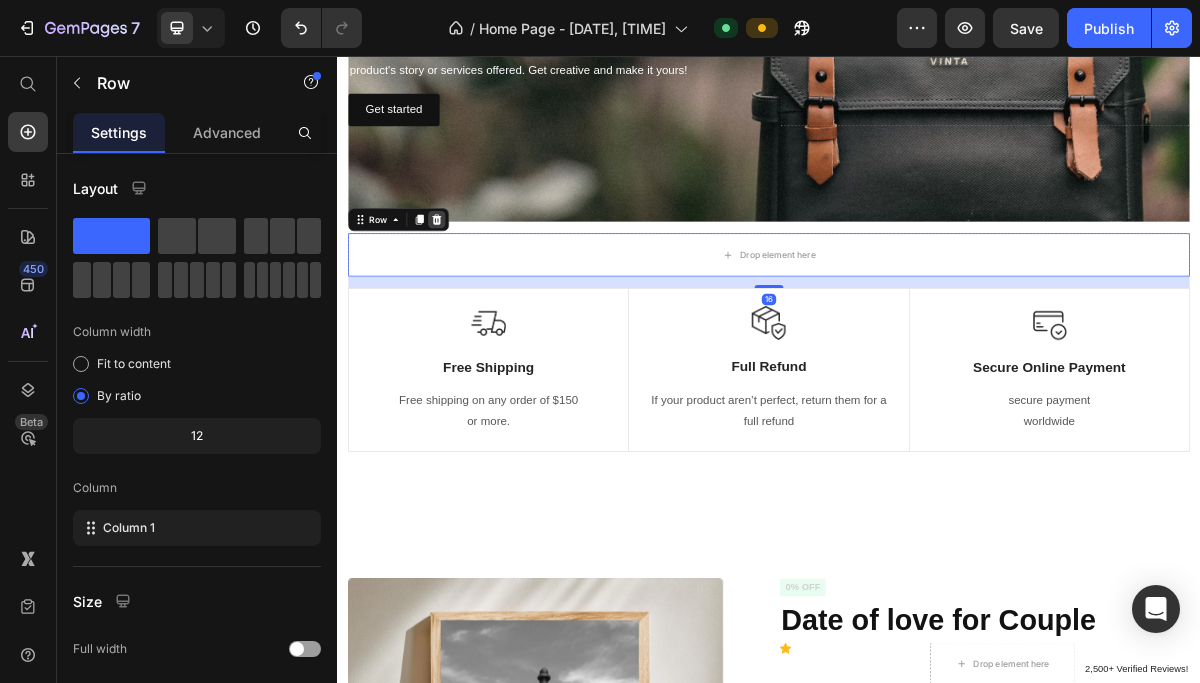 click 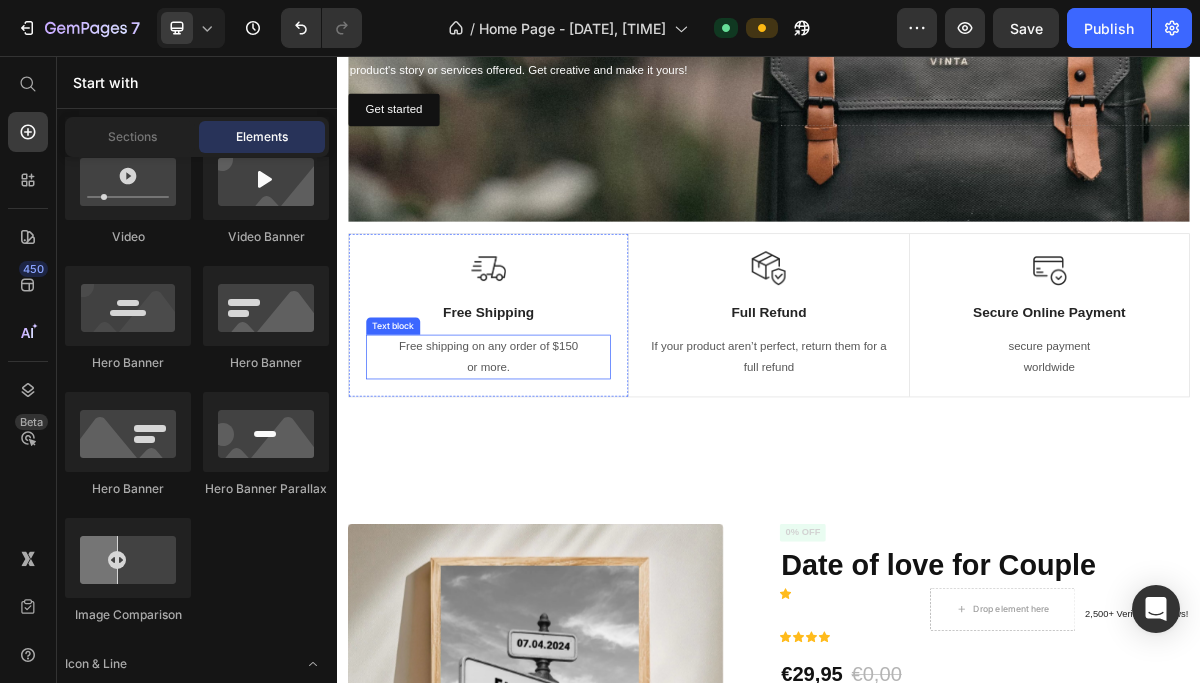 click on "or more." at bounding box center (547, 488) 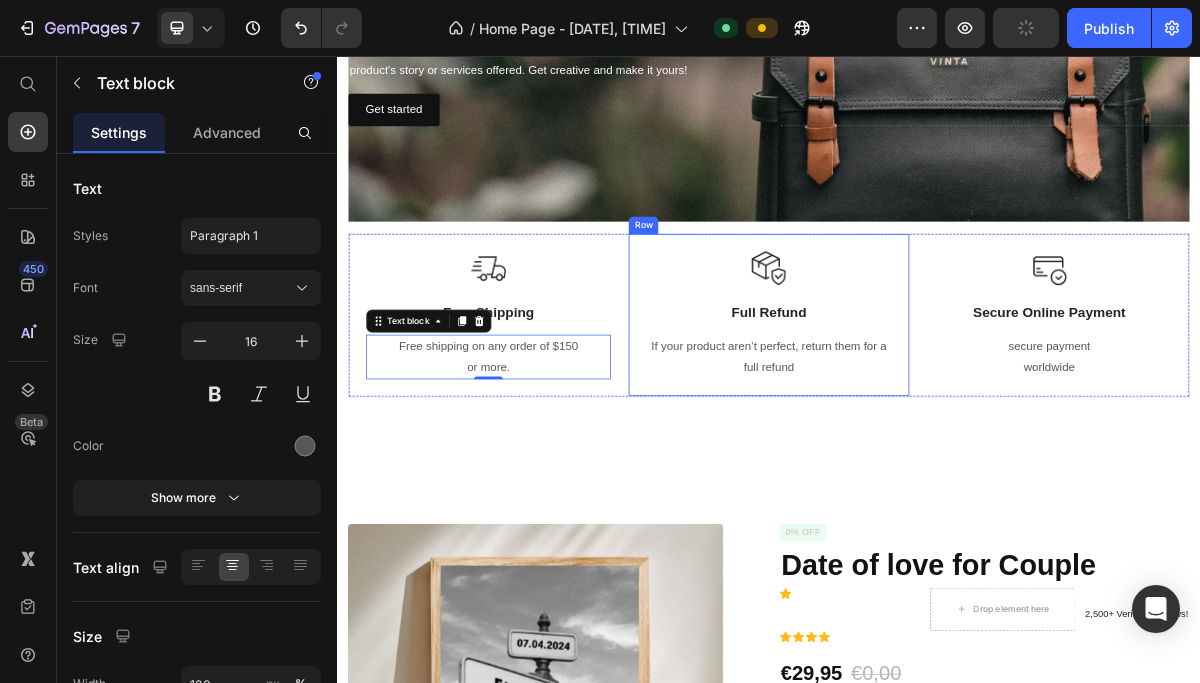 click on "Image Full Refund Text Block If your product aren’t perfect, return them for a full refund Text block Row" at bounding box center (936, 415) 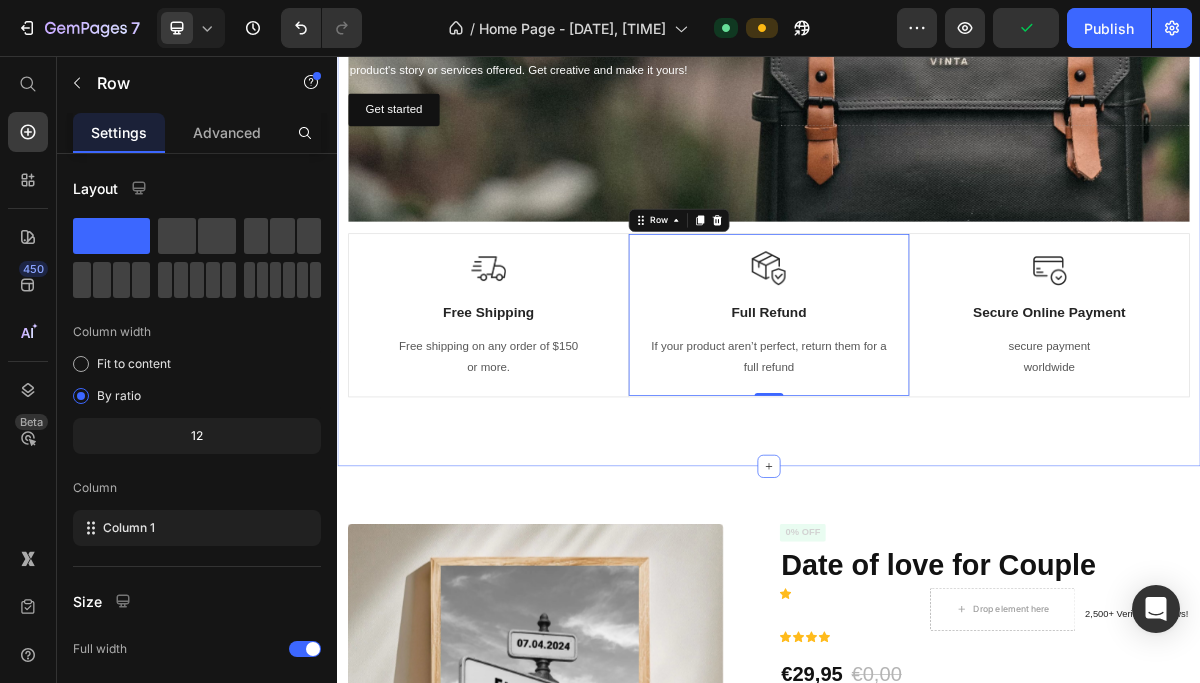 click on "Click here to edit heading Heading This is your text block. Click to edit and make it your own. Share your                       product's story or services offered. Get creative and make it yours! Text Block Get started Button
Drop element here Hero Banner Image Free Shipping Text Block Free shipping on any order of $150  or more. Text block Row Image Full Refund Text Block If your product aren’t perfect, return them for a full refund Text block Row   0 Image Secure Online Payment Text Block secure payment worldwide Text block Row Row Image Free Shipping Text Block Free shipping on any order of $150  or more. Text block Row Image Full Refund Text Block If your product aren’t perfect, return them for a full refund Text block Row Image Secure Online Payment Text Block secure payment worldwide Text block Row Row" at bounding box center (937, 182) 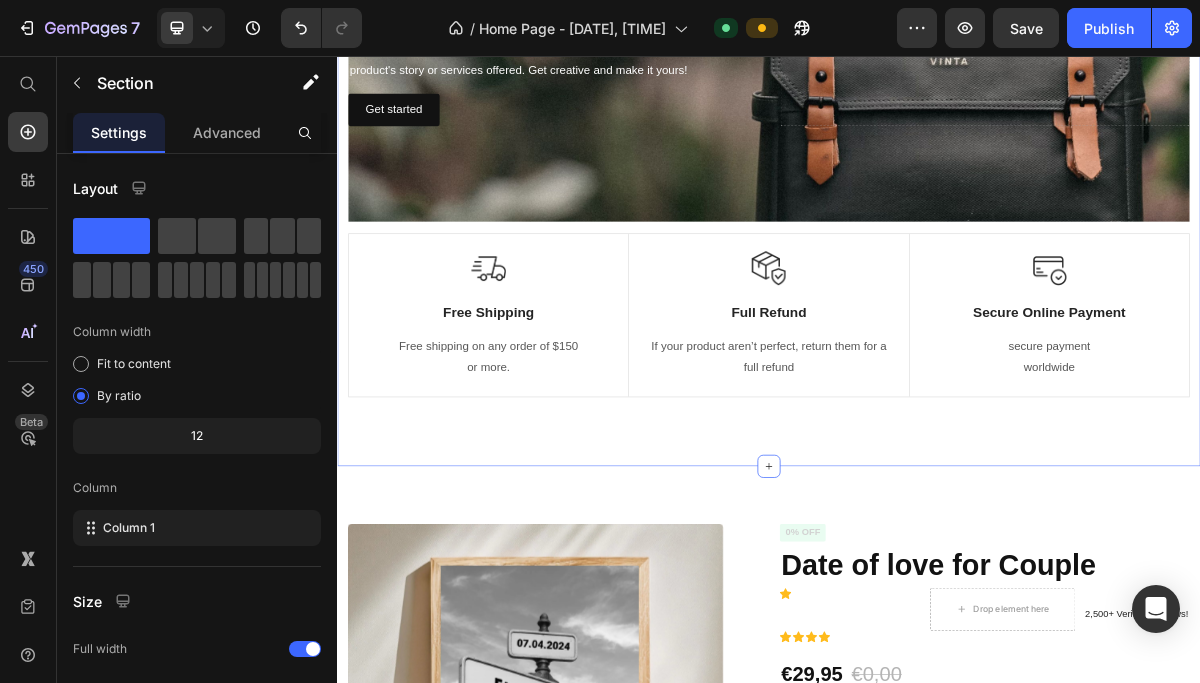 click on "Click here to edit heading Heading This is your text block. Click to edit and make it your own. Share your                       product's story or services offered. Get creative and make it yours! Text Block Get started Button
Drop element here Hero Banner Image Free Shipping Text Block Free shipping on any order of $150  or more. Text block Row Image Full Refund Text Block If your product aren’t perfect, return them for a full refund Text block Row Image Secure Online Payment Text Block secure payment worldwide Text block Row Row Image Free Shipping Text Block Free shipping on any order of $150  or more. Text block Row Image Full Refund Text Block If your product aren’t perfect, return them for a full refund Text block Row Image Secure Online Payment Text Block secure payment worldwide Text block Row Row" at bounding box center [937, 182] 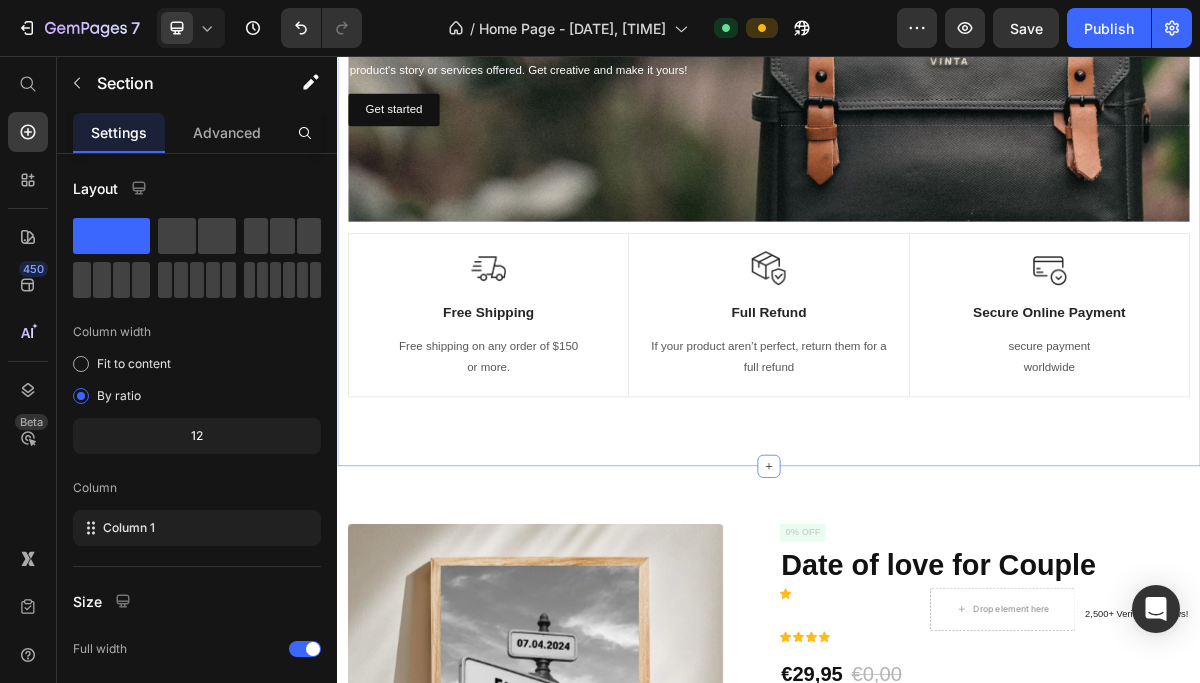 click on "Image Secure Online Payment Text Block secure payment worldwide Text block Row" at bounding box center (1326, 416) 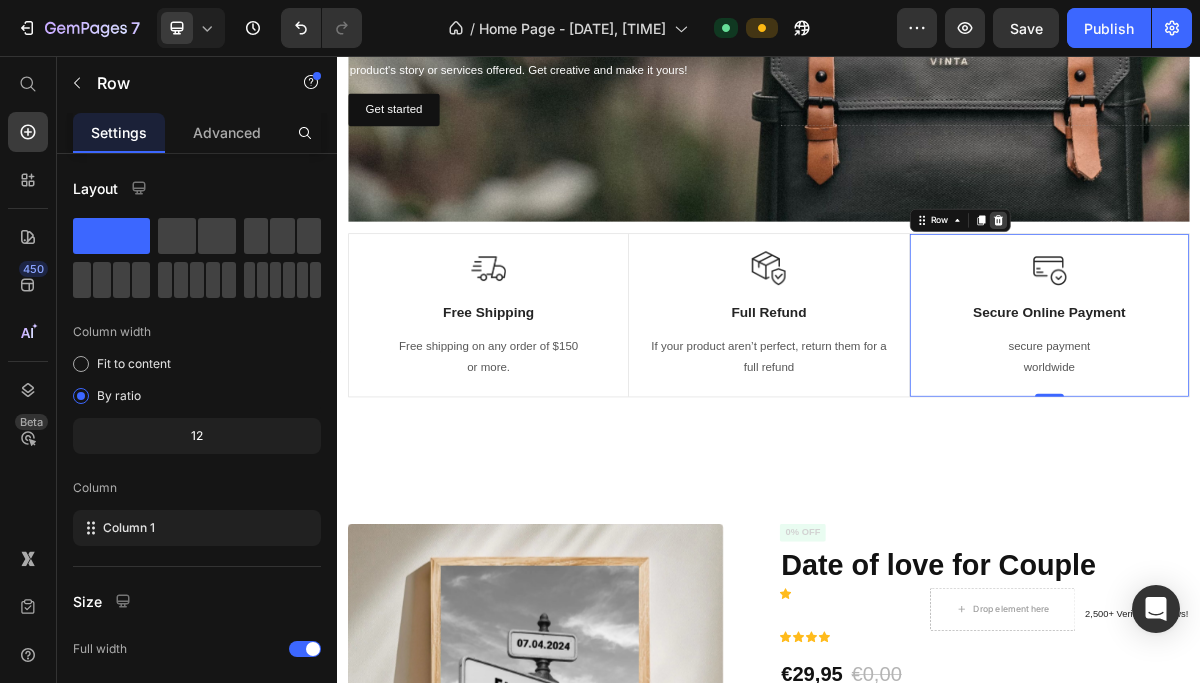 click 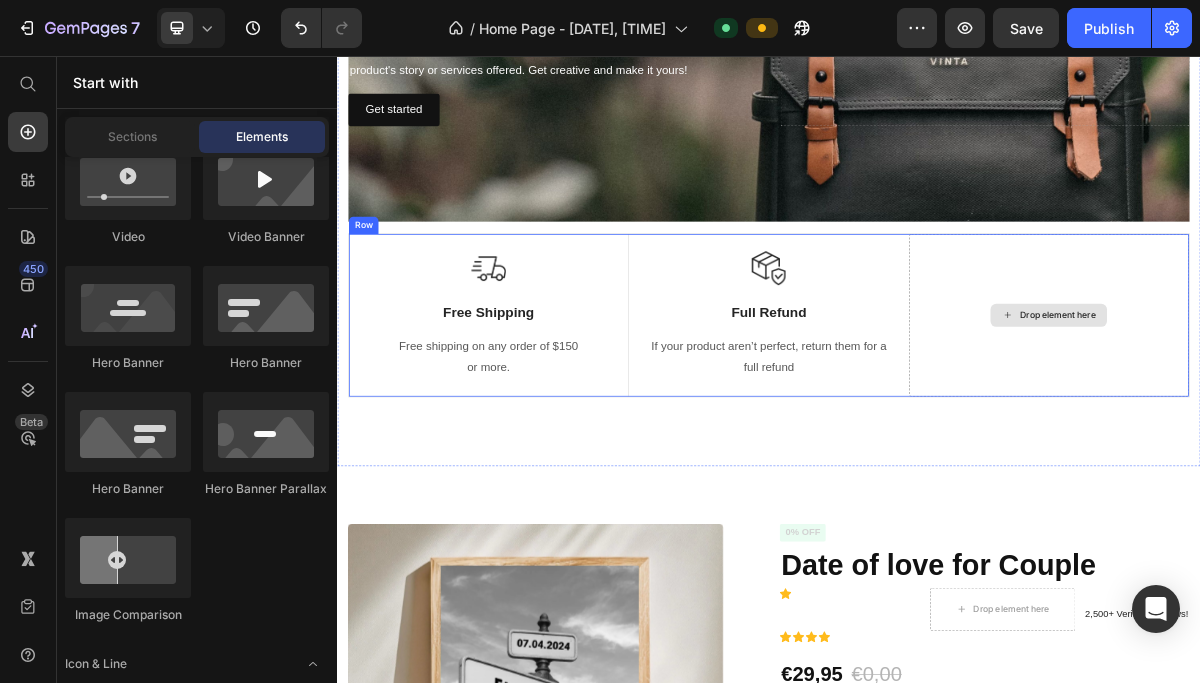 click on "Drop element here" at bounding box center (1326, 416) 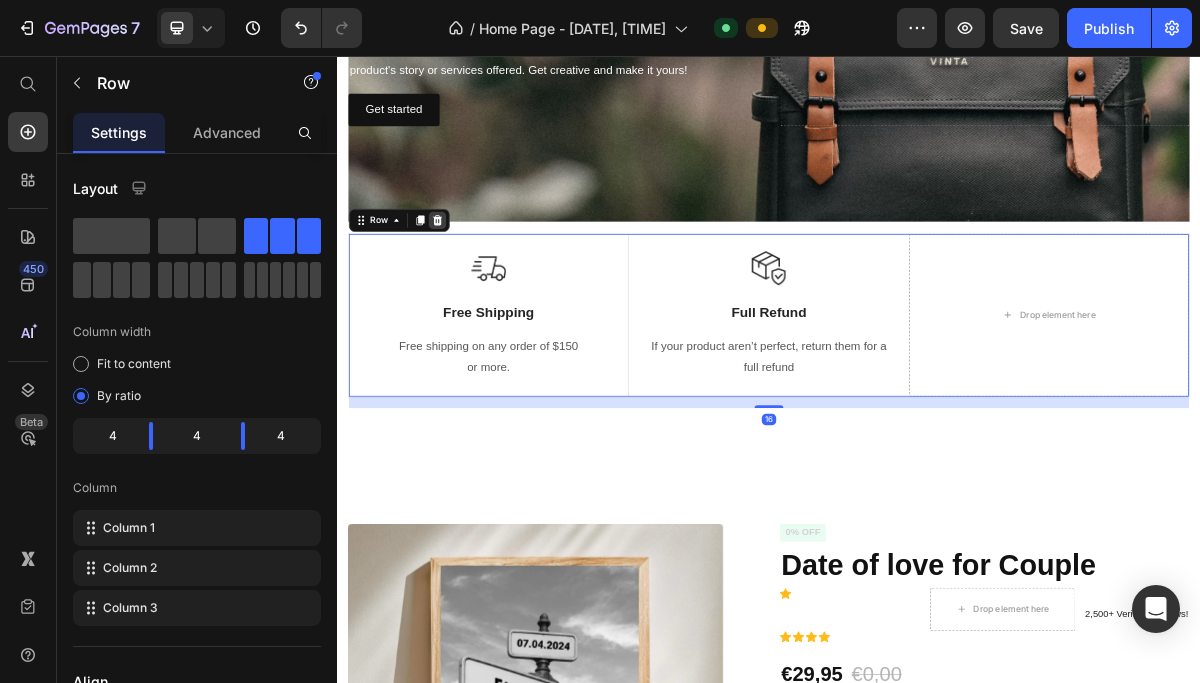 click 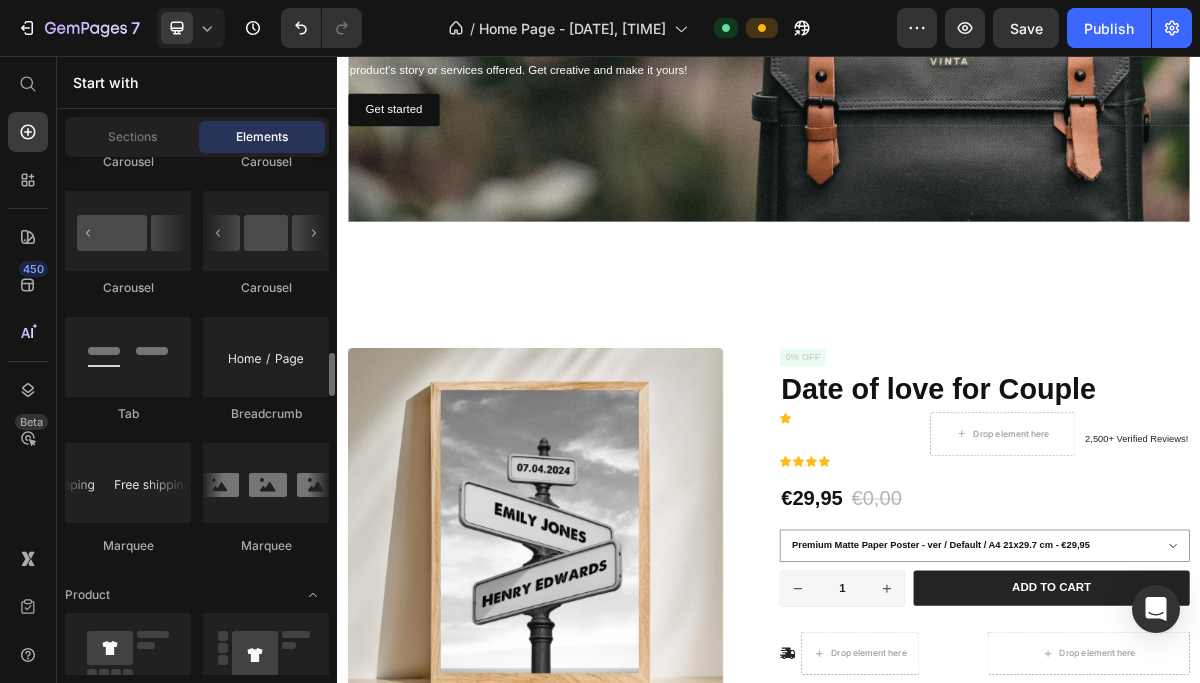 scroll, scrollTop: 2269, scrollLeft: 0, axis: vertical 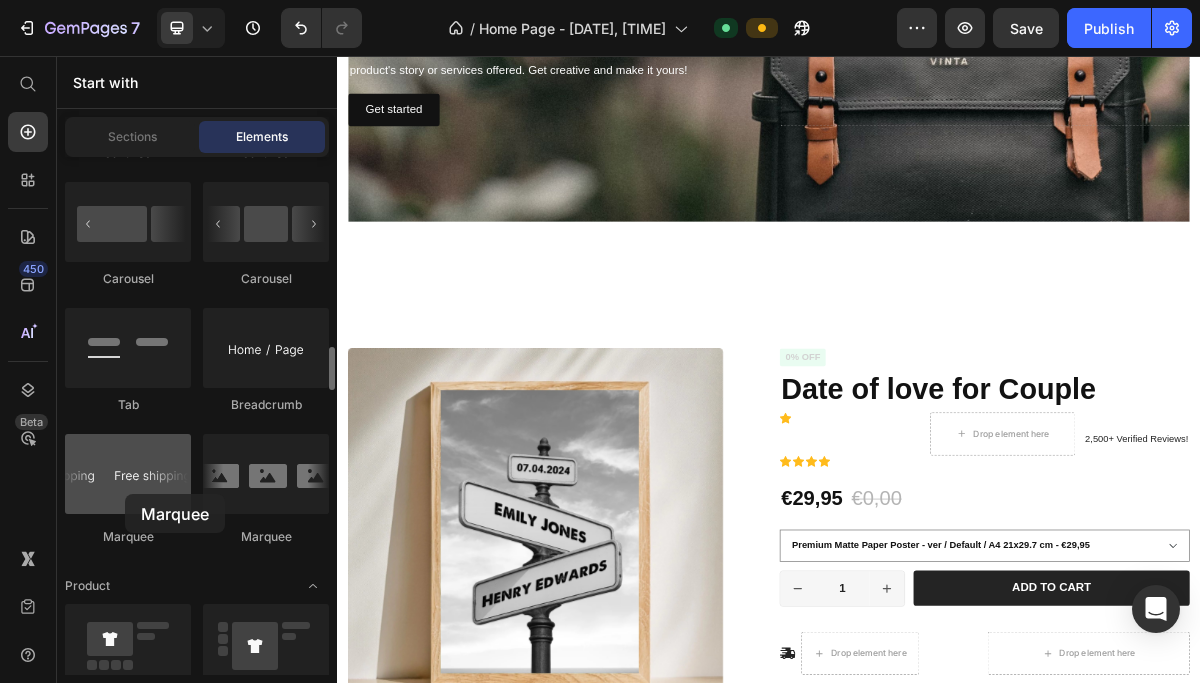 click at bounding box center [128, 474] 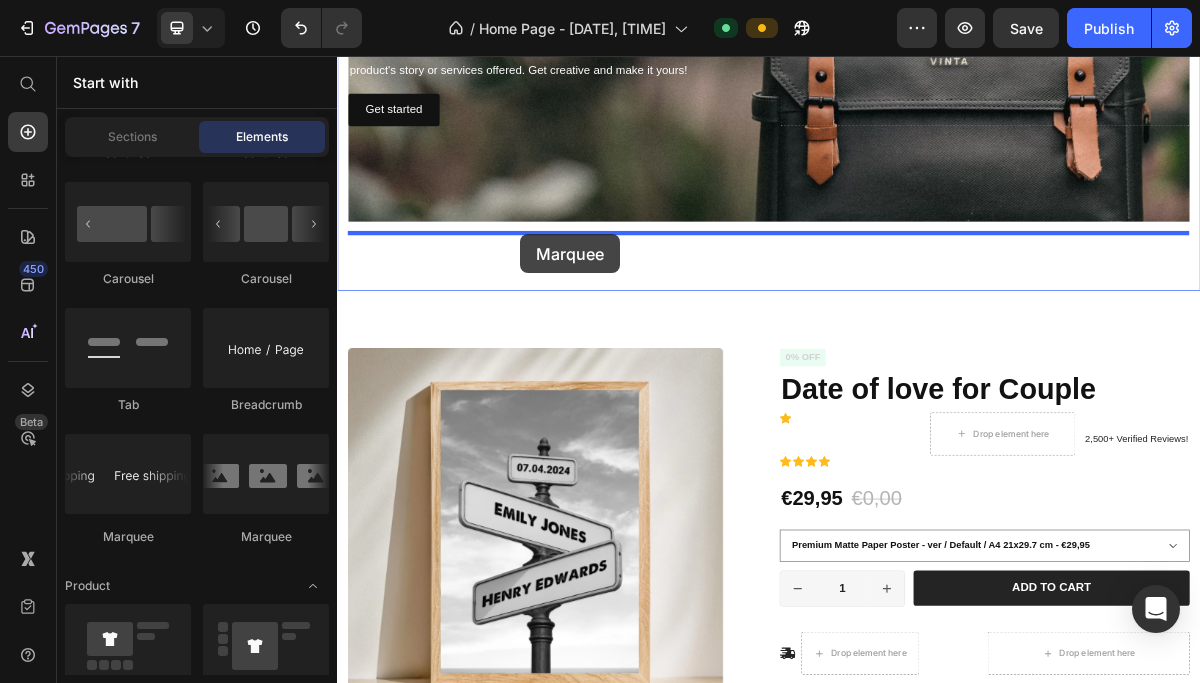 drag, startPoint x: 456, startPoint y: 547, endPoint x: 592, endPoint y: 304, distance: 278.46902 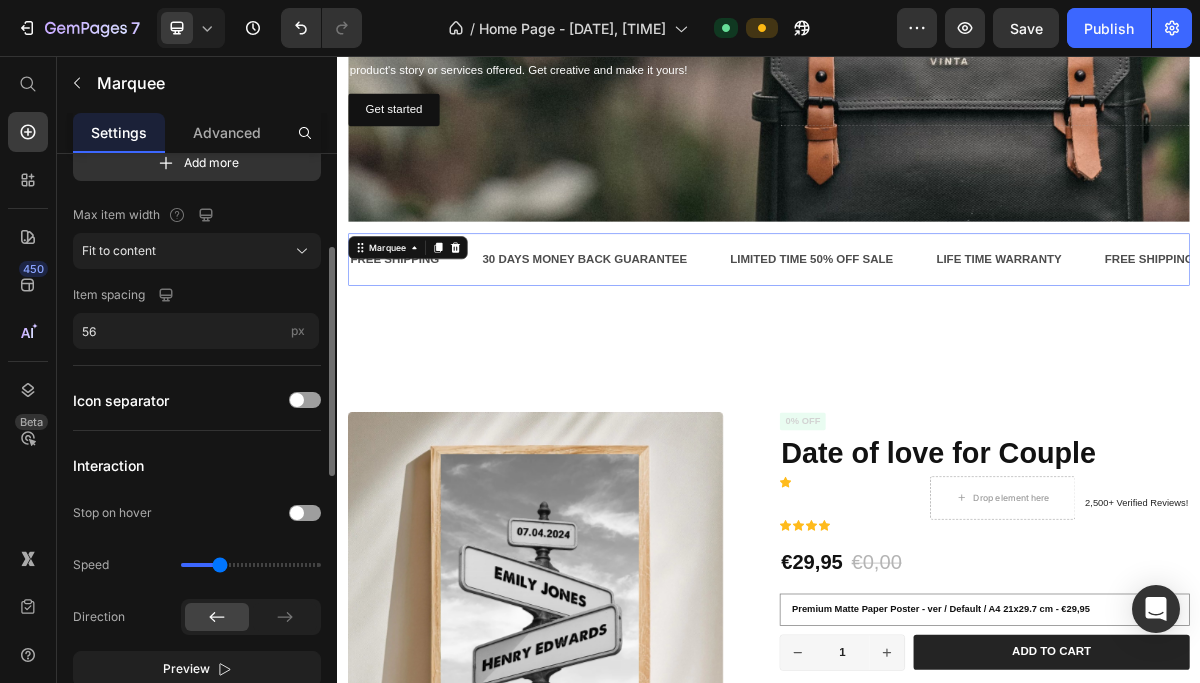 scroll, scrollTop: 266, scrollLeft: 0, axis: vertical 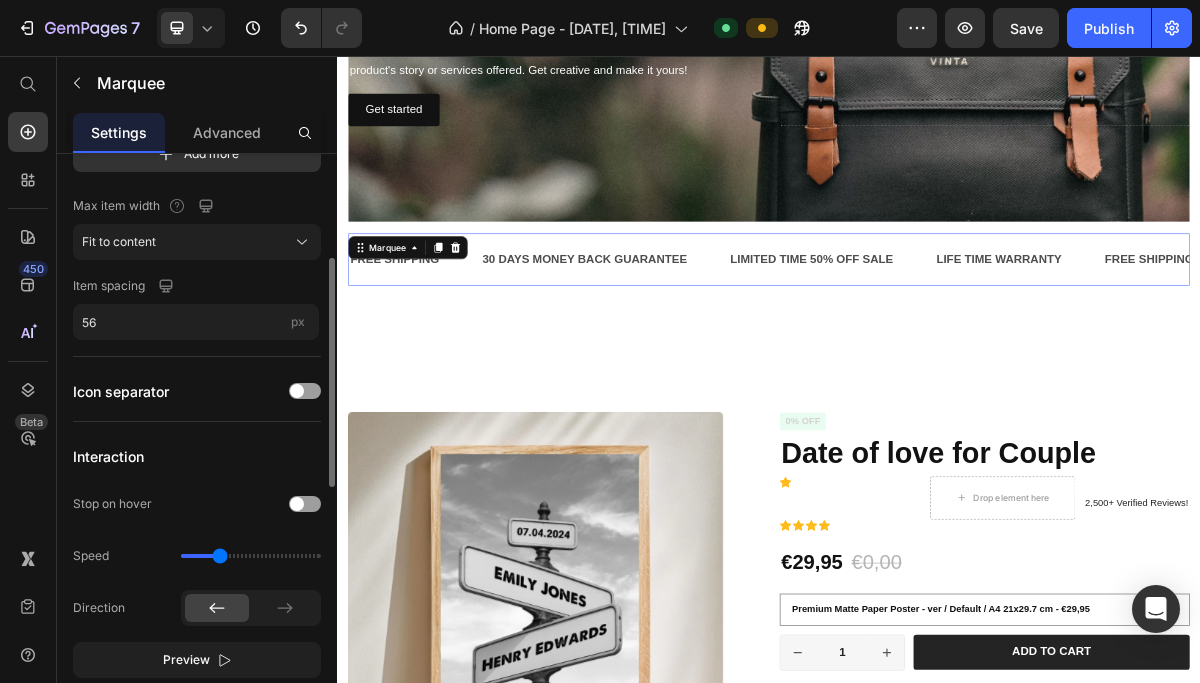 click on "Speed" 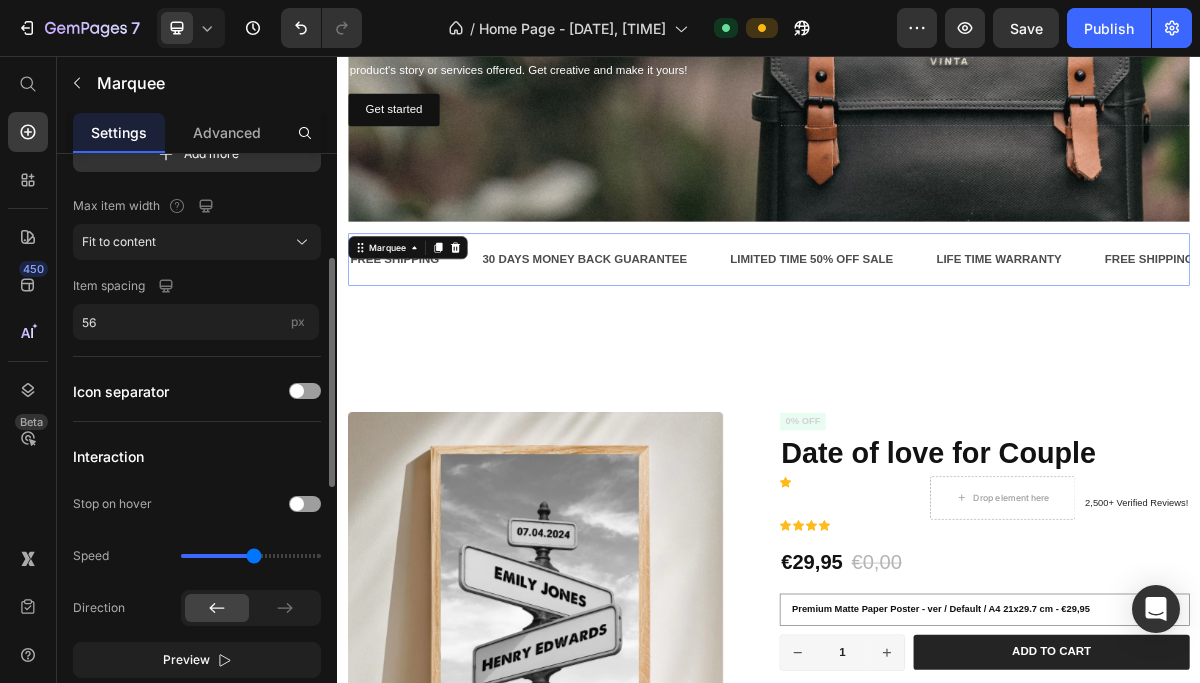 drag, startPoint x: 223, startPoint y: 557, endPoint x: 253, endPoint y: 559, distance: 30.066593 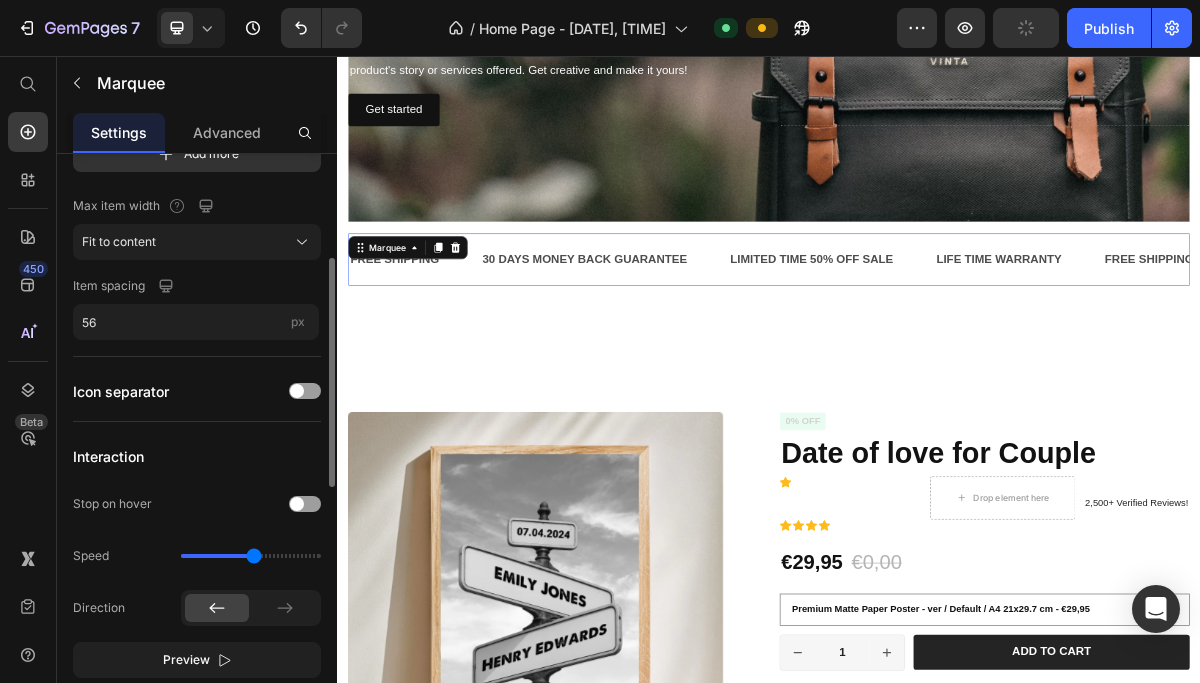 click at bounding box center [251, 556] 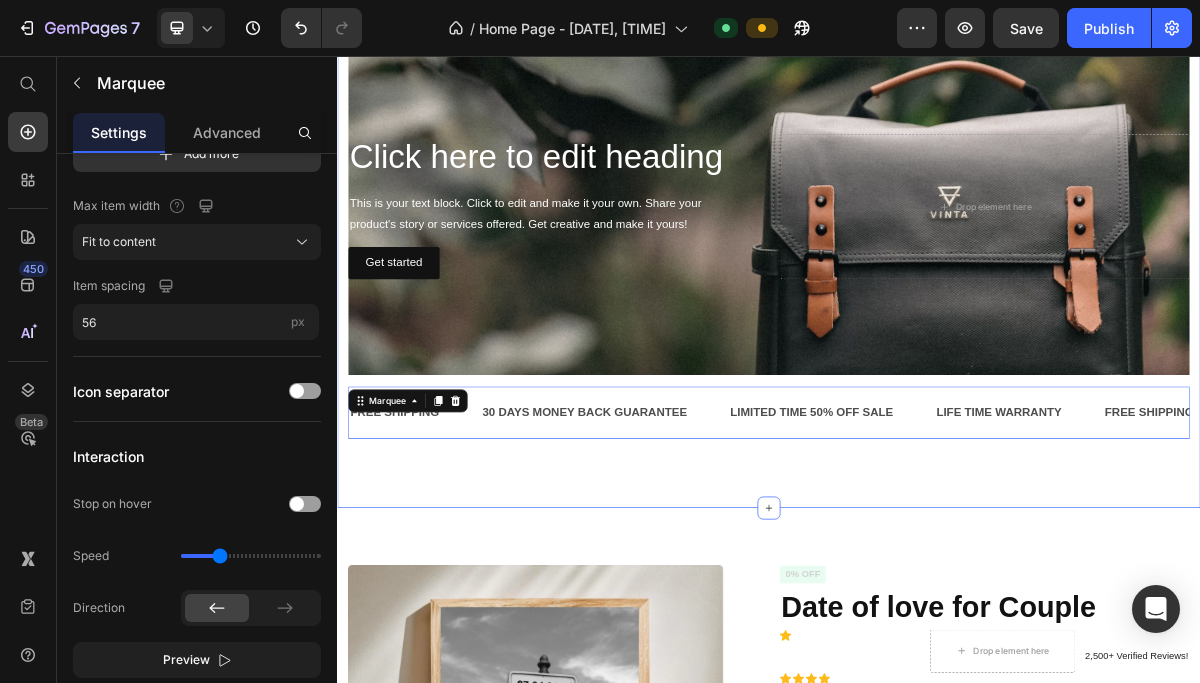 scroll, scrollTop: 131, scrollLeft: 0, axis: vertical 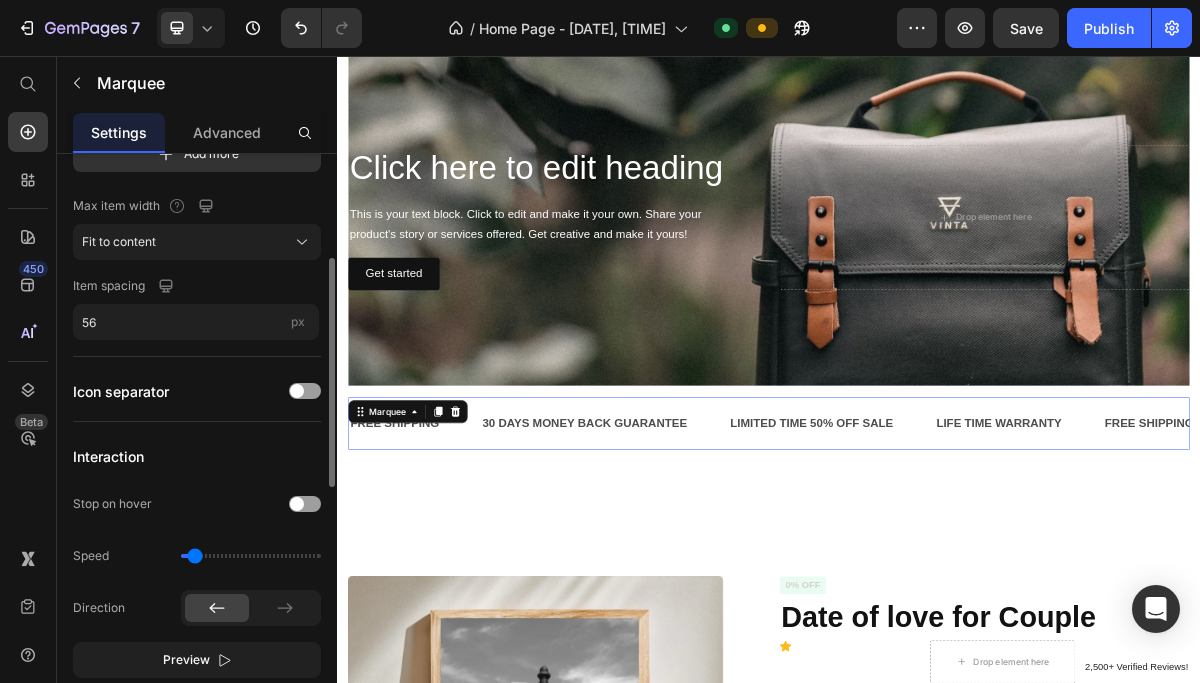 click at bounding box center (251, 556) 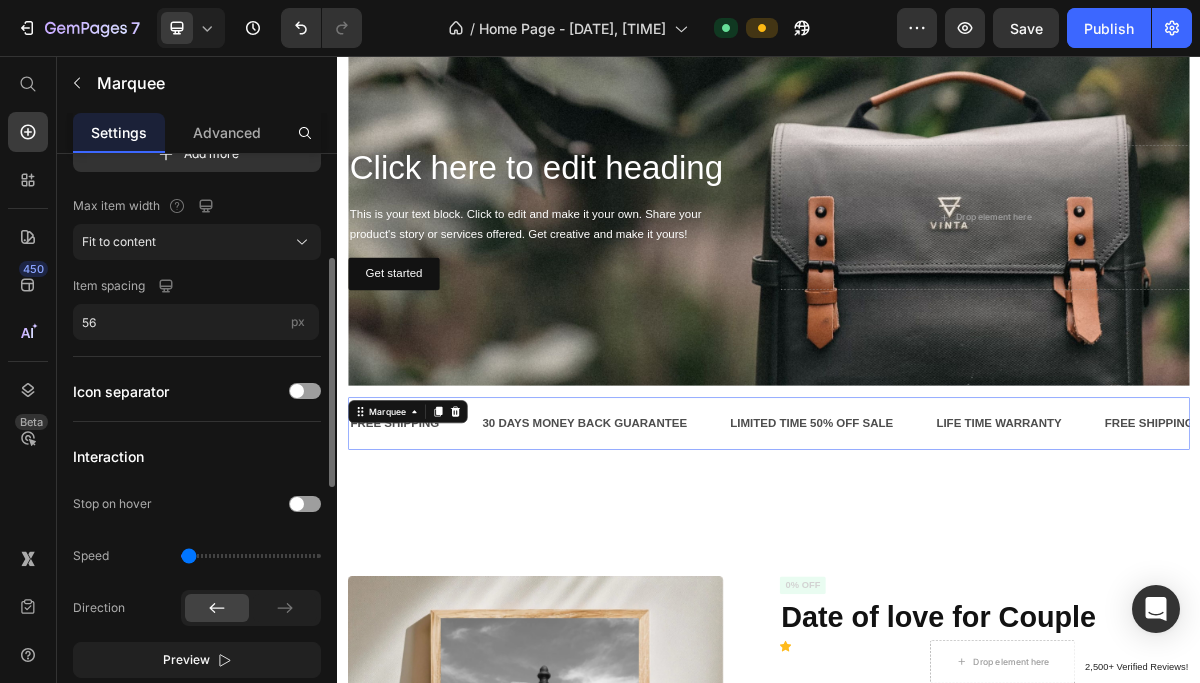 drag, startPoint x: 198, startPoint y: 560, endPoint x: 163, endPoint y: 561, distance: 35.014282 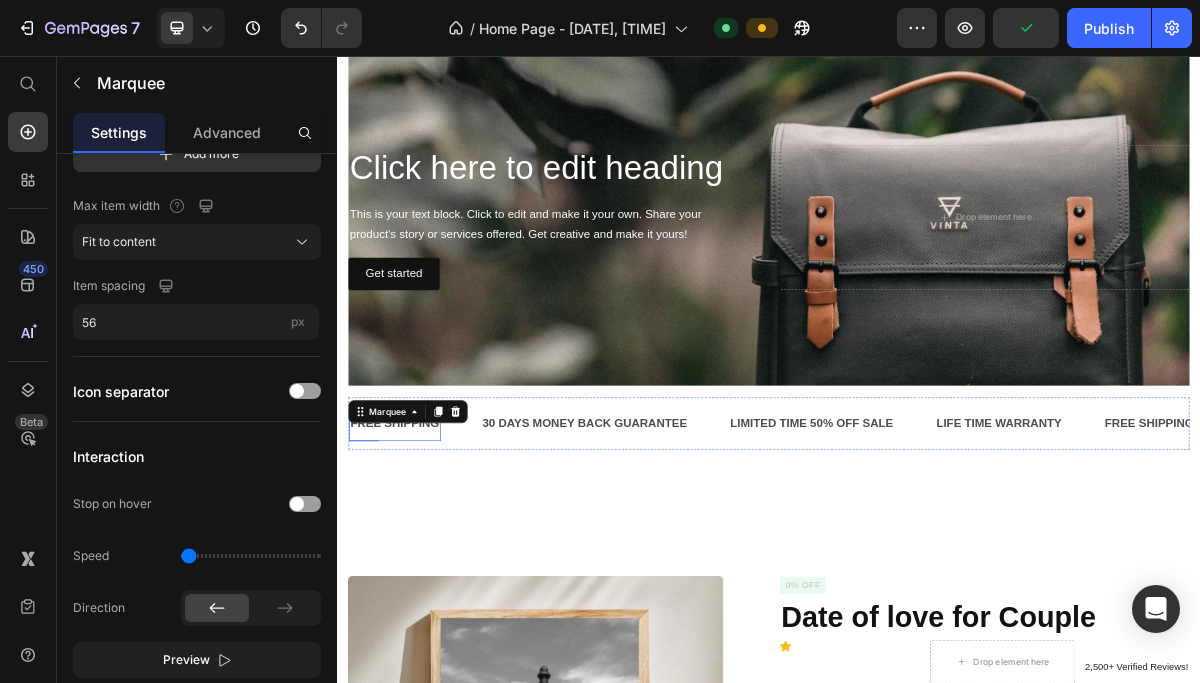 click on "FREE SHIPPING" at bounding box center [416, 566] 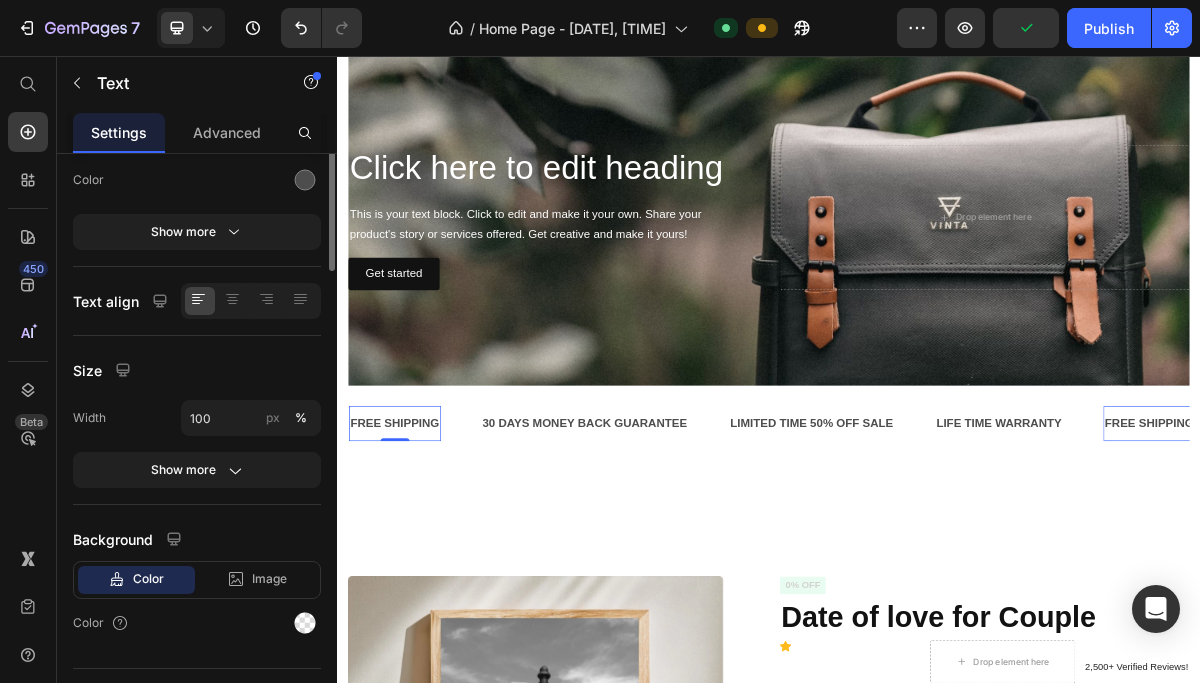 scroll, scrollTop: 0, scrollLeft: 0, axis: both 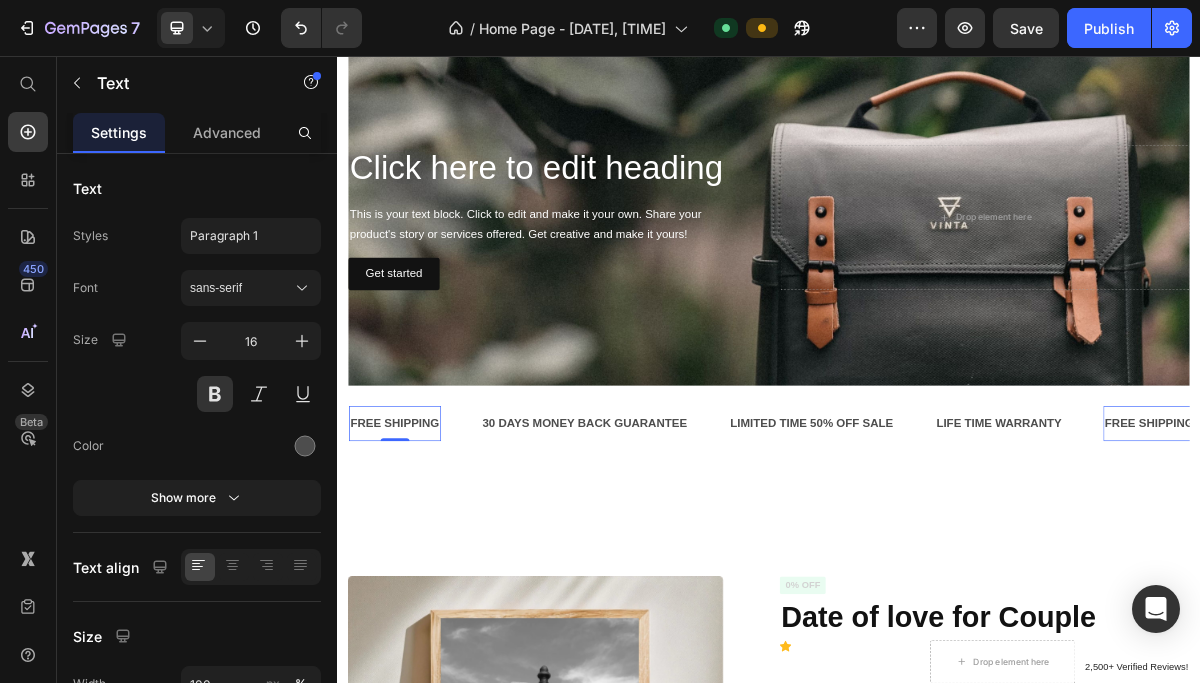 click on "FREE SHIPPING" at bounding box center (416, 566) 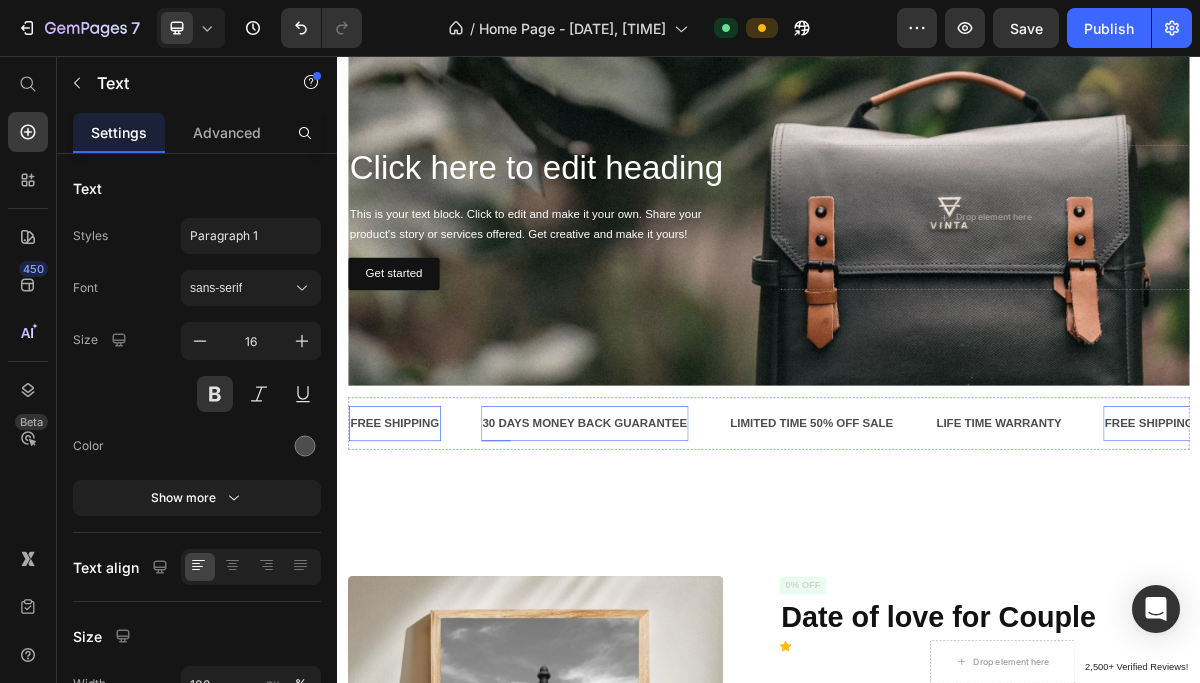 click on "30 DAYS MONEY BACK GUARANTEE" at bounding box center [680, 566] 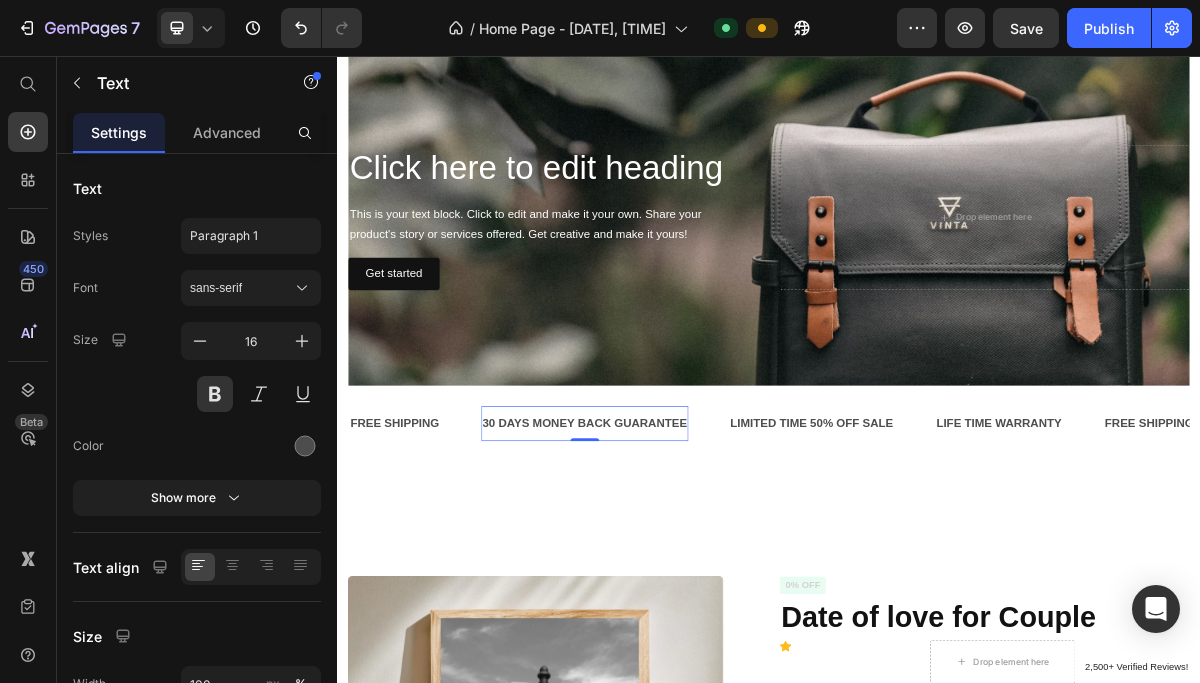 click on "30 DAYS MONEY BACK GUARANTEE" at bounding box center [679, 566] 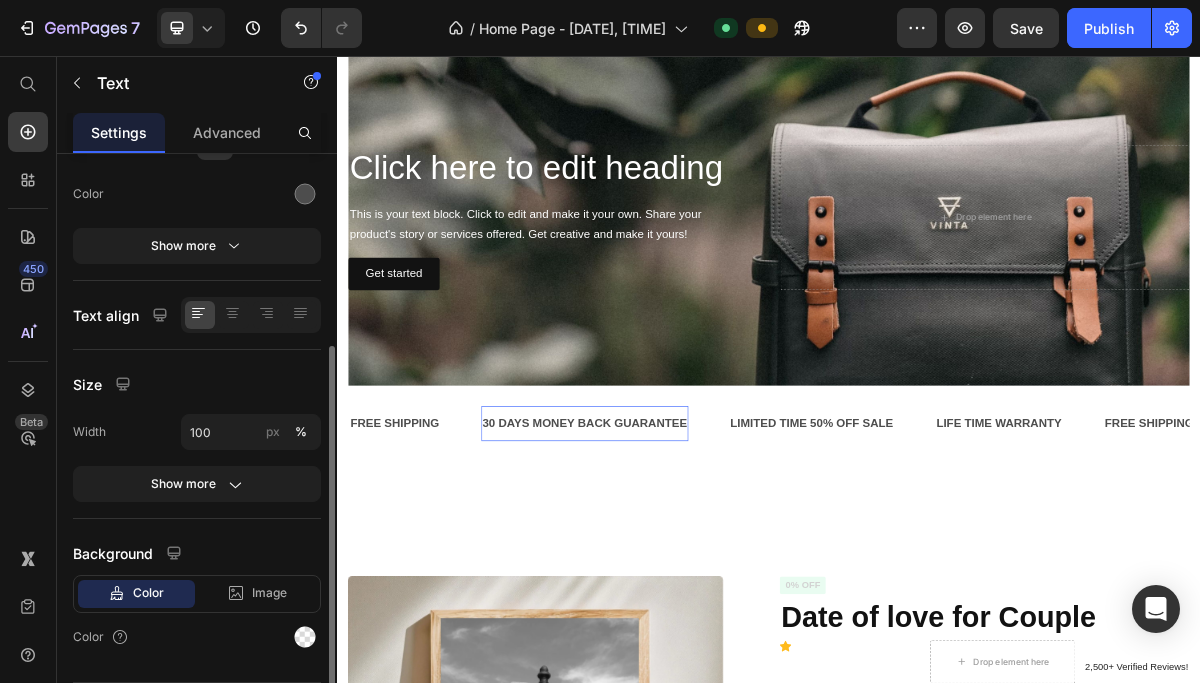 scroll, scrollTop: 268, scrollLeft: 0, axis: vertical 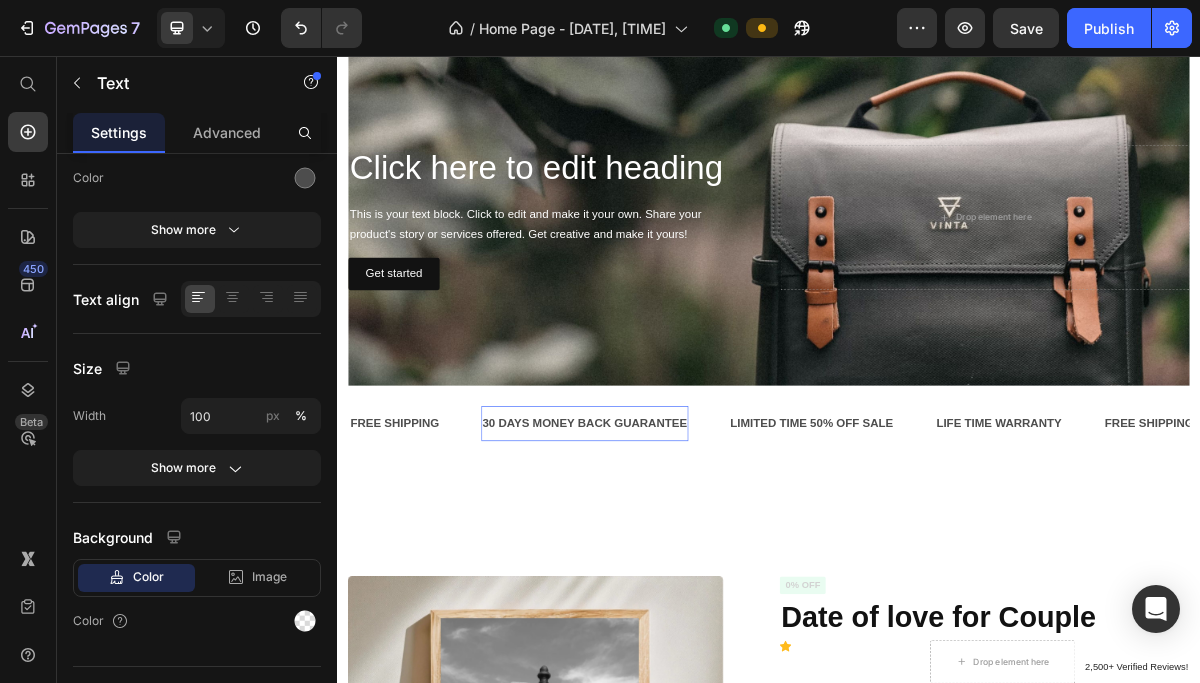click on "30 DAYS MONEY BACK GUARANTEE" at bounding box center (677, 566) 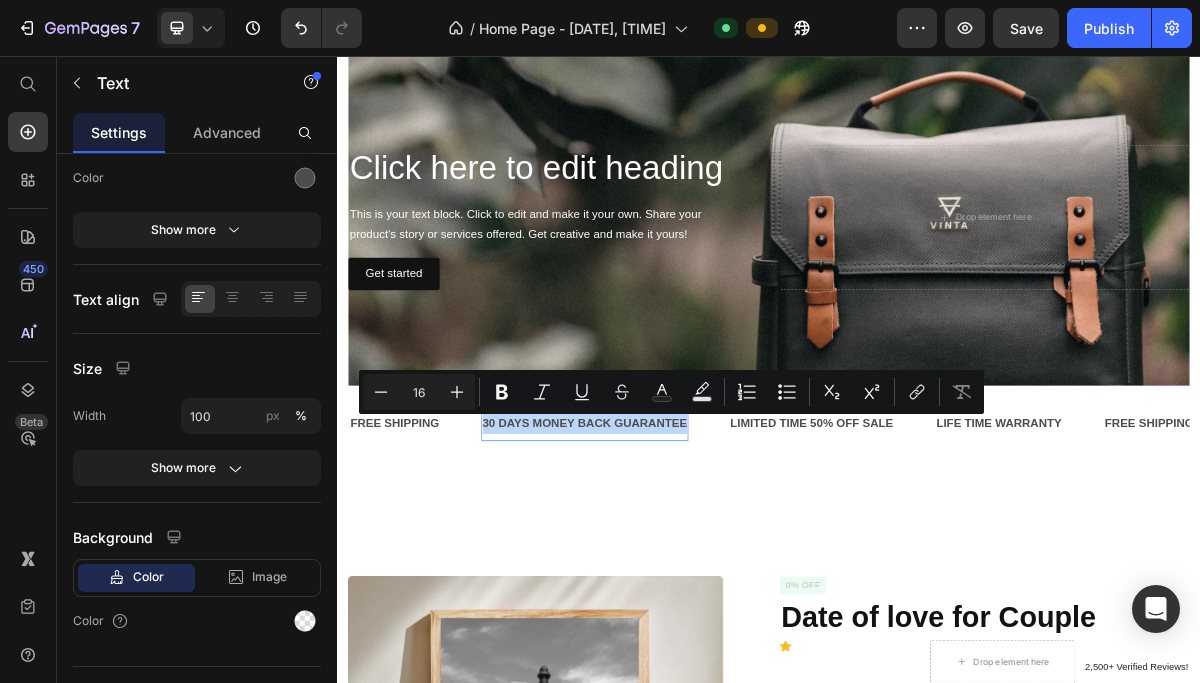 click on "30 DAYS MONEY BACK GUARANTEE" at bounding box center (680, 566) 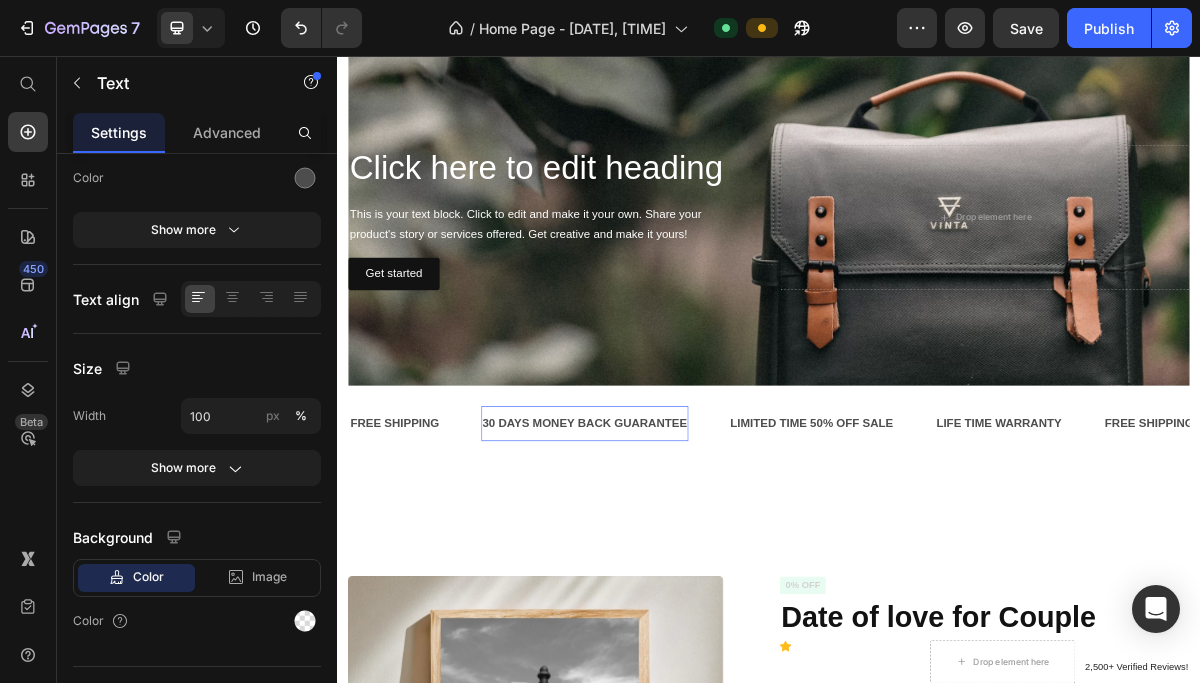 click on "30 DAYS MONEY BACK GUARANTEE" at bounding box center (680, 566) 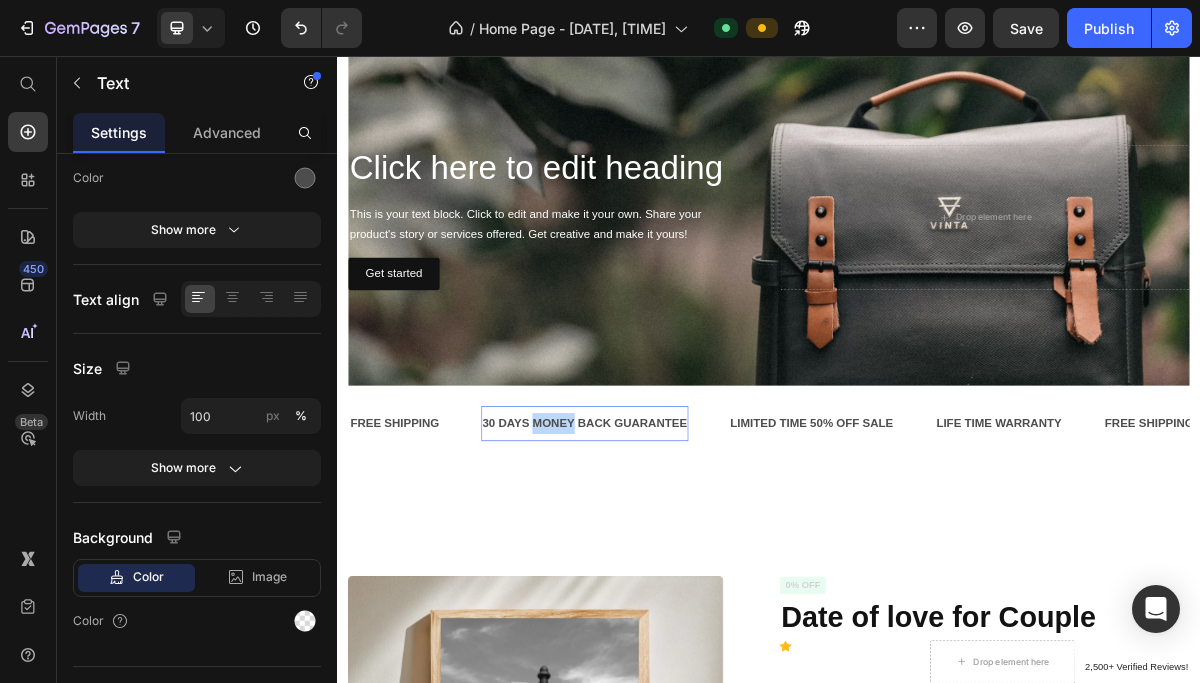 click on "30 DAYS MONEY BACK GUARANTEE" at bounding box center [680, 566] 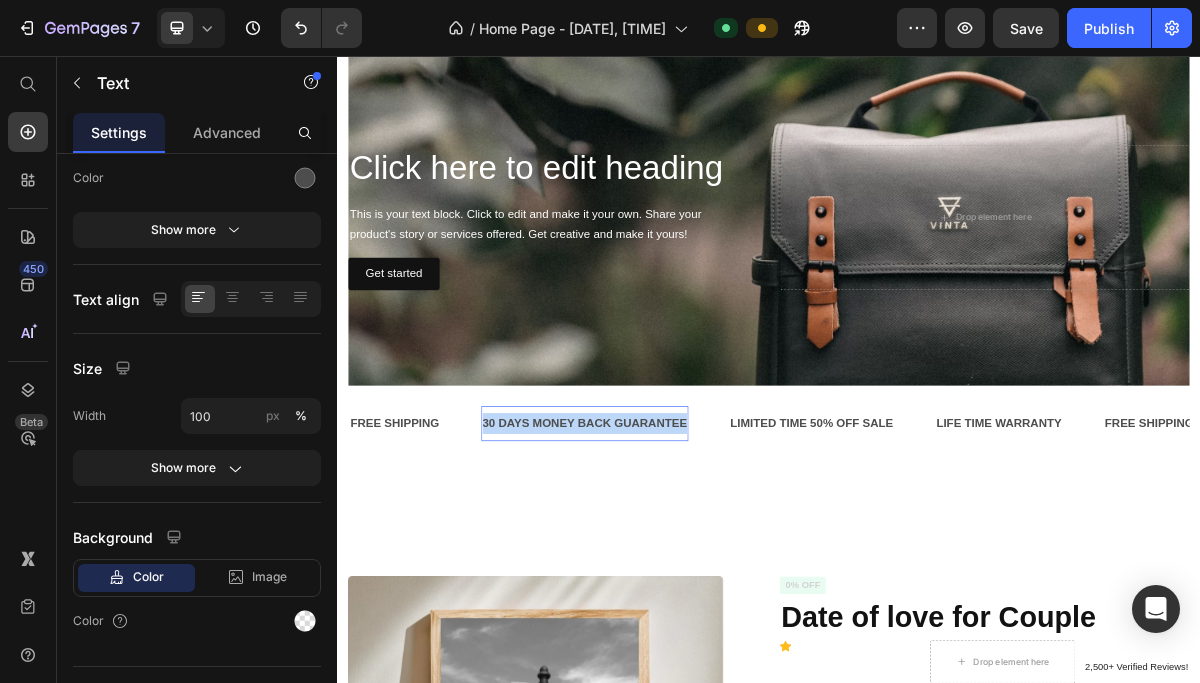 click on "30 DAYS MONEY BACK GUARANTEE" at bounding box center [679, 566] 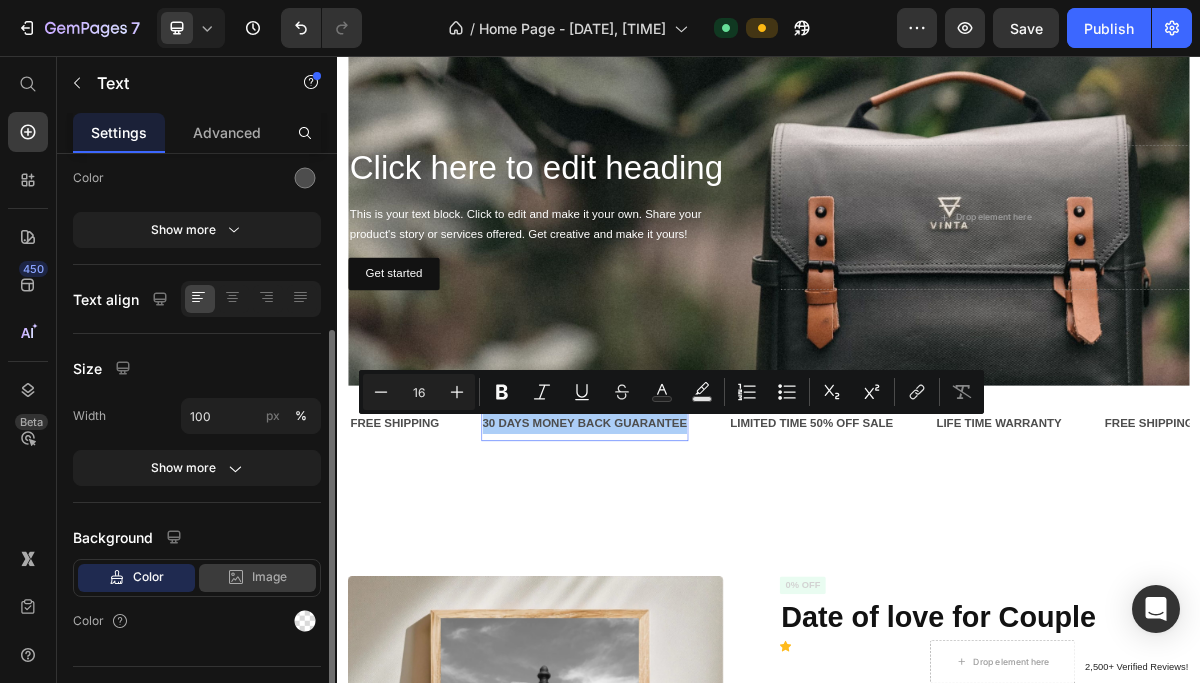 click on "Image" at bounding box center [269, 577] 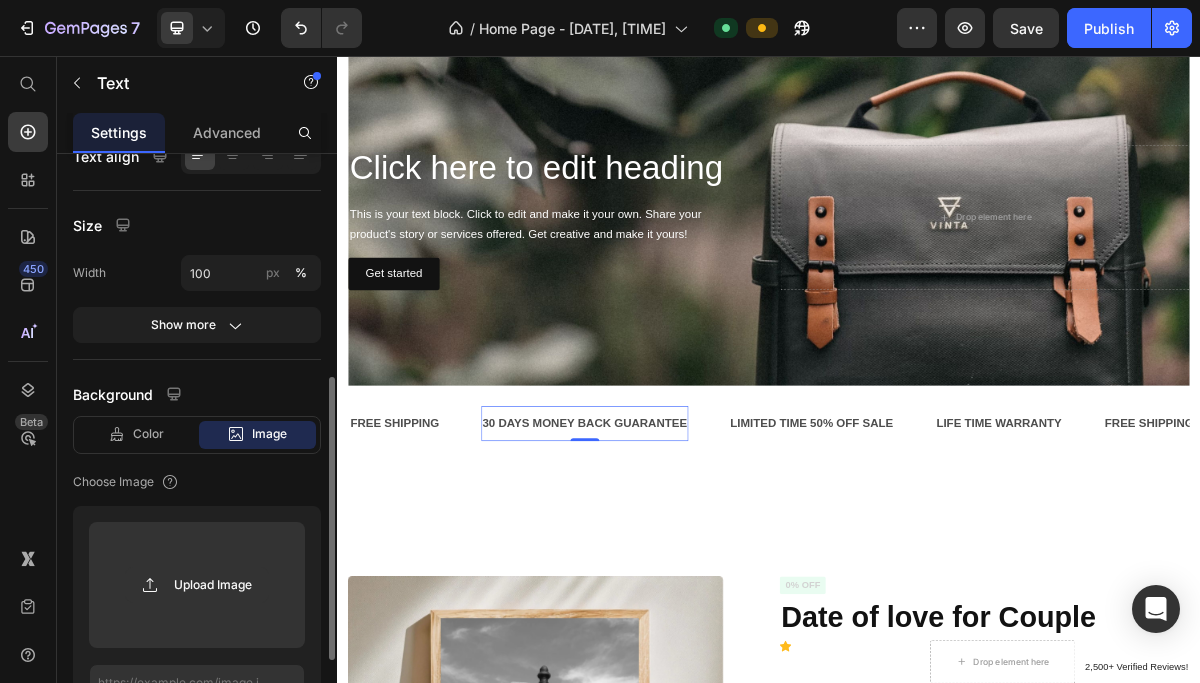 scroll, scrollTop: 431, scrollLeft: 0, axis: vertical 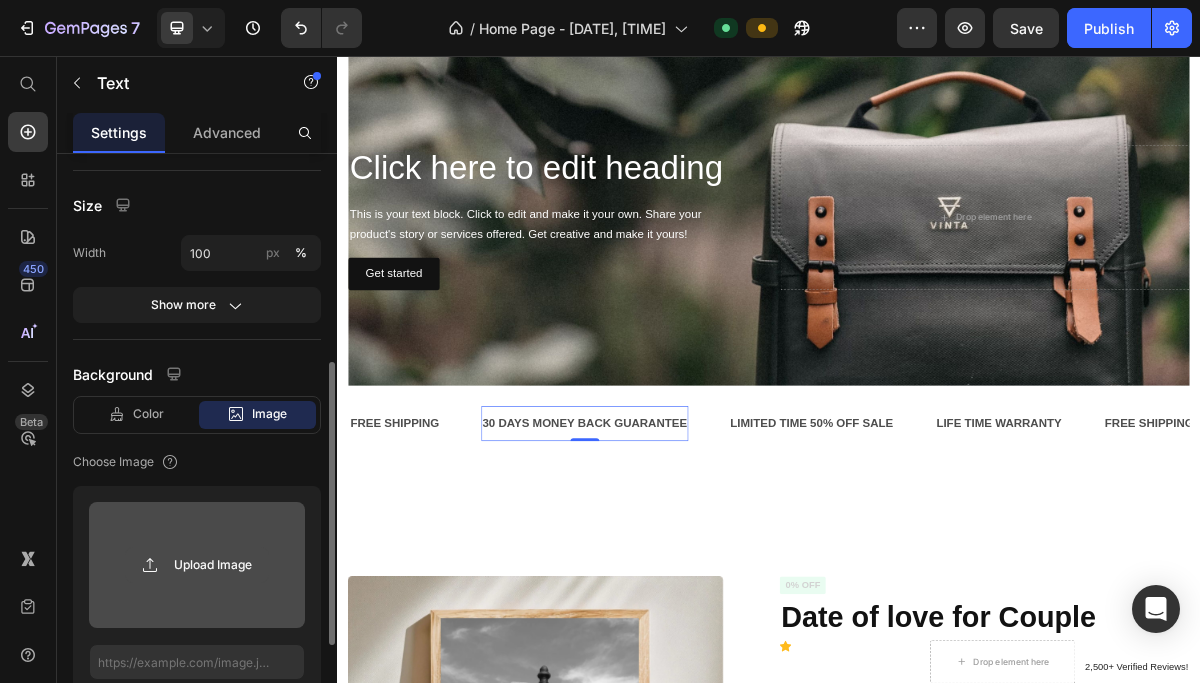 click 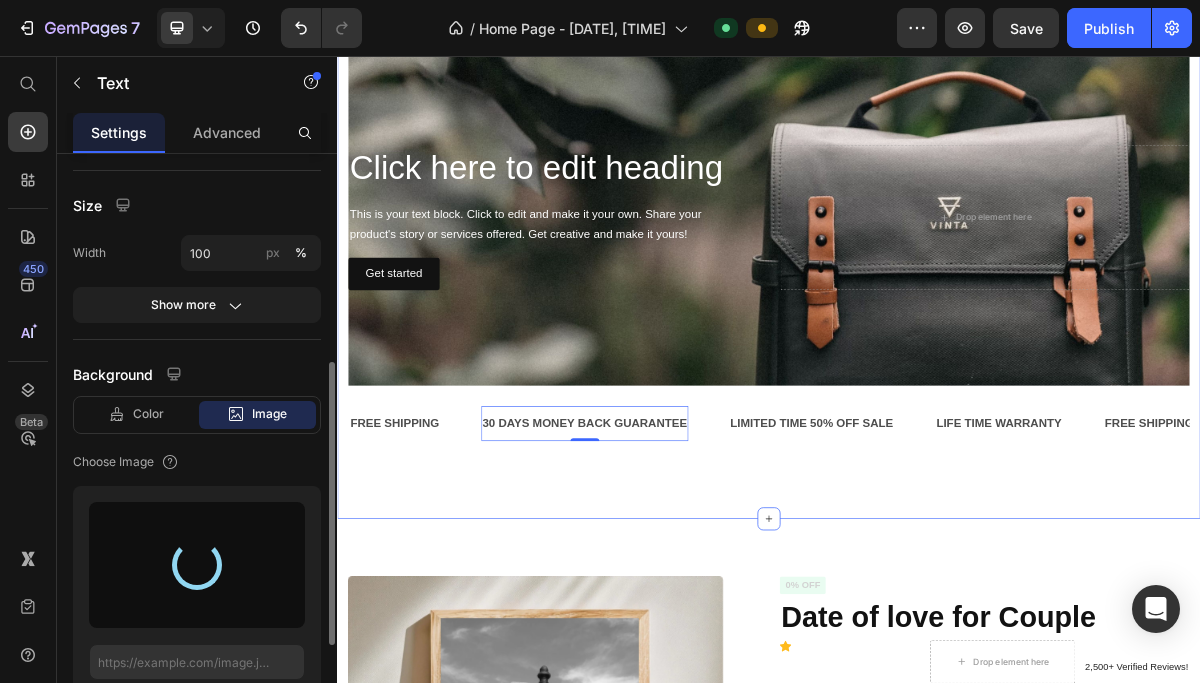 type on "https://cdn.shopify.com/s/files/1/0612/5554/9161/files/gempages_518264669681484875-71f1b9d5-9091-4b7d-bacc-6df907e2f940.png" 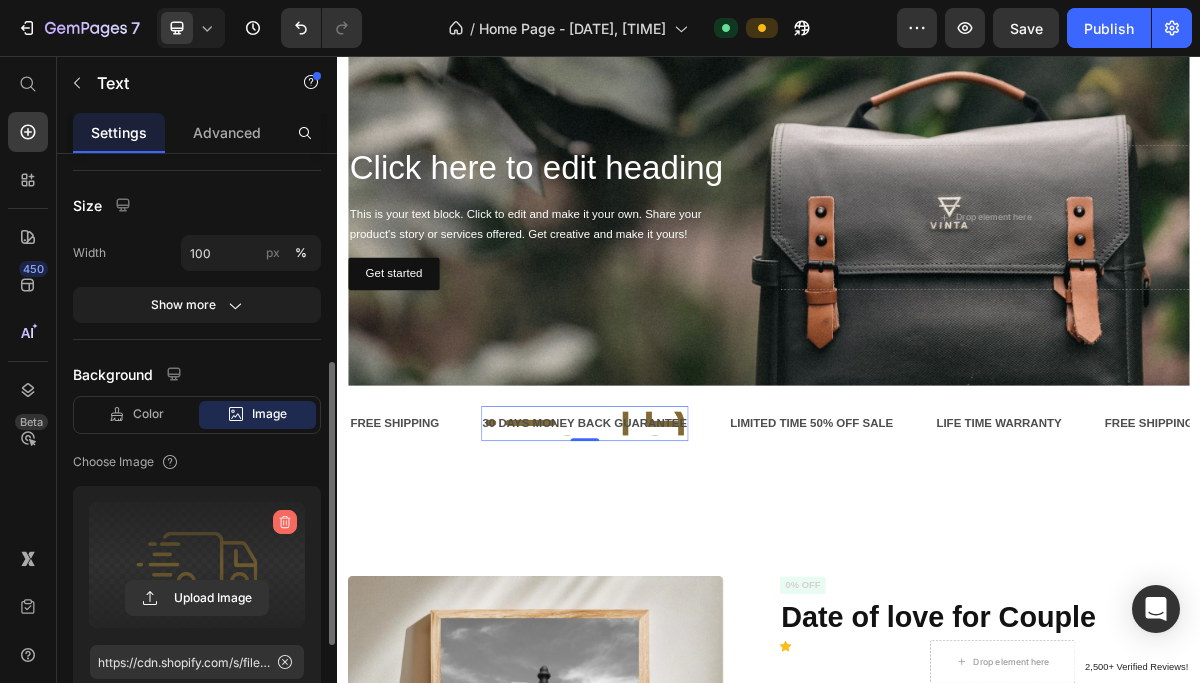 click 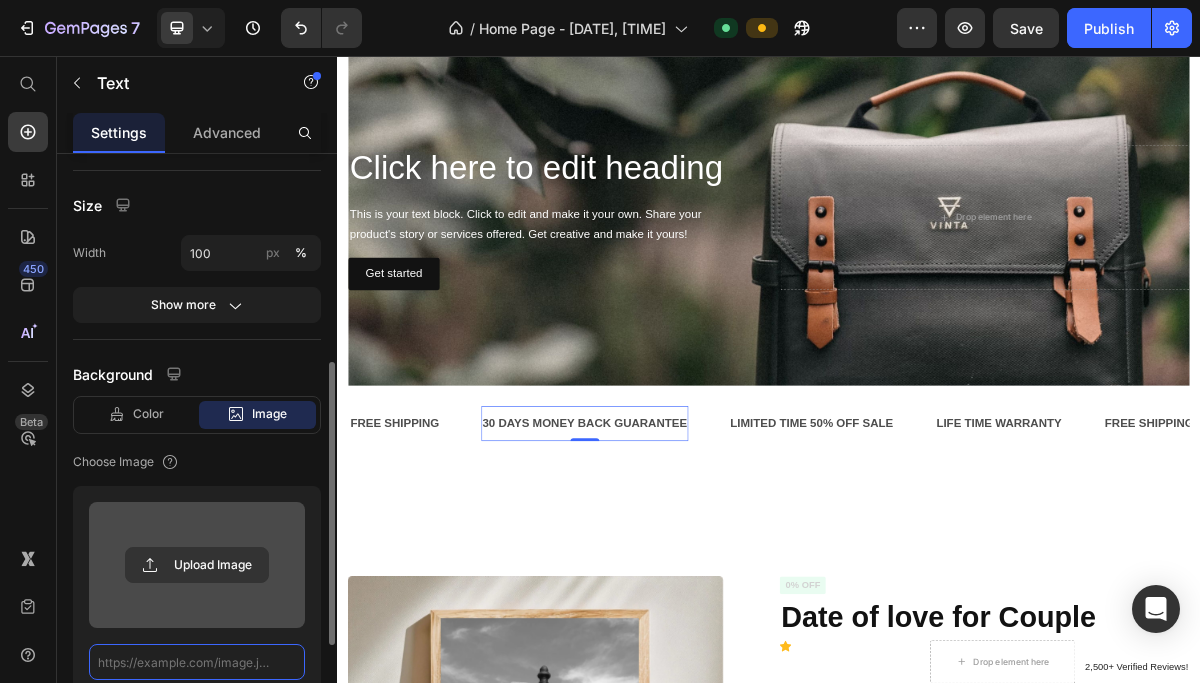 scroll, scrollTop: 0, scrollLeft: 0, axis: both 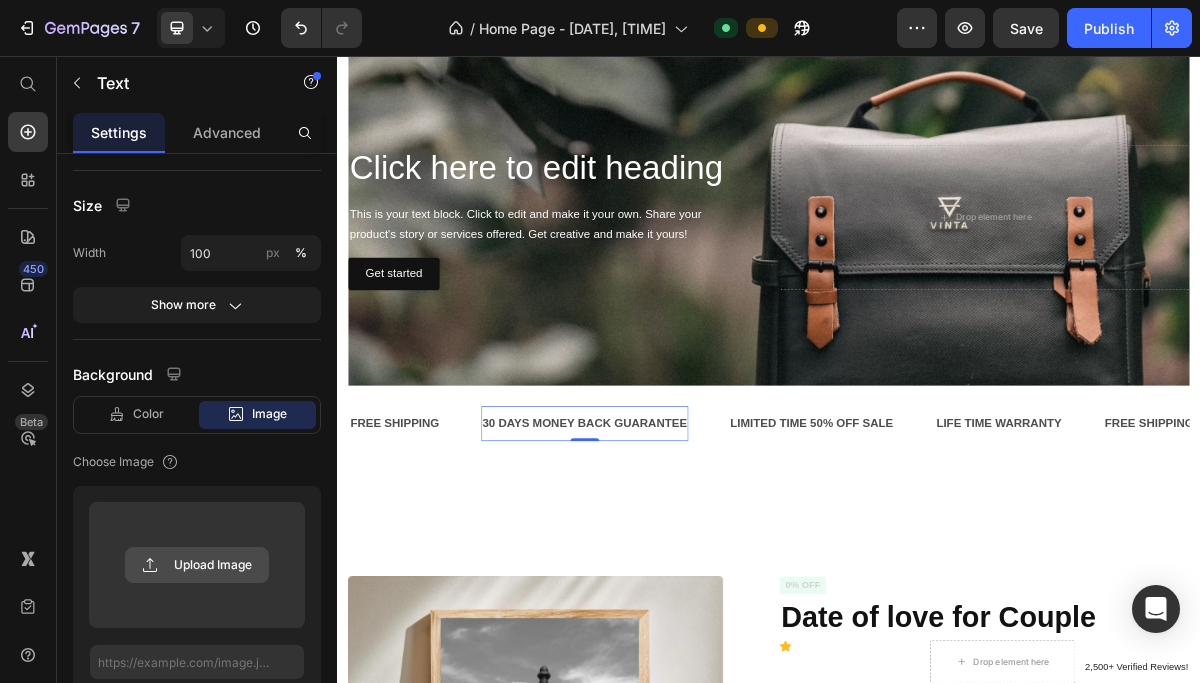 click 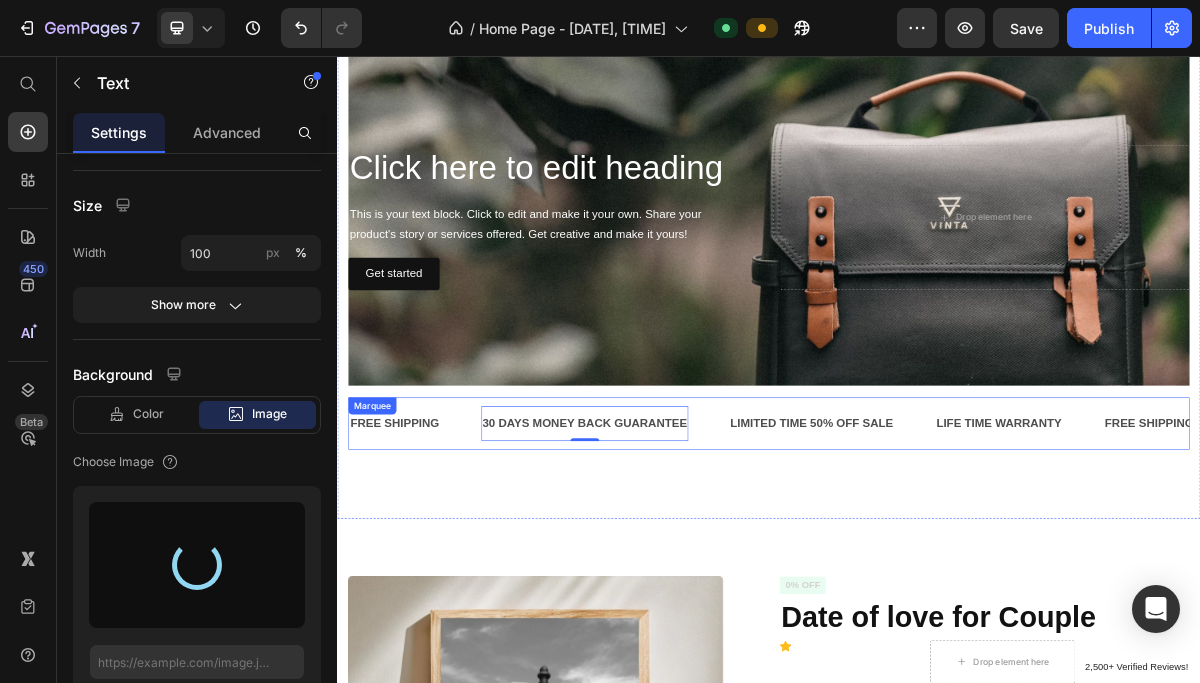 type on "https://cdn.shopify.com/s/files/1/0612/5554/9161/files/gempages_518264669681484875-de2ff260-b673-4f5c-806a-3e0cc19be7e1.png" 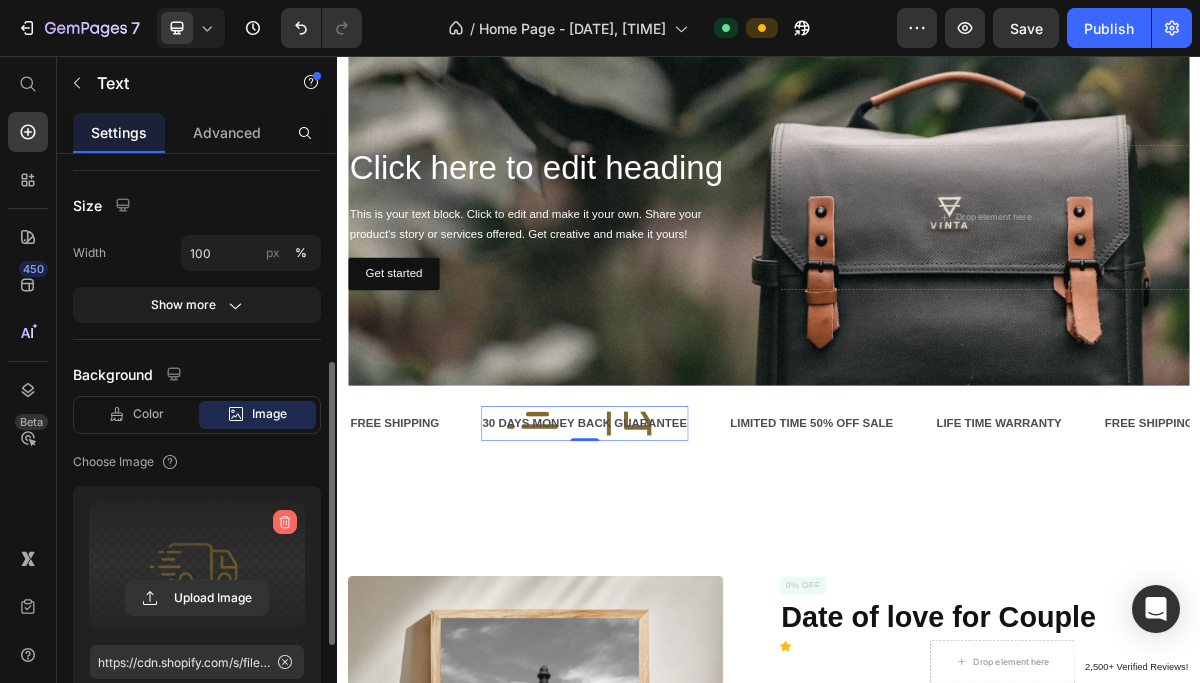 click 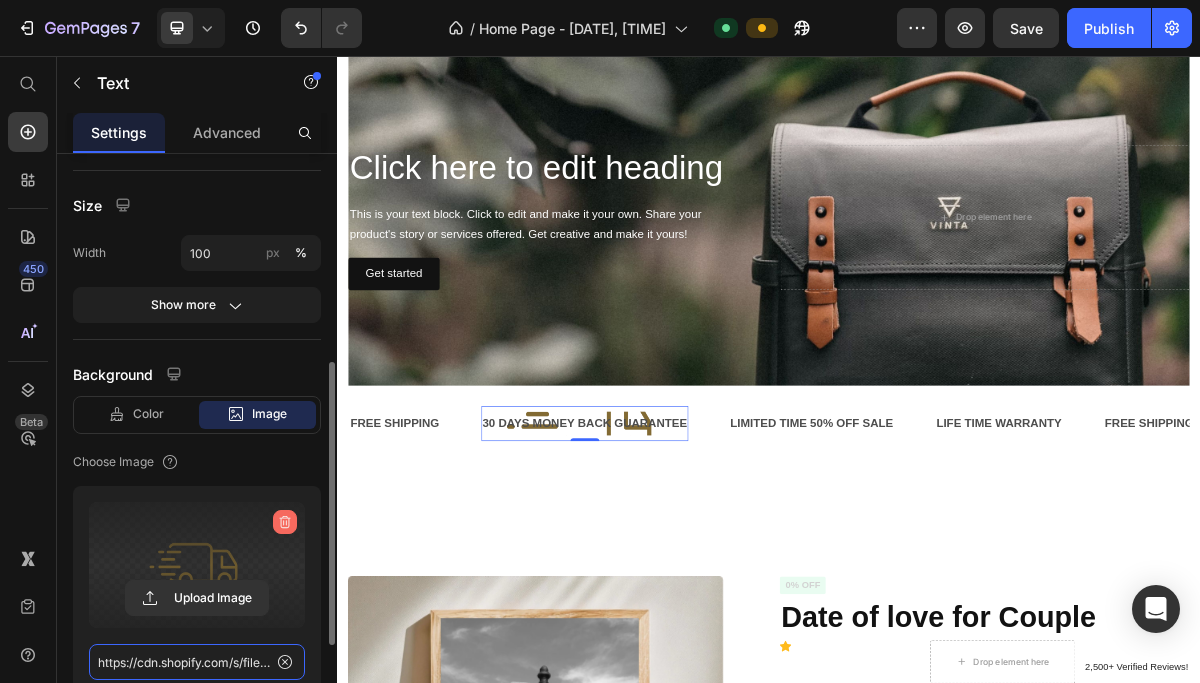 type 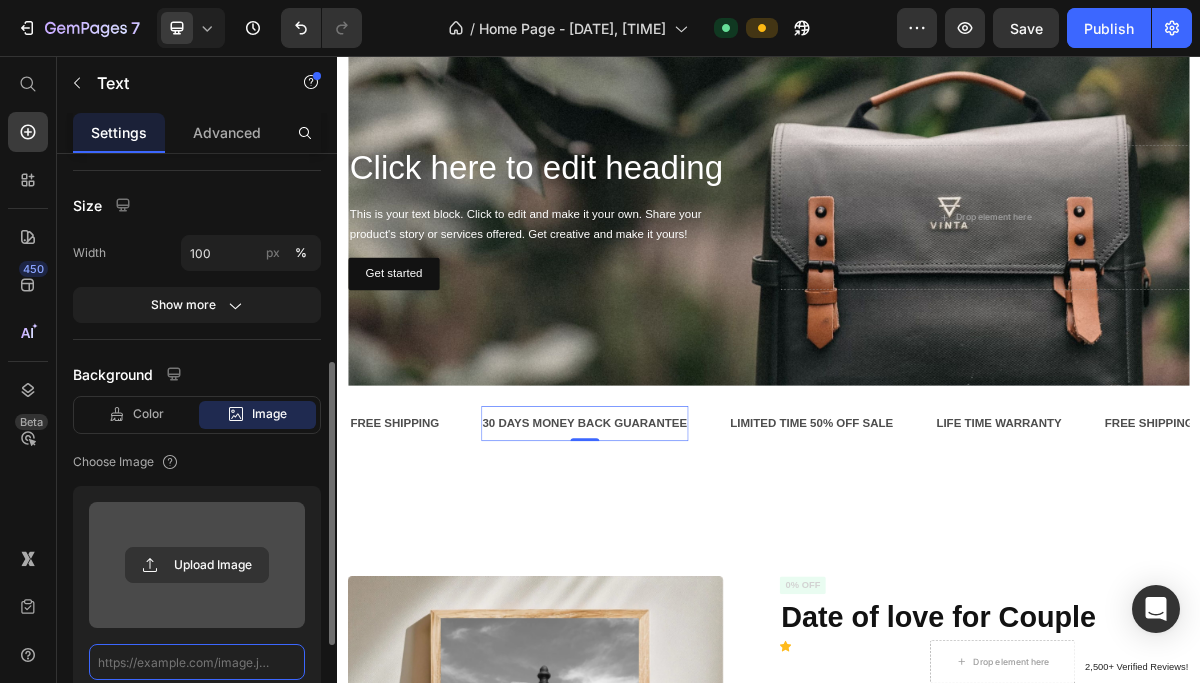 scroll, scrollTop: 0, scrollLeft: 0, axis: both 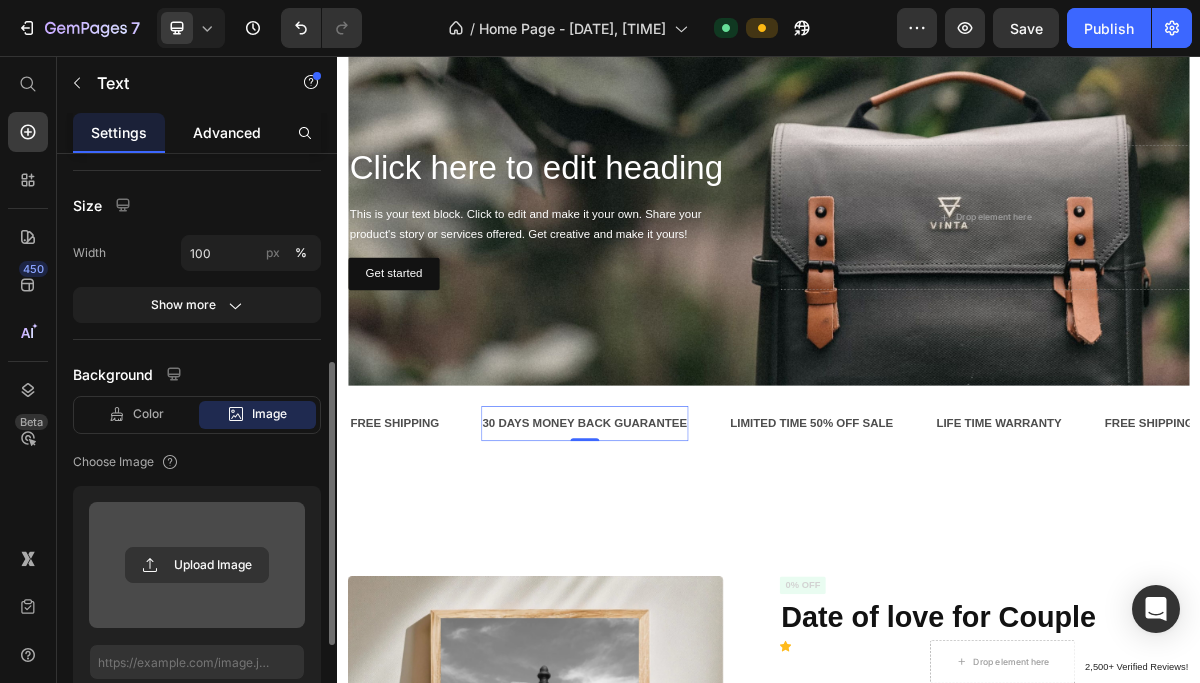 click on "Advanced" at bounding box center (227, 132) 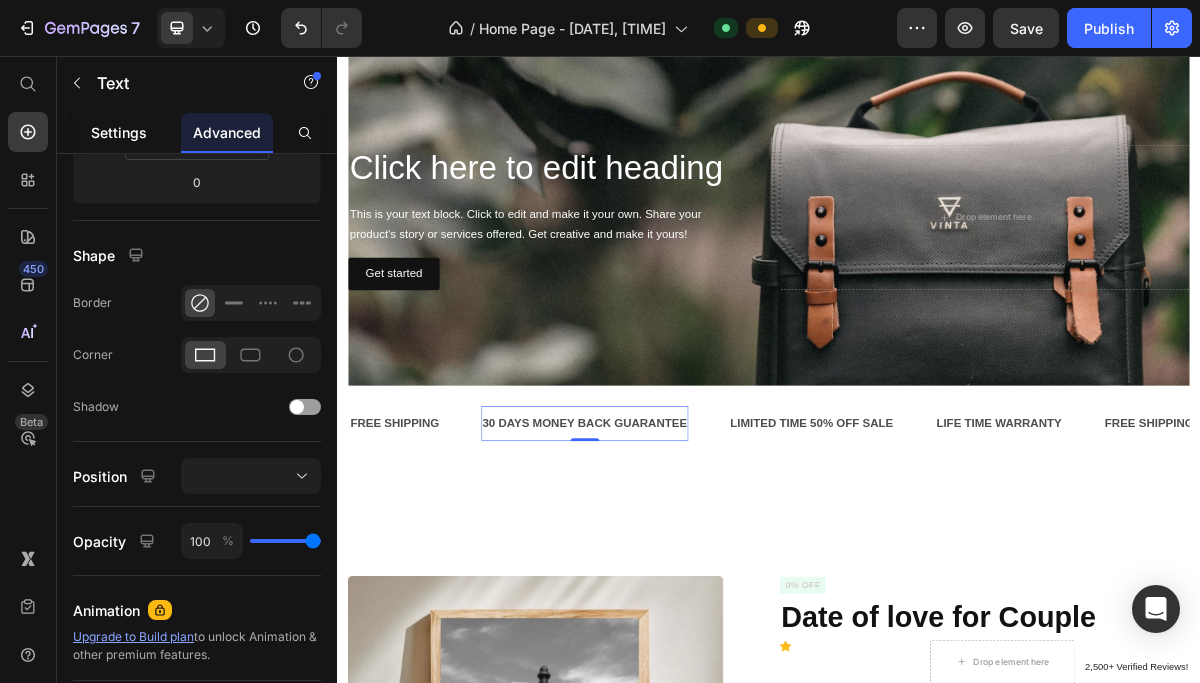 scroll, scrollTop: 0, scrollLeft: 0, axis: both 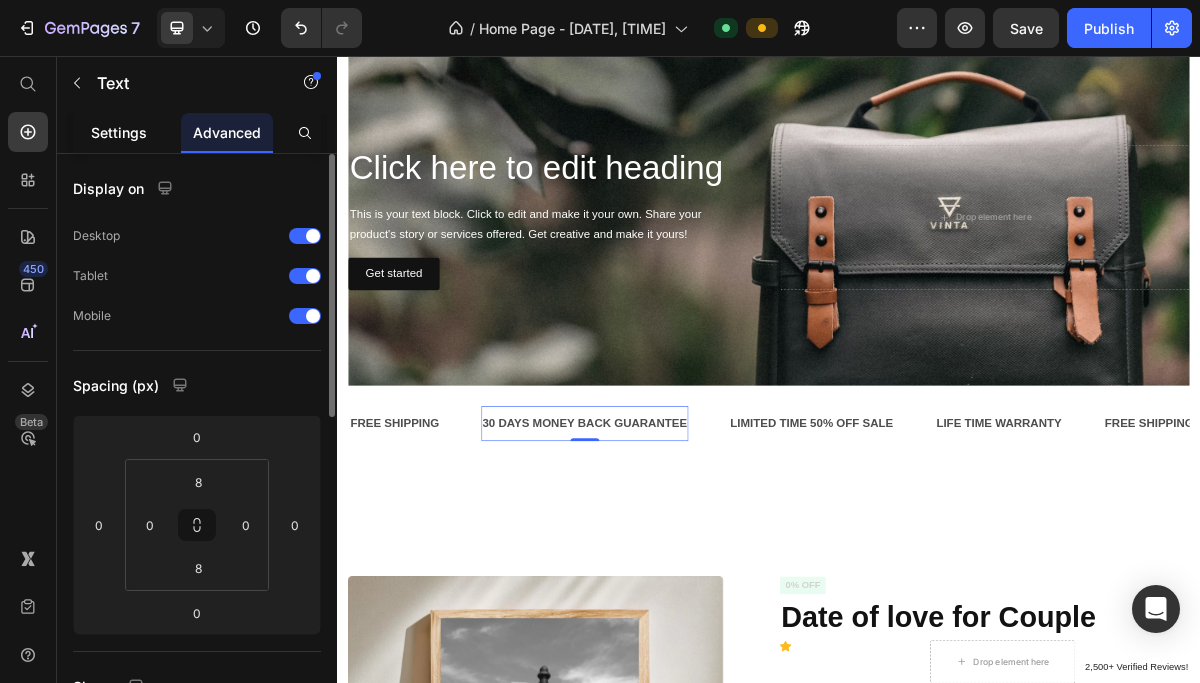 click on "Settings" at bounding box center [119, 132] 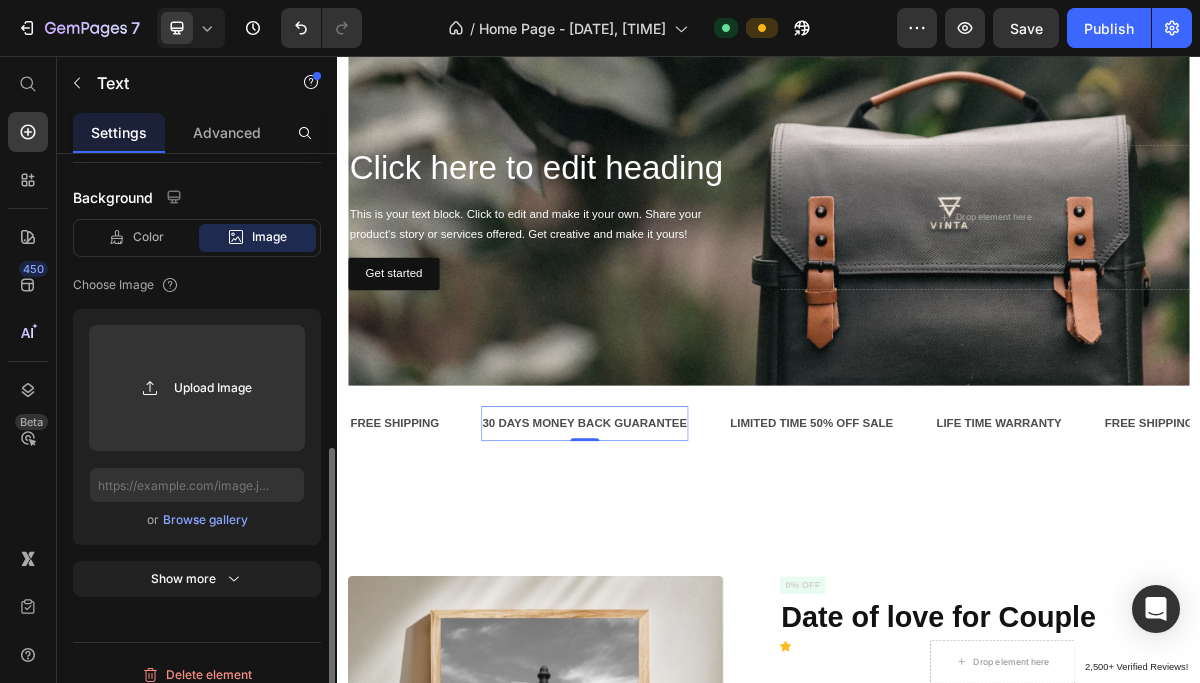 scroll, scrollTop: 610, scrollLeft: 0, axis: vertical 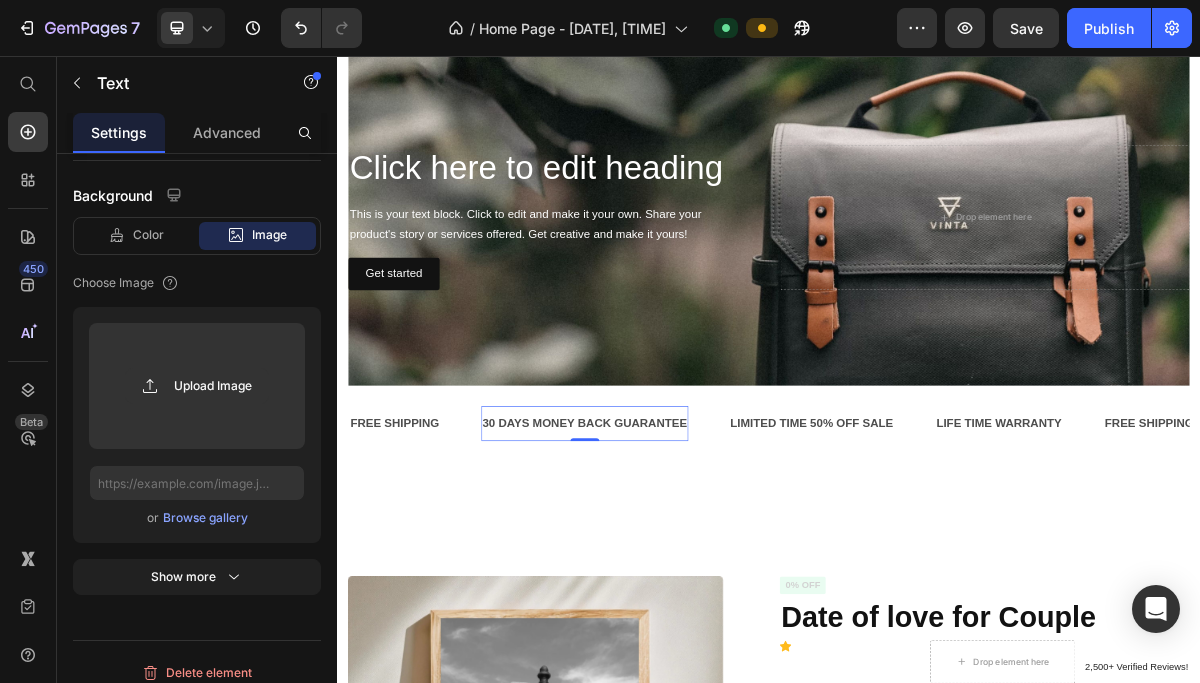 click on "Browse gallery" at bounding box center [205, 518] 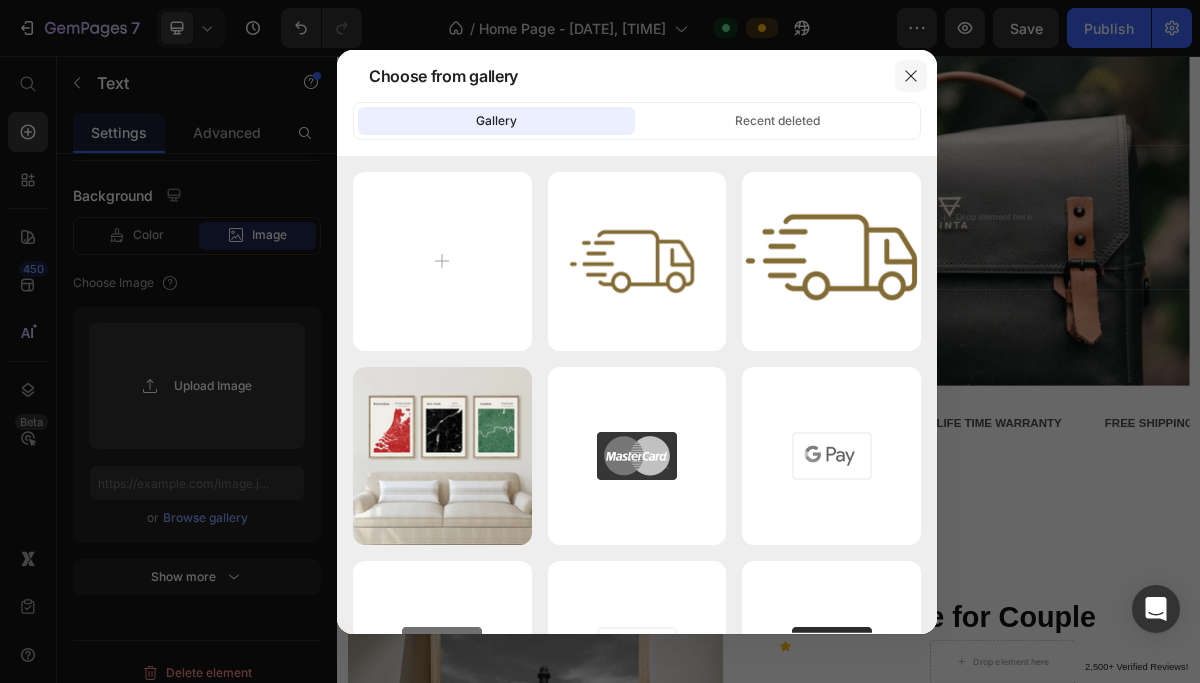 click 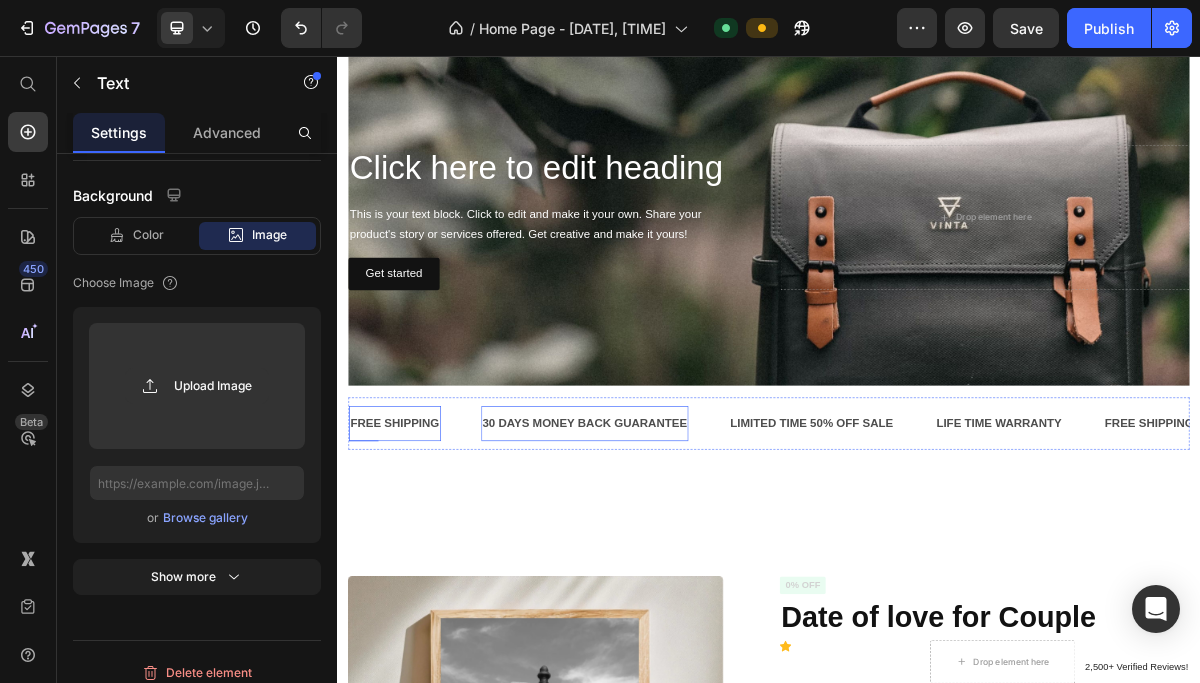 click on "FREE SHIPPING" at bounding box center (416, 566) 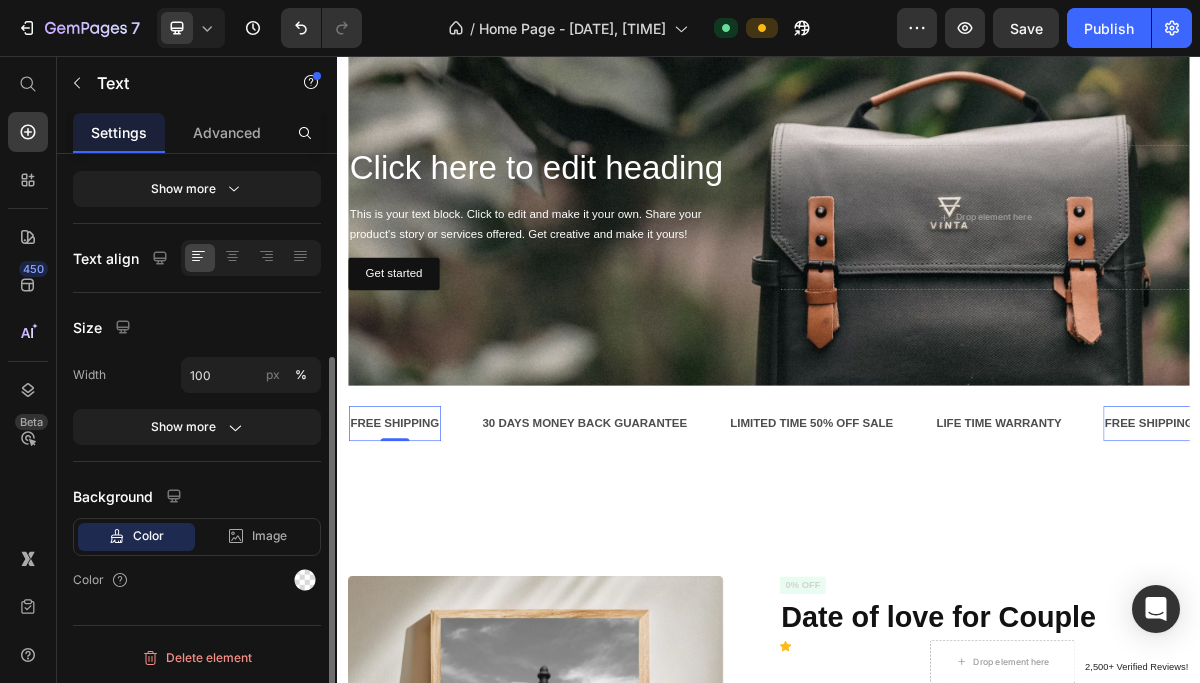 scroll, scrollTop: 309, scrollLeft: 0, axis: vertical 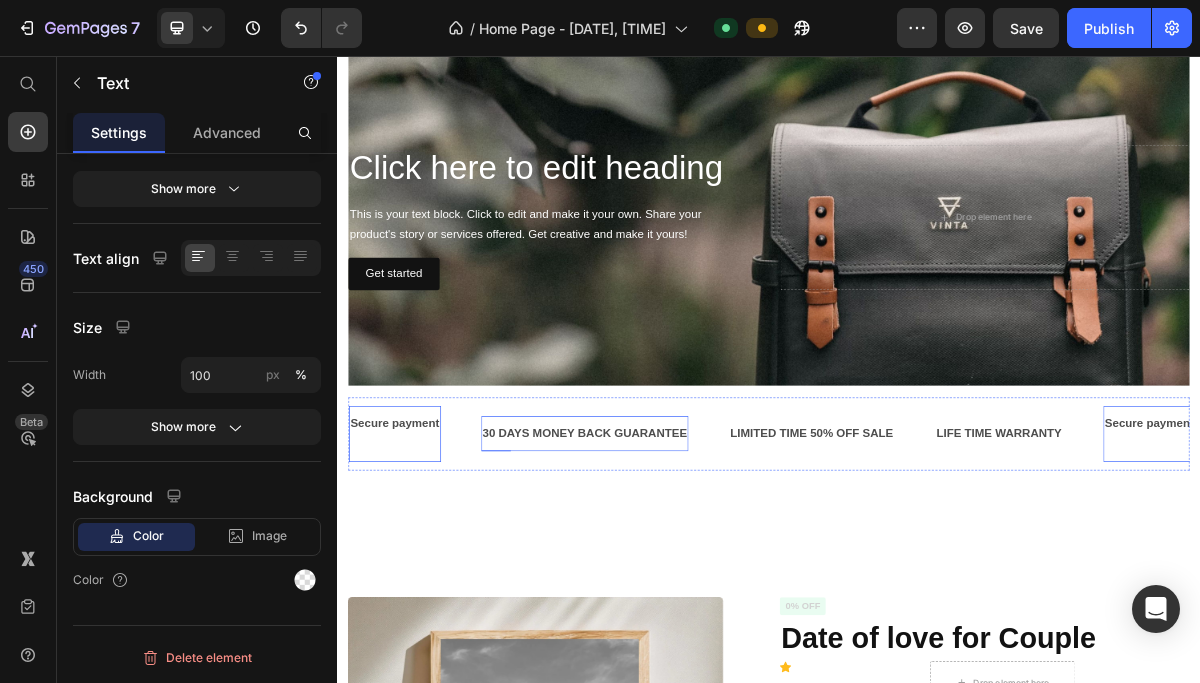 click on "30 DAYS MONEY BACK GUARANTEE" at bounding box center (678, 580) 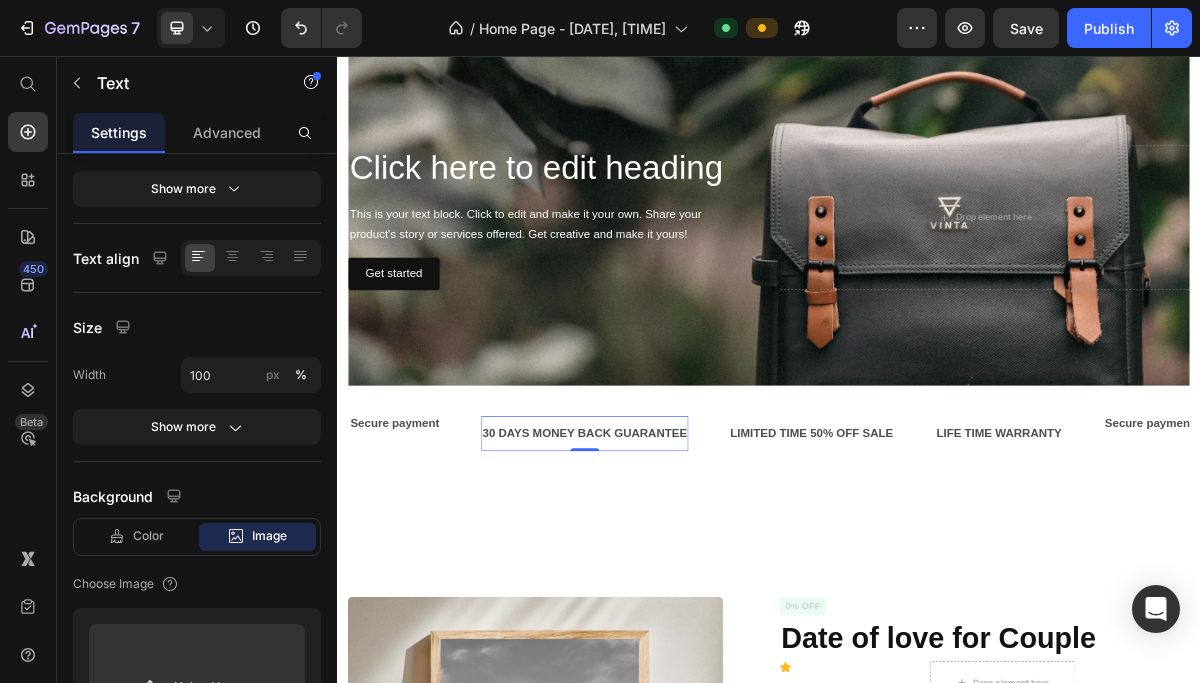 click on "30 DAYS MONEY BACK GUARANTEE" at bounding box center [680, 580] 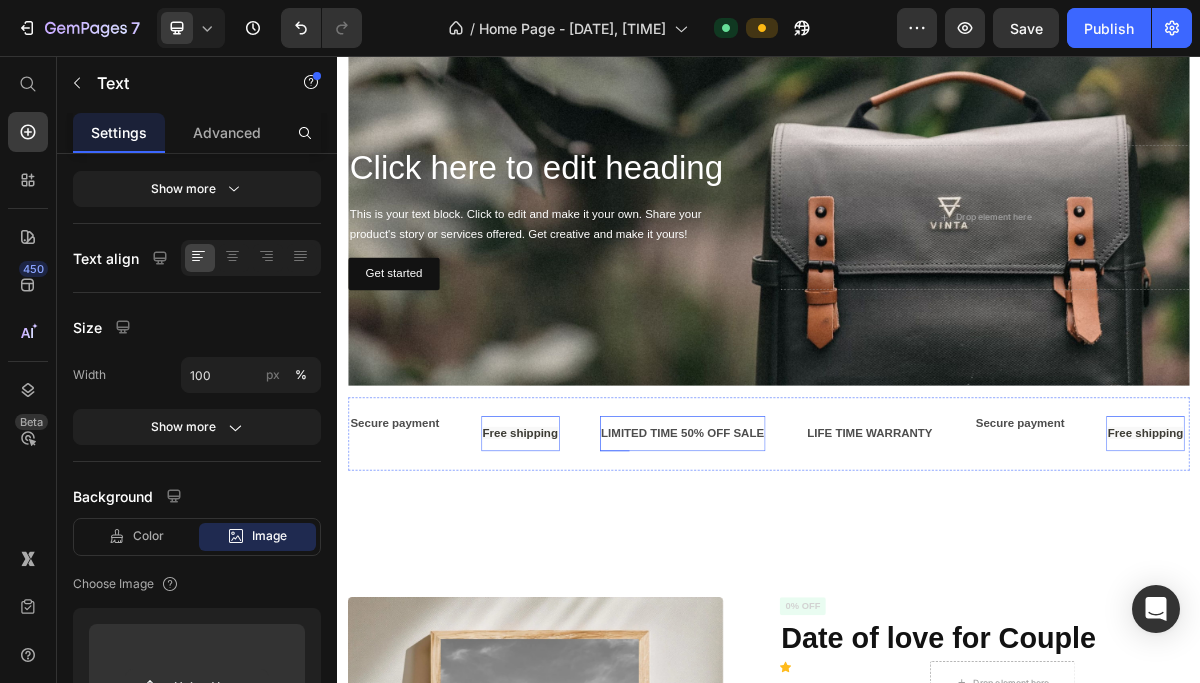 click on "LIMITED TIME 50% OFF SALE" at bounding box center (816, 580) 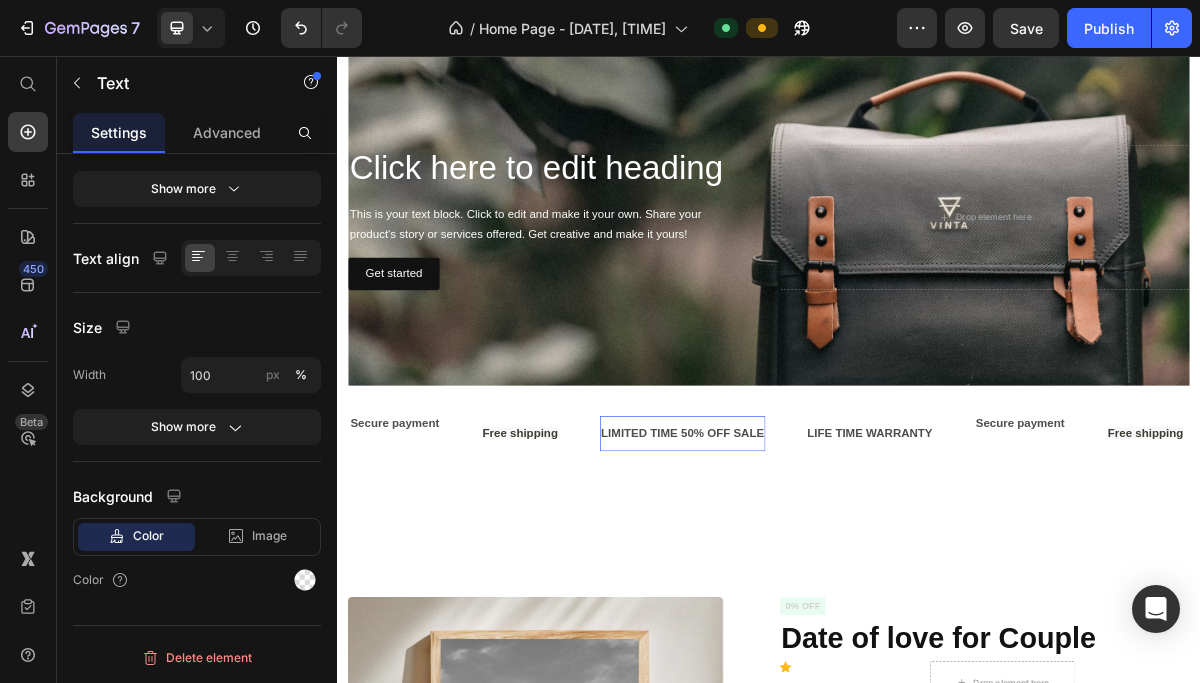 click on "LIMITED TIME 50% OFF SALE" at bounding box center (816, 580) 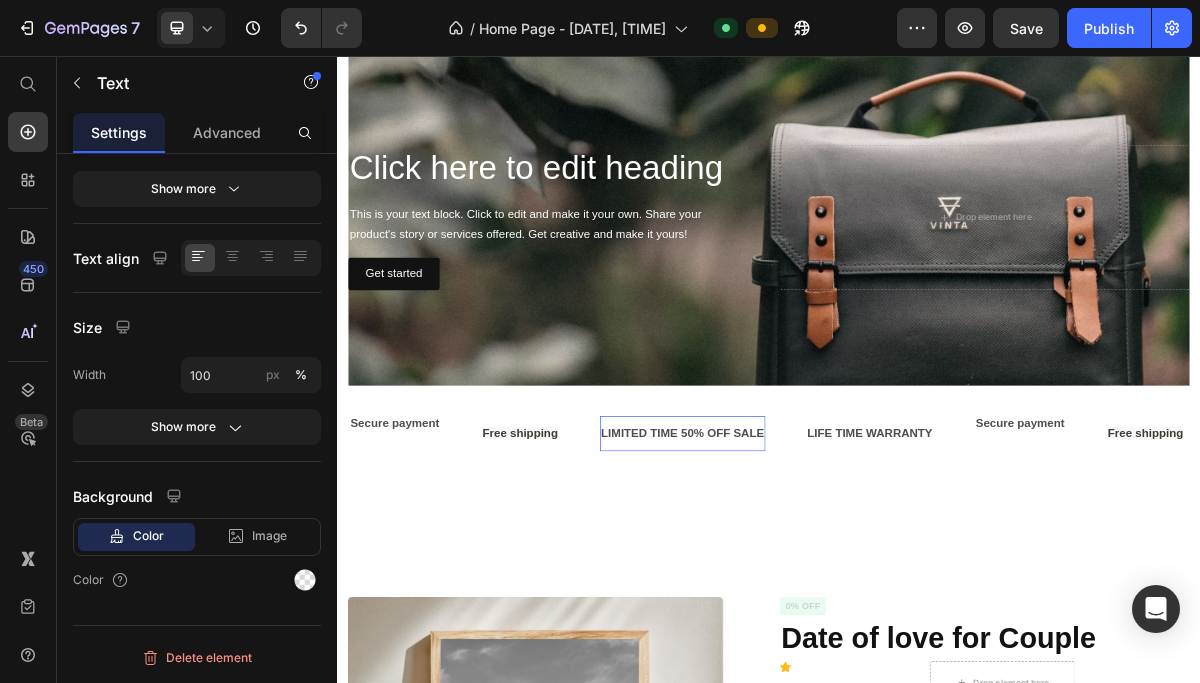 click on "LIMITED TIME 50% OFF SALE" at bounding box center (815, 580) 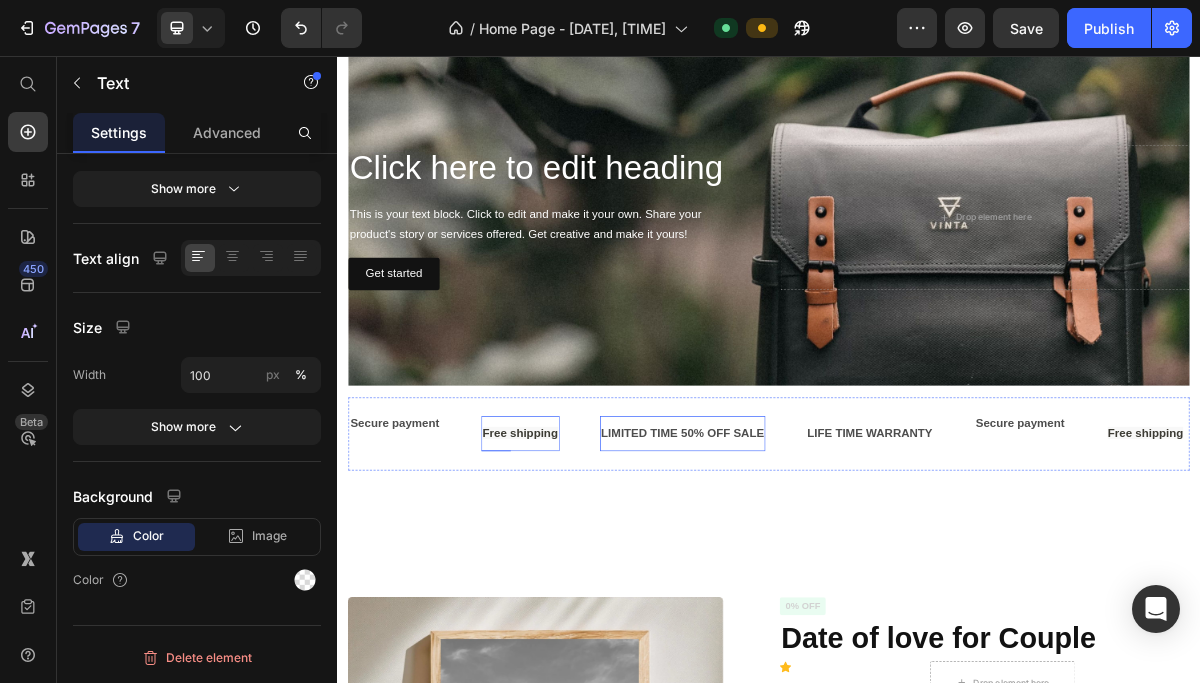 click on "Free shipping" at bounding box center [590, 579] 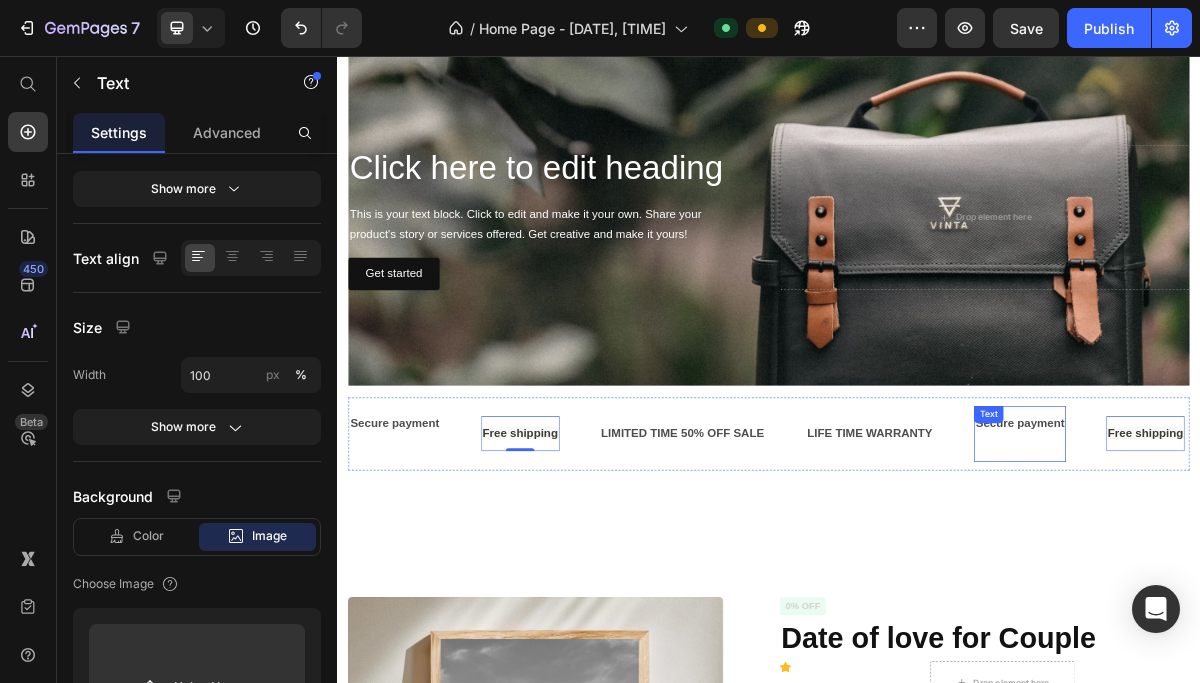 click on "Secure payment" at bounding box center [1286, 581] 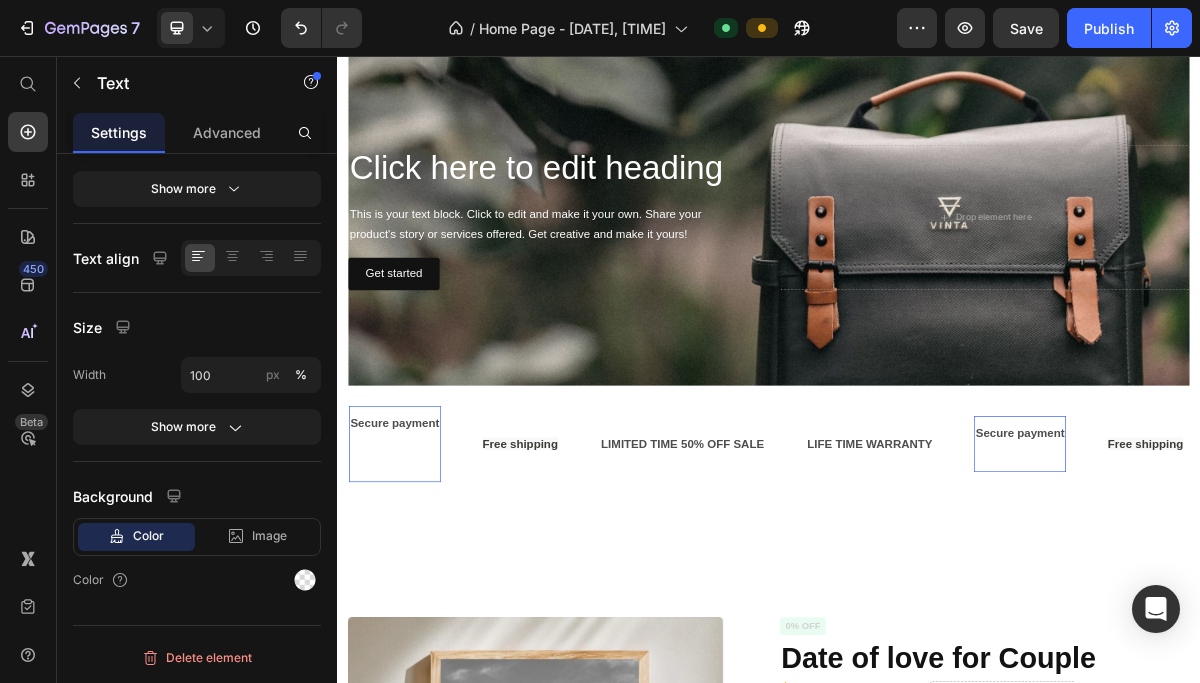 click on "Secure payment" at bounding box center (416, 595) 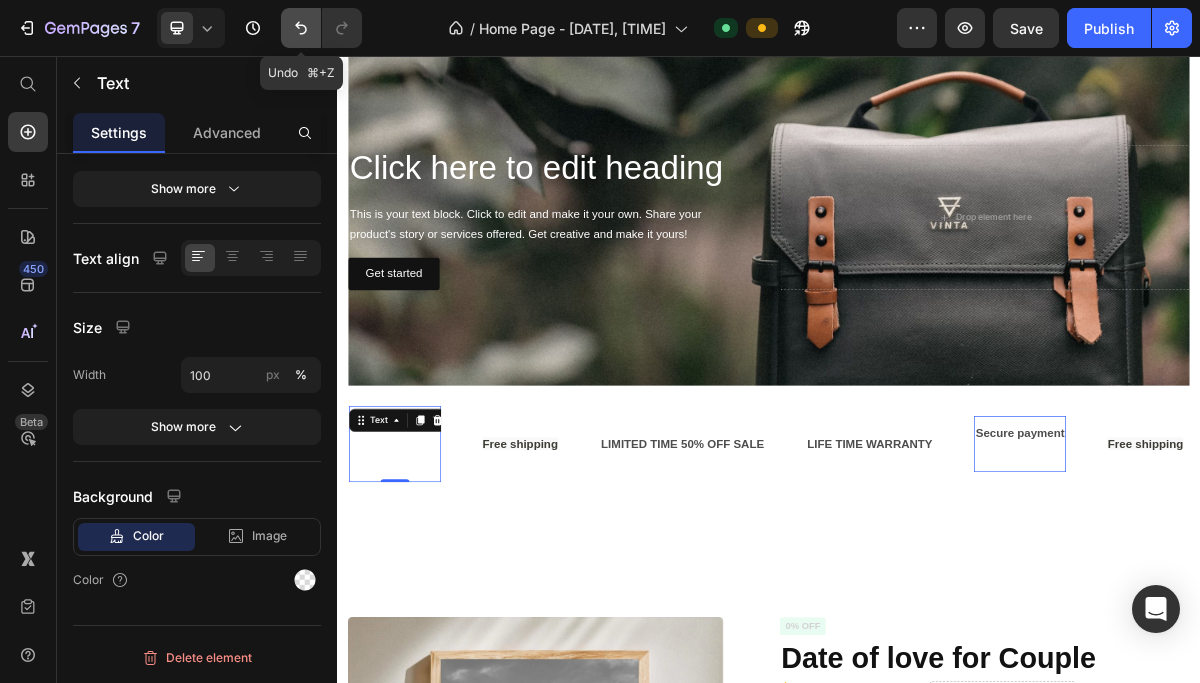 click 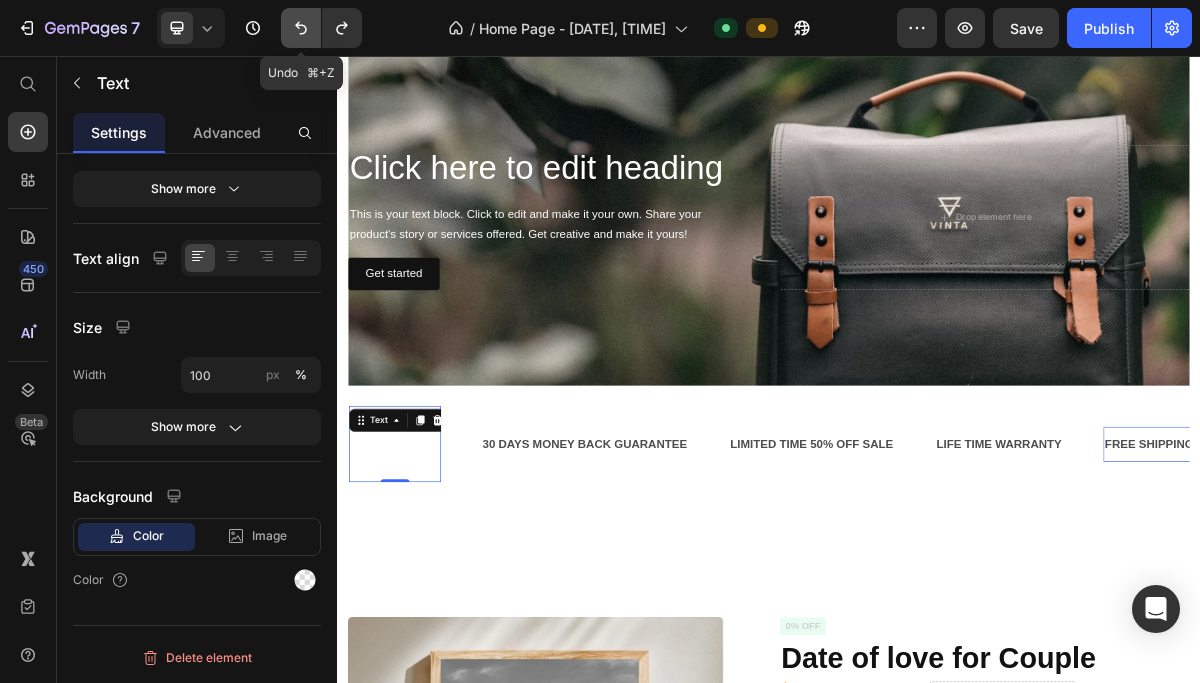 click 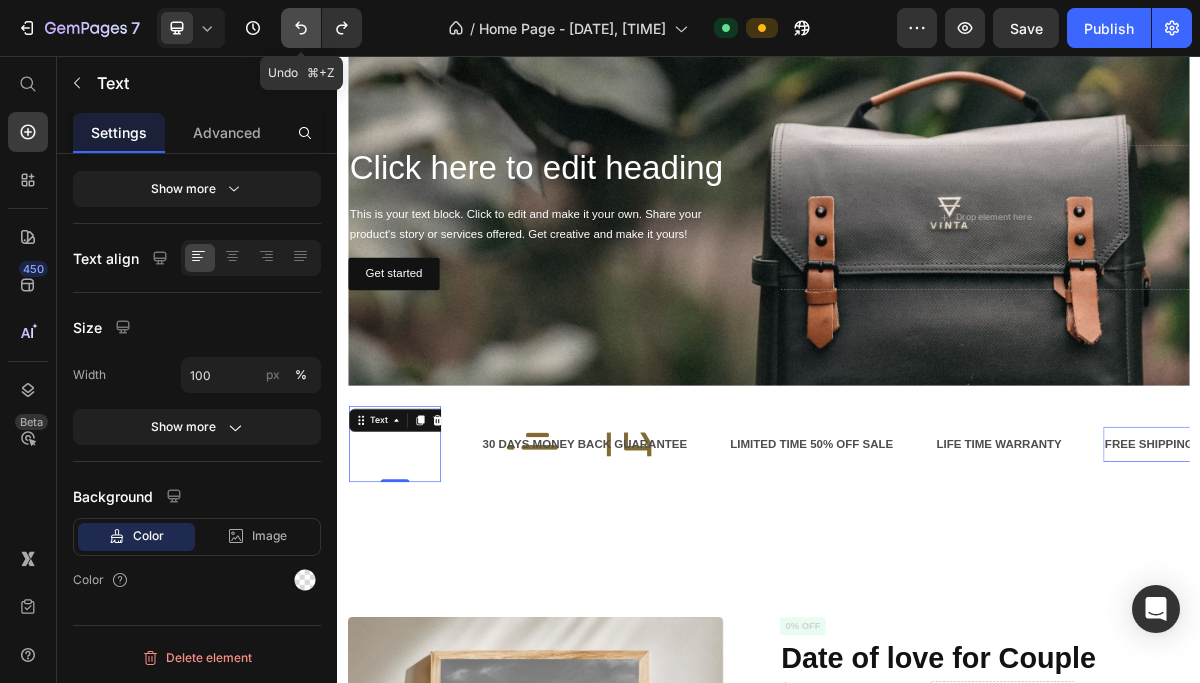 click 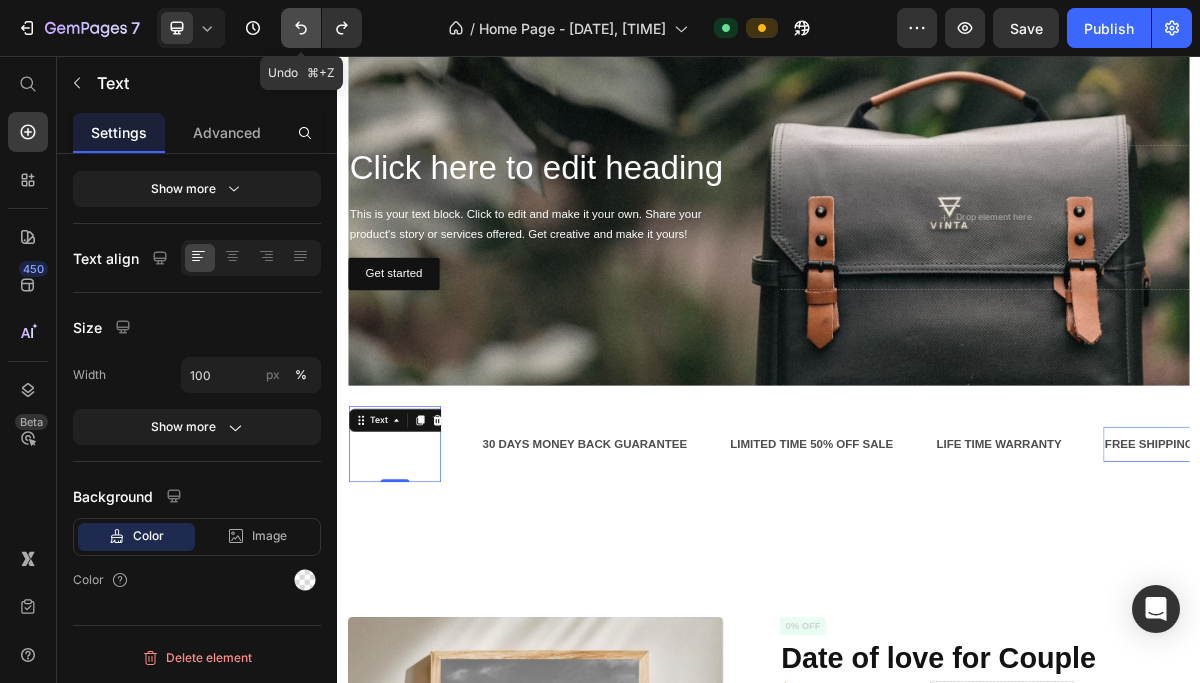 click 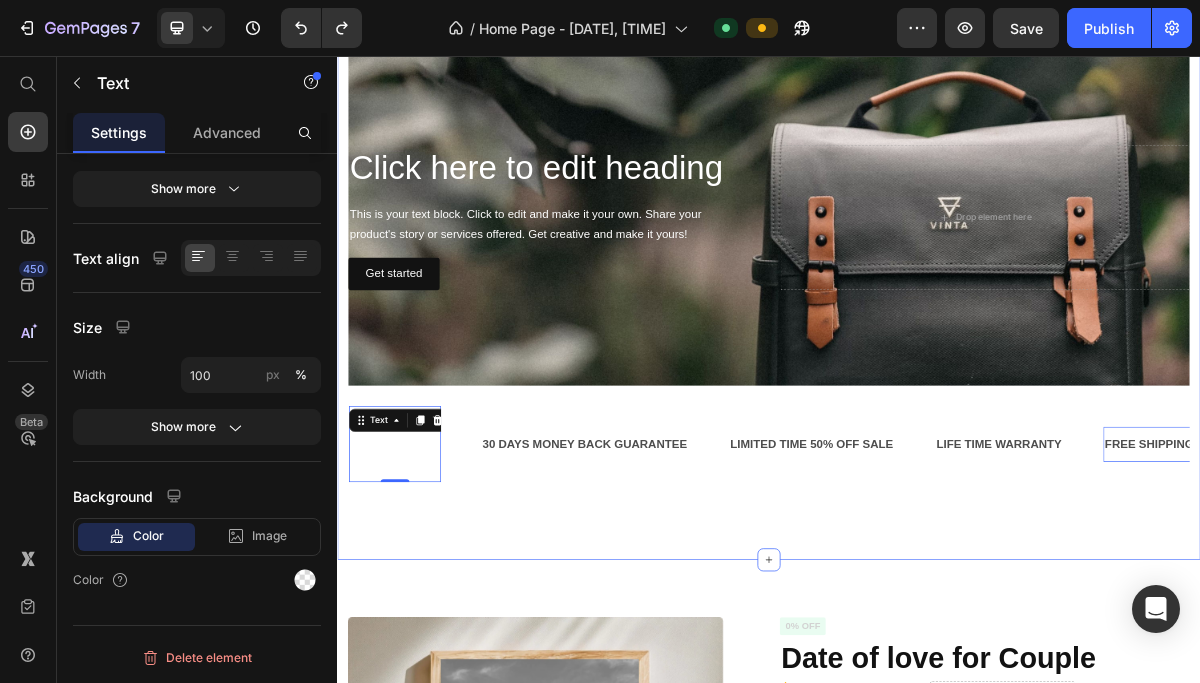 click on "Click here to edit heading Heading This is your text block. Click to edit and make it your own. Share your                       product's story or services offered. Get creative and make it yours! Text Block Get started Button
Drop element here Hero Banner Secure payment Text   0 30 DAYS MONEY BACK GUARANTEE Text LIMITED TIME 50% OFF SALE Text LIFE TIME WARRANTY Text FREE SHIPPING Text   0 30 DAYS MONEY BACK GUARANTEE Text LIMITED TIME 50% OFF SALE Text LIFE TIME WARRANTY Text FREE SHIPPING Text   0 30 DAYS MONEY BACK GUARANTEE Text LIMITED TIME 50% OFF SALE Text LIFE TIME WARRANTY Text FREE SHIPPING Text   0 30 DAYS MONEY BACK GUARANTEE Text LIMITED TIME 50% OFF SALE Text LIFE TIME WARRANTY Text FREE SHIPPING Text   0 30 DAYS MONEY BACK GUARANTEE Text LIMITED TIME 50% OFF SALE Text LIFE TIME WARRANTY Text FREE SHIPPING Text   0 30 DAYS MONEY BACK GUARANTEE Text LIMITED TIME 50% OFF SALE Text LIFE TIME WARRANTY Text Marquee Image Free Shipping Text Block Free shipping on any order of $150" at bounding box center (937, 361) 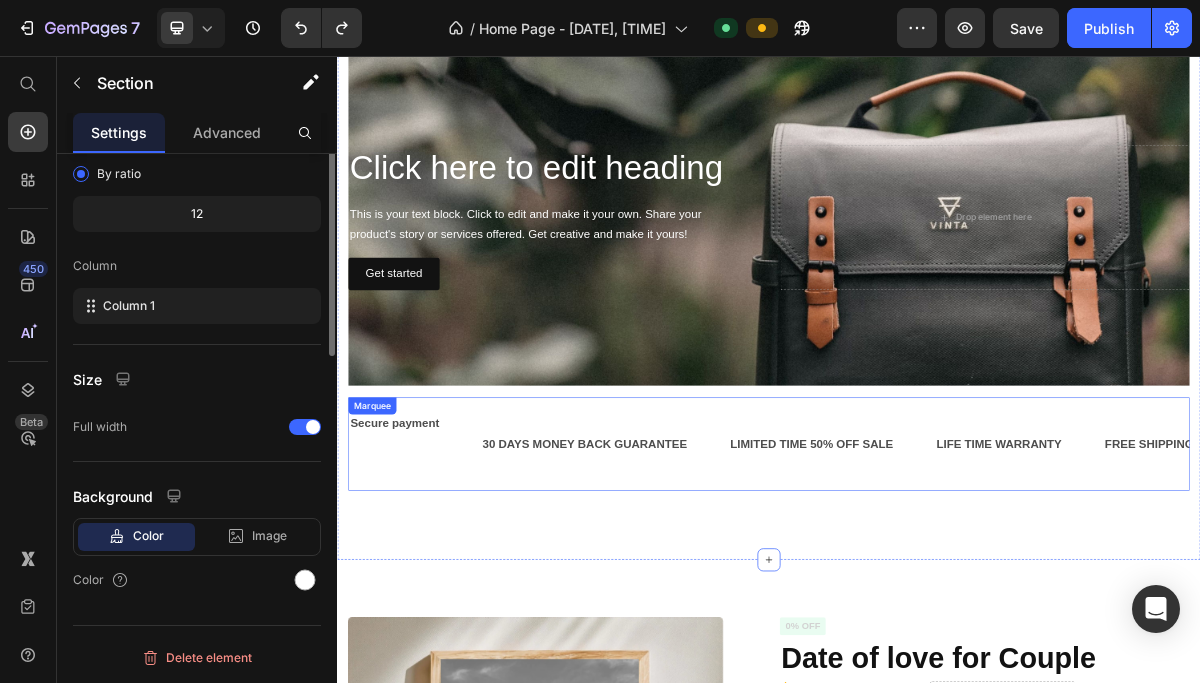 scroll, scrollTop: 0, scrollLeft: 0, axis: both 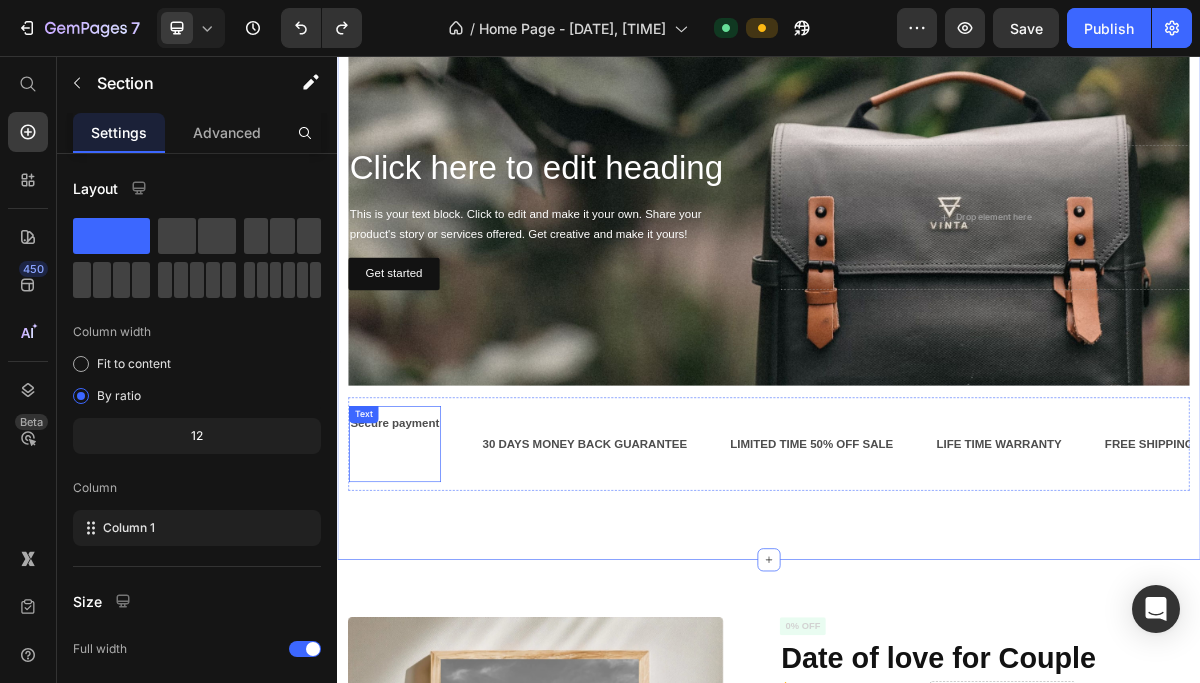 click on "Secure payment" at bounding box center (417, 565) 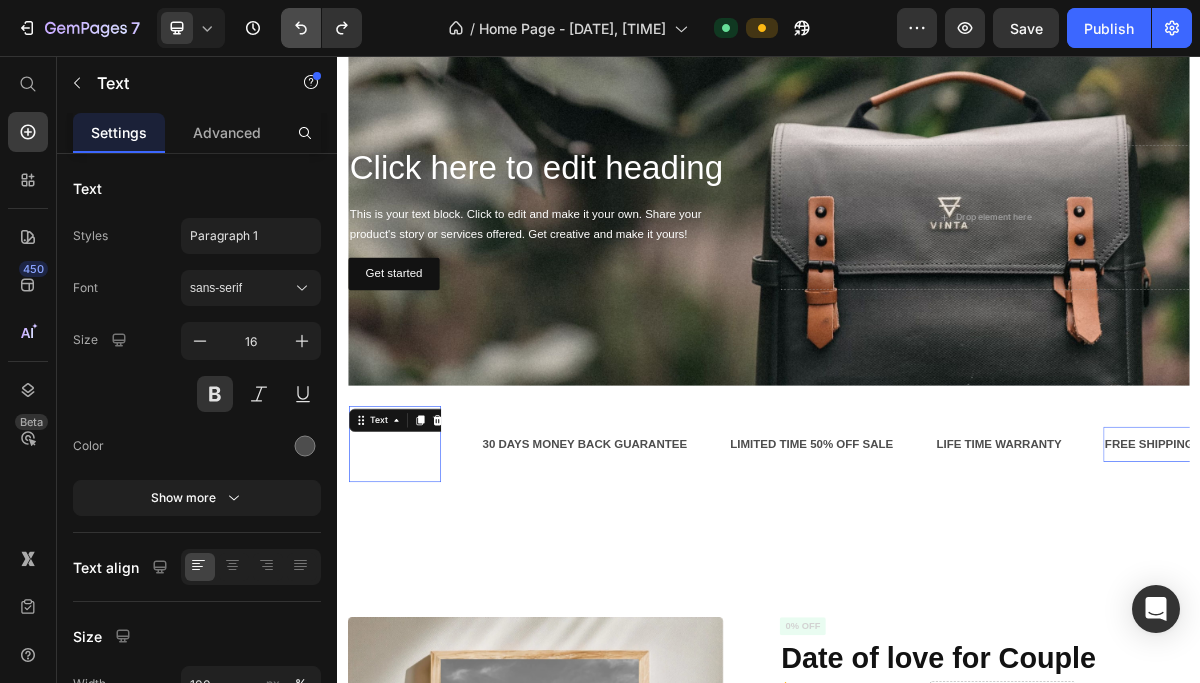 click 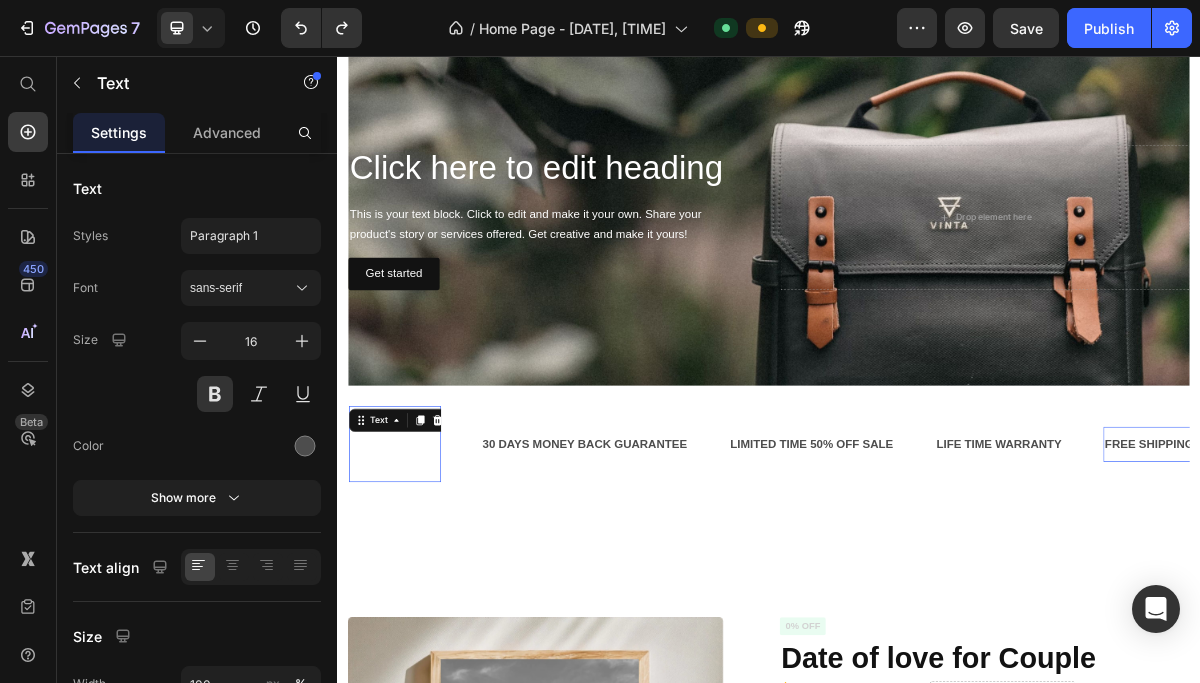 click at bounding box center [613, 1097] 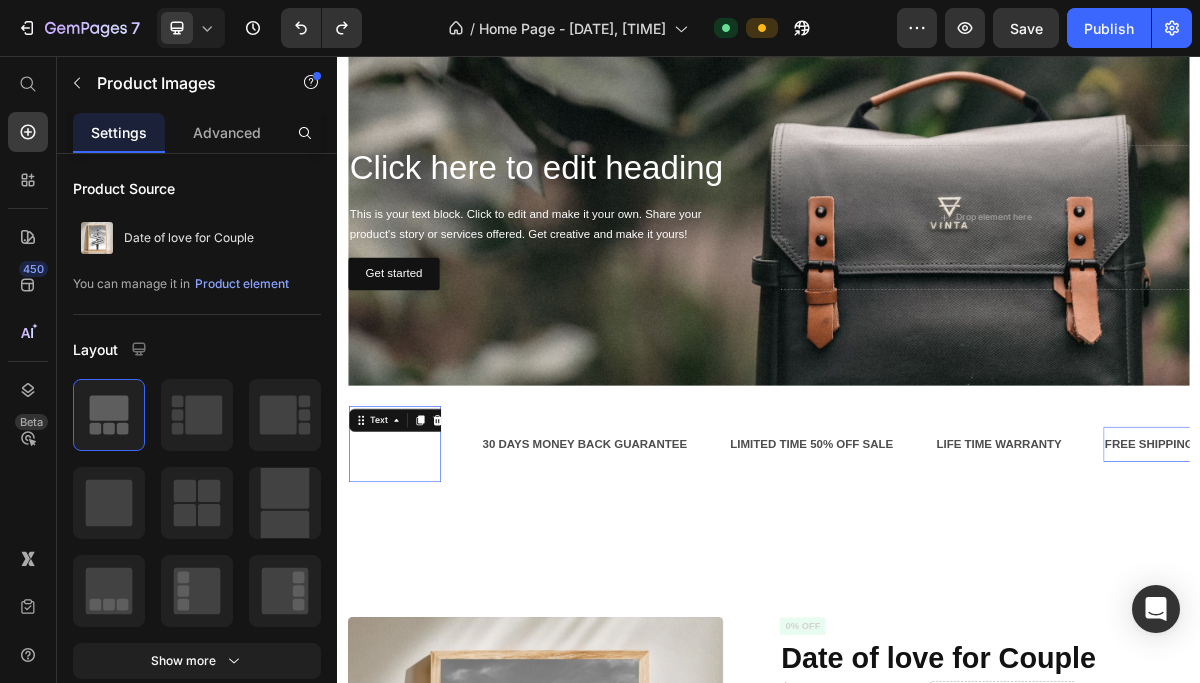 click on "Product Images
Material
Shipping
Care instruction Accordion Icon Icon Icon Icon Icon Icon List 2,500+ Verified Reviews! Text Block Row 0% off Product Badge Date of love for Couple Product Title Icon
Drop element here Row Icon Icon Icon Icon Icon List 2,500+ Verified Reviews! Text Block Row €29,95 Product Price €0,00 Product Price 0% off Product Badge Row Premium Matte Paper Poster  - ver / Default / A4 21x29.7 cm - €29,95  Premium Matte Paper Poster  - ver / Default / 30x40 cm - €35,95  Premium Matte Paper Poster  - ver / Default / 50x70 cm - €39,95  Premium Matte Paper Poster  - ver / Default / 70x100 cm - €45,95  Product Variants & Swatches Premium Matte Paper Poster  - ver Premium Matte Paper Poster  - ver Premium Matte Paper Poster  - ver Default A4 21x29.7 cm 30x40 cm 50x70 cm 70x100 cm Product Variants & Swatches 1 Product Quantity Row Add to cart Add to Cart Row
Icon
Drop element here Row
Row" at bounding box center (937, 1202) 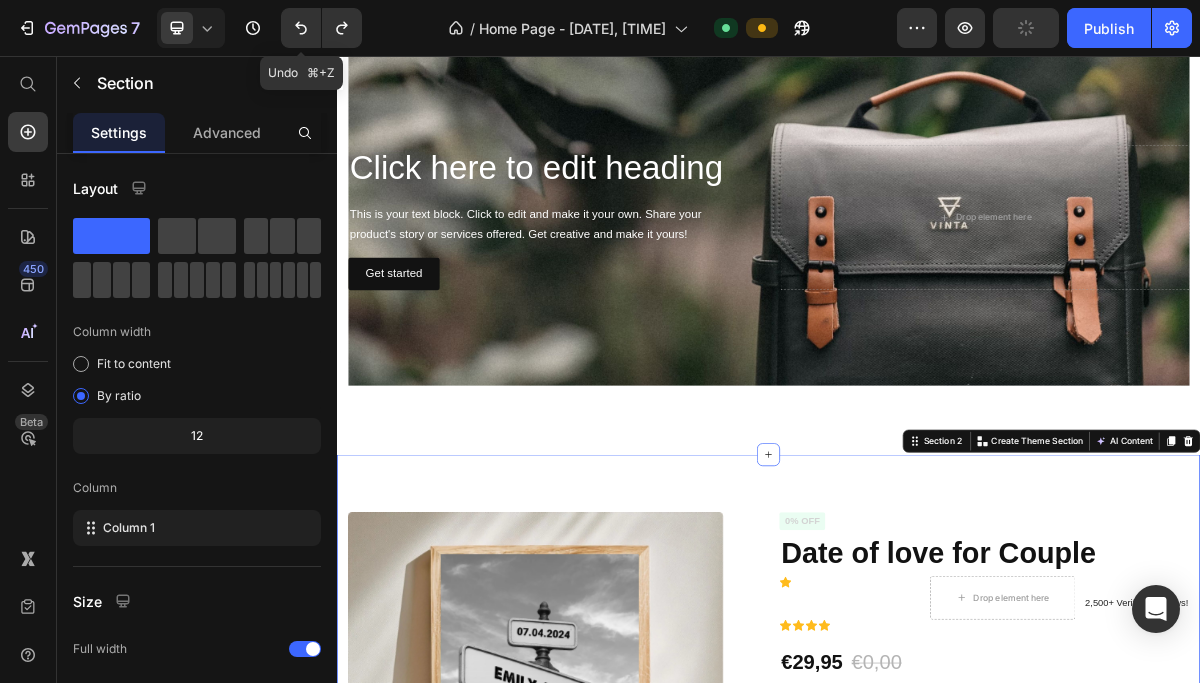 drag, startPoint x: 1037, startPoint y: 622, endPoint x: 1007, endPoint y: 629, distance: 30.805843 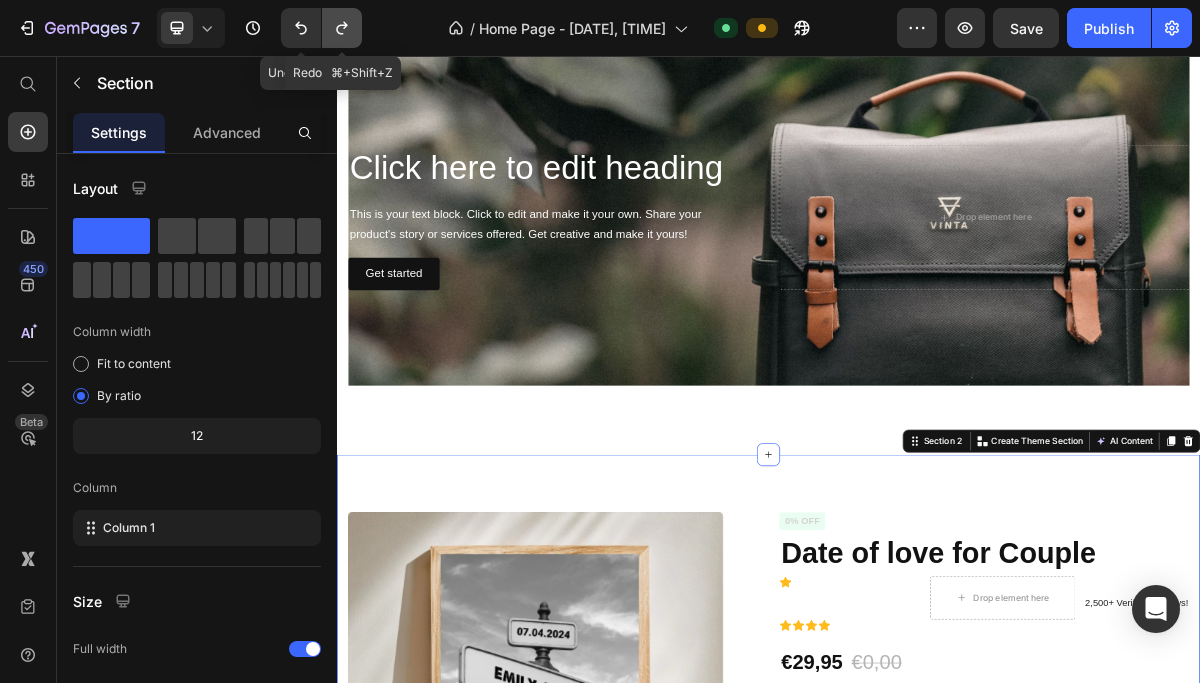 click 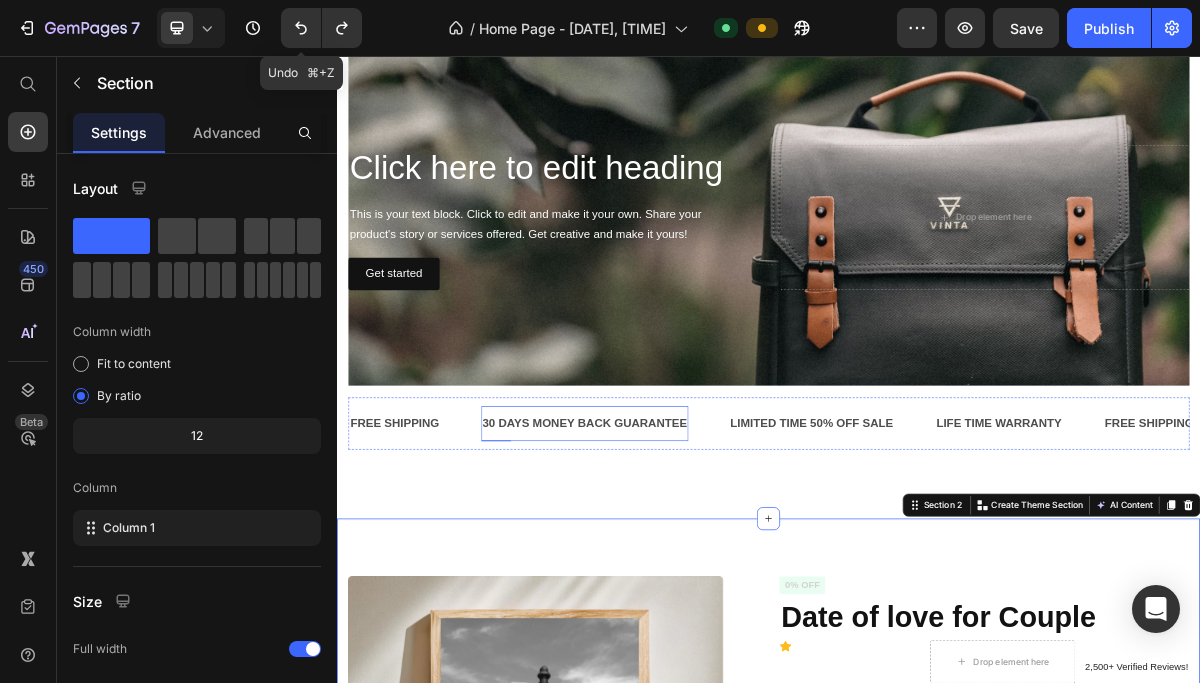 click on "30 DAYS MONEY BACK GUARANTEE" at bounding box center (681, 566) 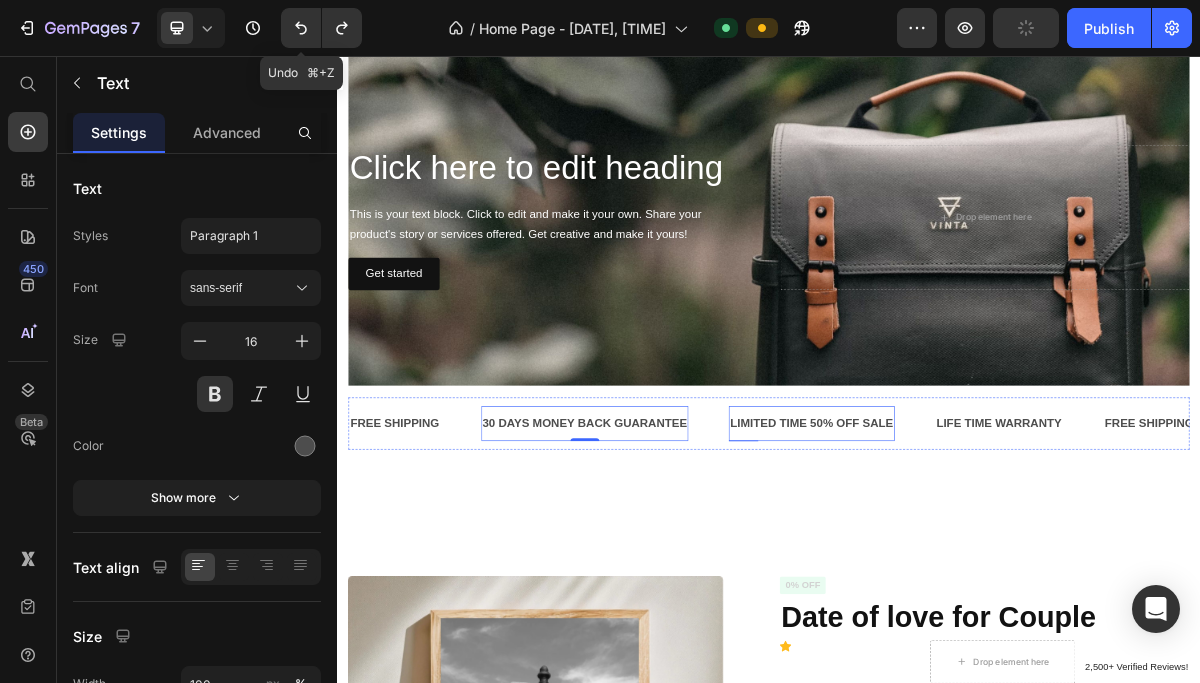click on "LIMITED TIME 50% OFF SALE" at bounding box center (996, 566) 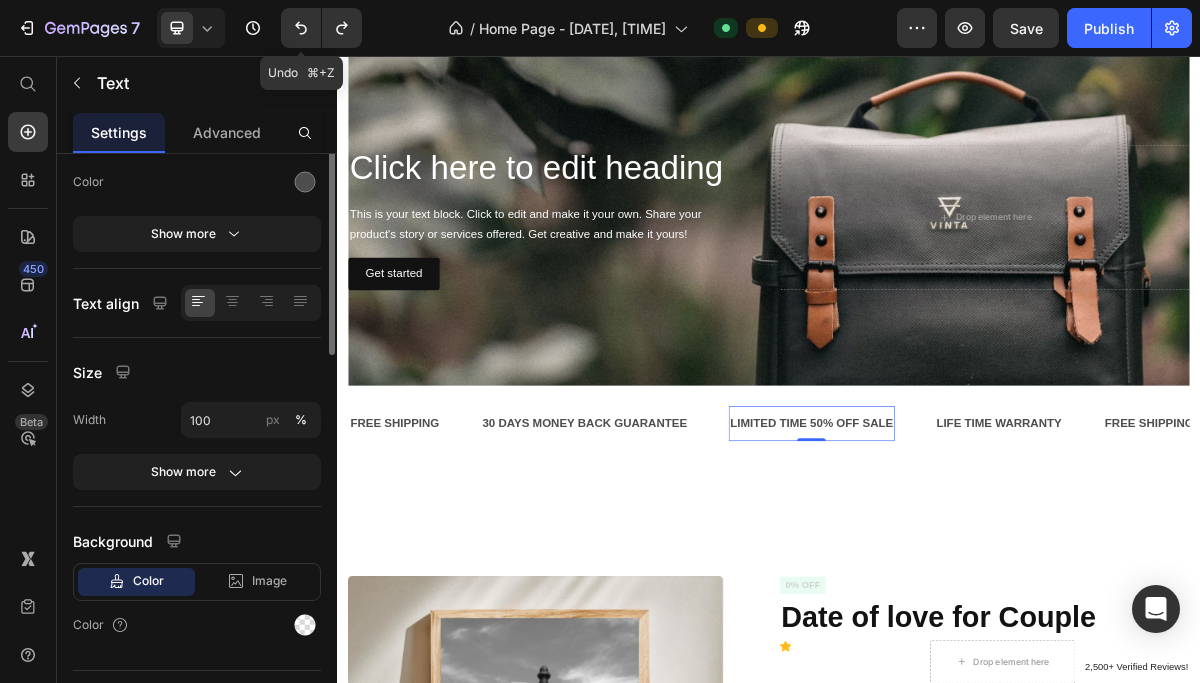 scroll, scrollTop: 0, scrollLeft: 0, axis: both 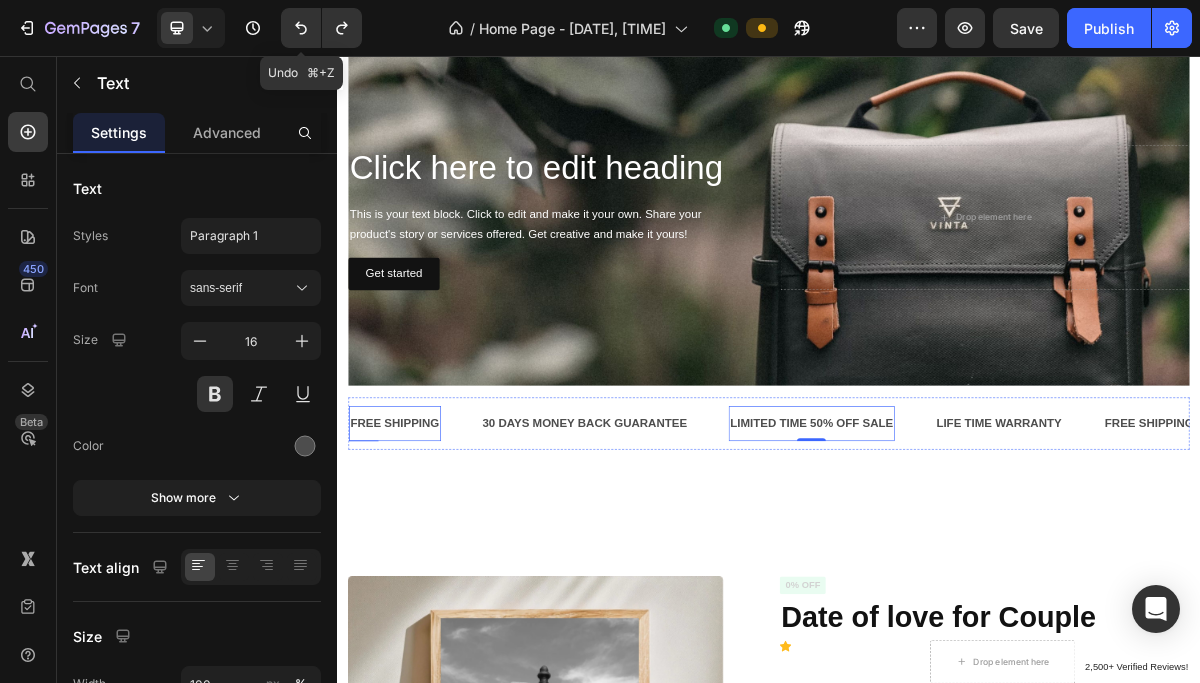click on "FREE SHIPPING" at bounding box center (417, 566) 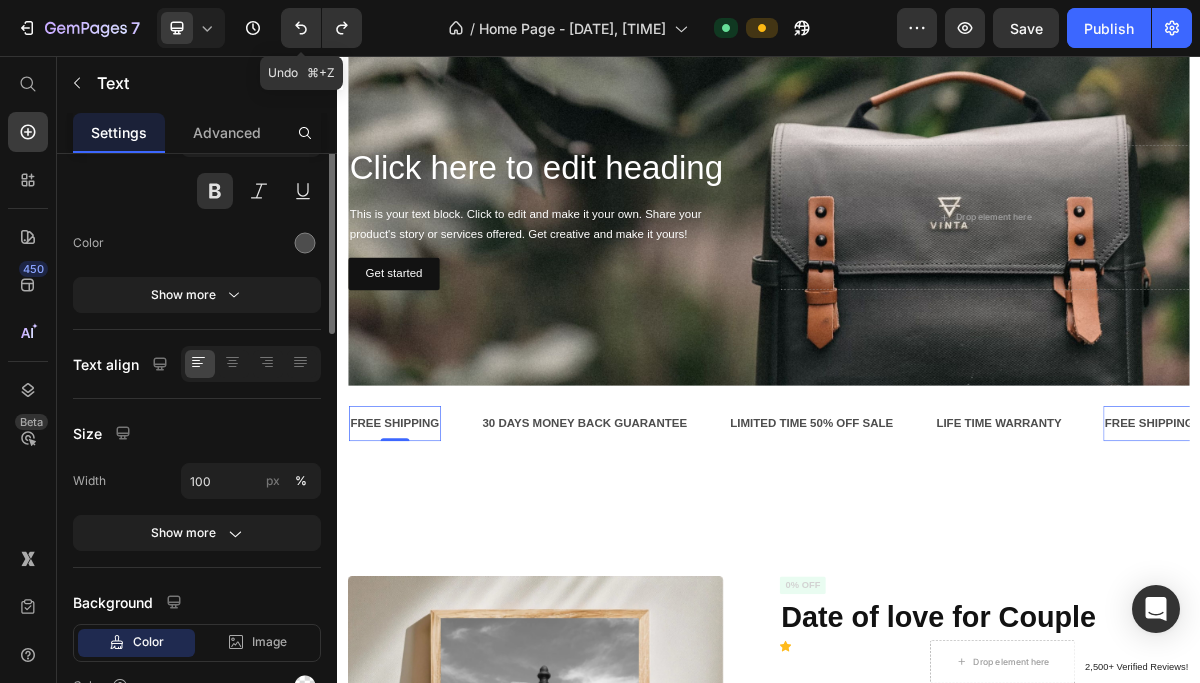 scroll, scrollTop: 0, scrollLeft: 0, axis: both 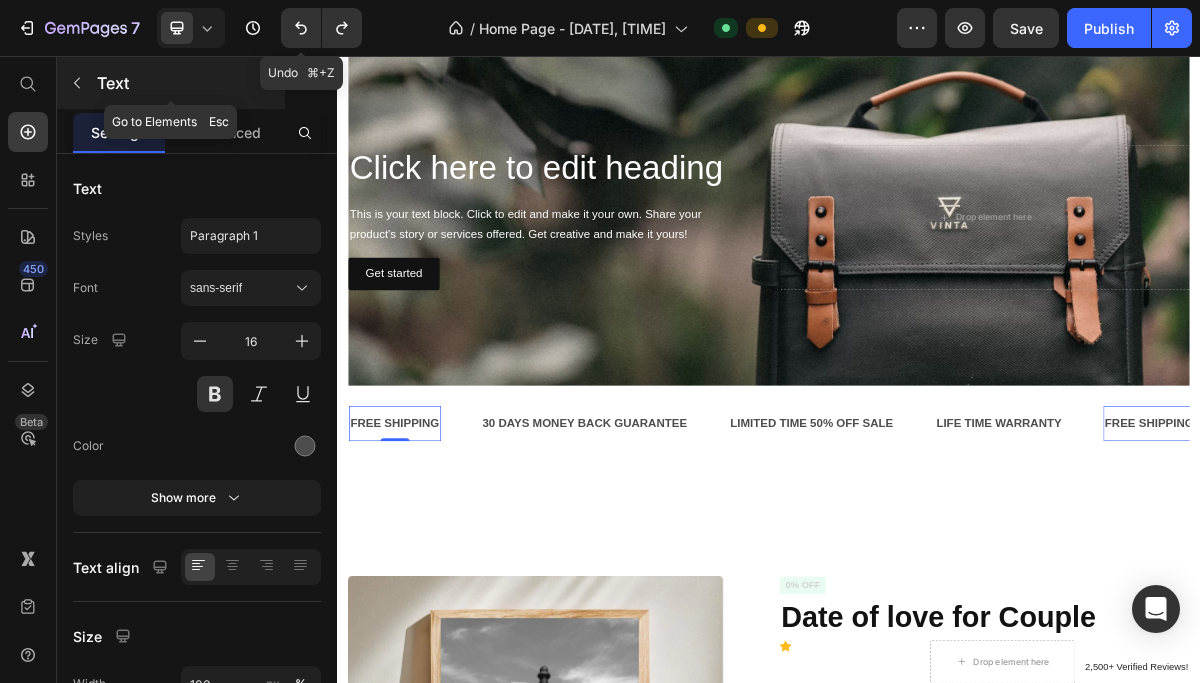click 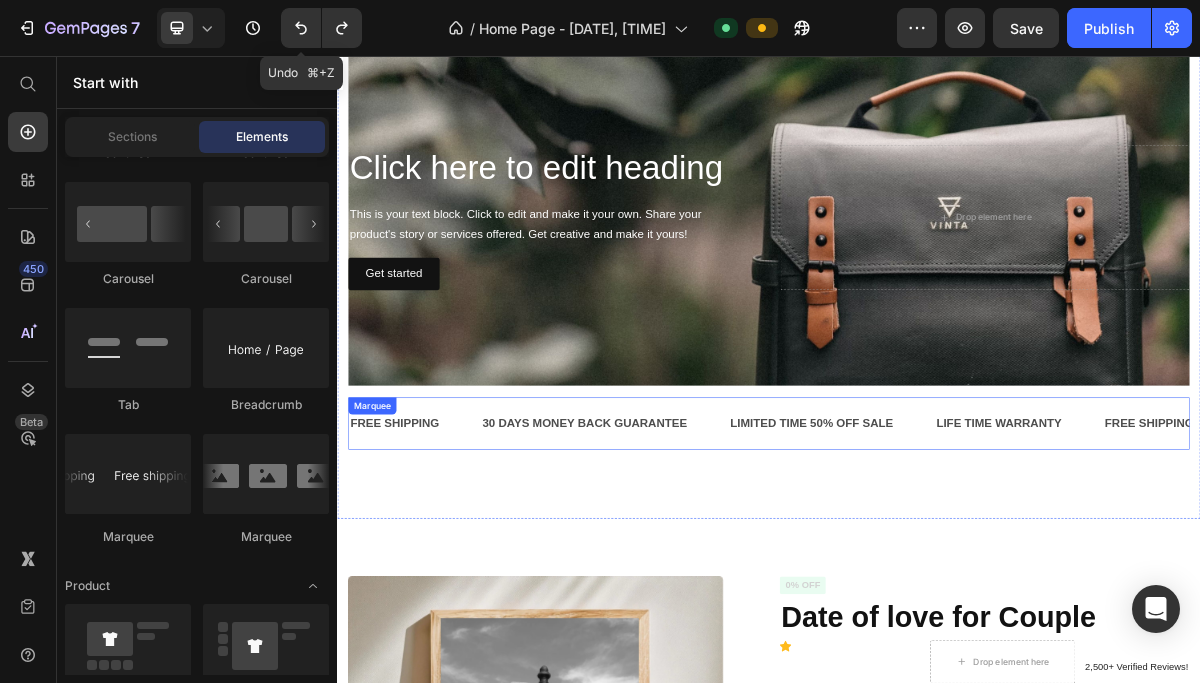 click on "FREE SHIPPING Text" at bounding box center (445, 566) 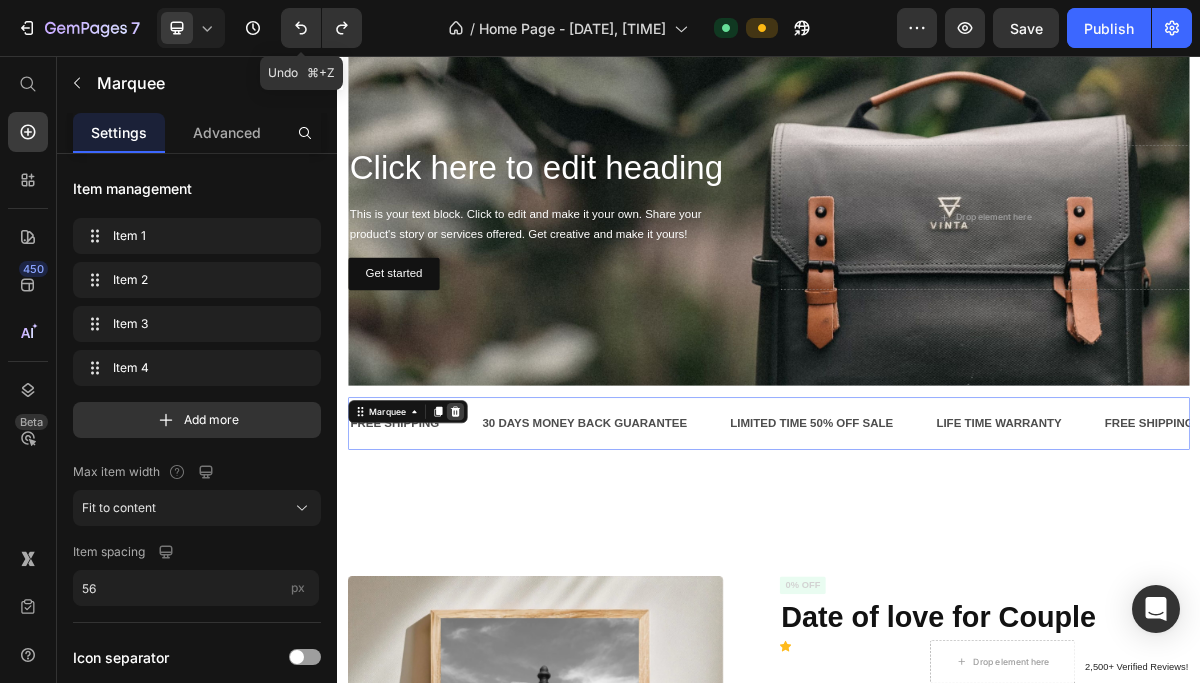 click 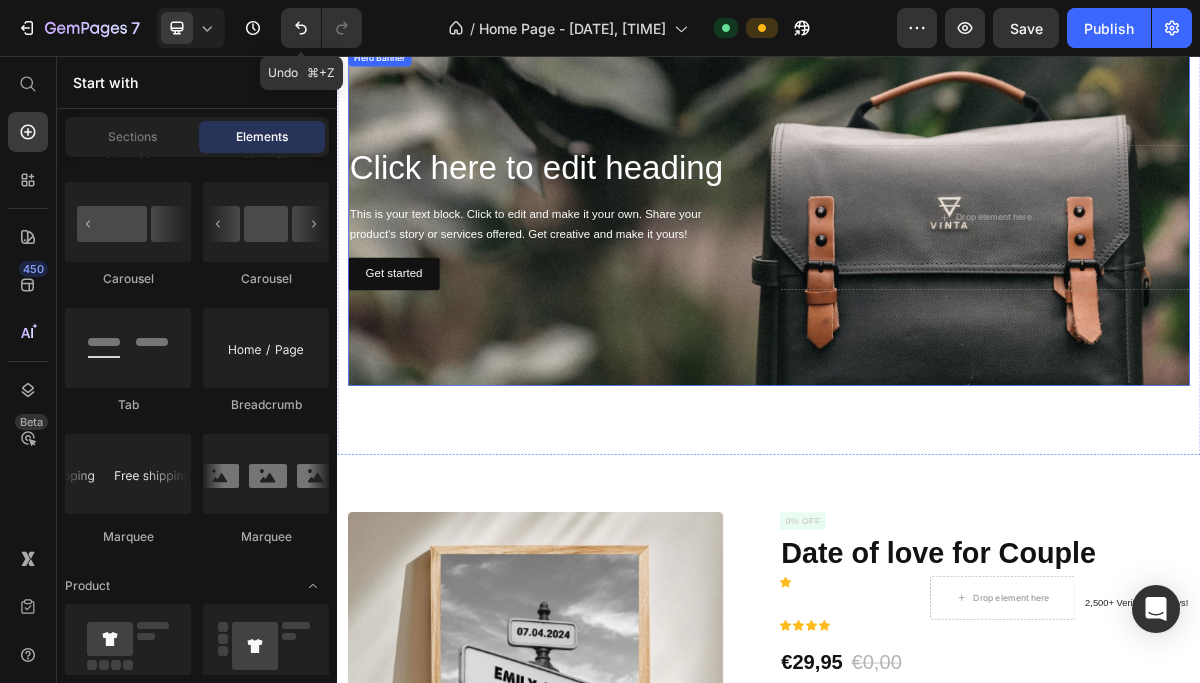 click at bounding box center [937, 280] 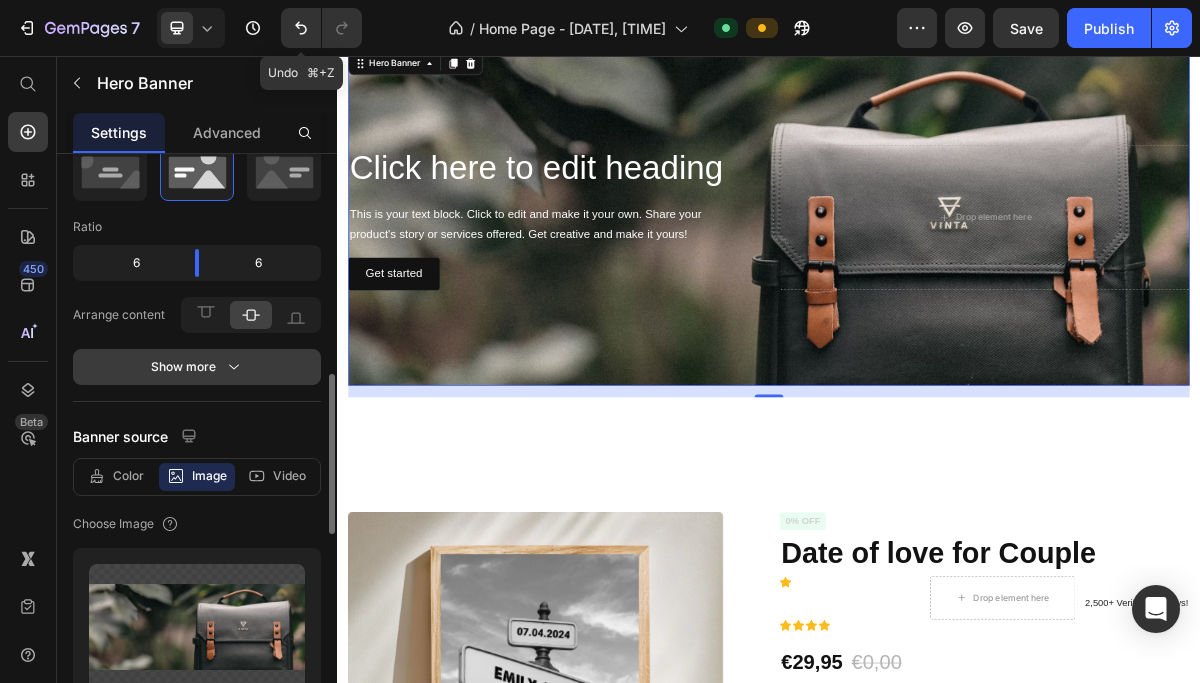 scroll, scrollTop: 0, scrollLeft: 0, axis: both 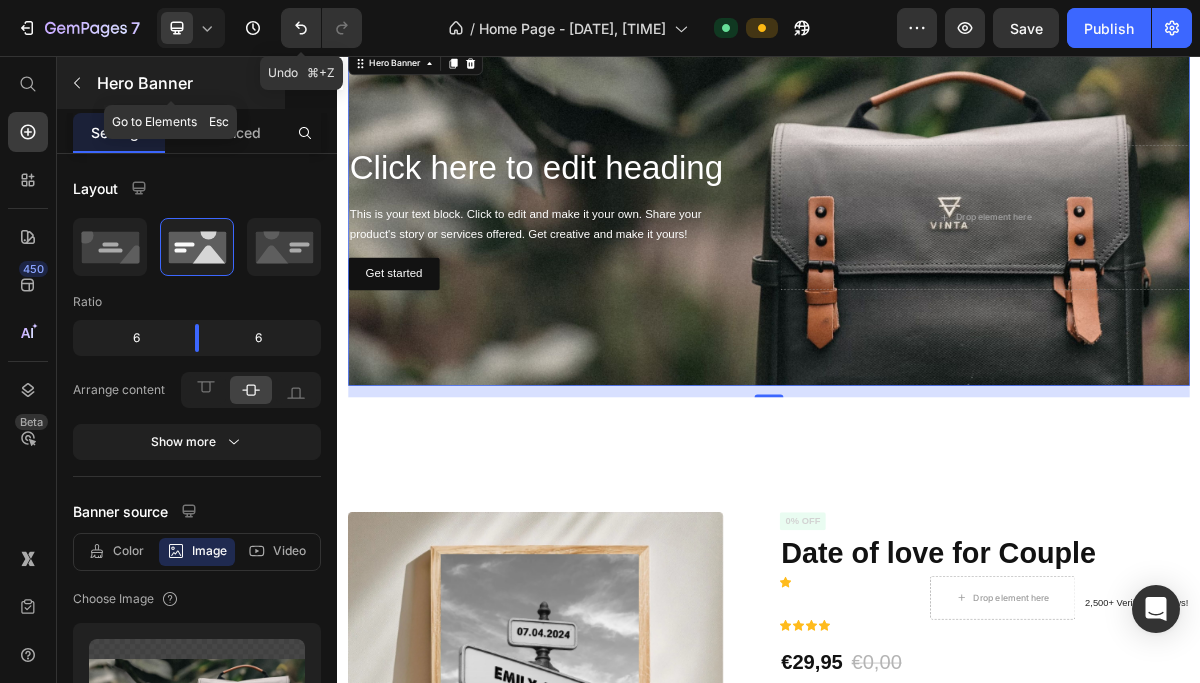 click 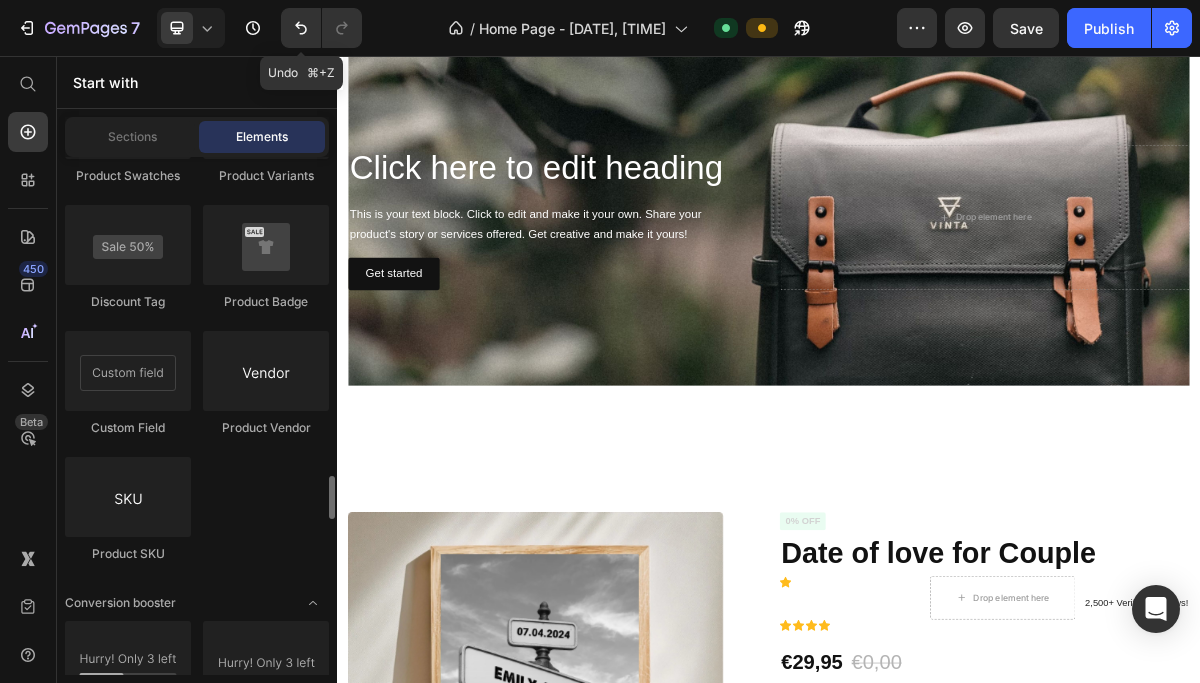 scroll, scrollTop: 3784, scrollLeft: 0, axis: vertical 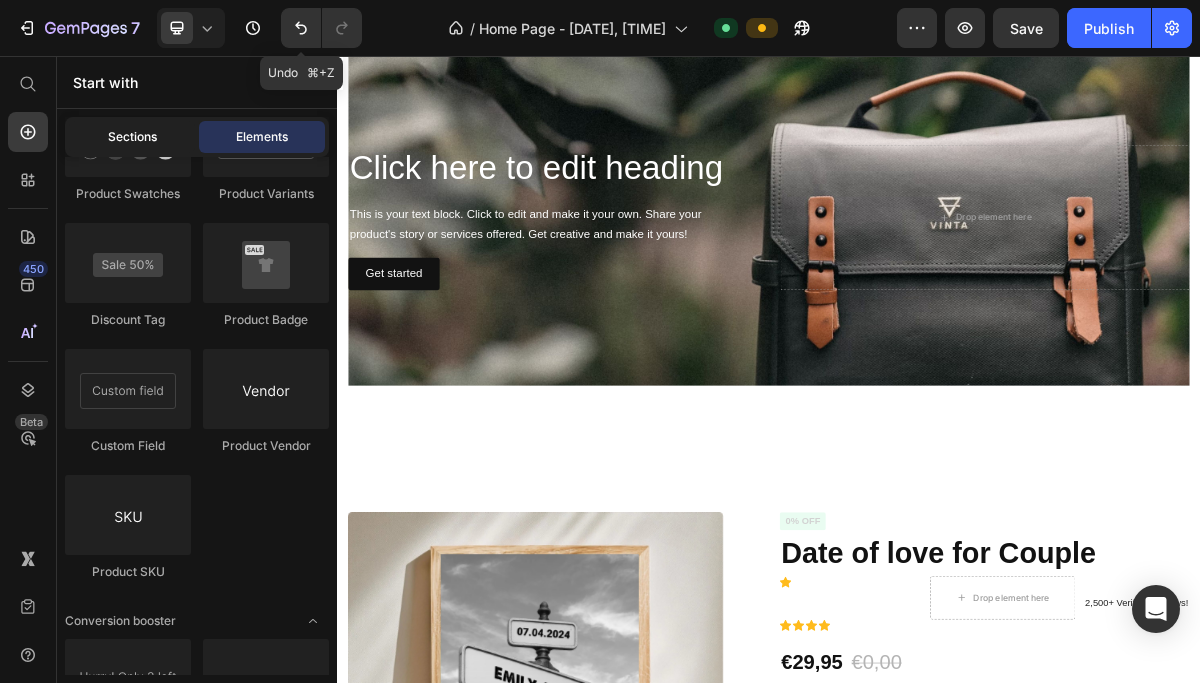 click on "Sections" 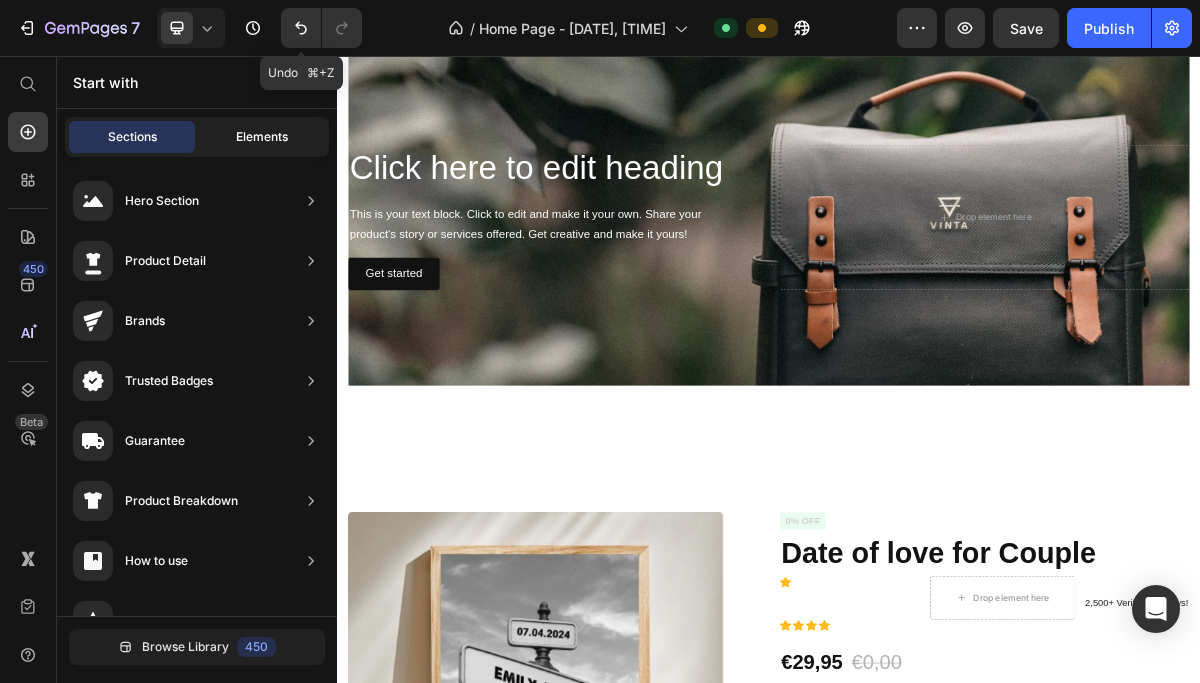 click on "Elements" 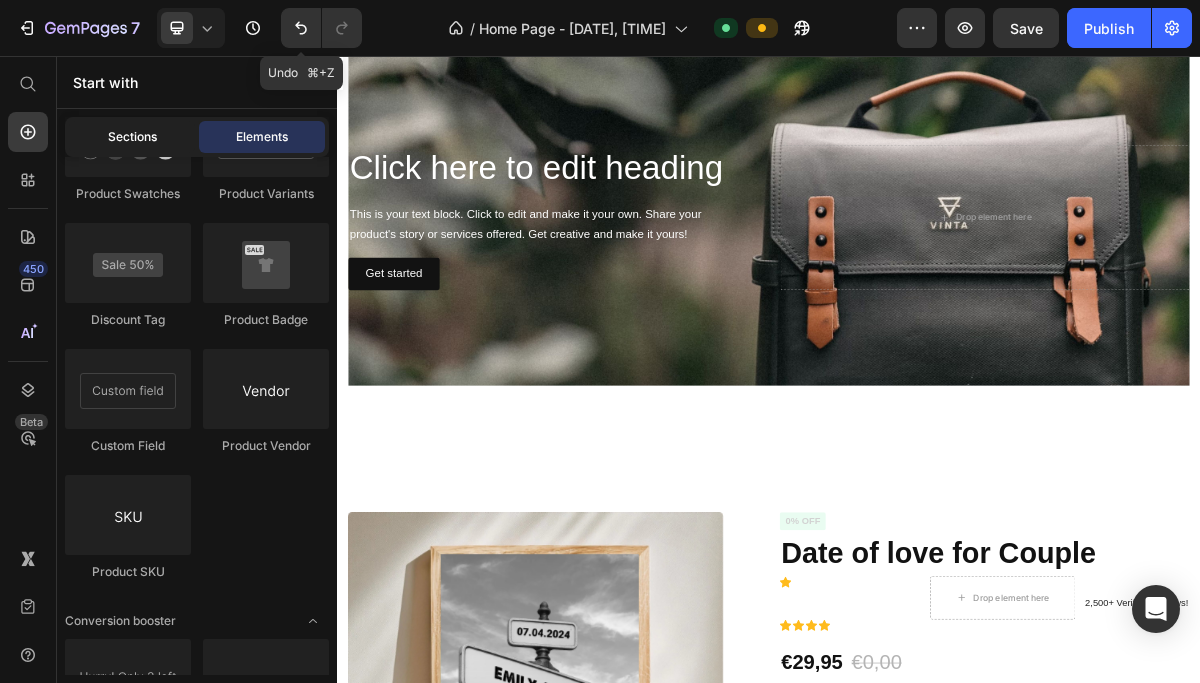 click on "Sections" 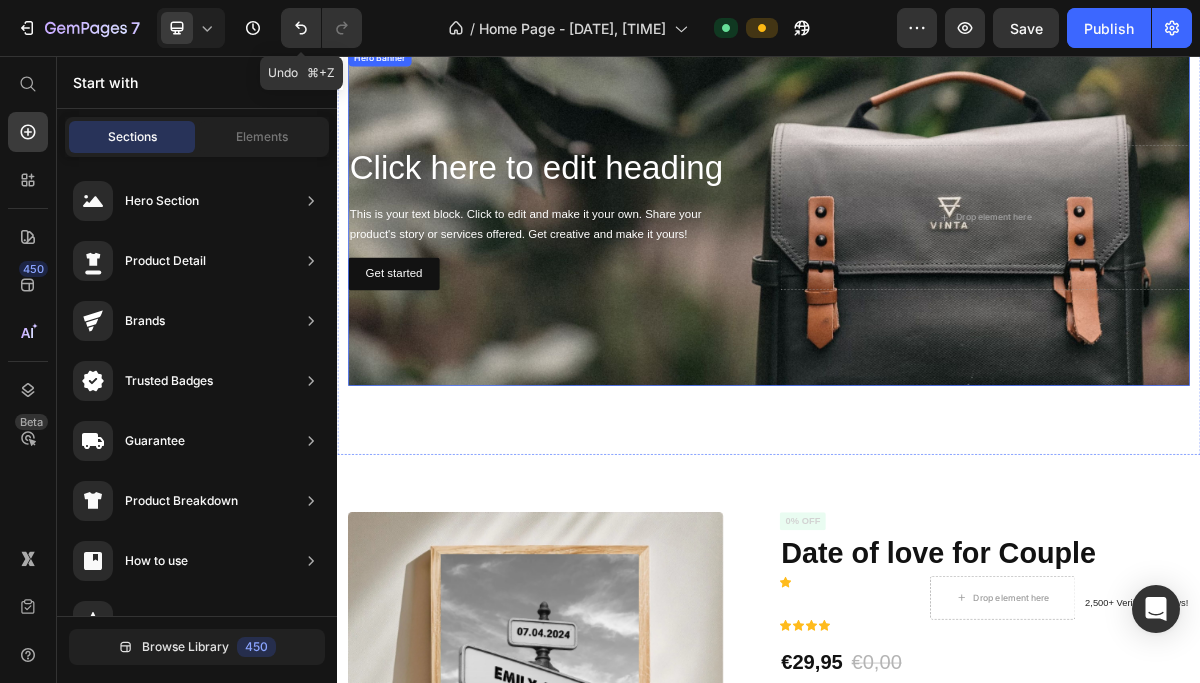 click on "Click here to edit heading Heading This is your text block. Click to edit and make it your own. Share your                       product's story or services offered. Get creative and make it yours! Text Block Get started Button" at bounding box center (636, 280) 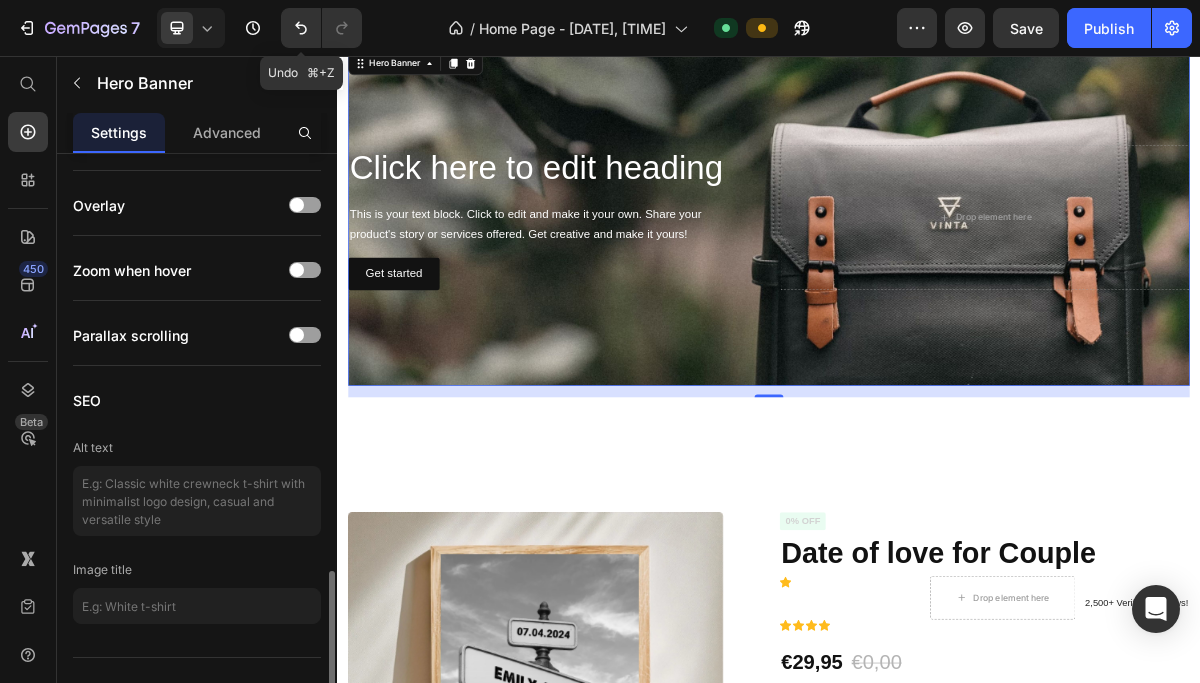 scroll, scrollTop: 1548, scrollLeft: 0, axis: vertical 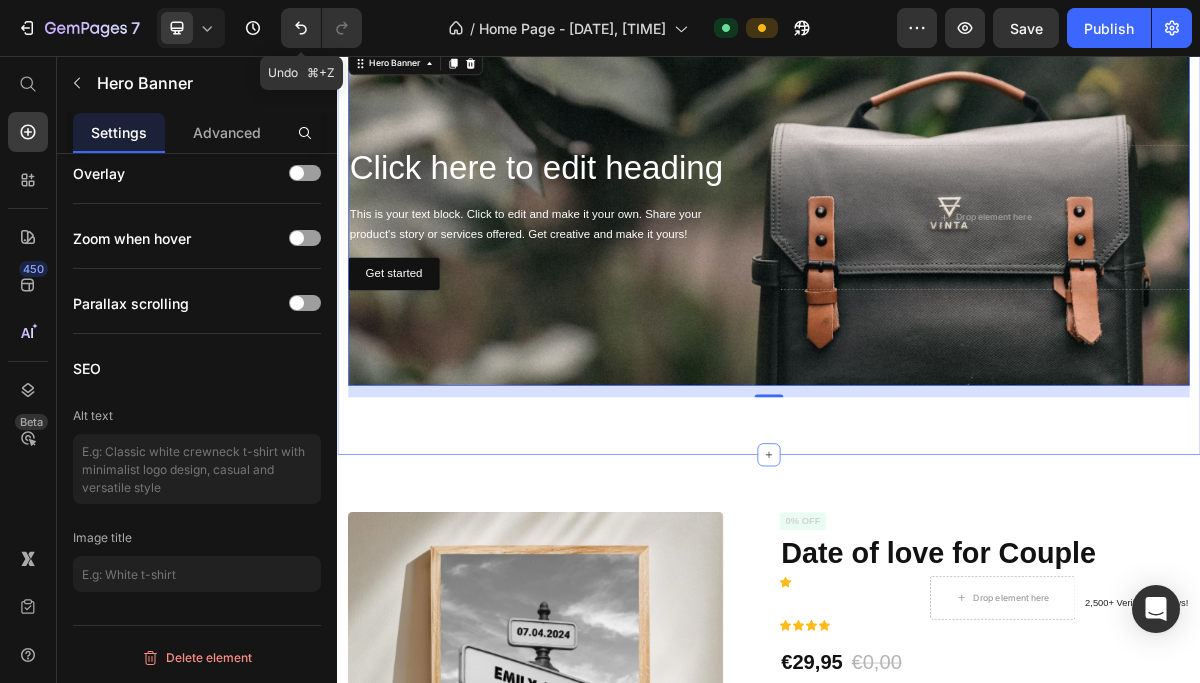 click on "Click here to edit heading Heading This is your text block. Click to edit and make it your own. Share your                       product's story or services offered. Get creative and make it yours! Text Block Get started Button
Drop element here Hero Banner   16 Image Free Shipping Text Block Free shipping on any order of $150  or more. Text block Row Image Full Refund Text Block If your product aren’t perfect, return them for a full refund Text block Row Image Secure Online Payment Text Block secure payment worldwide Text block Row Row Section 1" at bounding box center [937, 288] 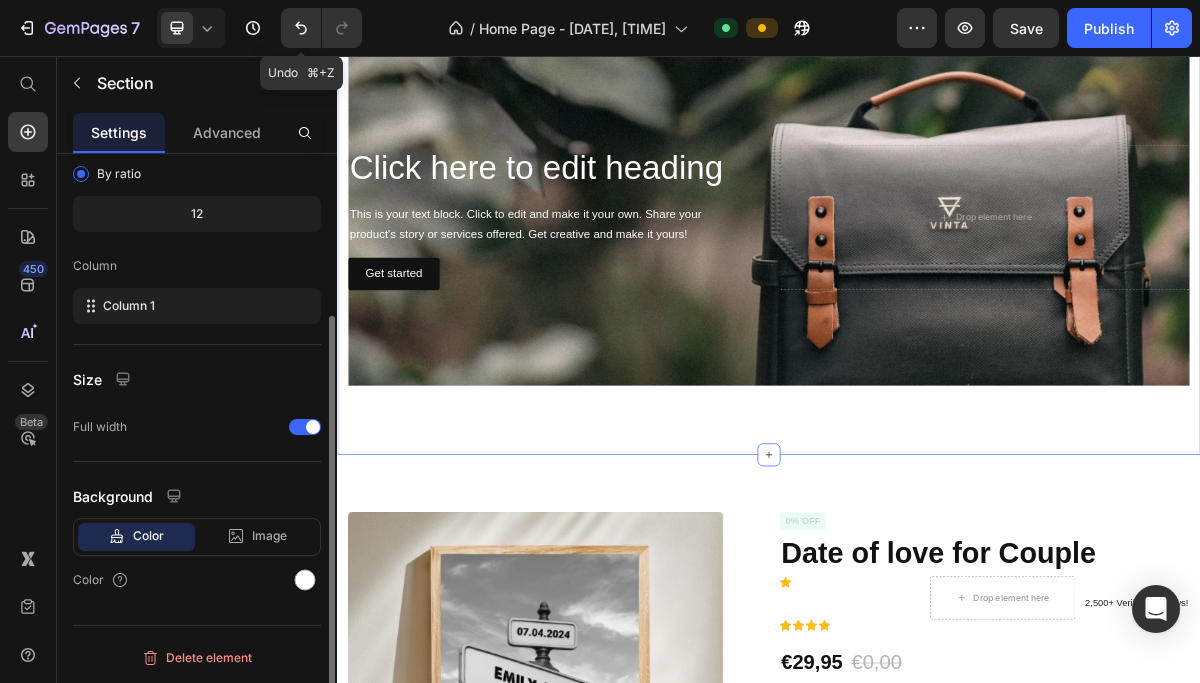 scroll, scrollTop: 0, scrollLeft: 0, axis: both 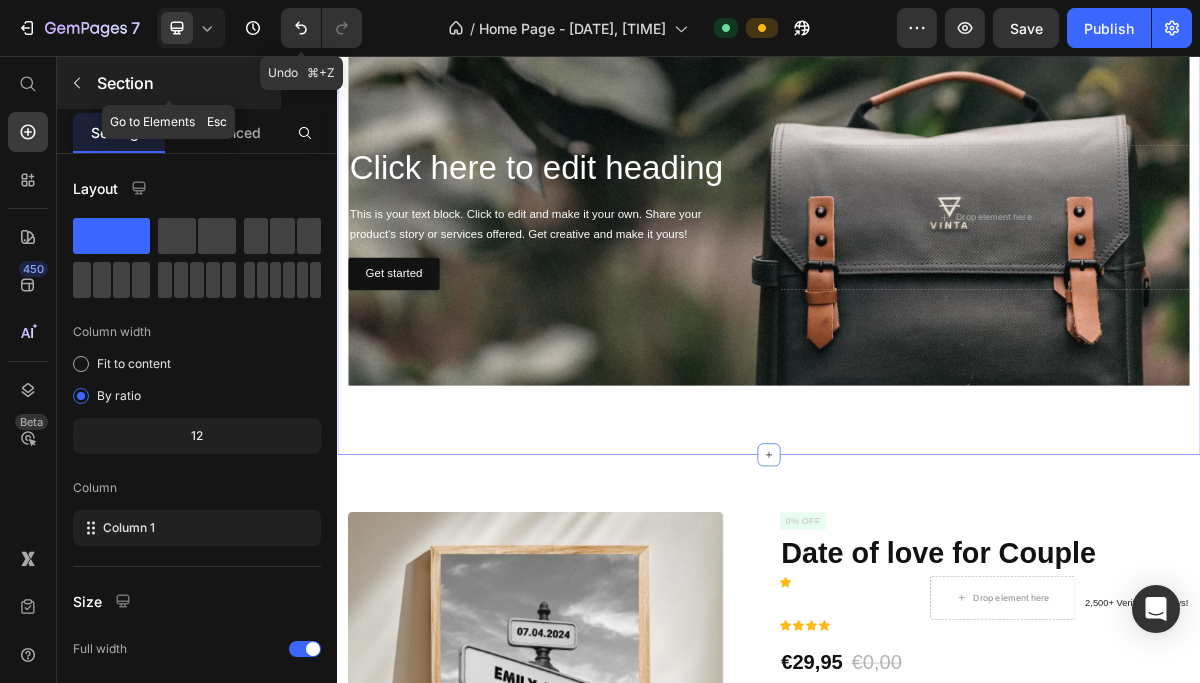 click 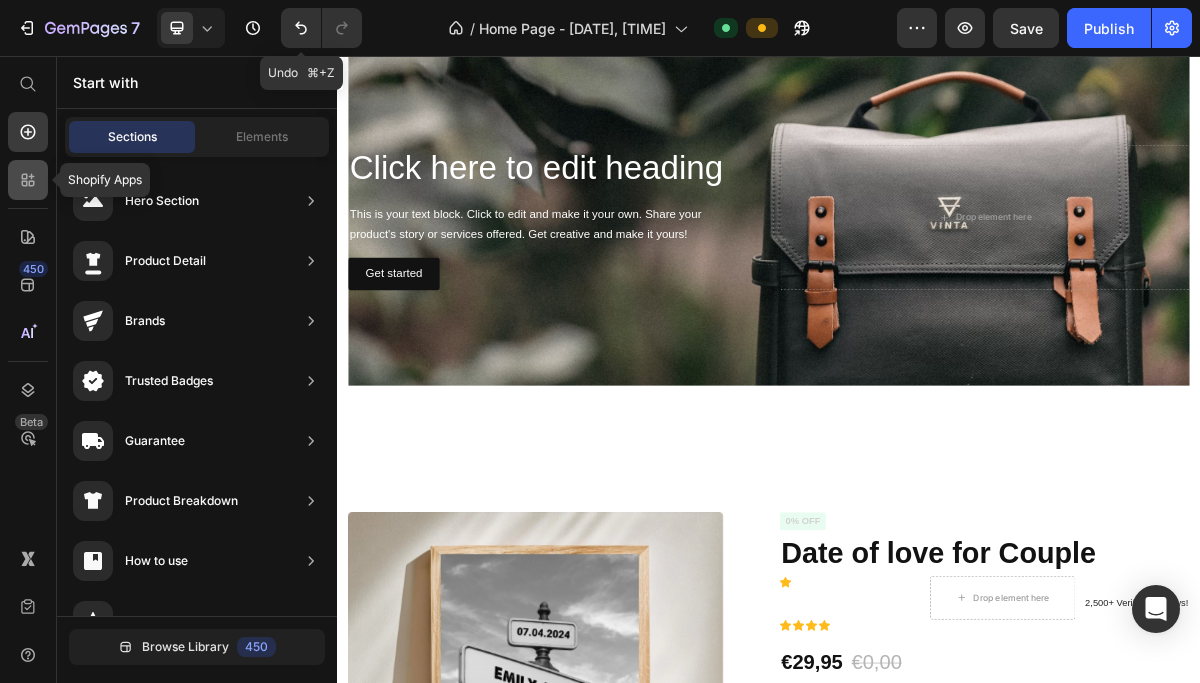 click 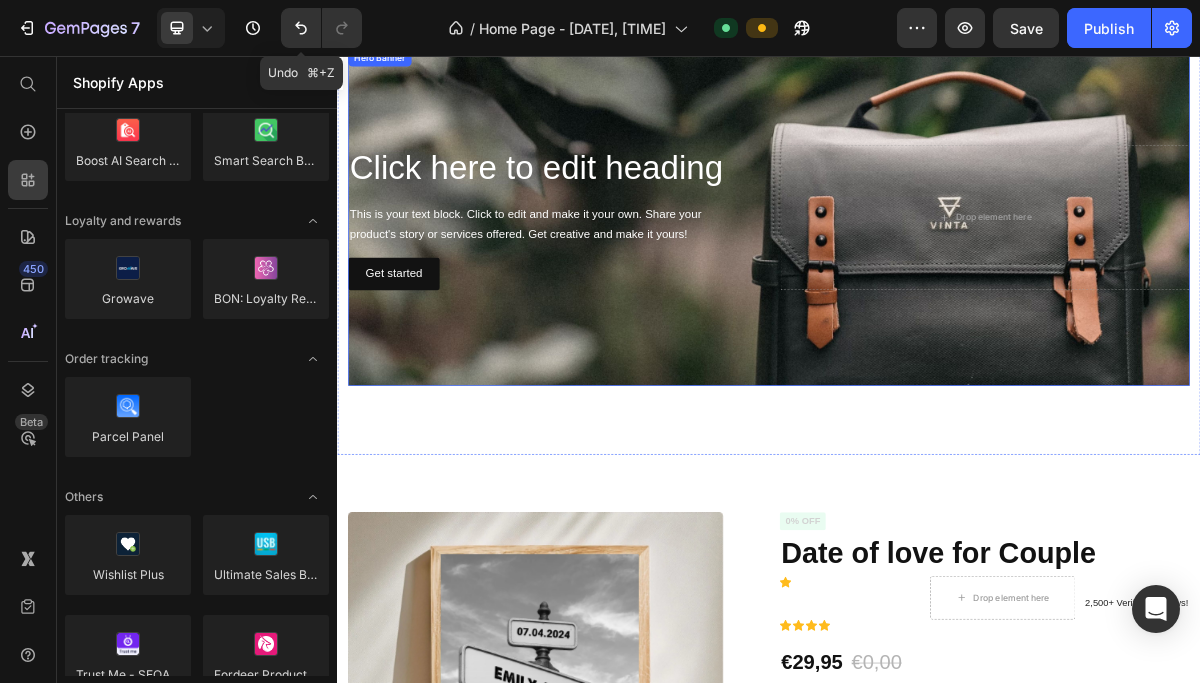 click at bounding box center [937, 280] 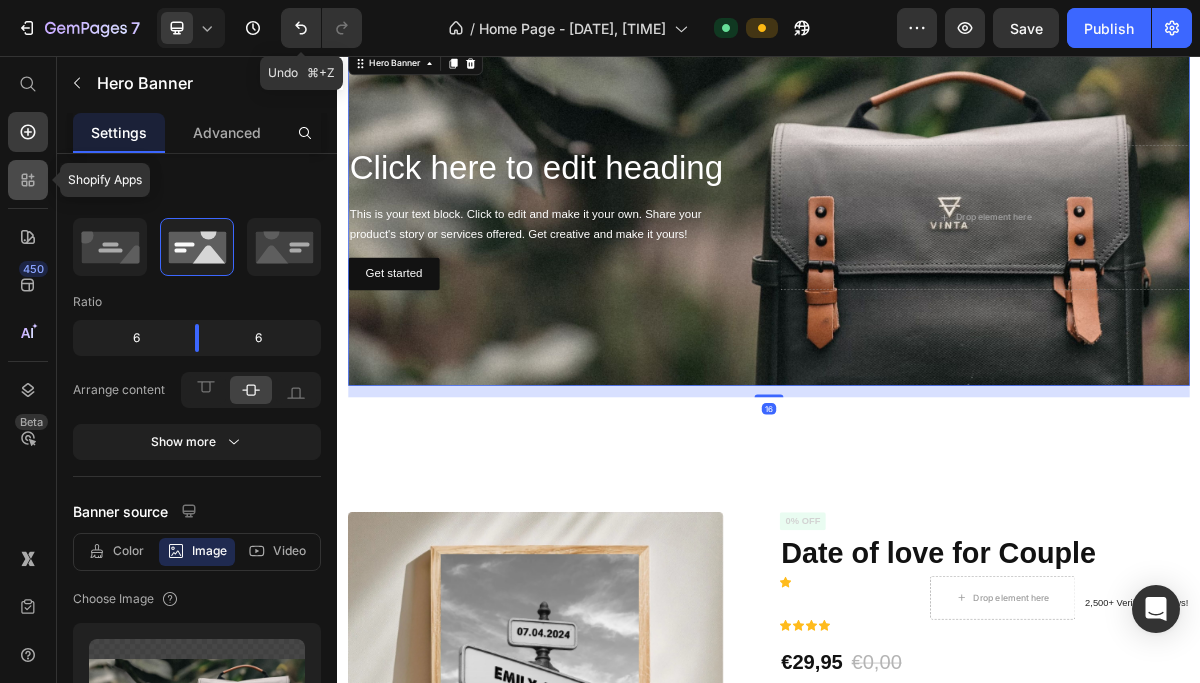 click 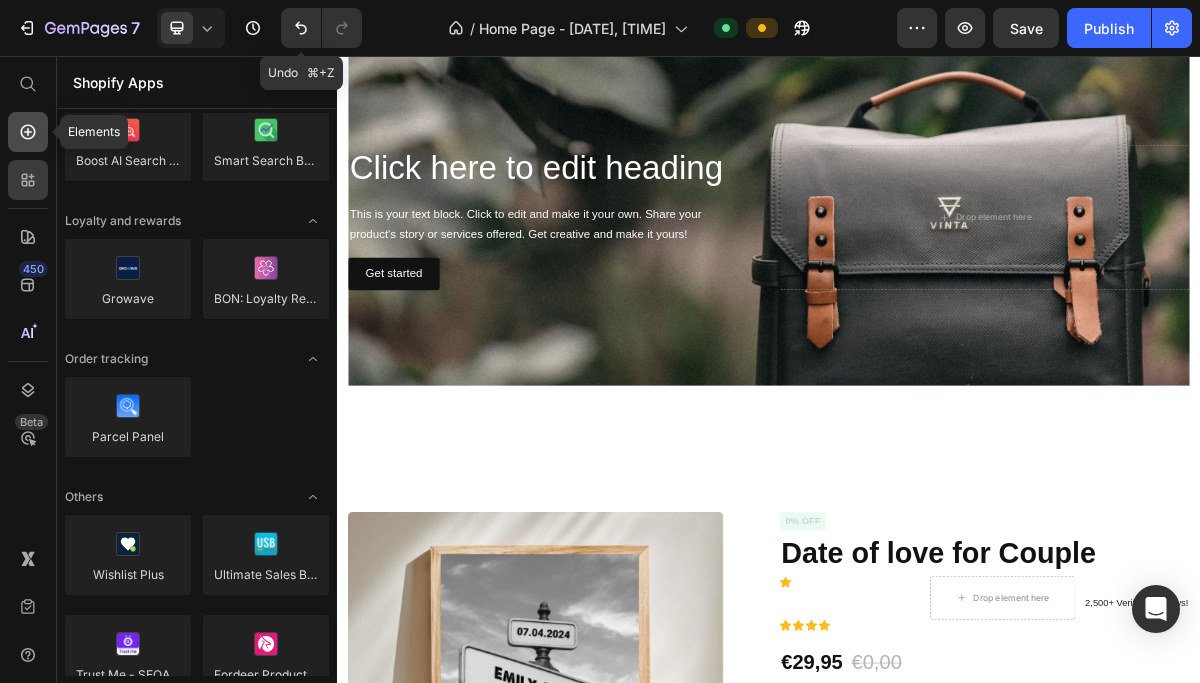 click 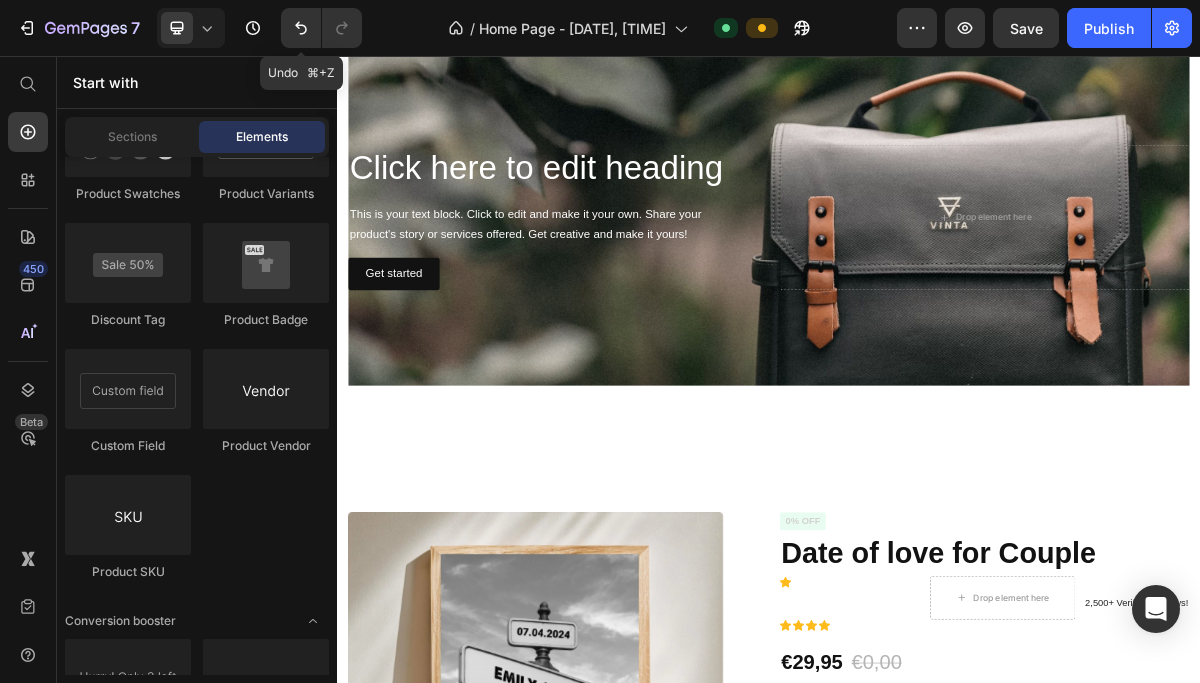 click on "Start with" at bounding box center [197, 82] 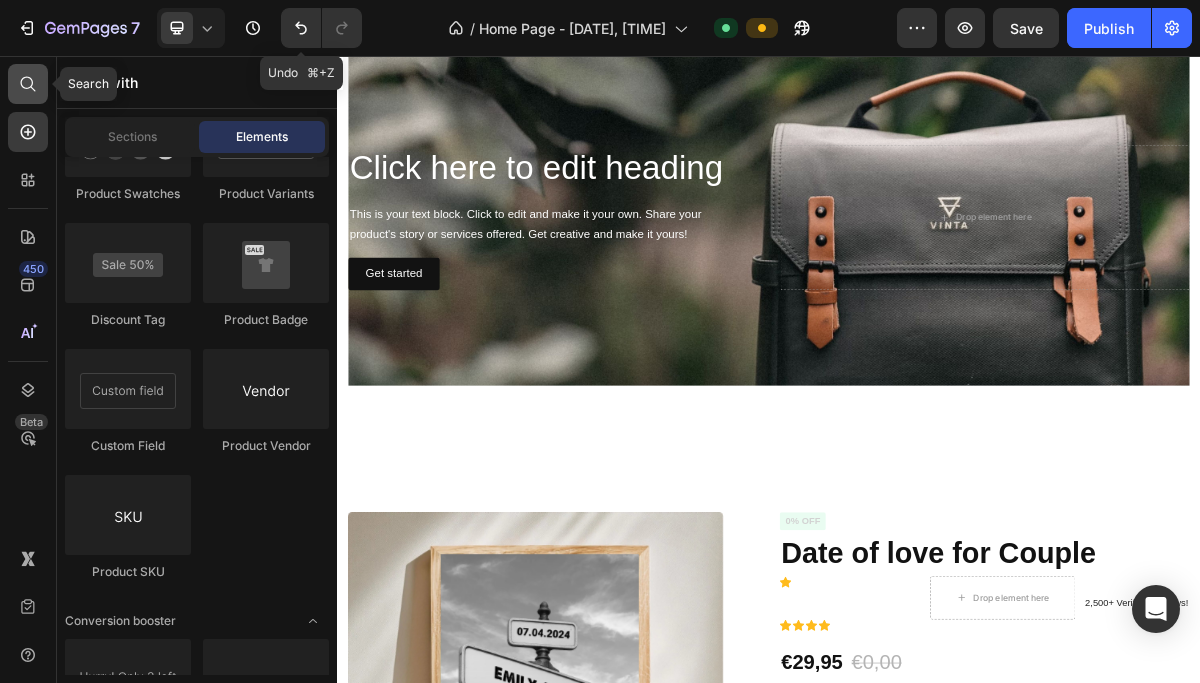 click 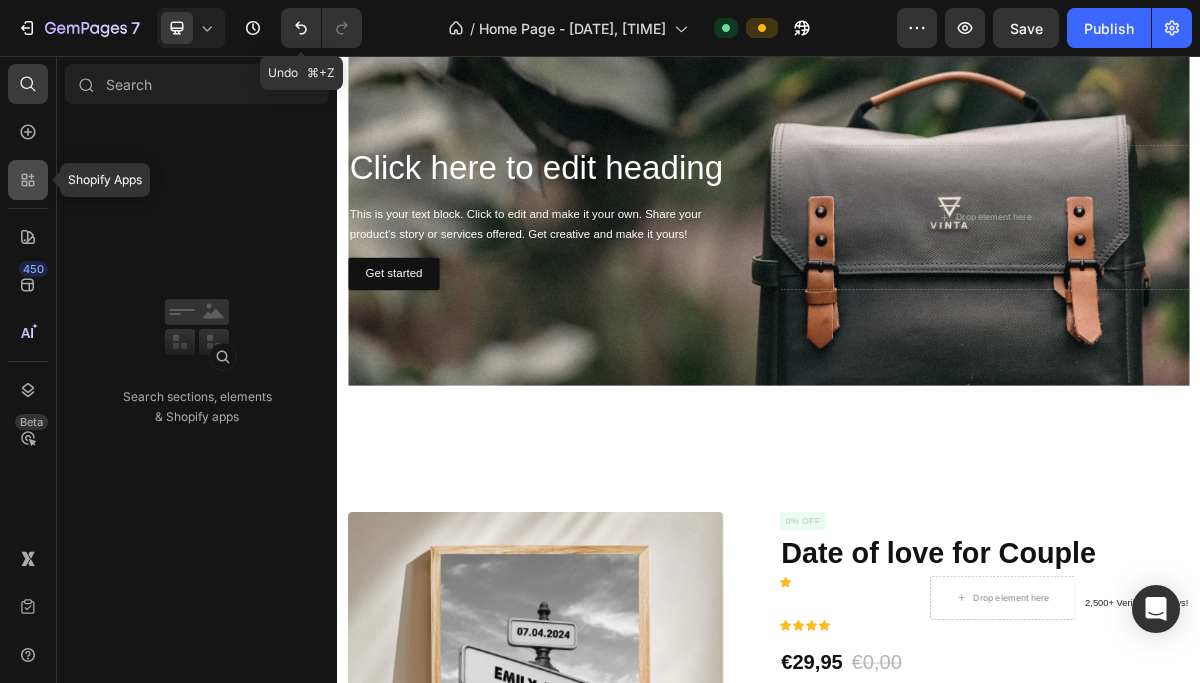 click 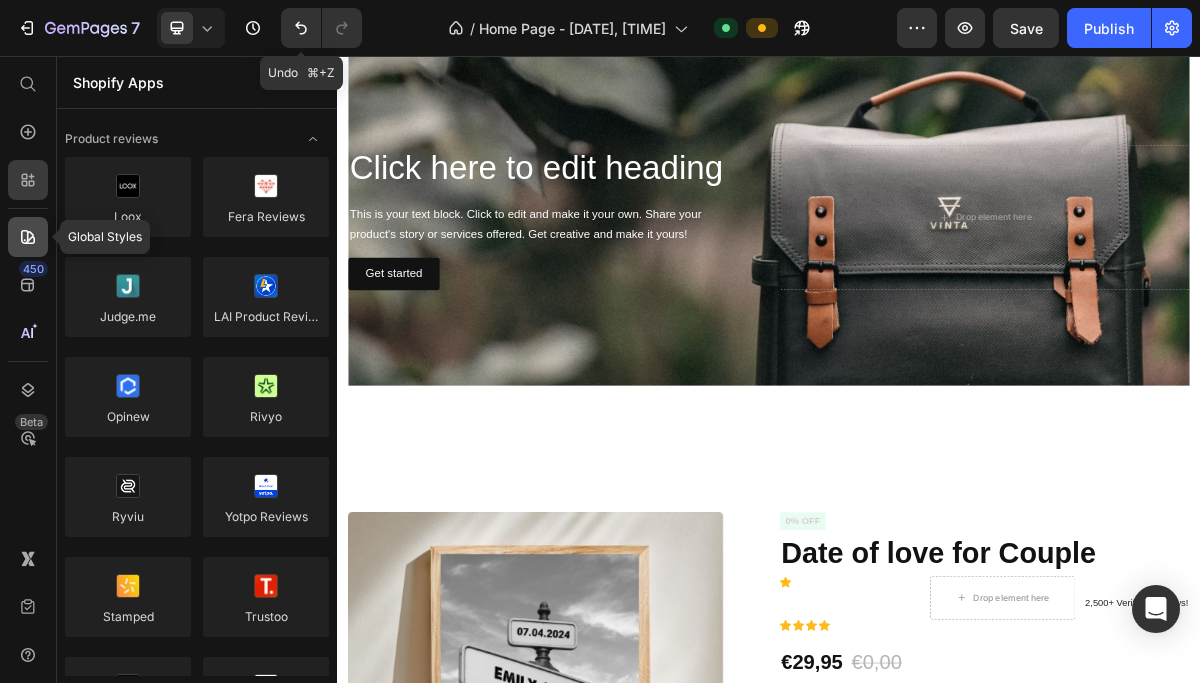 click 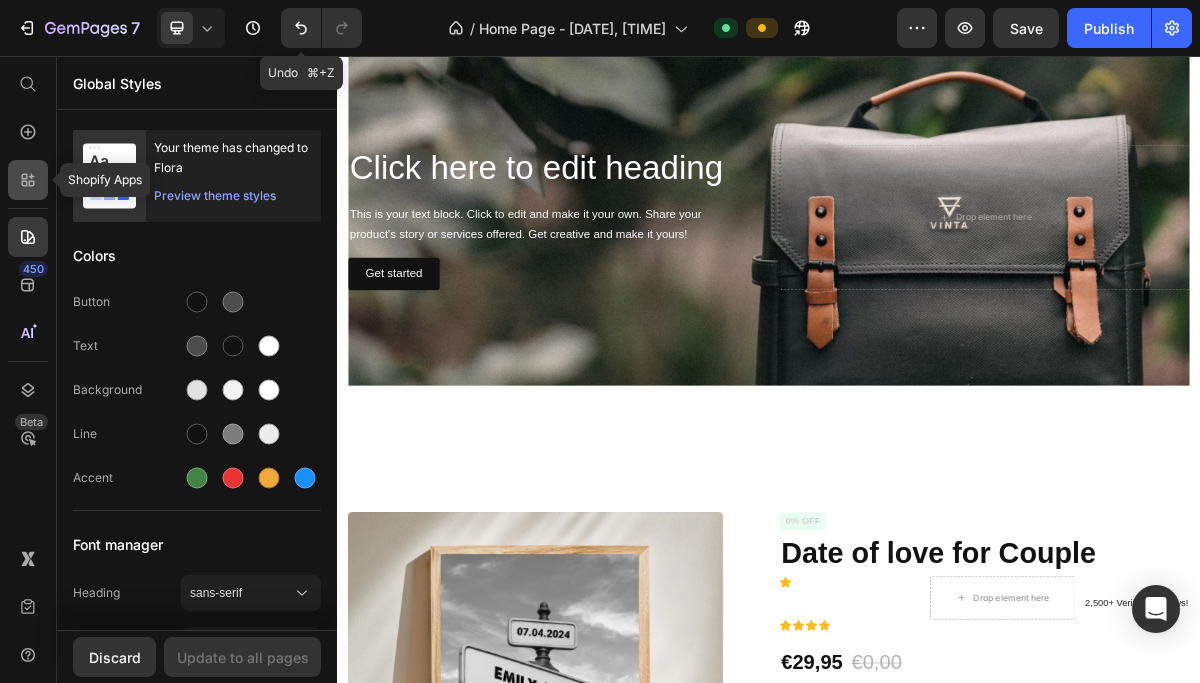 click 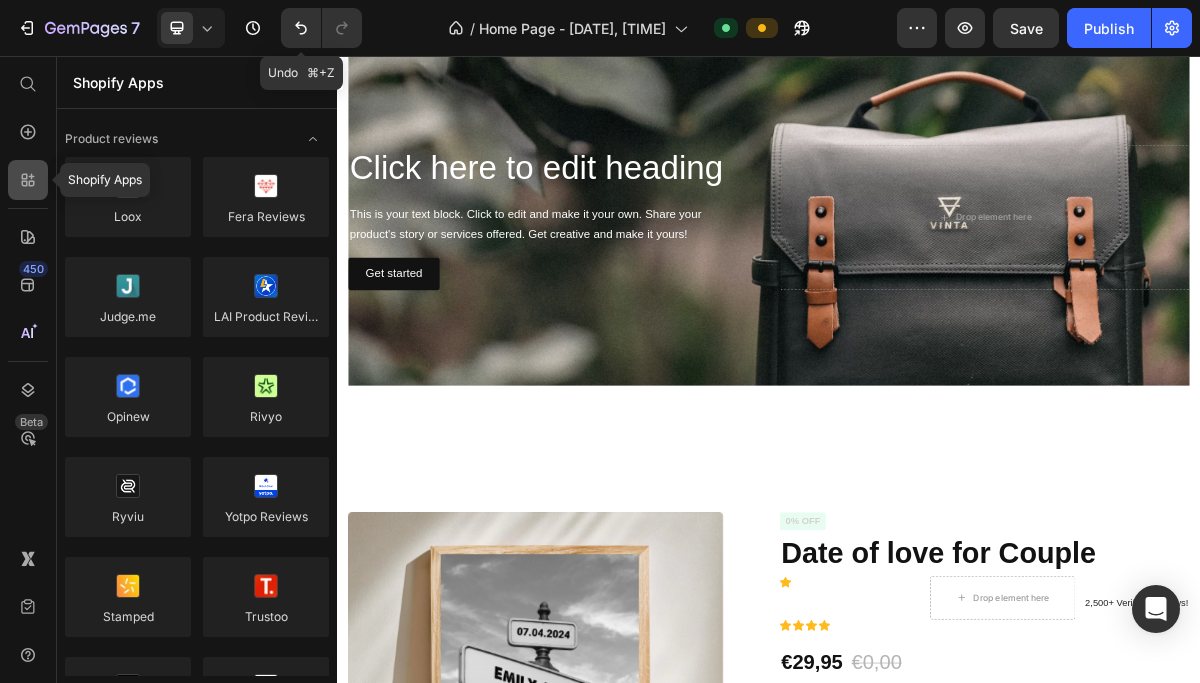 scroll, scrollTop: 3784, scrollLeft: 0, axis: vertical 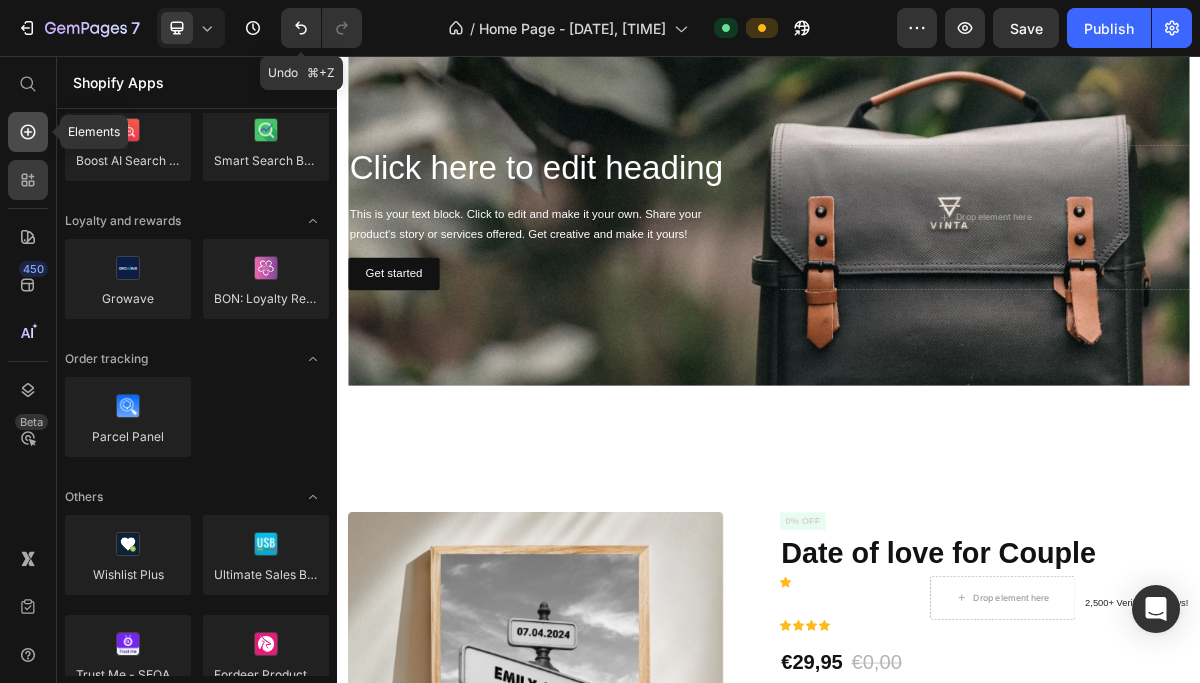 click 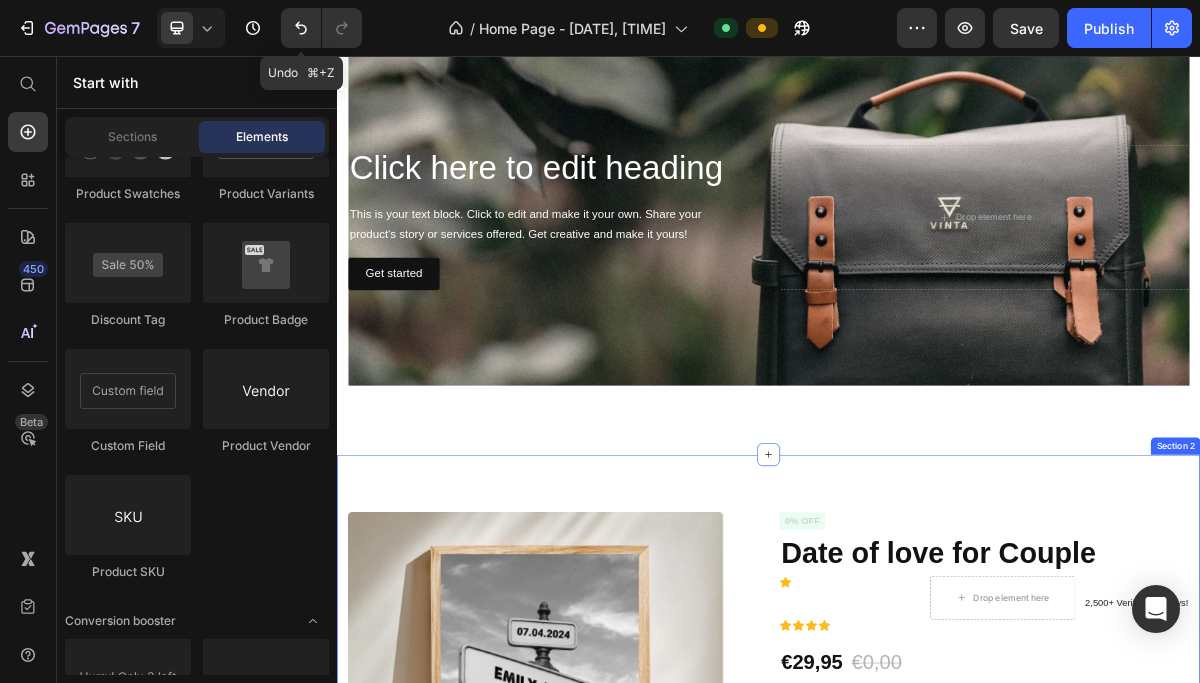 click on "Product Images
Material
Shipping
Care instruction Accordion Icon Icon Icon Icon Icon Icon List 2,500+ Verified Reviews! Text Block Row 0% off Product Badge Date of love for Couple Product Title Icon
Drop element here Row Icon Icon Icon Icon Icon List 2,500+ Verified Reviews! Text Block Row €29,95 Product Price €0,00 Product Price 0% off Product Badge Row Premium Matte Paper Poster  - ver / Default / A4 21x29.7 cm - €29,95  Premium Matte Paper Poster  - ver / Default / 30x40 cm - €35,95  Premium Matte Paper Poster  - ver / Default / 50x70 cm - €39,95  Premium Matte Paper Poster  - ver / Default / 70x100 cm - €45,95  Product Variants & Swatches Premium Matte Paper Poster  - ver Premium Matte Paper Poster  - ver Premium Matte Paper Poster  - ver Default A4 21x29.7 cm 30x40 cm 50x70 cm 70x100 cm Product Variants & Swatches 1 Product Quantity Row Add to cart Add to Cart Row
Icon
Drop element here Row
Row" at bounding box center (937, 1056) 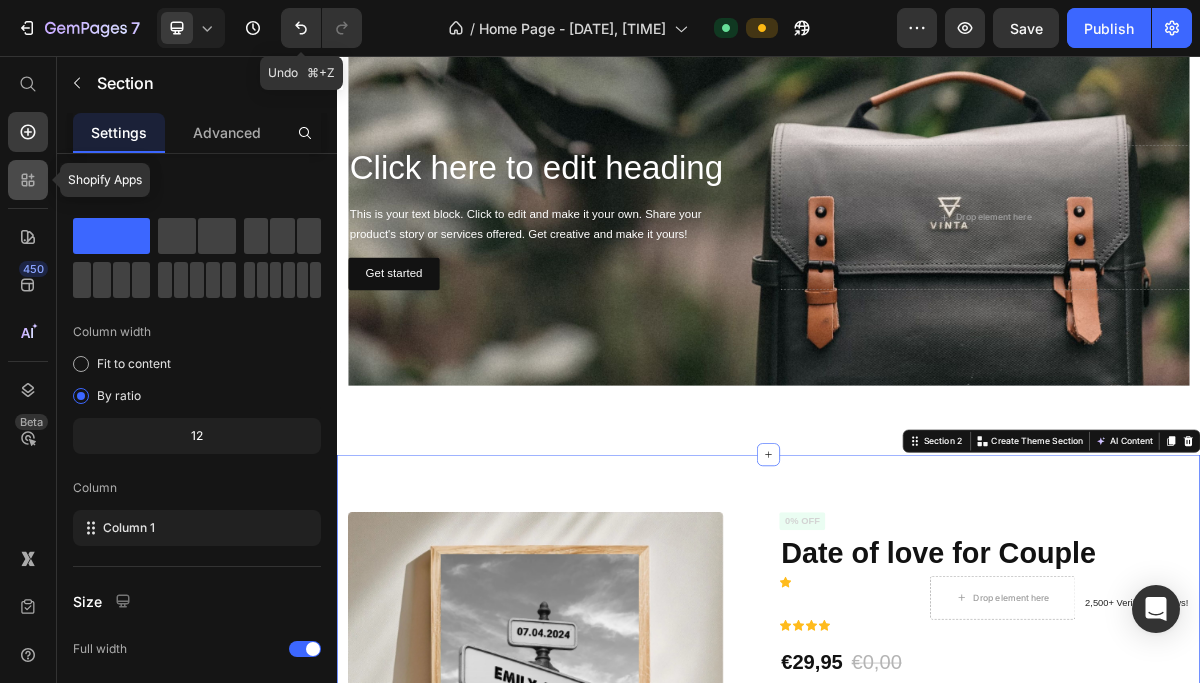 click 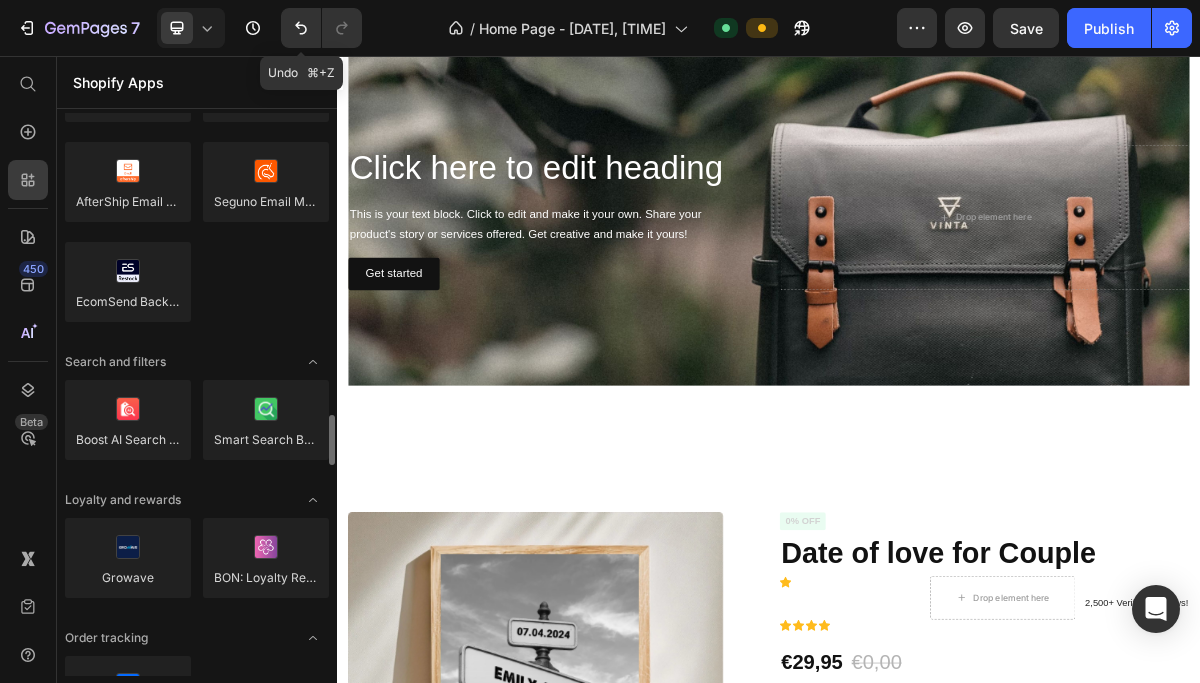 scroll, scrollTop: 3496, scrollLeft: 0, axis: vertical 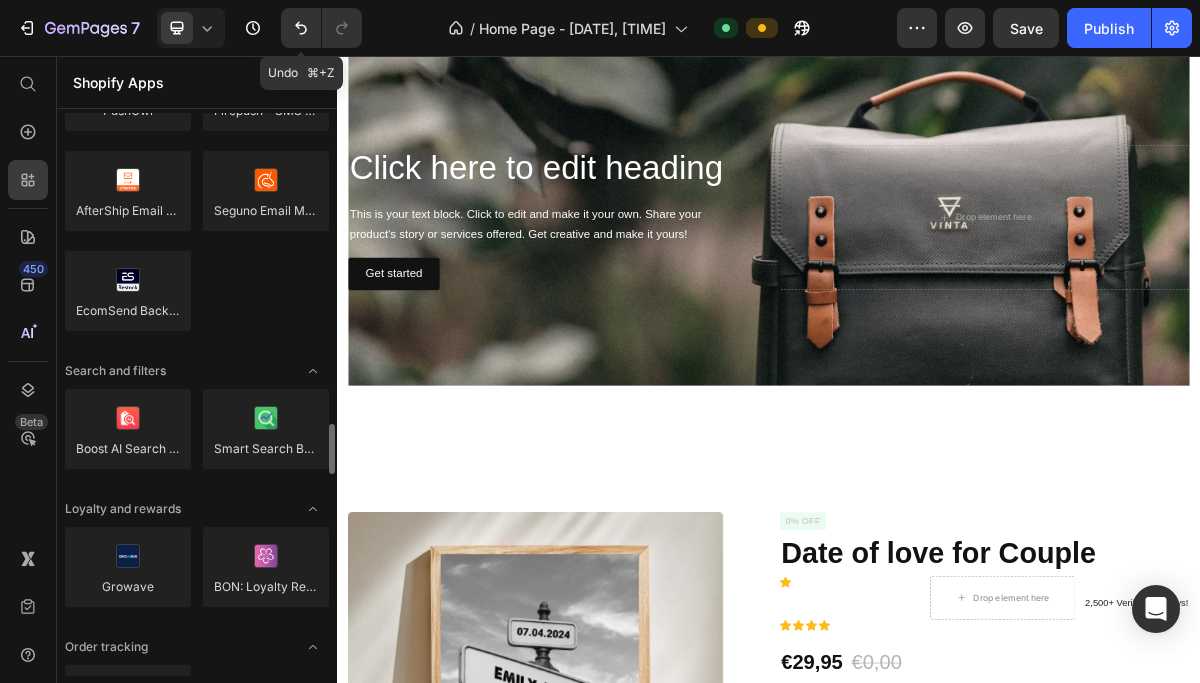 click on "Shopify Apps" at bounding box center (197, 82) 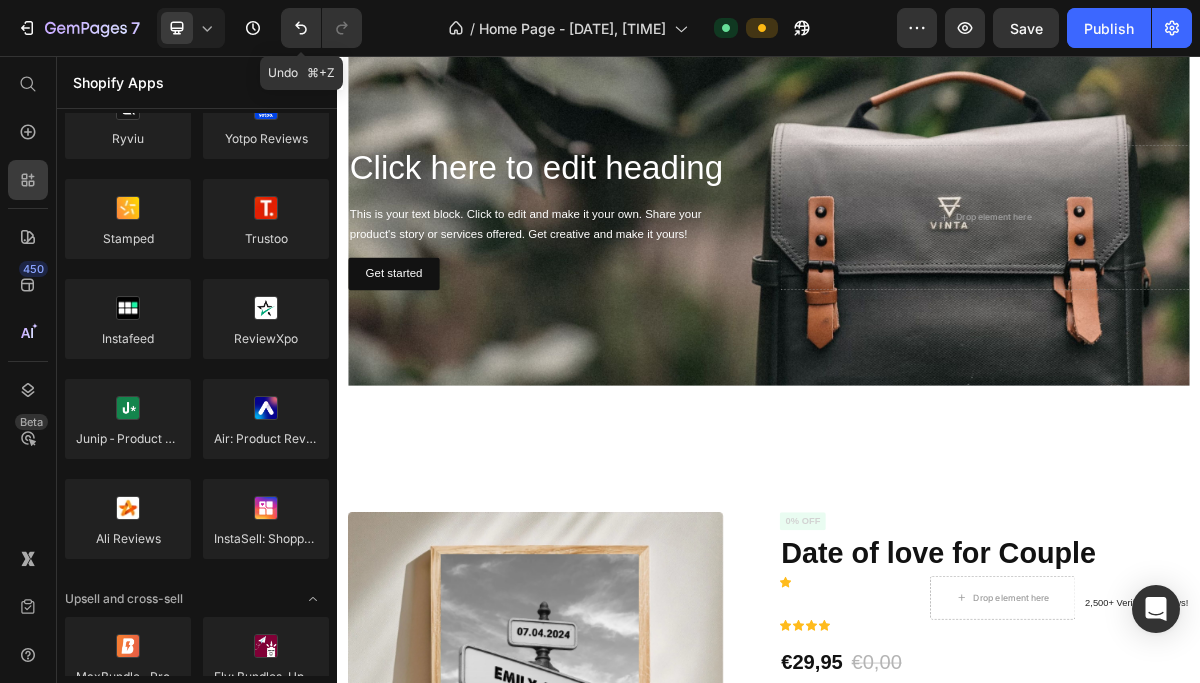 scroll, scrollTop: 0, scrollLeft: 0, axis: both 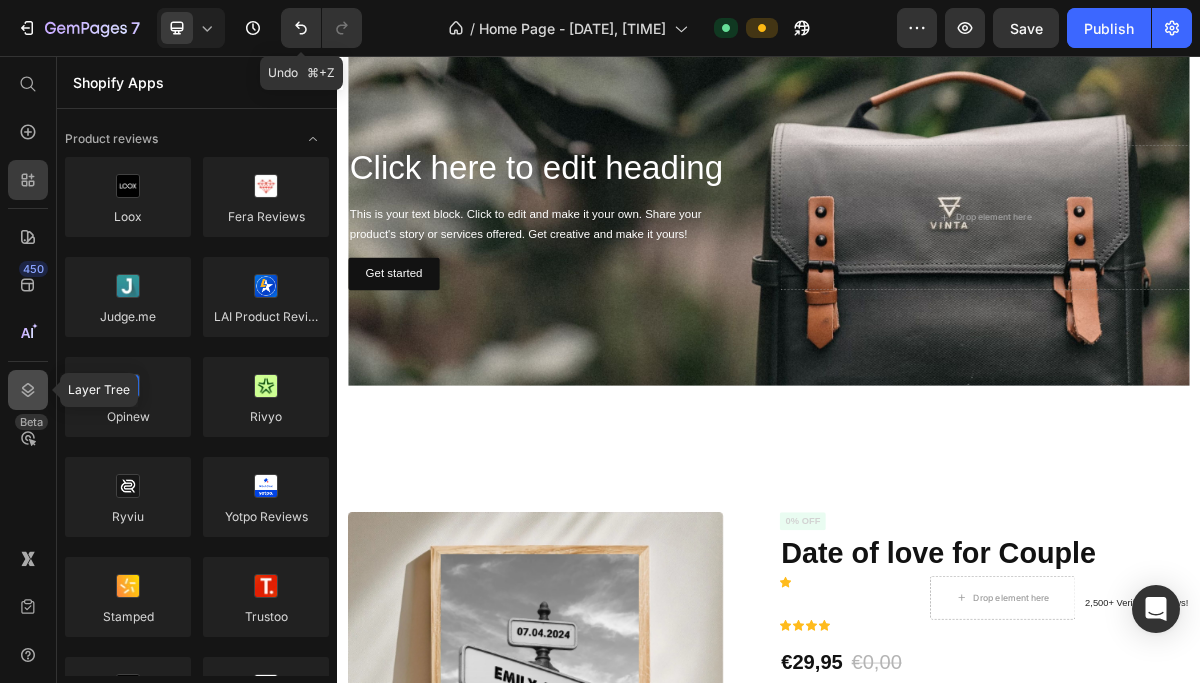 click 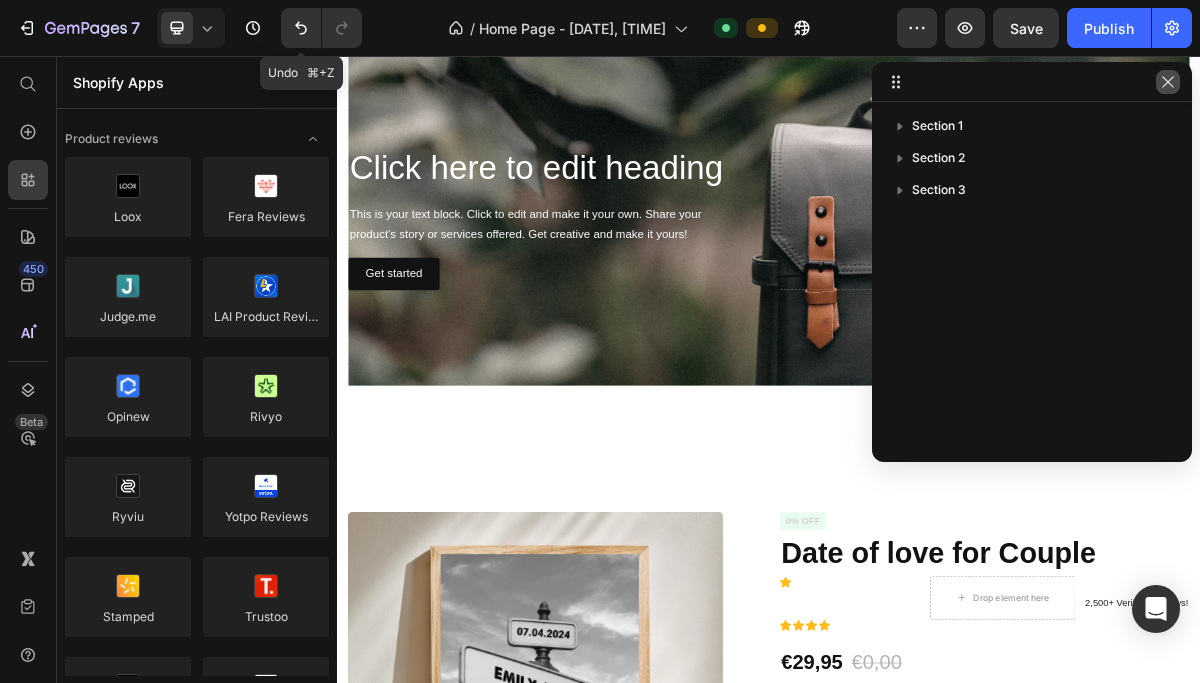 click 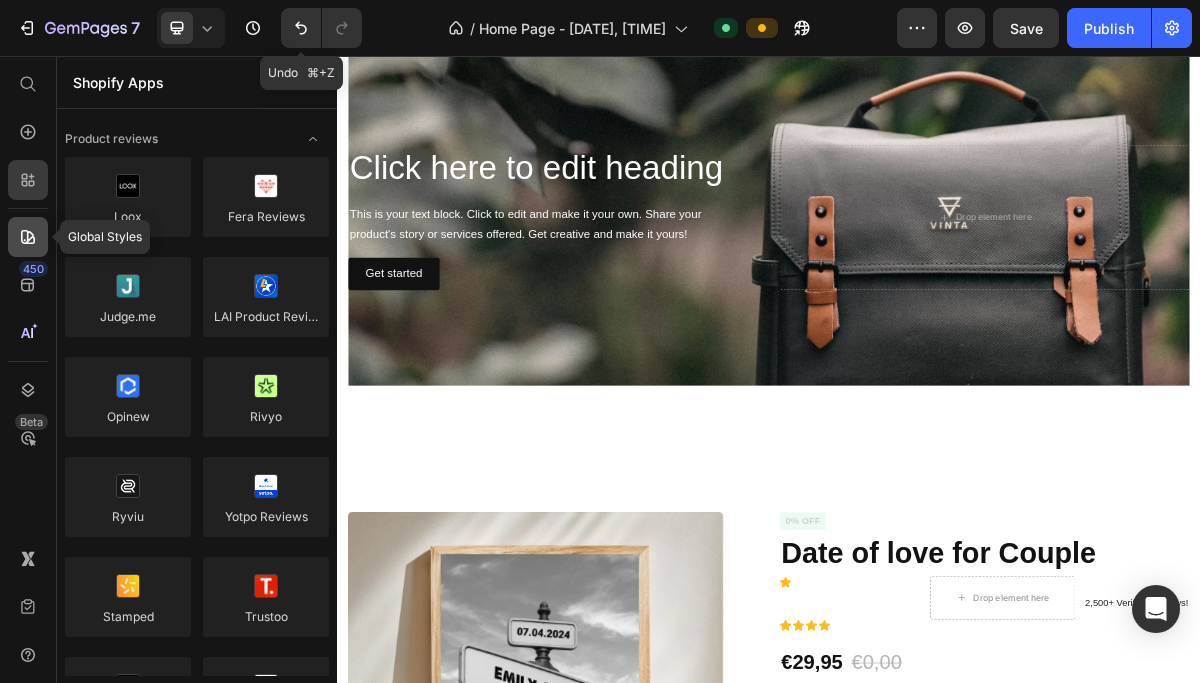 click 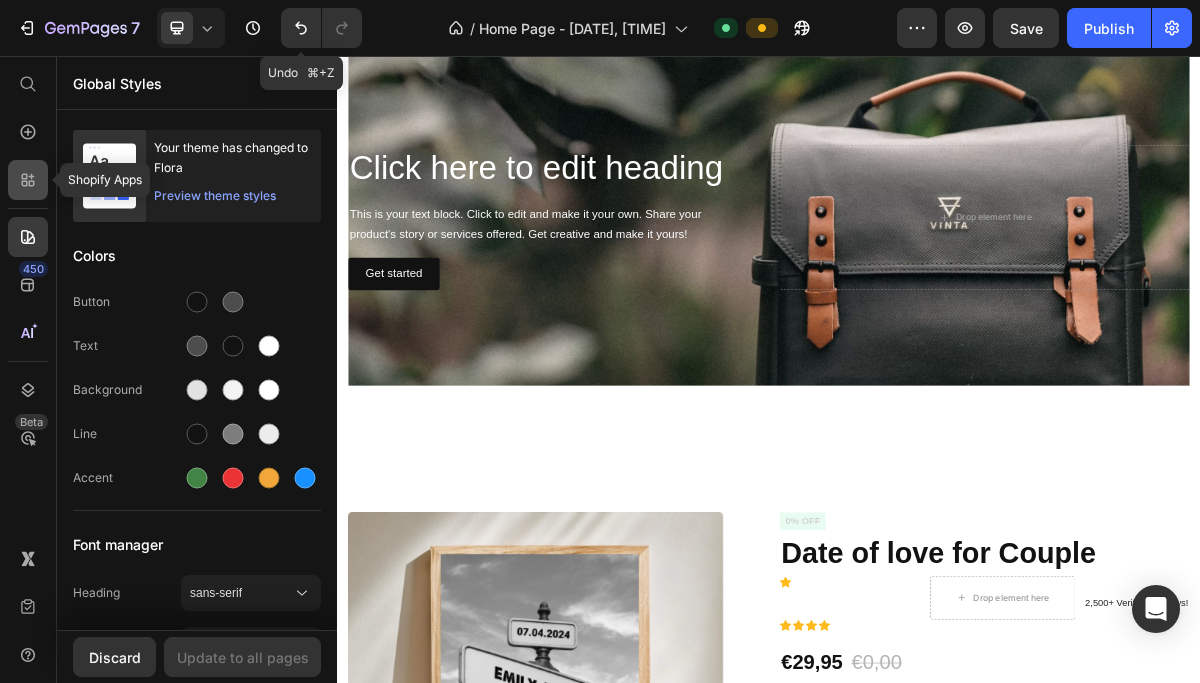 click 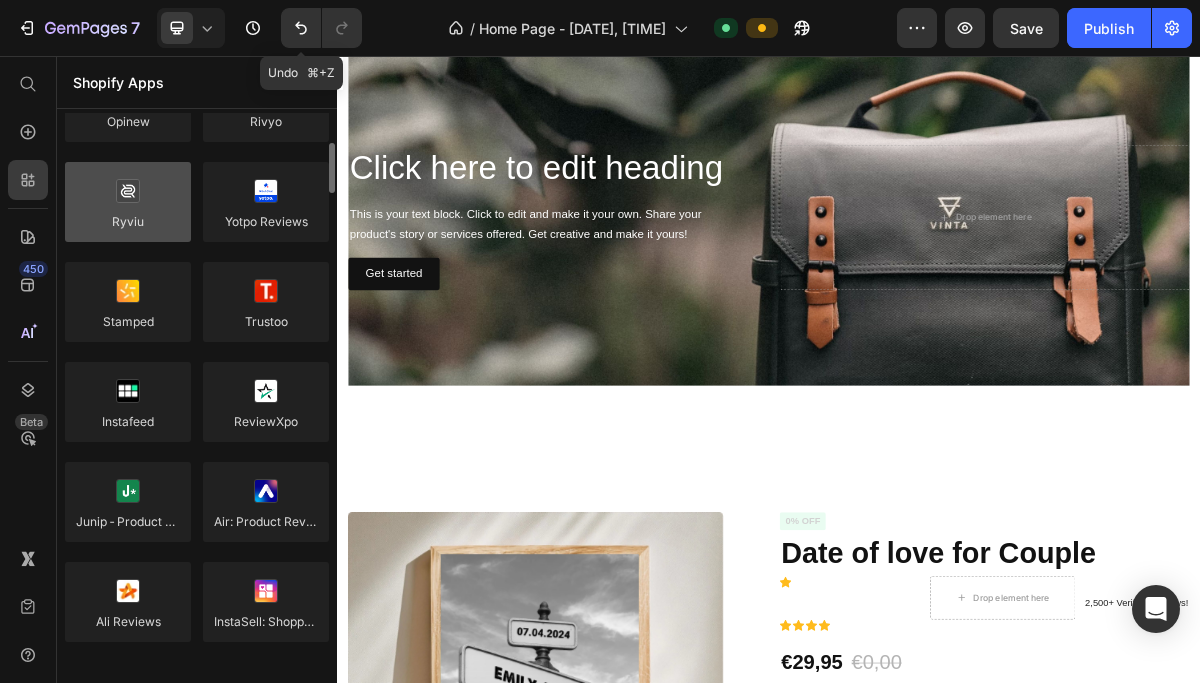scroll, scrollTop: 299, scrollLeft: 0, axis: vertical 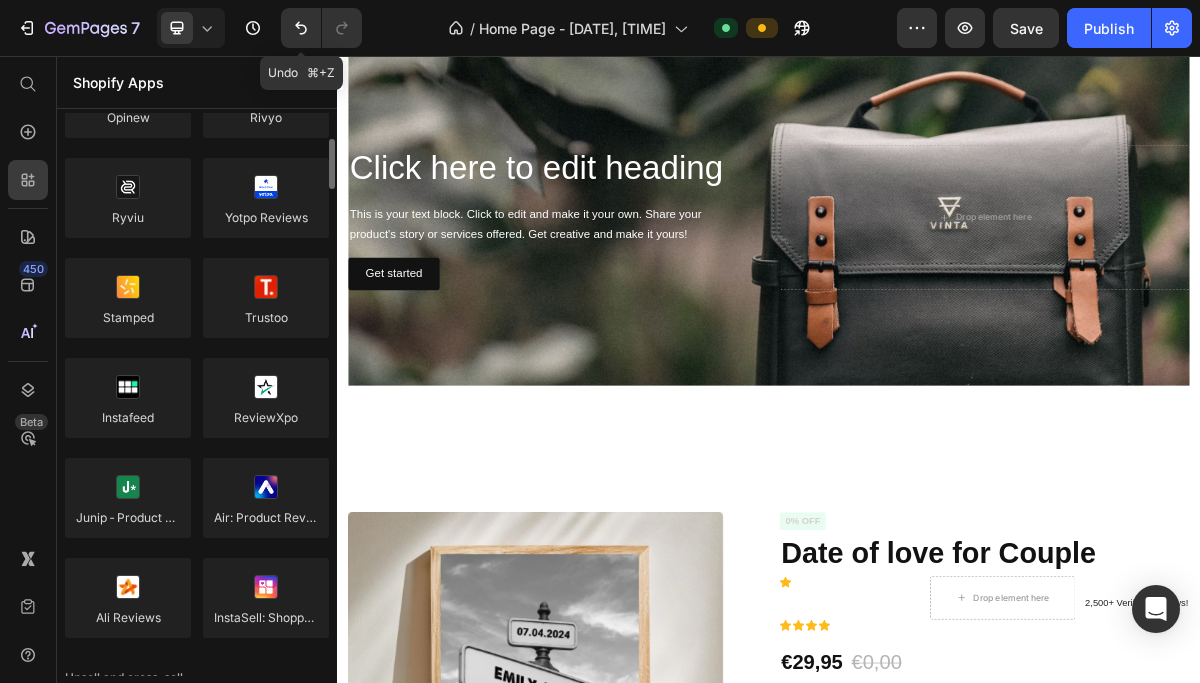 click on "Shopify Apps" at bounding box center [197, 82] 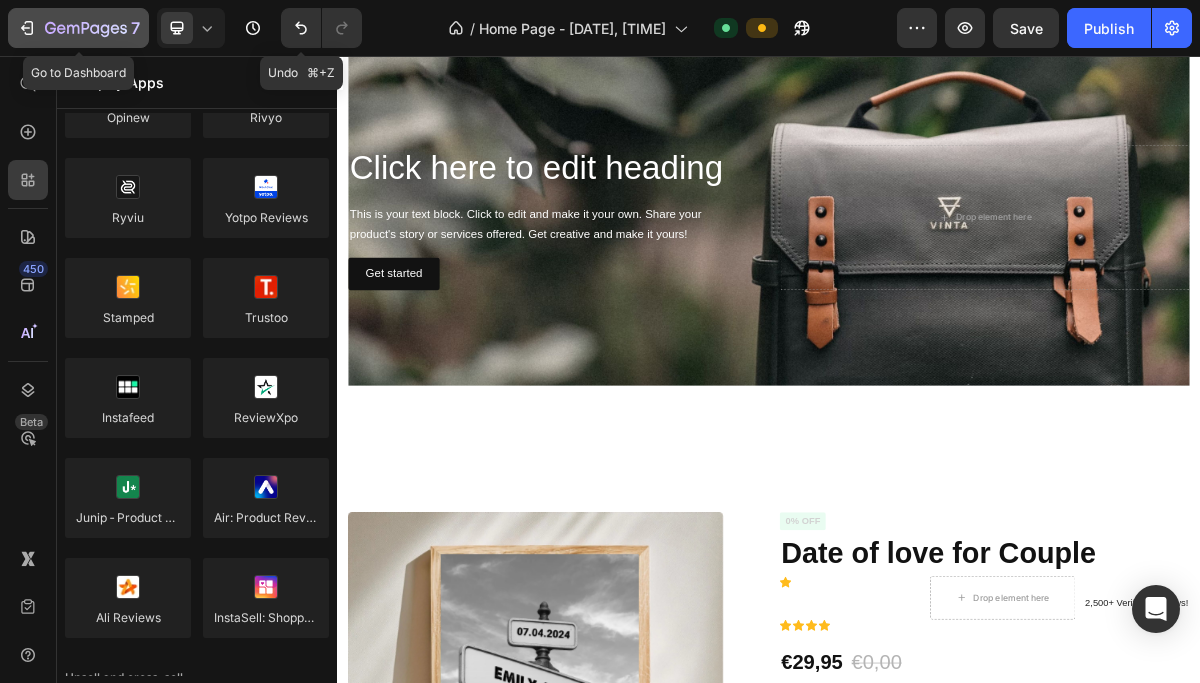 click 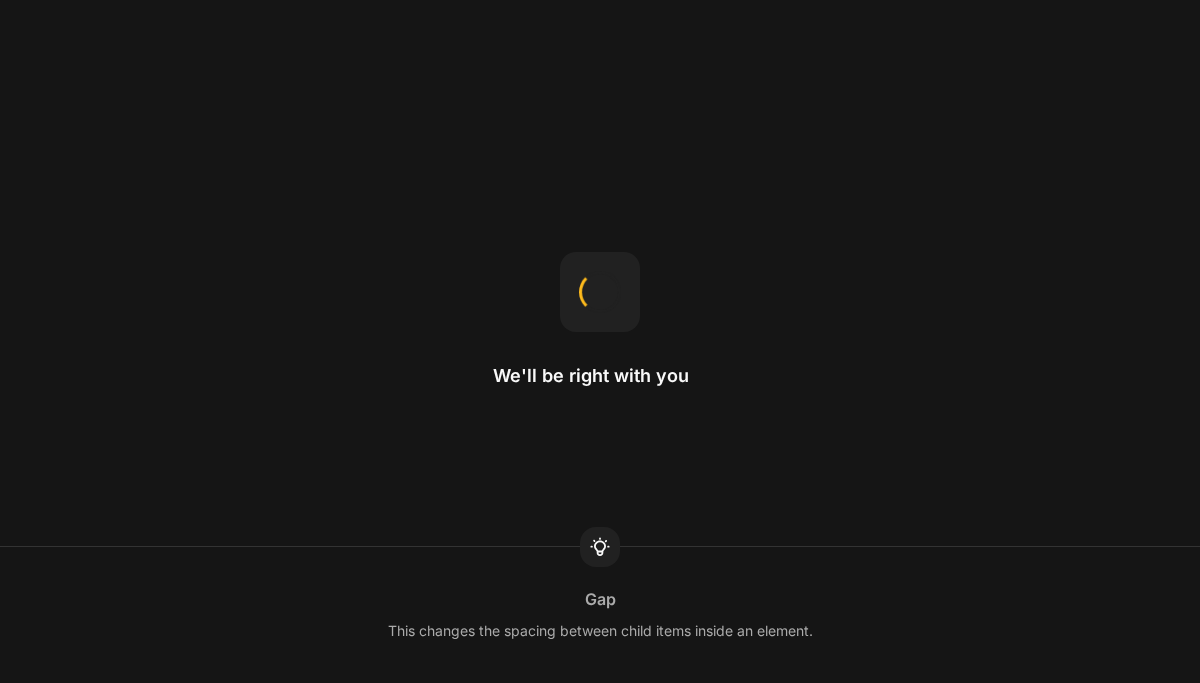 scroll, scrollTop: 0, scrollLeft: 0, axis: both 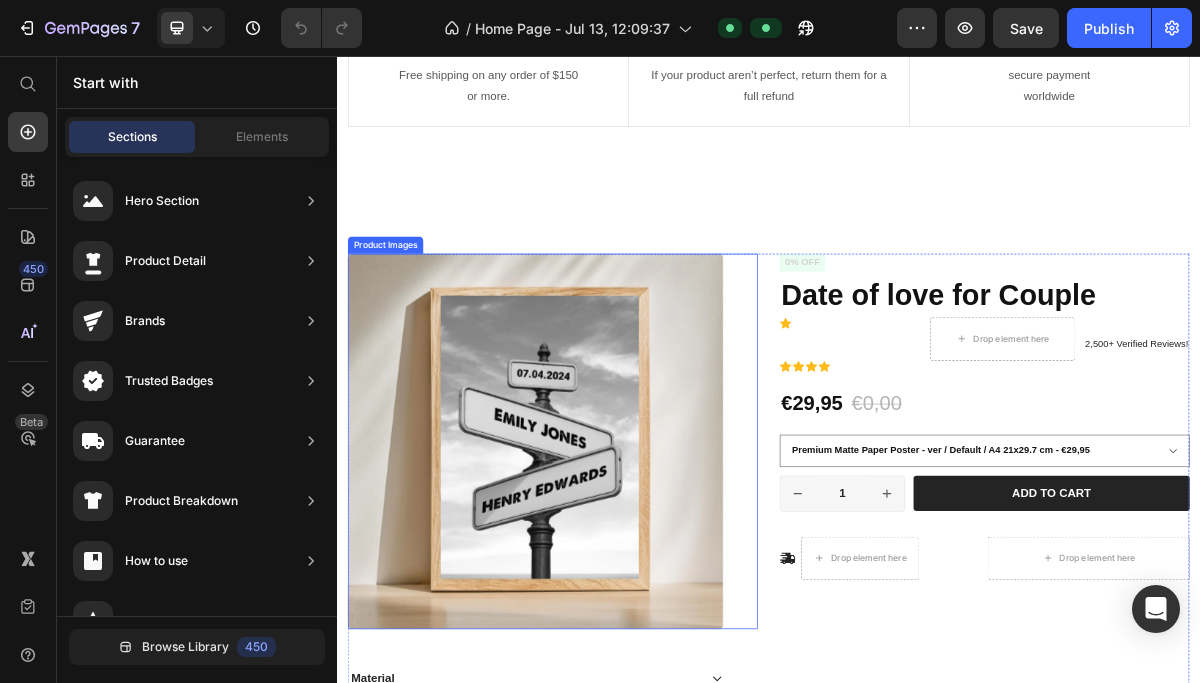 click at bounding box center (613, 591) 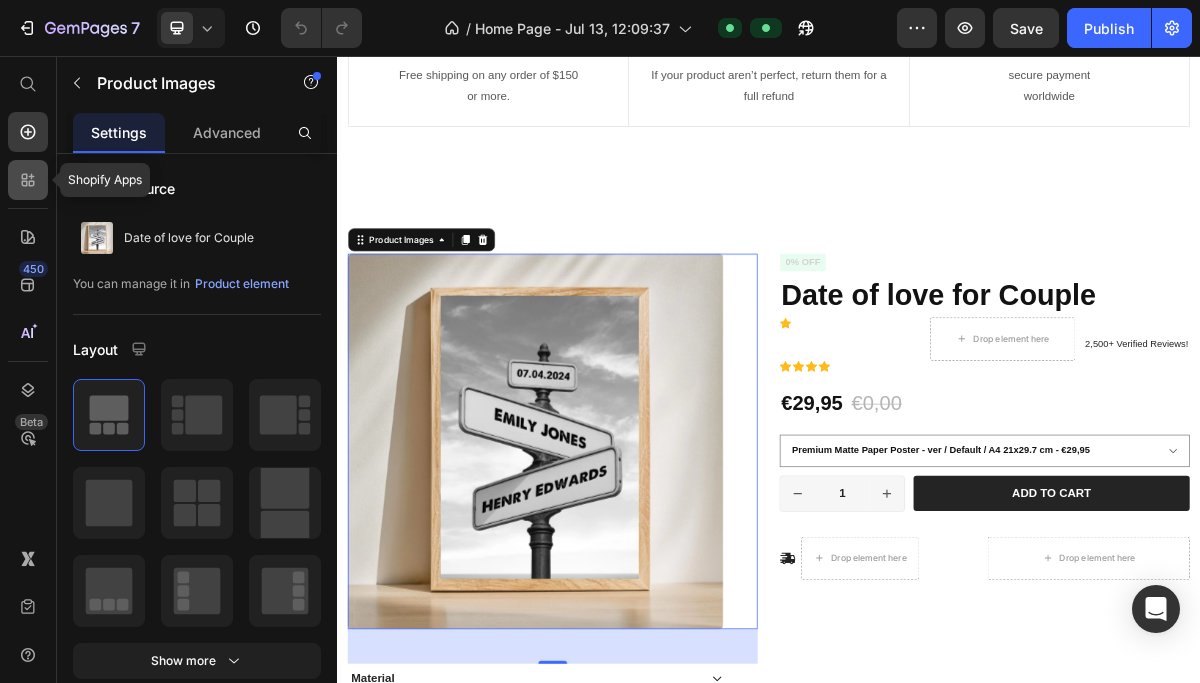 click 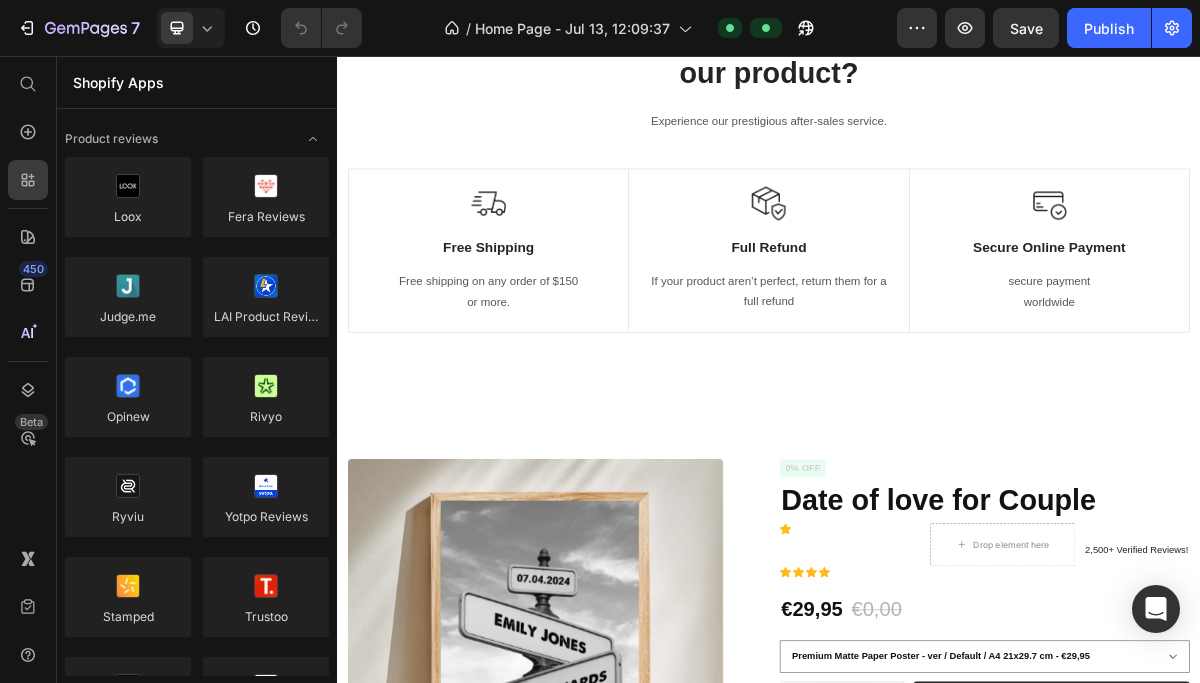 scroll, scrollTop: 243, scrollLeft: 0, axis: vertical 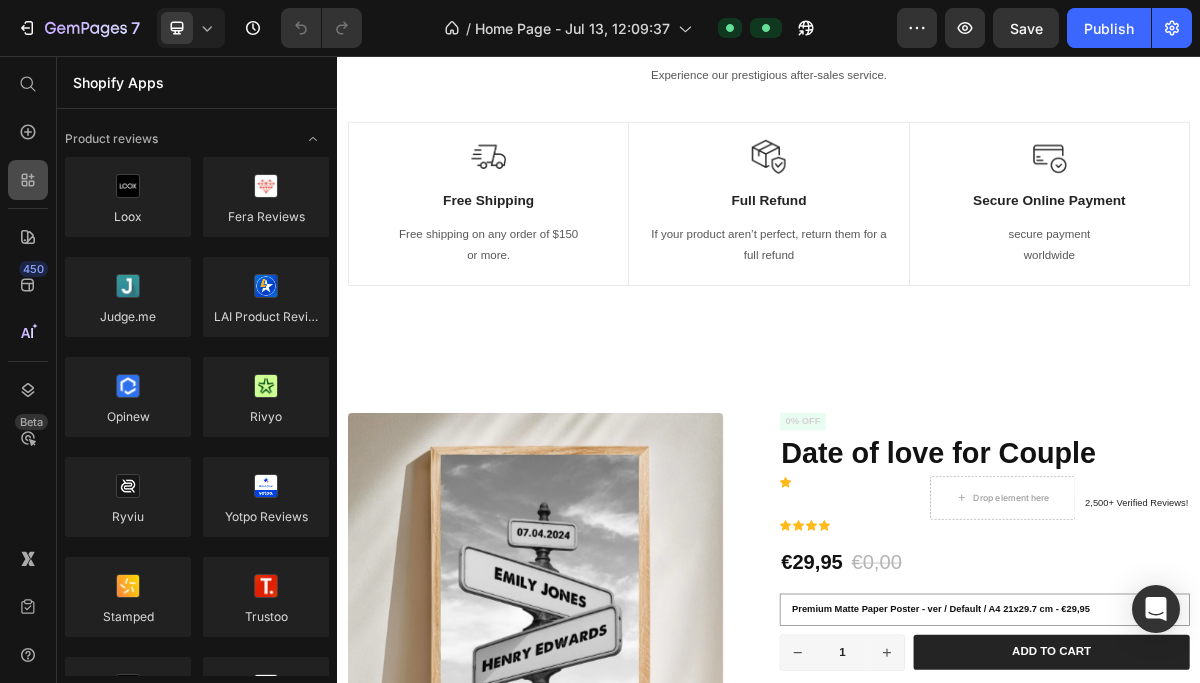 click 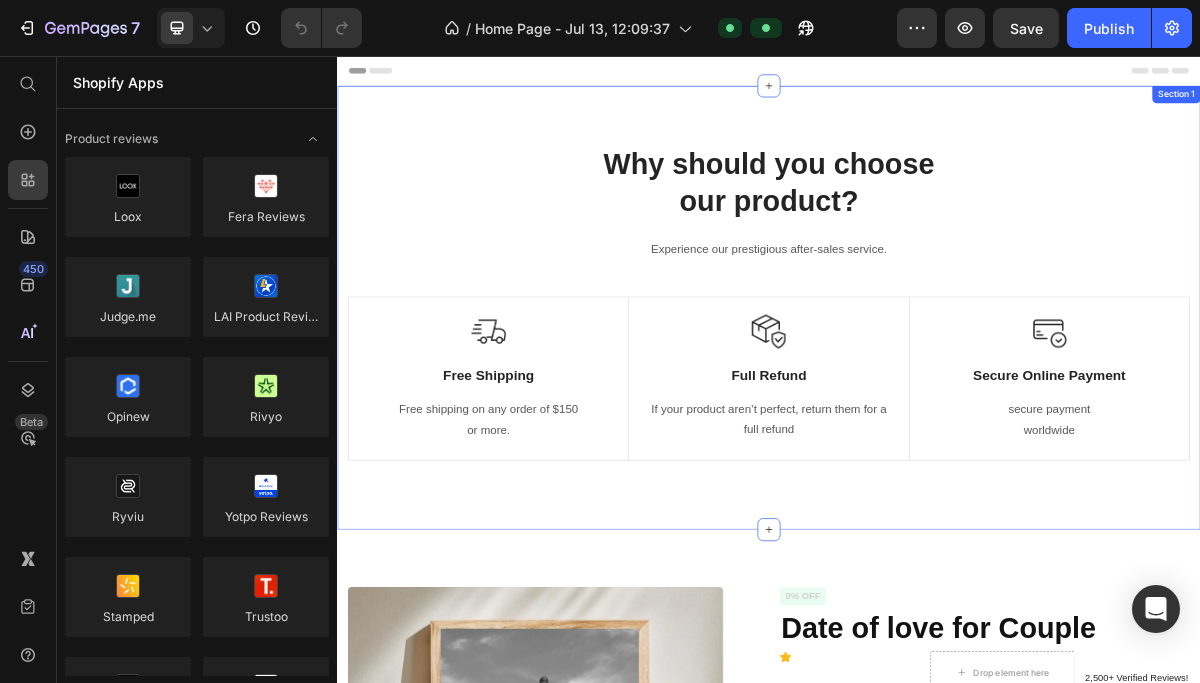 scroll, scrollTop: 192, scrollLeft: 0, axis: vertical 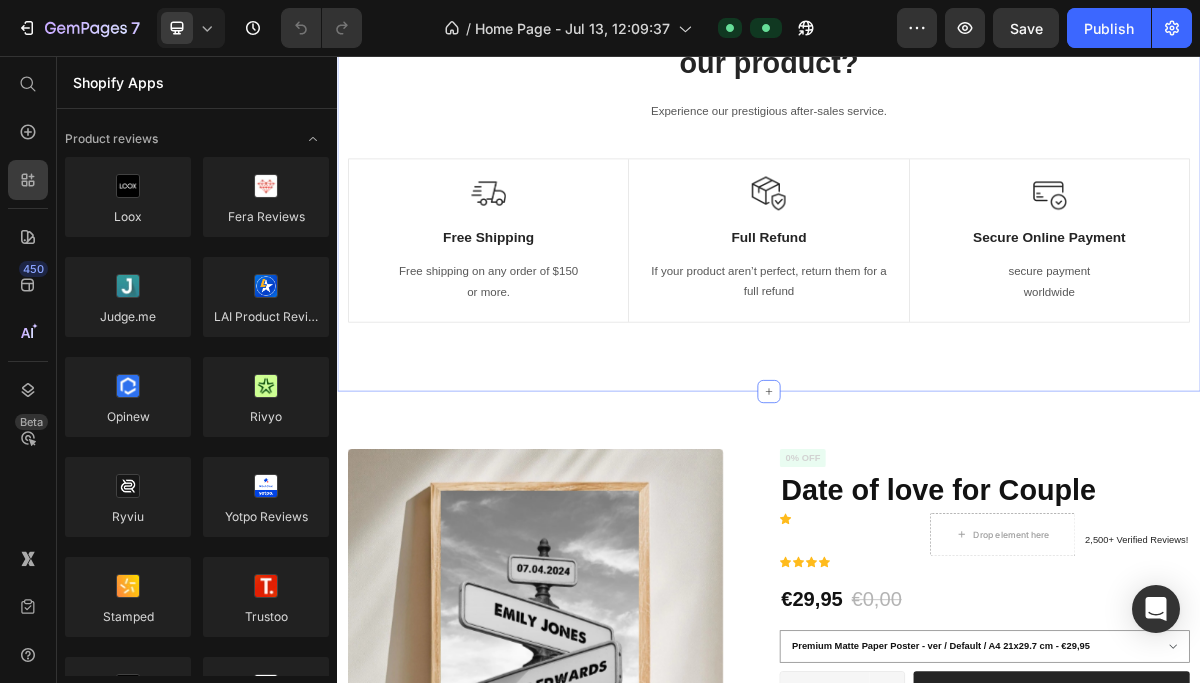 click at bounding box center [613, 863] 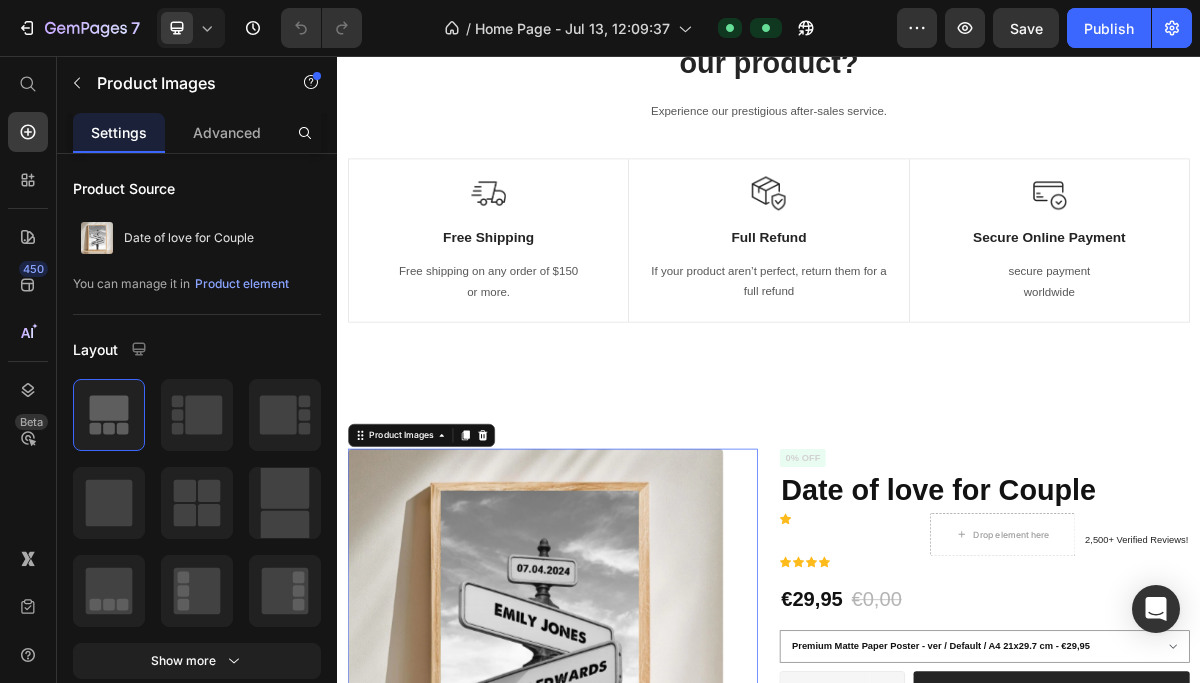 scroll, scrollTop: 299, scrollLeft: 0, axis: vertical 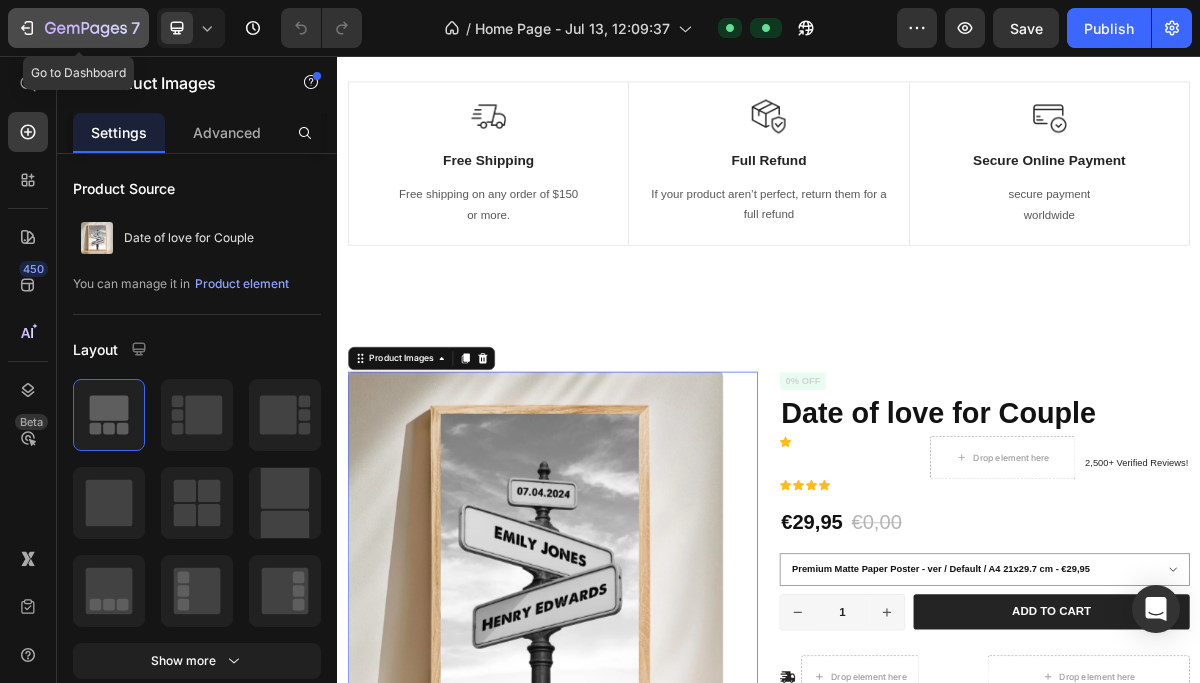 click 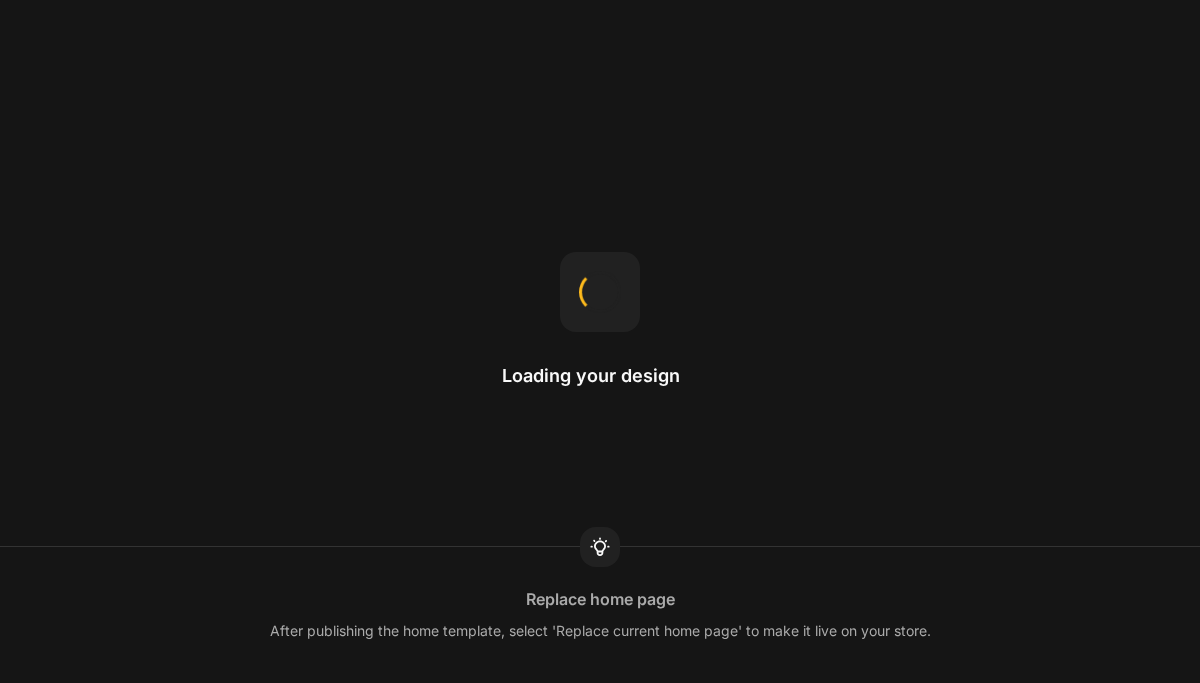 scroll, scrollTop: 0, scrollLeft: 0, axis: both 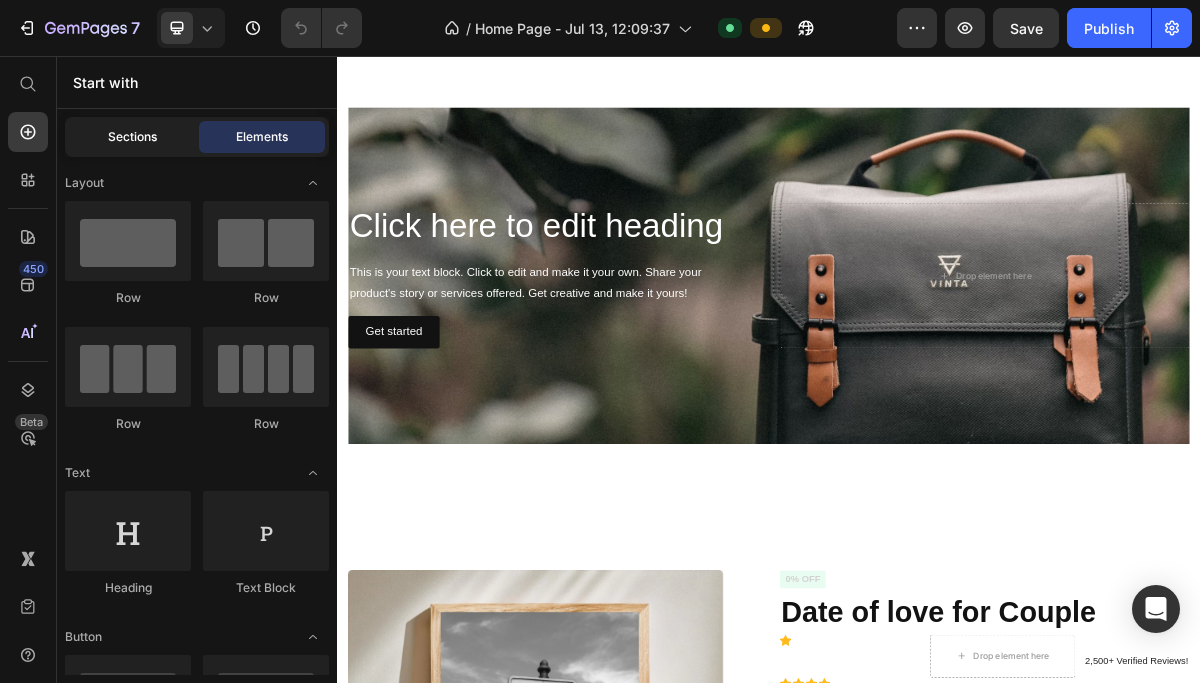 click on "Sections" at bounding box center [132, 137] 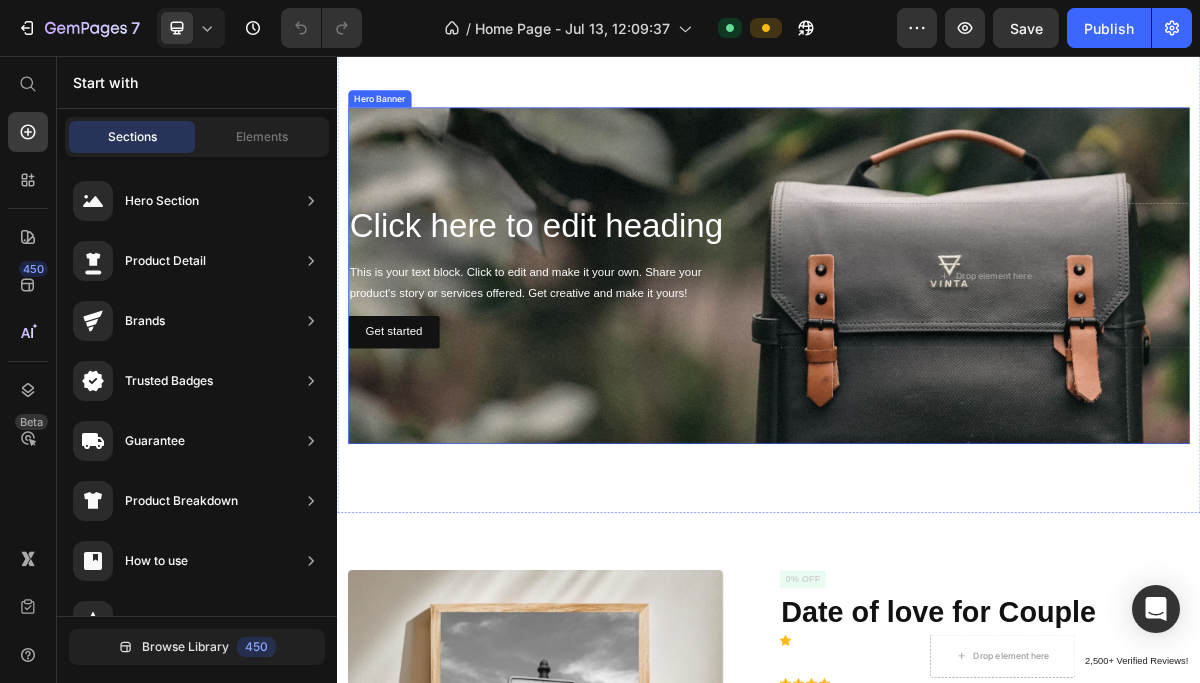 click on "Get started Button" at bounding box center (636, 439) 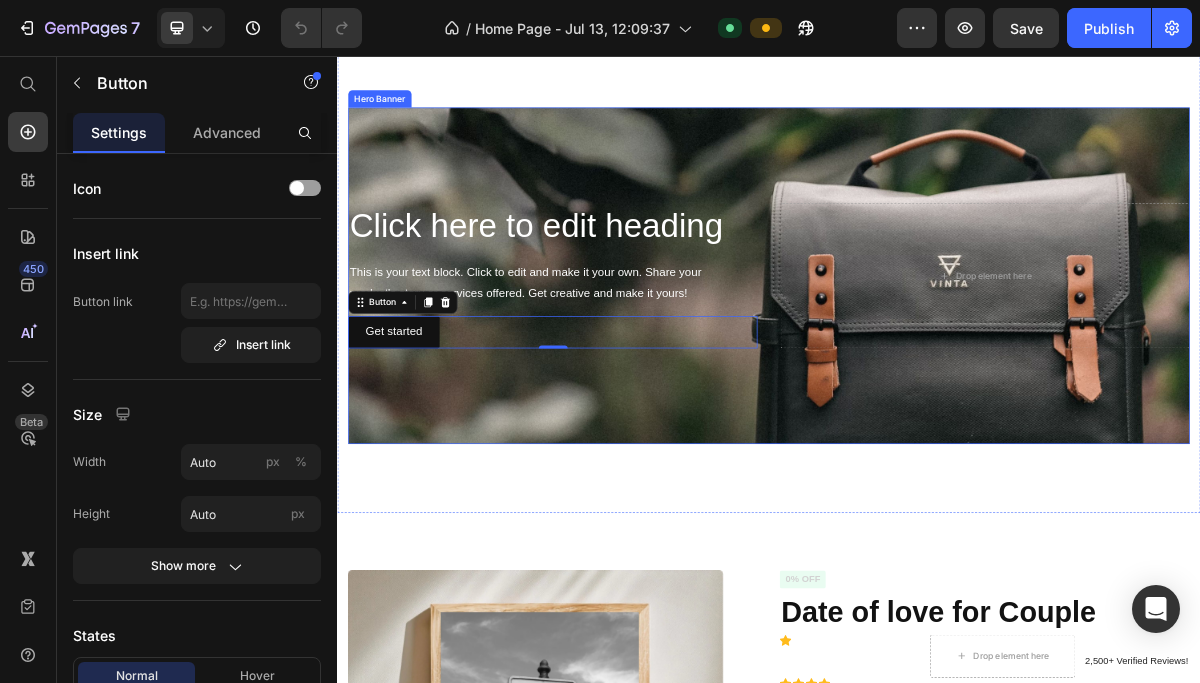 click at bounding box center (937, 361) 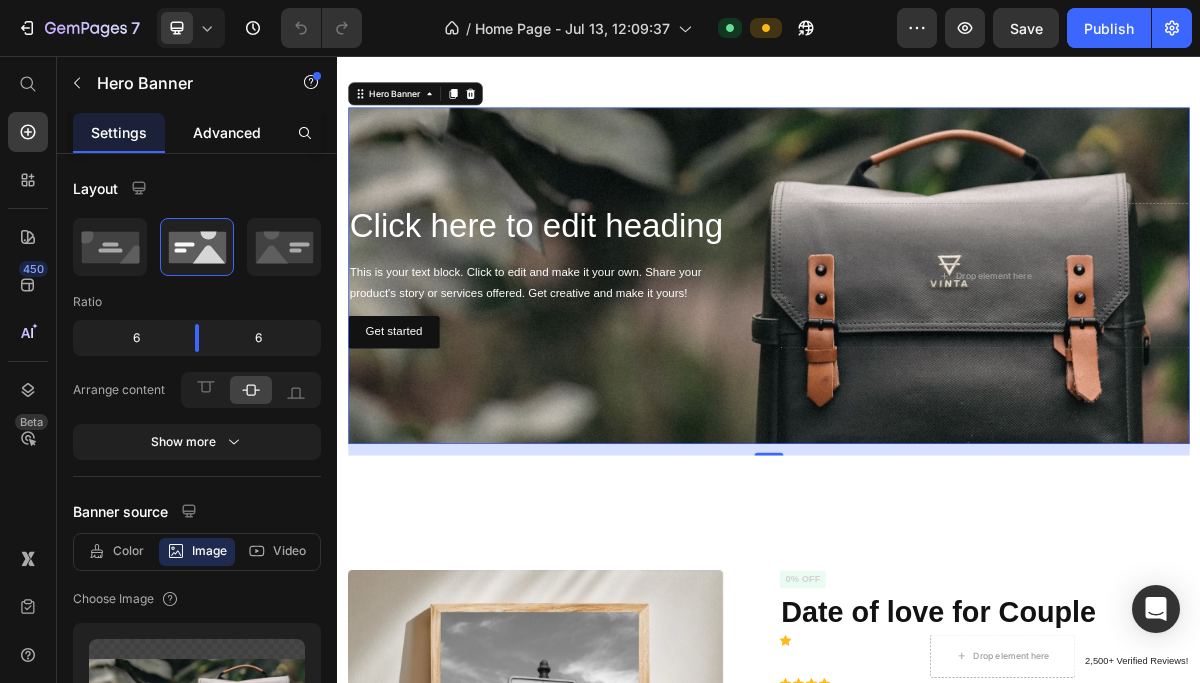 click on "Advanced" at bounding box center (227, 132) 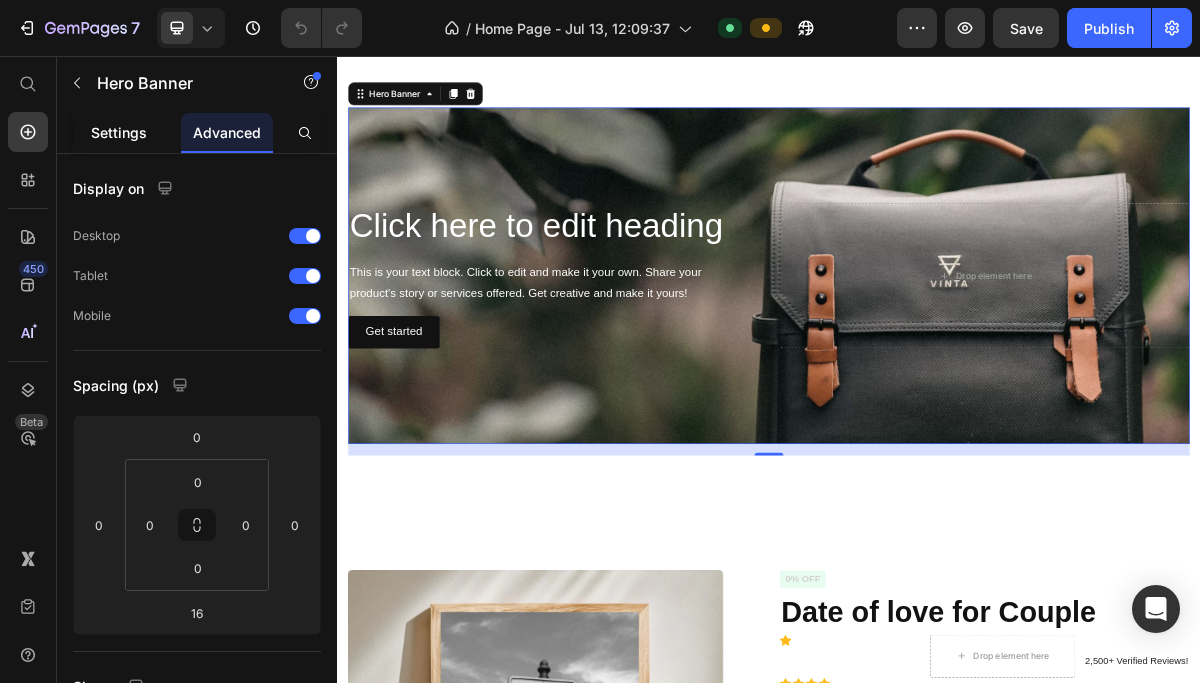 click on "Settings" at bounding box center (119, 132) 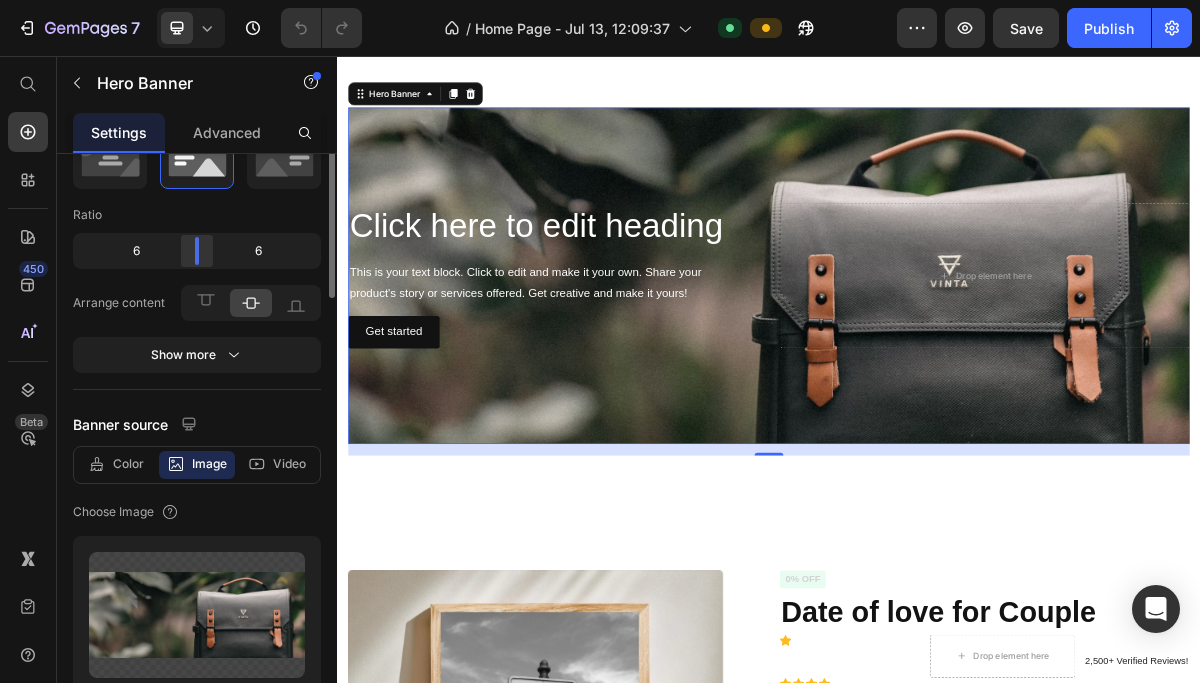 scroll, scrollTop: 0, scrollLeft: 0, axis: both 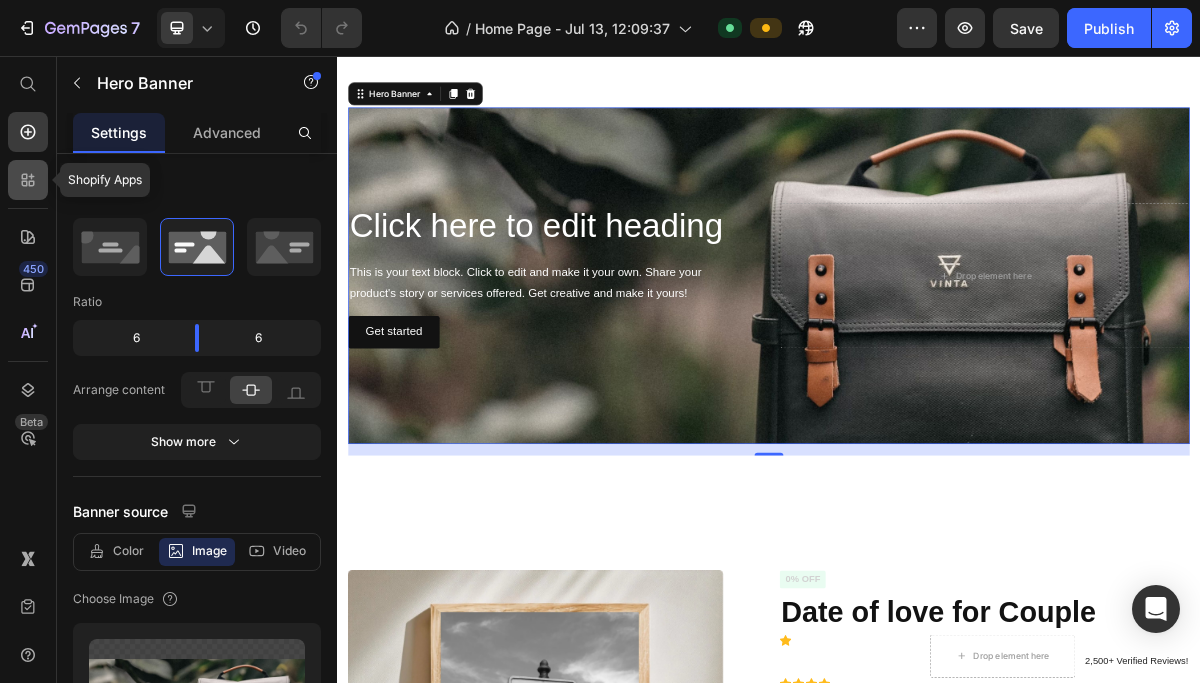 click 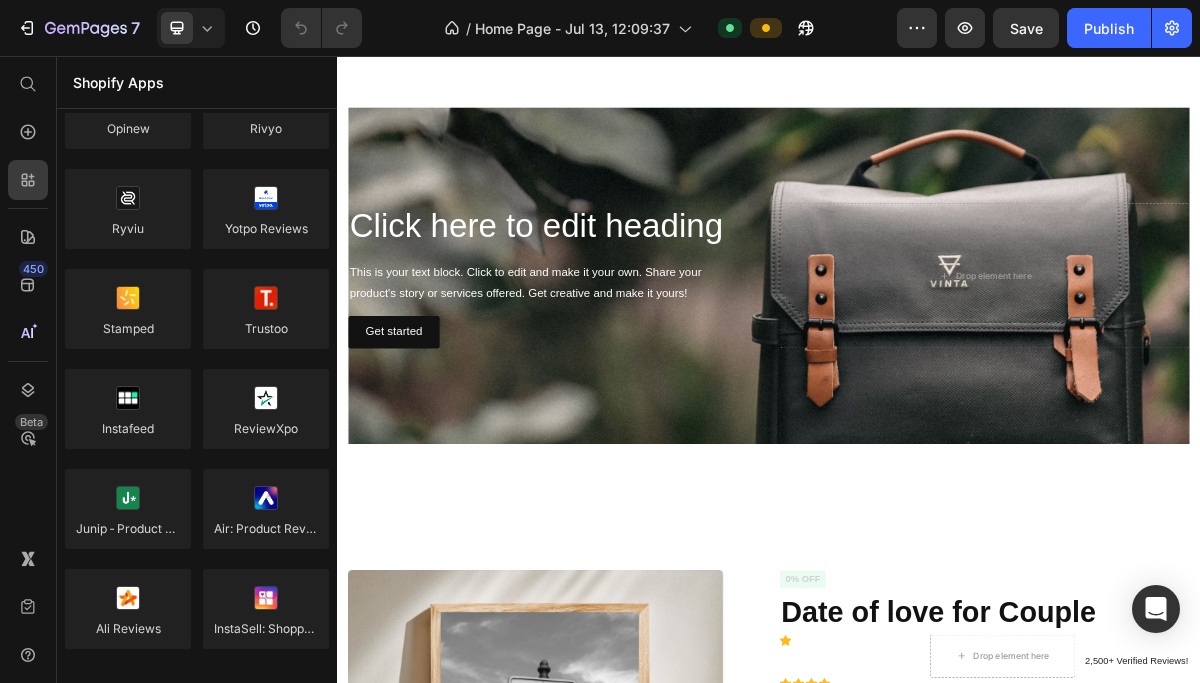 scroll, scrollTop: 0, scrollLeft: 0, axis: both 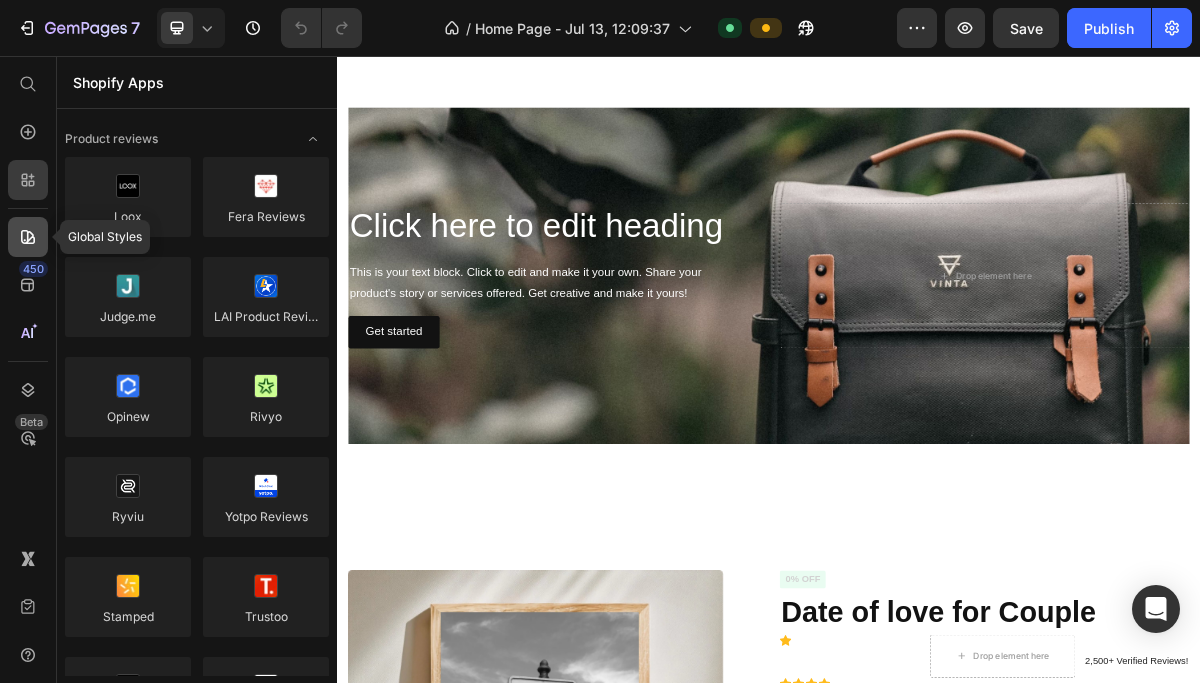 click 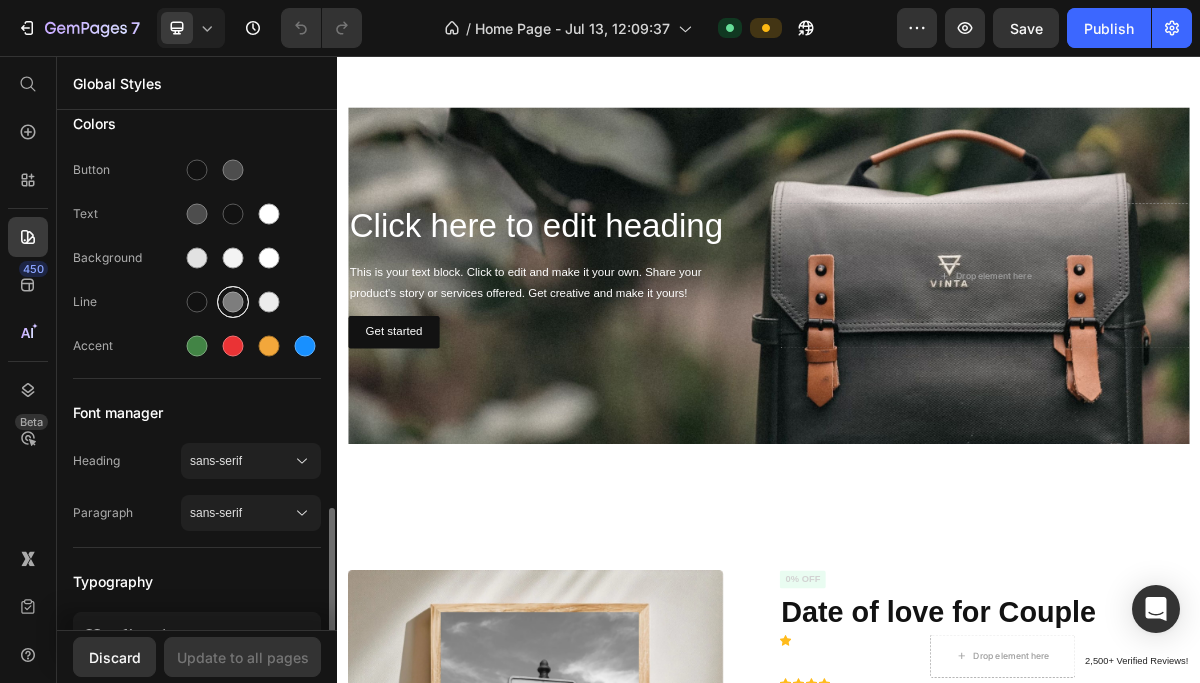 scroll, scrollTop: 0, scrollLeft: 0, axis: both 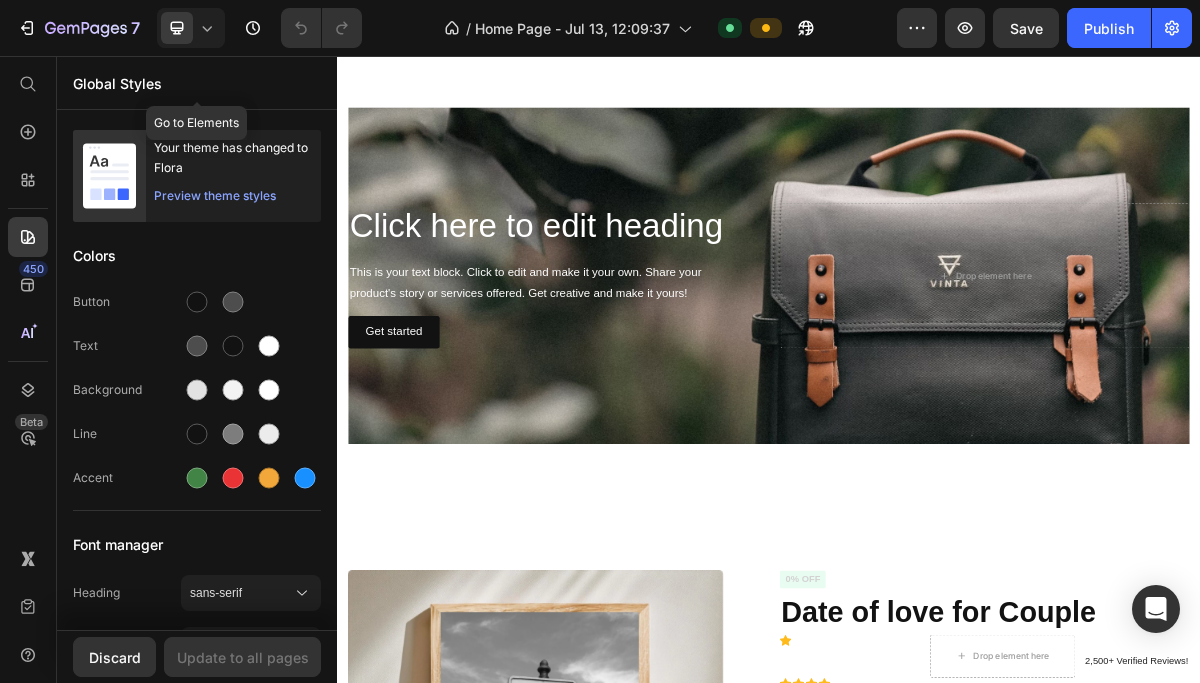 click on "Global Styles" at bounding box center (197, 83) 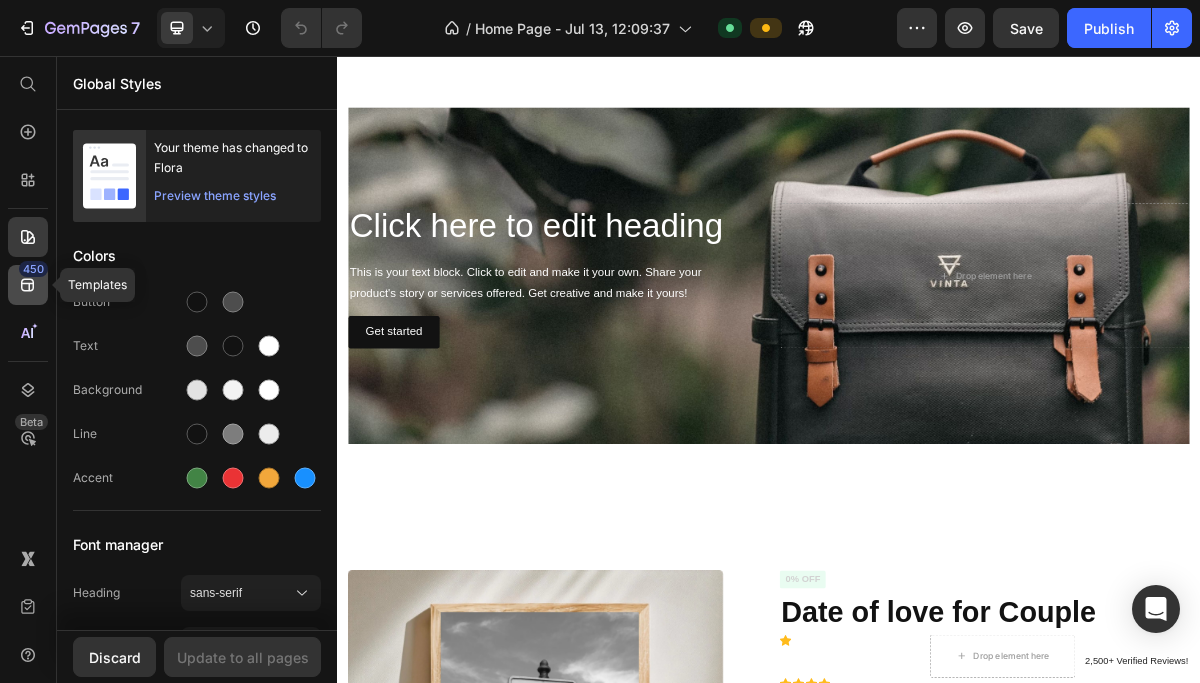 click 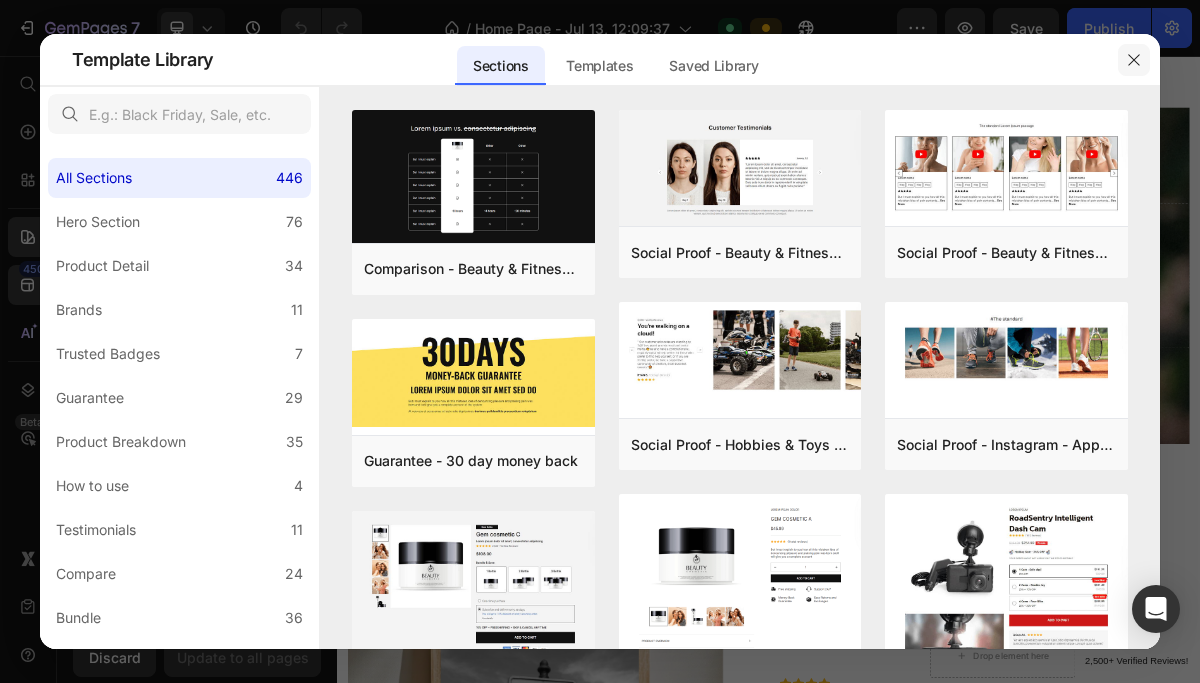 click 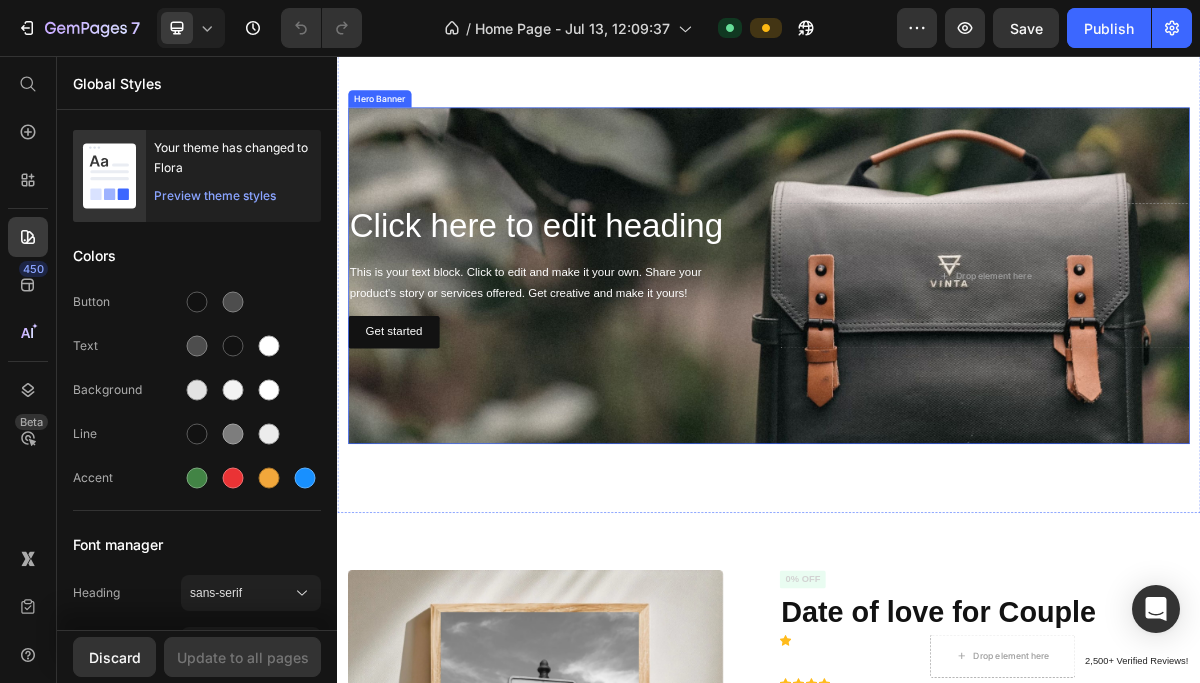 click at bounding box center [937, 361] 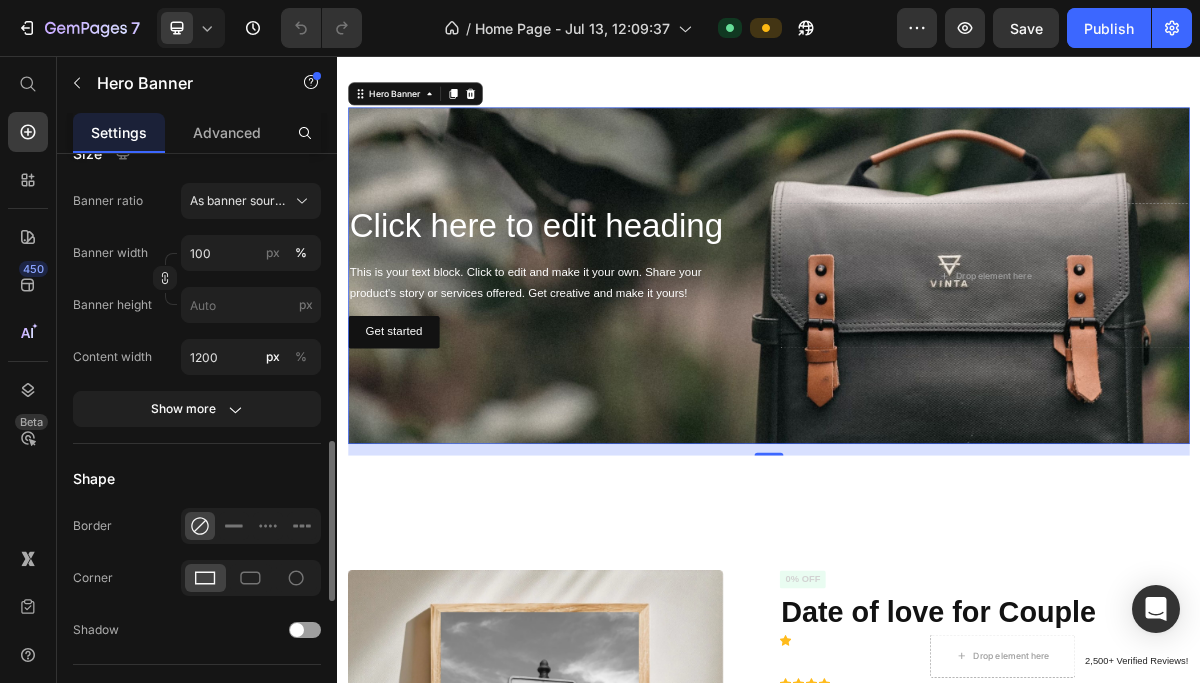 scroll, scrollTop: 1031, scrollLeft: 0, axis: vertical 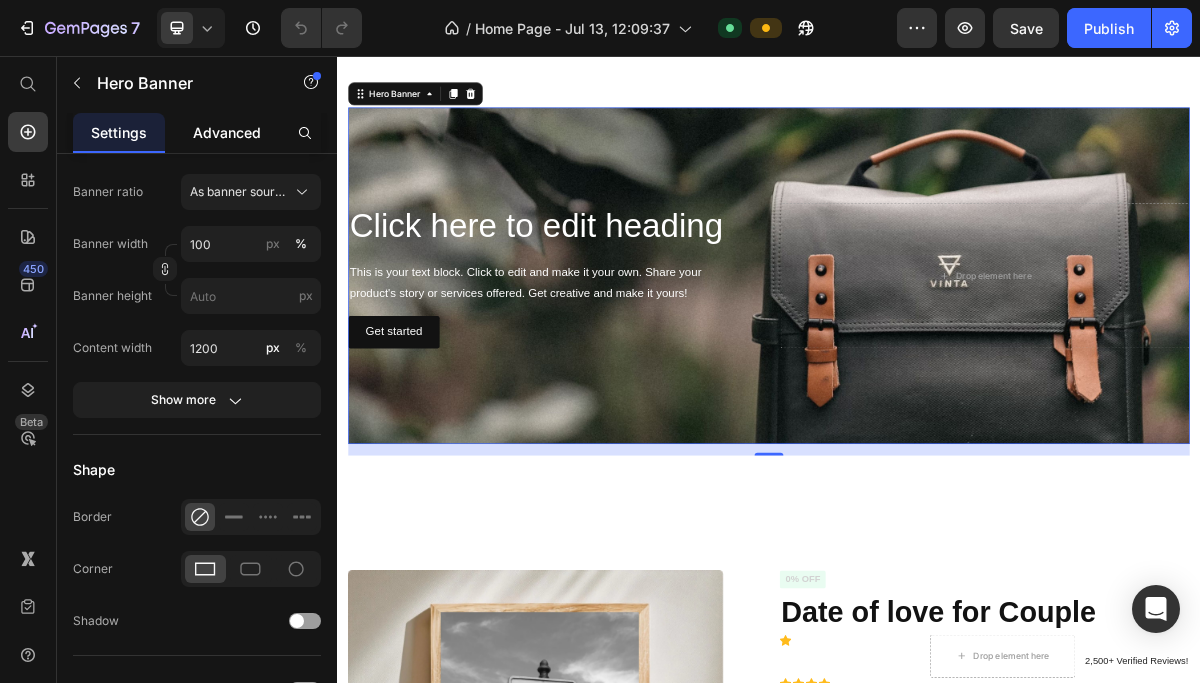 click on "Advanced" at bounding box center (227, 132) 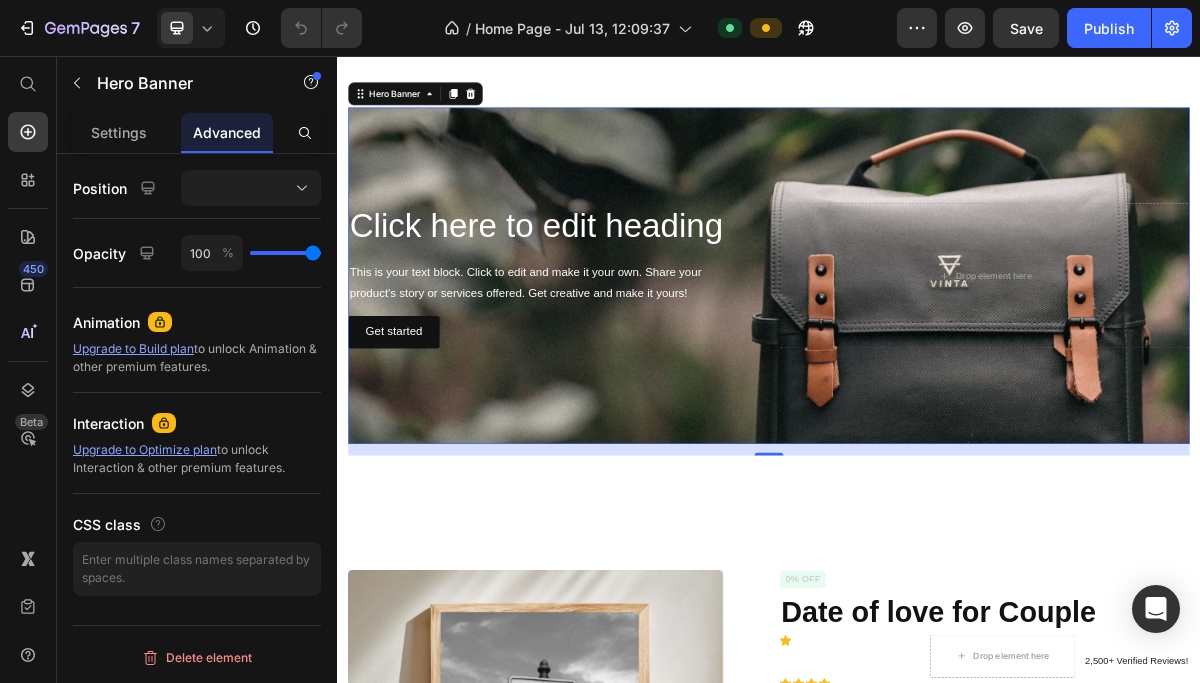 scroll, scrollTop: 0, scrollLeft: 0, axis: both 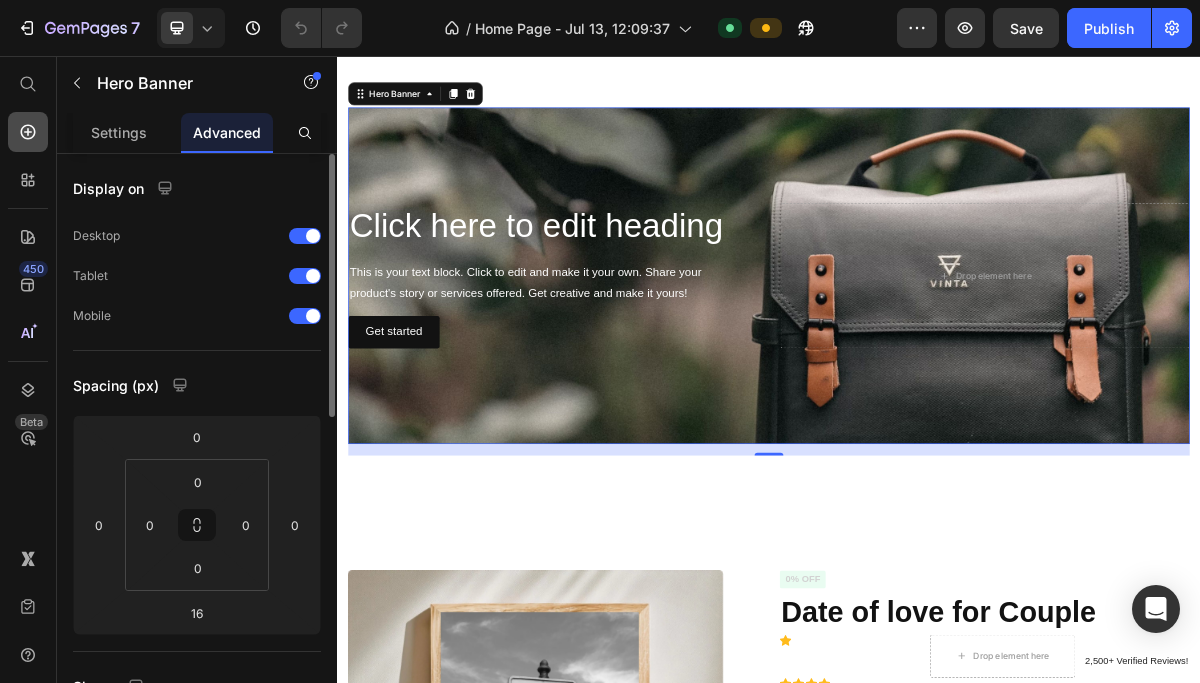 click 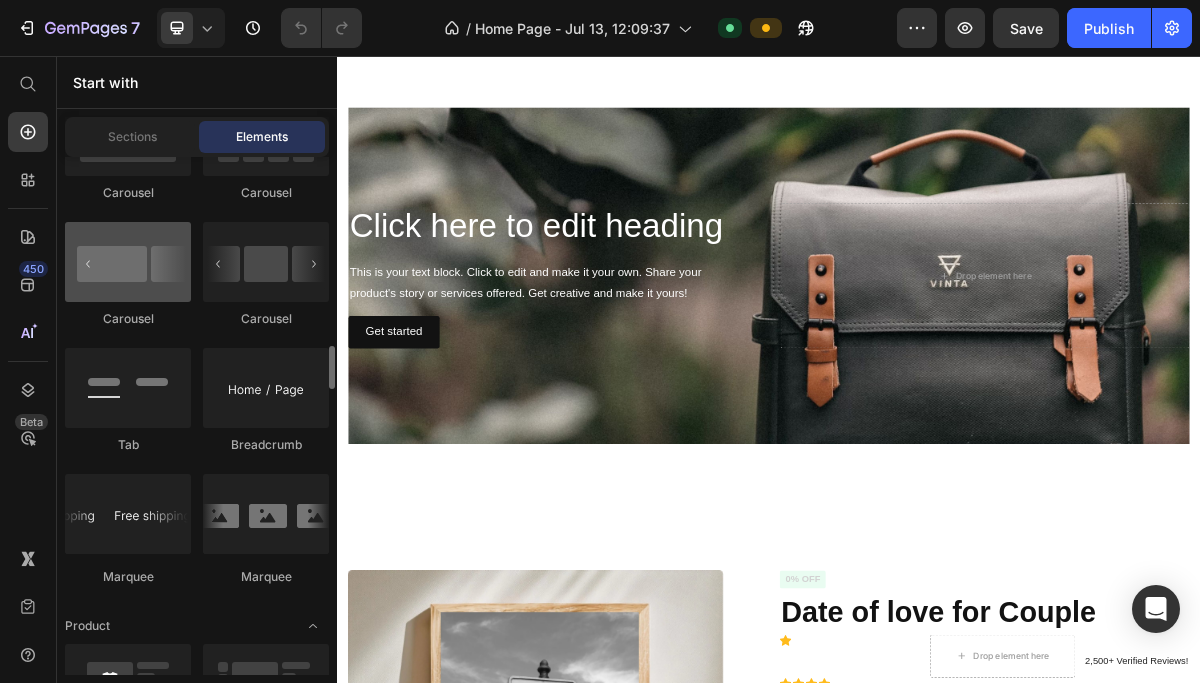 scroll, scrollTop: 2231, scrollLeft: 0, axis: vertical 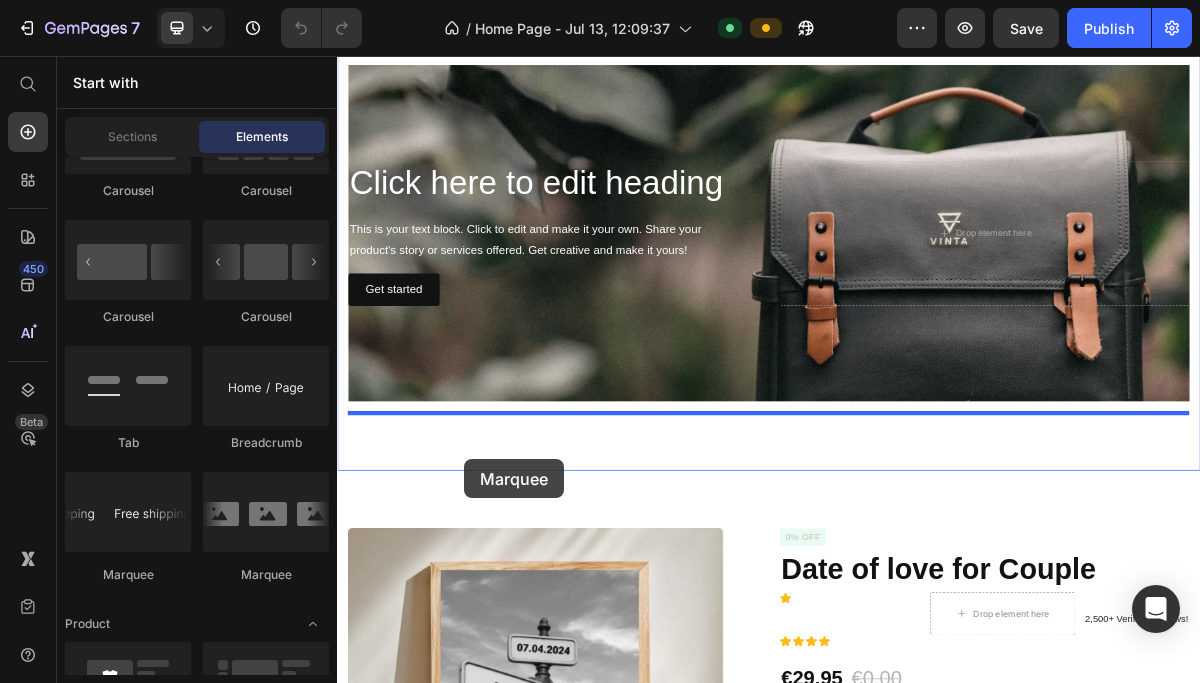 drag, startPoint x: 474, startPoint y: 571, endPoint x: 511, endPoint y: 617, distance: 59.03389 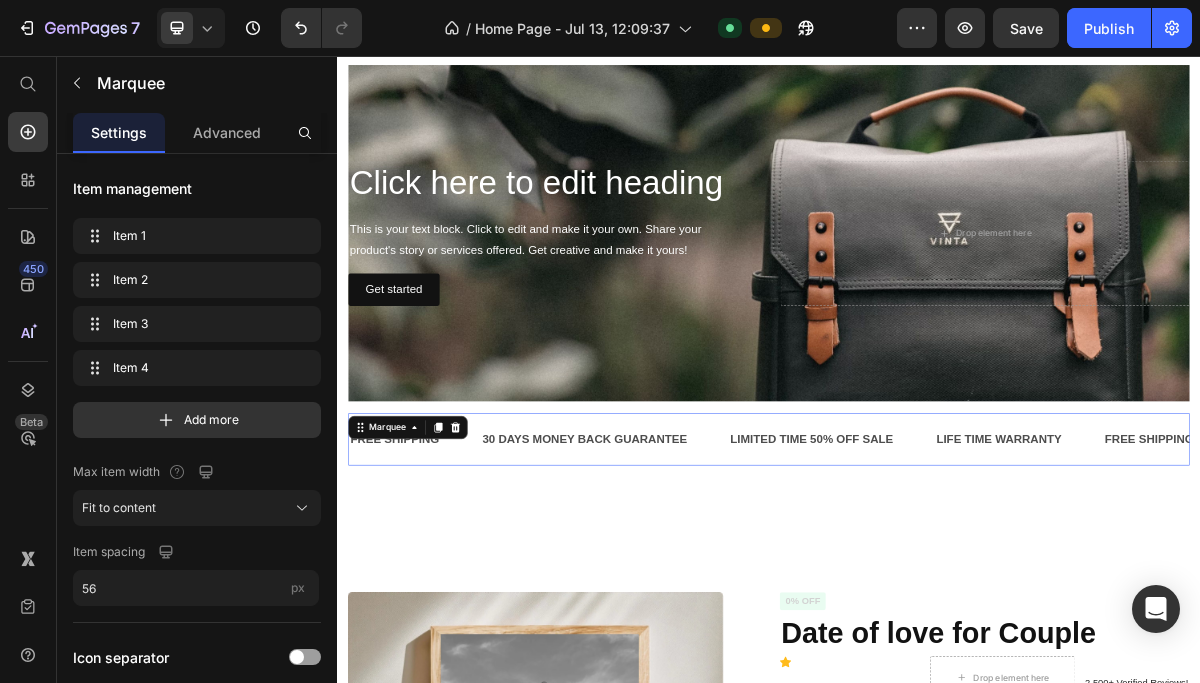 scroll, scrollTop: 134, scrollLeft: 0, axis: vertical 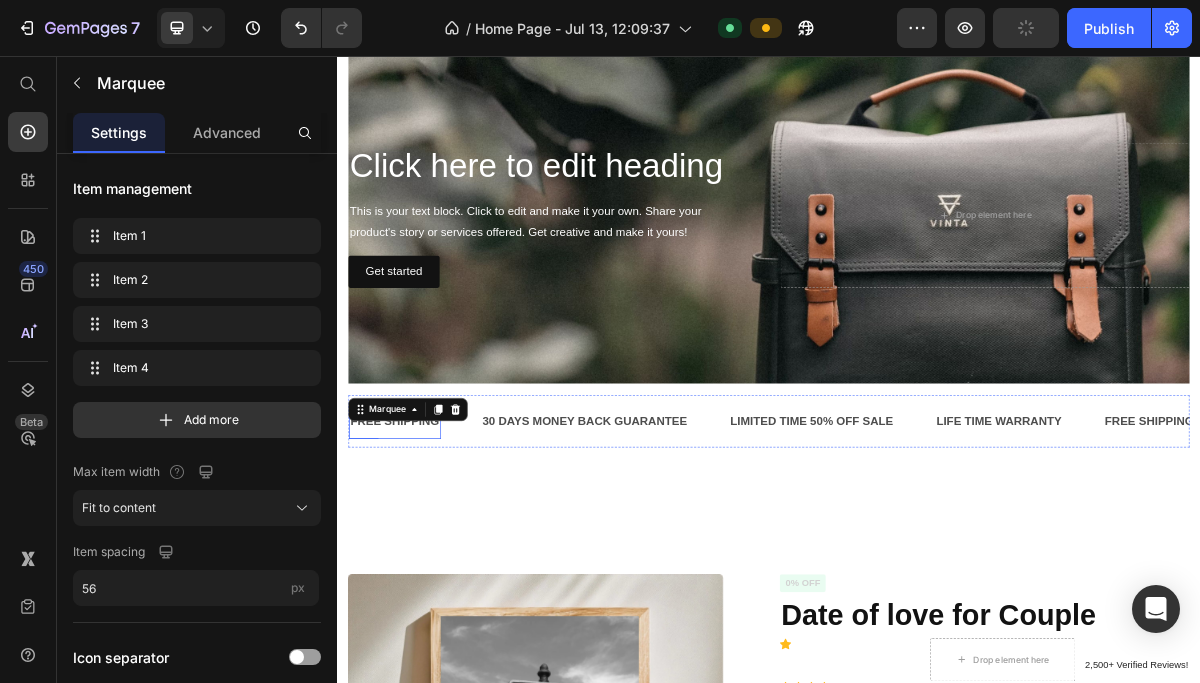 click on "FREE SHIPPING" at bounding box center [417, 563] 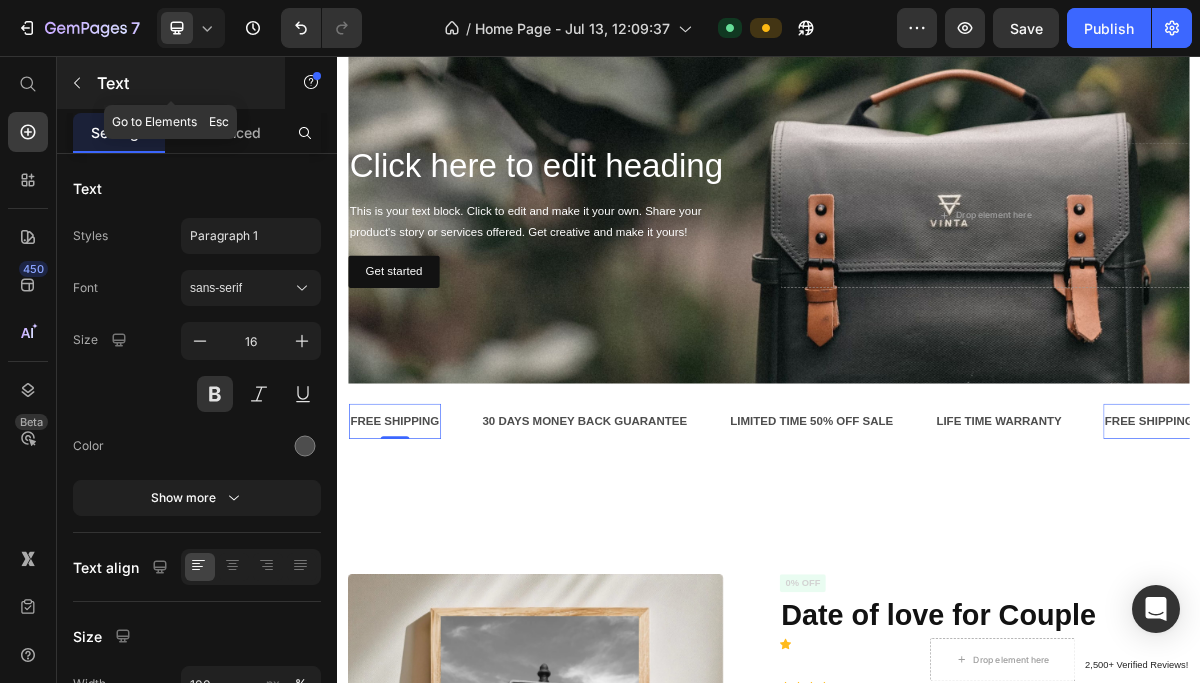 click 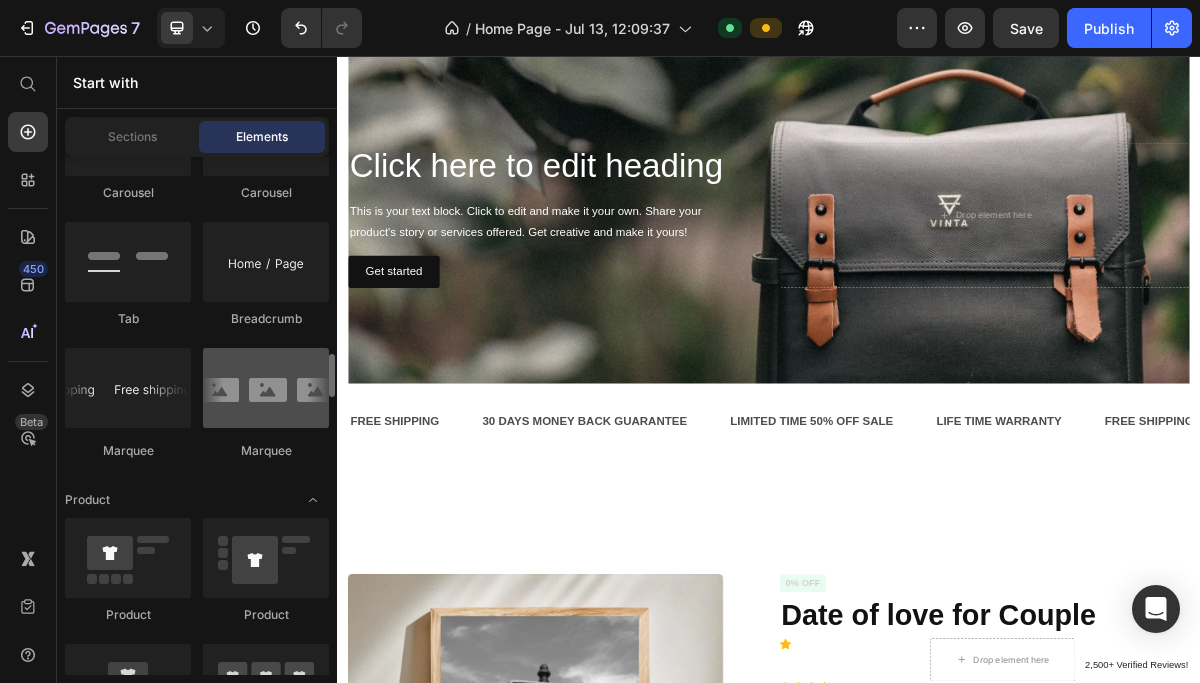 scroll, scrollTop: 2352, scrollLeft: 0, axis: vertical 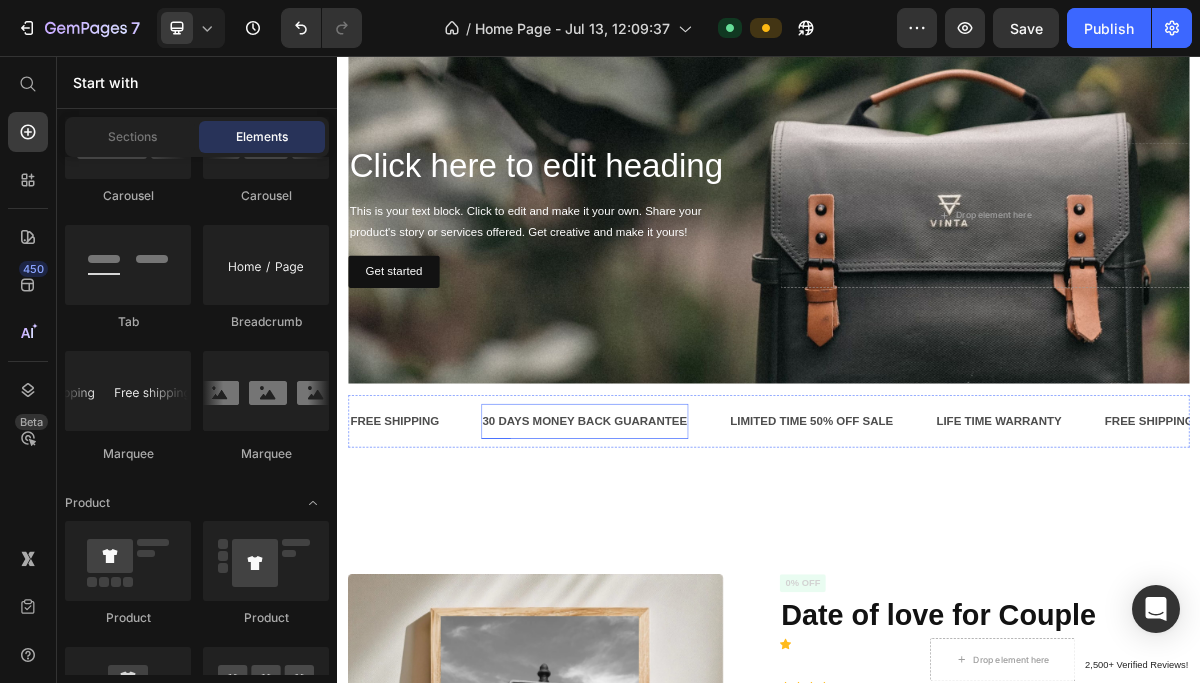 click on "30 DAYS MONEY BACK GUARANTEE" at bounding box center (681, 563) 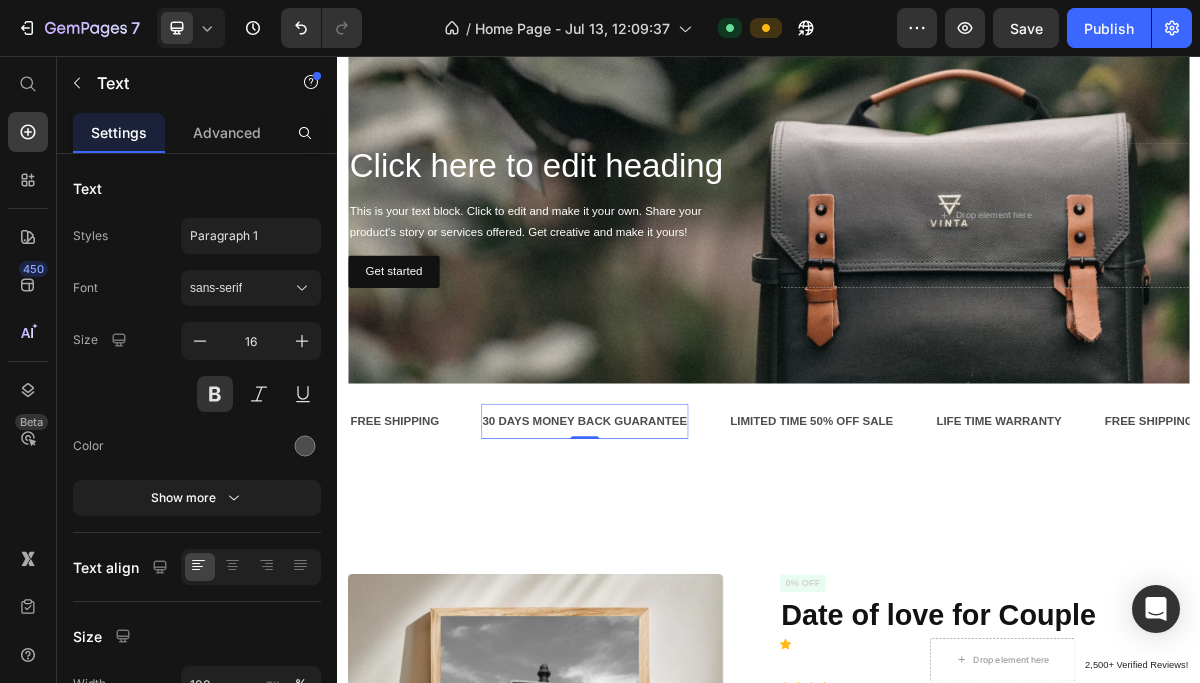 click on "30 DAYS MONEY BACK GUARANTEE" at bounding box center (681, 563) 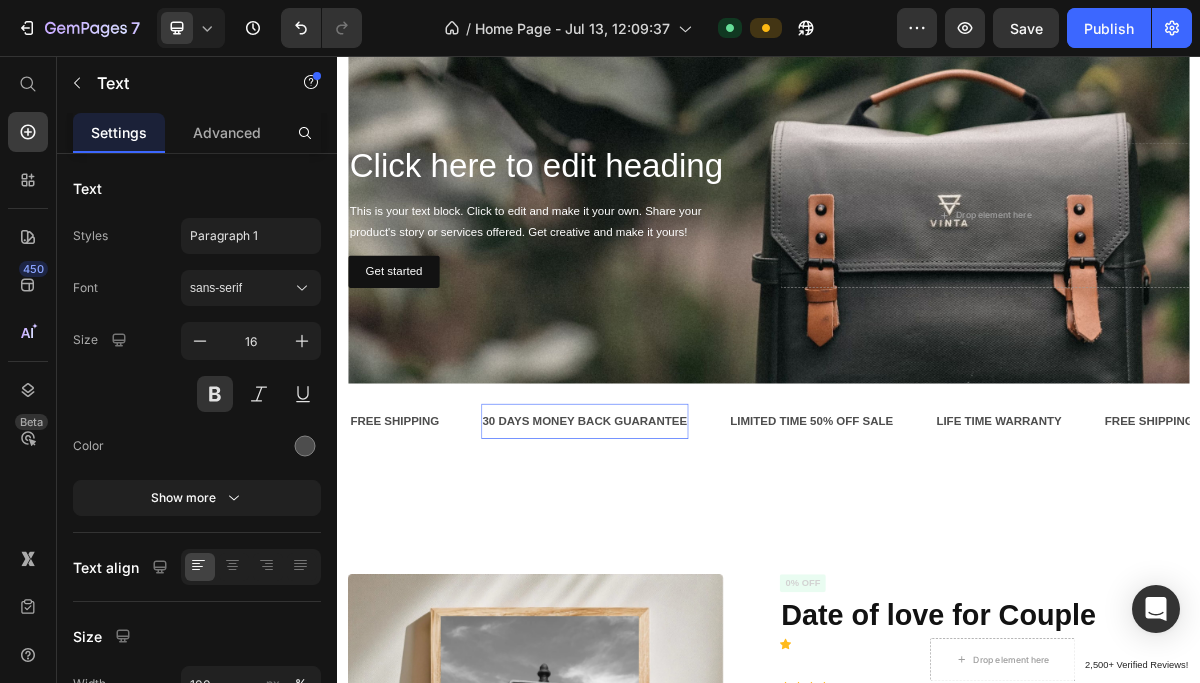 click on "30 DAYS MONEY BACK GUARANTEE" at bounding box center [681, 563] 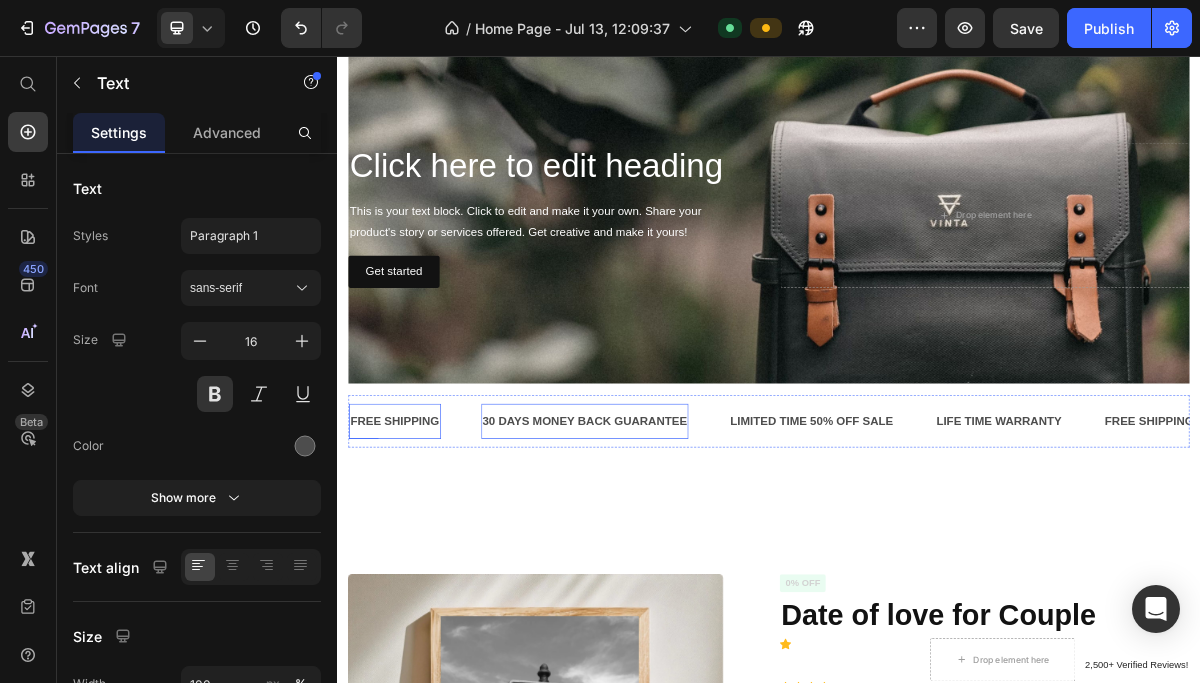 click on "FREE SHIPPING" at bounding box center [417, 563] 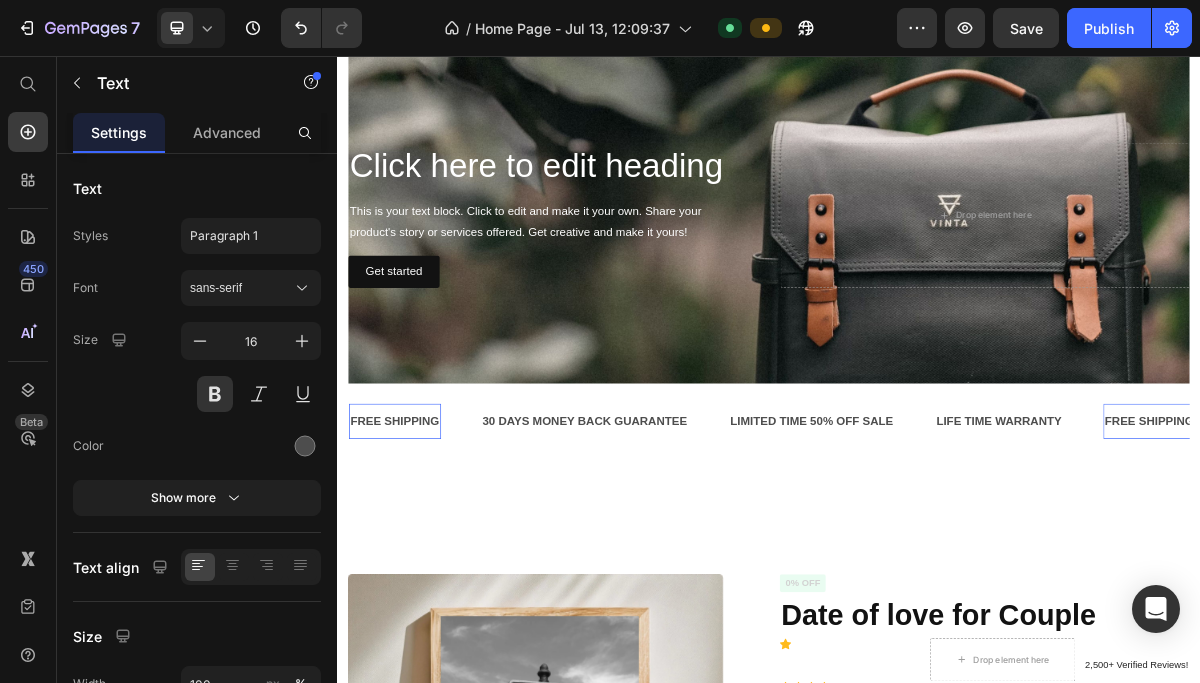 click on "FREE SHIPPING" at bounding box center [417, 563] 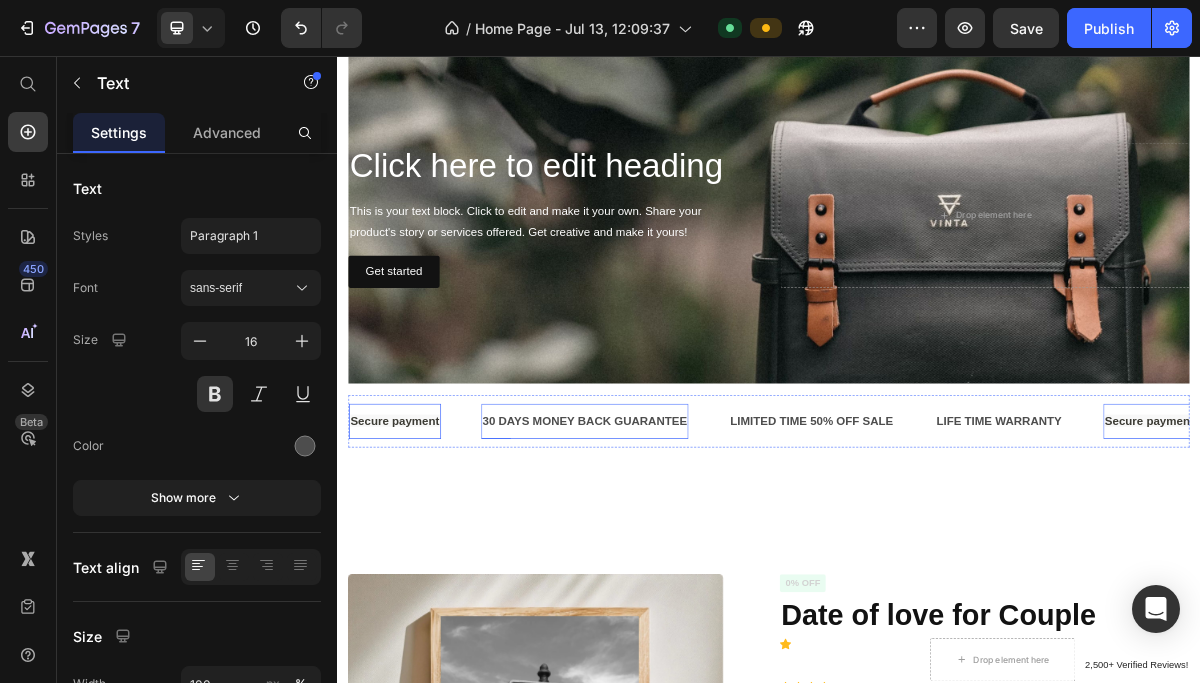 click on "30 DAYS MONEY BACK GUARANTEE" at bounding box center (681, 563) 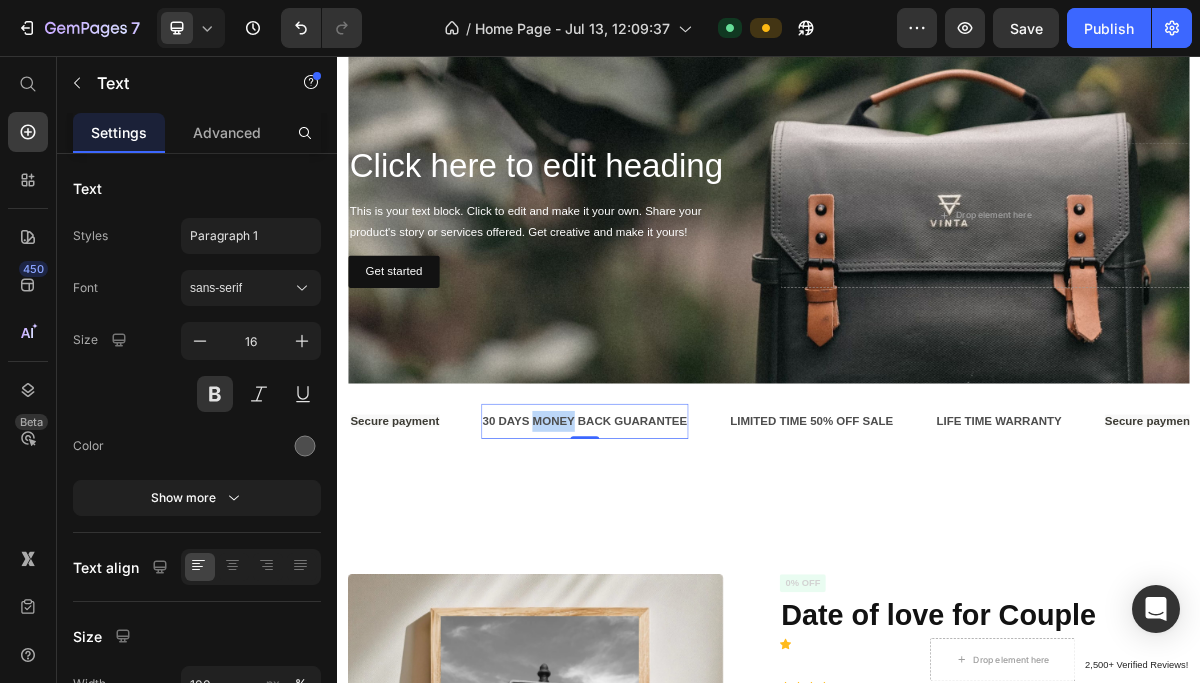 click on "30 DAYS MONEY BACK GUARANTEE" at bounding box center (681, 563) 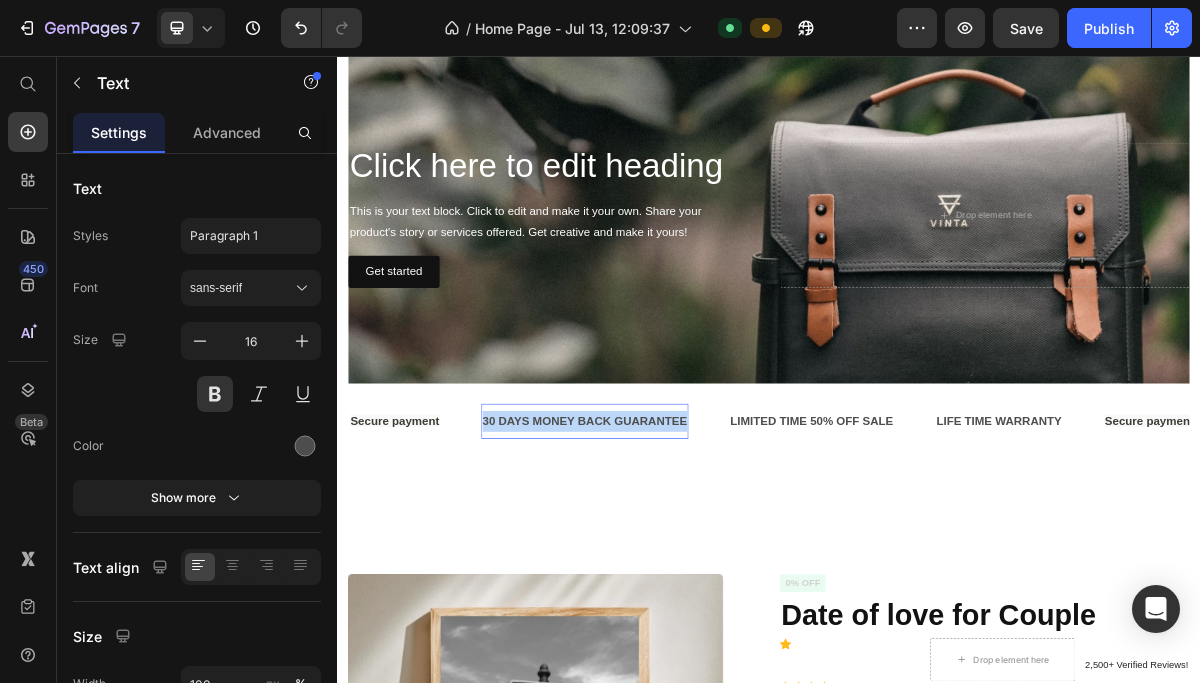 click on "30 DAYS MONEY BACK GUARANTEE" at bounding box center [681, 563] 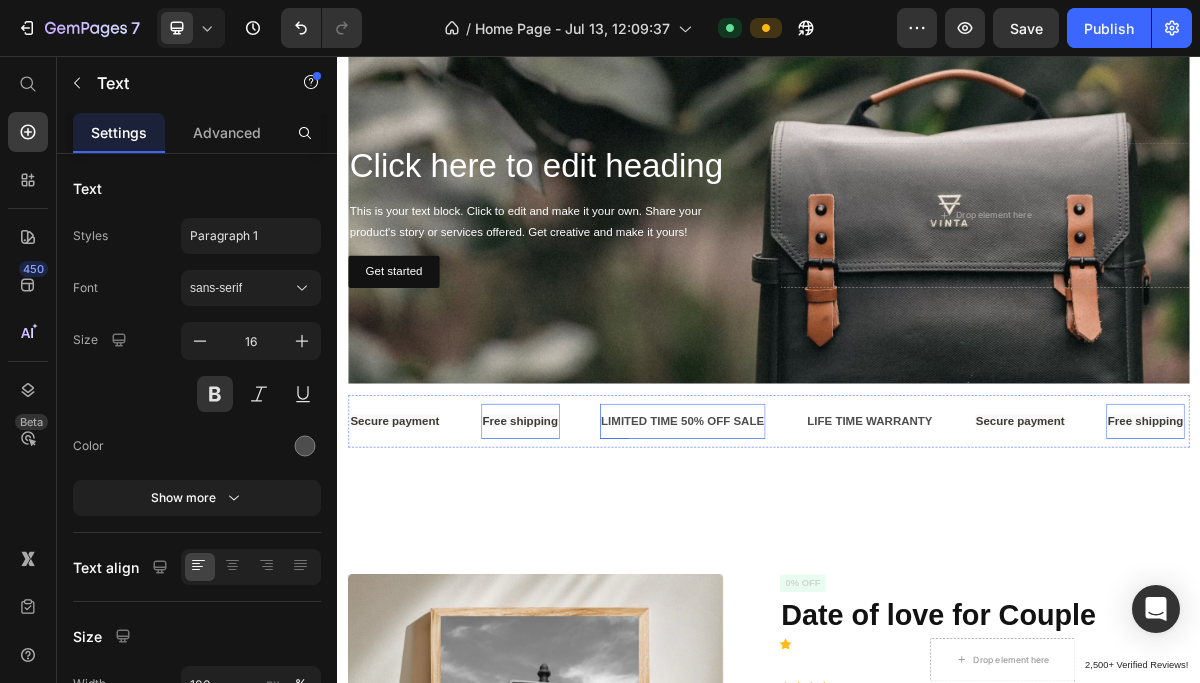 click on "LIMITED TIME 50% OFF SALE" at bounding box center (817, 563) 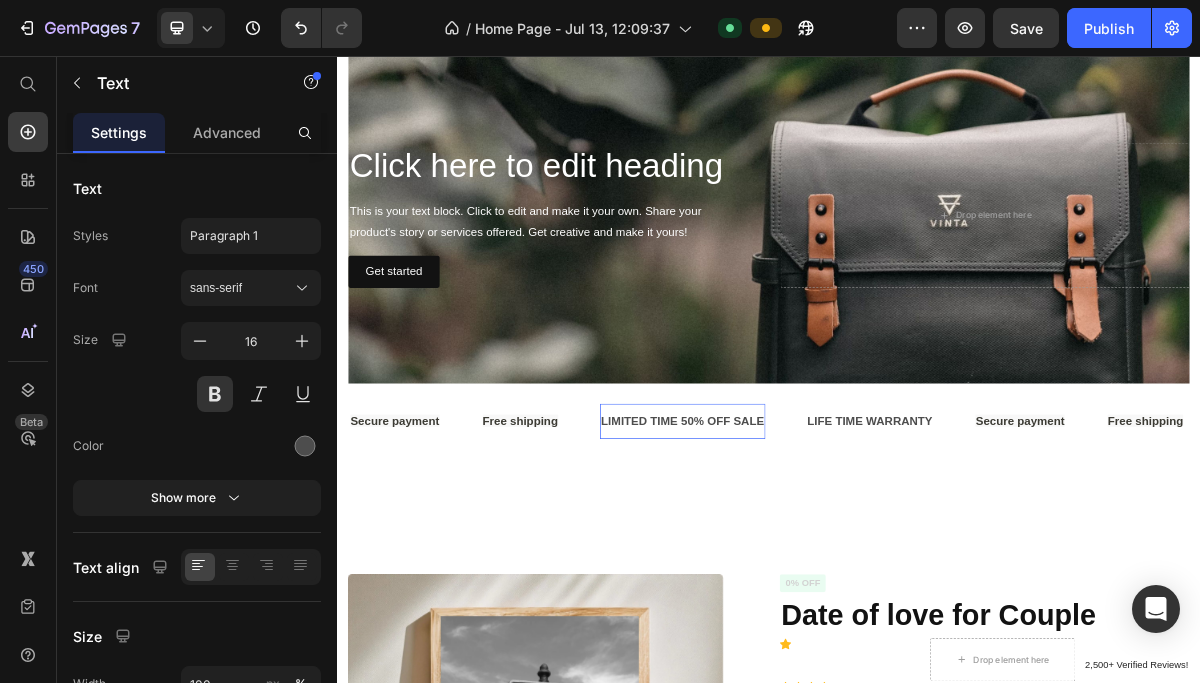 click on "LIMITED TIME 50% OFF SALE" at bounding box center (817, 563) 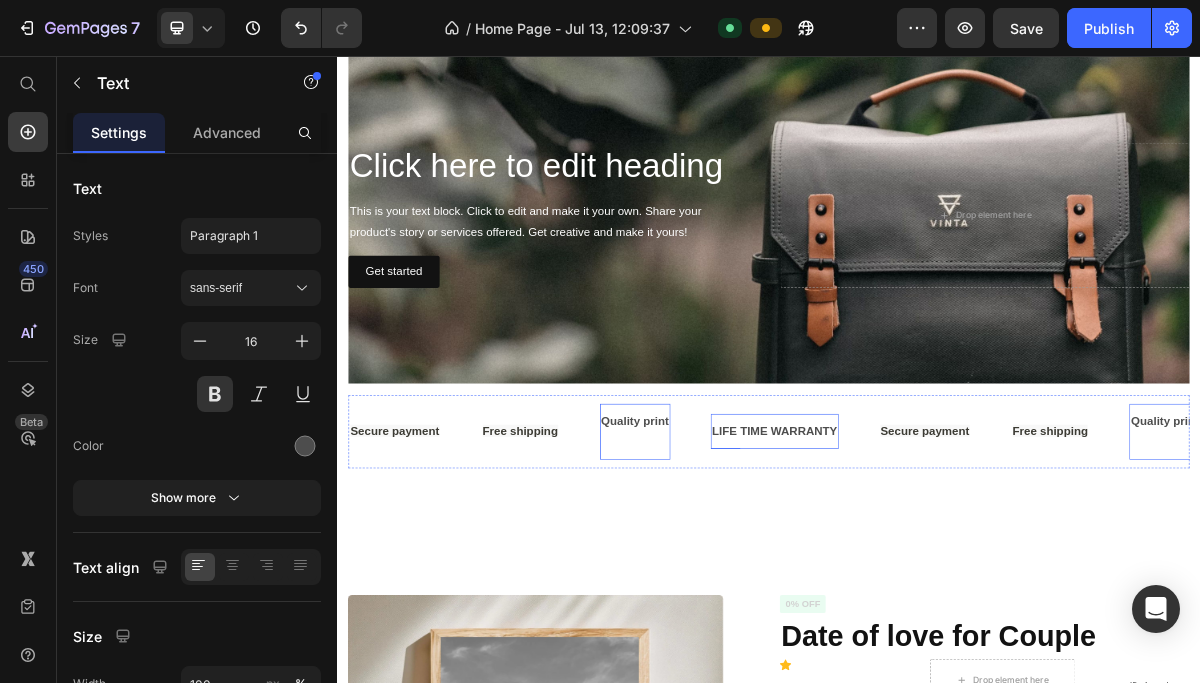 click on "LIFE TIME WARRANTY" at bounding box center (945, 577) 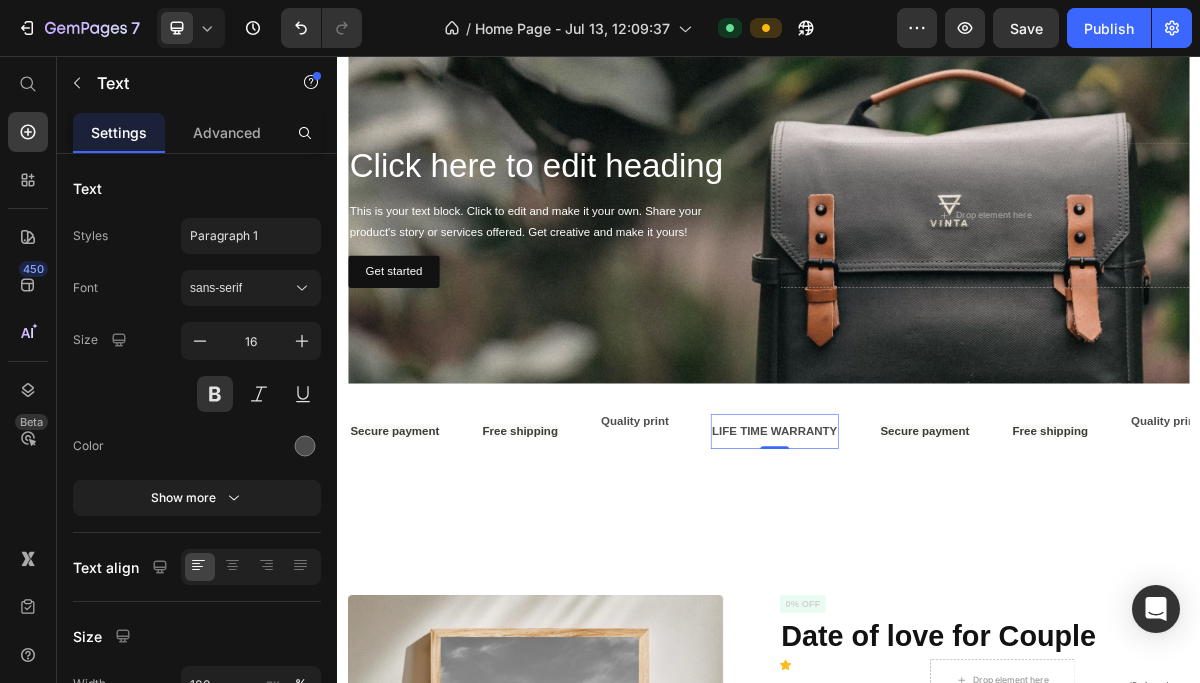 click on "LIFE TIME WARRANTY" at bounding box center (945, 577) 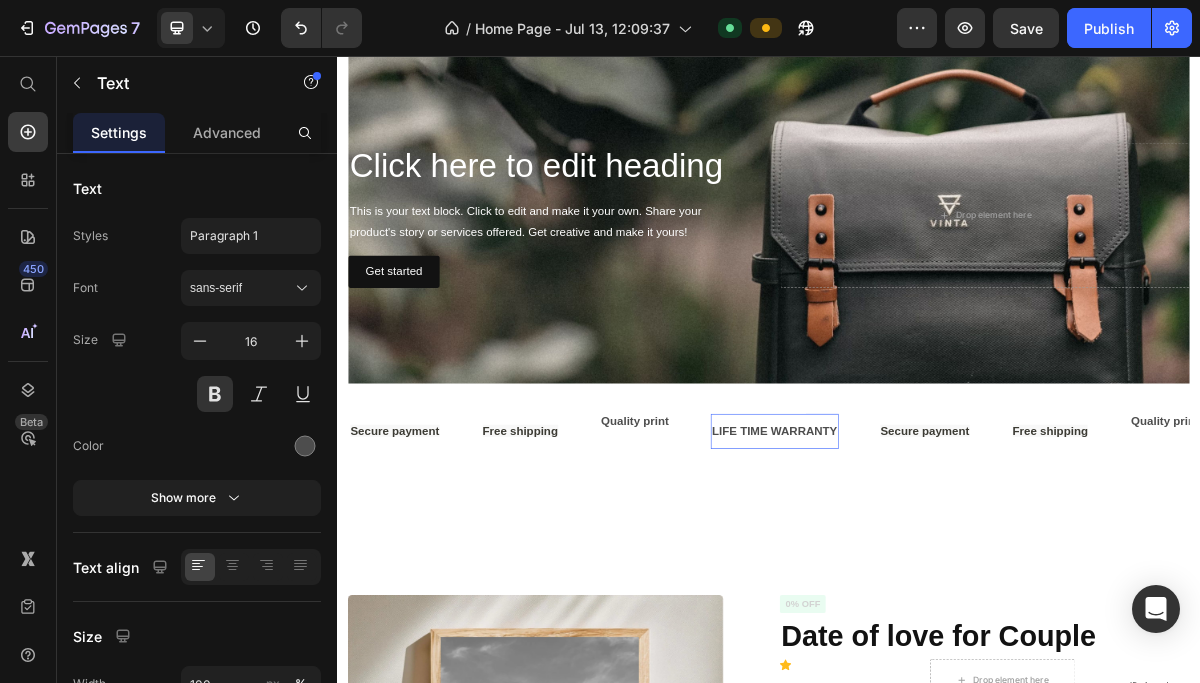 click on "LIFE TIME WARRANTY" at bounding box center (945, 577) 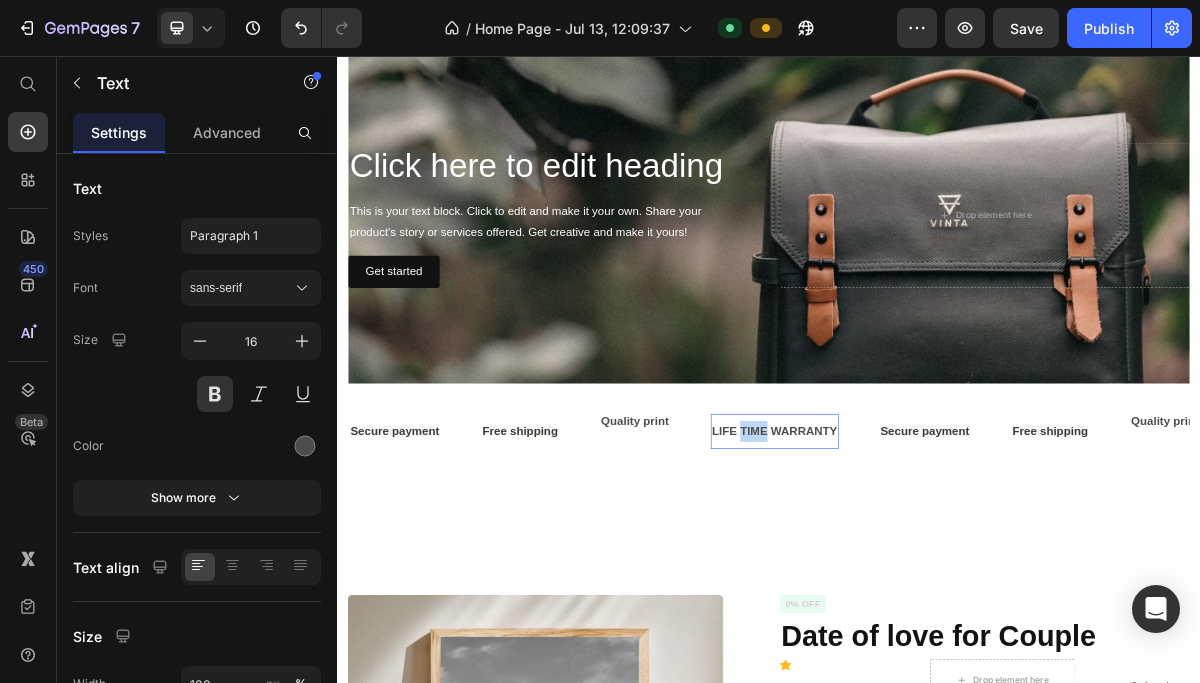 click on "LIFE TIME WARRANTY" at bounding box center (945, 577) 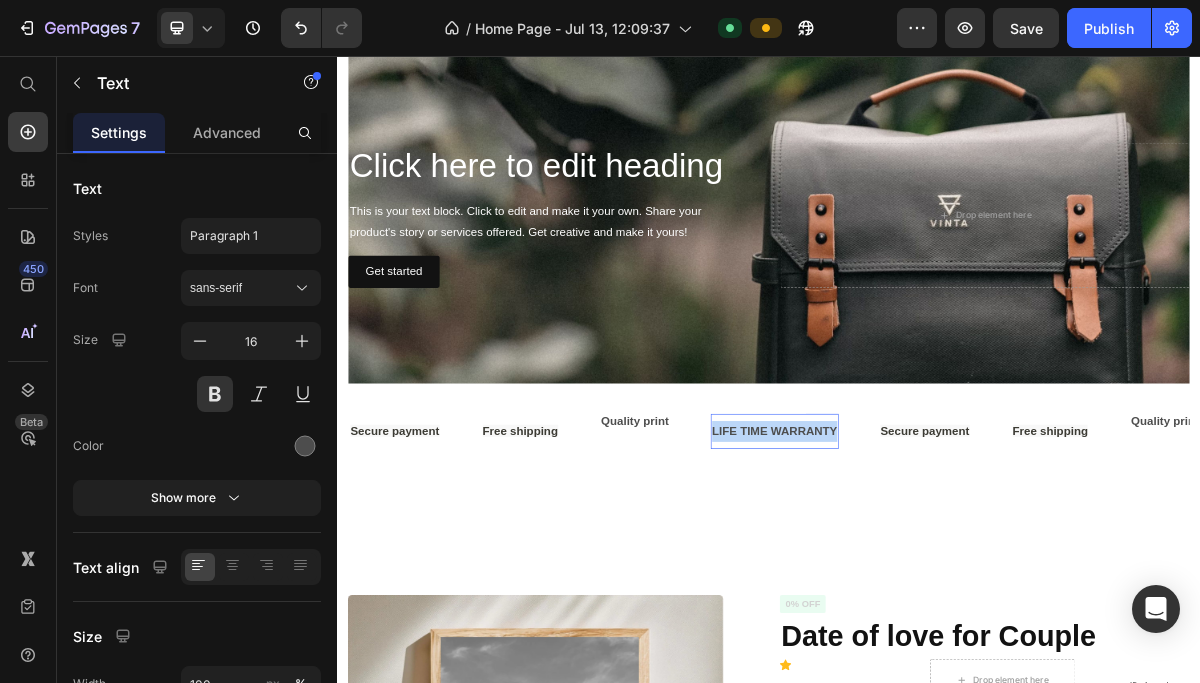 click on "LIFE TIME WARRANTY" at bounding box center (945, 577) 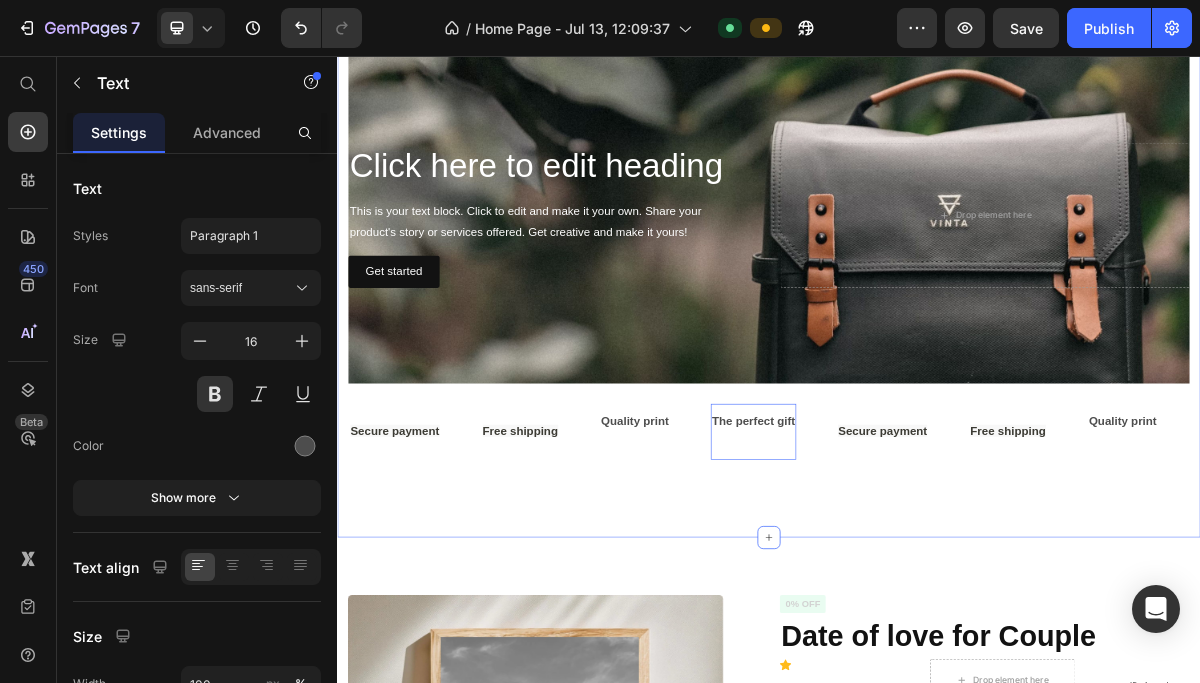 scroll, scrollTop: 119, scrollLeft: 0, axis: vertical 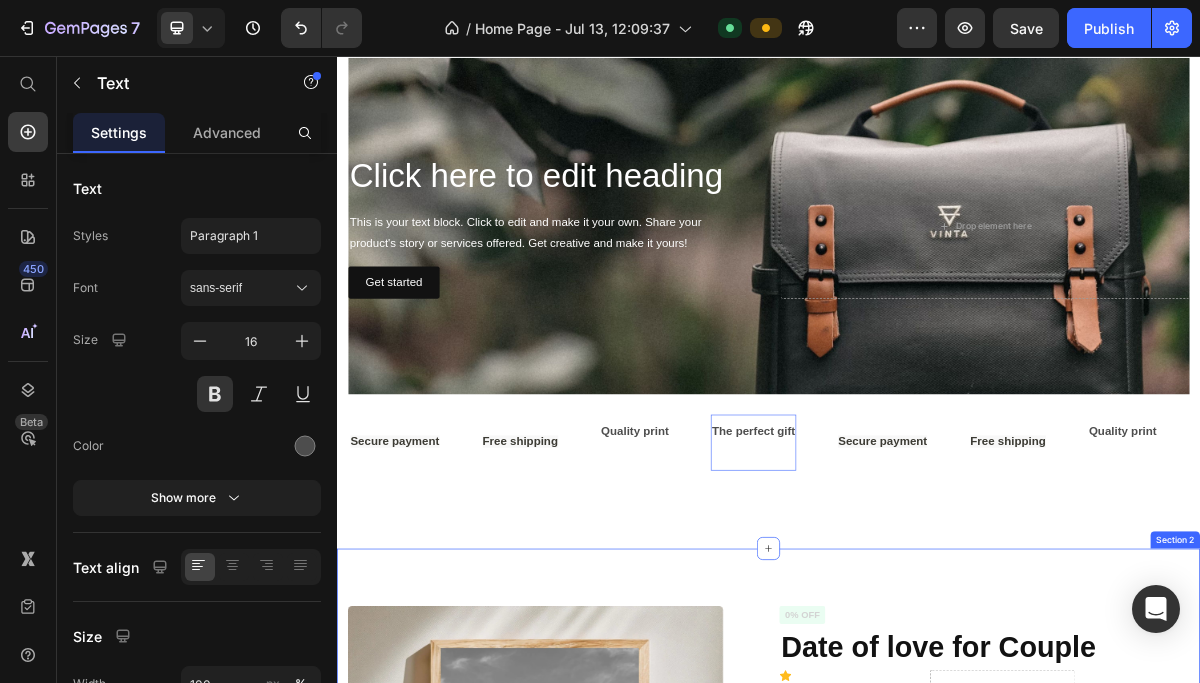 click on "Product Images
Material
Shipping
Care instruction Accordion Icon Icon Icon Icon Icon Icon List 2,500+ Verified Reviews! Text Block Row 0% off Product Badge Date of love for Couple Product Title Icon
Drop element here Row Icon Icon Icon Icon Icon List 2,500+ Verified Reviews! Text Block Row €29,95 Product Price €0,00 Product Price 0% off Product Badge Row Premium Matte Paper Poster  - ver / Default / A4 21x29.7 cm - €29,95  Premium Matte Paper Poster  - ver / Default / 30x40 cm - €35,95  Premium Matte Paper Poster  - ver / Default / 50x70 cm - €39,95  Premium Matte Paper Poster  - ver / Default / 70x100 cm - €45,95  Product Variants & Swatches Premium Matte Paper Poster  - ver Premium Matte Paper Poster  - ver Premium Matte Paper Poster  - ver Default A4 21x29.7 cm 30x40 cm 50x70 cm 70x100 cm Product Variants & Swatches 1 Product Quantity Row Add to cart Add to Cart Row
Icon
Drop element here Row
Row" at bounding box center (937, 1186) 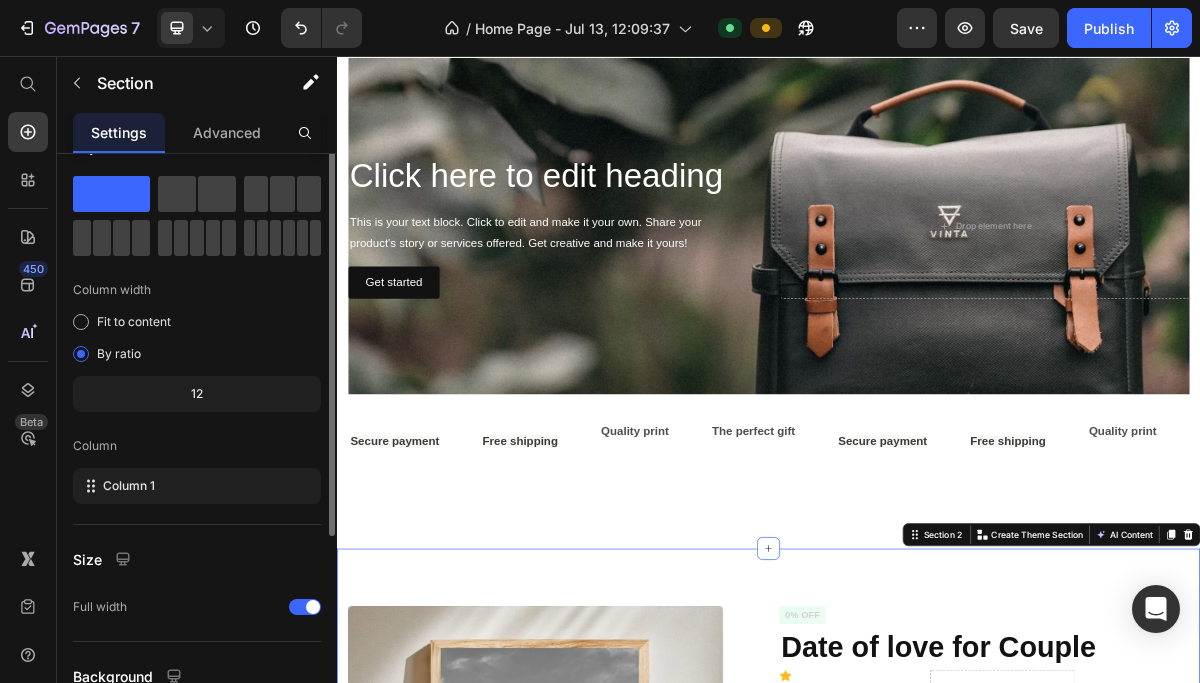 scroll, scrollTop: 0, scrollLeft: 0, axis: both 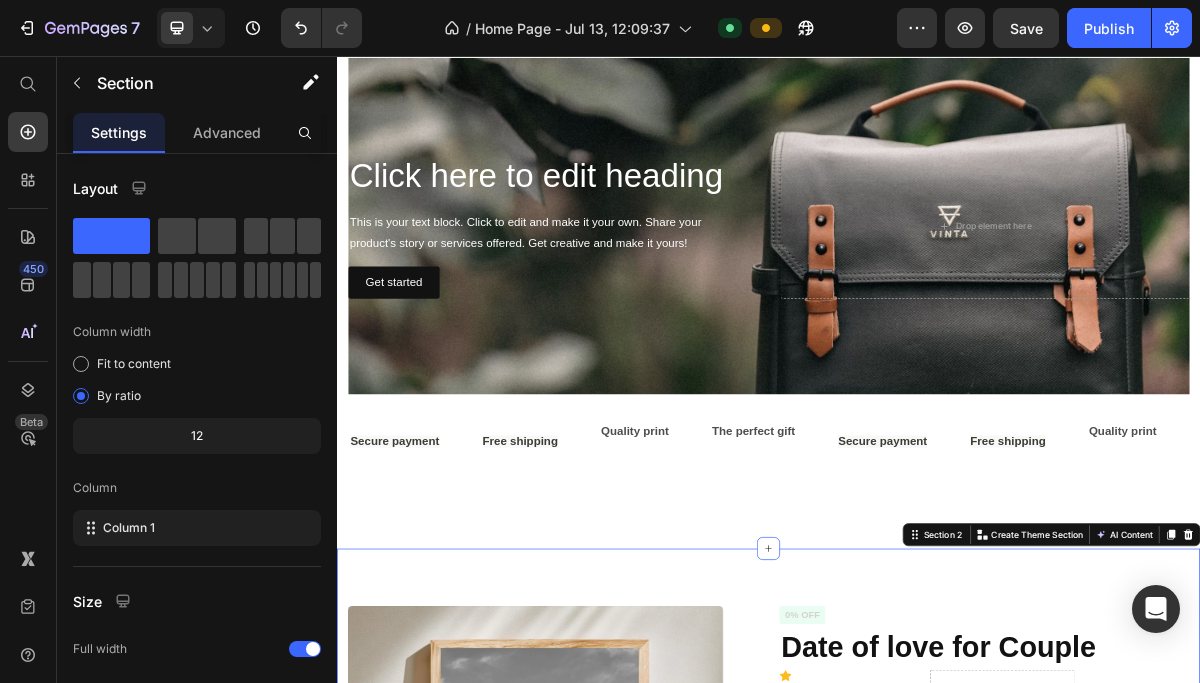 click on "Product Images
Material
Shipping
Care instruction Accordion Icon Icon Icon Icon Icon Icon List 2,500+ Verified Reviews! Text Block Row 0% off Product Badge Date of love for Couple Product Title Icon
Drop element here Row Icon Icon Icon Icon Icon List 2,500+ Verified Reviews! Text Block Row €29,95 Product Price €0,00 Product Price 0% off Product Badge Row Premium Matte Paper Poster  - ver / Default / A4 21x29.7 cm - €29,95  Premium Matte Paper Poster  - ver / Default / 30x40 cm - €35,95  Premium Matte Paper Poster  - ver / Default / 50x70 cm - €39,95  Premium Matte Paper Poster  - ver / Default / 70x100 cm - €45,95  Product Variants & Swatches Premium Matte Paper Poster  - ver Premium Matte Paper Poster  - ver Premium Matte Paper Poster  - ver Default A4 21x29.7 cm 30x40 cm 50x70 cm 70x100 cm Product Variants & Swatches 1 Product Quantity Row Add to cart Add to Cart Row
Icon
Drop element here Row
Row" at bounding box center (937, 1186) 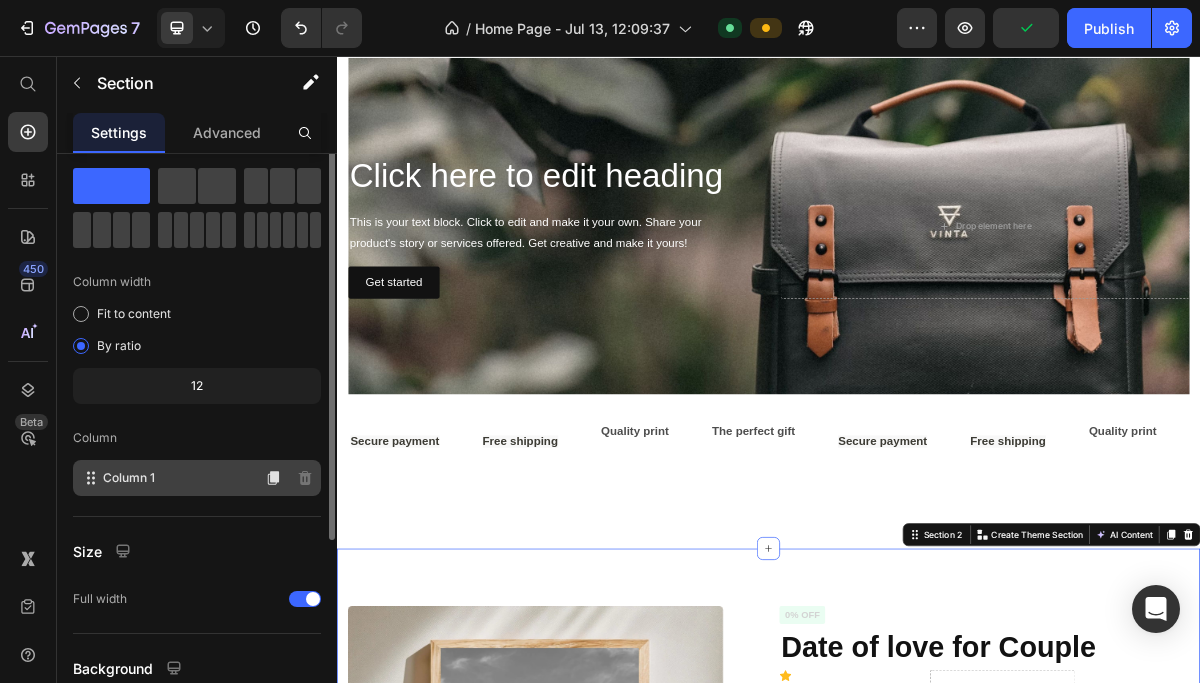 scroll, scrollTop: 0, scrollLeft: 0, axis: both 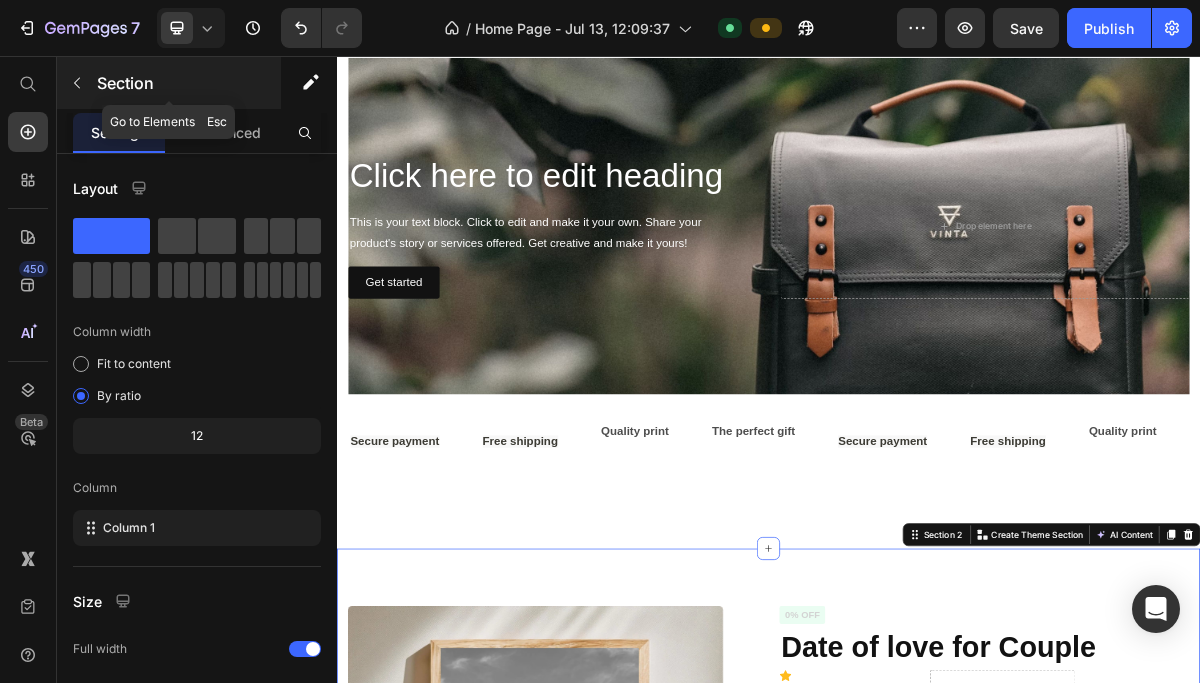 click 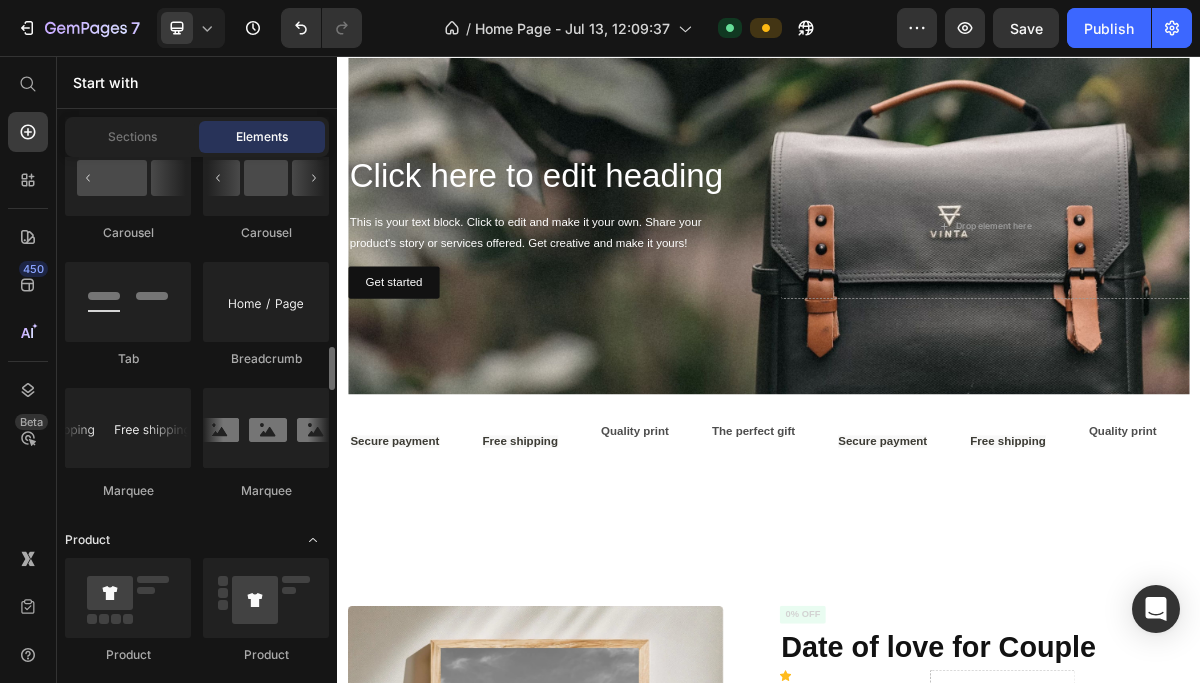 scroll, scrollTop: 2312, scrollLeft: 0, axis: vertical 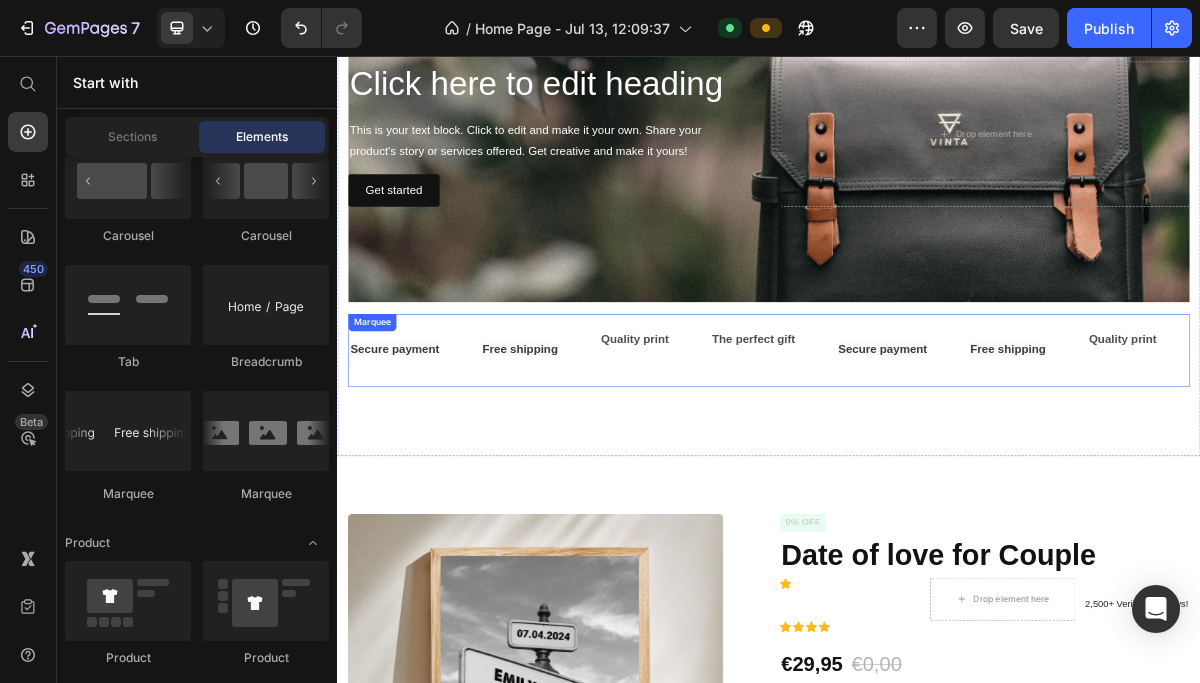 click on "Secure payment Text Free shipping Text Quality print Text The perfect gift Text" at bounding box center (692, 465) 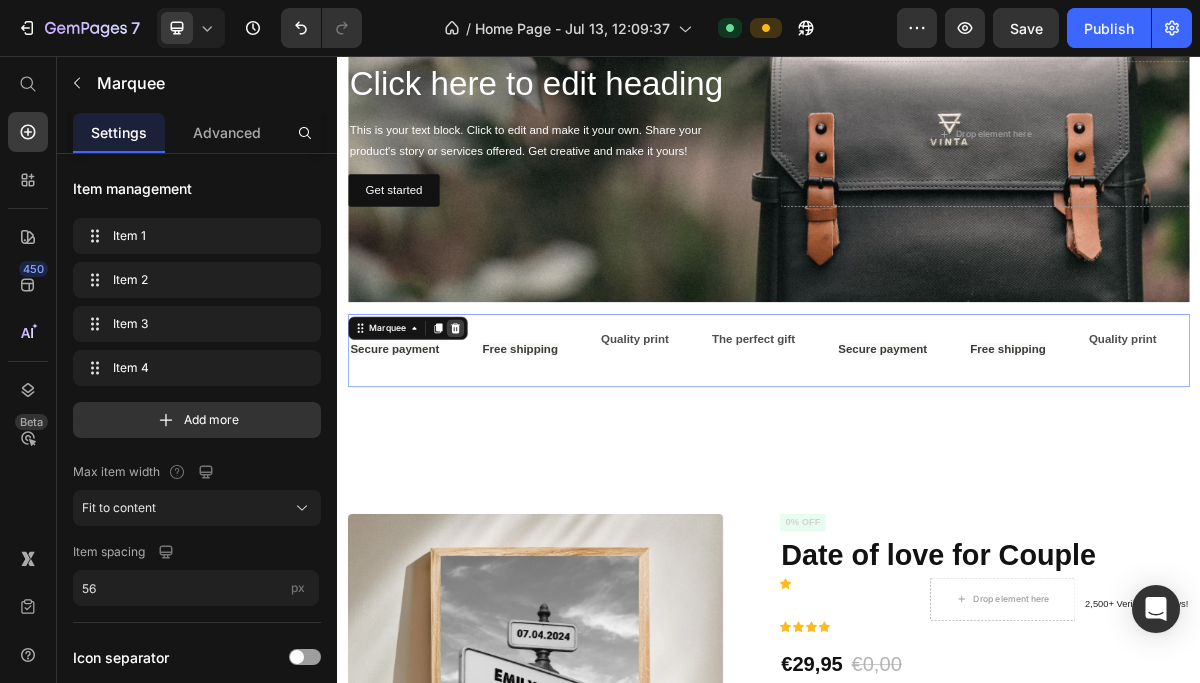 click 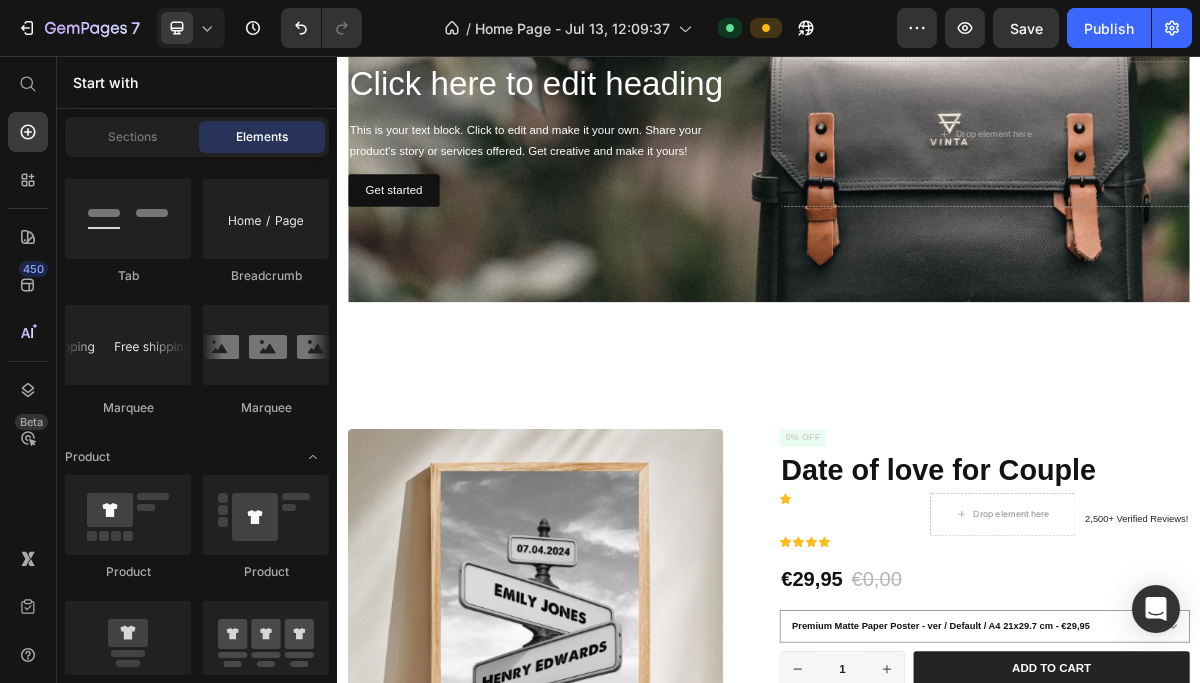 scroll, scrollTop: 2781, scrollLeft: 0, axis: vertical 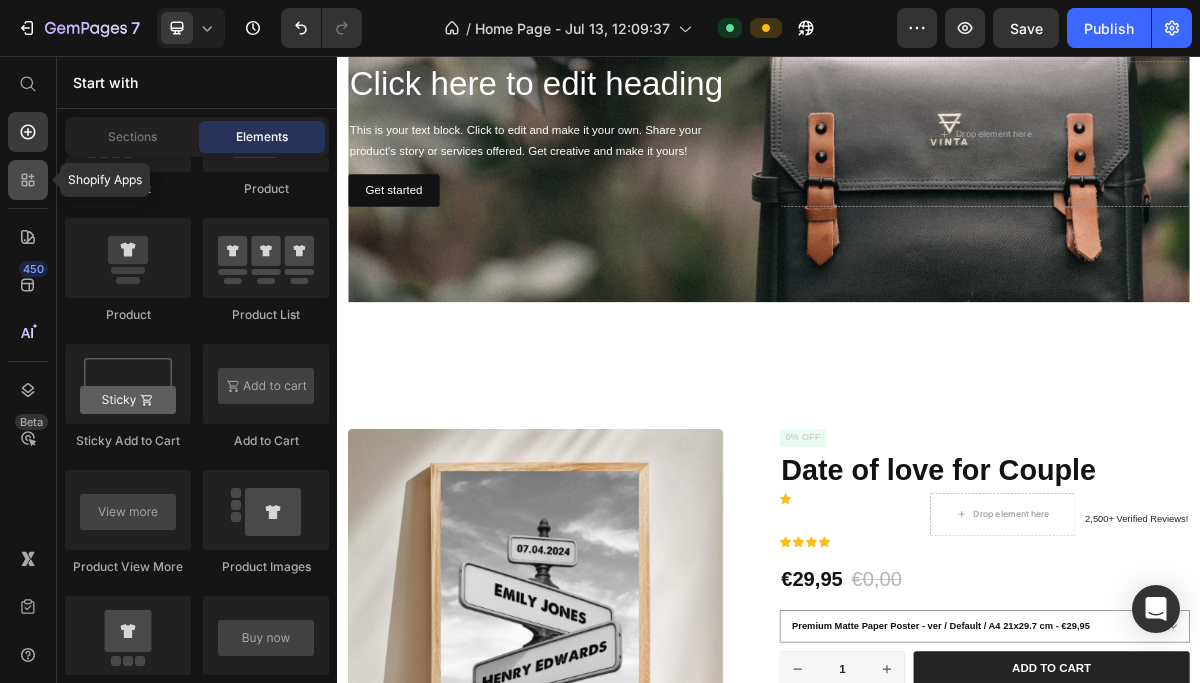 click 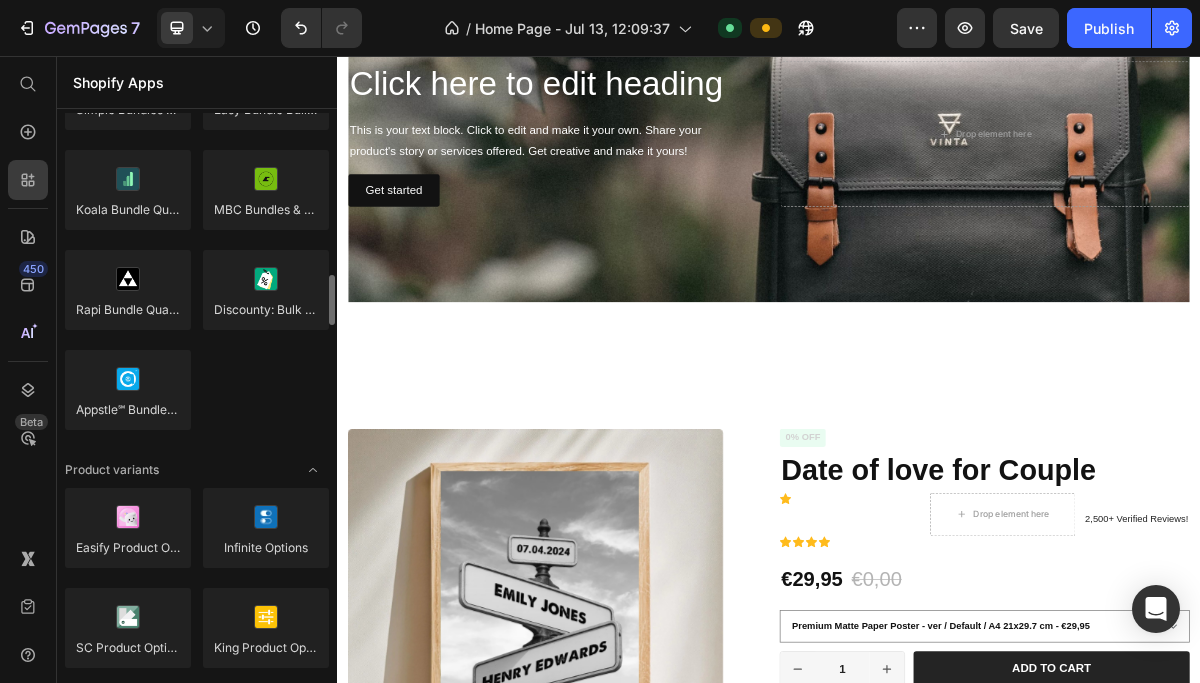 scroll, scrollTop: 1872, scrollLeft: 0, axis: vertical 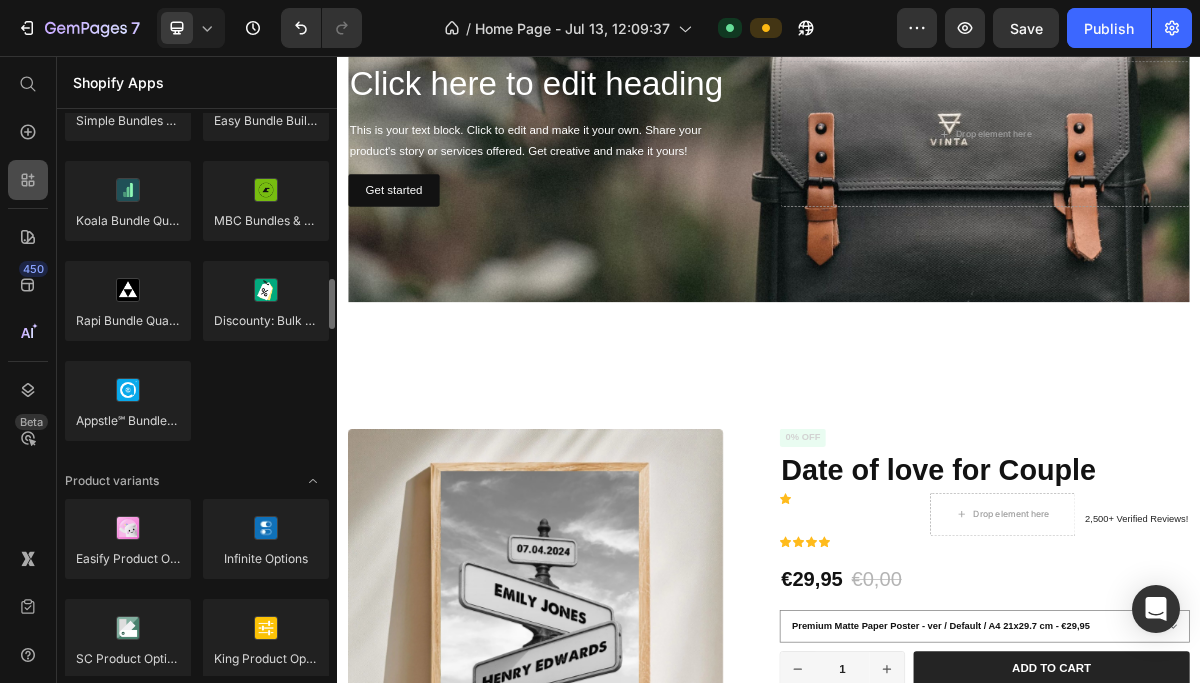click 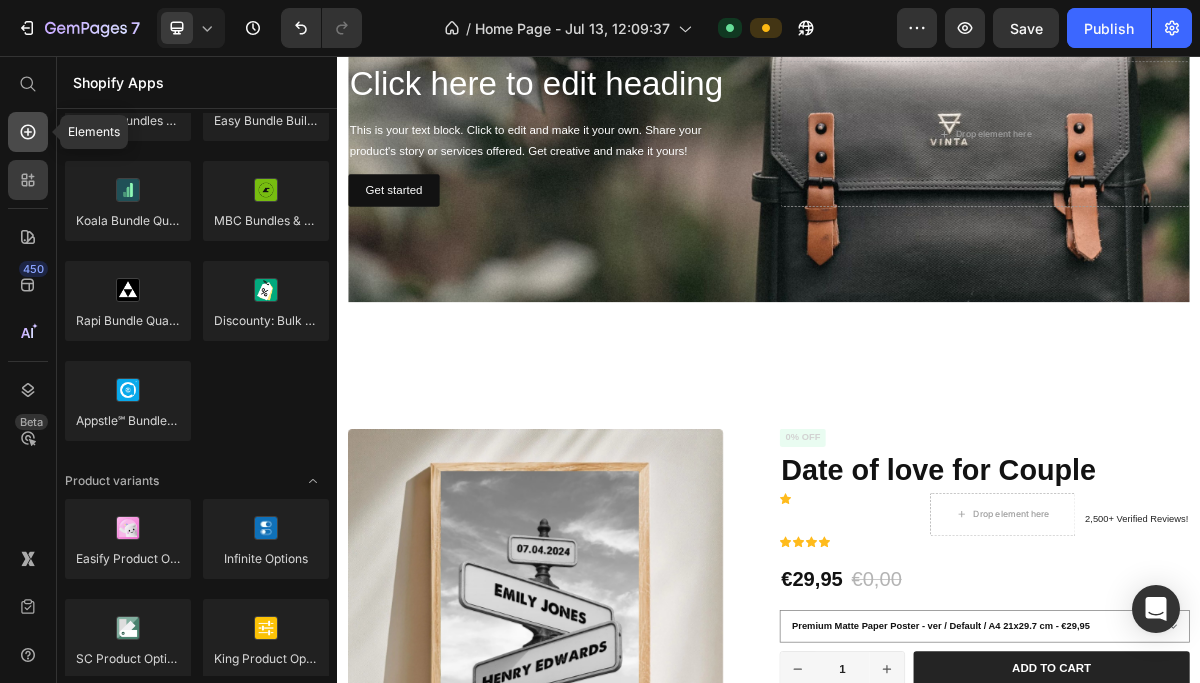 click 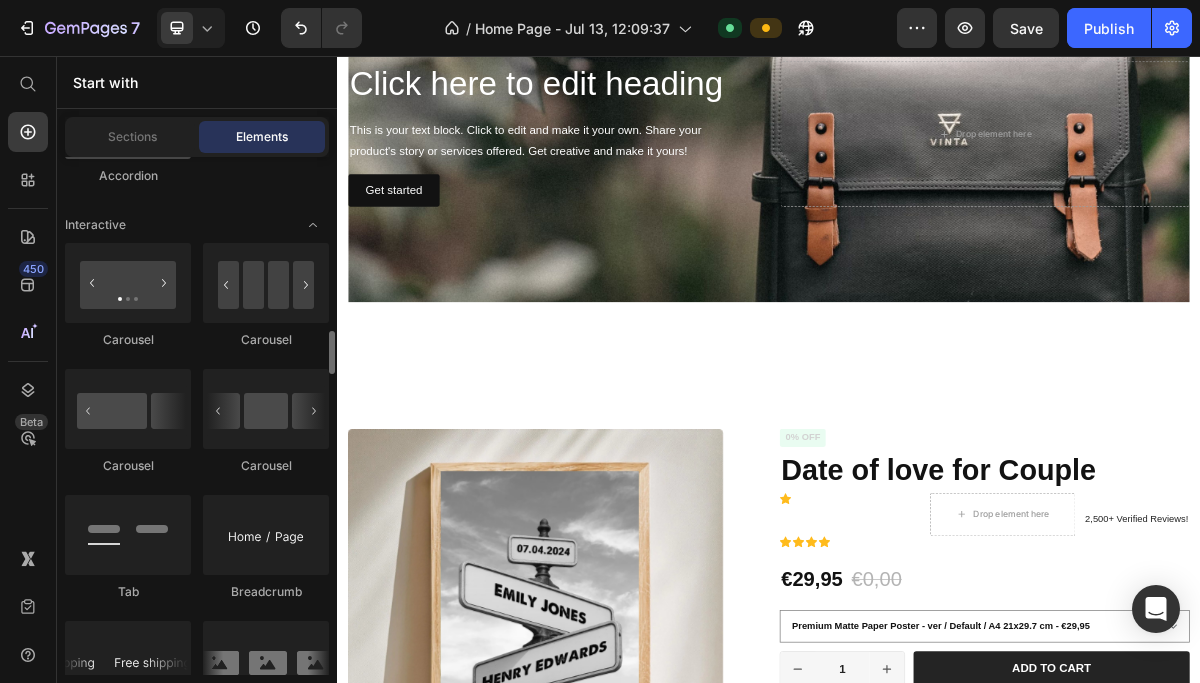 scroll, scrollTop: 2084, scrollLeft: 0, axis: vertical 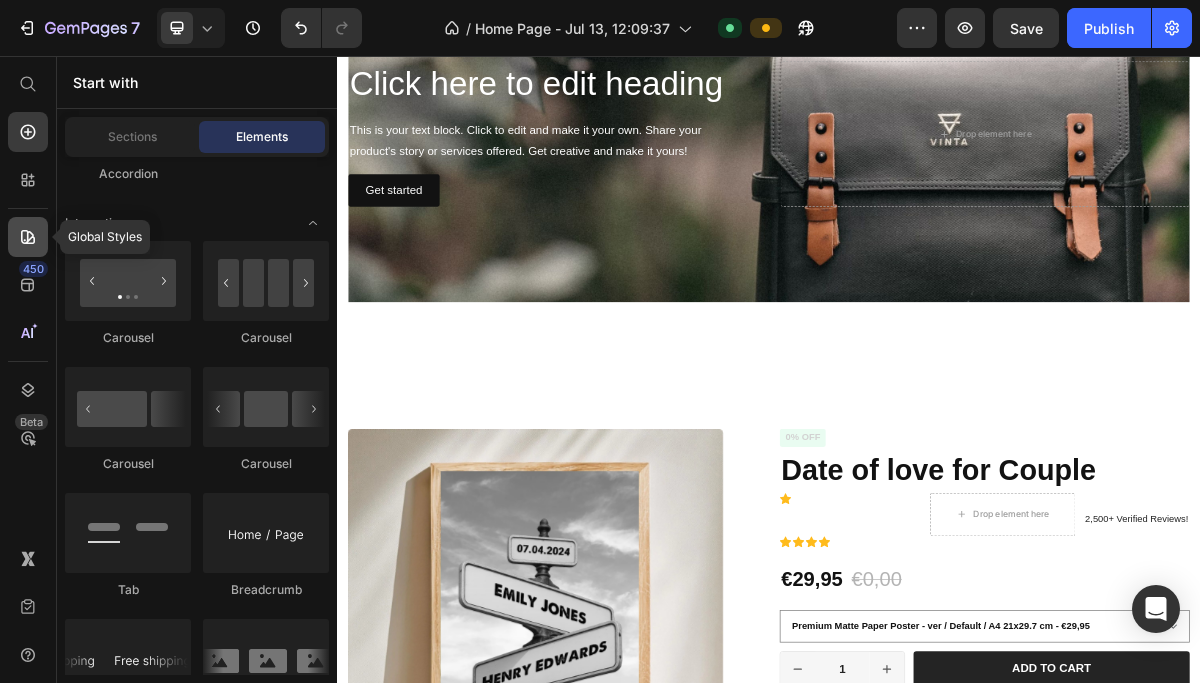 click 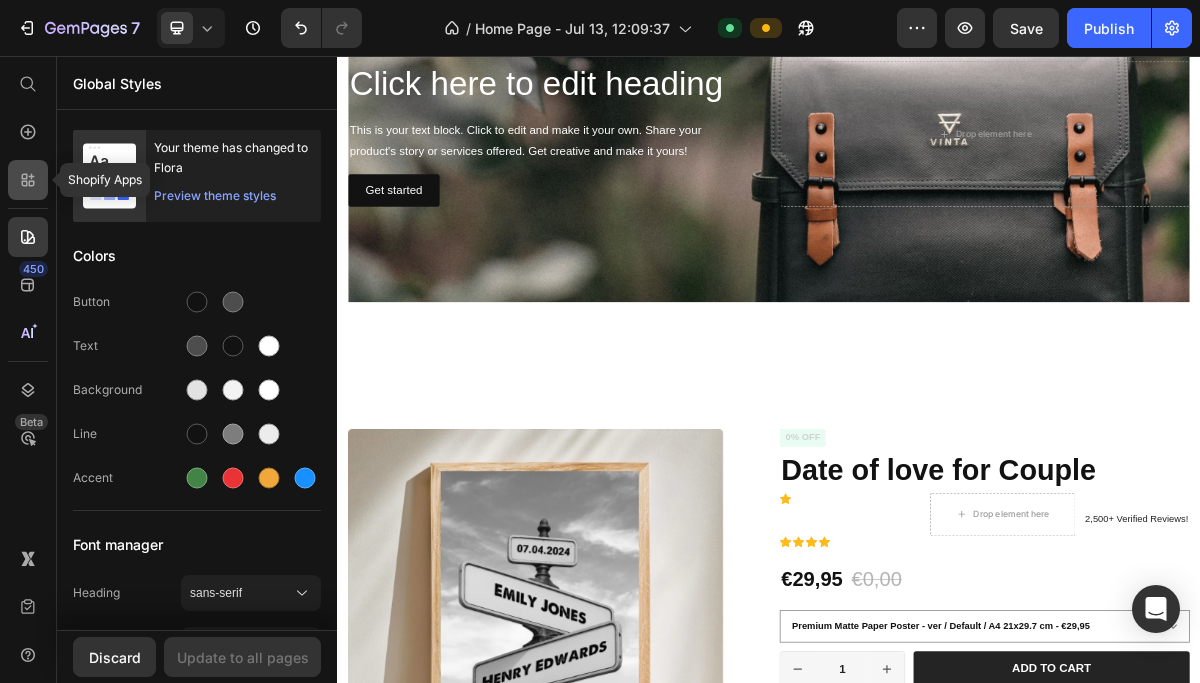 click 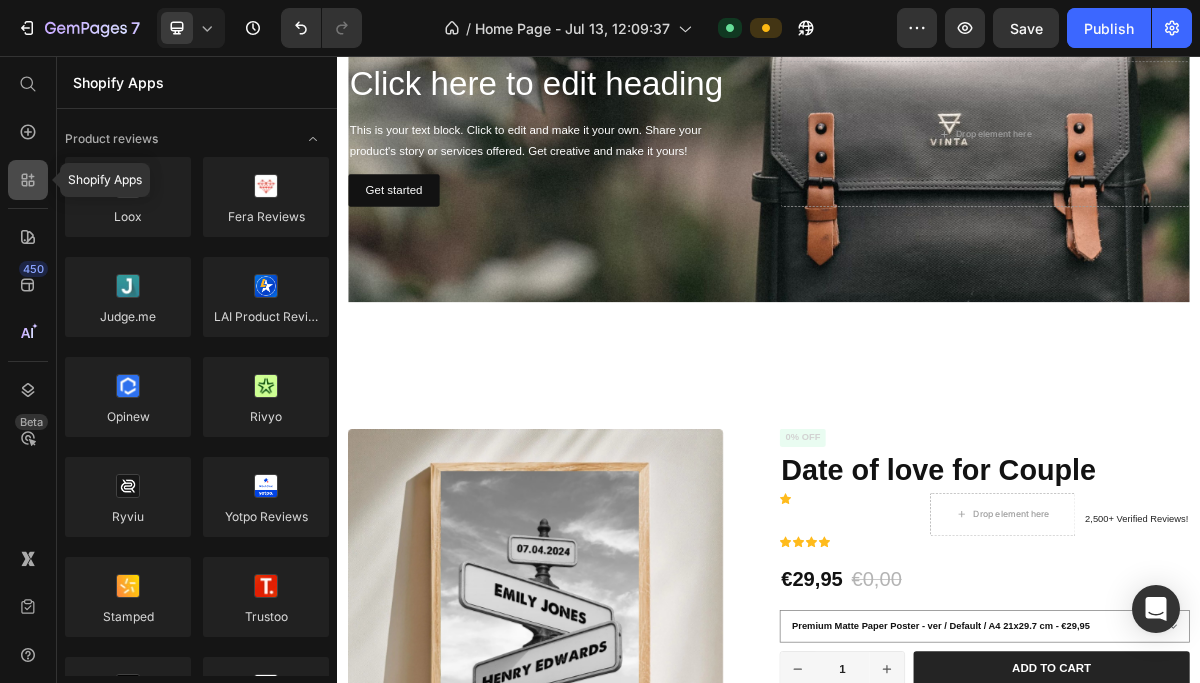scroll, scrollTop: 2084, scrollLeft: 0, axis: vertical 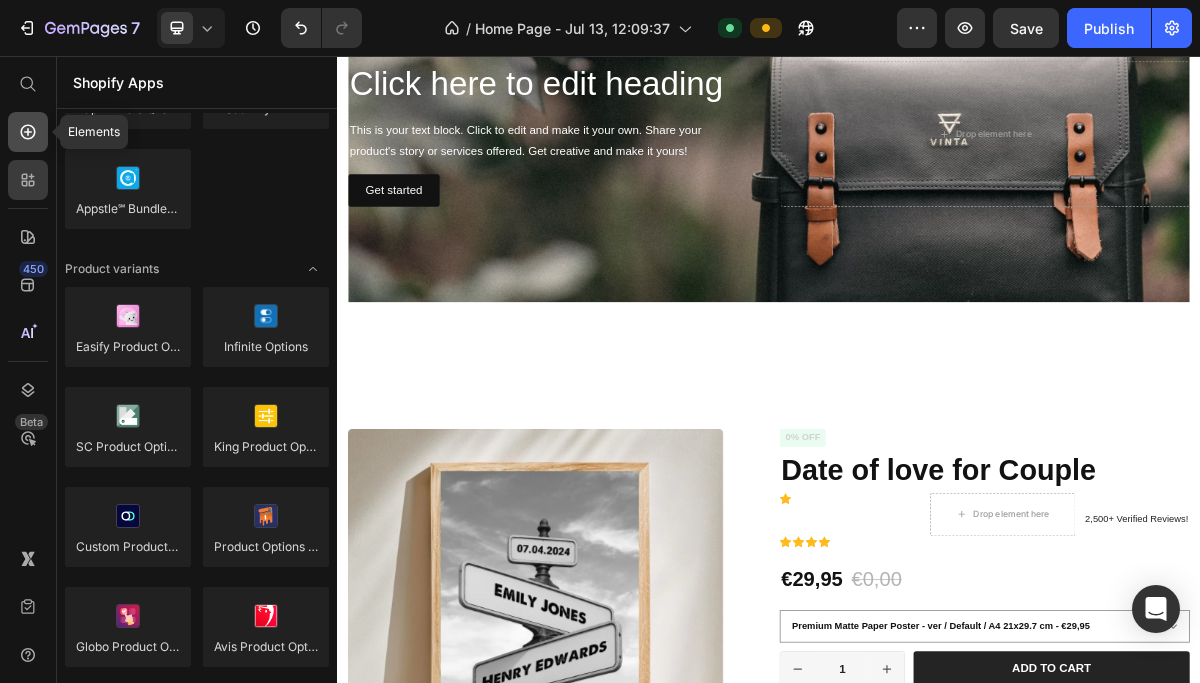 click 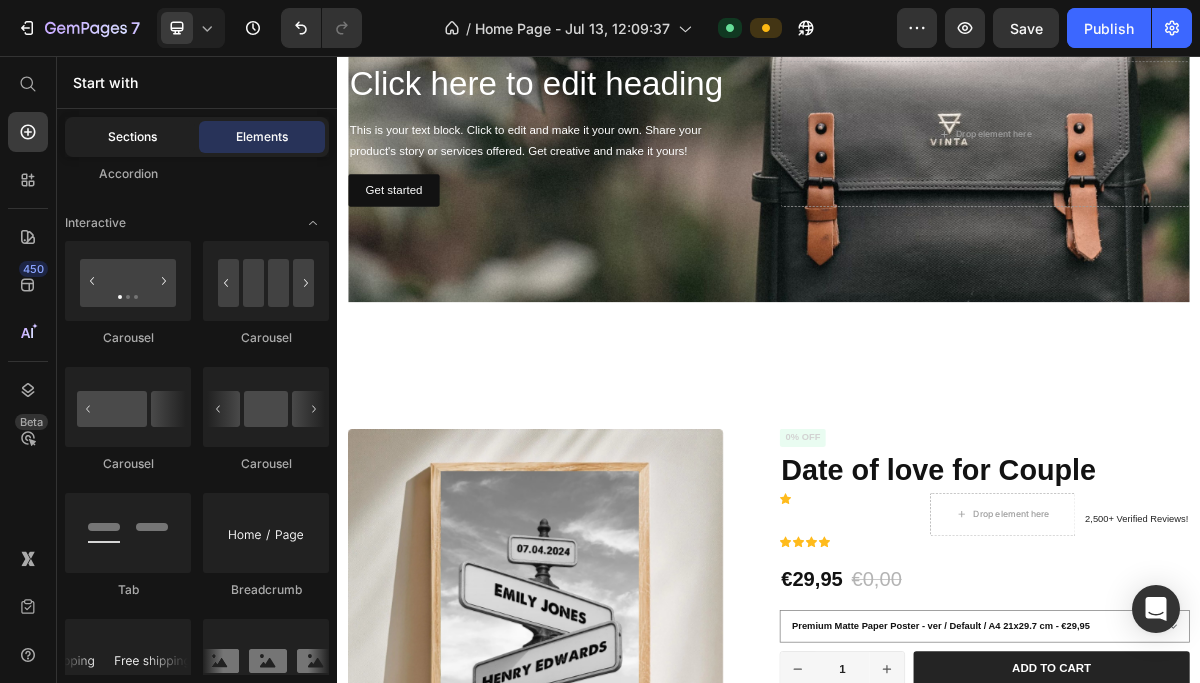 click on "Sections" at bounding box center (132, 137) 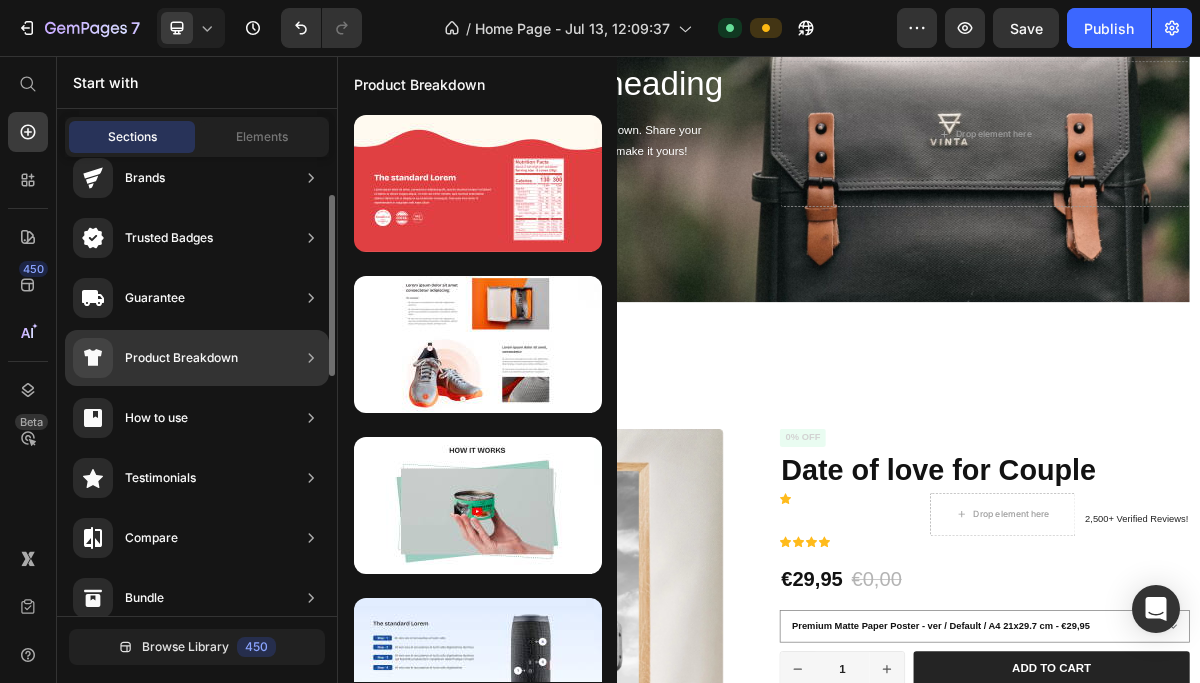scroll, scrollTop: 130, scrollLeft: 0, axis: vertical 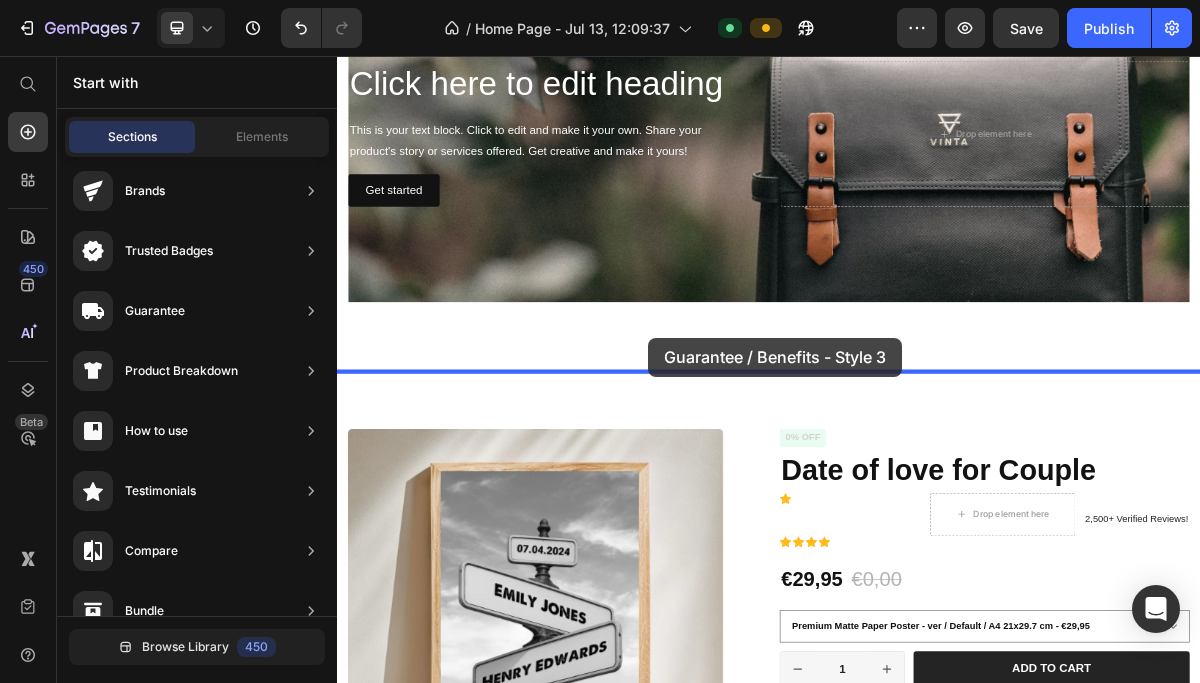 drag, startPoint x: 794, startPoint y: 418, endPoint x: 766, endPoint y: 448, distance: 41.036568 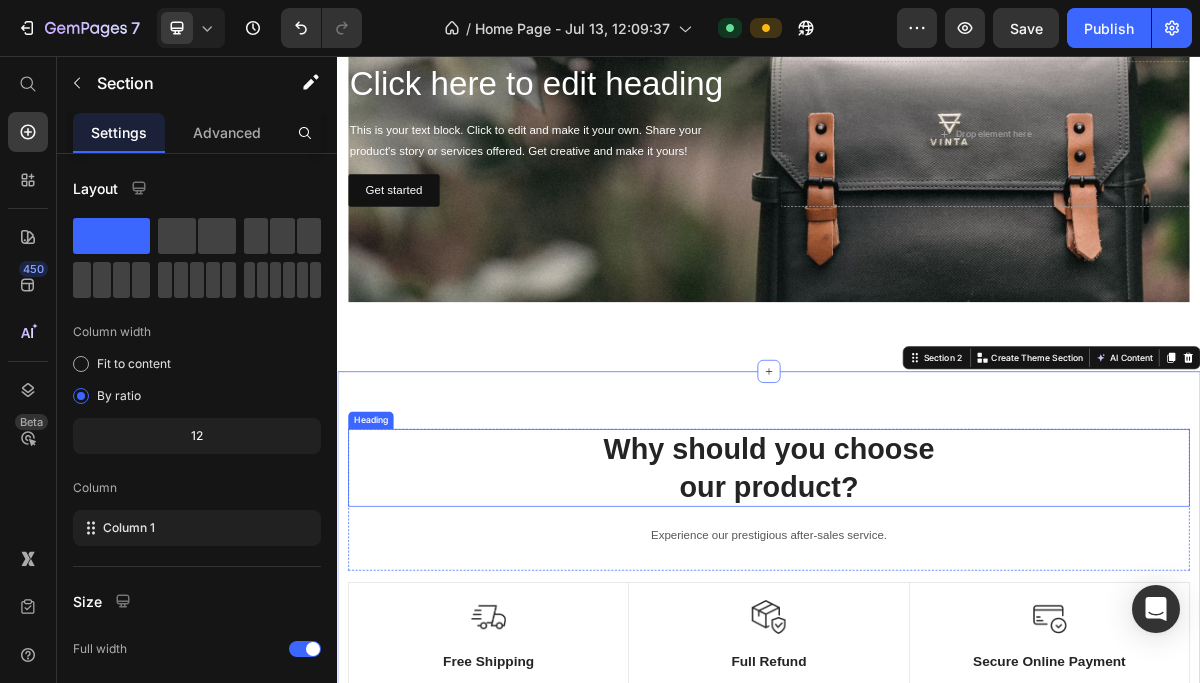 click on "Why should you choose our product?" at bounding box center [937, 628] 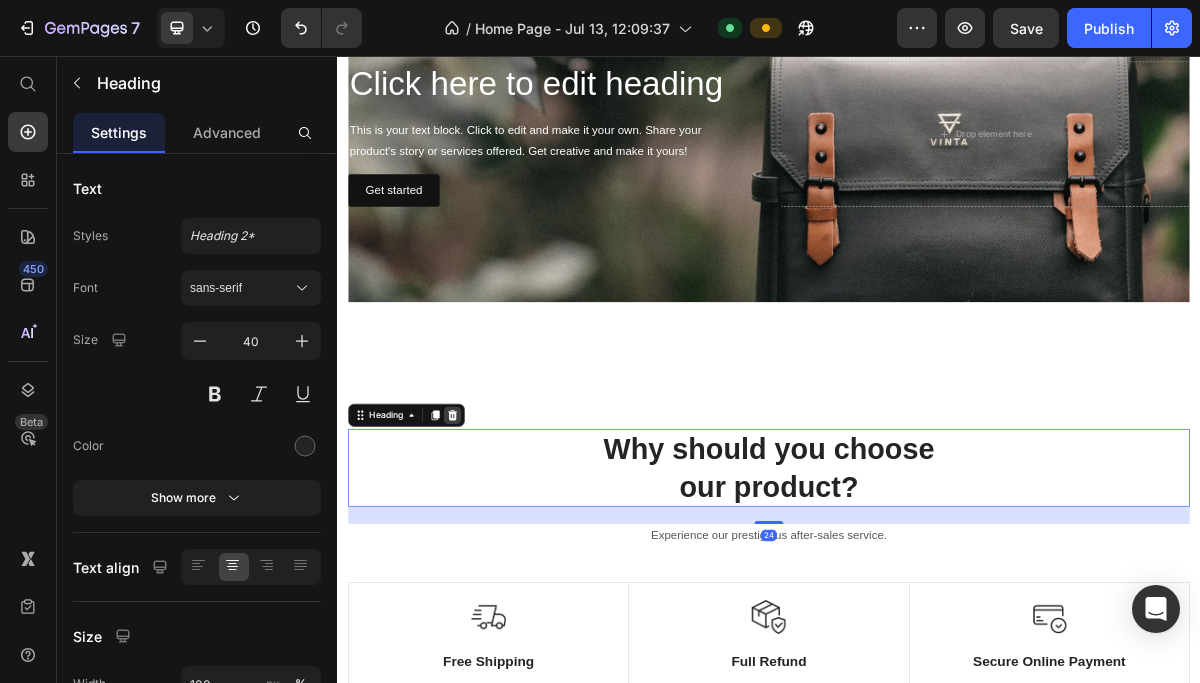 click 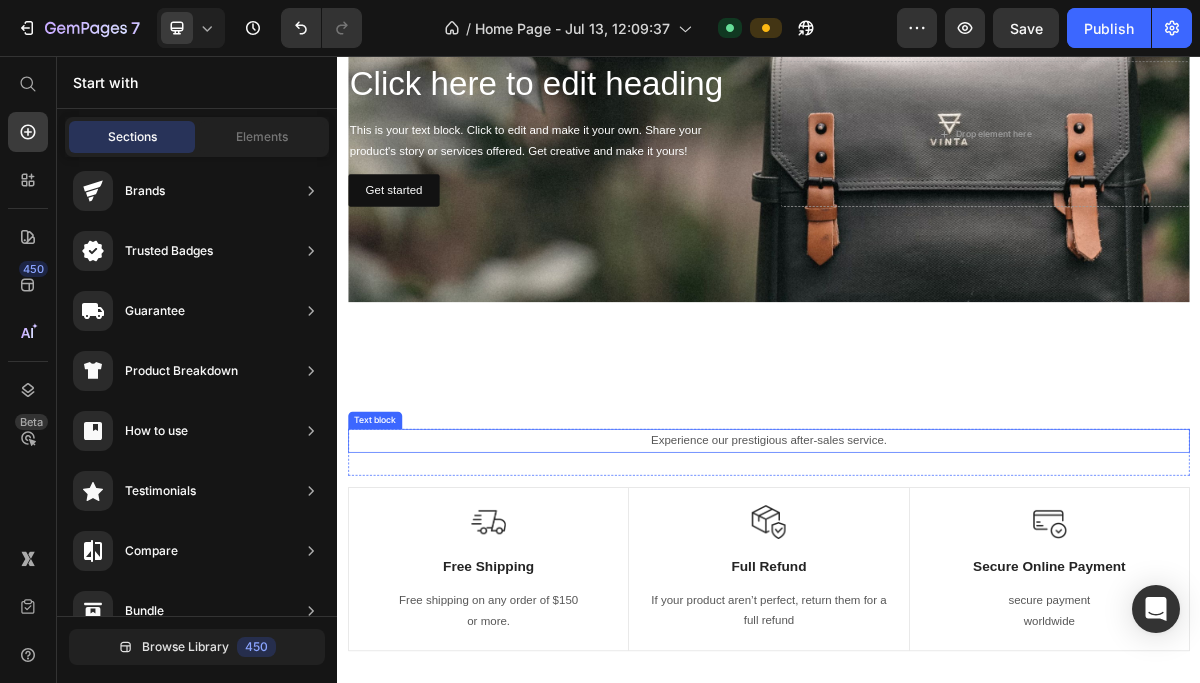 click on "Experience our prestigious after-sales service." at bounding box center [937, 590] 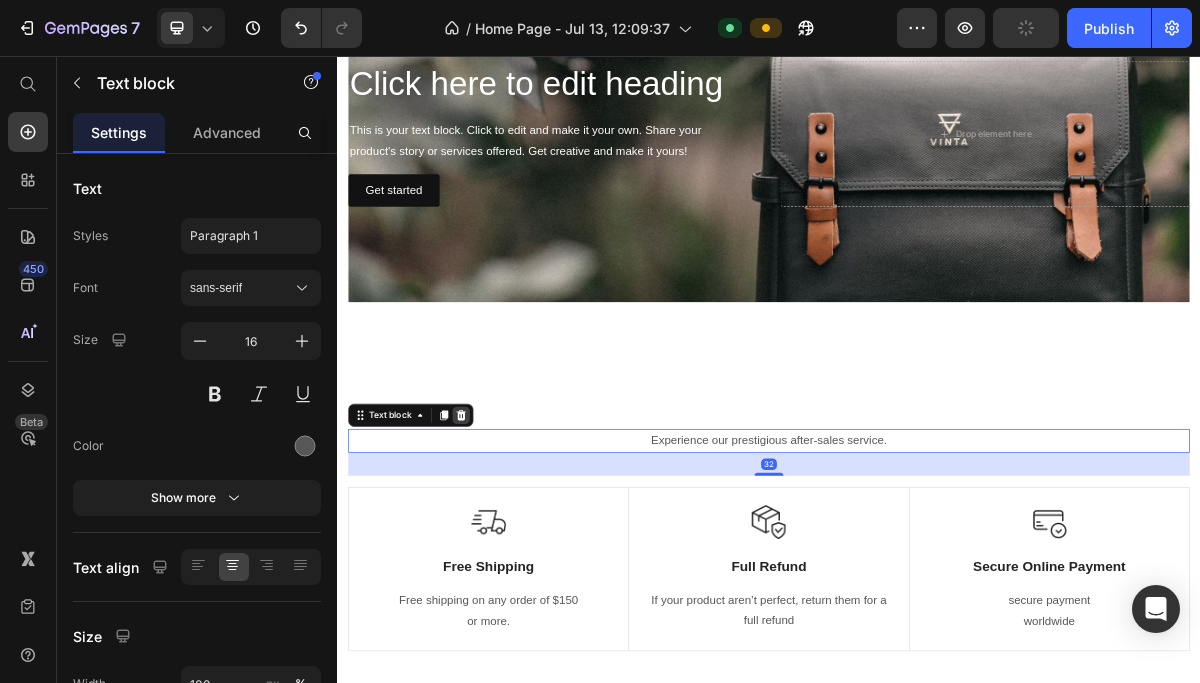 click 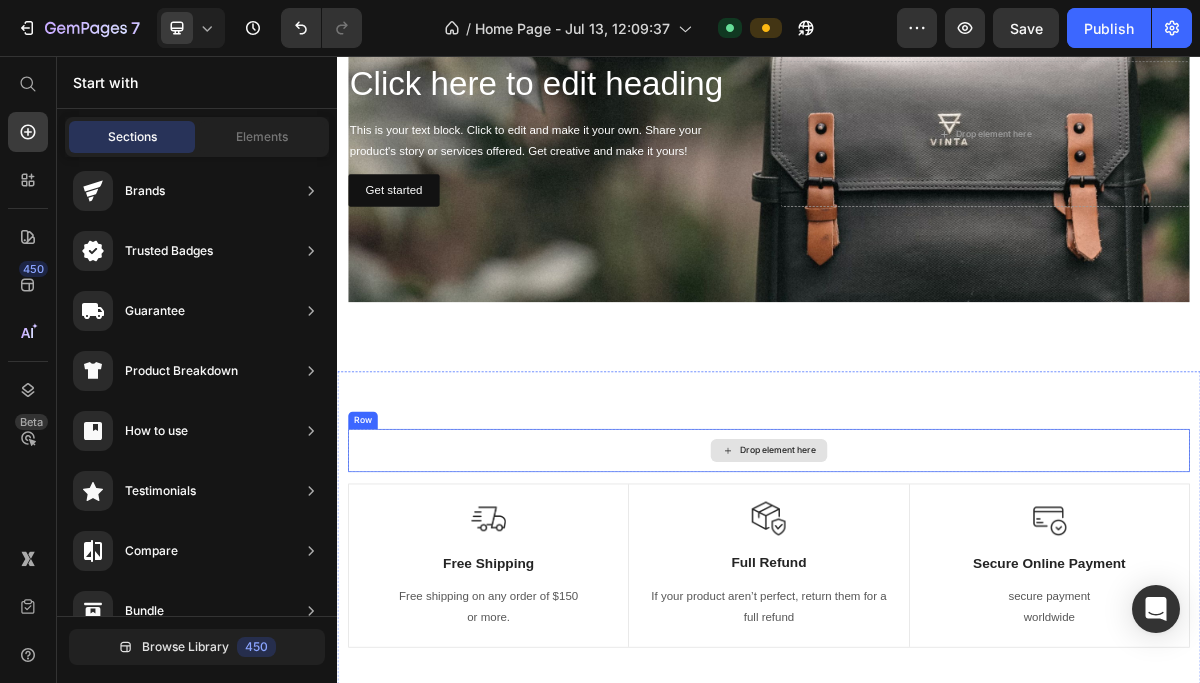 click on "Drop element here" at bounding box center (937, 604) 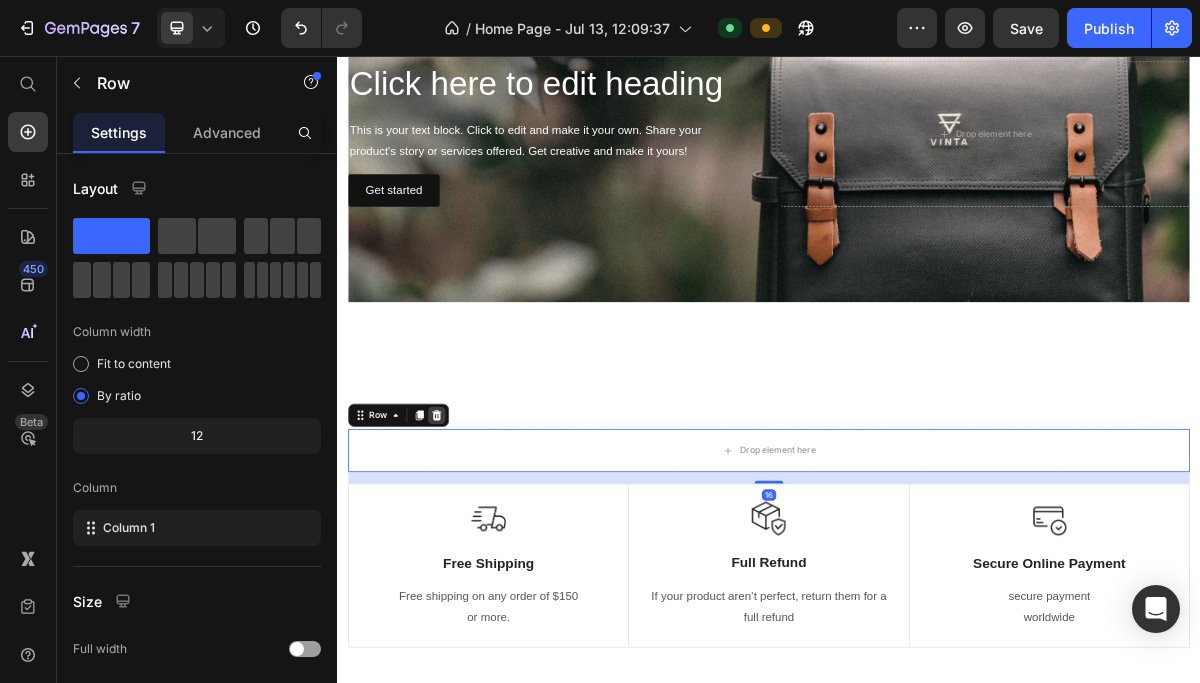 click 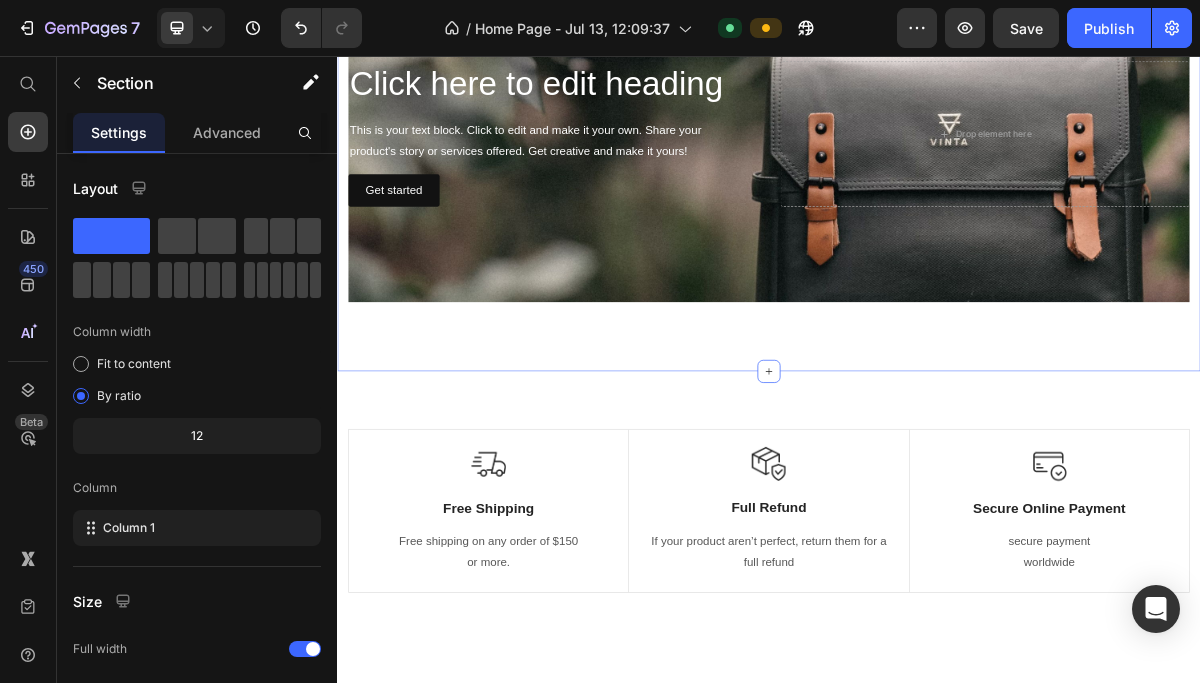 click on "Click here to edit heading Heading This is your text block. Click to edit and make it your own. Share your product's story or services offered. Get creative and make it yours! Text Block Get started Button
Drop element here Hero Banner Image Free Shipping Text Block Free shipping on any order of $[PRICE]  or more. Text block Row Image Full Refund Text Block If your product aren’t perfect, return them for a full refund Text block Row Image Secure Online Payment Text Block secure payment worldwide Text block Row Row Section 1" at bounding box center (937, 172) 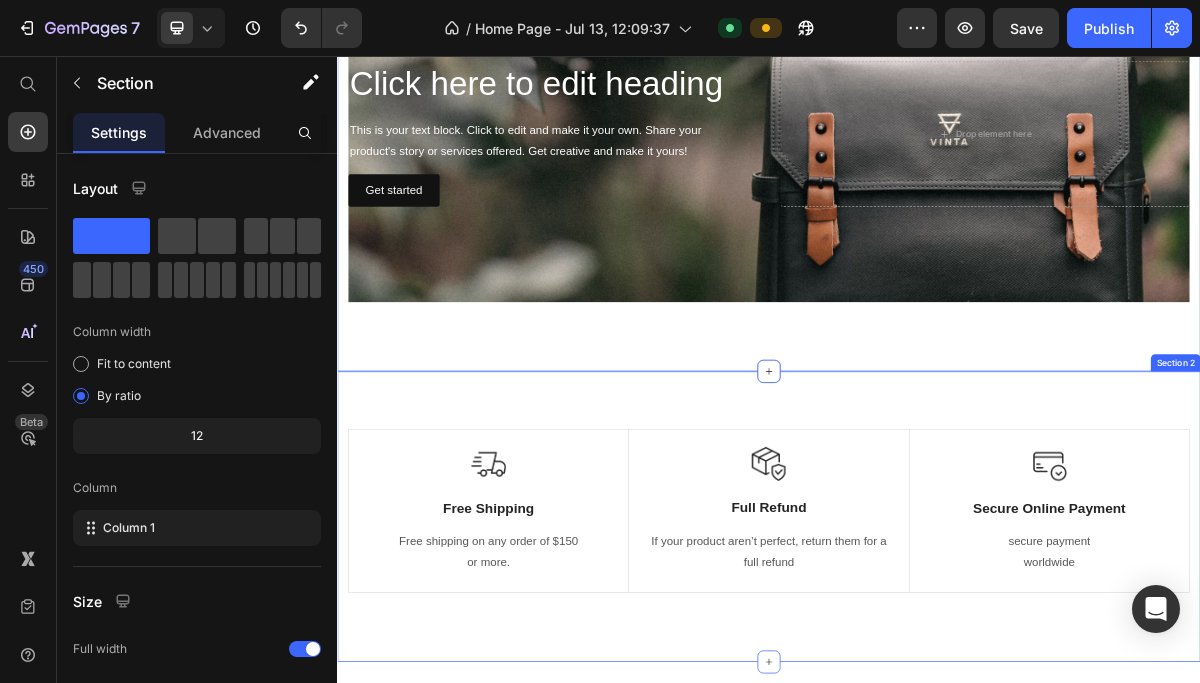 click on "Image Free Shipping Text Block Free shipping on any order of $150  or more. Text block Row Image Full Refund Text Block If your product aren’t perfect, return them for a full refund Text block Row Image Secure Online Payment Text Block secure payment worldwide Text block Row Row Image Free Shipping Text Block Free shipping on any order of $150  or more. Text block Row Image Full Refund Text Block If your product aren’t perfect, return them for a full refund Text block Row Image Secure Online Payment Text Block secure payment worldwide Text block Row Row Section 2" at bounding box center [937, 696] 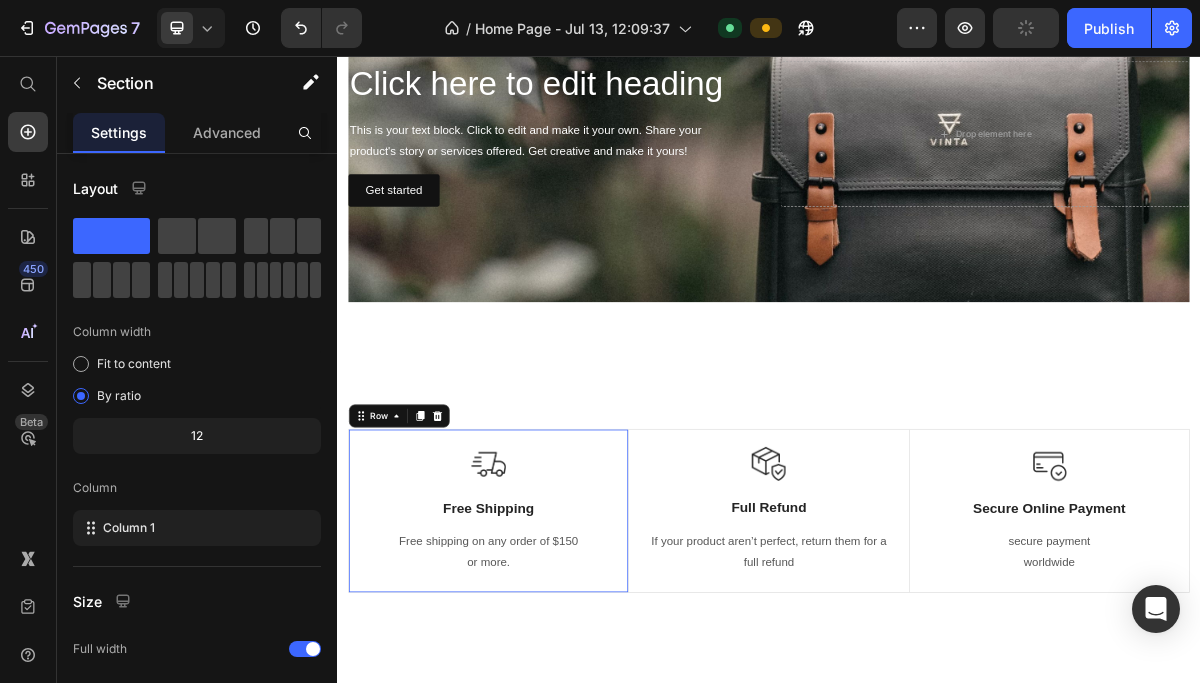 click on "Image Free Shipping Text Block Free shipping on any order of $150  or more. Text block" at bounding box center [547, 688] 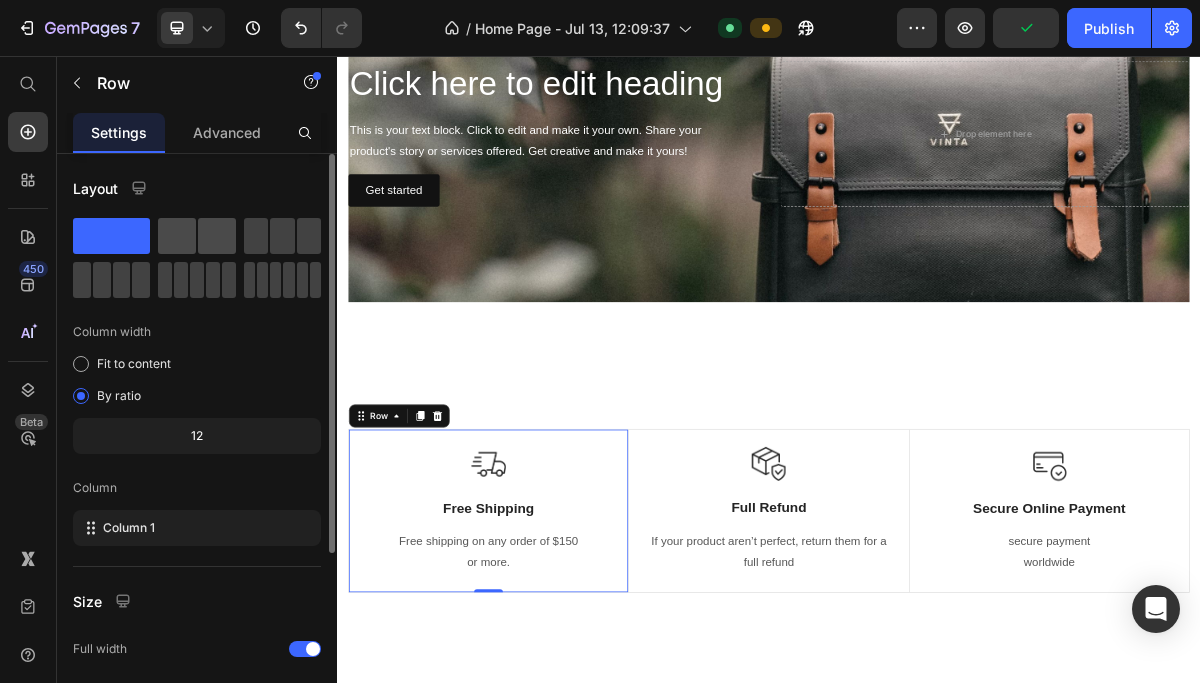 click 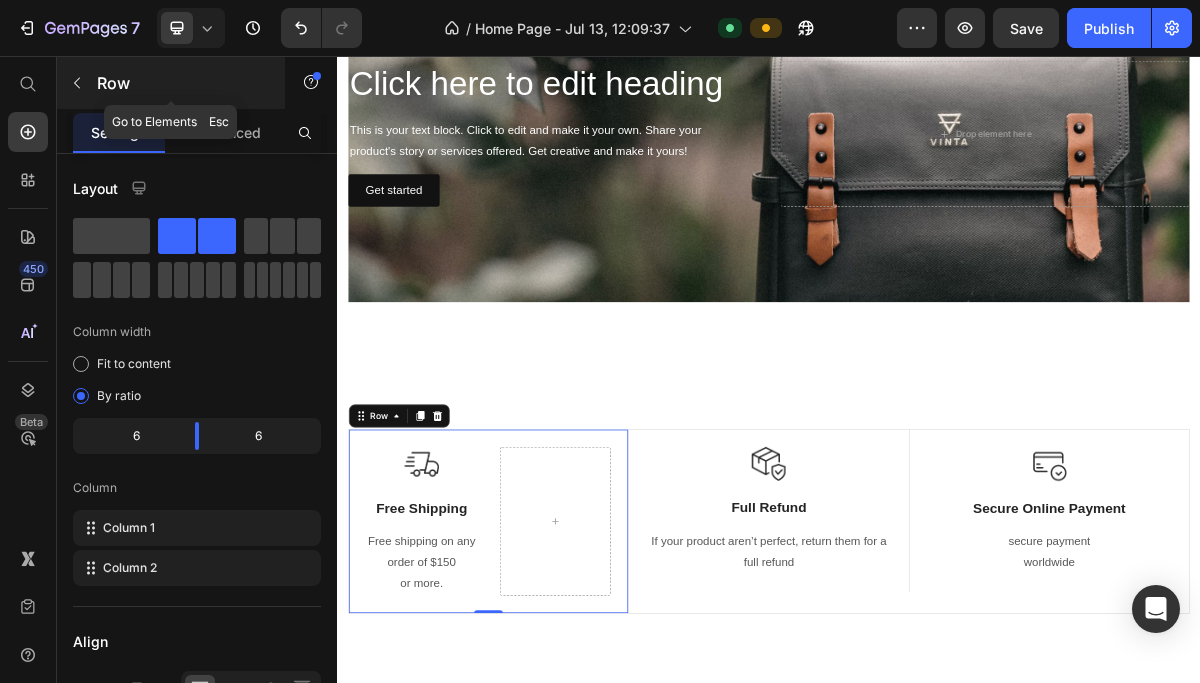 click 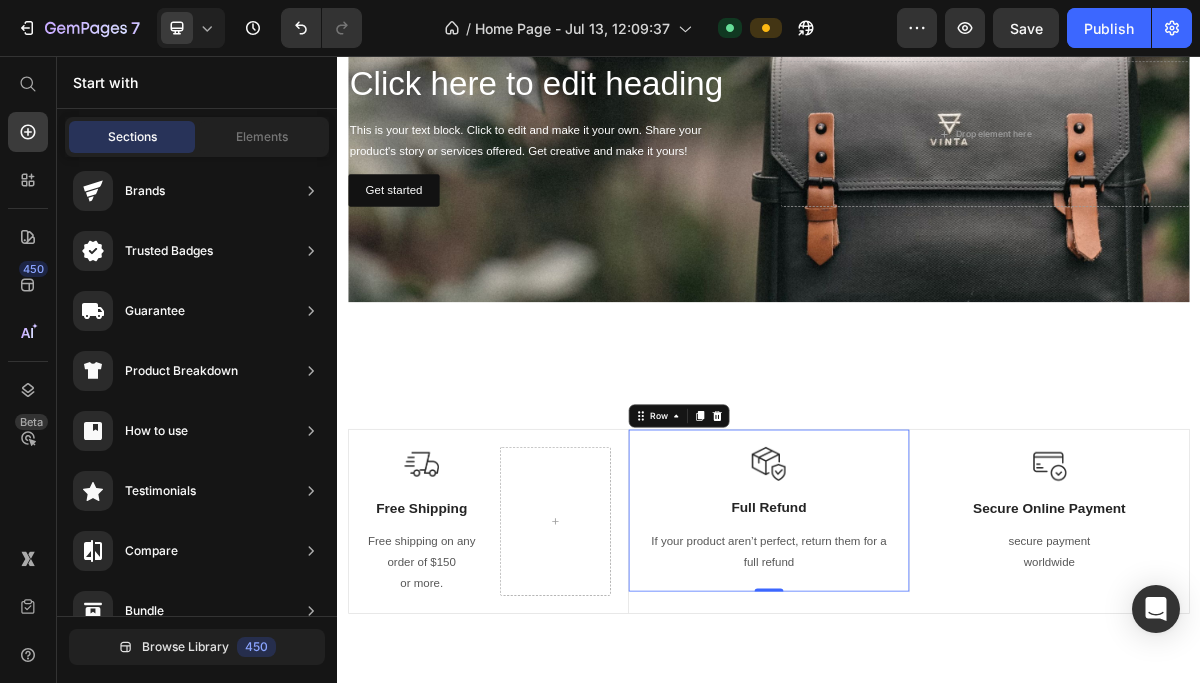 click on "Image Free Shipping Text Block Free shipping on any order of $[PRICE]  or more. Text block
Row Image Full Refund Text Block If your product aren’t perfect, return them for a full refund Text block Row 0 Image Secure Online Payment Text Block secure payment worldwide Text block Row Row" at bounding box center [937, 702] 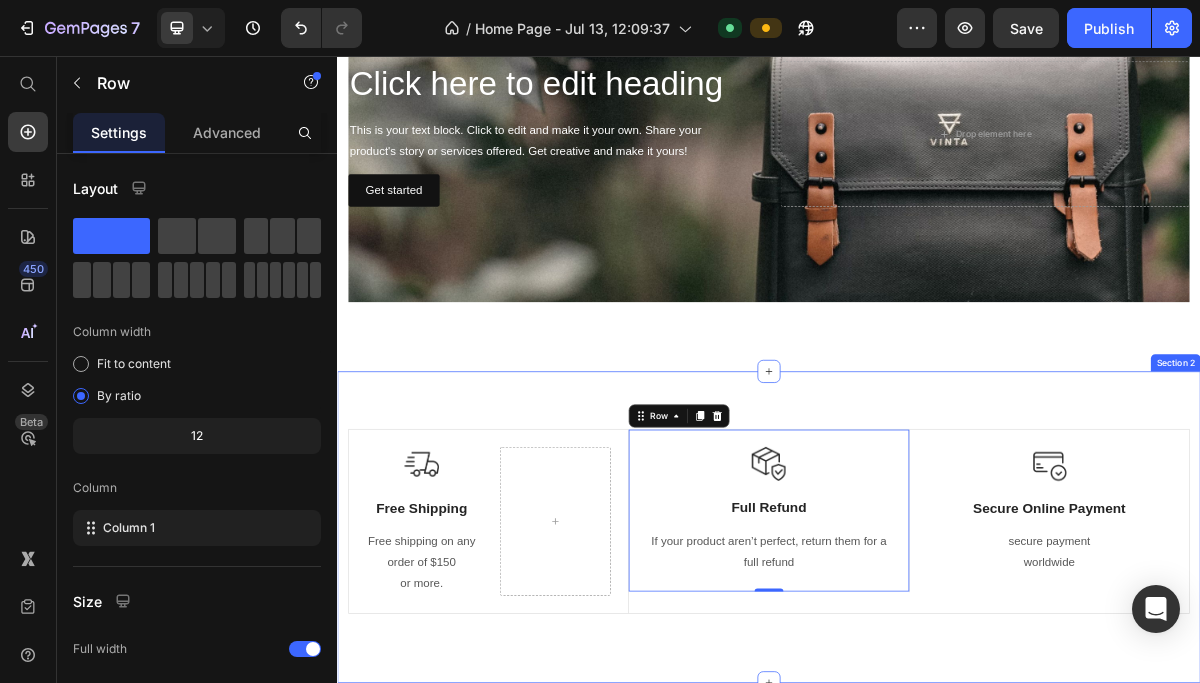 click on "Image Free Shipping Text Block Free shipping on any order of $[PRICE]  or more. Text block
Row Image Full Refund Text Block If your product aren’t perfect, return them for a full refund Text block Row 0 Image Secure Online Payment Text Block secure payment worldwide Text block Row Row Image Free Shipping Text Block Free shipping on any order of $[PRICE]  or more. Text block Row Image Full Refund Text Block If your product aren’t perfect, return them for a full refund Text block Row Image Secure Online Payment Text Block secure payment worldwide Text block Row Row Section 2" at bounding box center [937, 710] 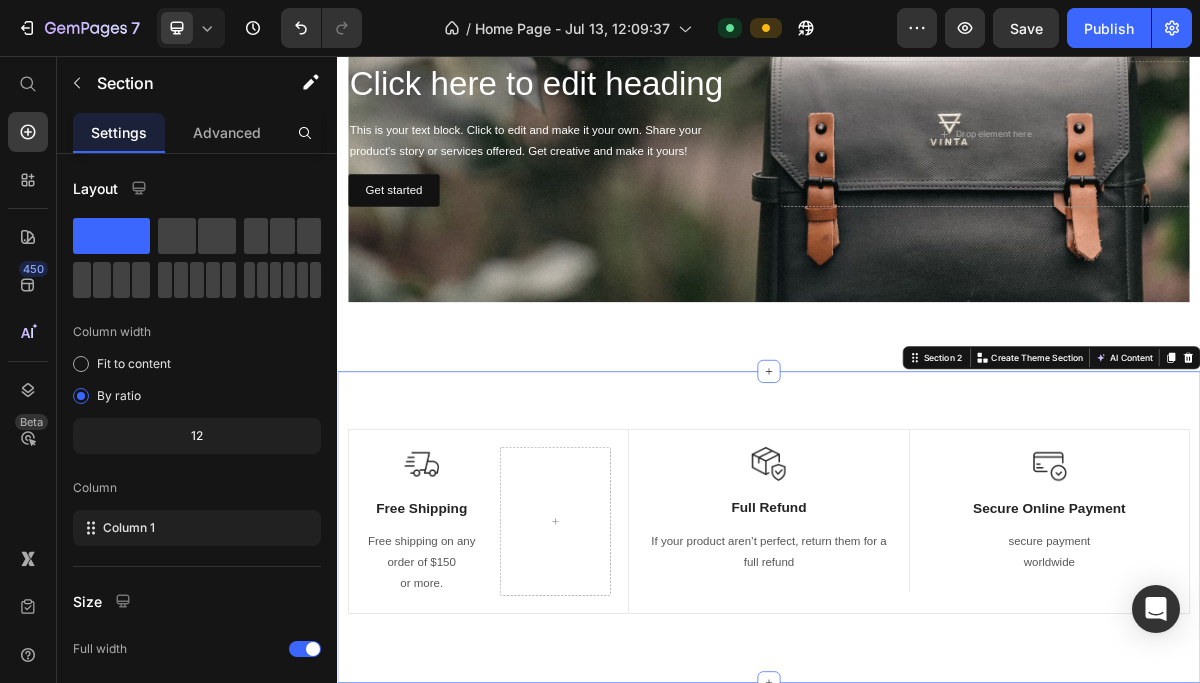 click on "Image Free Shipping Text Block Free shipping on any order of $[PRICE]  or more. Text block
Row Image Full Refund Text Block If your product aren’t perfect, return them for a full refund Text block Row Image Secure Online Payment Text Block secure payment worldwide Text block Row Row Image Free Shipping Text Block Free shipping on any order of $[PRICE]  or more. Text block Row Image Full Refund Text Block If your product aren’t perfect, return them for a full refund Text block Row Image Secure Online Payment Text Block secure payment worldwide Text block Row Row Section 2 You can create reusable sections Create Theme Section AI Content Write with GemAI What would you like to describe here? Tone and Voice Persuasive Product Date of love for Couple Show more Generate" at bounding box center [937, 710] 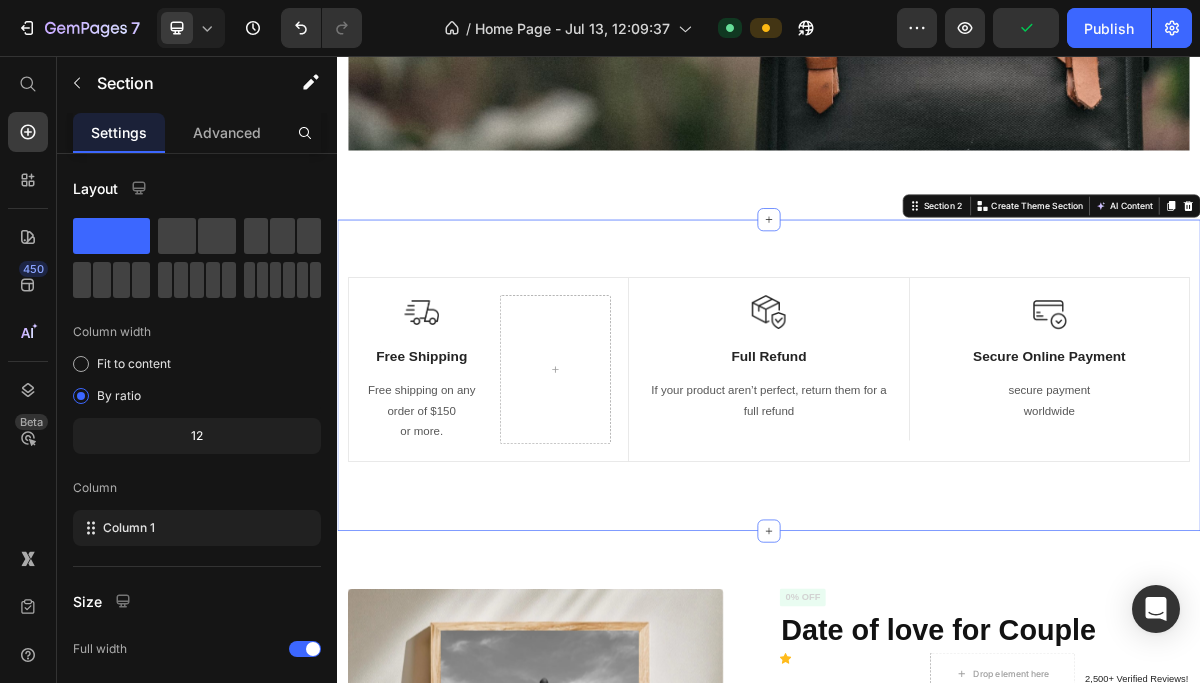 scroll, scrollTop: 494, scrollLeft: 0, axis: vertical 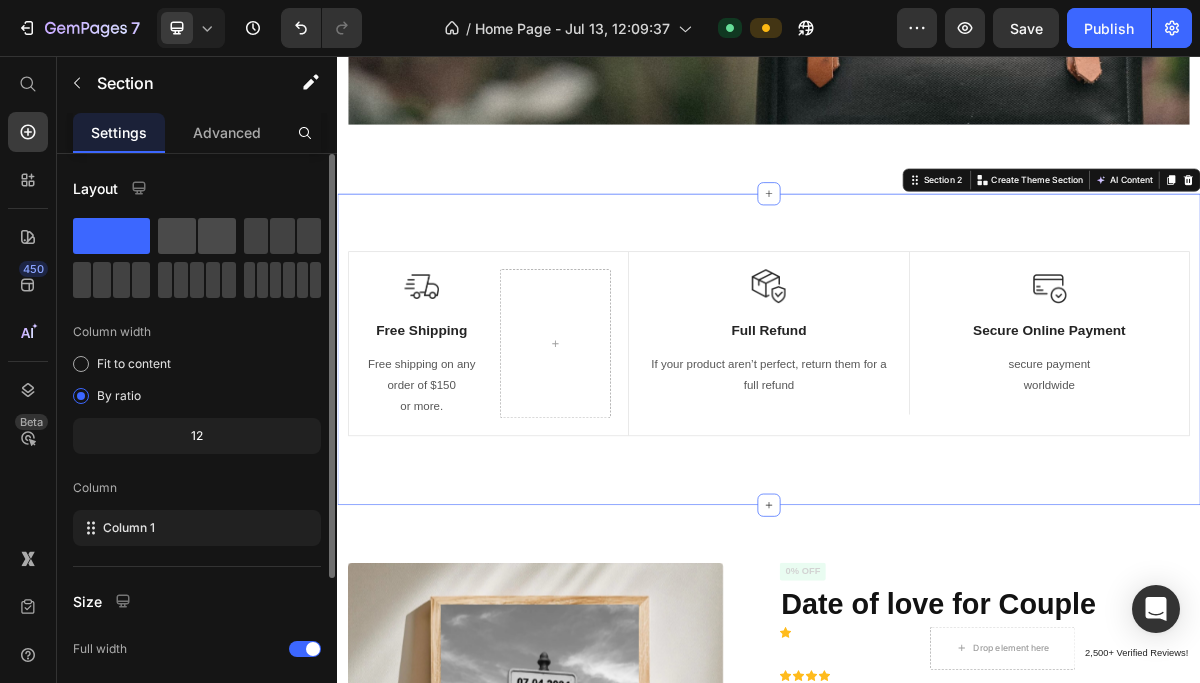 click 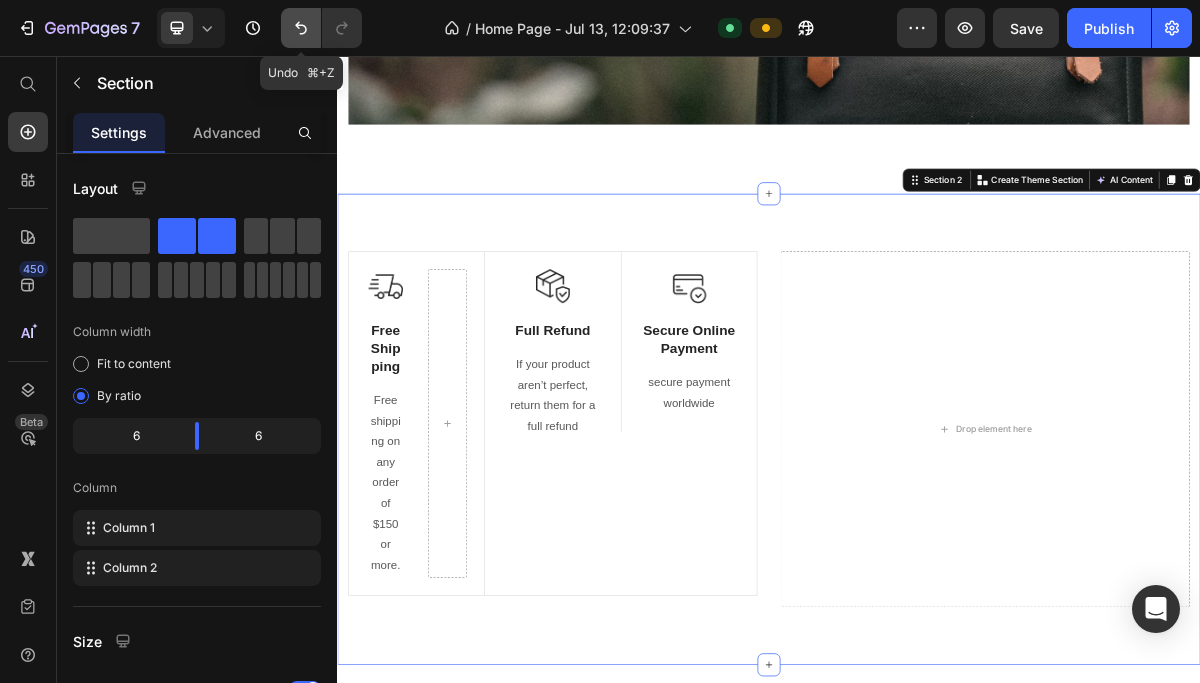 click 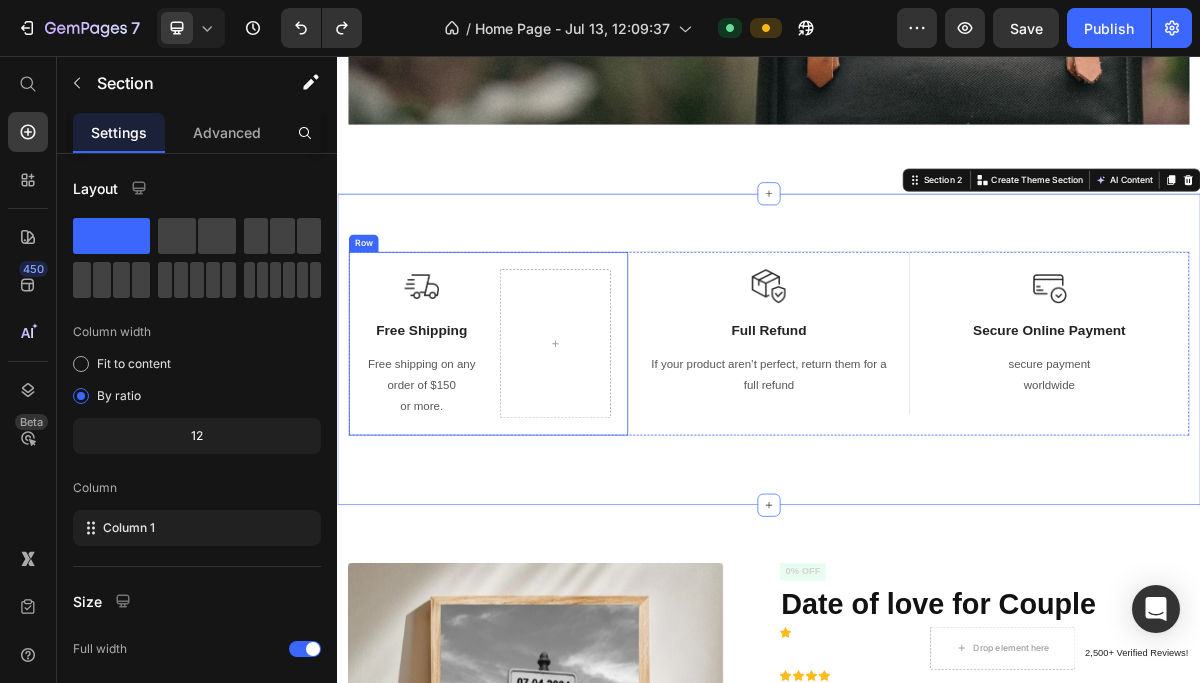 click at bounding box center (640, 455) 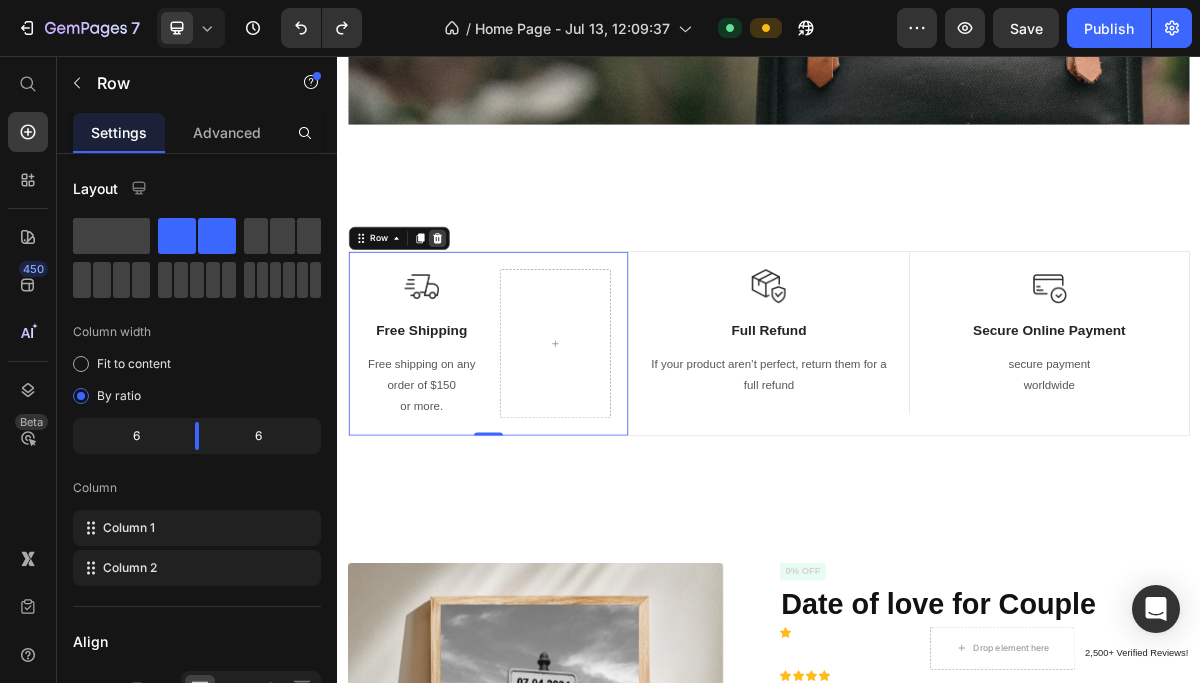 click 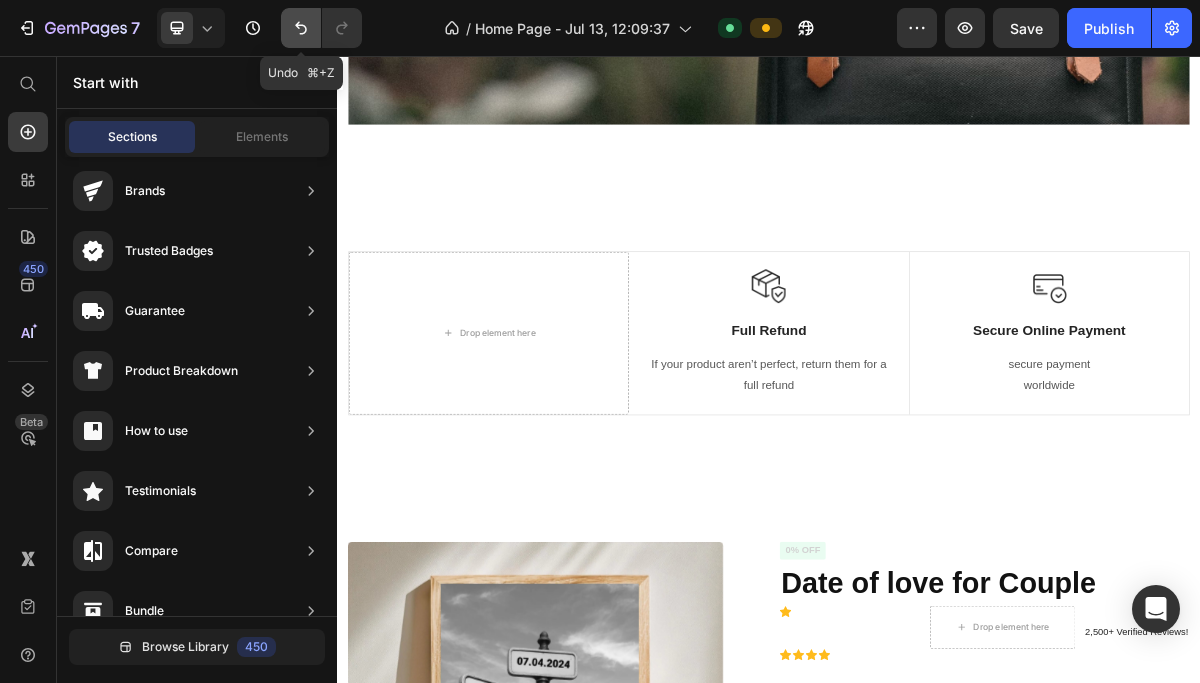 click 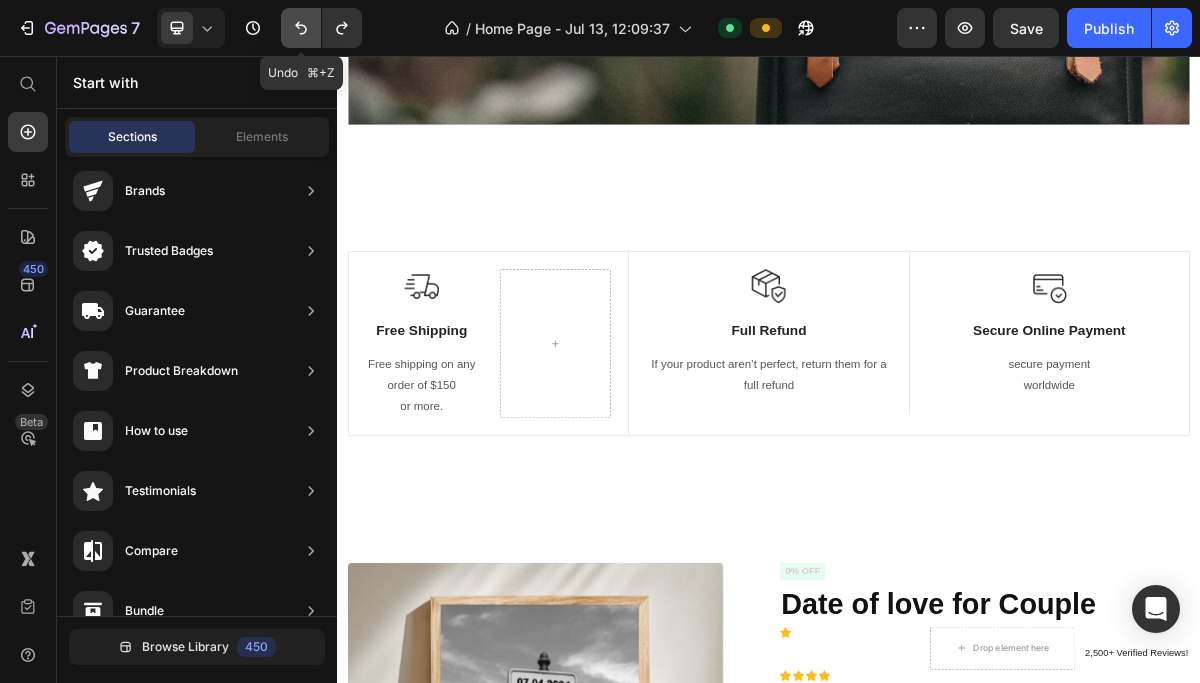 click 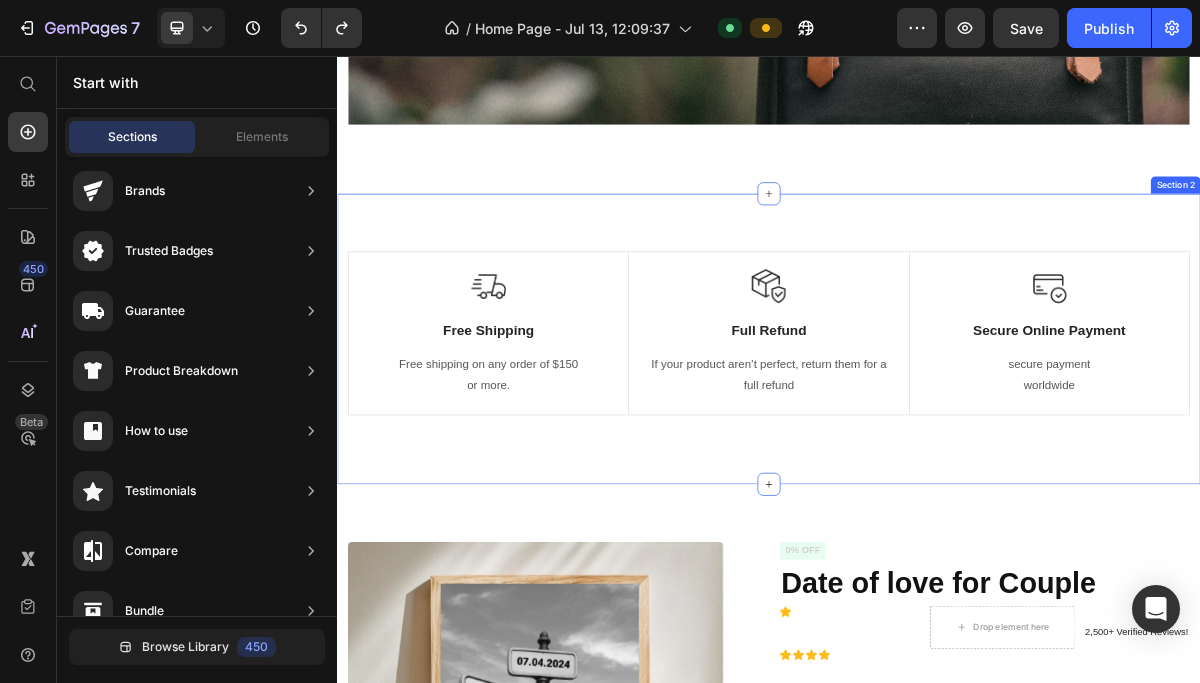 click on "Image Free Shipping Text Block Free shipping on any order of $150  or more. Text block Row Image Full Refund Text Block If your product aren’t perfect, return them for a full refund Text block Row Image Secure Online Payment Text Block secure payment worldwide Text block Row Row Image Free Shipping Text Block Free shipping on any order of $150  or more. Text block Row Image Full Refund Text Block If your product aren’t perfect, return them for a full refund Text block Row Image Secure Online Payment Text Block secure payment worldwide Text block Row Row Section 2" at bounding box center [937, 449] 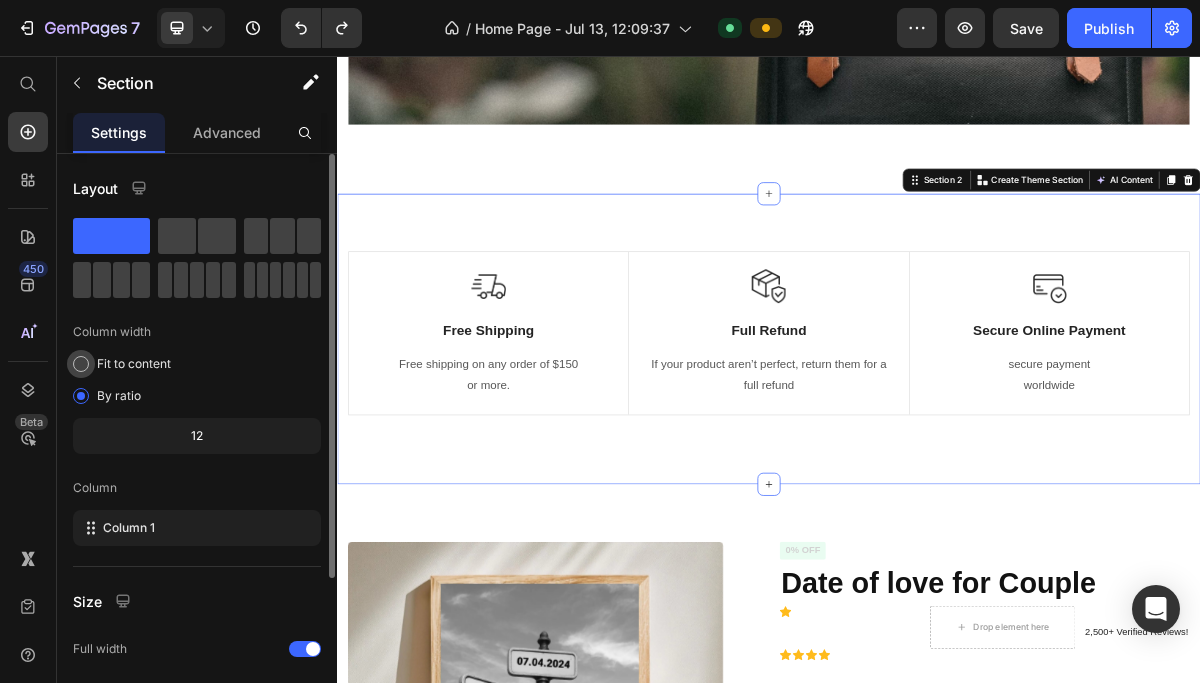 click on "Fit to content" at bounding box center [134, 364] 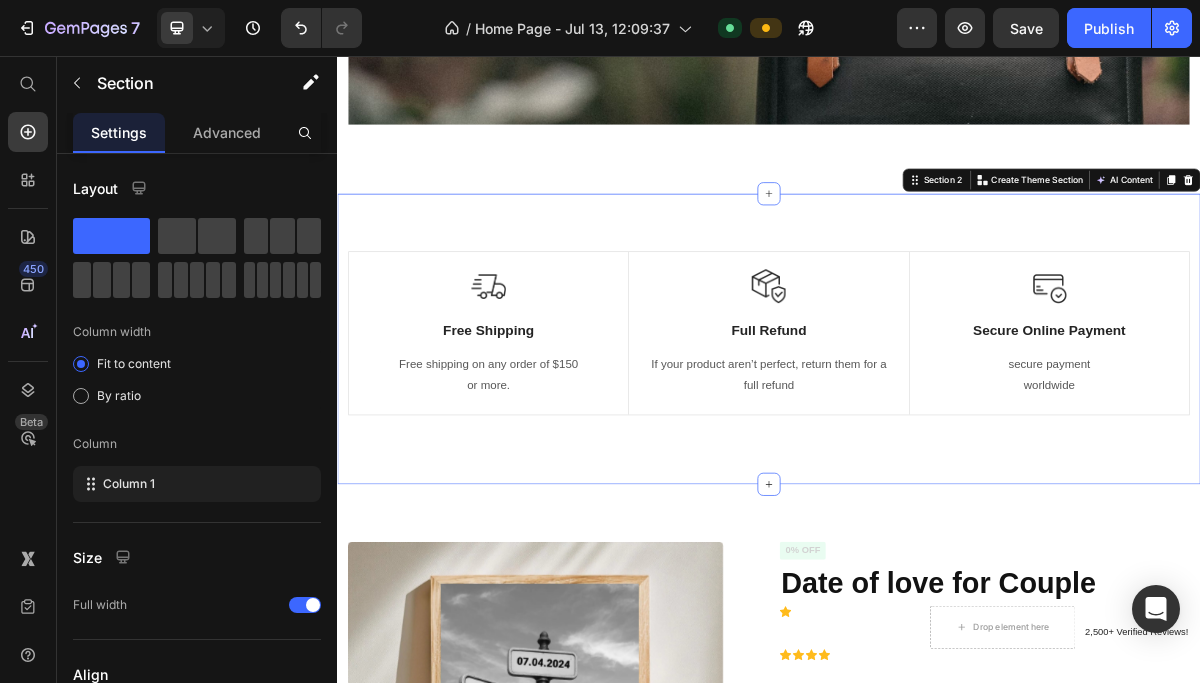 click on "Image Free Shipping Text Block Free shipping on any order of $[PRICE]  or more. Text block Row Image Full Refund Text Block If your product aren’t perfect, return them for a full refund Text block Row Image Secure Online Payment Text Block secure payment worldwide Text block Row Row Image Free Shipping Text Block Free shipping on any order of $[PRICE]  or more. Text block Row Image Full Refund Text Block If your product aren’t perfect, return them for a full refund Text block Row Image Secure Online Payment Text Block secure payment worldwide Text block Row Row Section 2 You can create reusable sections Create Theme Section AI Content Write with GemAI What would you like to describe here? Tone and Voice Persuasive Product Date of love for Couple Show more Generate" at bounding box center (937, 449) 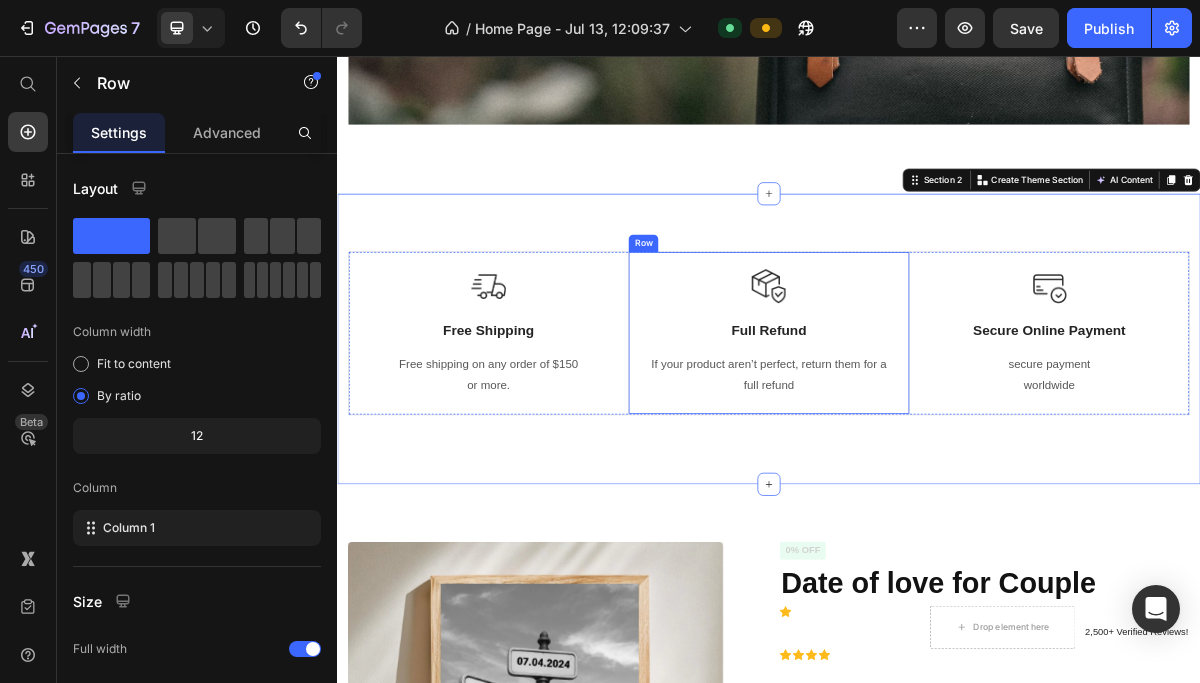 click on "Image Full Refund Text Block If your product aren’t perfect, return them for a full refund Text block Row" at bounding box center (936, 440) 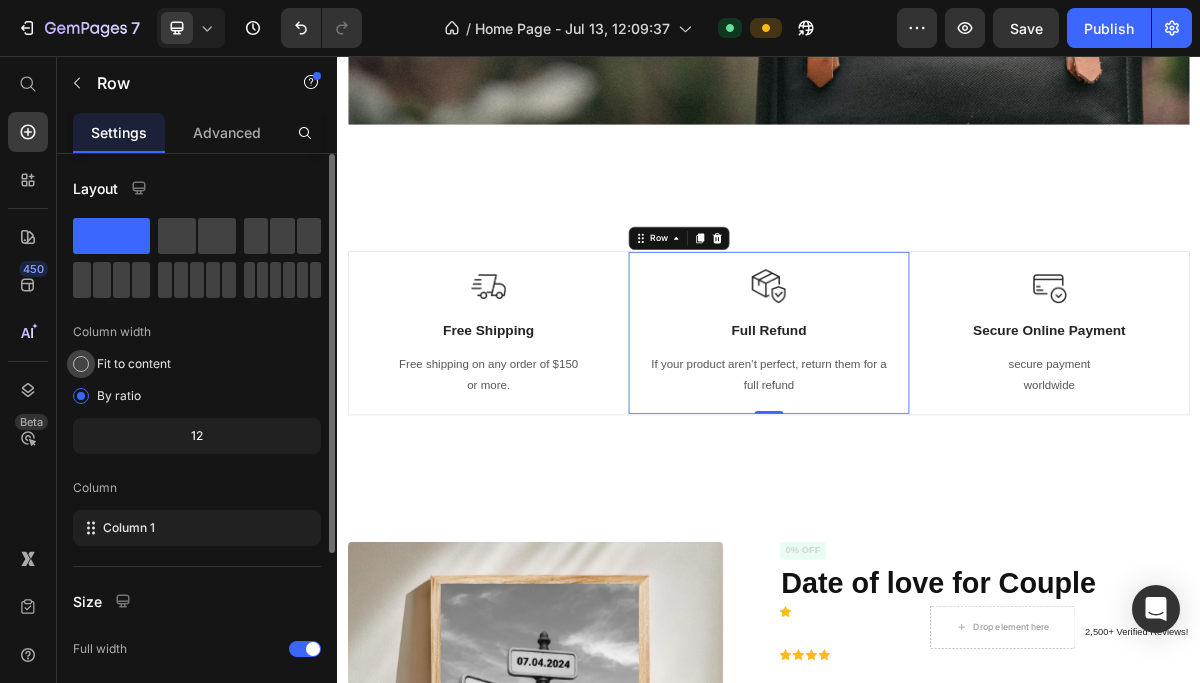 click on "Fit to content" at bounding box center (134, 364) 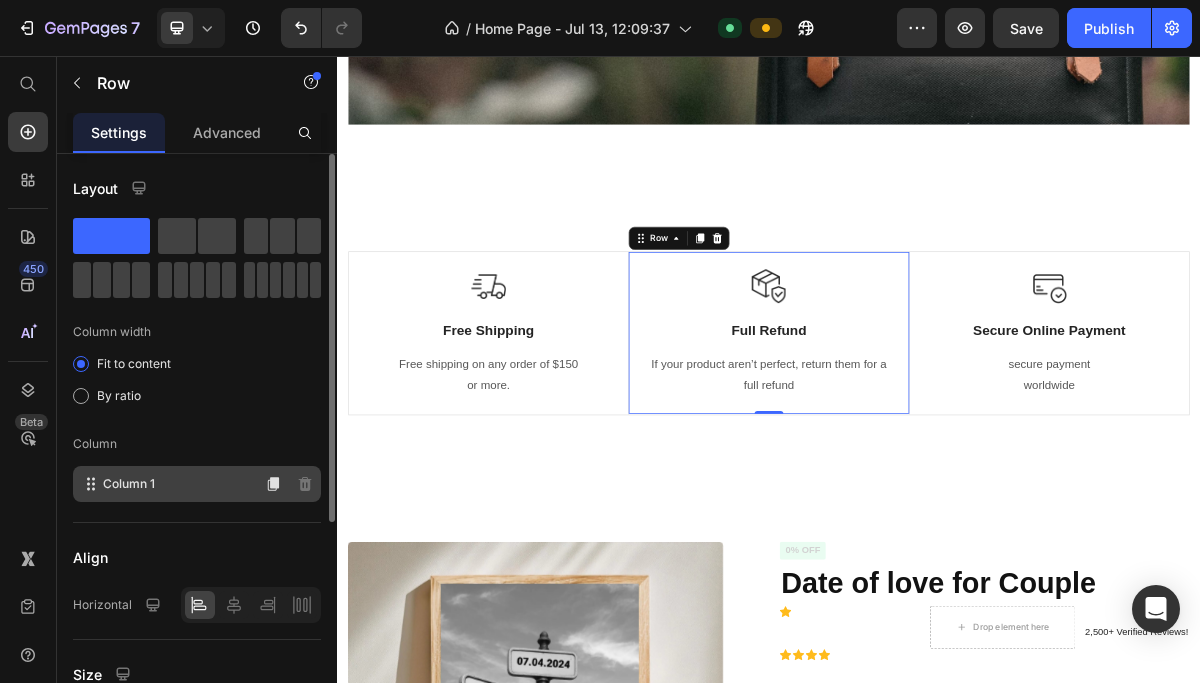 click on "Column 1" 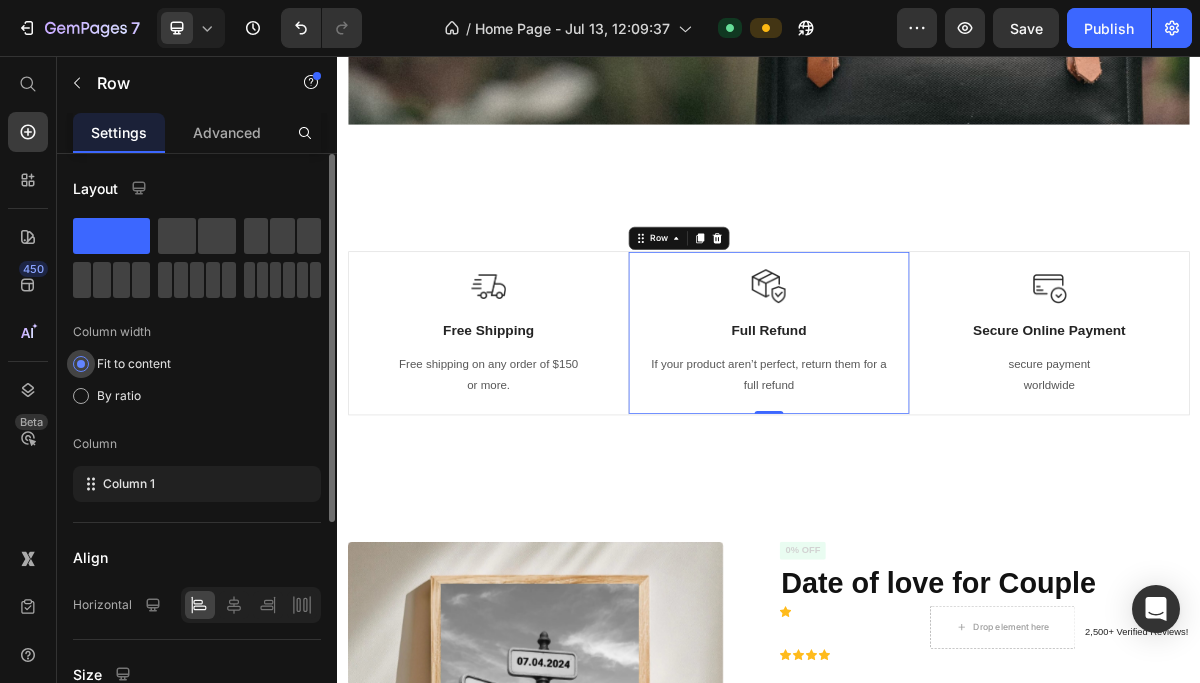 click on "Fit to content" at bounding box center (134, 364) 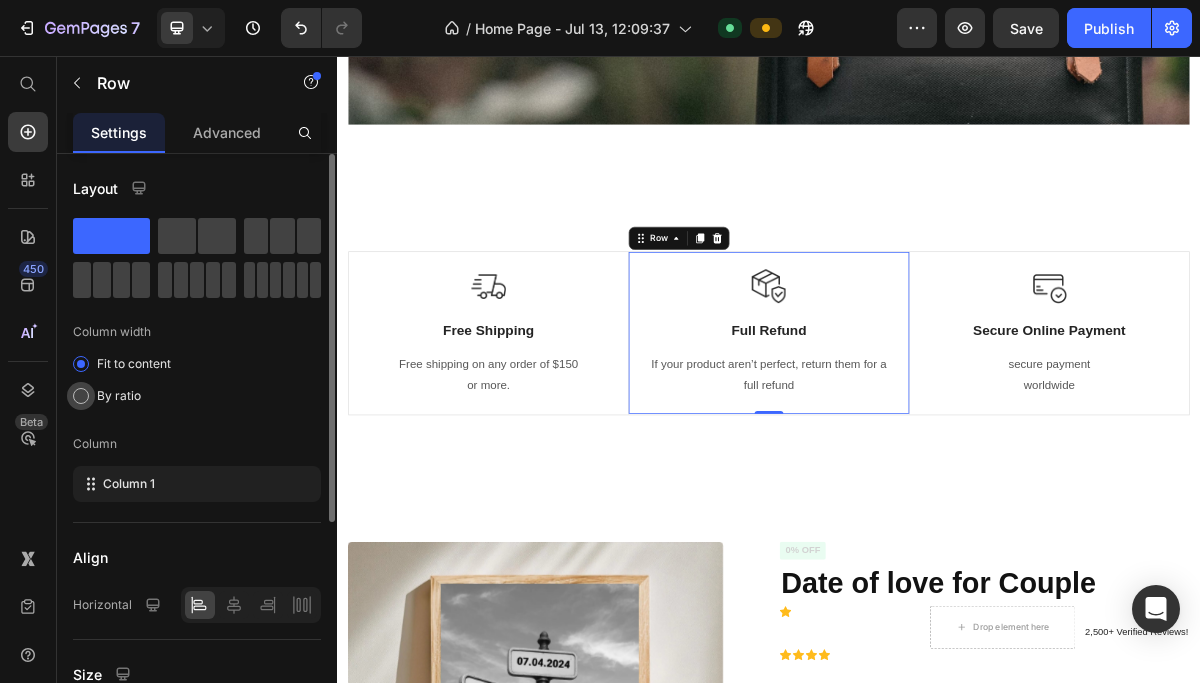 click on "By ratio" at bounding box center (119, 396) 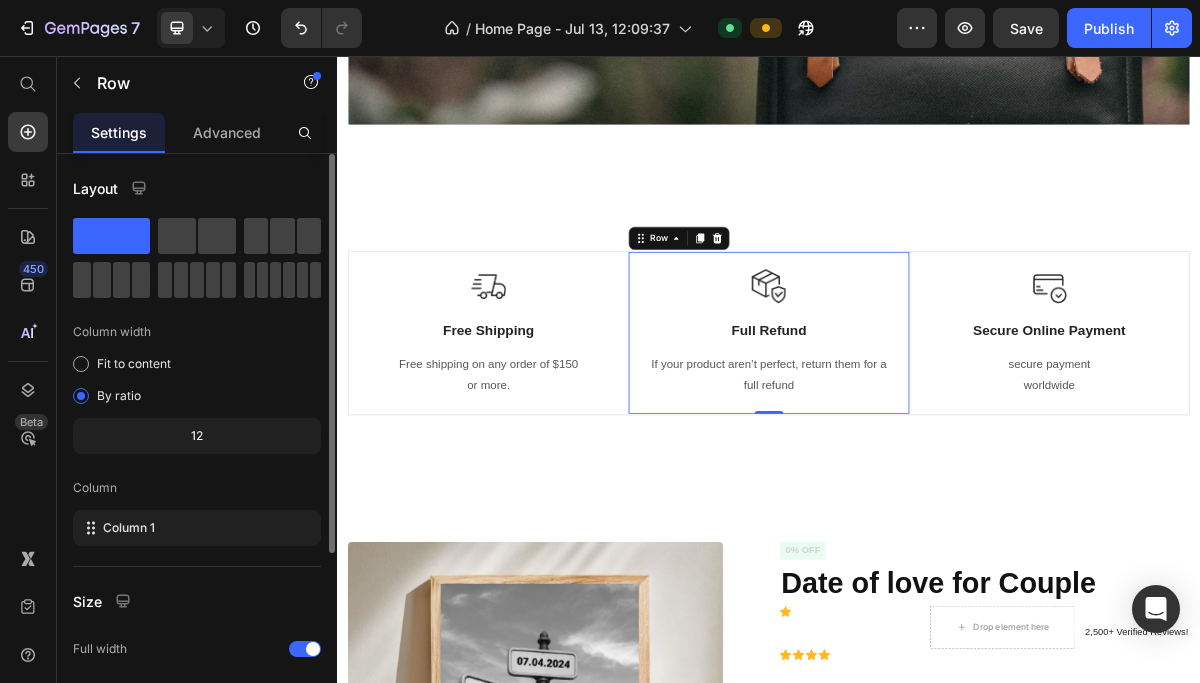 click on "12" 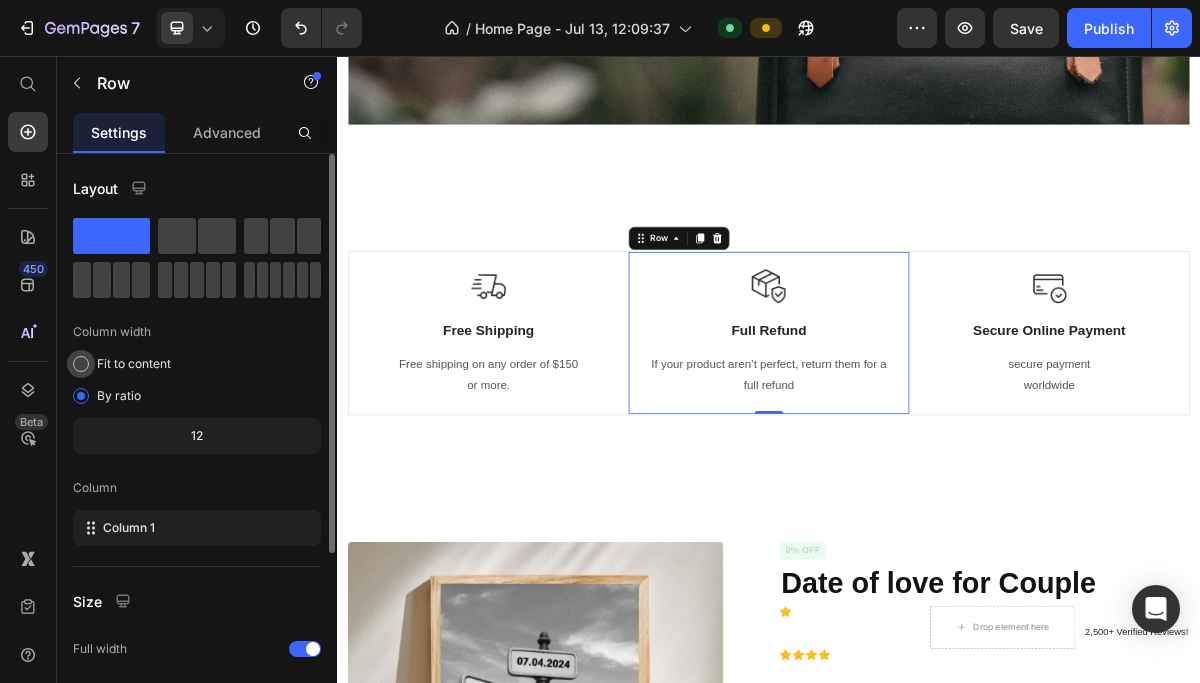 click at bounding box center [81, 364] 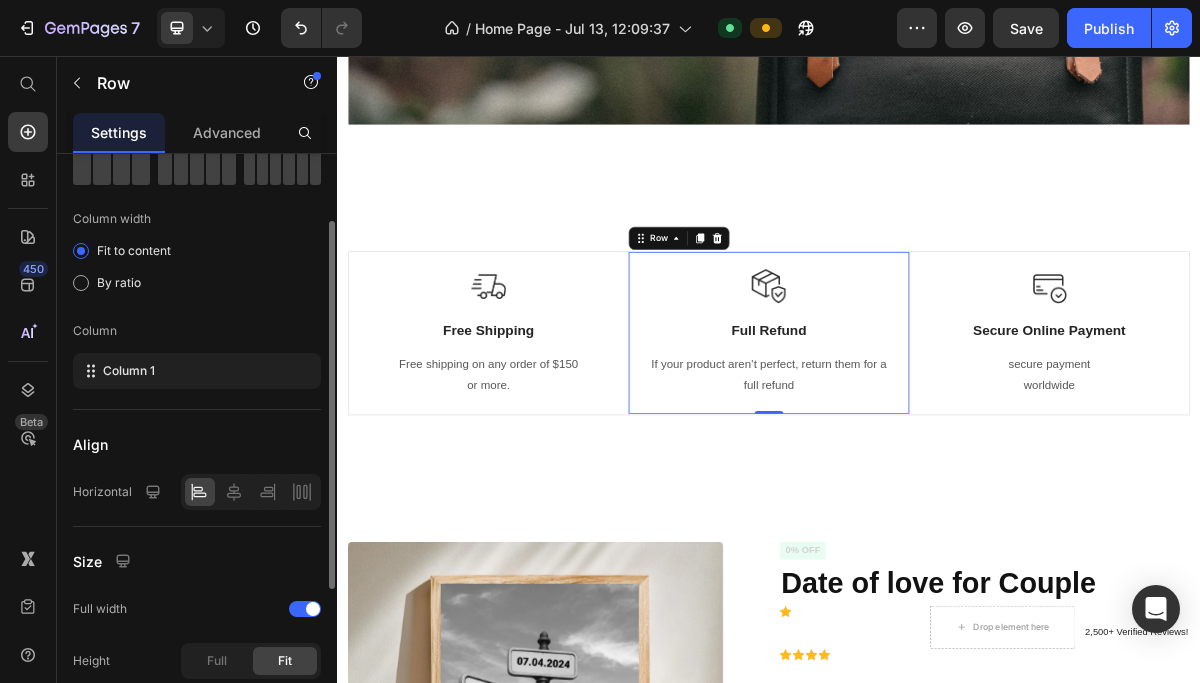 scroll, scrollTop: 117, scrollLeft: 0, axis: vertical 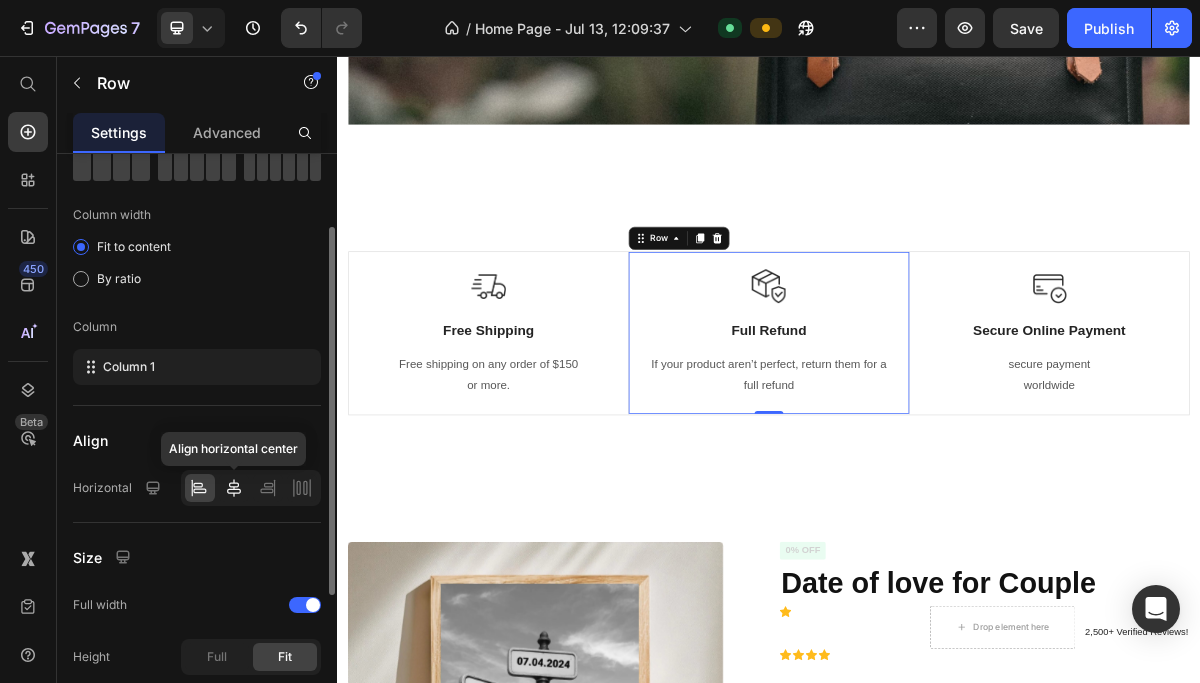 click 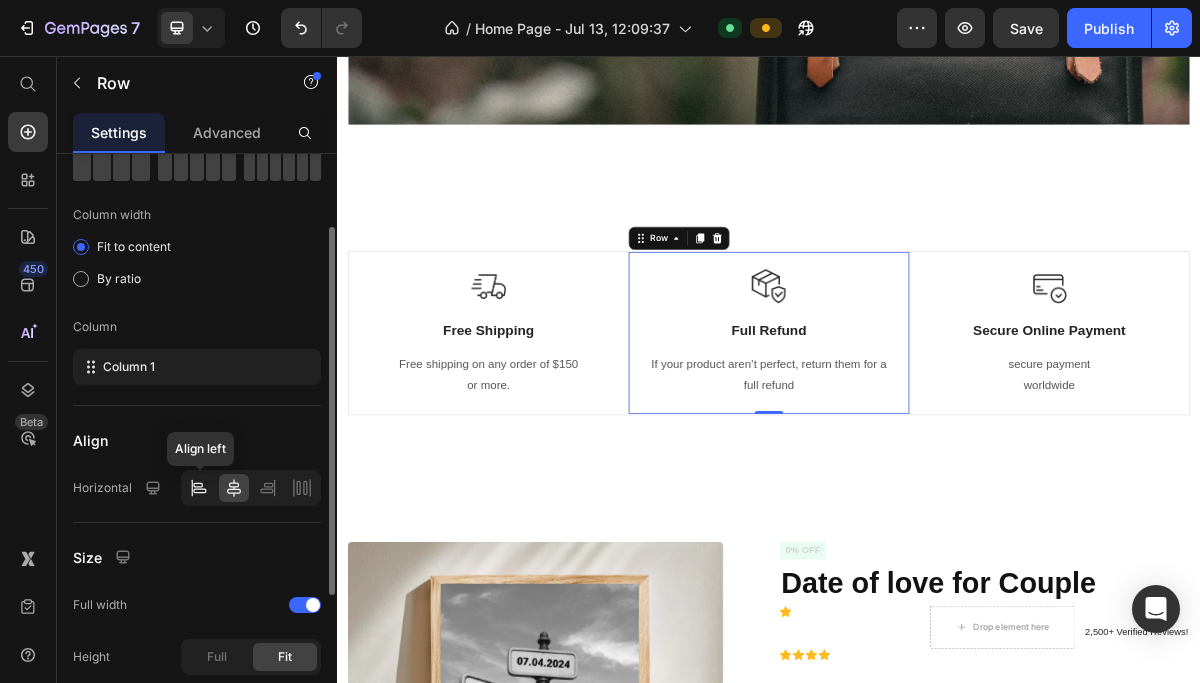 click 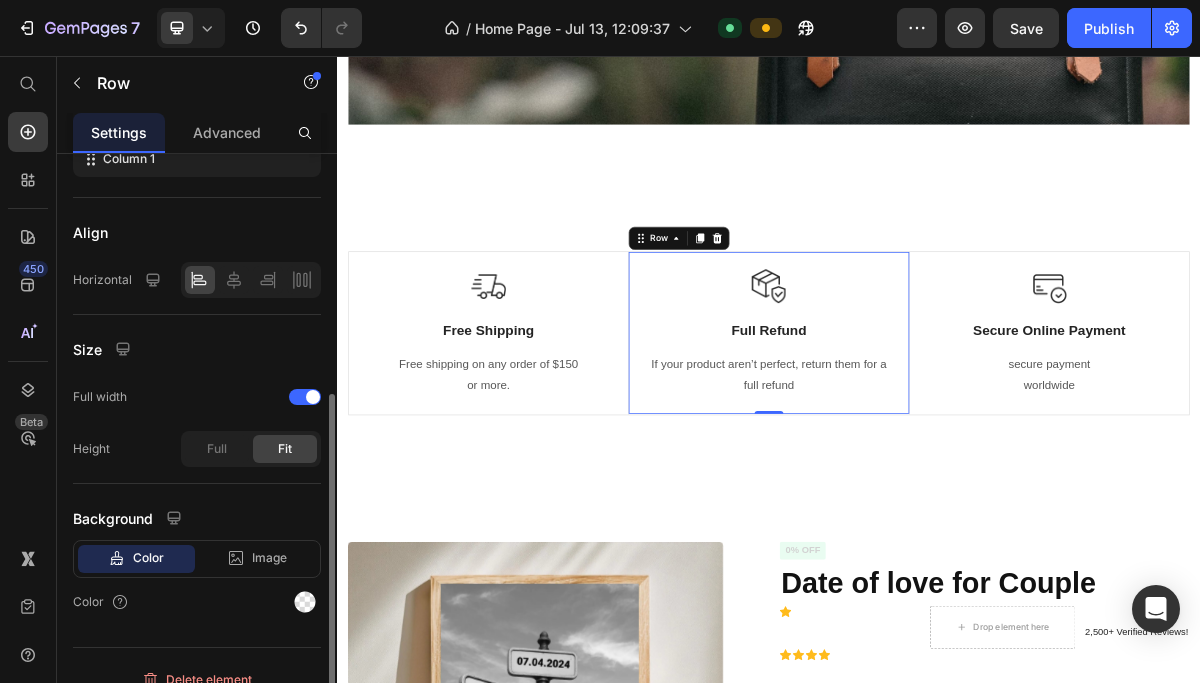 scroll, scrollTop: 347, scrollLeft: 0, axis: vertical 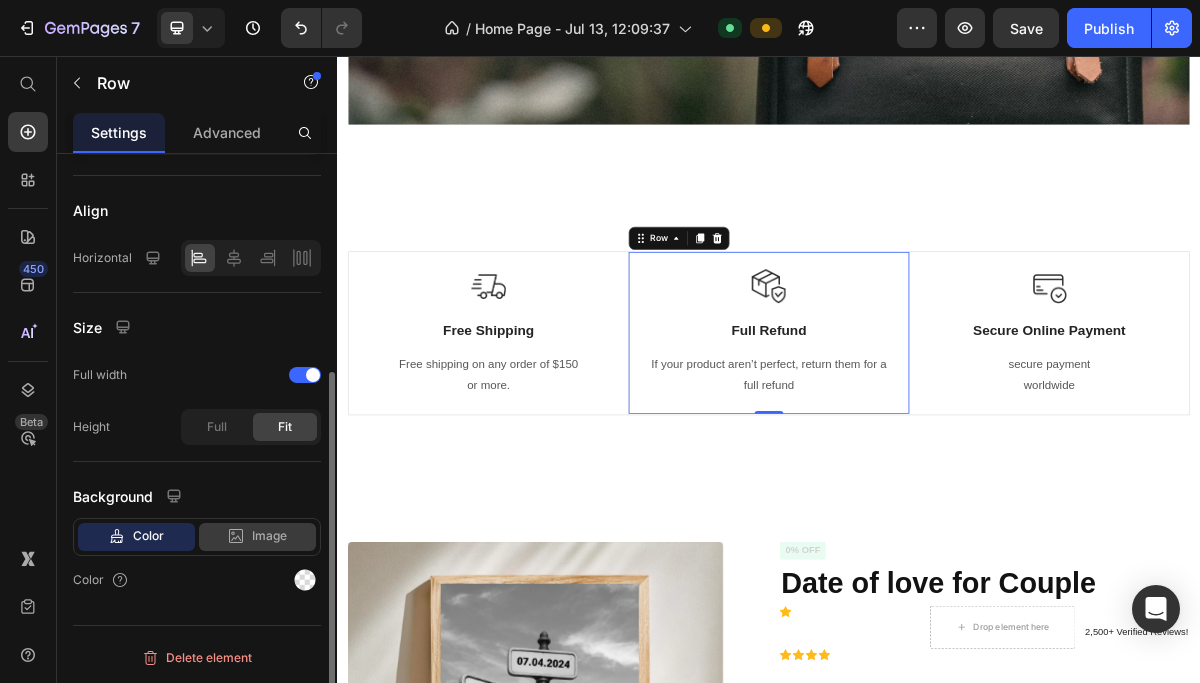 click on "Image" at bounding box center (269, 536) 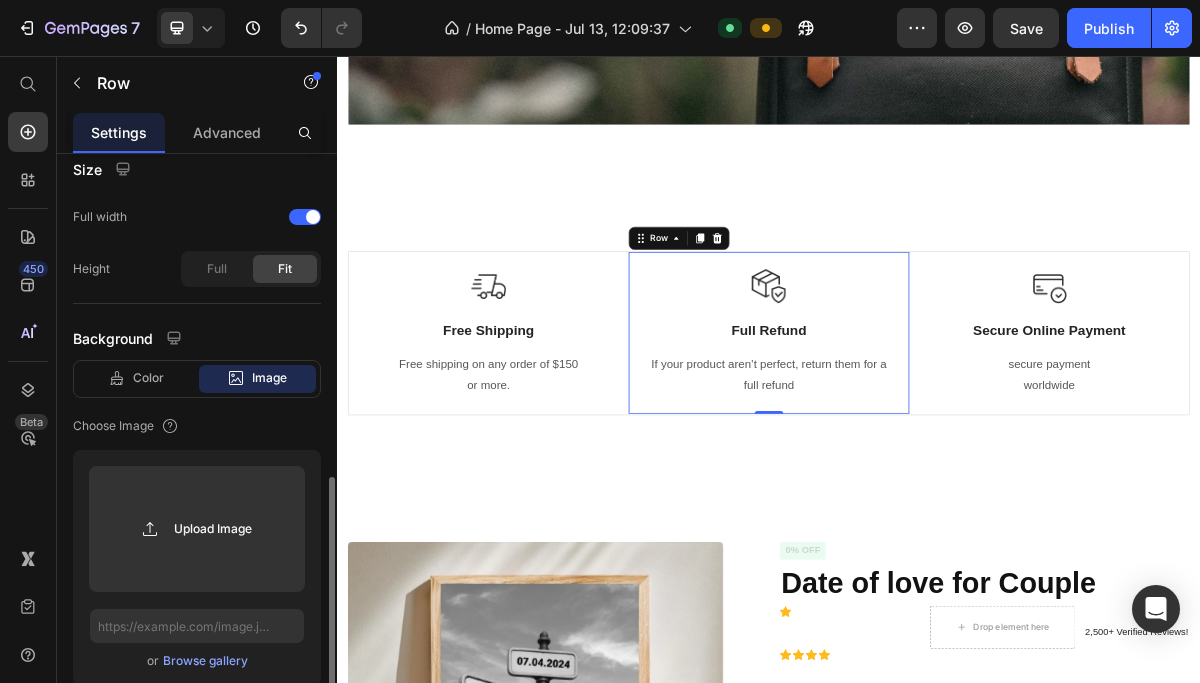 scroll, scrollTop: 576, scrollLeft: 0, axis: vertical 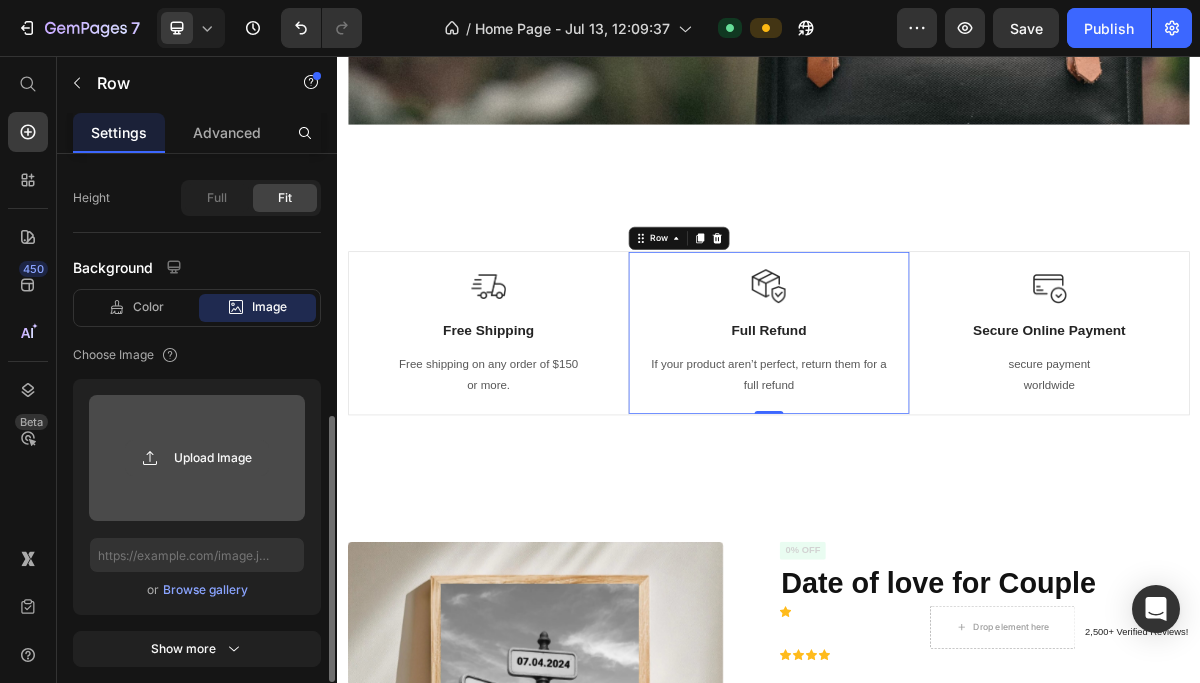 click 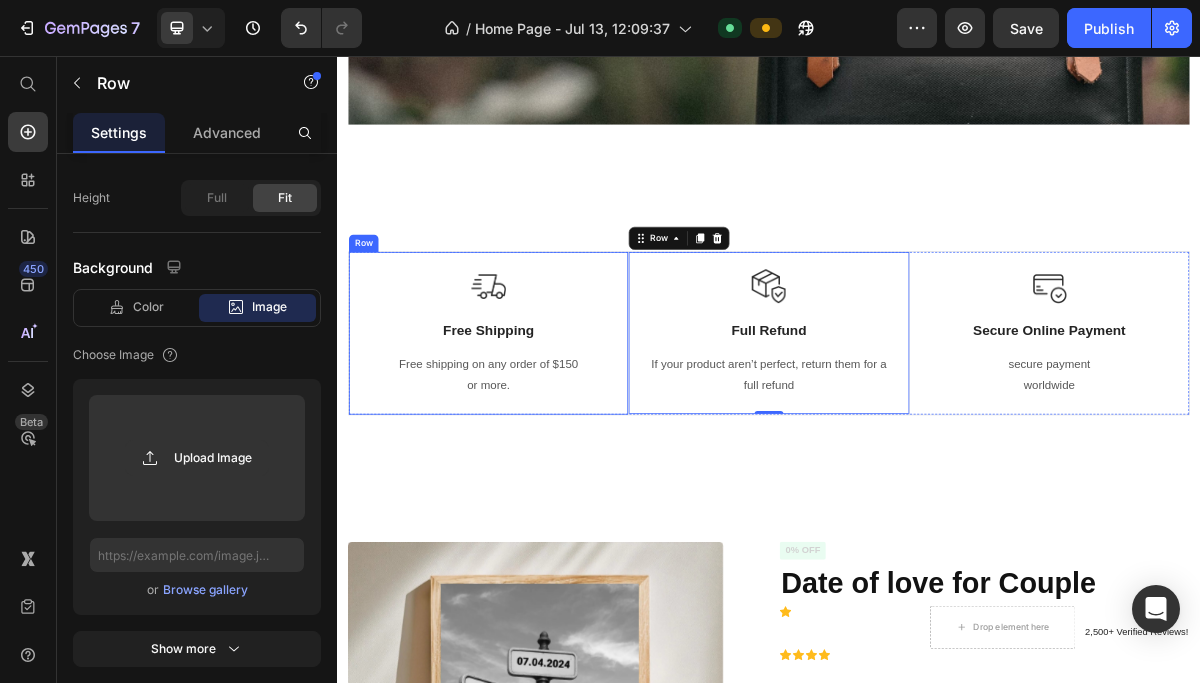 click on "Image Free Shipping Text Block Free shipping on any order of $150  or more. Text block Row" at bounding box center (547, 441) 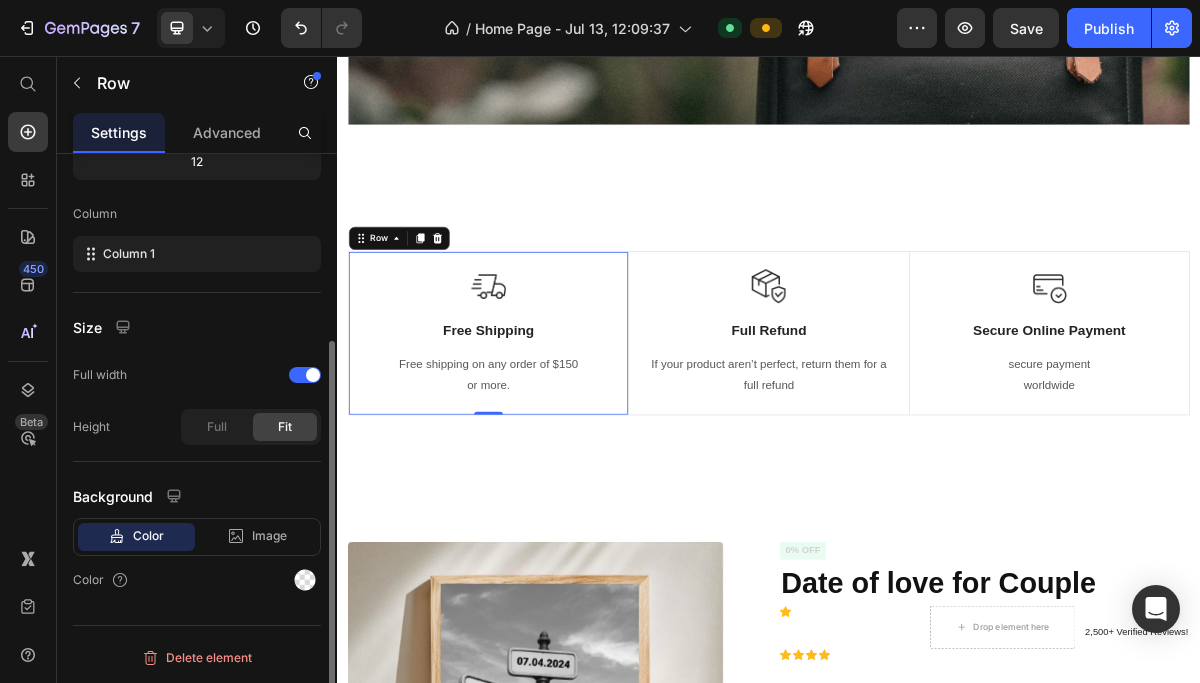 scroll, scrollTop: 274, scrollLeft: 0, axis: vertical 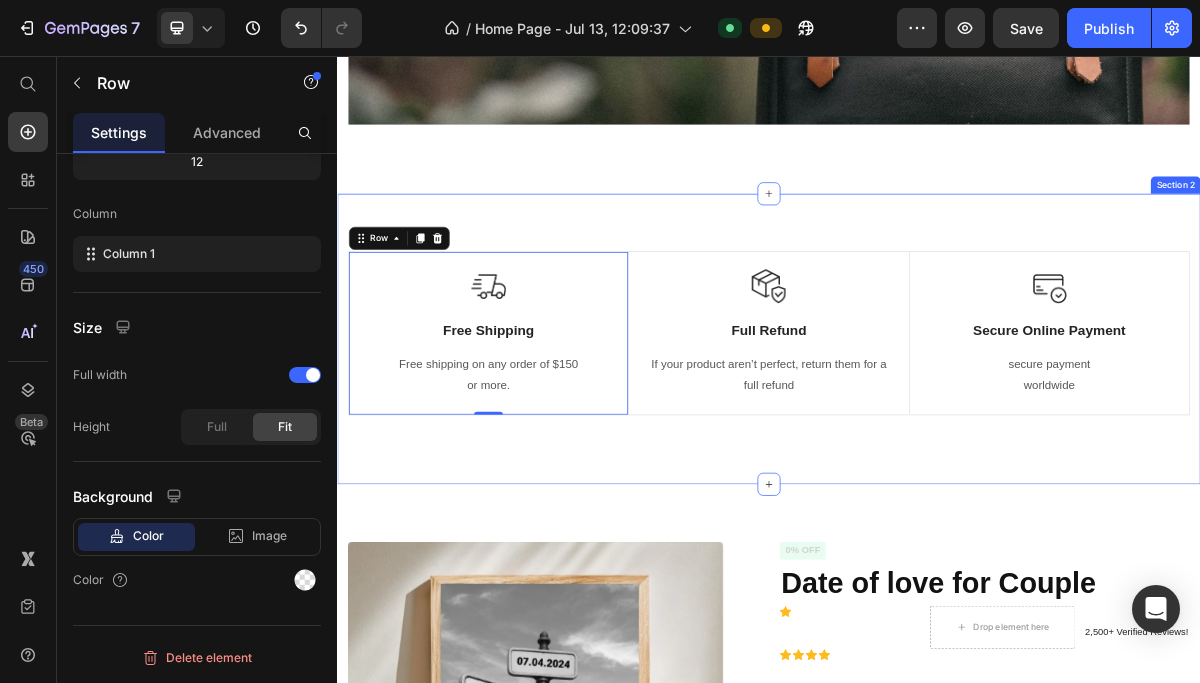 click on "Image Free Shipping Text Block Free shipping on any order of $[PRICE]  or more. Text block Row 0 Image Full Refund Text Block If your product aren’t perfect, return them for a full refund Text block Row Image Secure Online Payment Text Block secure payment worldwide Text block Row Row Image Free Shipping Text Block Free shipping on any order of $[PRICE]  or more. Text block Row Image Full Refund Text Block If your product aren’t perfect, return them for a full refund Text block Row Image Secure Online Payment Text Block secure payment worldwide Text block Row Row Section 2" at bounding box center (937, 449) 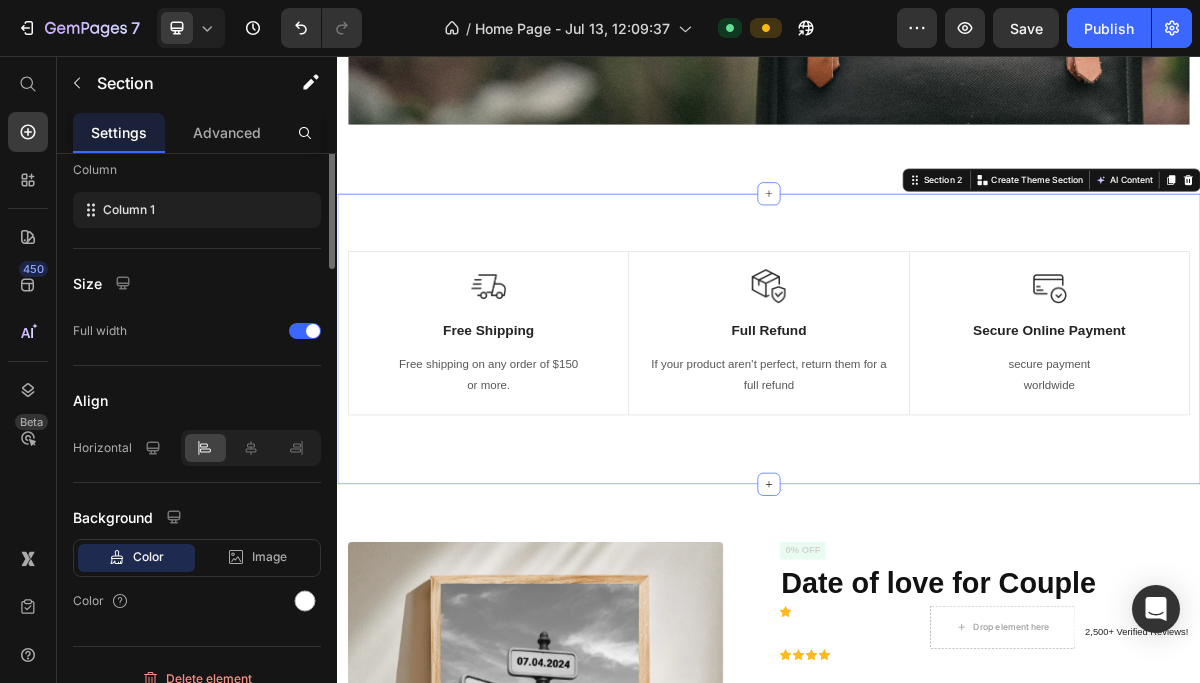 scroll, scrollTop: 0, scrollLeft: 0, axis: both 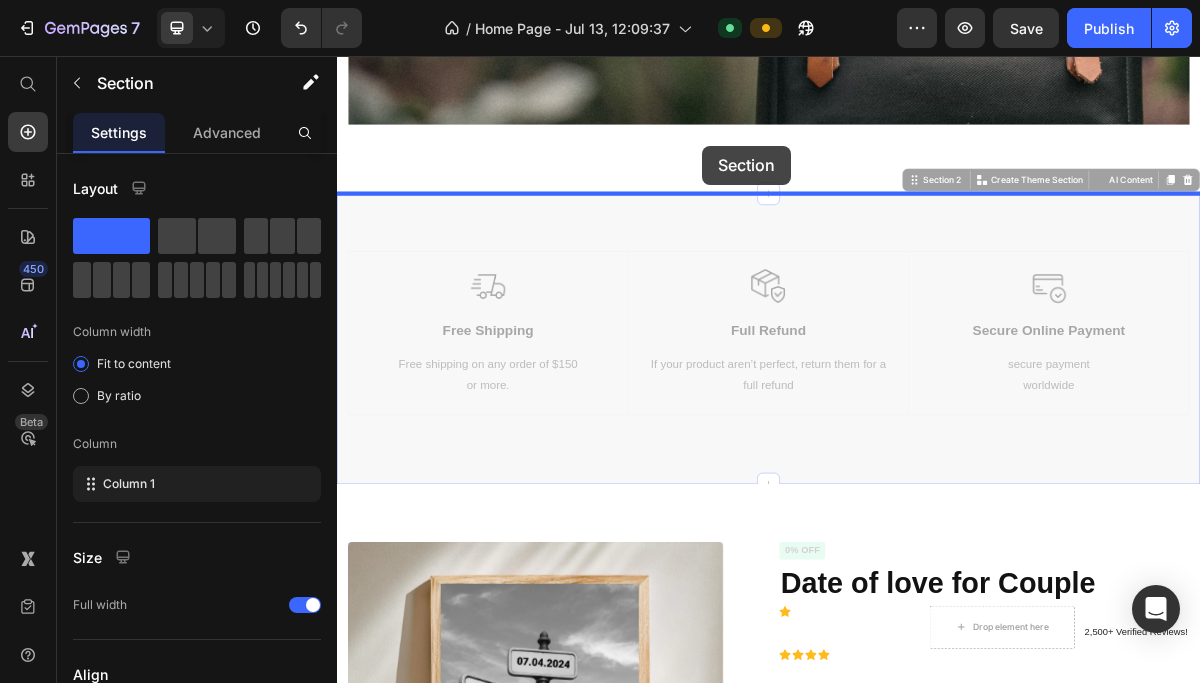 drag, startPoint x: 893, startPoint y: 316, endPoint x: 845, endPoint y: 183, distance: 141.3966 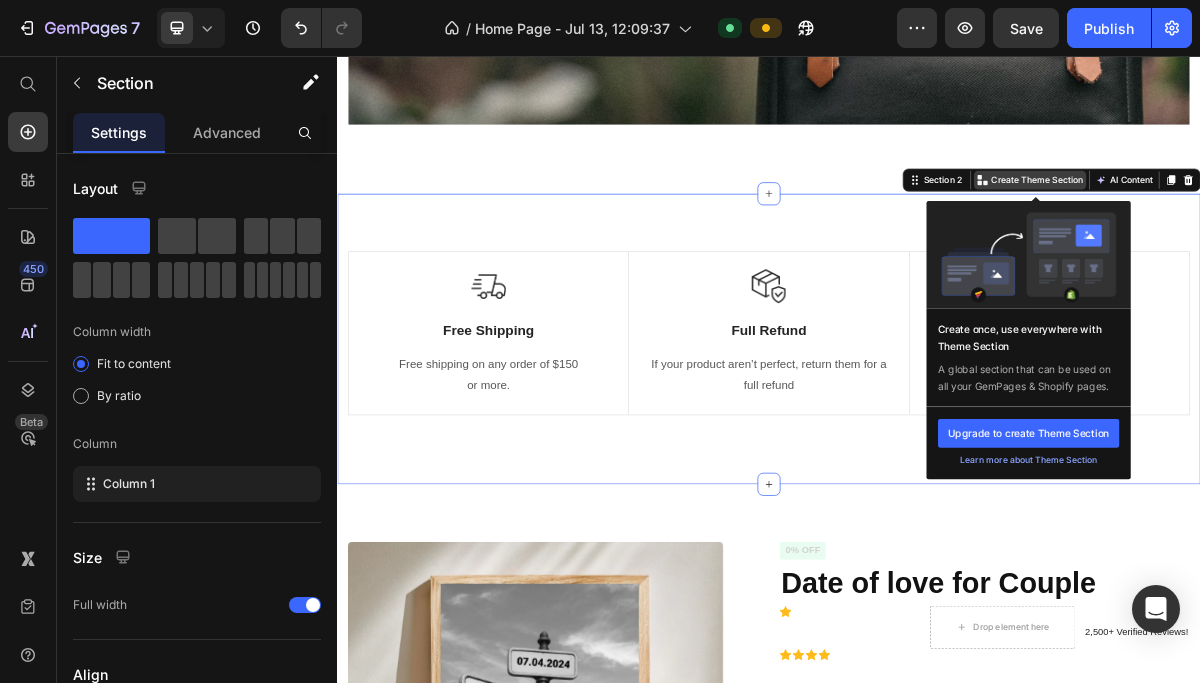 click 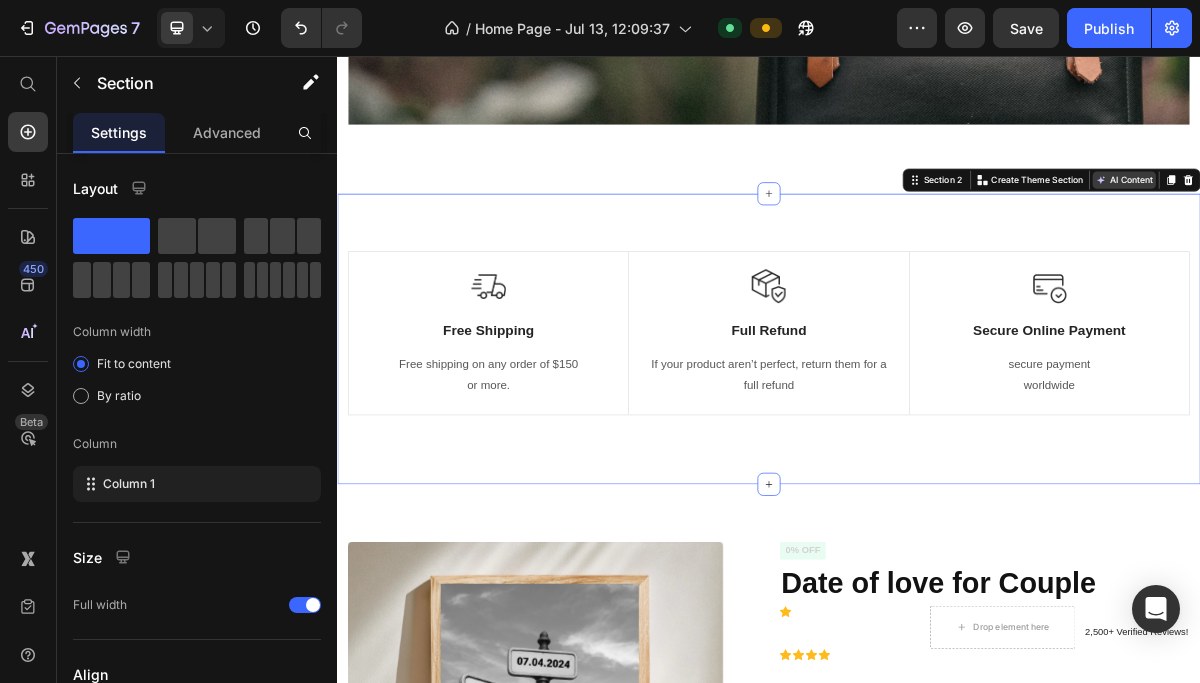 click on "AI Content" at bounding box center (1431, 228) 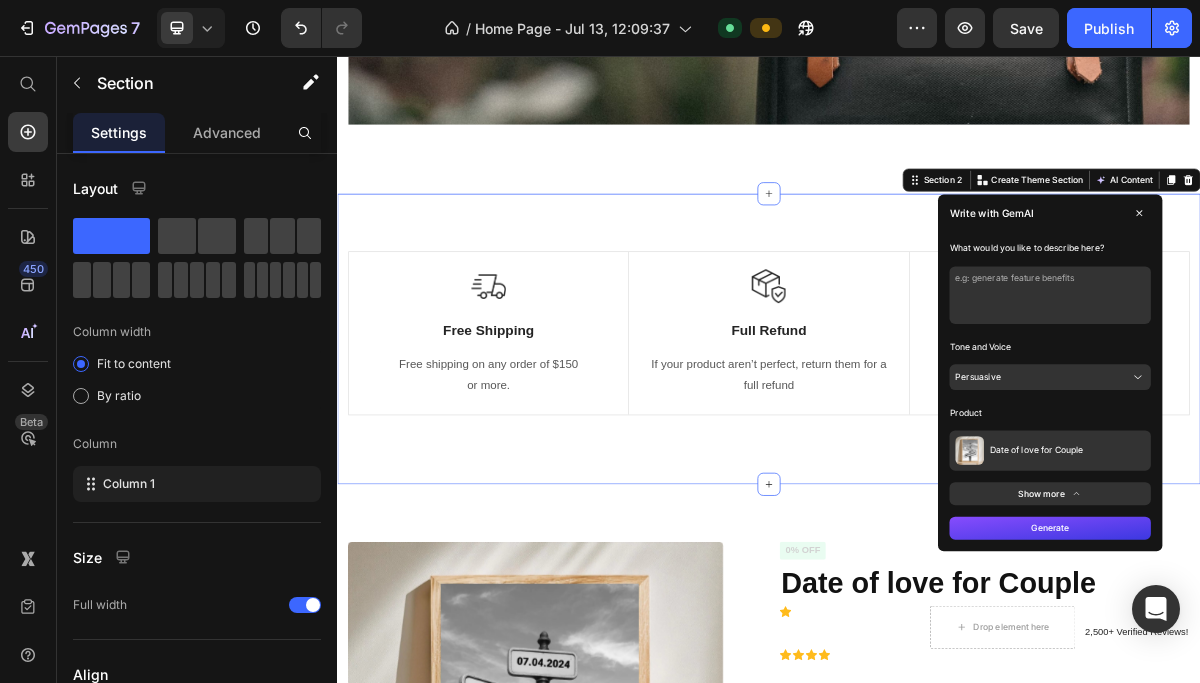 click on "Image Free Shipping Text Block Free shipping on any order of $[PRICE]  or more. Text block Row Image Full Refund Text Block If your product aren’t perfect, return them for a full refund Text block Row Image Secure Online Payment Text Block secure payment worldwide Text block Row Row Image Free Shipping Text Block Free shipping on any order of $[PRICE]  or more. Text block Row Image Full Refund Text Block If your product aren’t perfect, return them for a full refund Text block Row Image Secure Online Payment Text Block secure payment worldwide Text block Row Row Section 2 You can create reusable sections Create Theme Section AI Content Write with GemAI What would you like to describe here? Tone and Voice Persuasive Product Date of love for Couple Show more Generate" at bounding box center (937, 449) 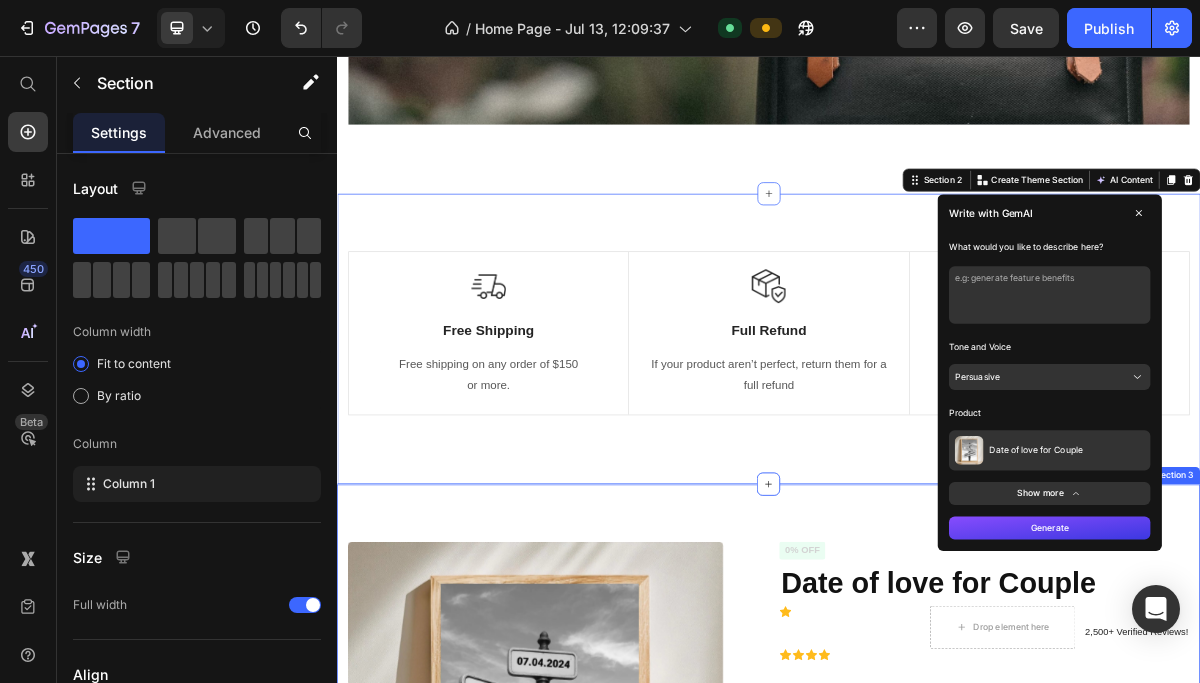 click on "Product Images
Material
Shipping
Care instruction Accordion Icon Icon Icon Icon Icon Icon List 2,500+ Verified Reviews! Text Block Row 0% off Product Badge Date of love for Couple Product Title Icon
Drop element here Row Icon Icon Icon Icon Icon List 2,500+ Verified Reviews! Text Block Row €29,95 Product Price €0,00 Product Price 0% off Product Badge Row Premium Matte Paper Poster  - ver / Default / A4 21x29.7 cm - €29,95  Premium Matte Paper Poster  - ver / Default / 30x40 cm - €35,95  Premium Matte Paper Poster  - ver / Default / 50x70 cm - €39,95  Premium Matte Paper Poster  - ver / Default / 70x100 cm - €45,95  Product Variants & Swatches Premium Matte Paper Poster  - ver Premium Matte Paper Poster  - ver Premium Matte Paper Poster  - ver Default A4 21x29.7 cm 30x40 cm 50x70 cm 70x100 cm Product Variants & Swatches 1 Product Quantity Row Add to cart Add to Cart Row
Icon
Drop element here Row
Row" at bounding box center [937, 1097] 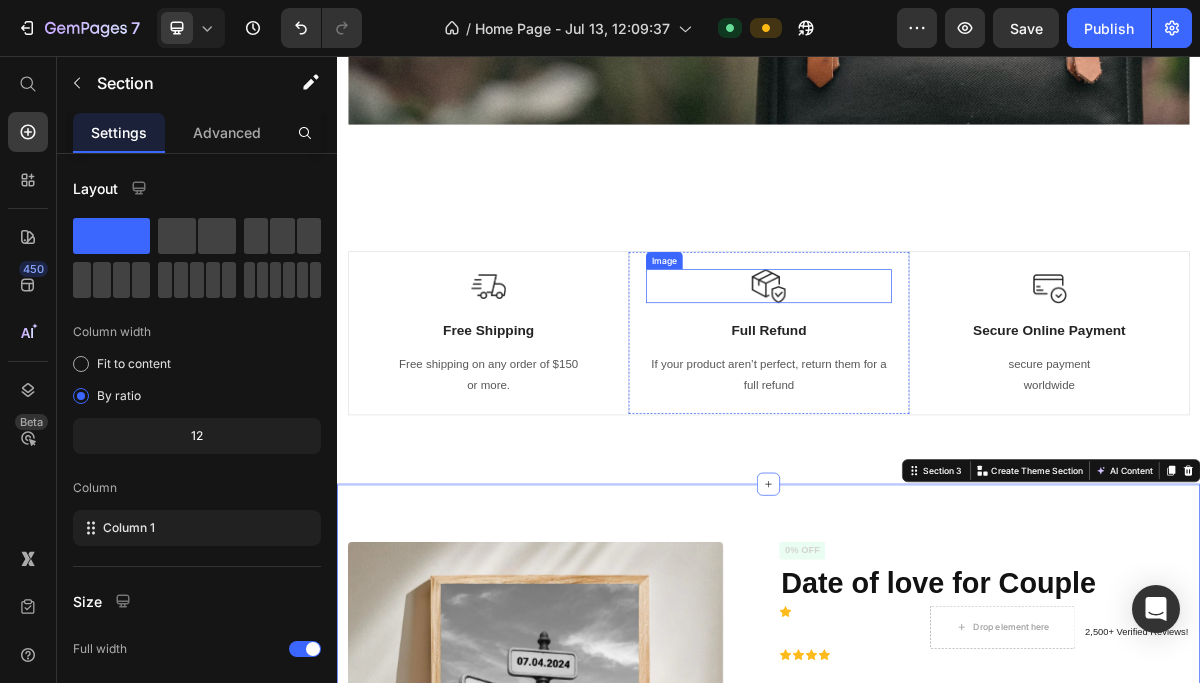 click at bounding box center [936, 375] 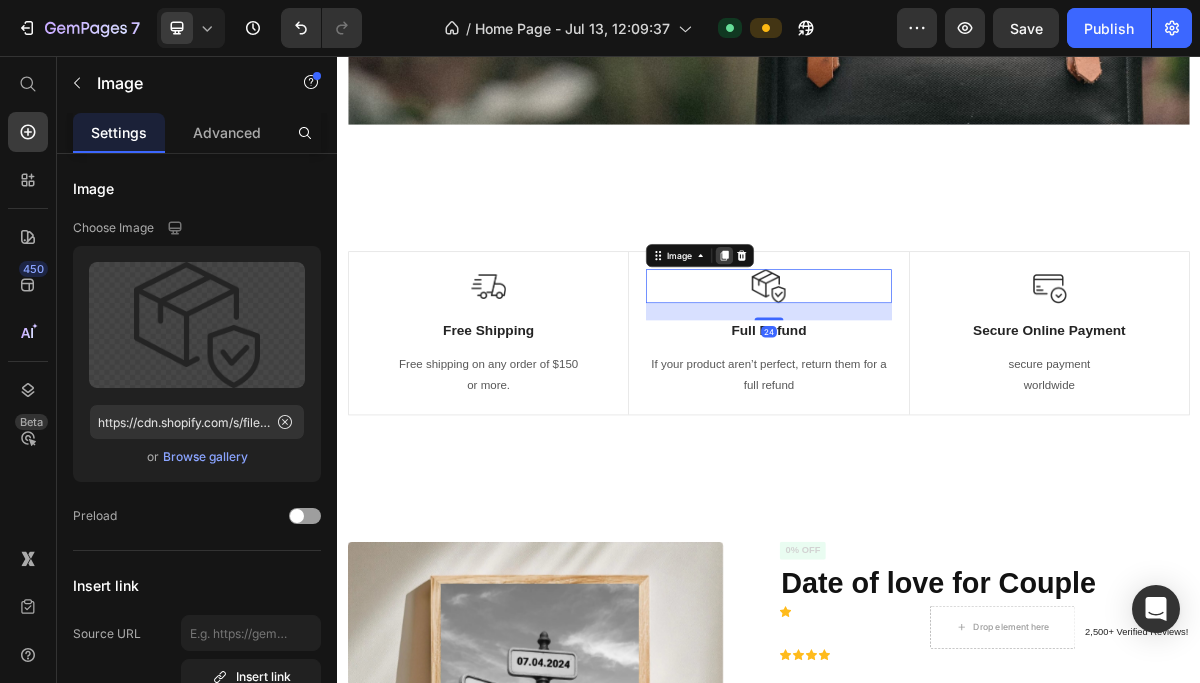 click 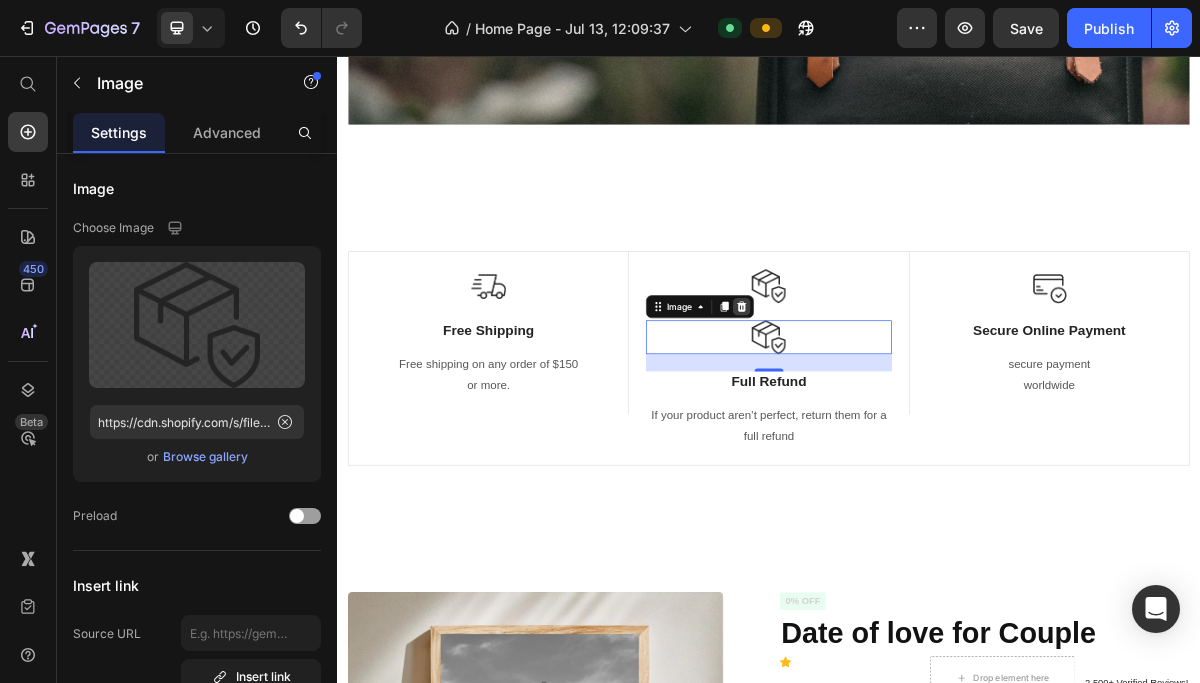 click 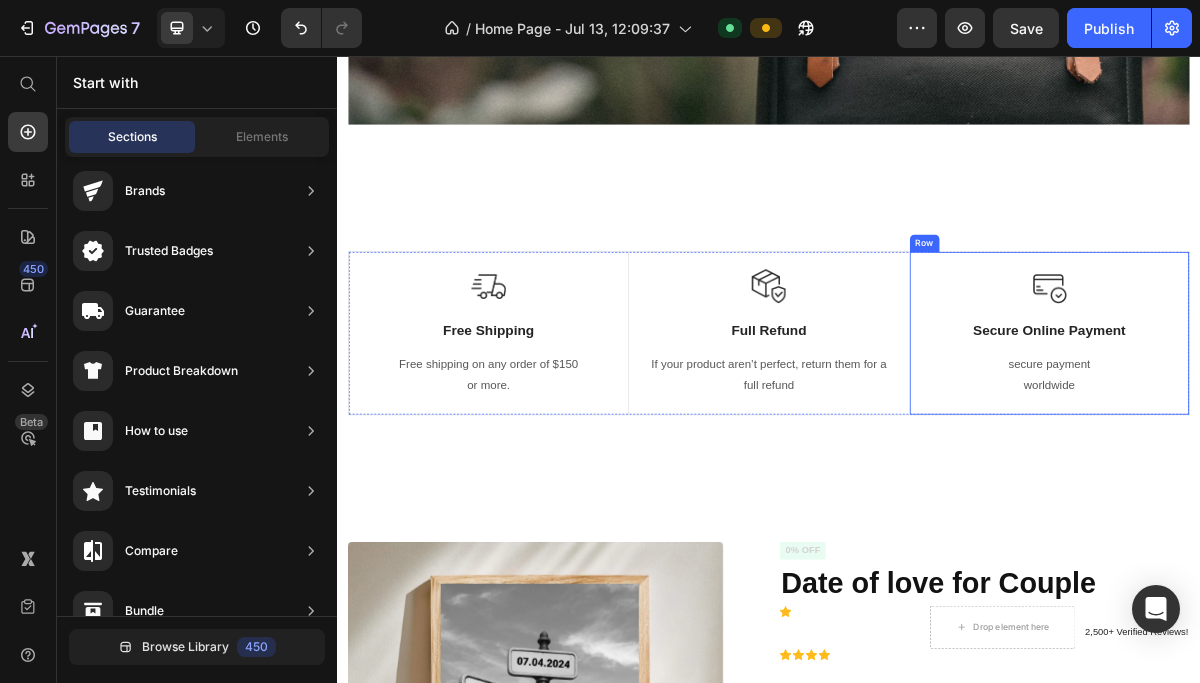 click on "Image Secure Online Payment Text Block secure payment worldwide Text block Row" at bounding box center (1326, 441) 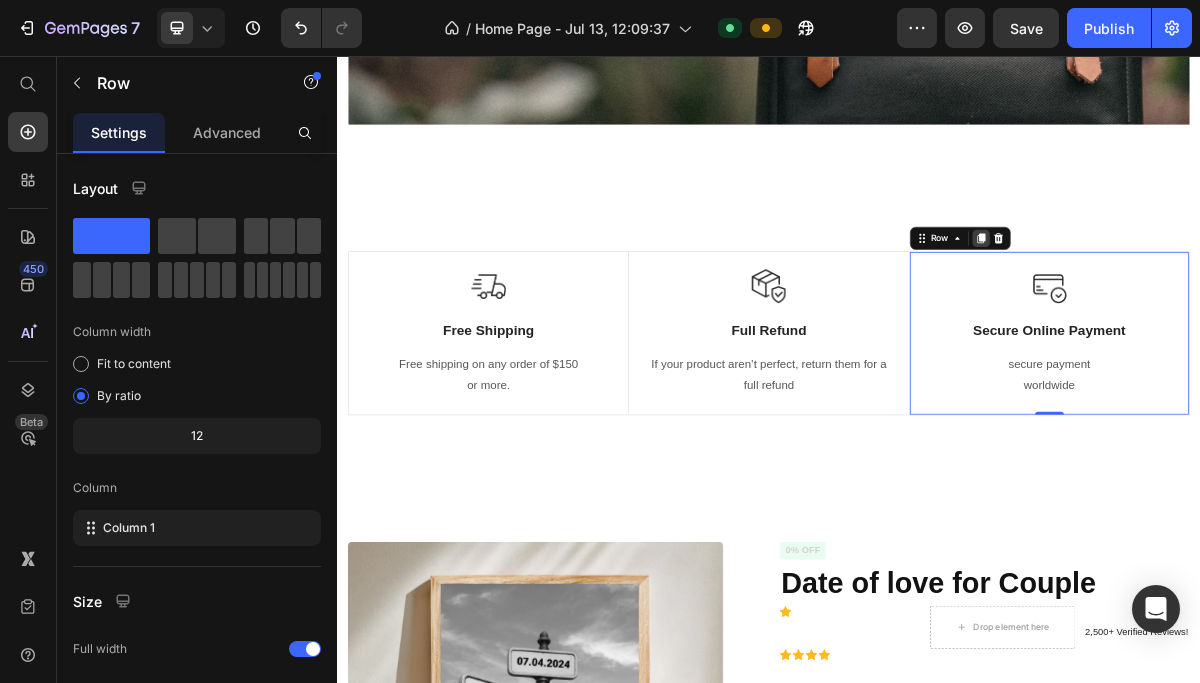 click 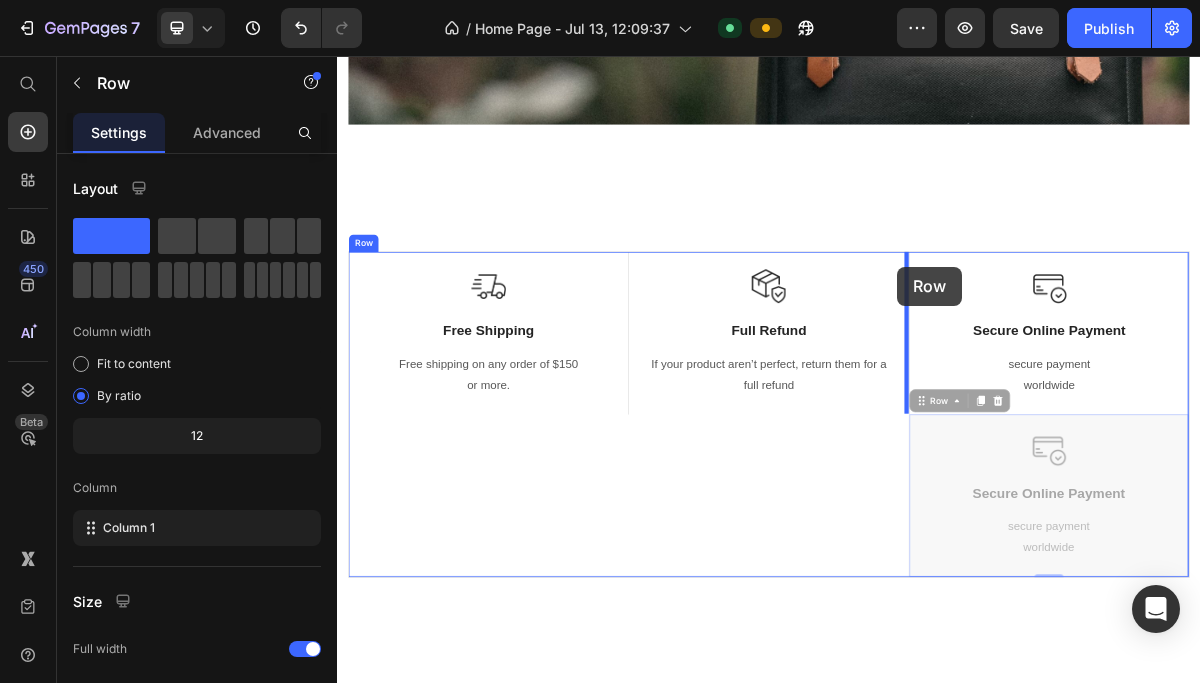 drag, startPoint x: 1153, startPoint y: 538, endPoint x: 1115, endPoint y: 350, distance: 191.80199 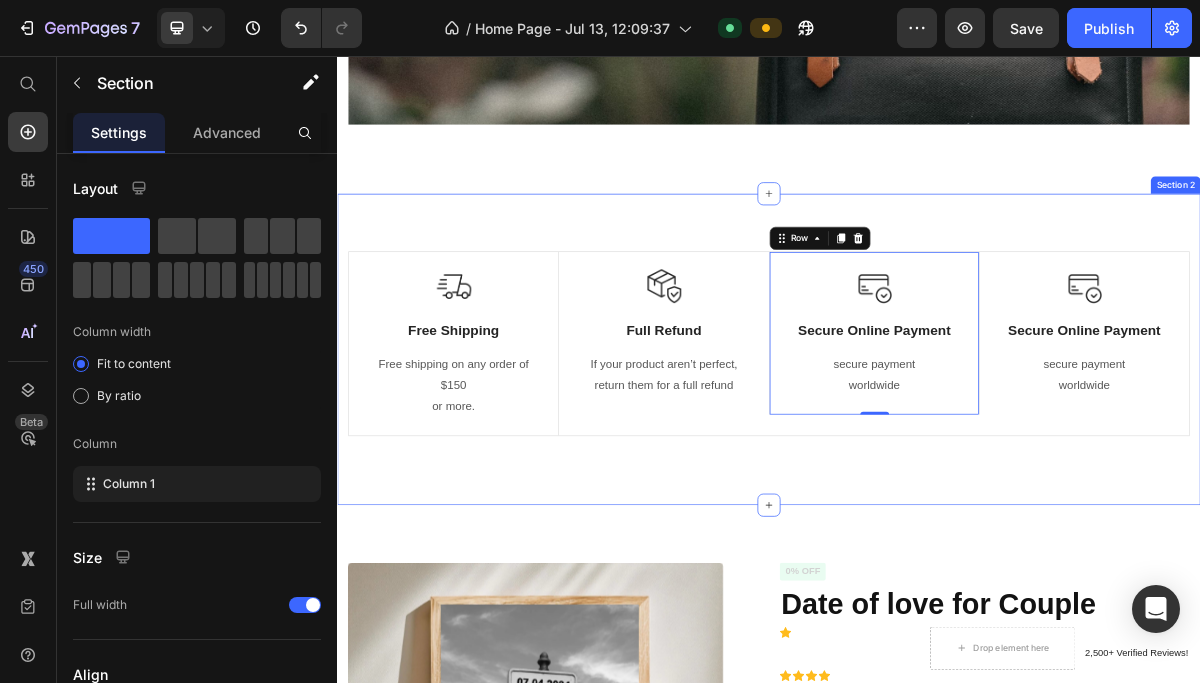 click on "Image Free Shipping Text Block Free shipping on any order of $[PRICE]  or more. Text block Row Image Full Refund Text Block If your product aren’t perfect, return them for a full refund Text block Row Image Secure Online Payment Text Block secure payment worldwide Text block Row 0 Image Secure Online Payment Text Block secure payment worldwide Text block Row Row Image Free Shipping Text Block Free shipping on any order of $[PRICE]  or more. Text block Row Image Full Refund Text Block If your product aren’t perfect, return them for a full refund Text block Row Image Secure Online Payment Text Block secure payment worldwide Text block Row Row Section 2" at bounding box center [937, 463] 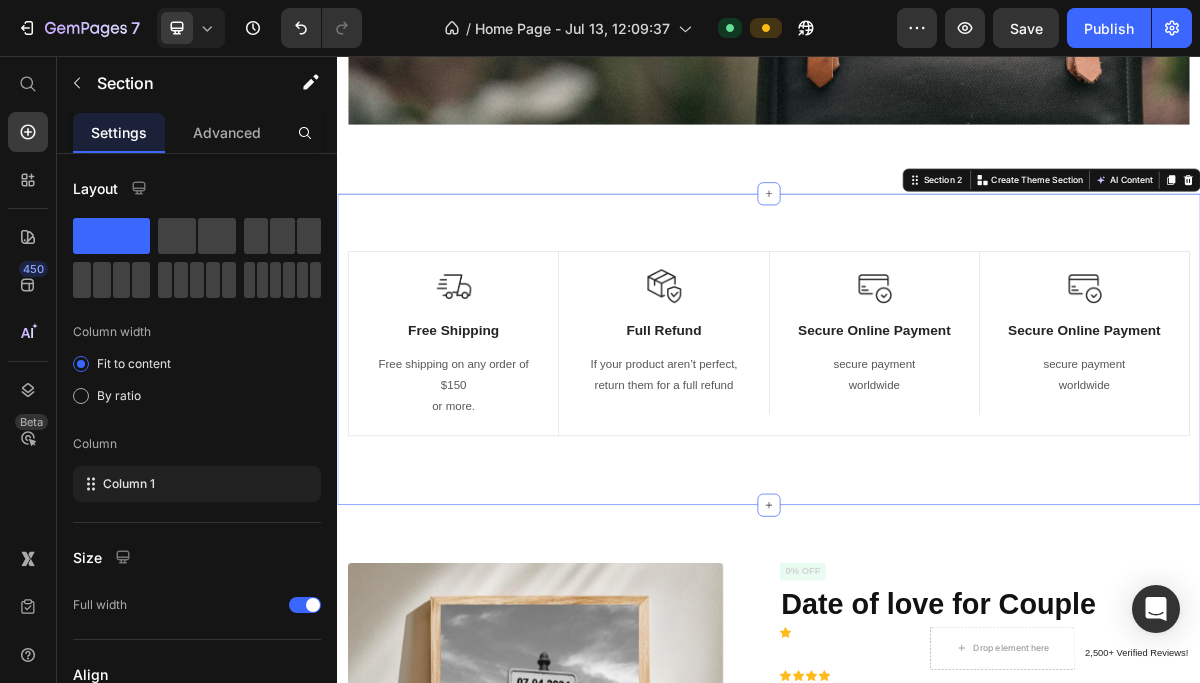 click on "Image Free Shipping Text Block Free shipping on any order of $[PRICE]  or more. Text block Row Image Full Refund Text Block If your product aren’t perfect, return them for a full refund Text block Row Image Secure Online Payment Text Block secure payment worldwide Text block Row Image Secure Online Payment Text Block secure payment worldwide Text block Row Row Image Free Shipping Text Block Free shipping on any order of $[PRICE]  or more. Text block Row Image Full Refund Text Block If your product aren’t perfect, return them for a full refund Text block Row Image Secure Online Payment Text Block secure payment worldwide Text block Row Row Section 2 You can create reusable sections Create Theme Section AI Content Write with GemAI What would you like to describe here? Tone and Voice Persuasive Product Date of love for Couple Show more Generate" at bounding box center (937, 463) 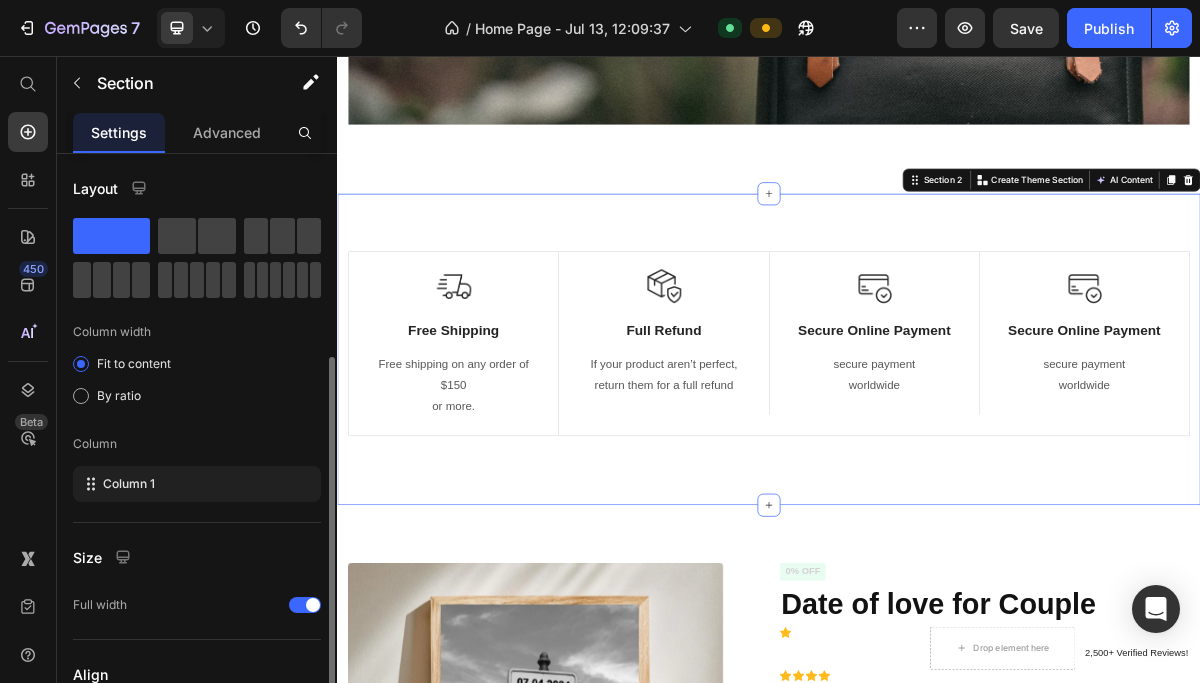 scroll, scrollTop: 295, scrollLeft: 0, axis: vertical 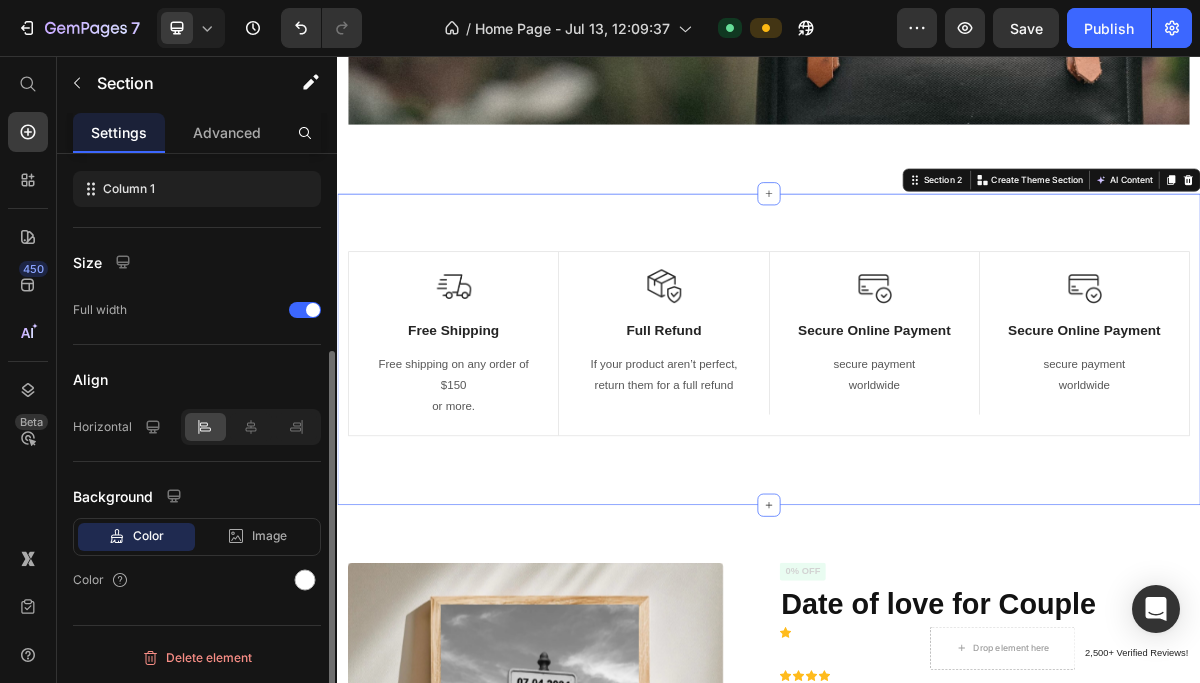 click on "Color" 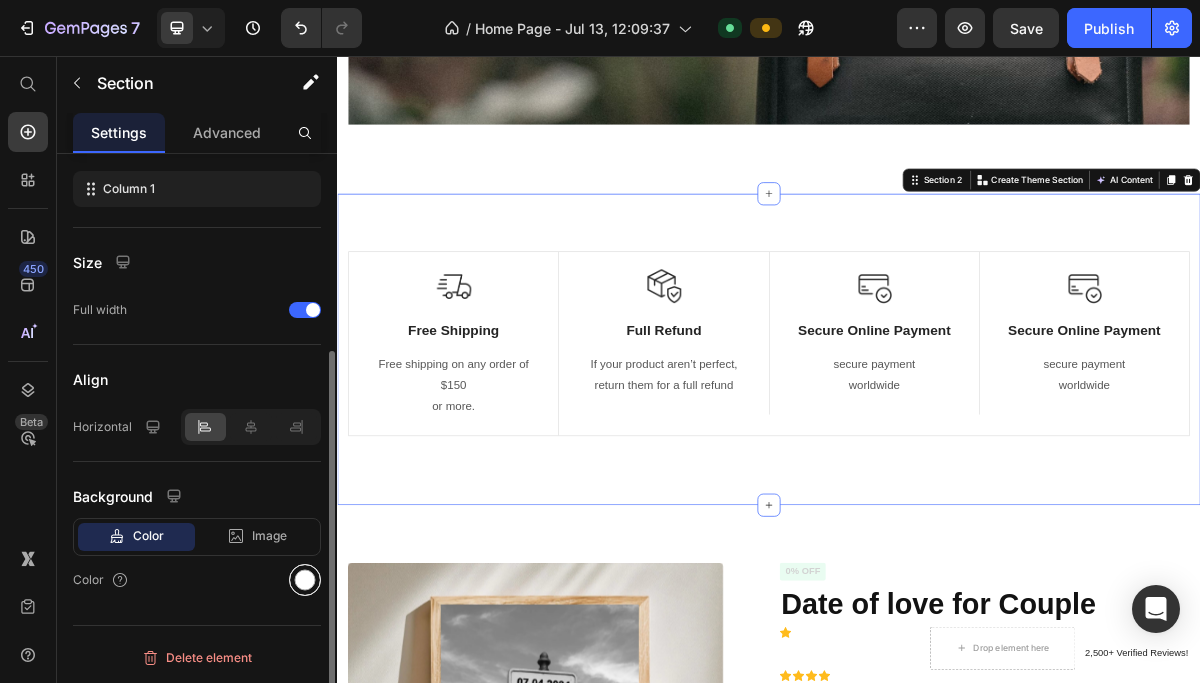 click at bounding box center [305, 580] 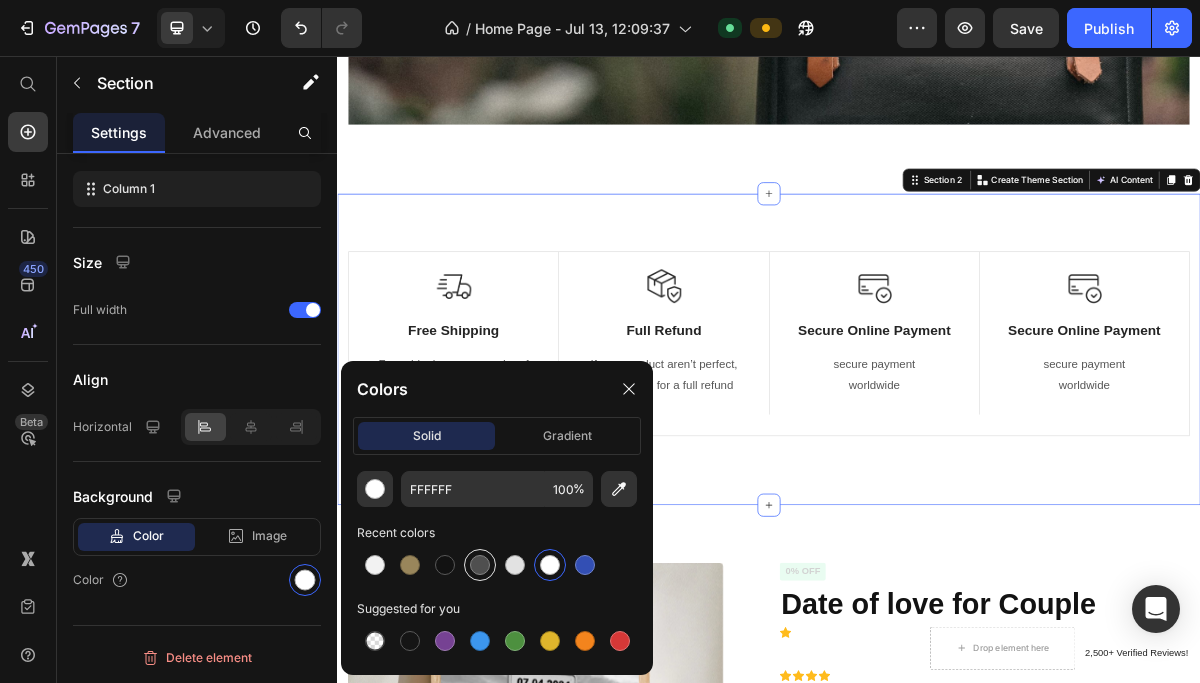 click at bounding box center (480, 565) 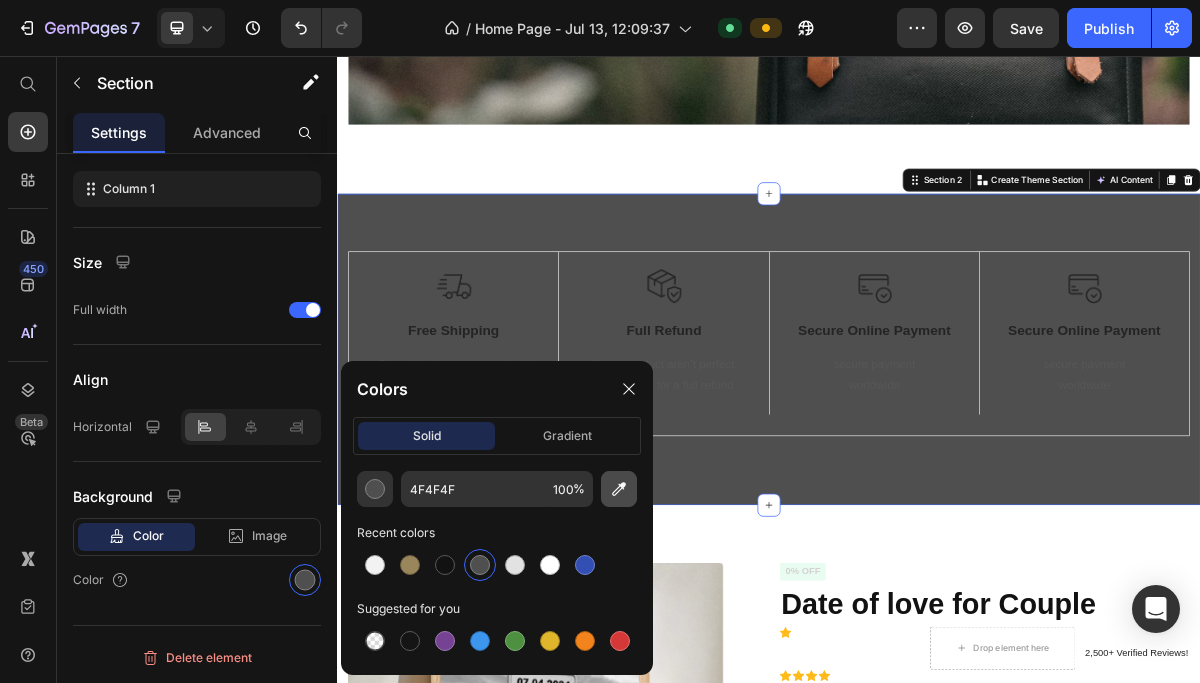 click 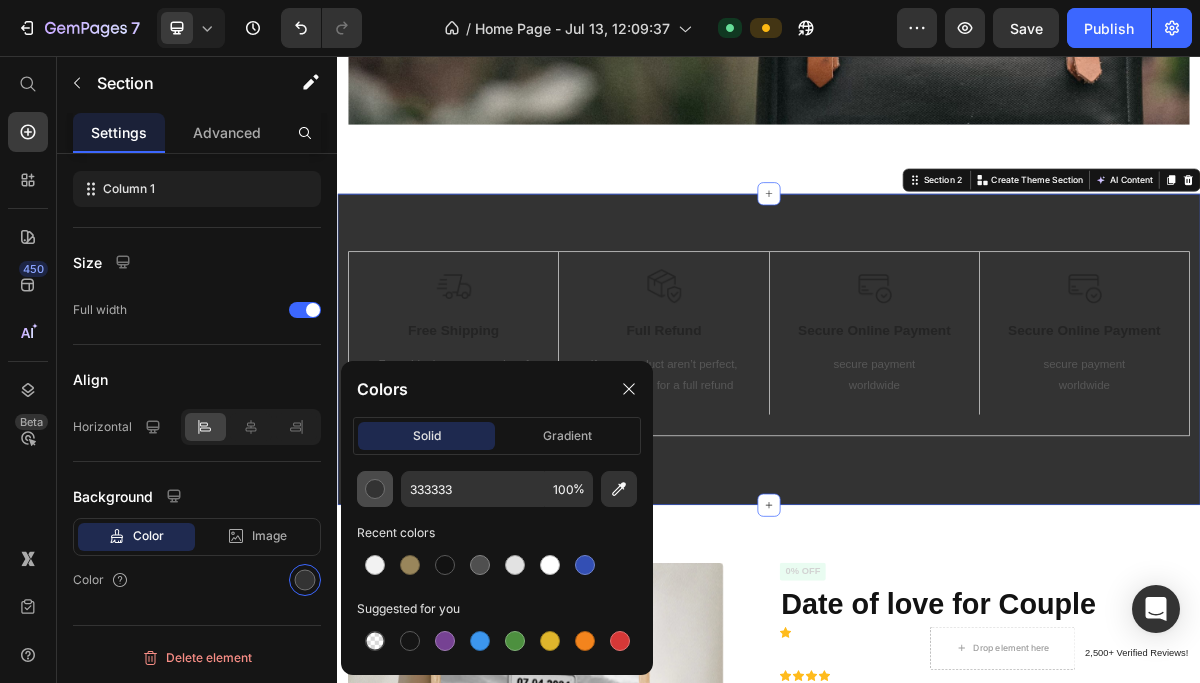 click at bounding box center (375, 489) 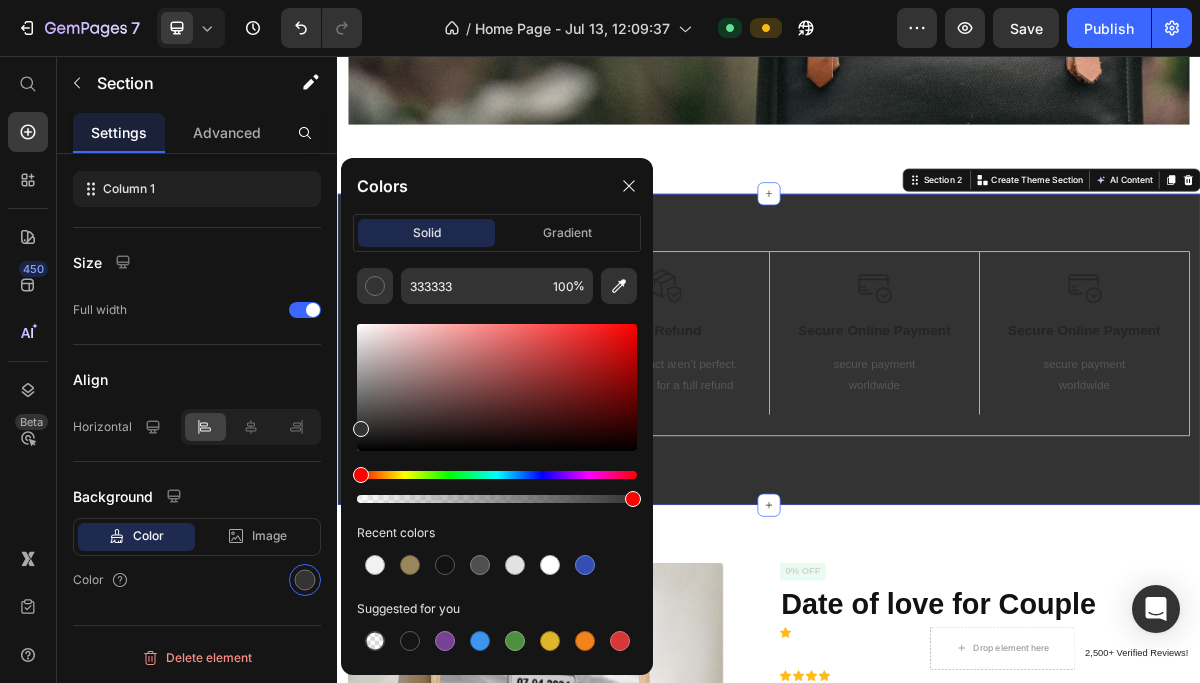 click at bounding box center [497, 387] 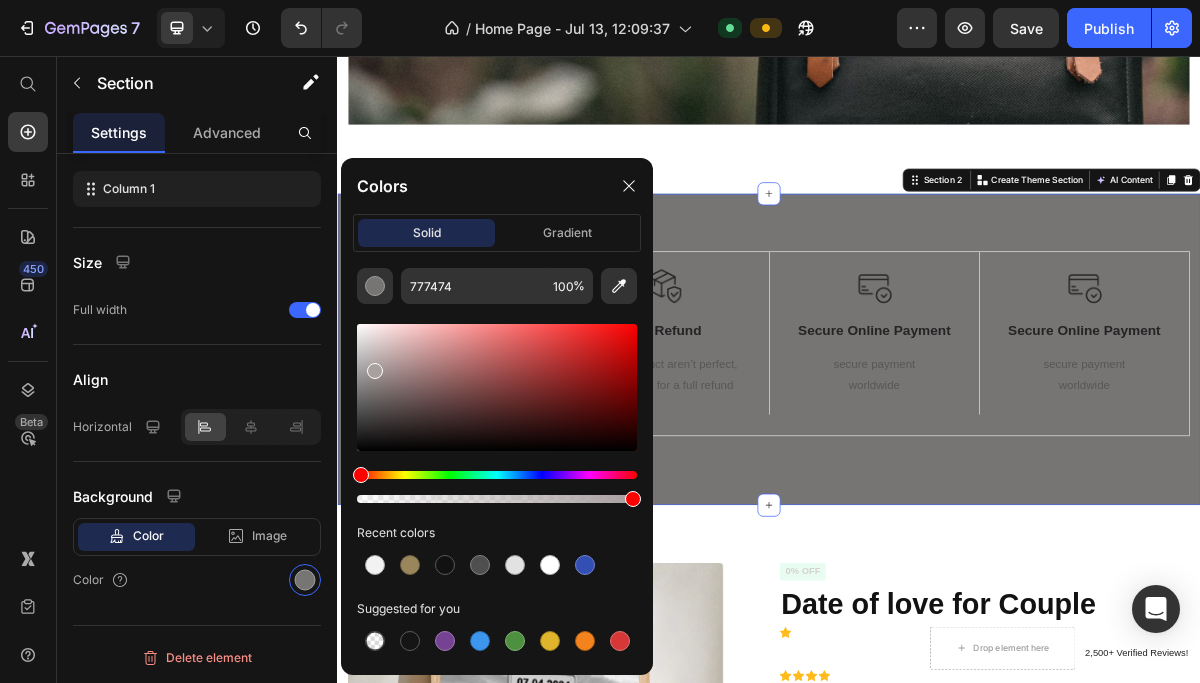 click at bounding box center (497, 387) 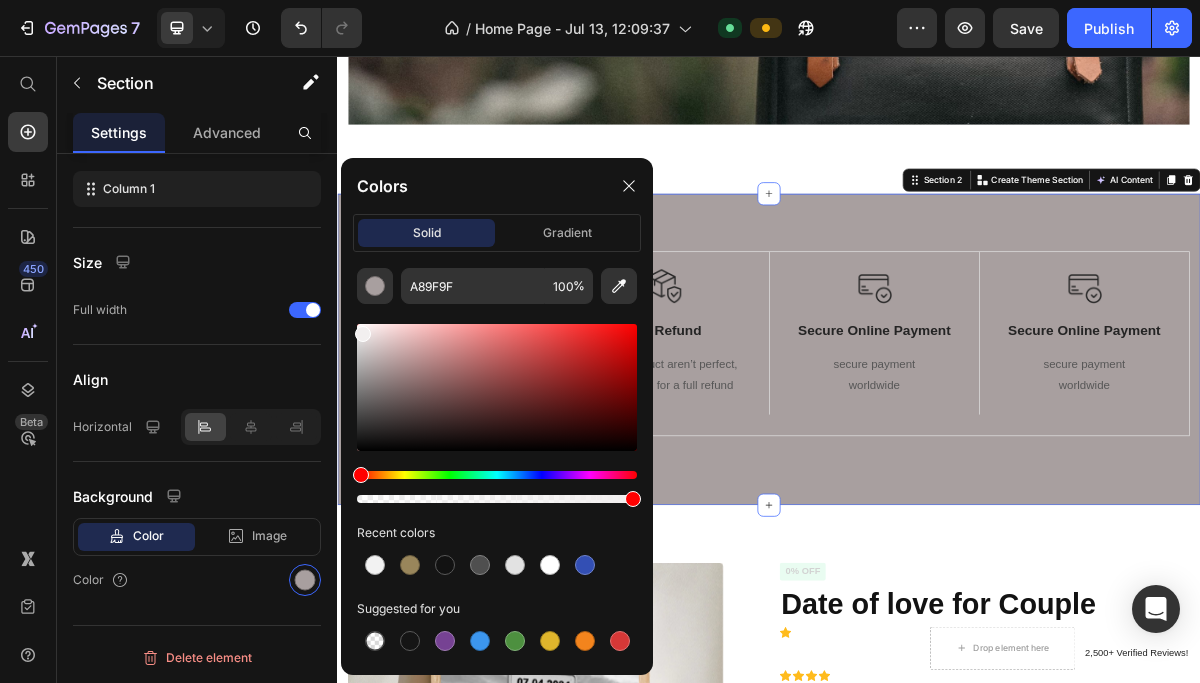 click at bounding box center [497, 387] 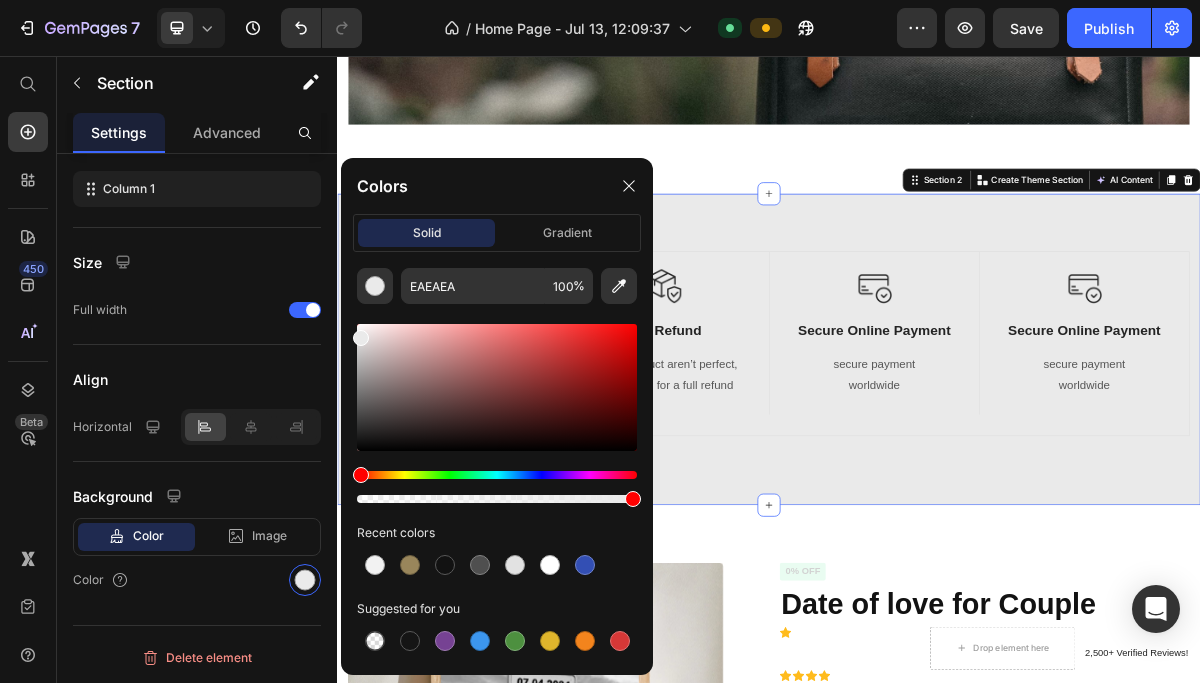 drag, startPoint x: 364, startPoint y: 335, endPoint x: 354, endPoint y: 334, distance: 10.049875 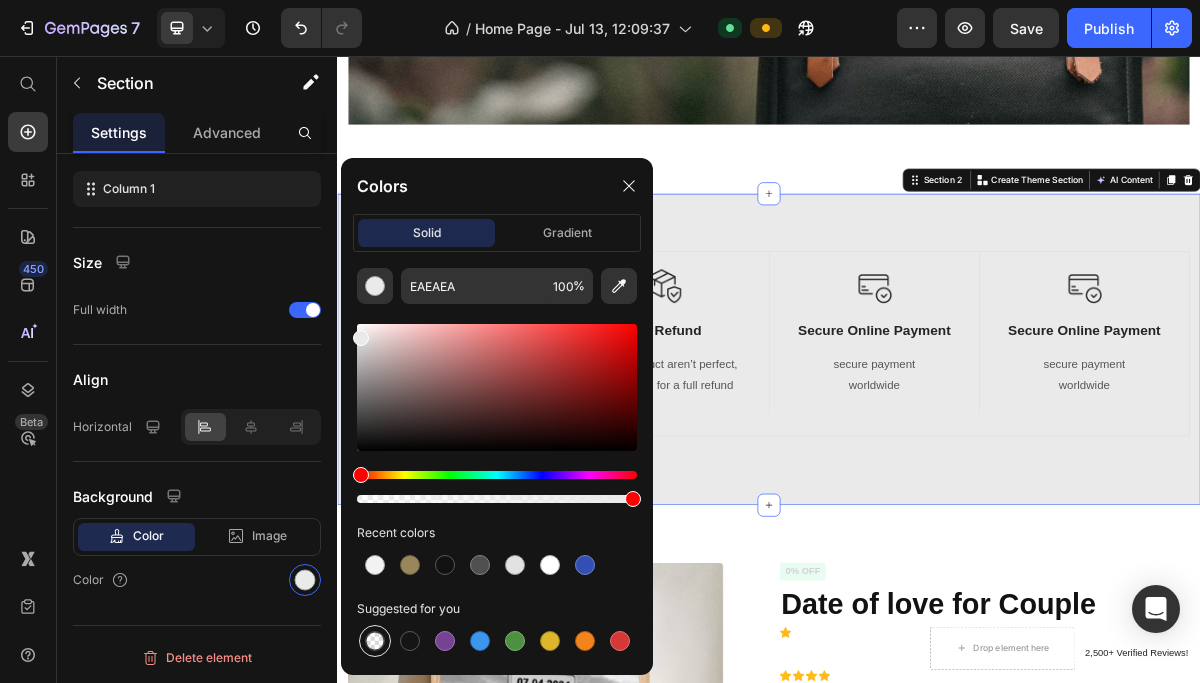 click at bounding box center [375, 641] 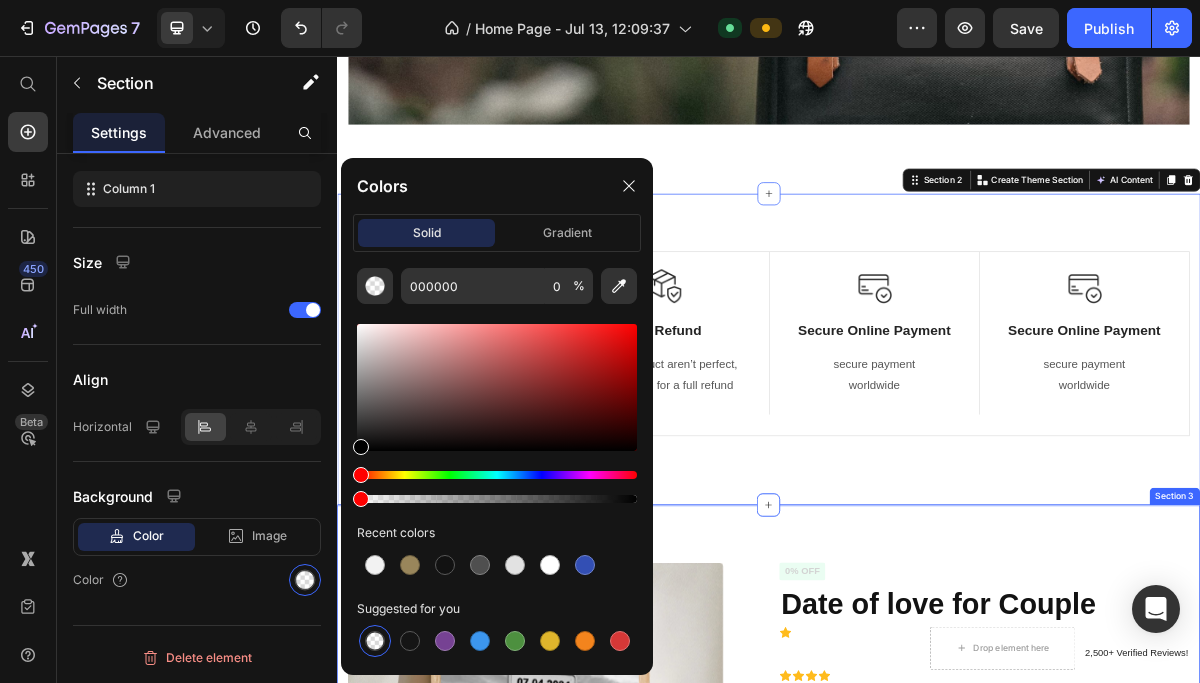 click on "Product Images
Material
Shipping
Care instruction Accordion Icon Icon Icon Icon Icon Icon List 2,500+ Verified Reviews! Text Block Row 0% off Product Badge Date of love for Couple Product Title Icon
Drop element here Row Icon Icon Icon Icon Icon List 2,500+ Verified Reviews! Text Block Row €29,95 Product Price €0,00 Product Price 0% off Product Badge Row Premium Matte Paper Poster  - ver / Default / A4 21x29.7 cm - €29,95  Premium Matte Paper Poster  - ver / Default / 30x40 cm - €35,95  Premium Matte Paper Poster  - ver / Default / 50x70 cm - €39,95  Premium Matte Paper Poster  - ver / Default / 70x100 cm - €45,95  Product Variants & Swatches Premium Matte Paper Poster  - ver Premium Matte Paper Poster  - ver Premium Matte Paper Poster  - ver Default A4 21x29.7 cm 30x40 cm 50x70 cm 70x100 cm Product Variants & Swatches 1 Product Quantity Row Add to cart Add to Cart Row
Icon
Drop element here Row
Row" at bounding box center (937, 1126) 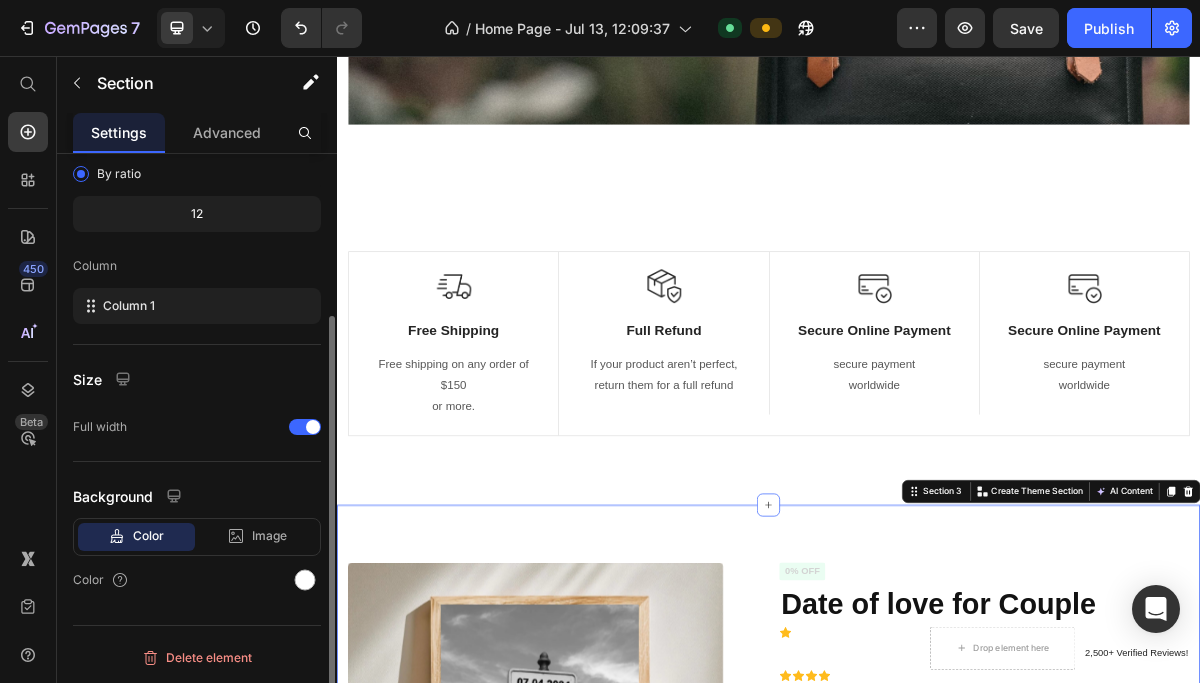 scroll, scrollTop: 222, scrollLeft: 0, axis: vertical 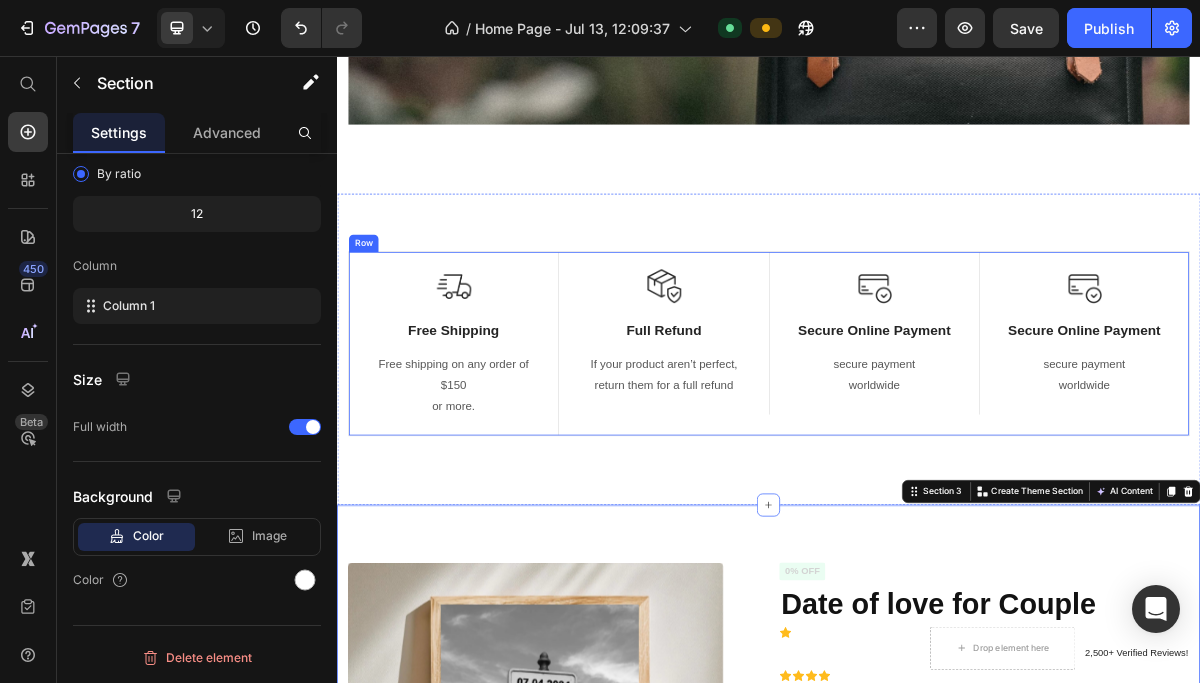 click on "Image Full Refund Text Block If your product aren’t perfect, return them for a full refund Text block Row" at bounding box center [791, 455] 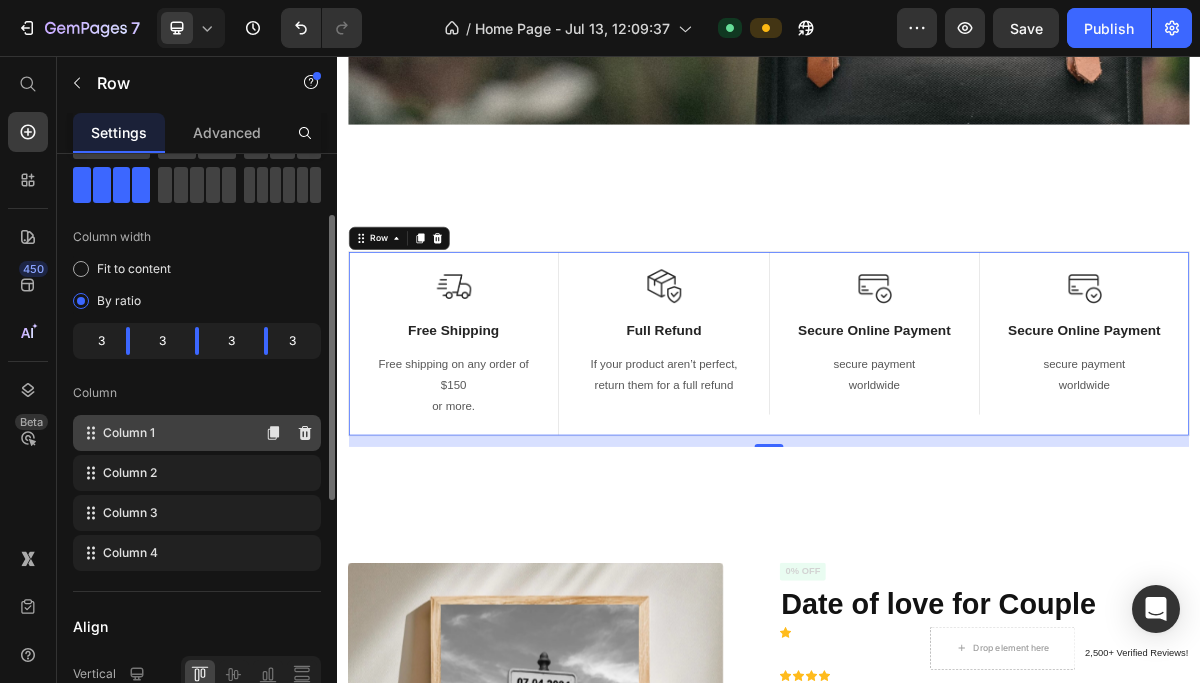 scroll, scrollTop: 106, scrollLeft: 0, axis: vertical 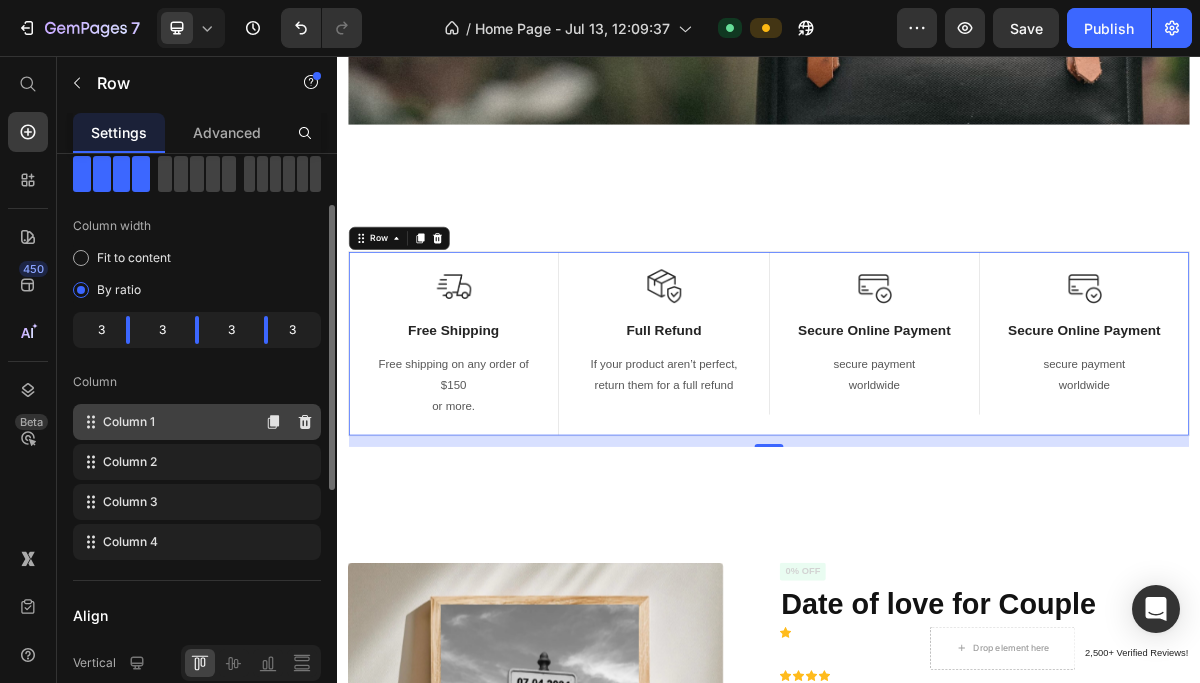 click on "Column 1" 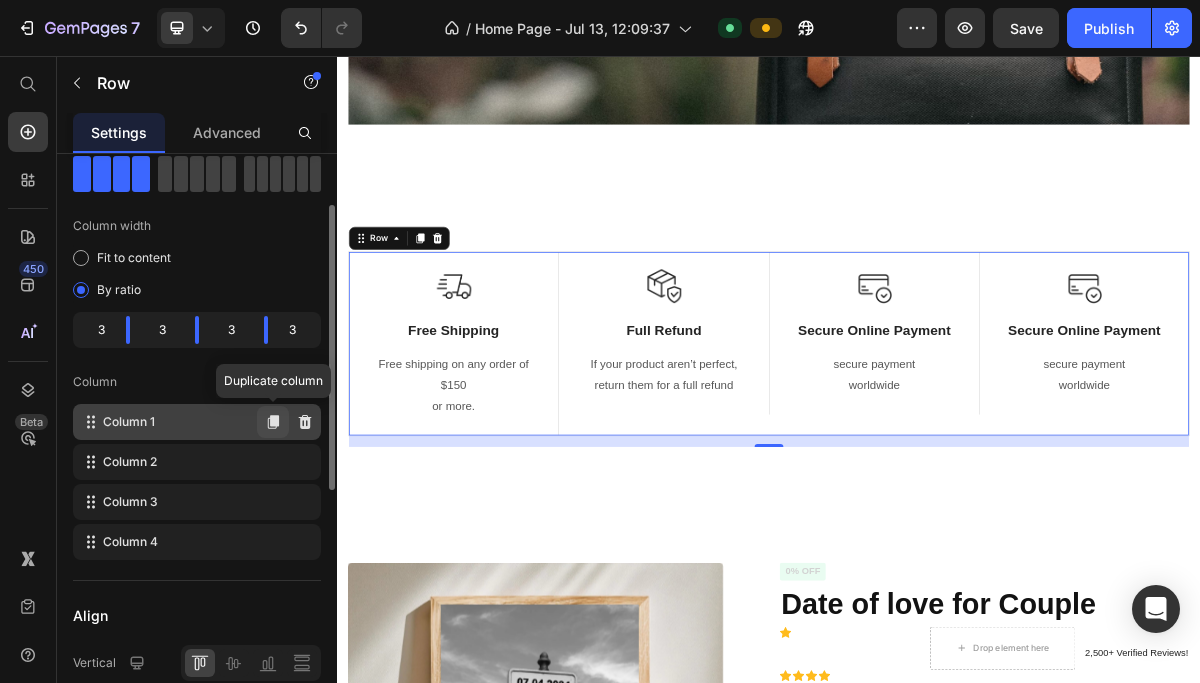 click 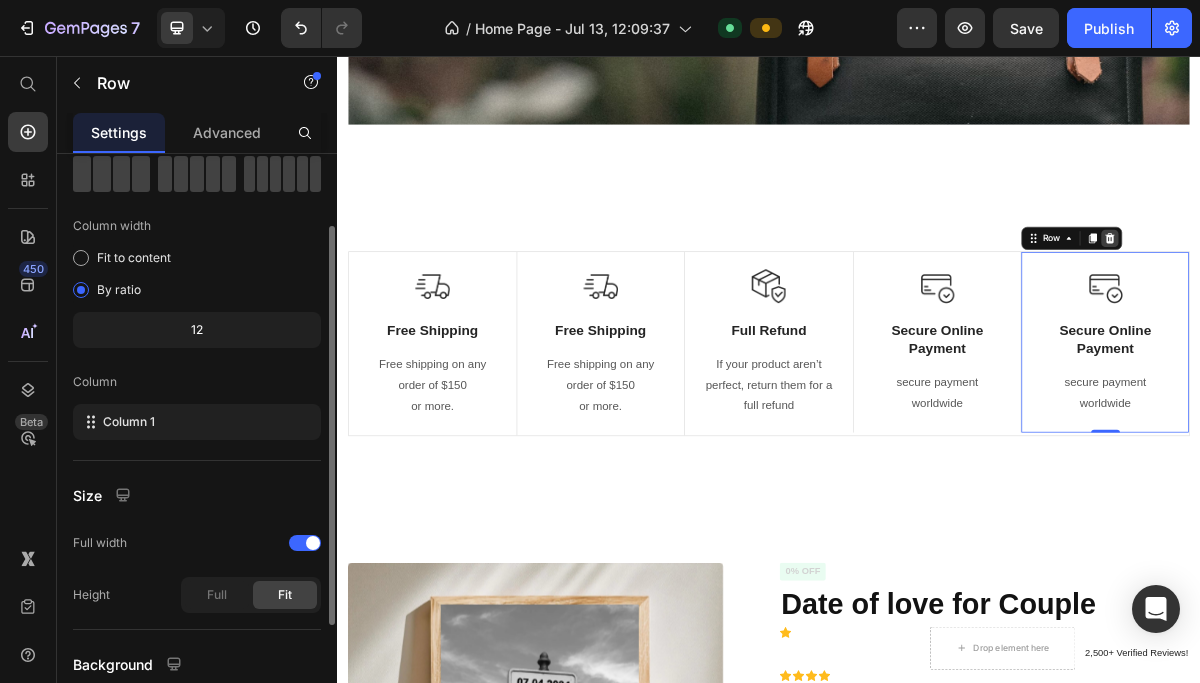 click 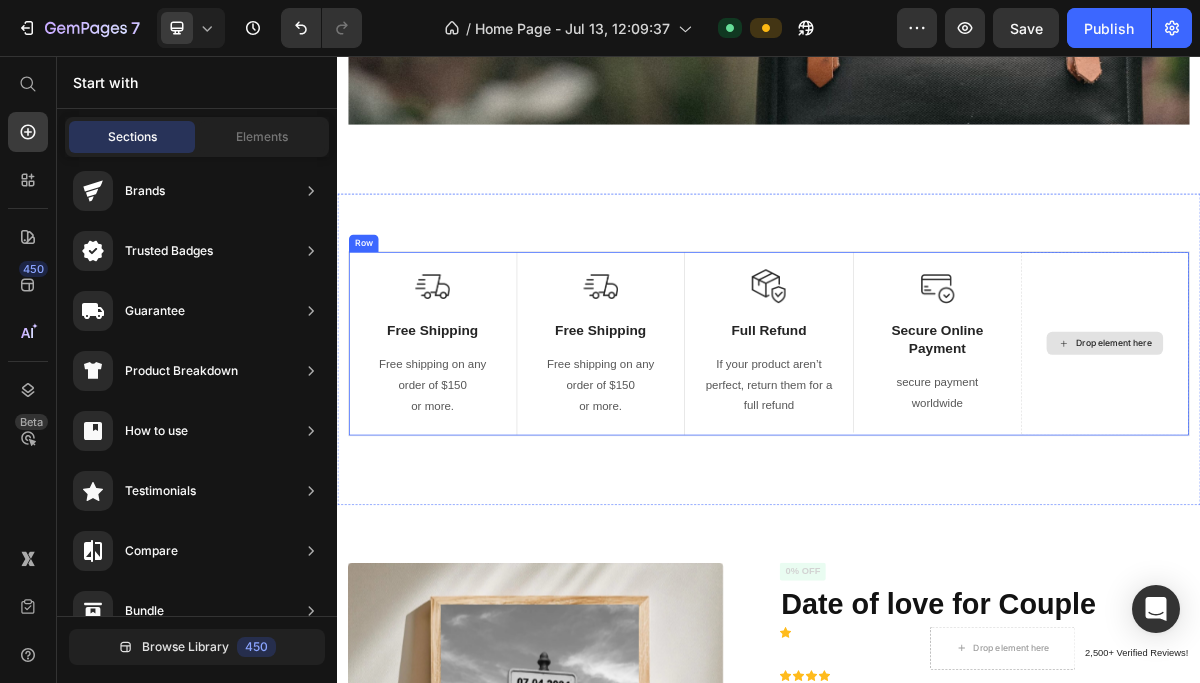 click on "Drop element here" at bounding box center [1416, 455] 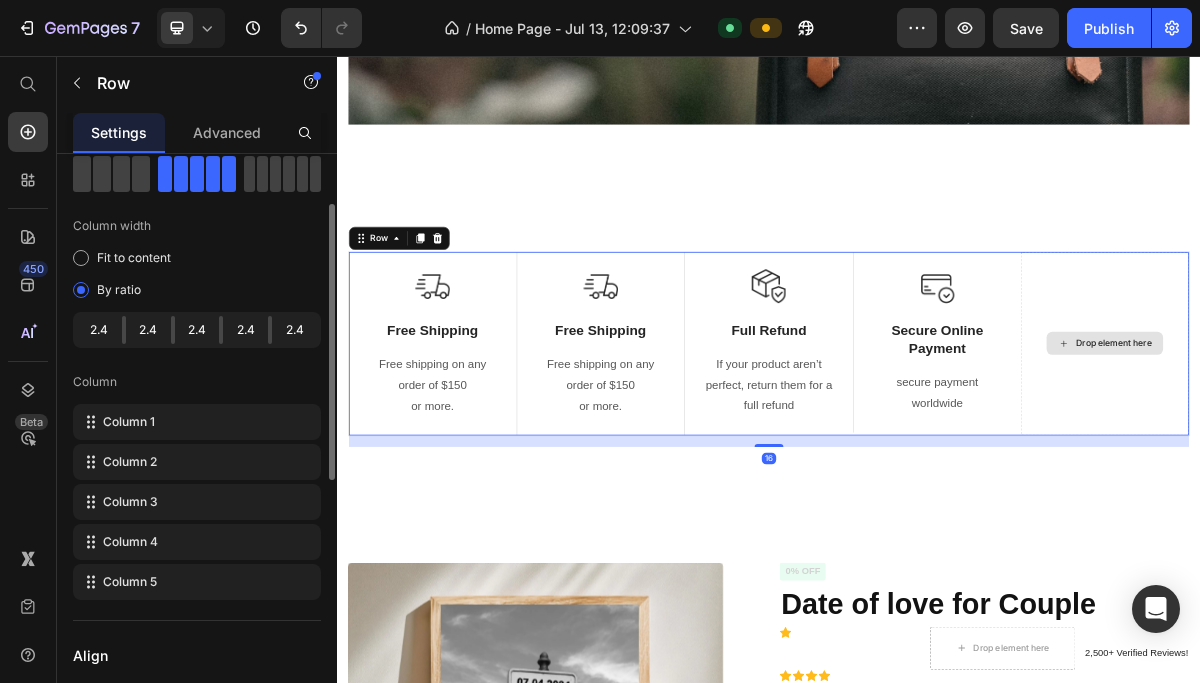 click on "Drop element here" at bounding box center (1404, 455) 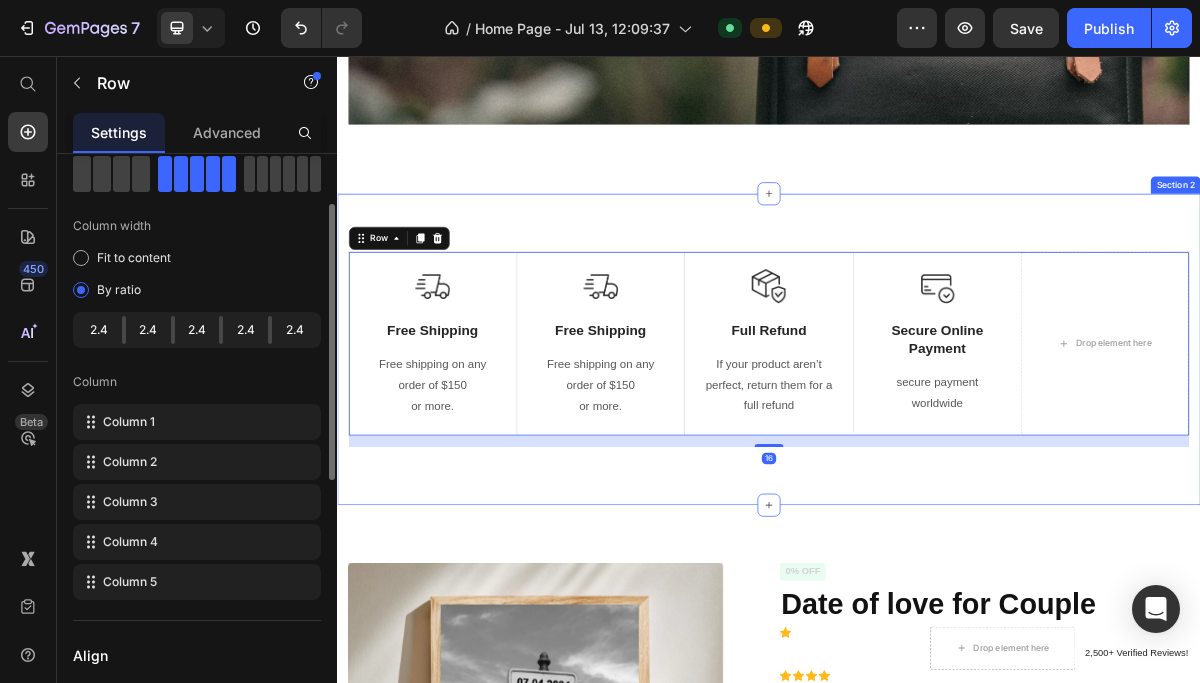 click on "Image Free Shipping Text Block Free shipping on any order of $[PRICE]  or more. Text block Row Image Free Shipping Text Block Free shipping on any order of $[PRICE]  or more. Text block Row Image Full Refund Text Block If your product aren’t perfect, return them for a full refund Text block Row Image Secure Online Payment Text Block secure payment worldwide Text block Row
Drop element here Row 16 Image Free Shipping Text Block Free shipping on any order of $[PRICE]  or more. Text block Row Image Full Refund Text Block If your product aren’t perfect, return them for a full refund Text block Row Image Secure Online Payment Text Block secure payment worldwide Text block Row Row Section 2" at bounding box center (937, 463) 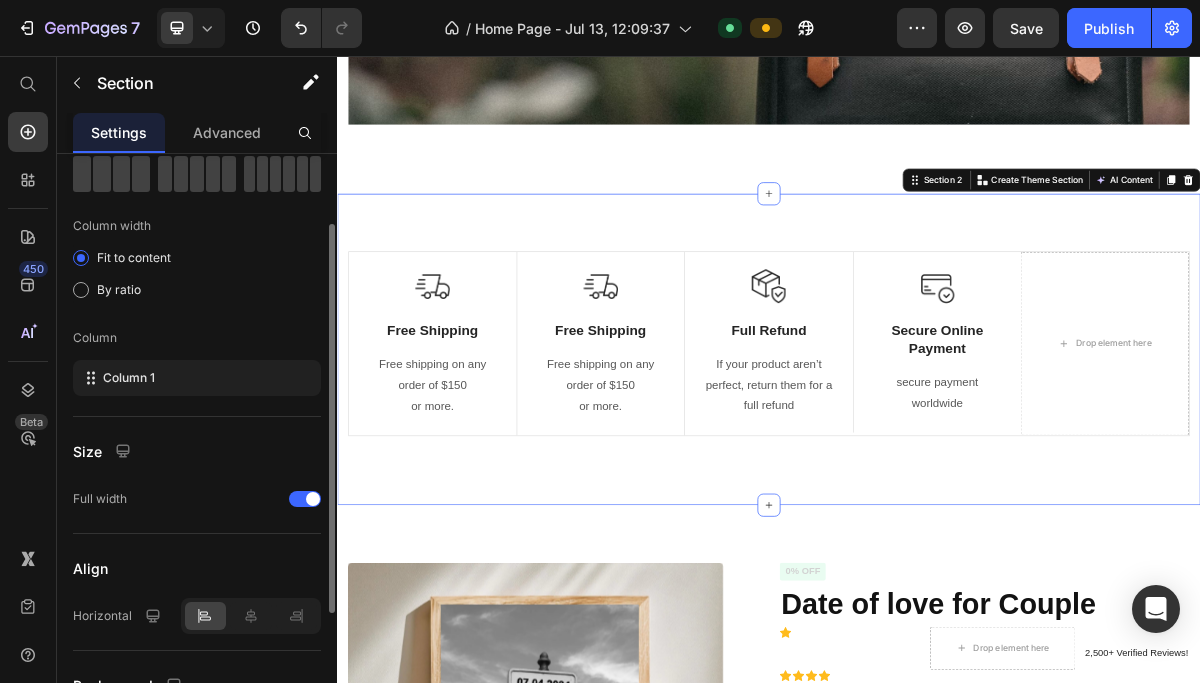 scroll, scrollTop: 0, scrollLeft: 0, axis: both 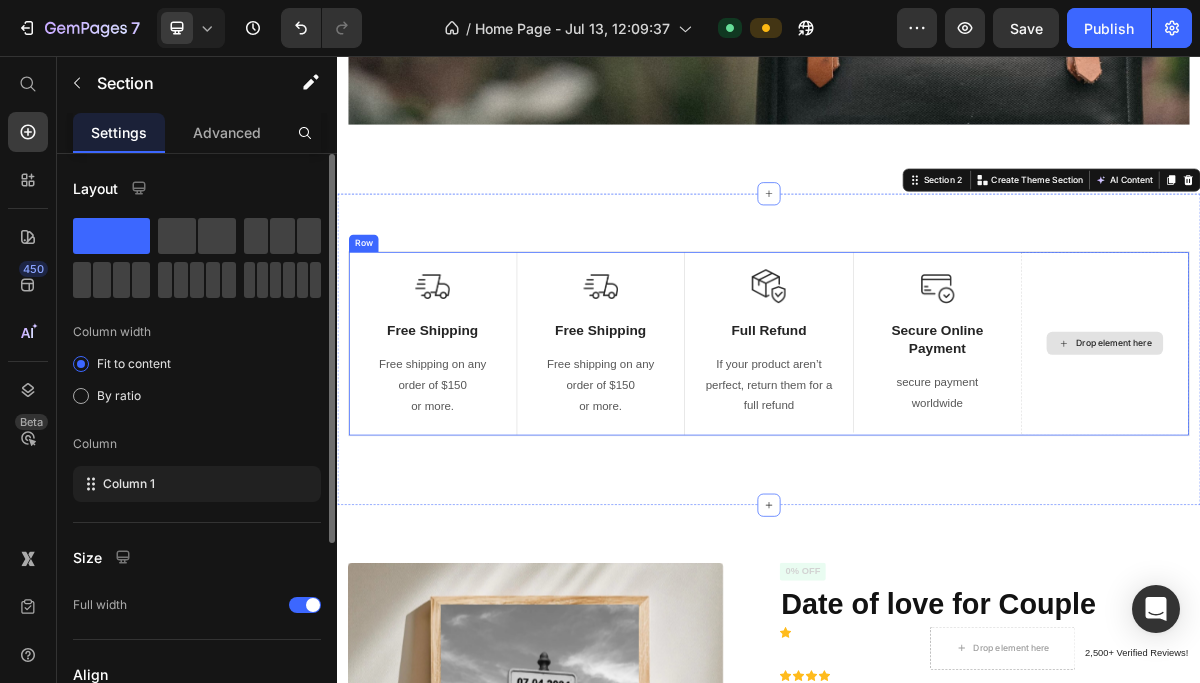 click on "Drop element here" at bounding box center (1404, 455) 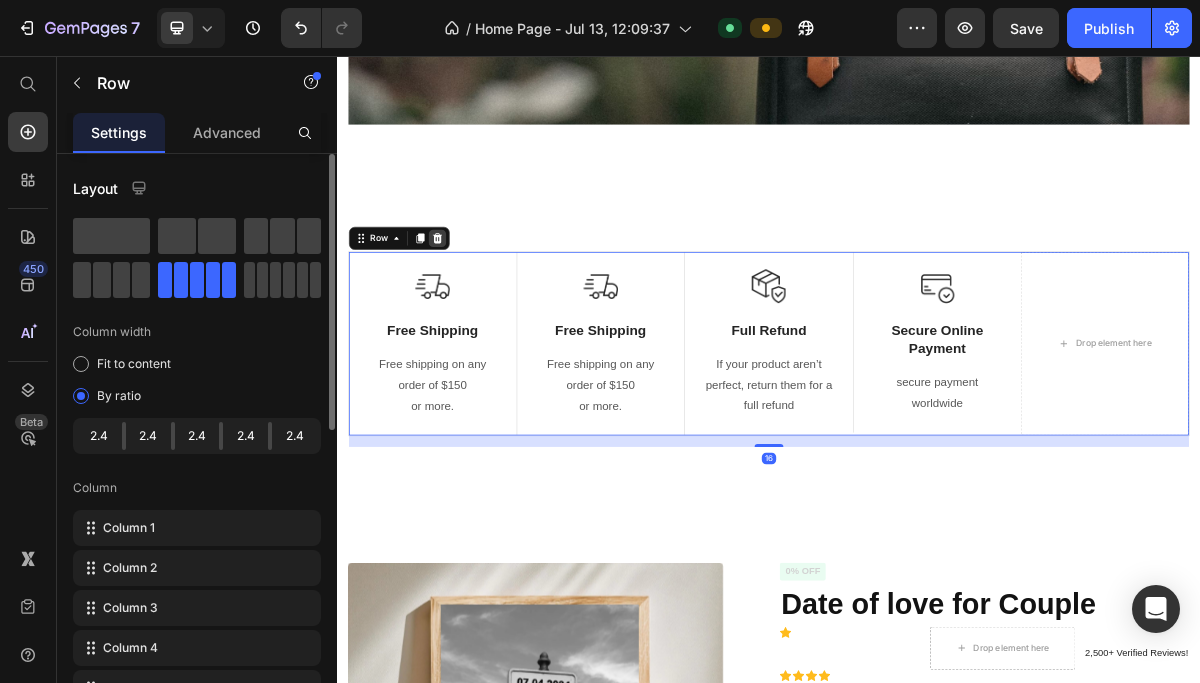 click 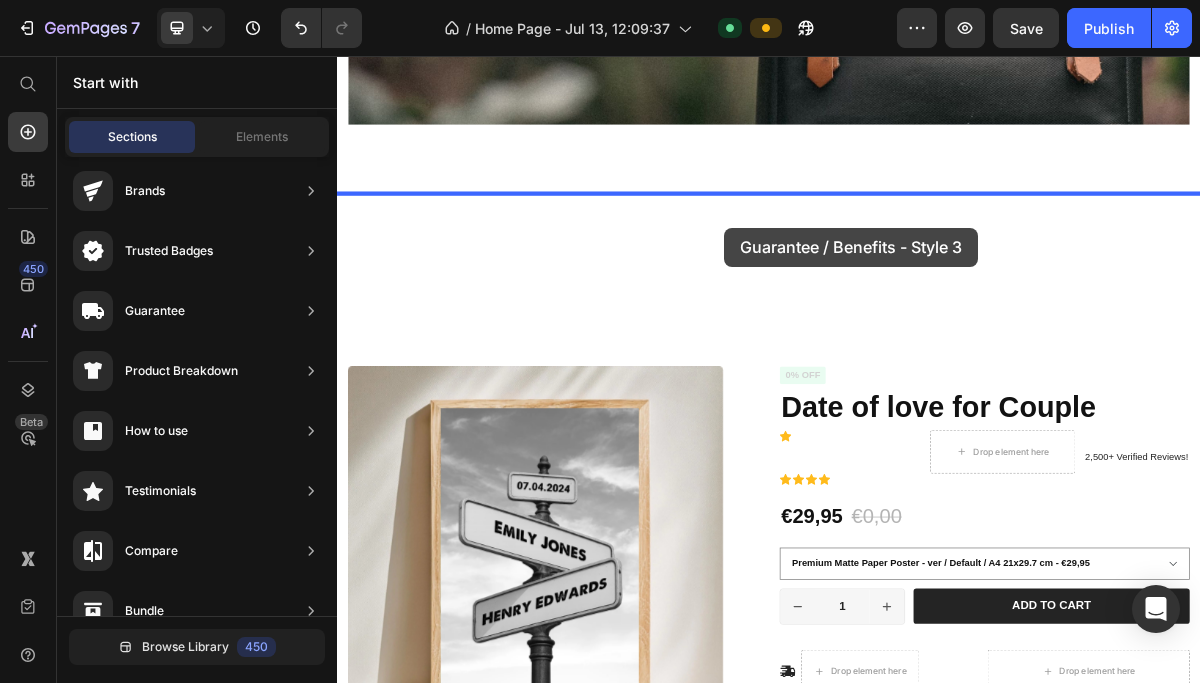 drag, startPoint x: 786, startPoint y: 414, endPoint x: 873, endPoint y: 295, distance: 147.411 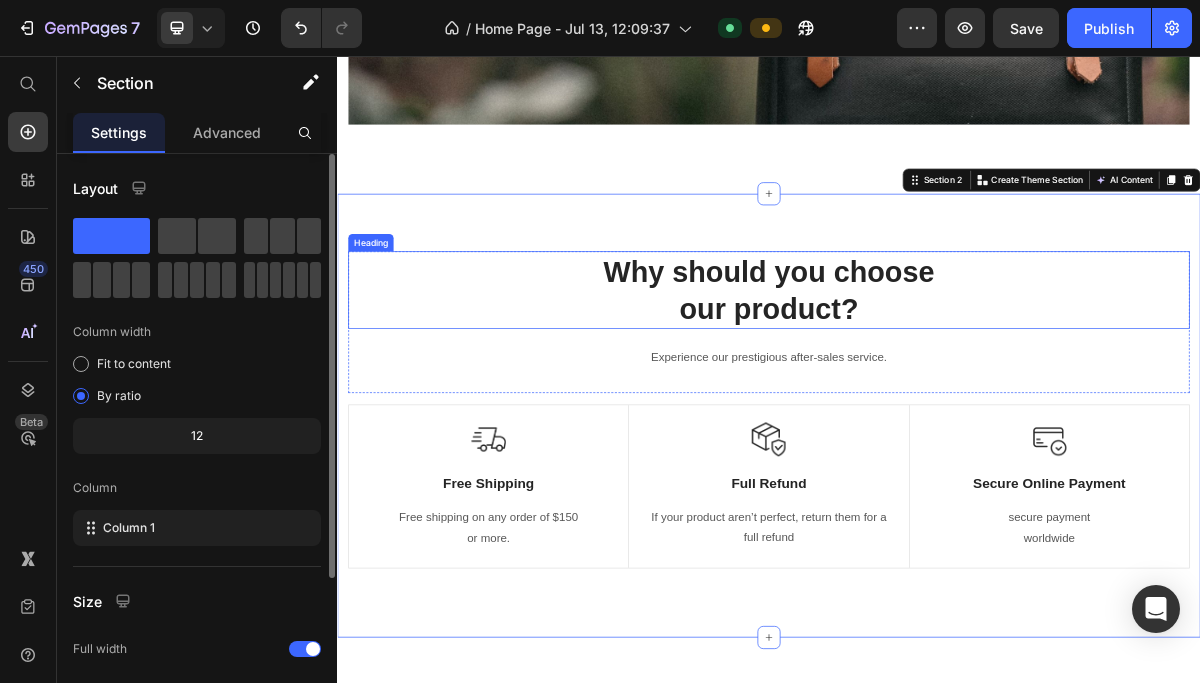 click on "Why should you choose our product?" at bounding box center (937, 381) 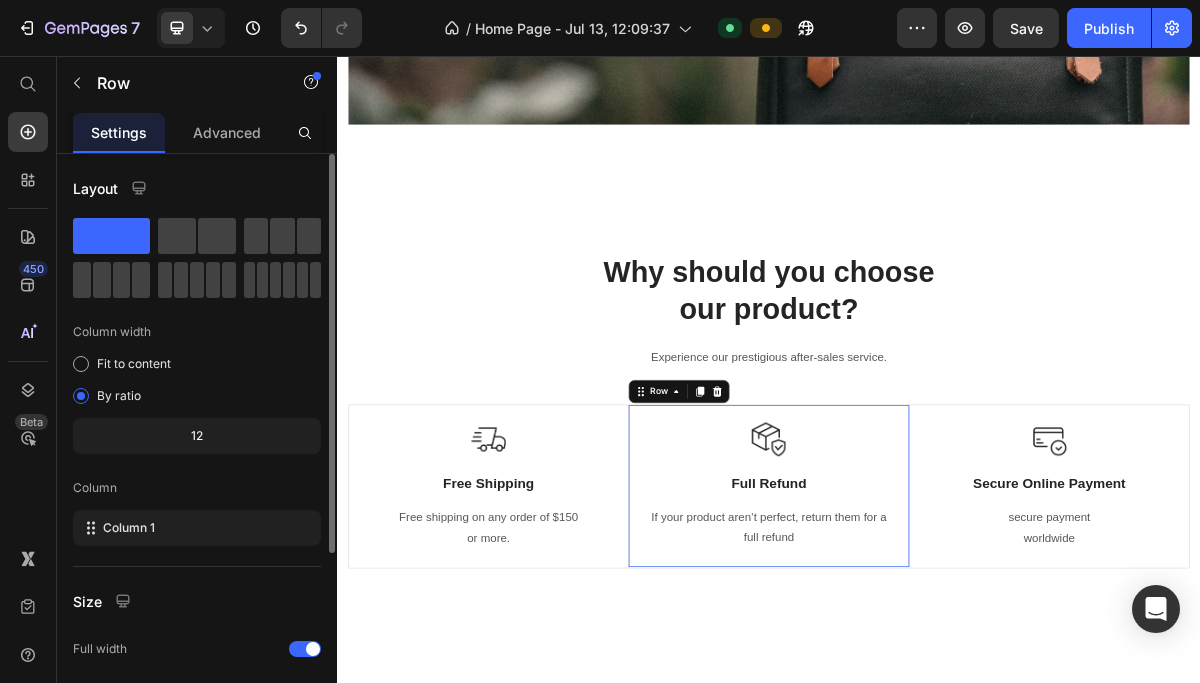 click on "Image Full Refund Text Block If your product aren’t perfect, return them for a full refund Text block Row   0" at bounding box center (936, 653) 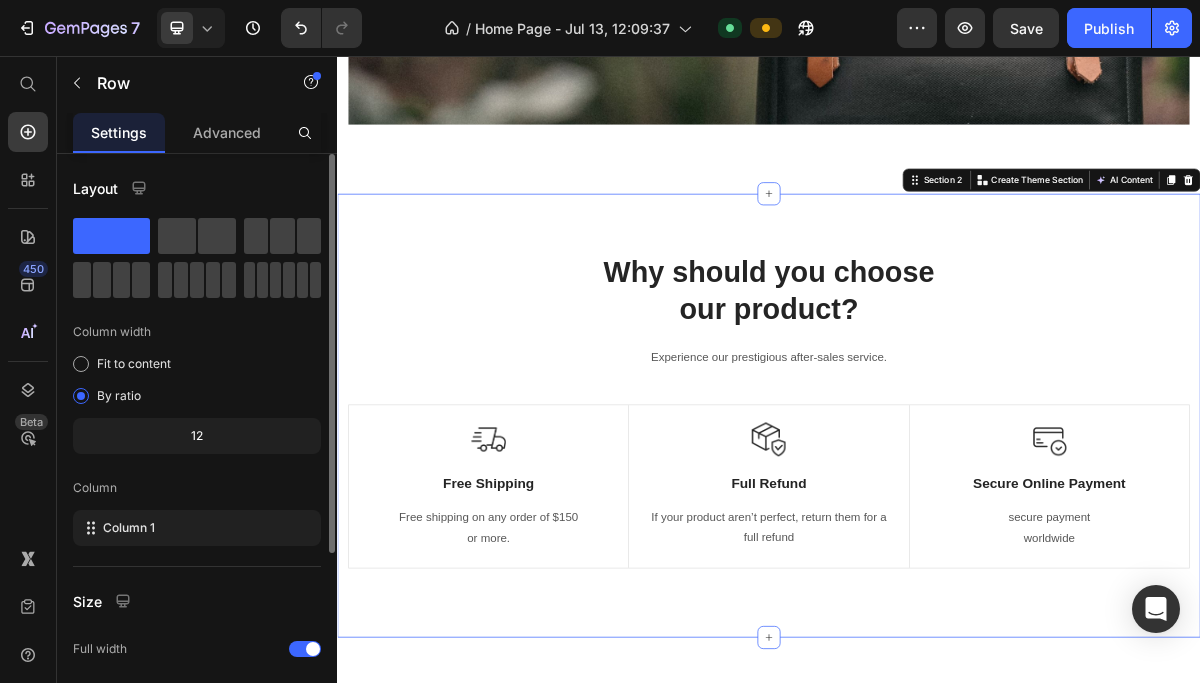 click on "Why should you choose our product? Heading Experience our prestigious after-sales service. Text block Row Image Free Shipping Text Block Free shipping on any order of $150  or more. Text block Row Image Full Refund Text Block If your product aren’t perfect, return them for a full refund Text block Row Image Secure Online Payment Text Block secure payment worldwide Text block Row Row Image Free Shipping Text Block Free shipping on any order of $150  or more. Text block Row Image Full Refund Text Block If your product aren’t perfect, return them for a full refund Text block Row Image Secure Online Payment Text Block secure payment worldwide Text block Row Row" at bounding box center (937, 555) 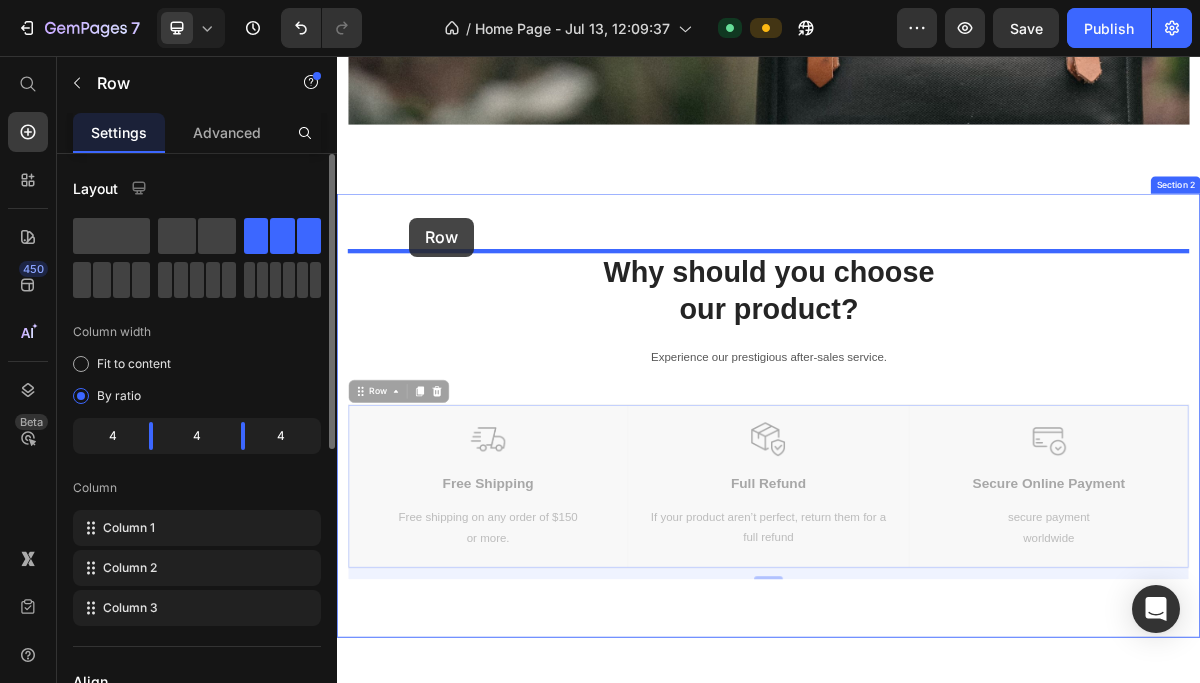 drag, startPoint x: 372, startPoint y: 527, endPoint x: 437, endPoint y: 284, distance: 251.54324 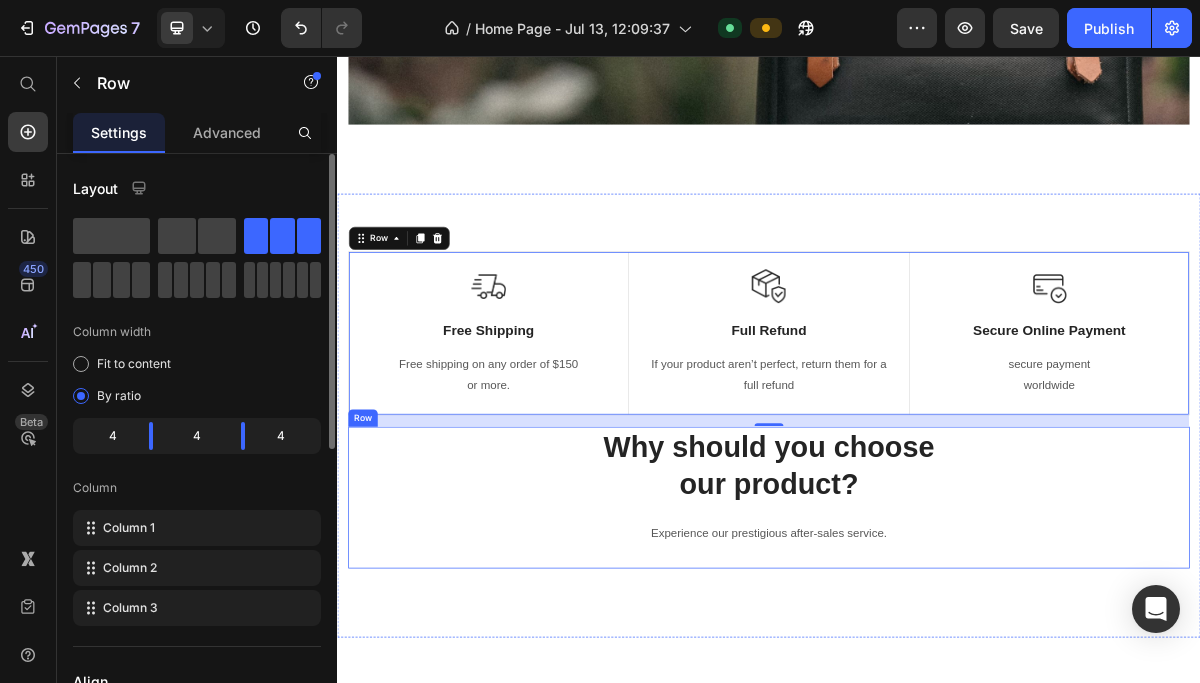 click on "Why should you choose our product? Heading Experience our prestigious after-sales service. Text block" at bounding box center (937, 669) 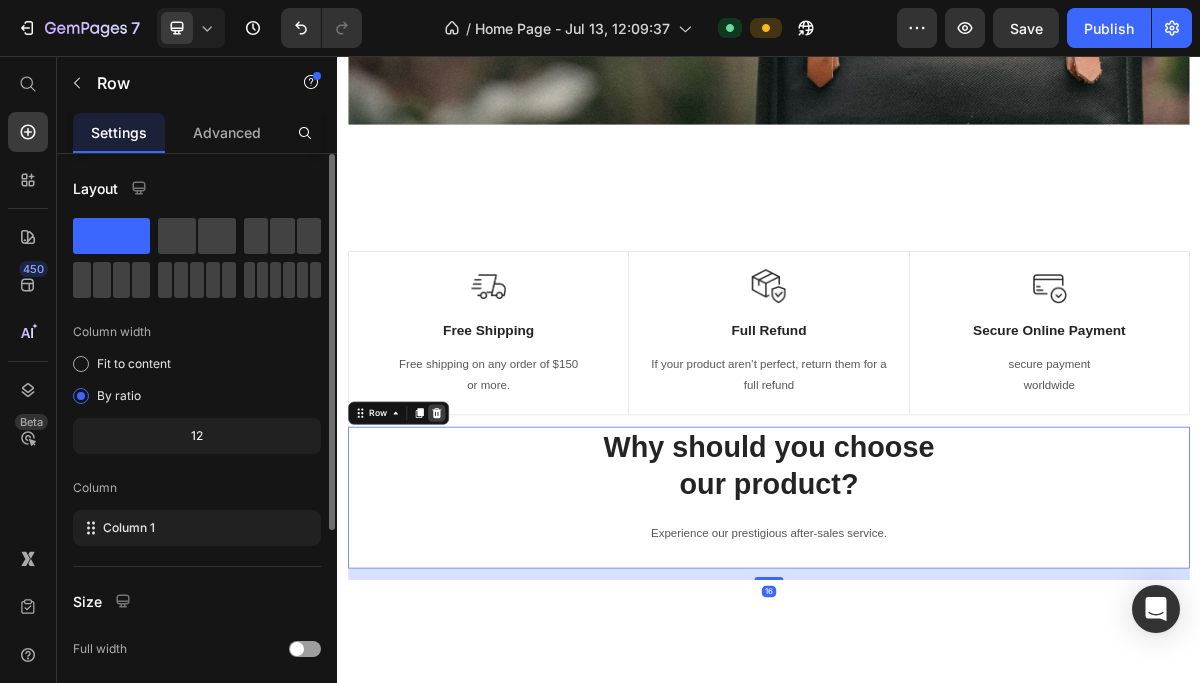 click 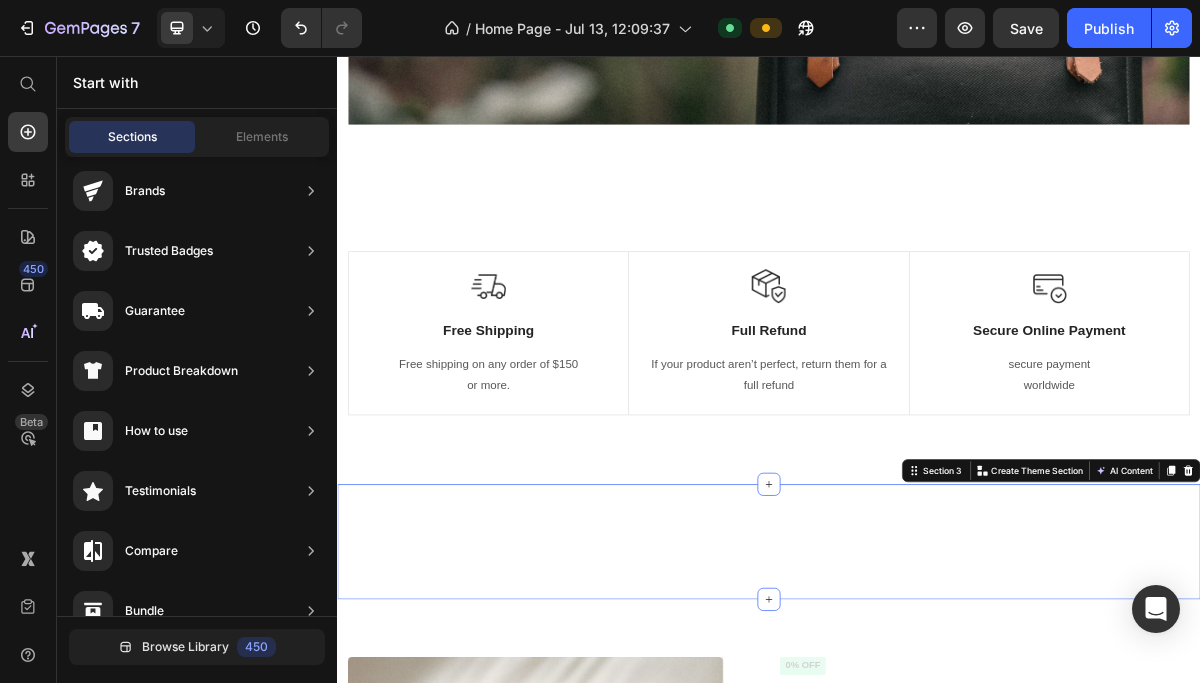 click on "Image Free Shipping Text Block Free shipping on any order of $[PRICE]  or more. Text block Row Image Full Refund Text Block If your product aren’t perfect, return them for a full refund Text block Row Image Secure Online Payment Text Block secure payment worldwide Text block Row Row Section 3 You can create reusable sections Create Theme Section AI Content Write with GemAI What would you like to describe here? Tone and Voice Persuasive Product Date of love for Couple Show more Generate" at bounding box center (937, 731) 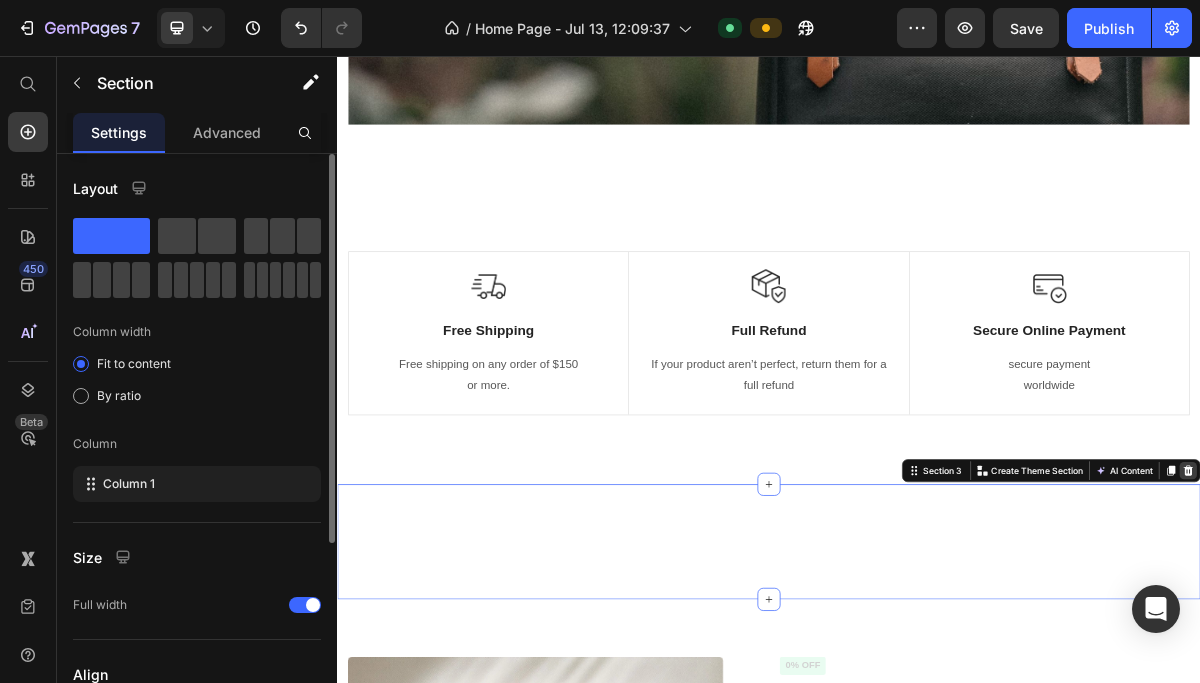 click 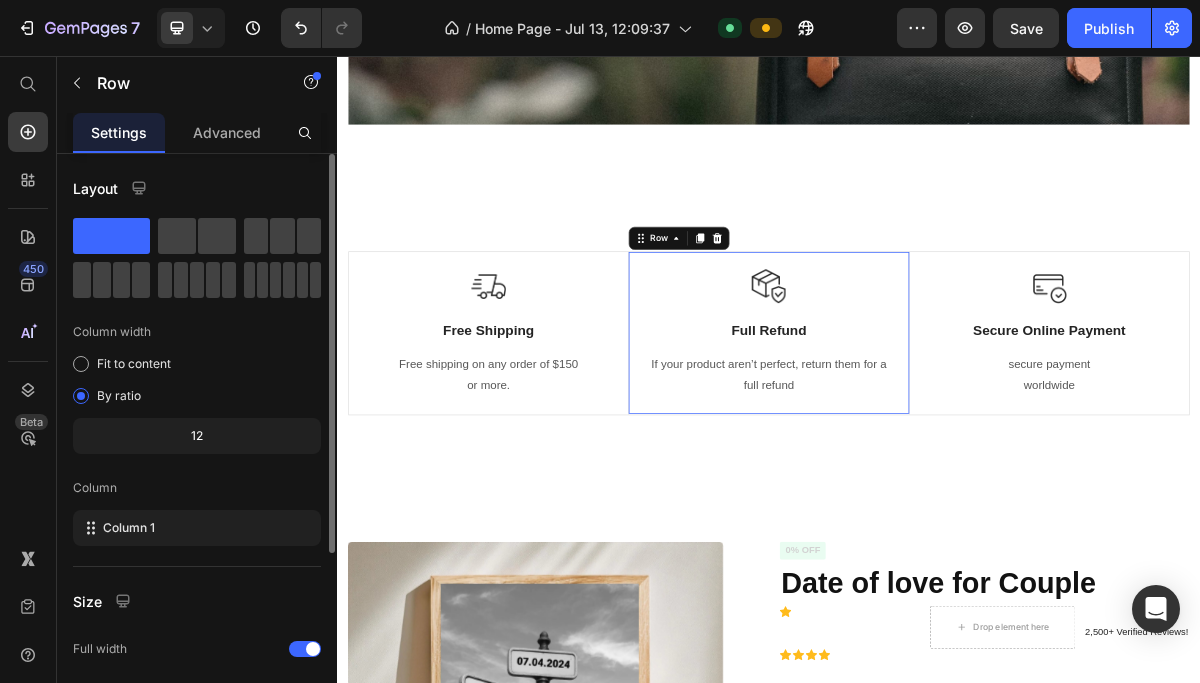 click on "Image Full Refund Text Block If your product aren’t perfect, return them for a full refund Text block Row   0" at bounding box center [936, 440] 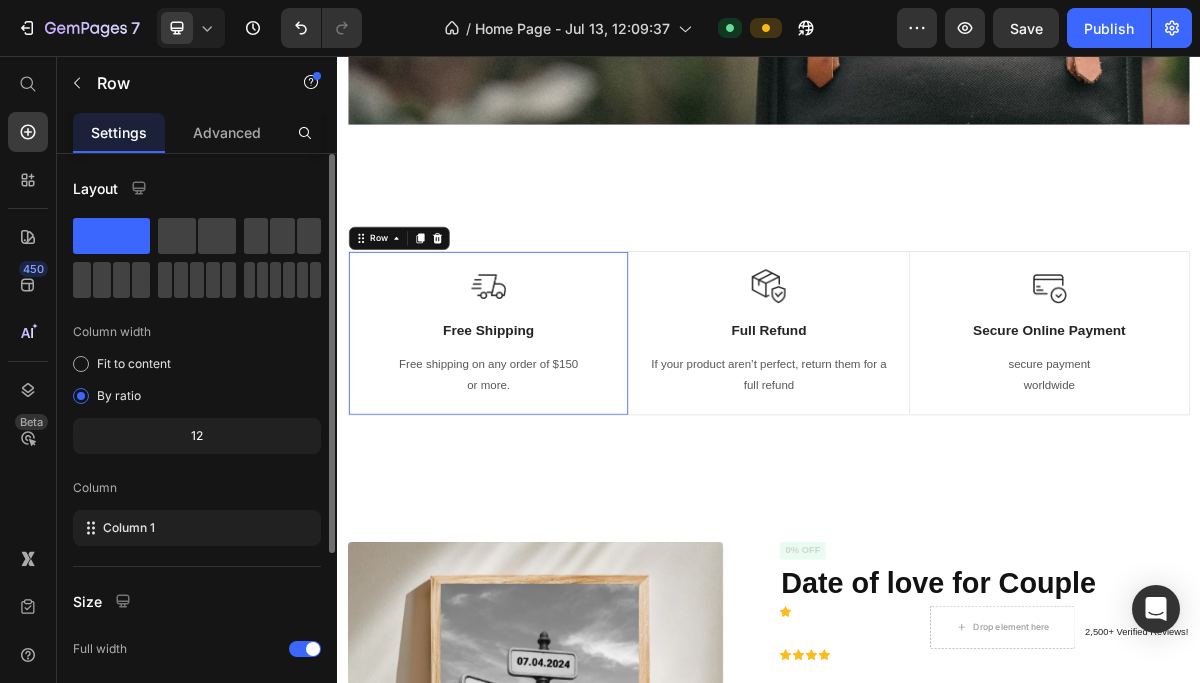 click on "Image Free Shipping Text Block Free shipping on any order of $150  or more. Text block Row   0" at bounding box center [547, 441] 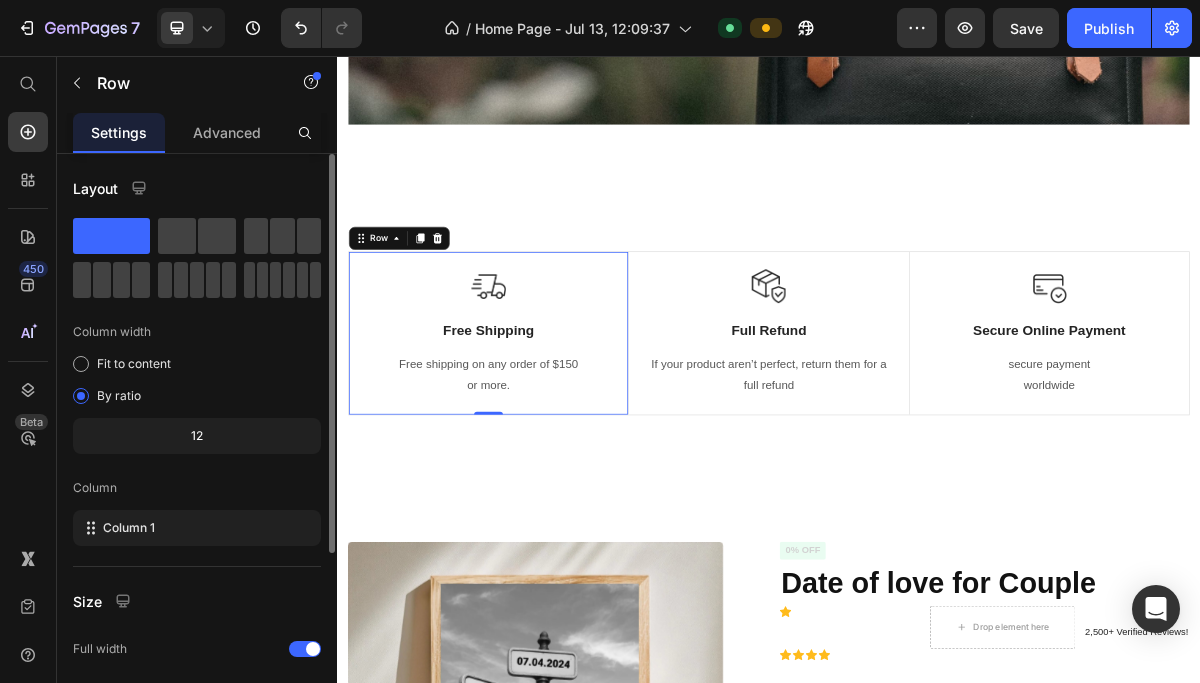 click on "Image Free Shipping Text Block Free shipping on any order of $150  or more. Text block Row   0" at bounding box center [547, 441] 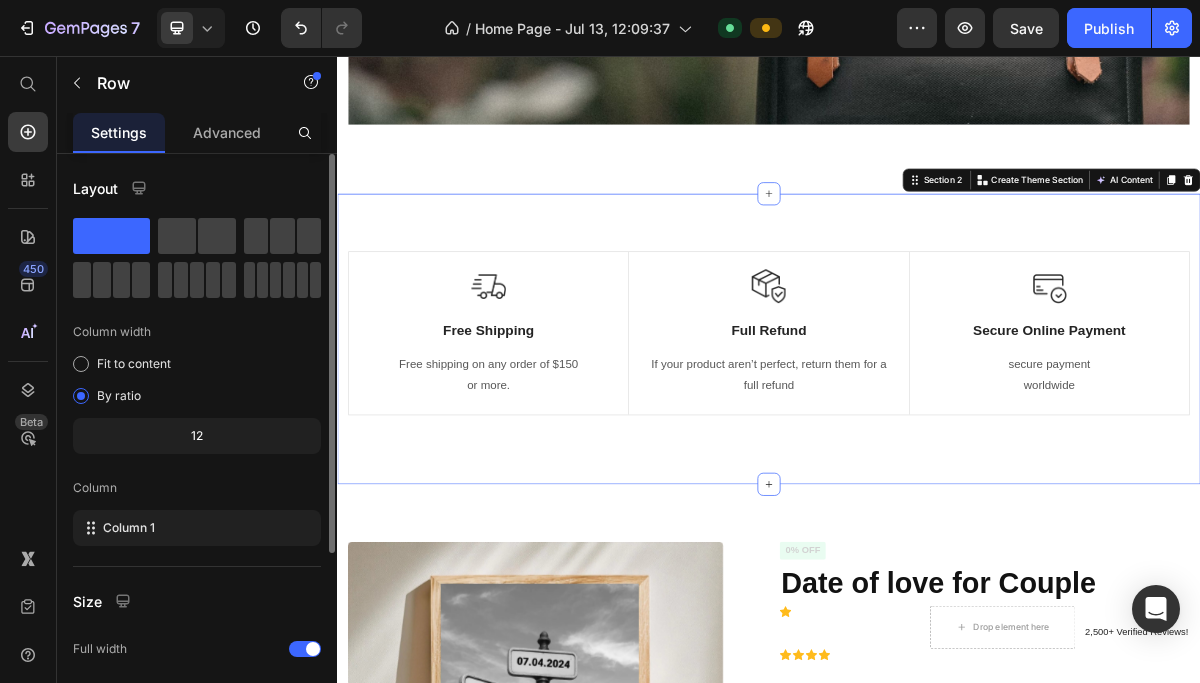 click on "Image Free Shipping Text Block Free shipping on any order of $[PRICE]  or more. Text block Row Image Full Refund Text Block If your product aren’t perfect, return them for a full refund Text block Row Image Secure Online Payment Text Block secure payment worldwide Text block Row Row Image Free Shipping Text Block Free shipping on any order of $[PRICE]  or more. Text block Row Image Full Refund Text Block If your product aren’t perfect, return them for a full refund Text block Row Image Secure Online Payment Text Block secure payment worldwide Text block Row Row Section 2 You can create reusable sections Create Theme Section AI Content Write with GemAI What would you like to describe here? Tone and Voice Persuasive Product Show more Generate" at bounding box center [937, 449] 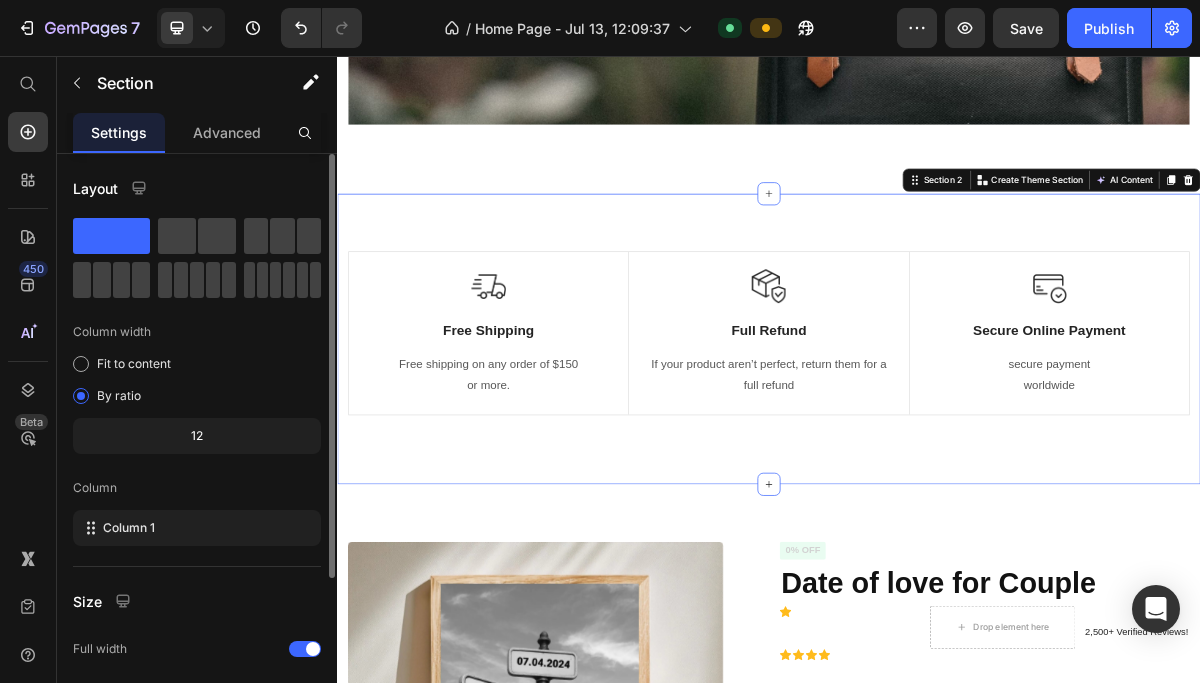 click on "Image Free Shipping Text Block Free shipping on any order of $[PRICE]  or more. Text block Row Image Full Refund Text Block If your product aren’t perfect, return them for a full refund Text block Row Image Secure Online Payment Text Block secure payment worldwide Text block Row Row Image Free Shipping Text Block Free shipping on any order of $[PRICE]  or more. Text block Row Image Full Refund Text Block If your product aren’t perfect, return them for a full refund Text block Row Image Secure Online Payment Text Block secure payment worldwide Text block Row Row Section 2 You can create reusable sections Create Theme Section AI Content Write with GemAI What would you like to describe here? Tone and Voice Persuasive Product Date of love for Couple Show more Generate" at bounding box center (937, 449) 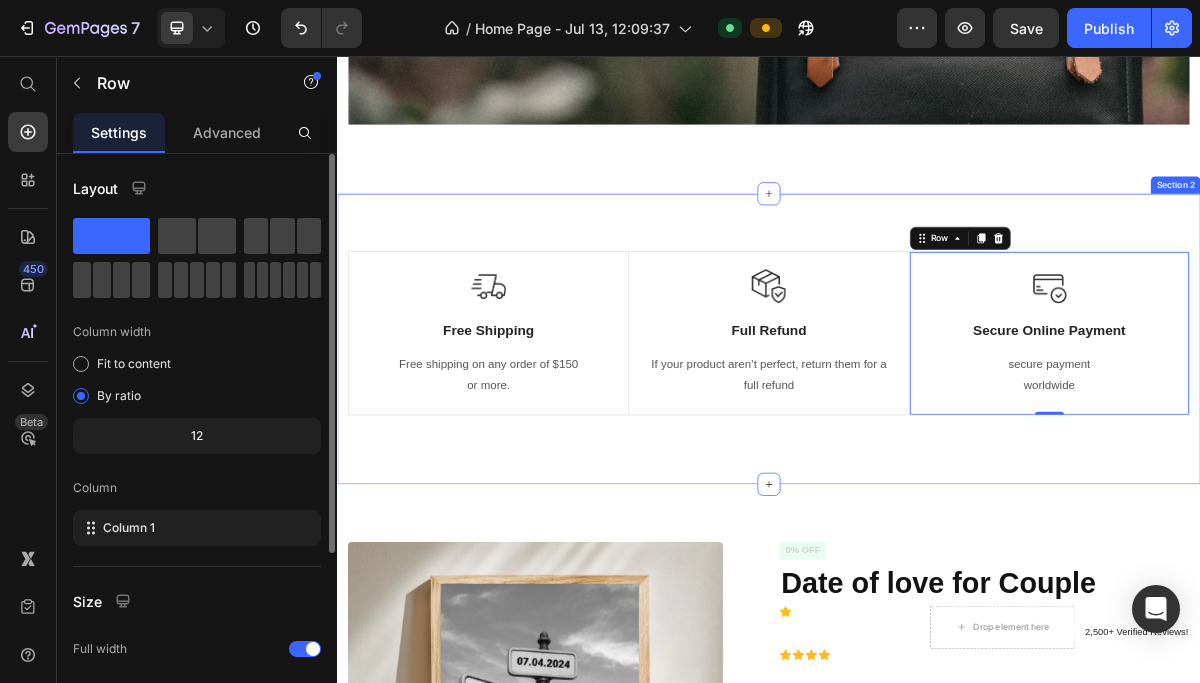 click on "Image Free Shipping Text Block Free shipping on any order of $150  or more. Text block Row Image Full Refund Text Block If your product aren’t perfect, return them for a full refund Text block Row Image Secure Online Payment Text Block secure payment worldwide Text block Row   0 Row Image Free Shipping Text Block Free shipping on any order of $150  or more. Text block Row Image Full Refund Text Block If your product aren’t perfect, return them for a full refund Text block Row Image Secure Online Payment Text Block secure payment worldwide Text block Row Row" at bounding box center (937, 449) 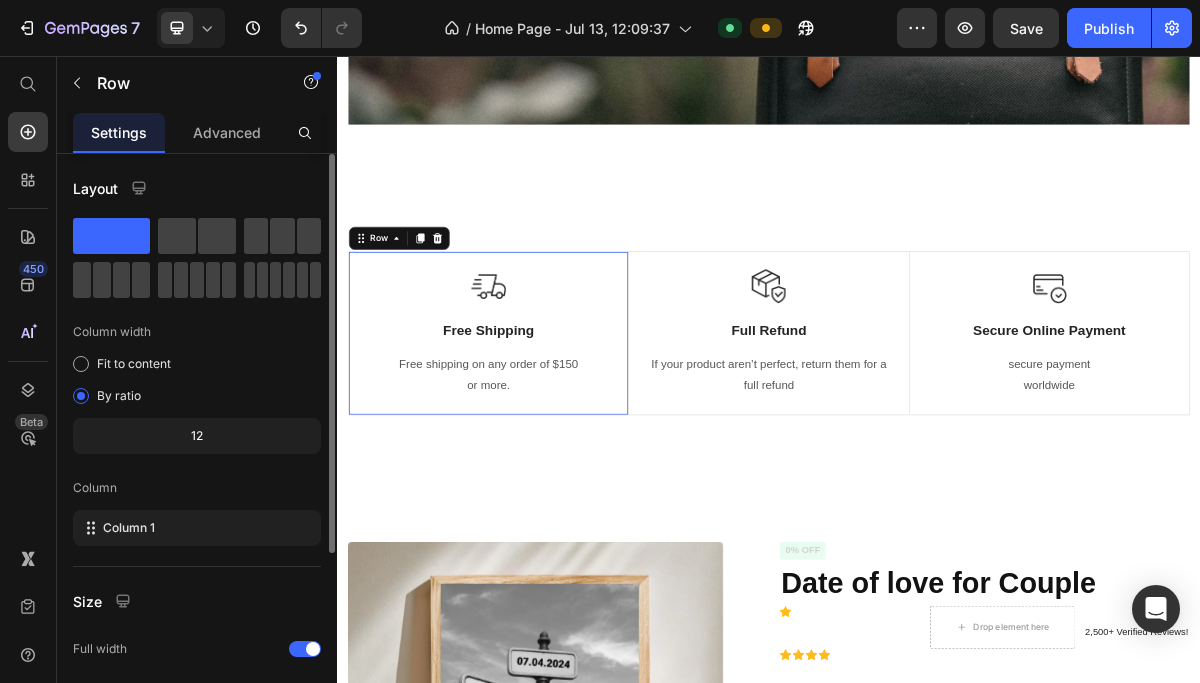 click on "Image Free Shipping Text Block Free shipping on any order of $150  or more. Text block Row   0" at bounding box center [547, 441] 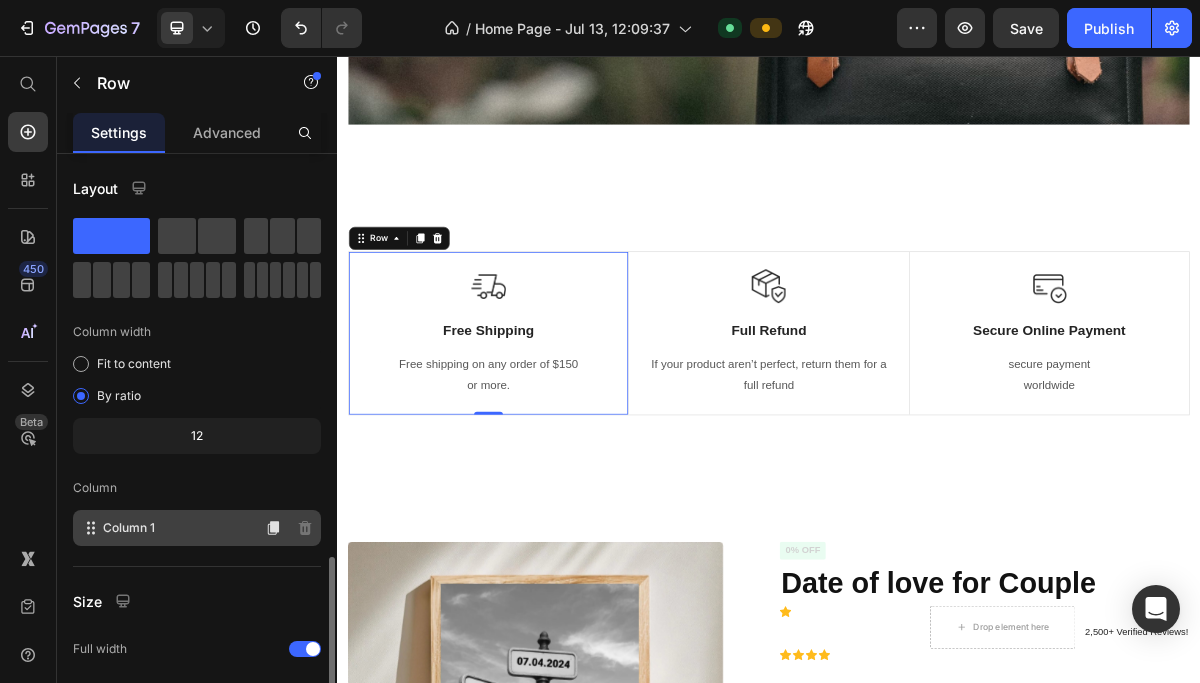 scroll, scrollTop: 241, scrollLeft: 0, axis: vertical 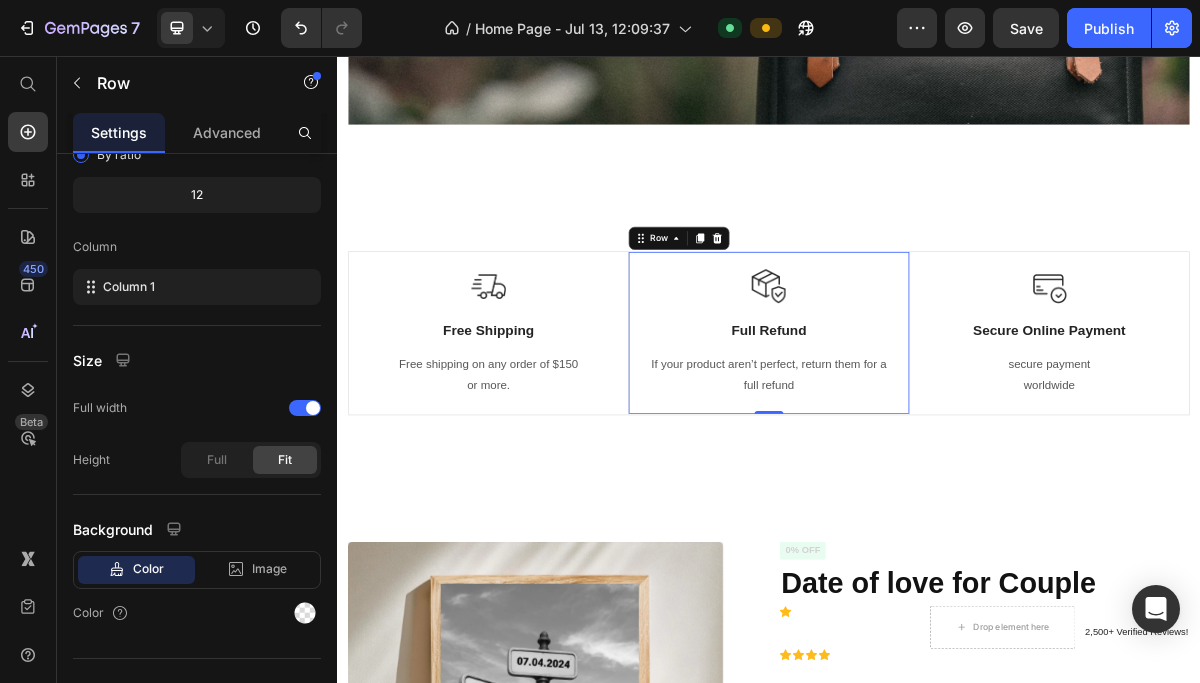 click on "Image Full Refund Text Block If your product aren’t perfect, return them for a full refund Text block Row   0" at bounding box center [936, 440] 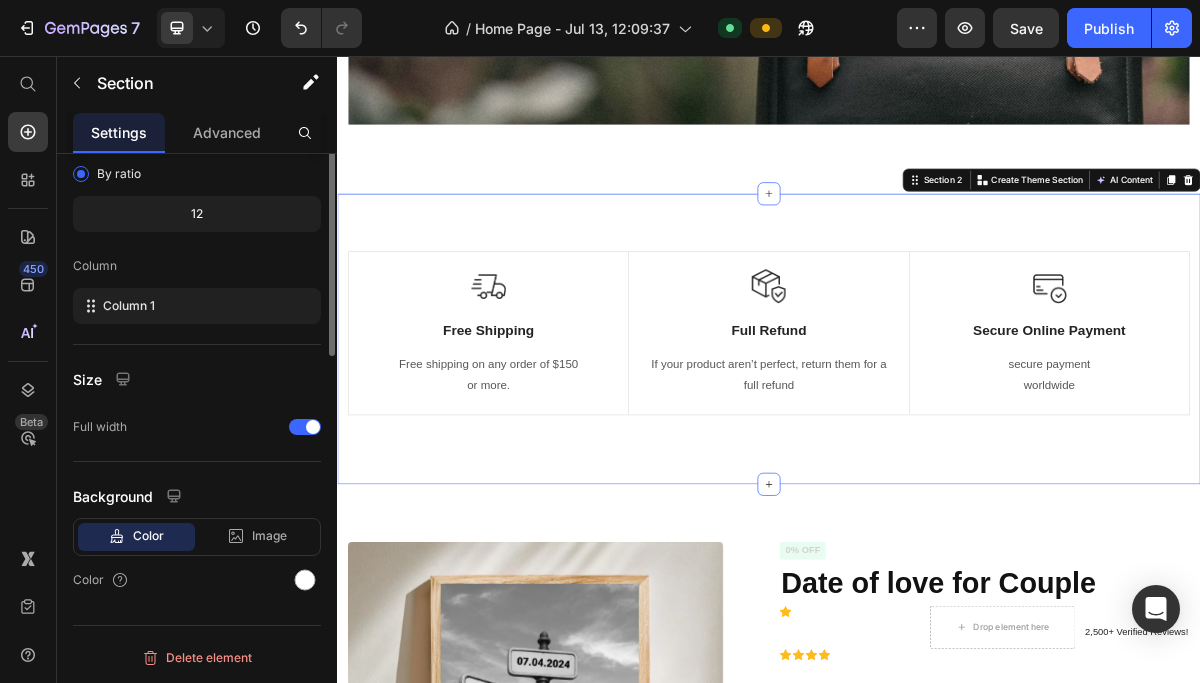 scroll, scrollTop: 0, scrollLeft: 0, axis: both 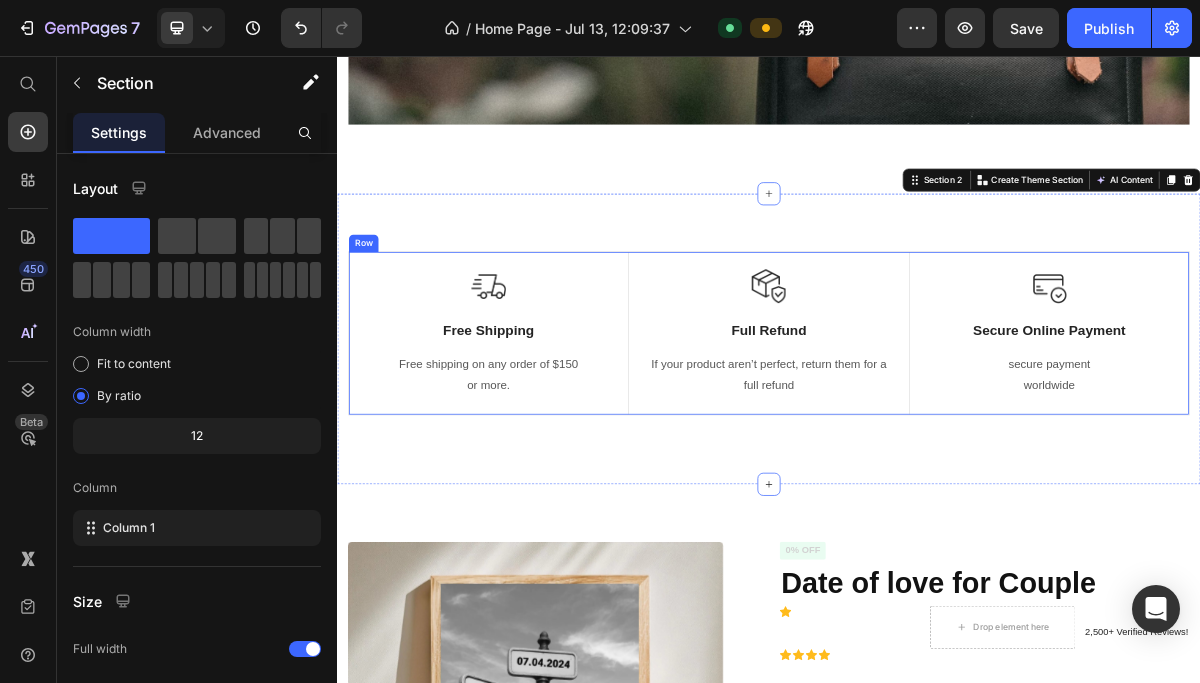 click on "Image Free Shipping Text Block Free shipping on any order of $150  or more. Text block Row Image Full Refund Text Block If your product aren’t perfect, return them for a full refund Text block Row Image Secure Online Payment Text Block secure payment worldwide Text block Row Row" at bounding box center [937, 441] 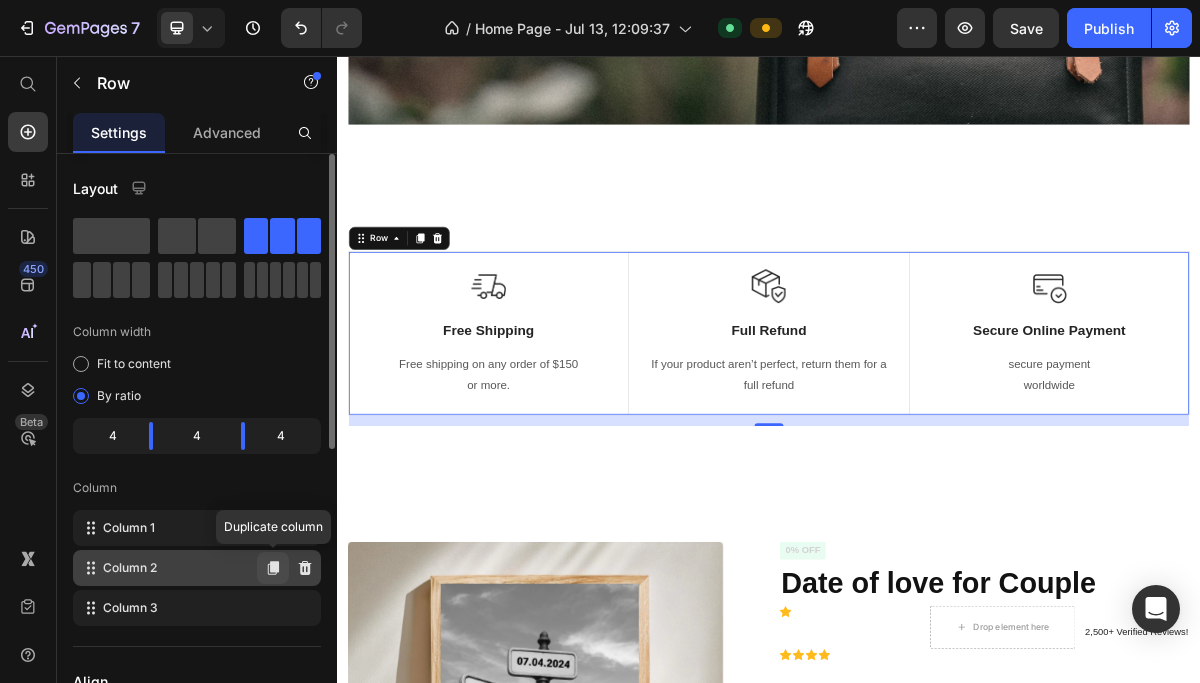 click 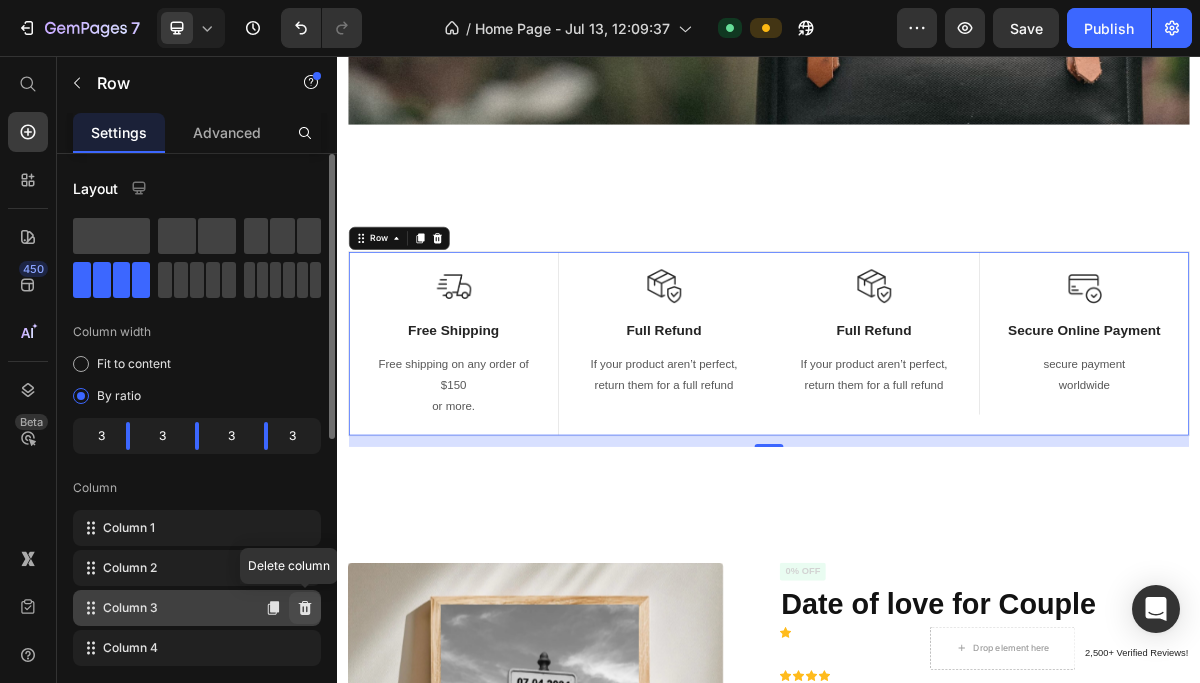 click 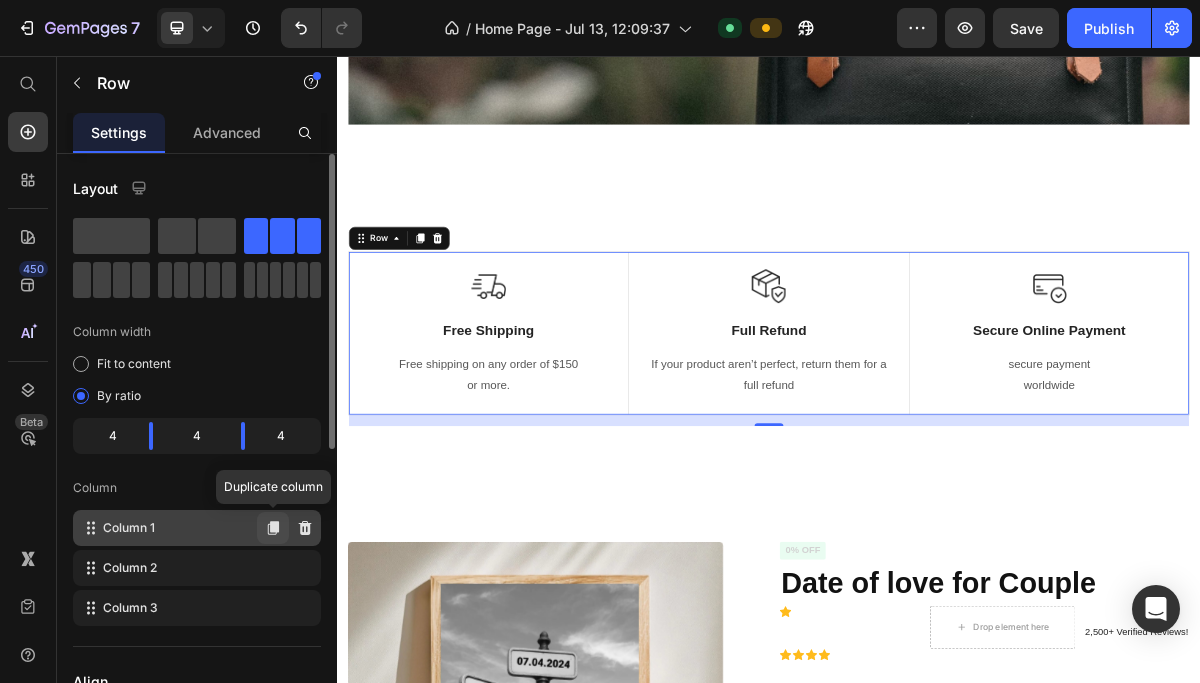 click 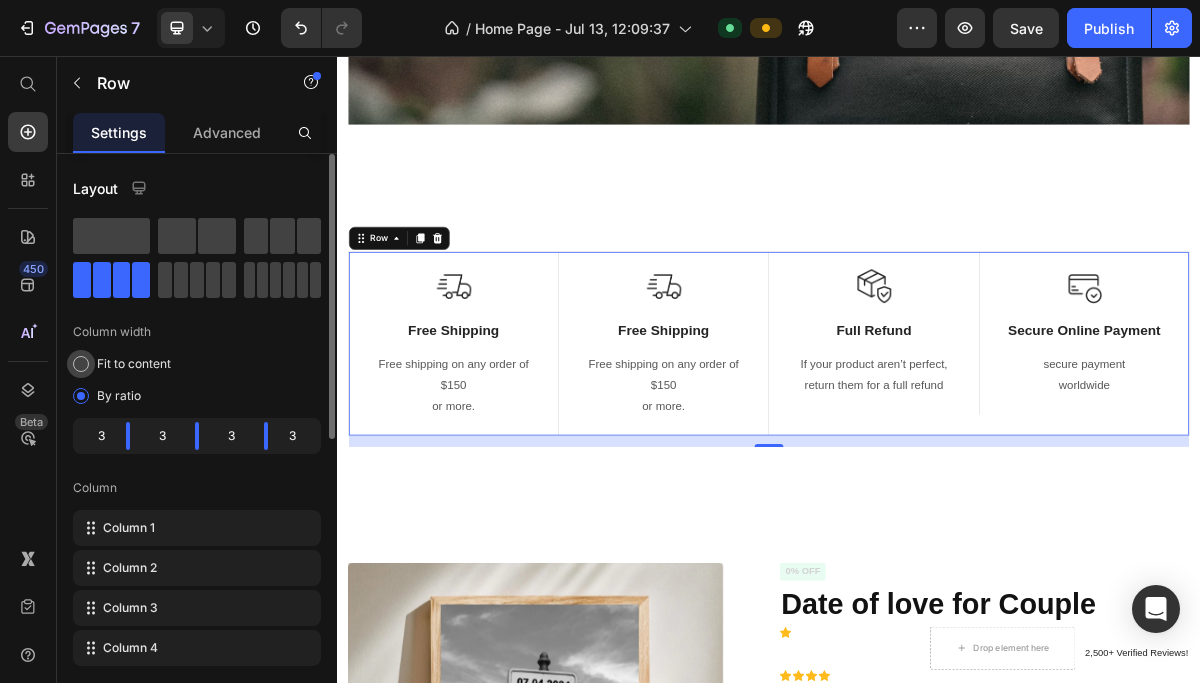 click at bounding box center (81, 364) 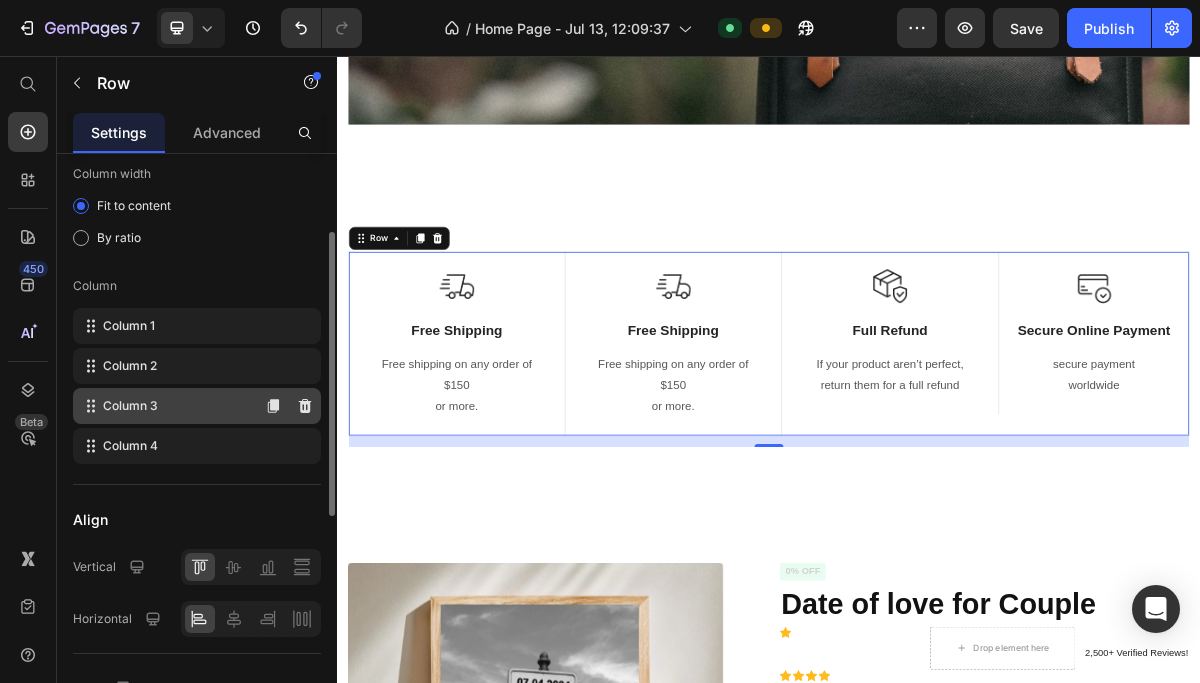 scroll, scrollTop: 159, scrollLeft: 0, axis: vertical 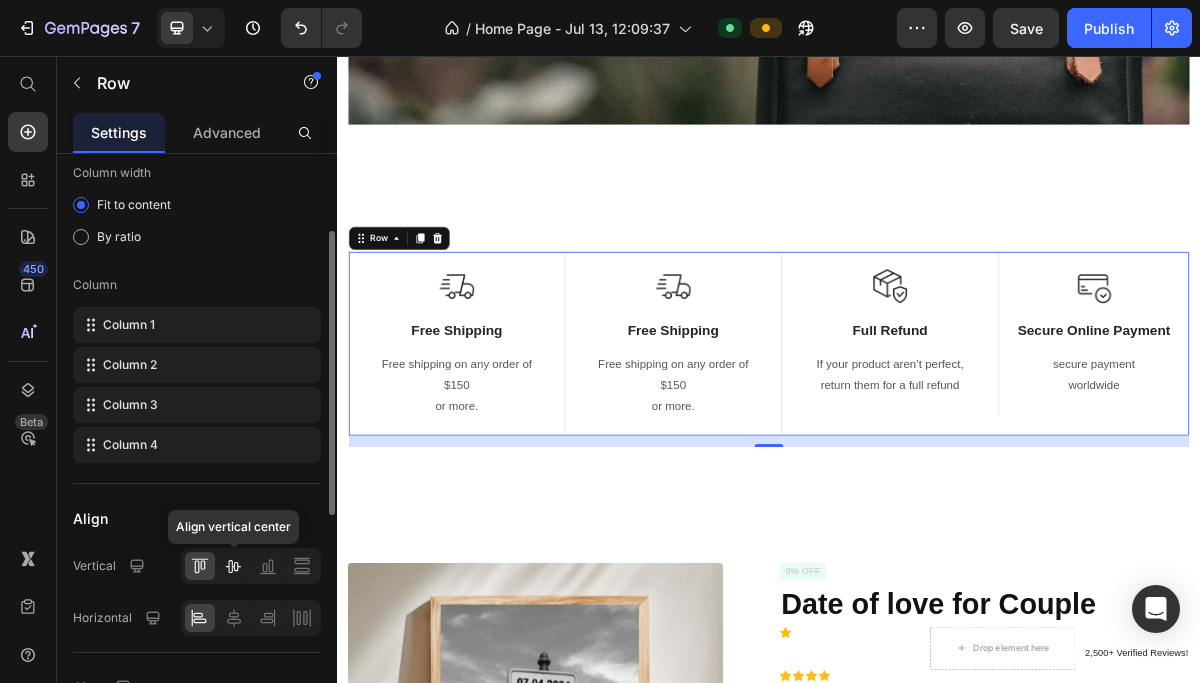 click 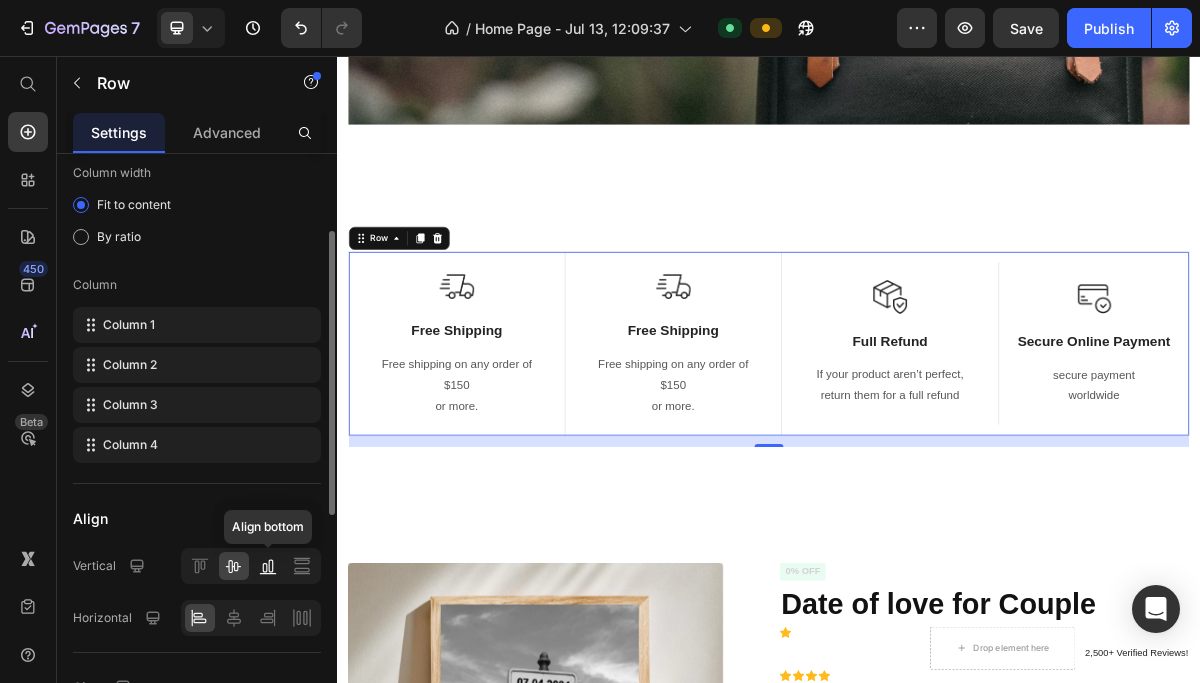 click 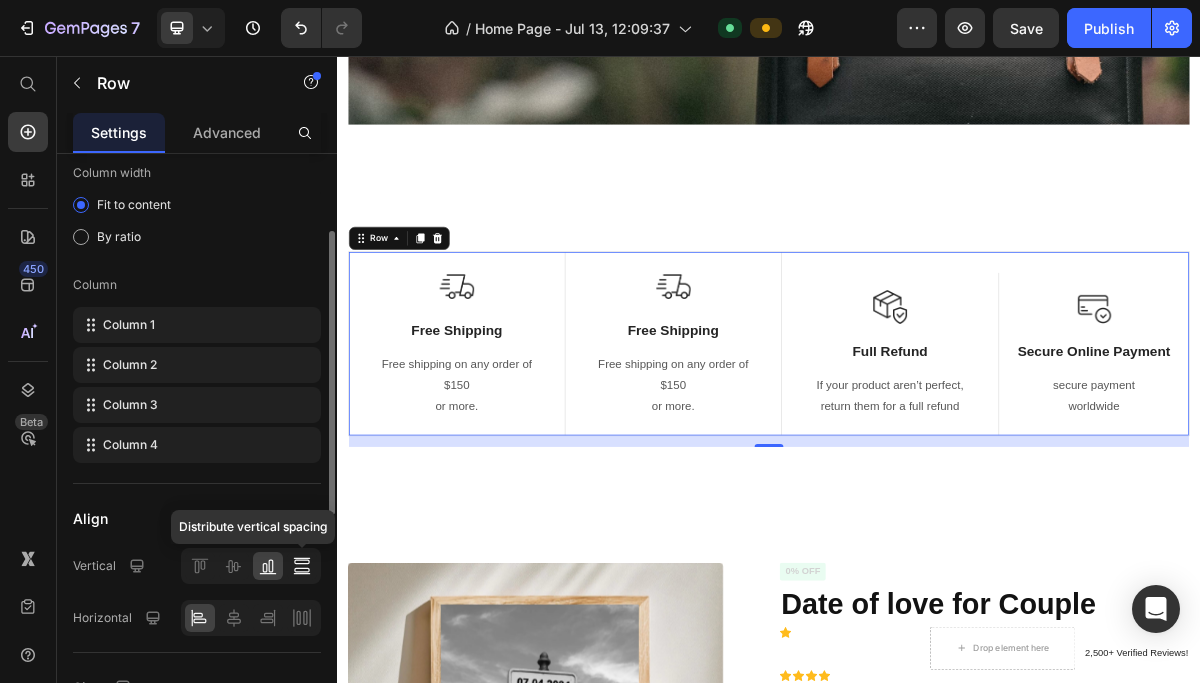 click 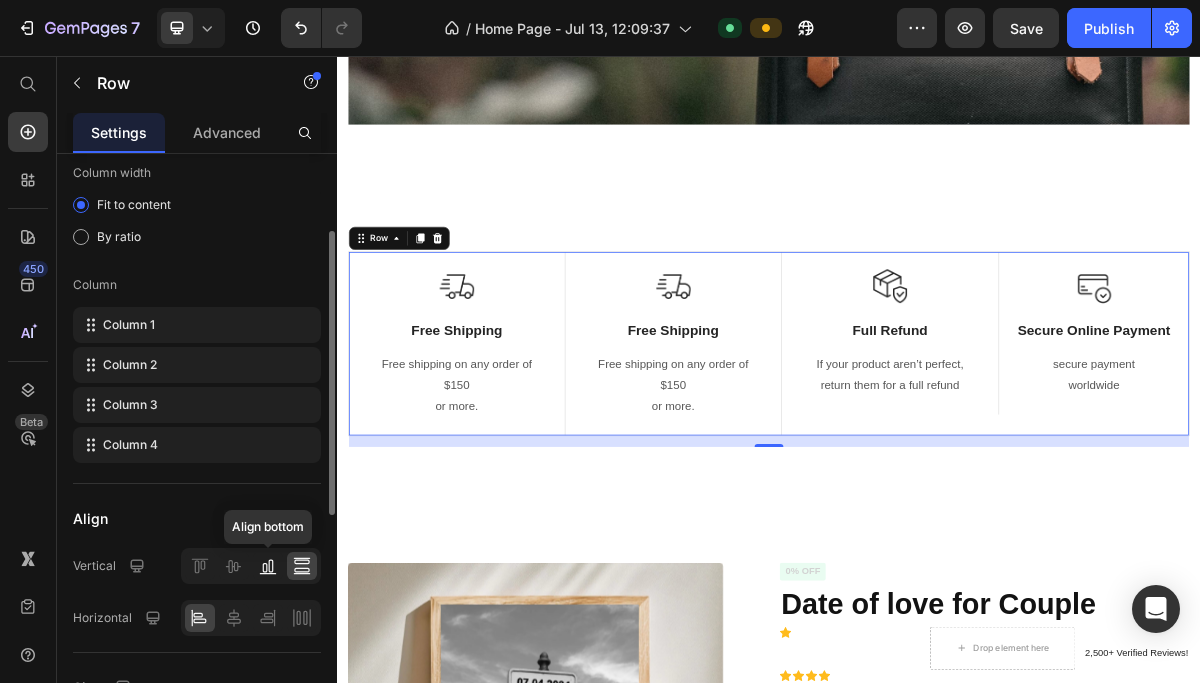 click 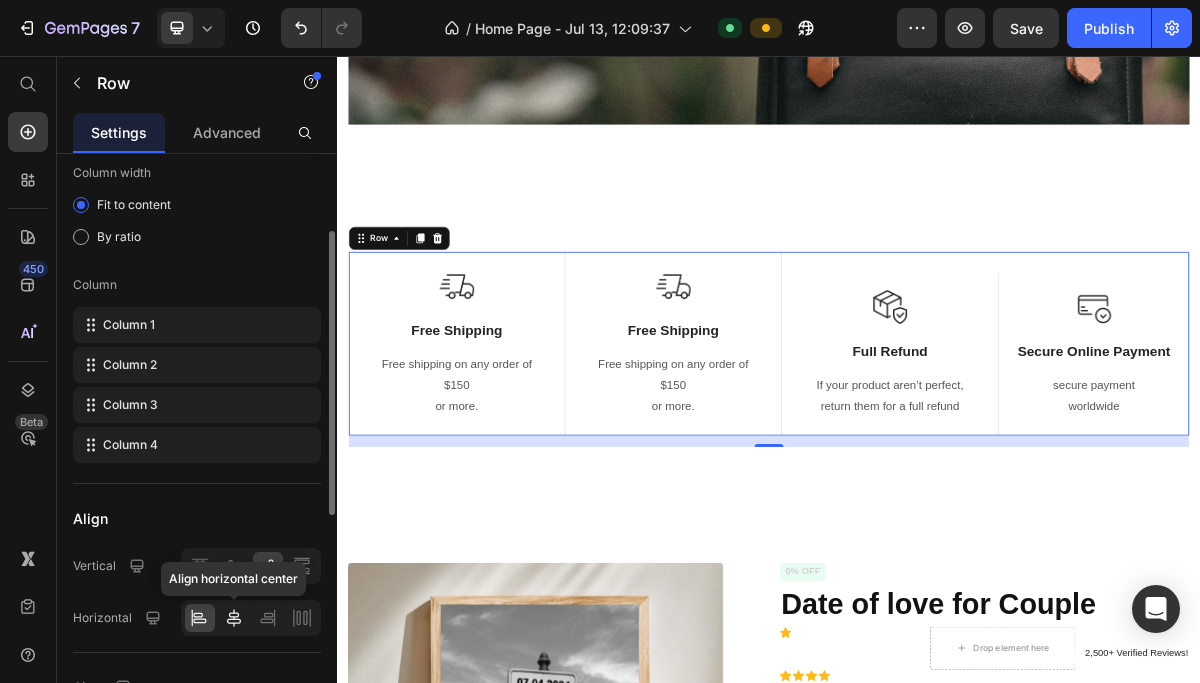 click 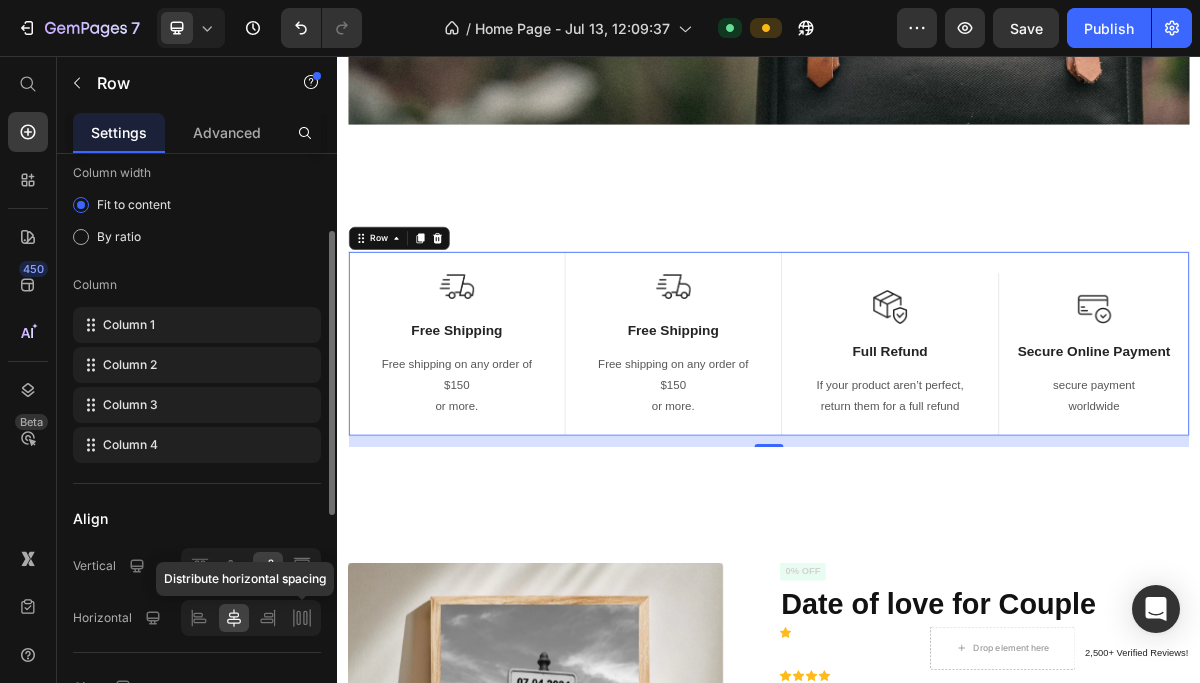 click 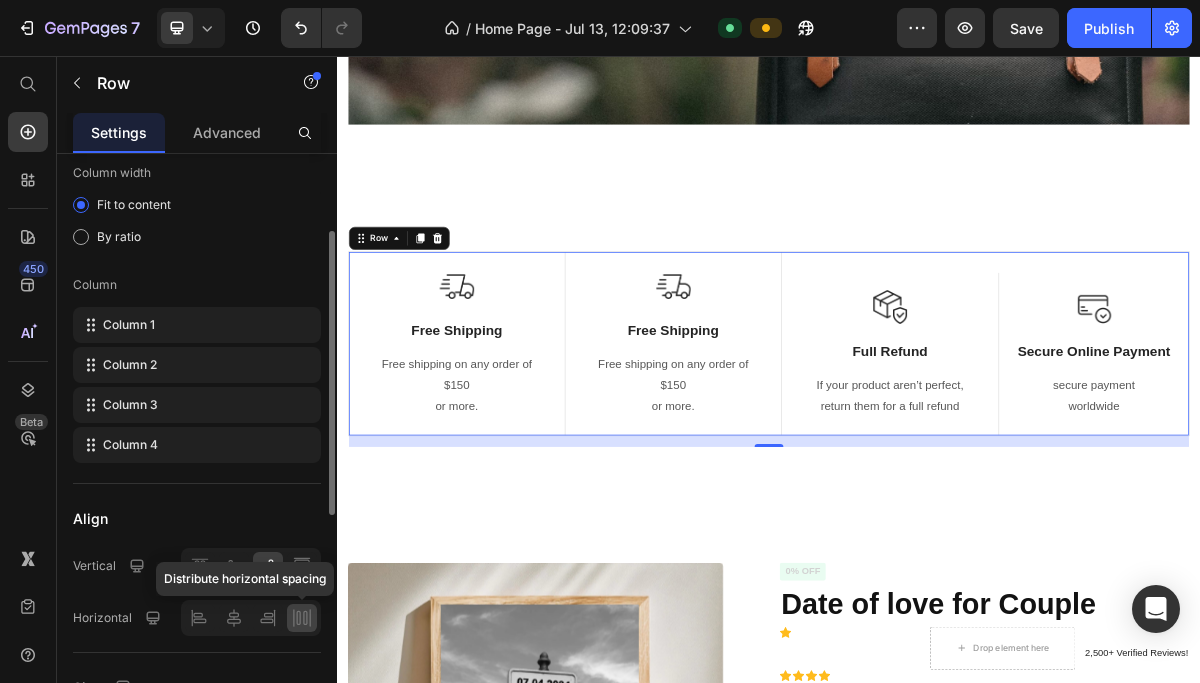 click 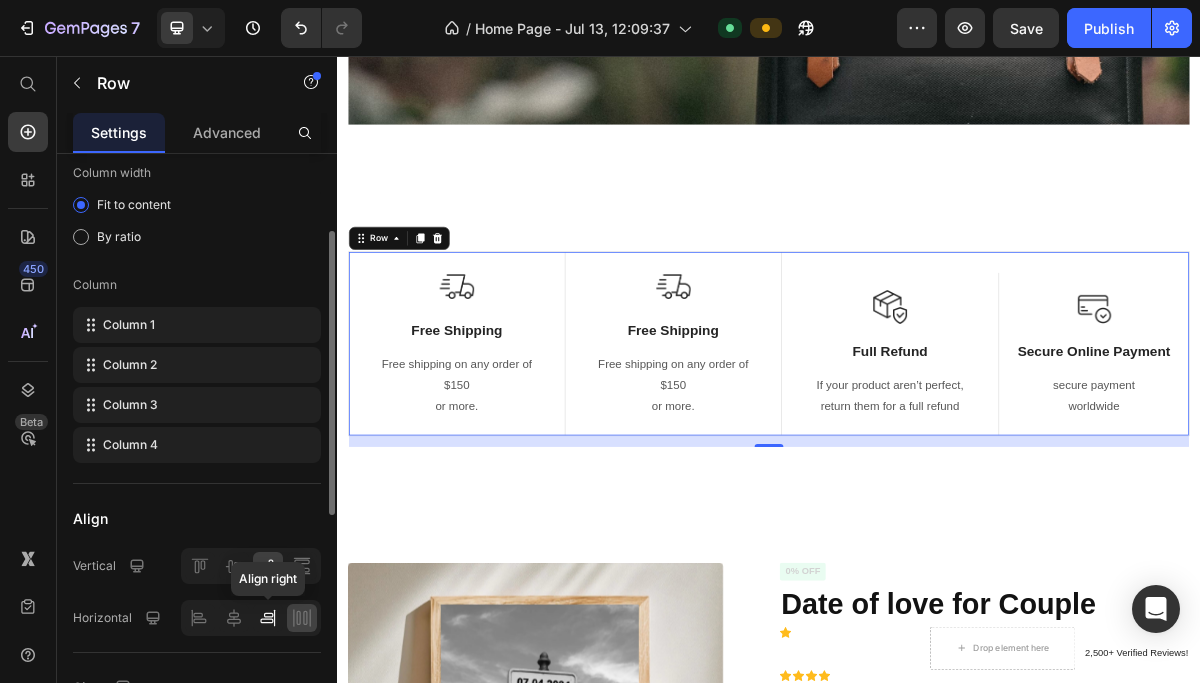 click 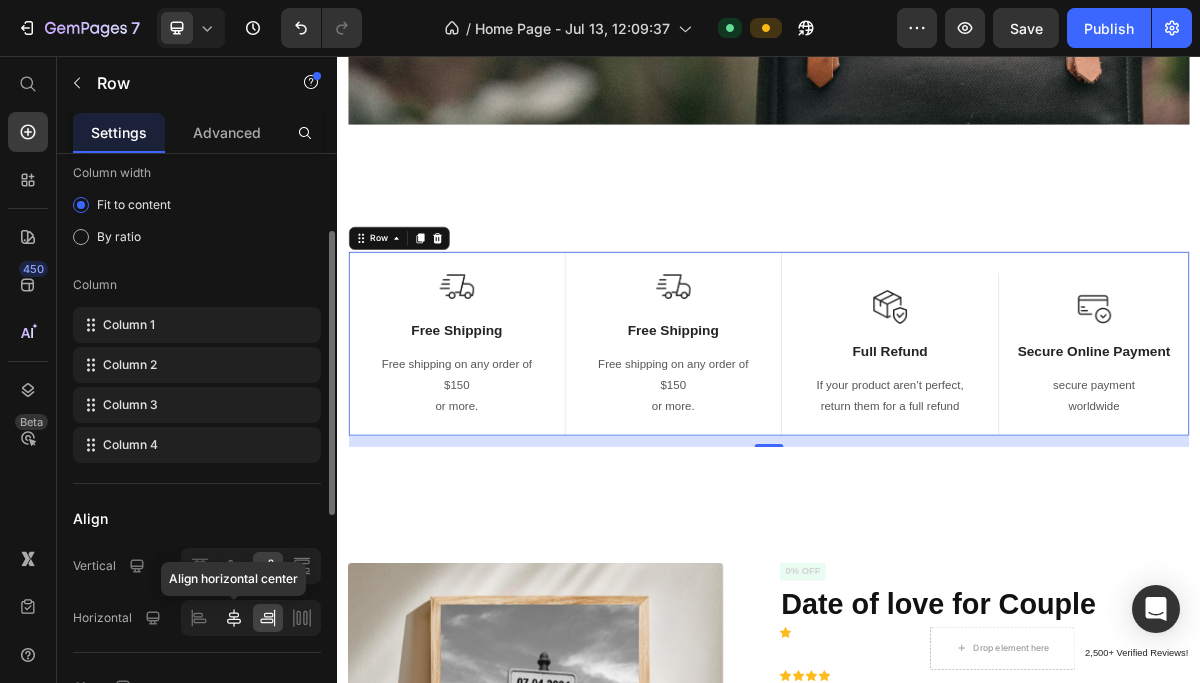click 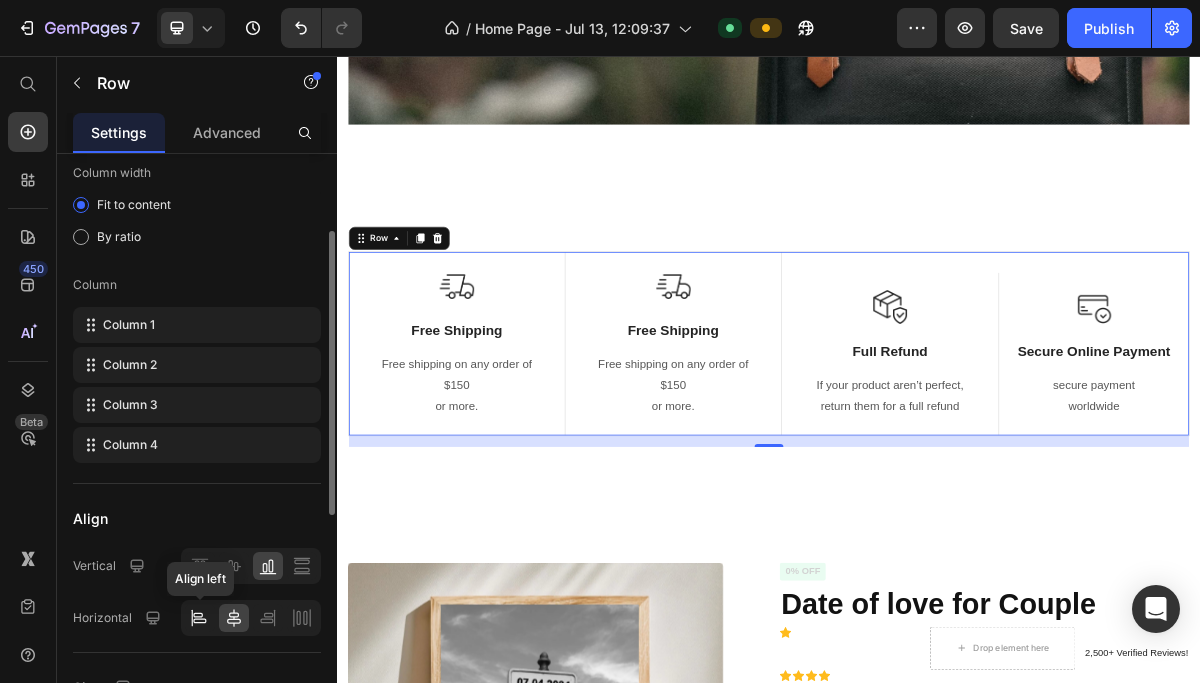 click 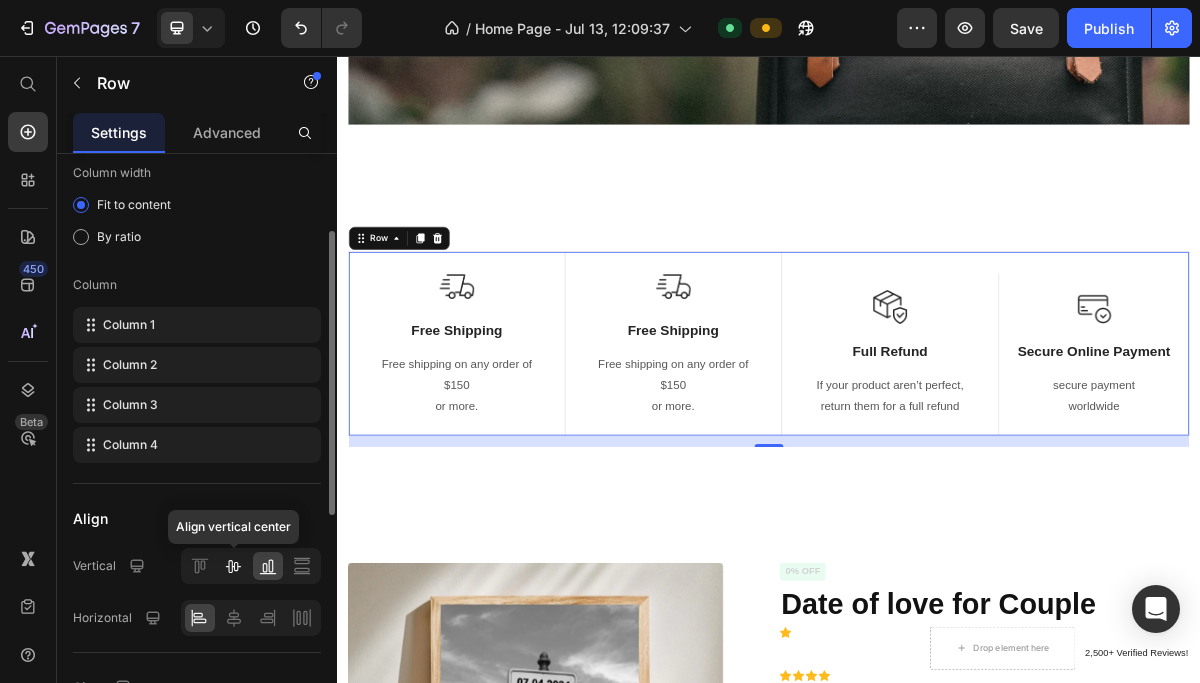 click 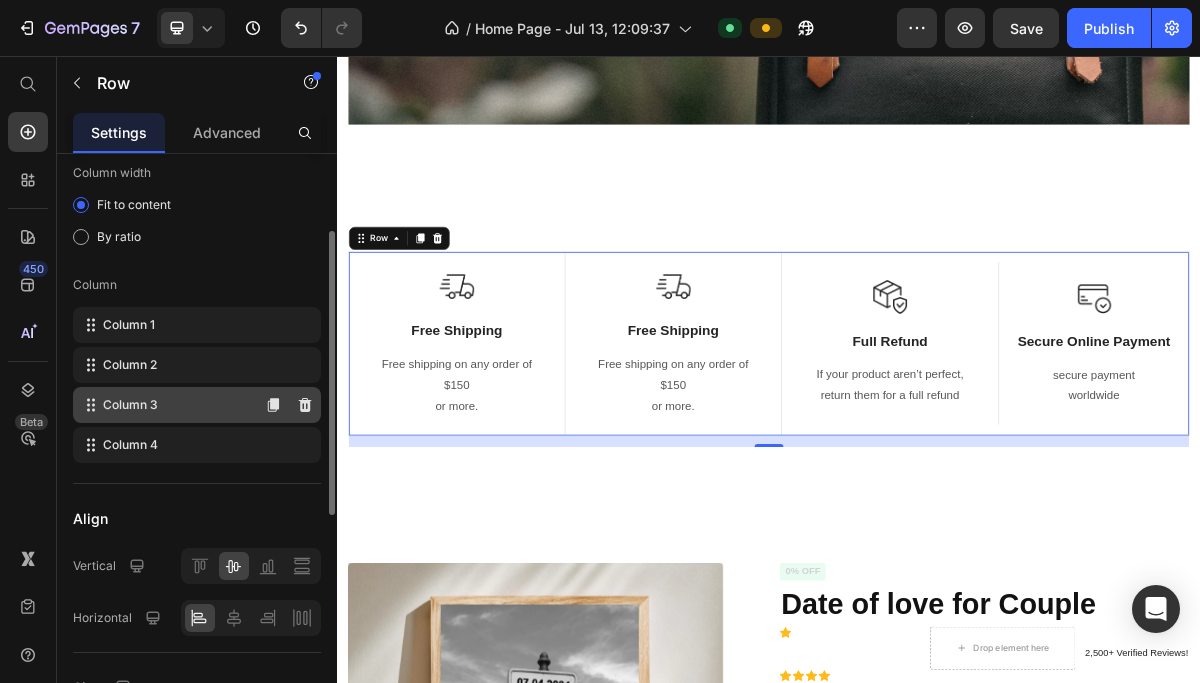 click on "Column 3" 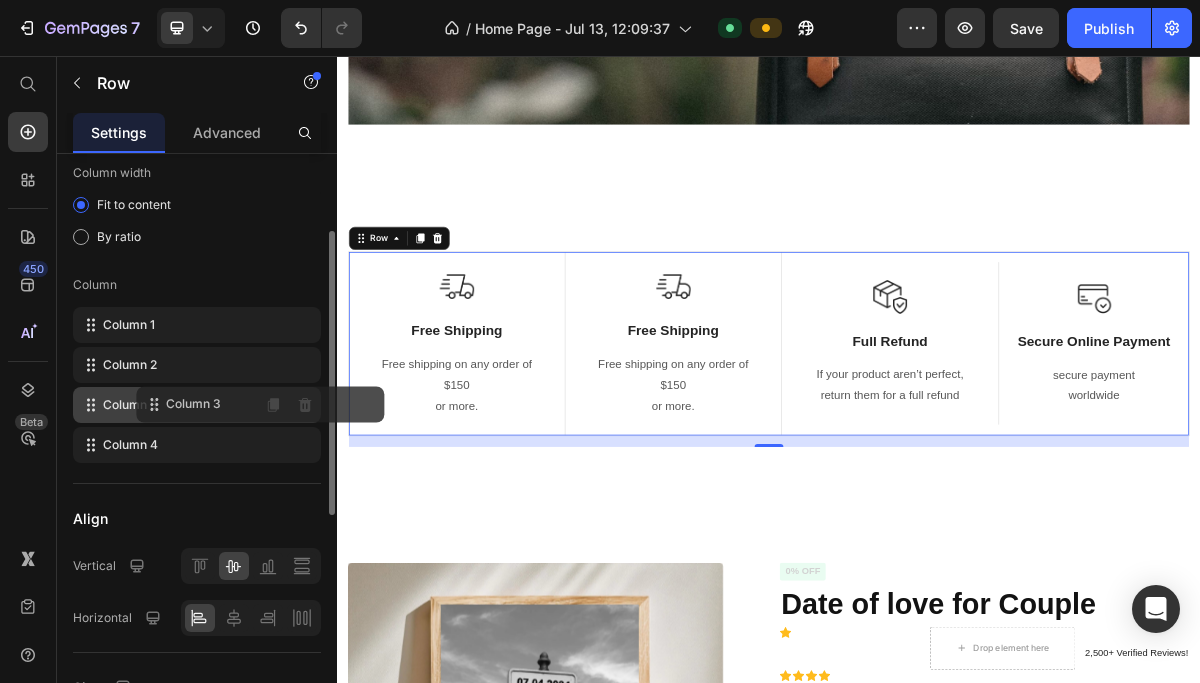 drag, startPoint x: 90, startPoint y: 406, endPoint x: 154, endPoint y: 401, distance: 64.195015 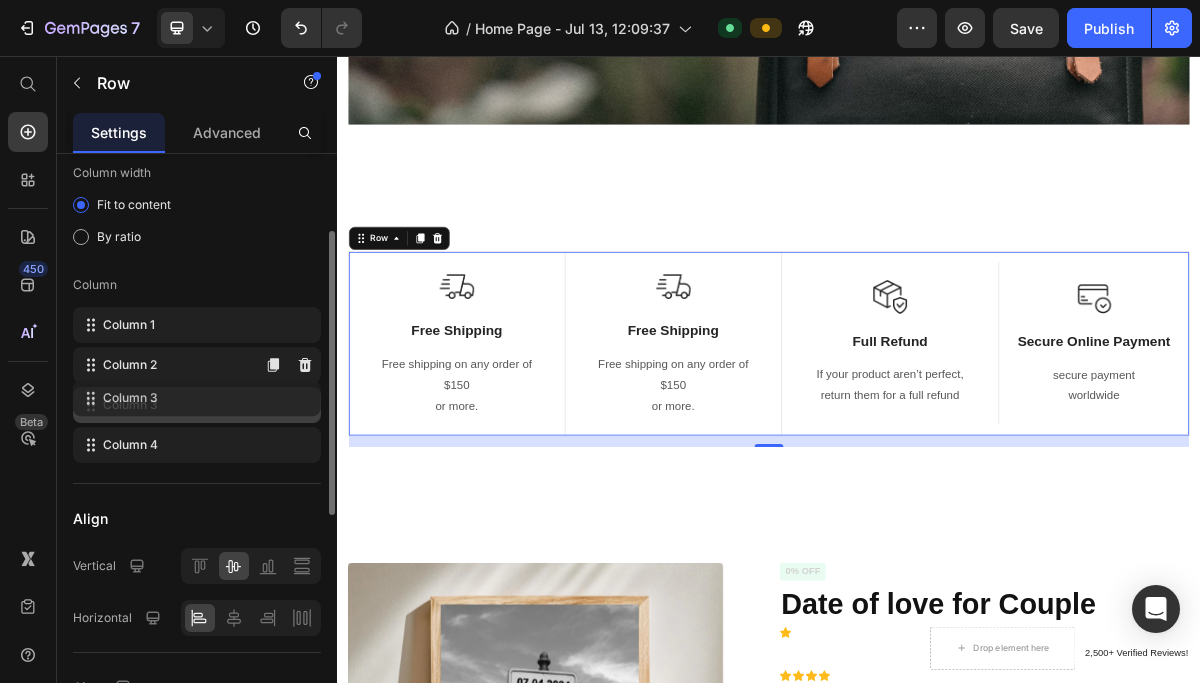 type 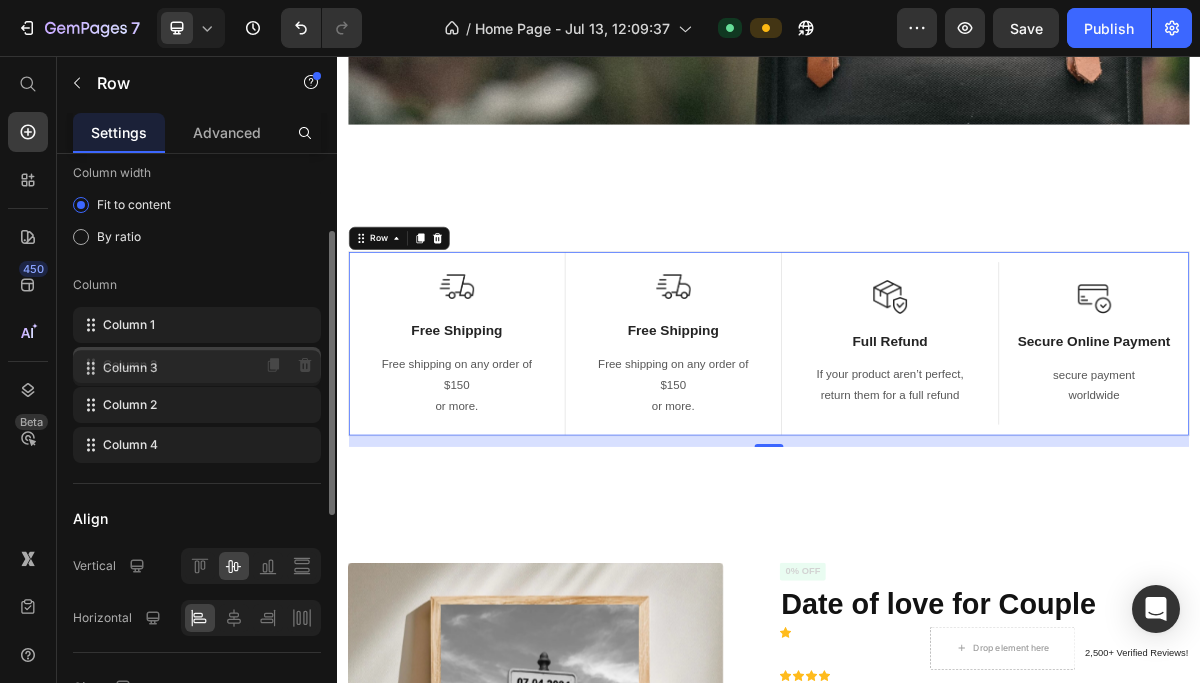 drag, startPoint x: 92, startPoint y: 408, endPoint x: 92, endPoint y: 367, distance: 41 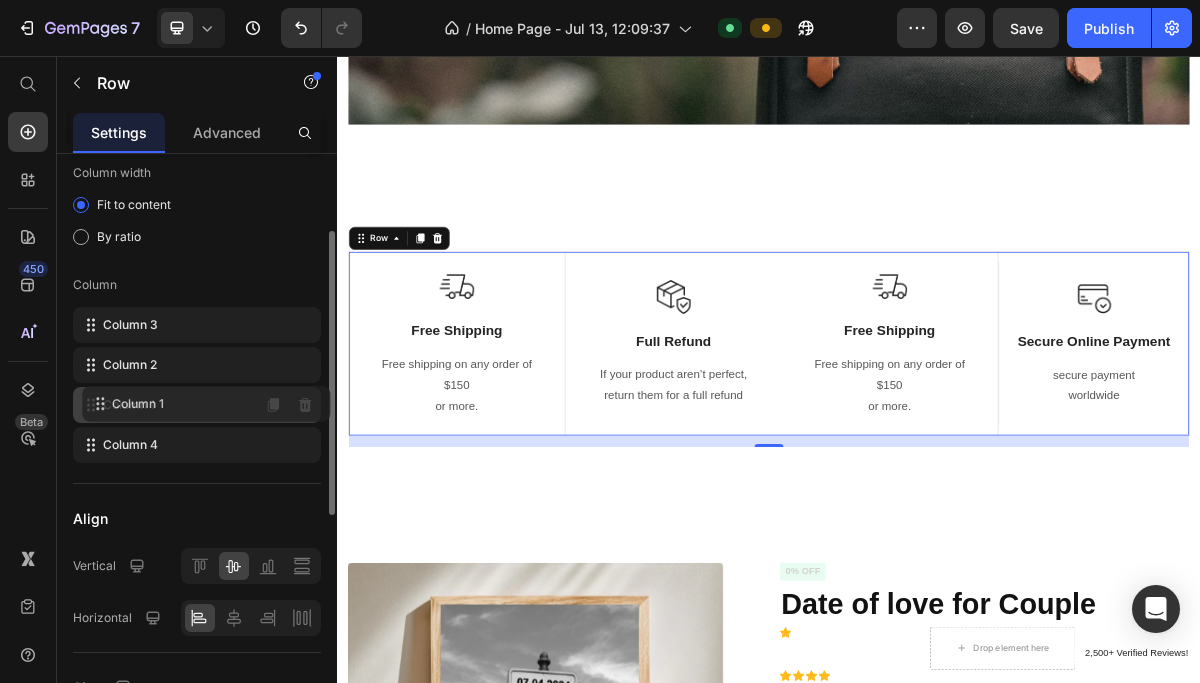 drag, startPoint x: 139, startPoint y: 326, endPoint x: 148, endPoint y: 401, distance: 75.53807 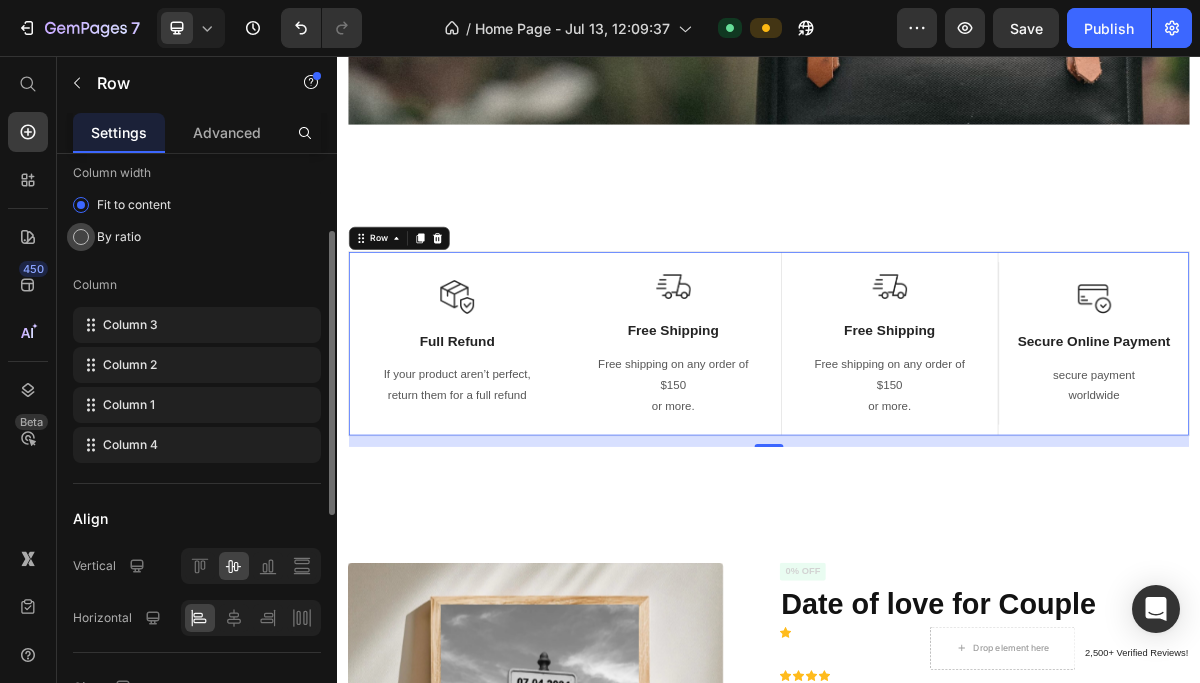 click on "By ratio" 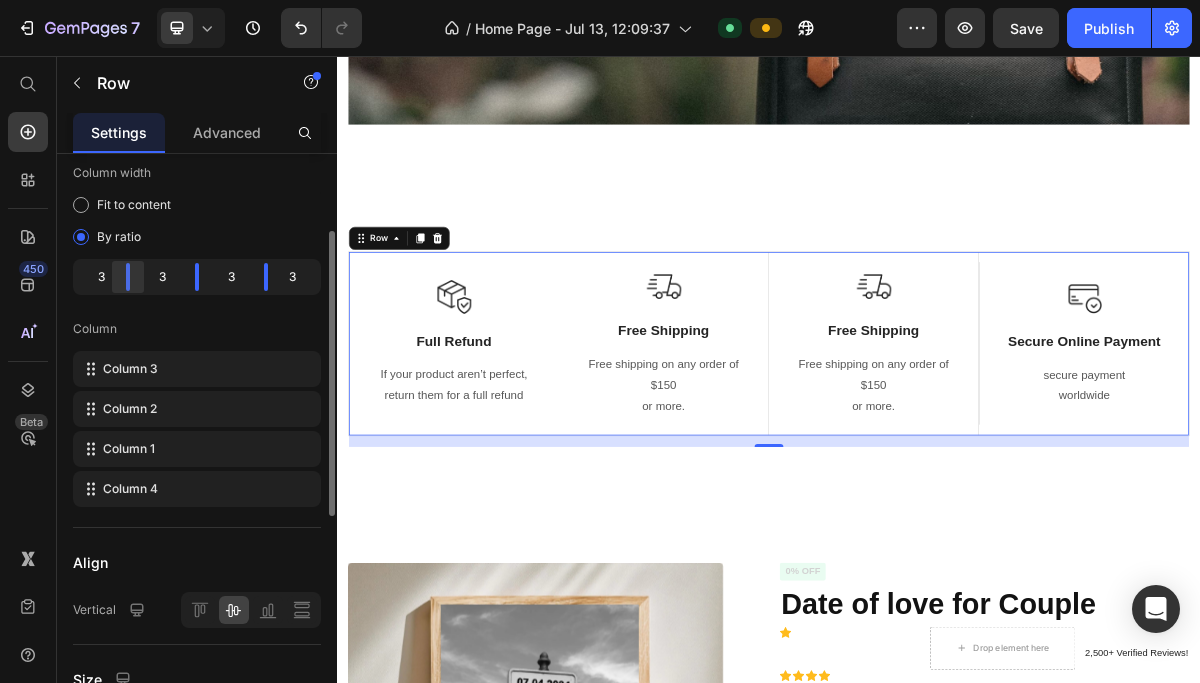 click on "7 / Home Page - Jul 13, 12:09:37 Default Preview Save Publish 450 Beta Start with Sections Elements Hero Section Product Detail Brands Trusted Badges Guarantee Product Breakdown How to use Testimonials Compare Bundle FAQs Social Proof Brand Story Product List Collection Blog List Contact Sticky Add to Cart Custom Footer Browse Library 450 Layout
Row
Row
Row
Row Text
Heading
Text Block Button
Button
Button
Sticky Back to top Media
Image
Image" at bounding box center (600, 0) 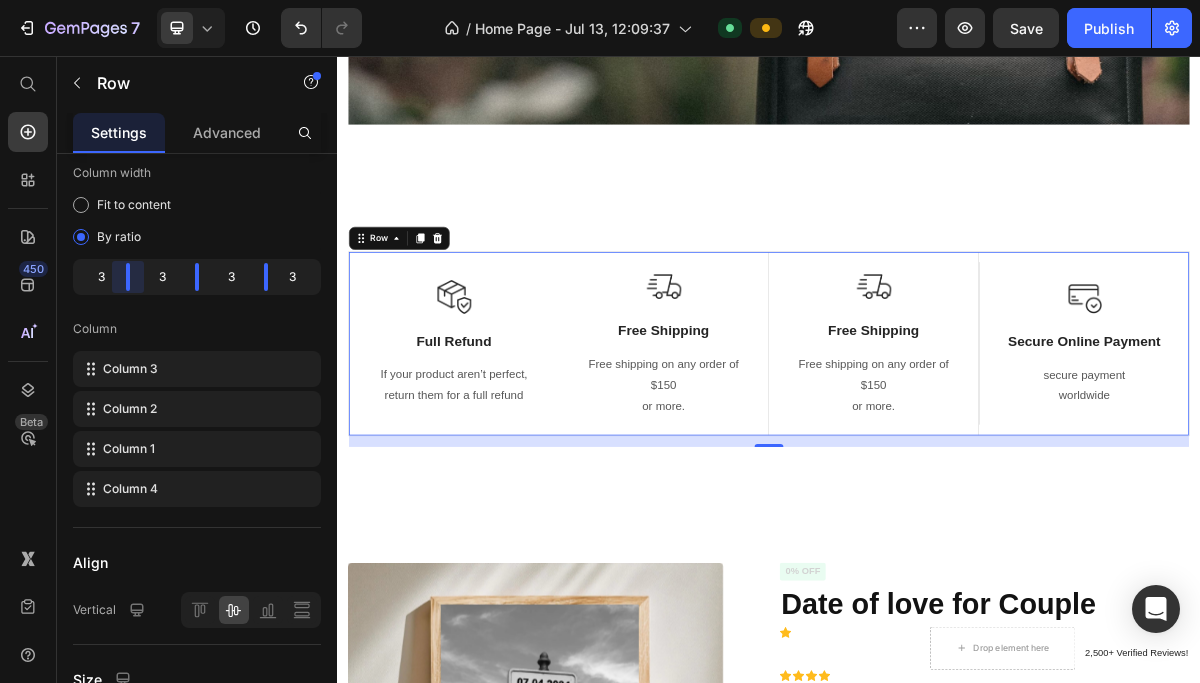 drag, startPoint x: 131, startPoint y: 280, endPoint x: 137, endPoint y: 293, distance: 14.3178215 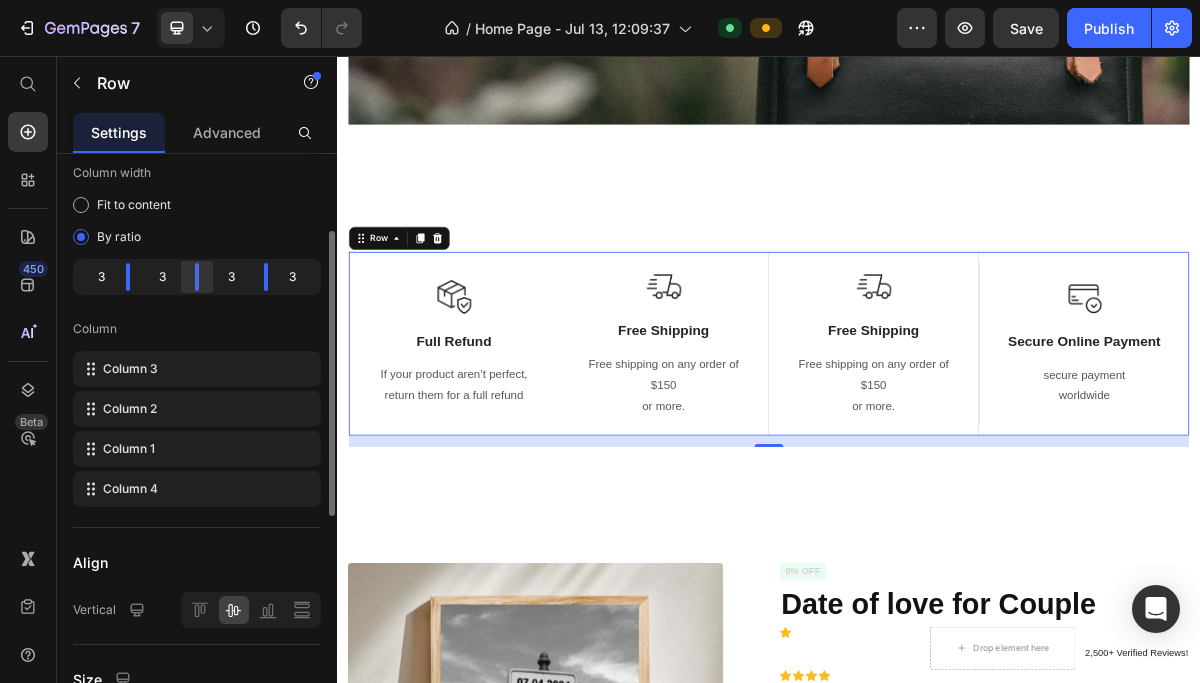 click on "7 / Home Page - Jul 13, 12:09:37 Default Preview Save Publish 450 Beta Start with Sections Elements Hero Section Product Detail Brands Trusted Badges Guarantee Product Breakdown How to use Testimonials Compare Bundle FAQs Social Proof Brand Story Product List Collection Blog List Contact Sticky Add to Cart Custom Footer Browse Library 450 Layout
Row
Row
Row
Row Text
Heading
Text Block Button
Button
Button
Sticky Back to top Media
Image
Image" at bounding box center [600, 0] 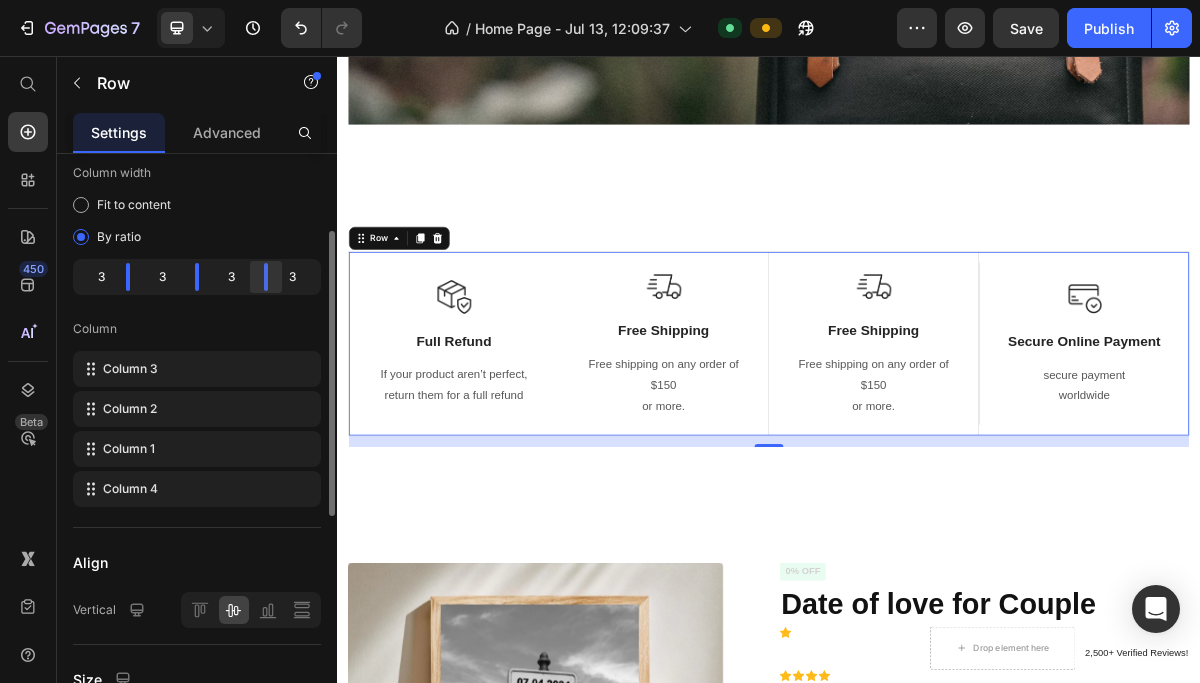 click on "7 / Home Page - Jul 13, 12:09:37 Default Preview Save Publish 450 Beta Start with Sections Elements Hero Section Product Detail Brands Trusted Badges Guarantee Product Breakdown How to use Testimonials Compare Bundle FAQs Social Proof Brand Story Product List Collection Blog List Contact Sticky Add to Cart Custom Footer Browse Library 450 Layout
Row
Row
Row
Row Text
Heading
Text Block Button
Button
Button
Sticky Back to top Media
Image
Image" at bounding box center (600, 0) 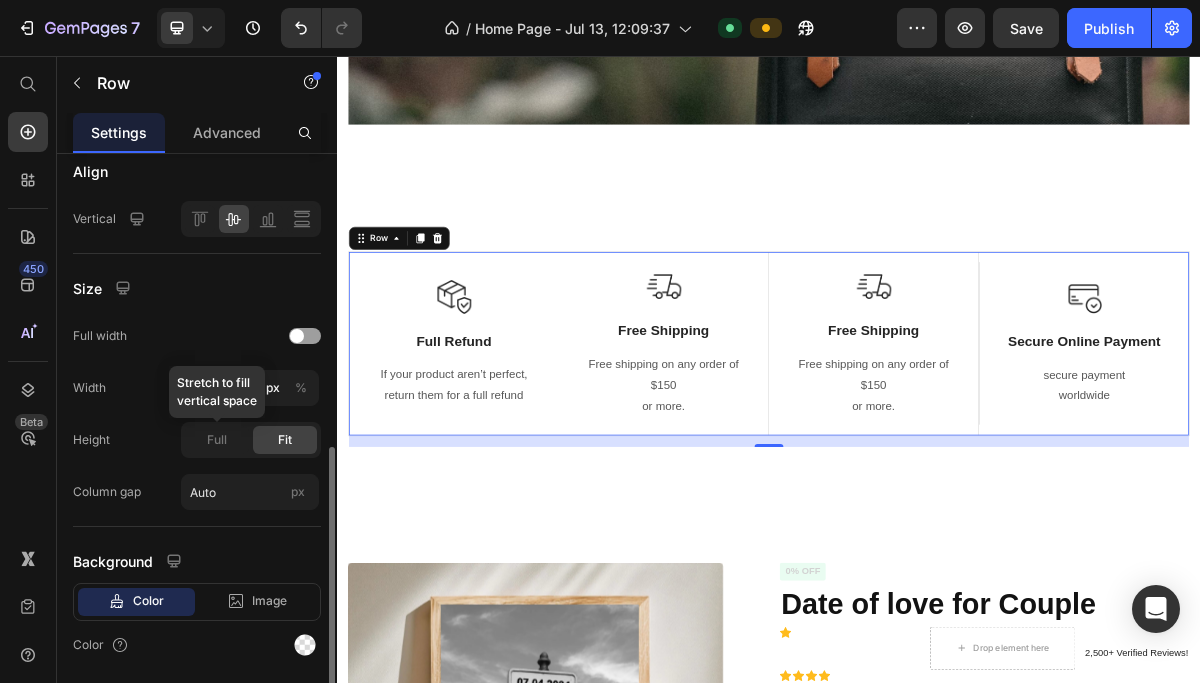 scroll, scrollTop: 566, scrollLeft: 0, axis: vertical 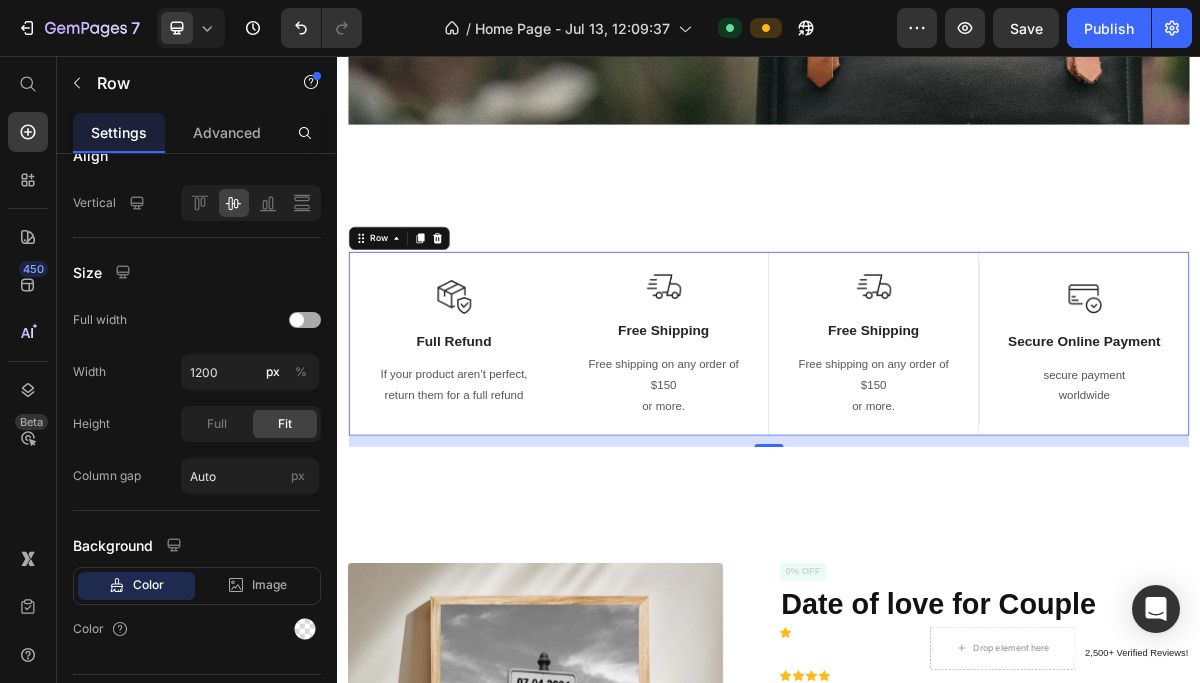 click at bounding box center [305, 320] 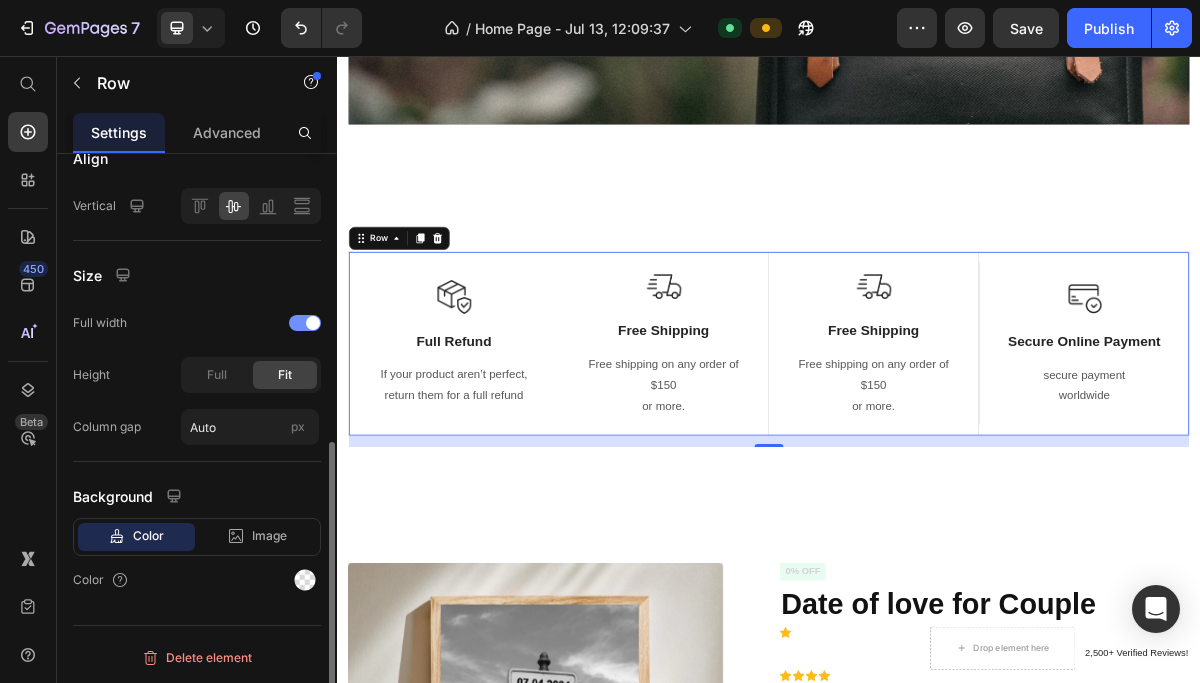 scroll, scrollTop: 563, scrollLeft: 0, axis: vertical 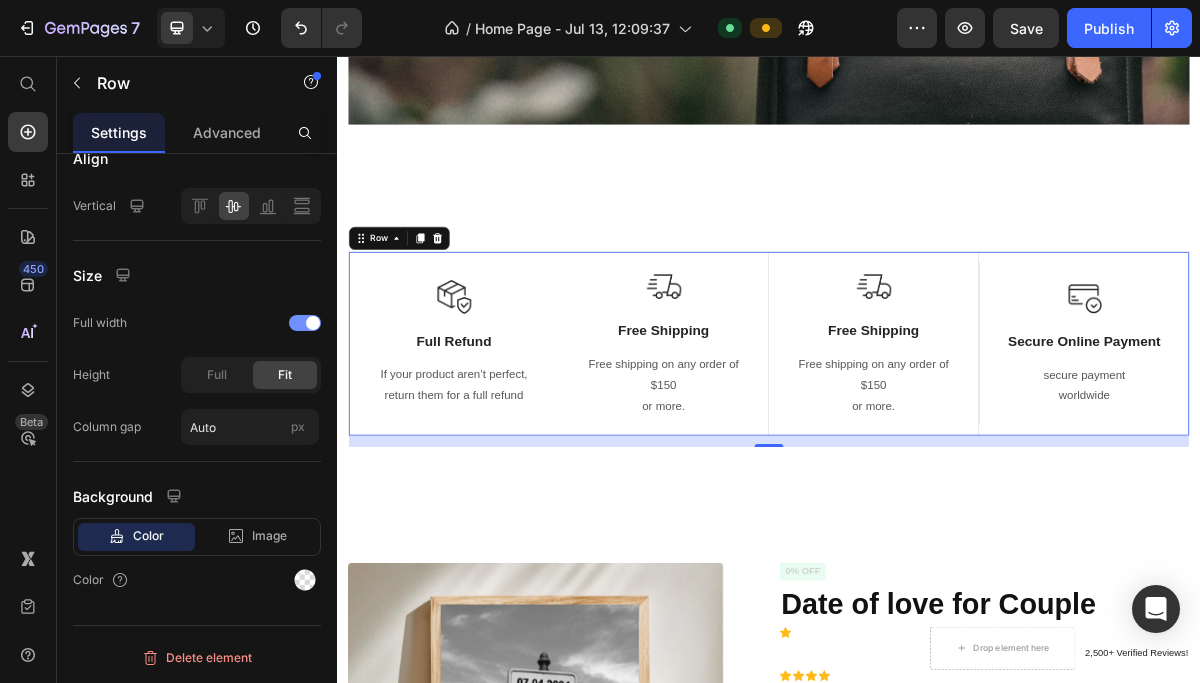 click at bounding box center [305, 323] 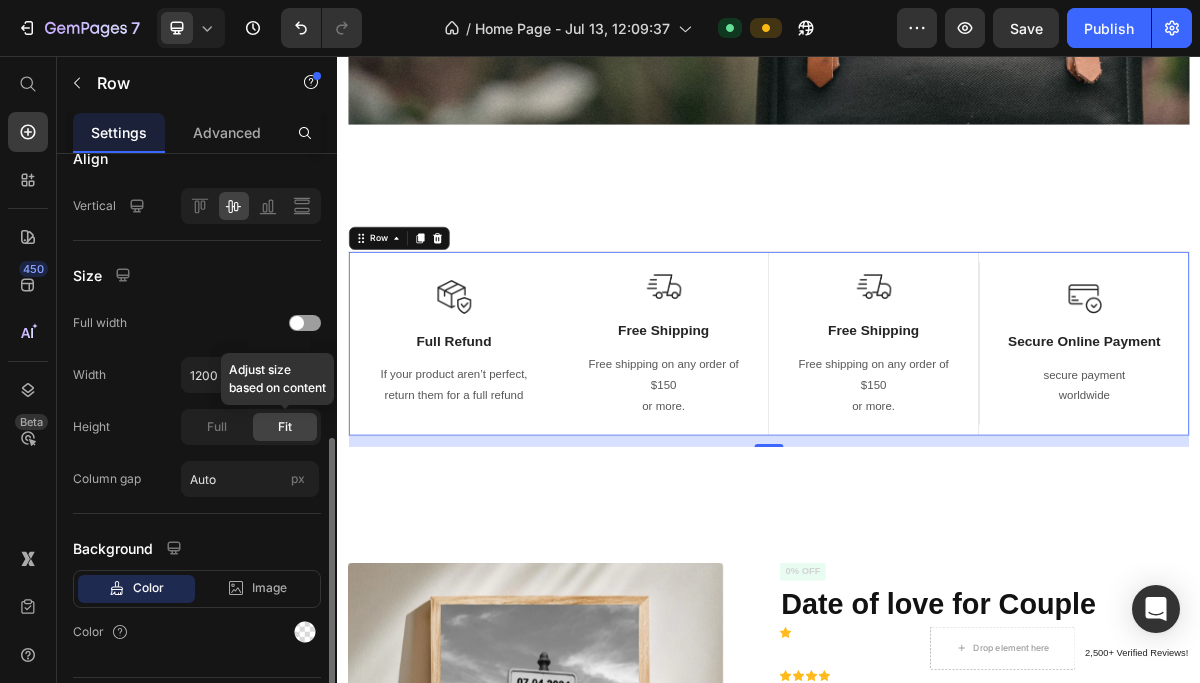 scroll, scrollTop: 615, scrollLeft: 0, axis: vertical 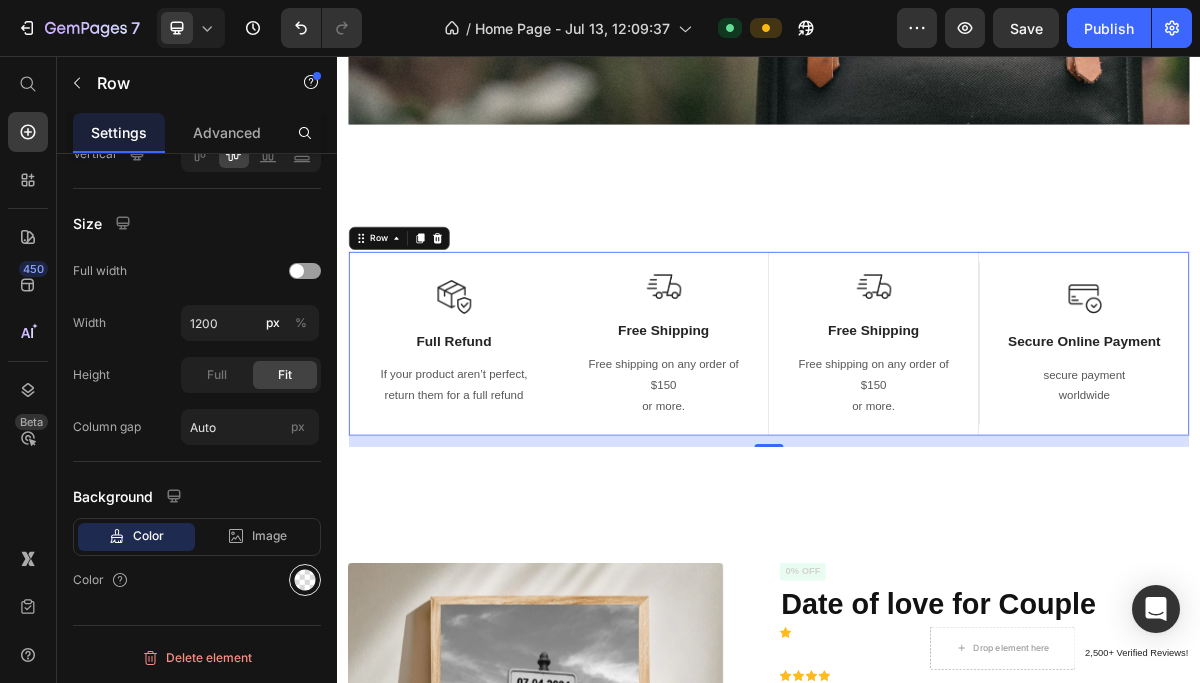 click at bounding box center (305, 580) 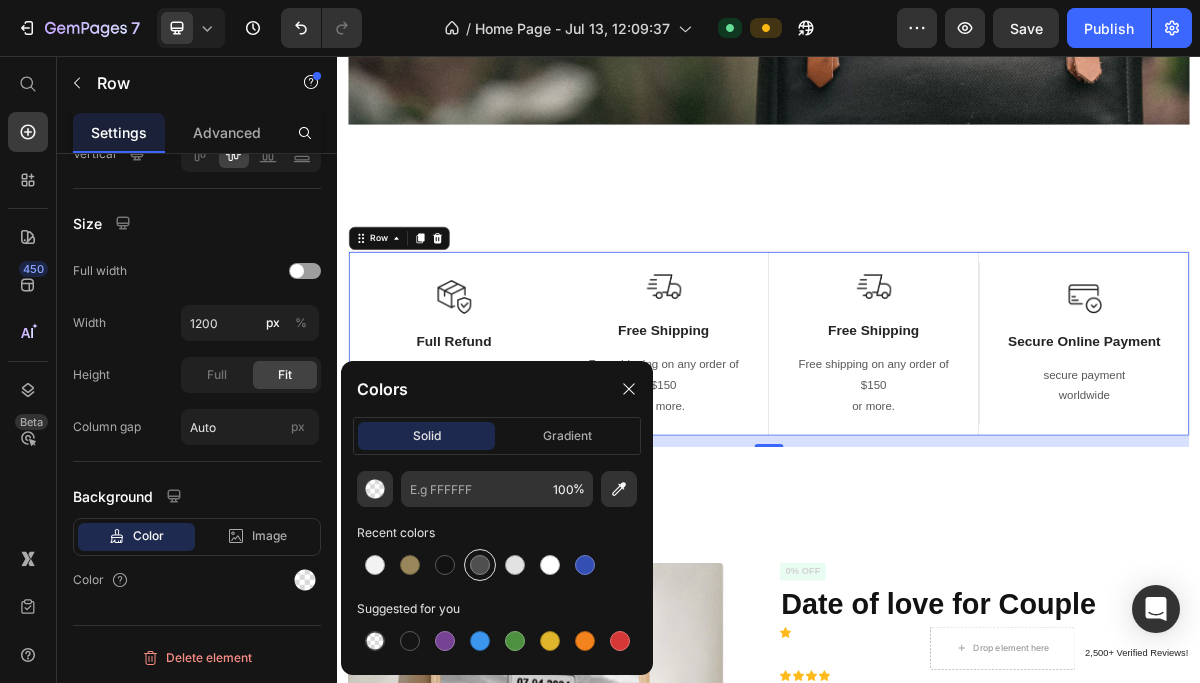 click at bounding box center (480, 565) 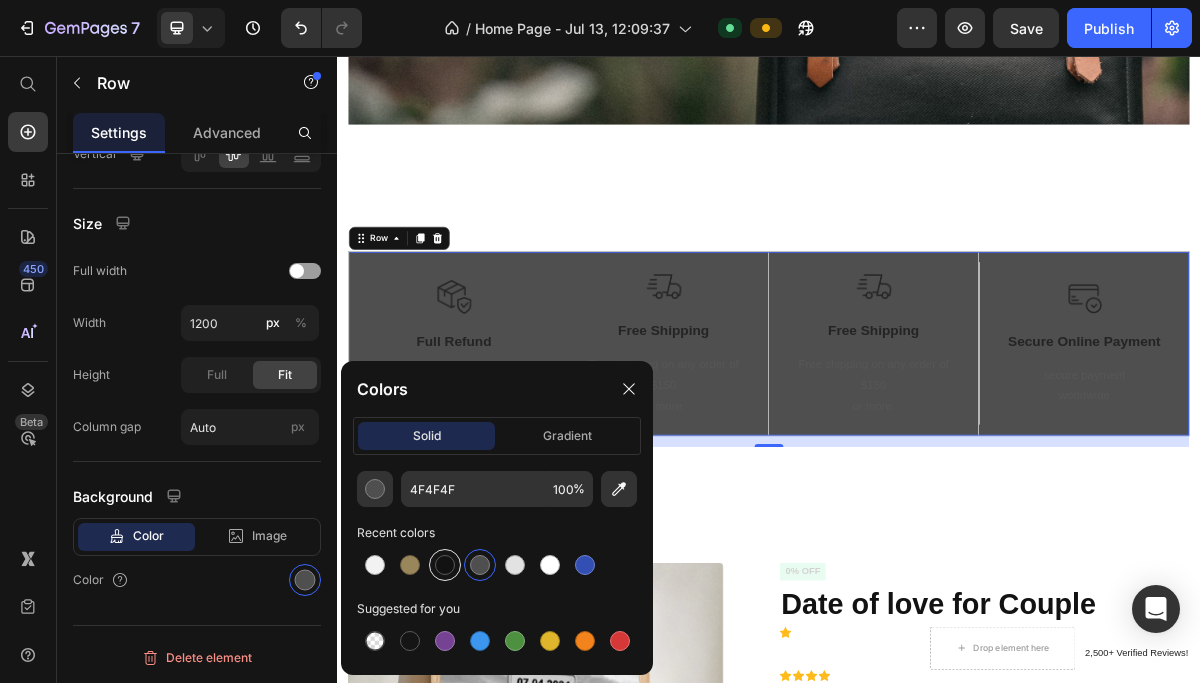 click at bounding box center (445, 565) 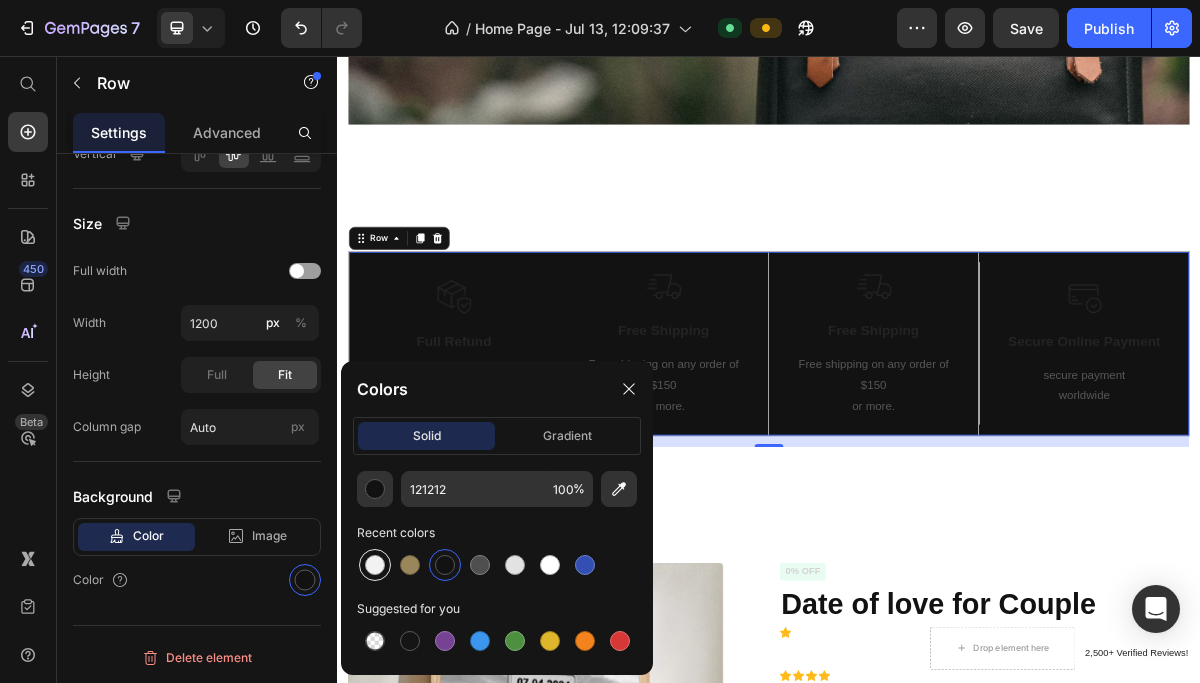 click at bounding box center (375, 565) 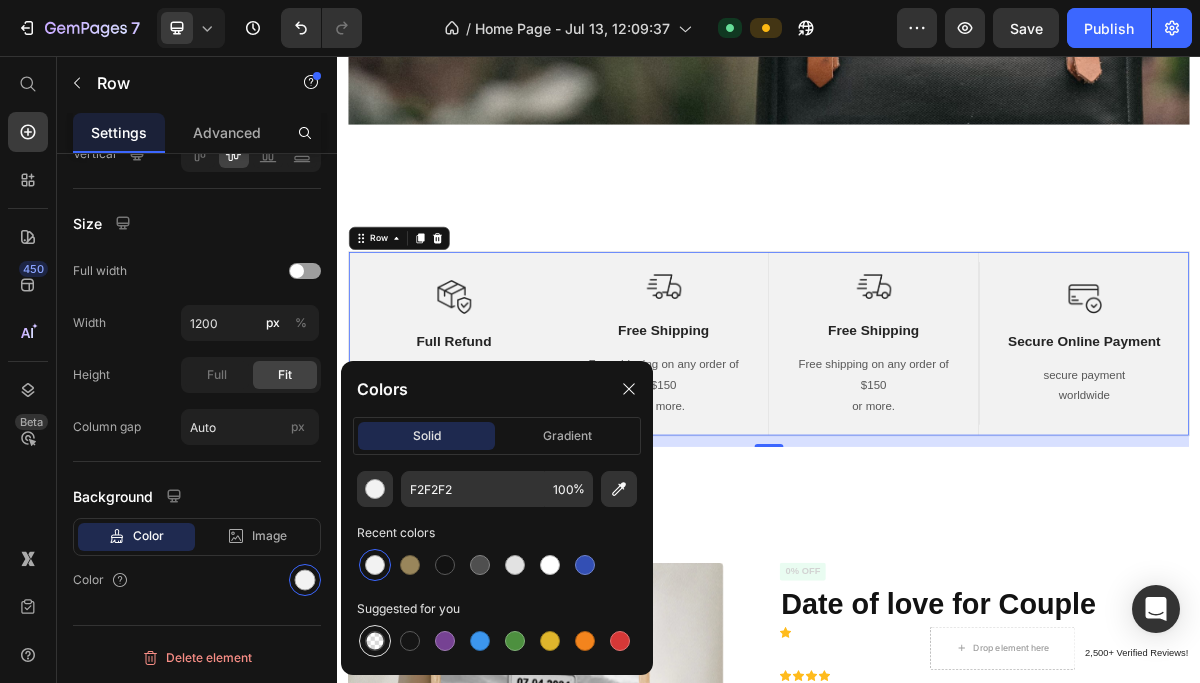 click at bounding box center (375, 641) 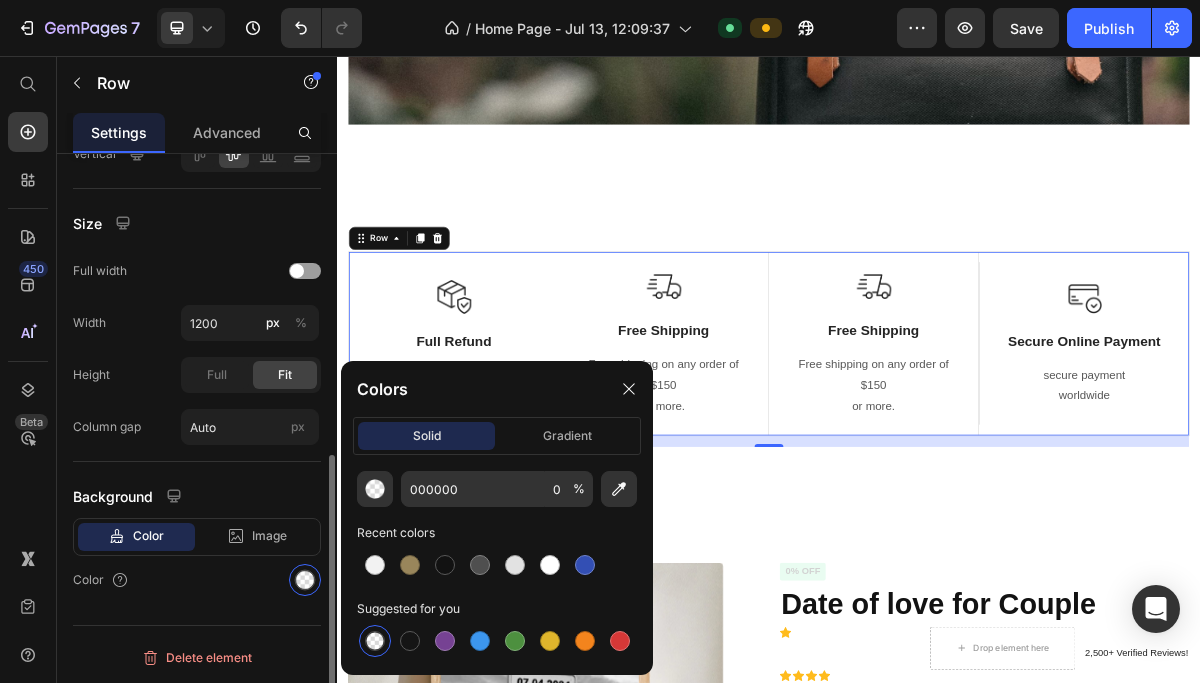 click on "Layout Column width Fit to content By ratio 3 3 3 3 Column Column 3 Column 2 Column 1 Column 4 Align Vertical
Size Full width Width 1200 px % Height Full Fit Column gap Auto px Background Color Image Video Color" at bounding box center [197, 90] 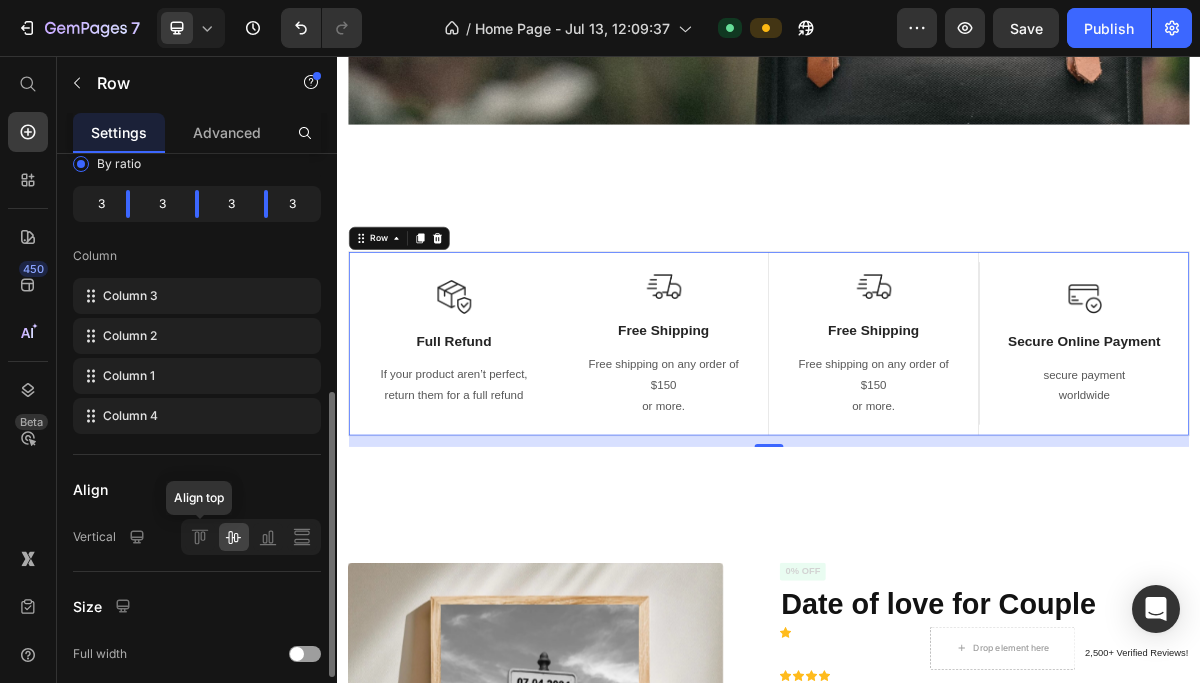 scroll, scrollTop: 222, scrollLeft: 0, axis: vertical 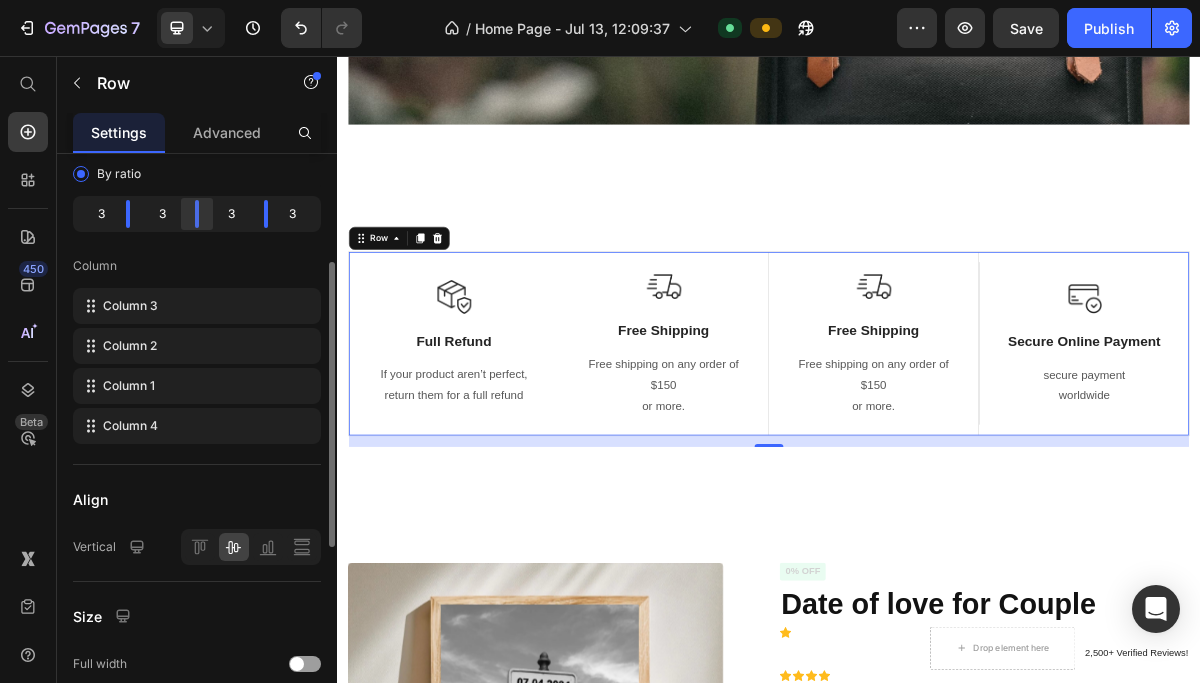 click on "7 / Home Page - Jul 13, 12:09:37 Default Preview Save Publish 450 Beta Start with Sections Elements Hero Section Product Detail Brands Trusted Badges Guarantee Product Breakdown How to use Testimonials Compare Bundle FAQs Social Proof Brand Story Product List Collection Blog List Contact Sticky Add to Cart Custom Footer Browse Library 450 Layout
Row
Row
Row
Row Text
Heading
Text Block Button
Button
Button
Sticky Back to top Media
Image
Image" at bounding box center [600, 0] 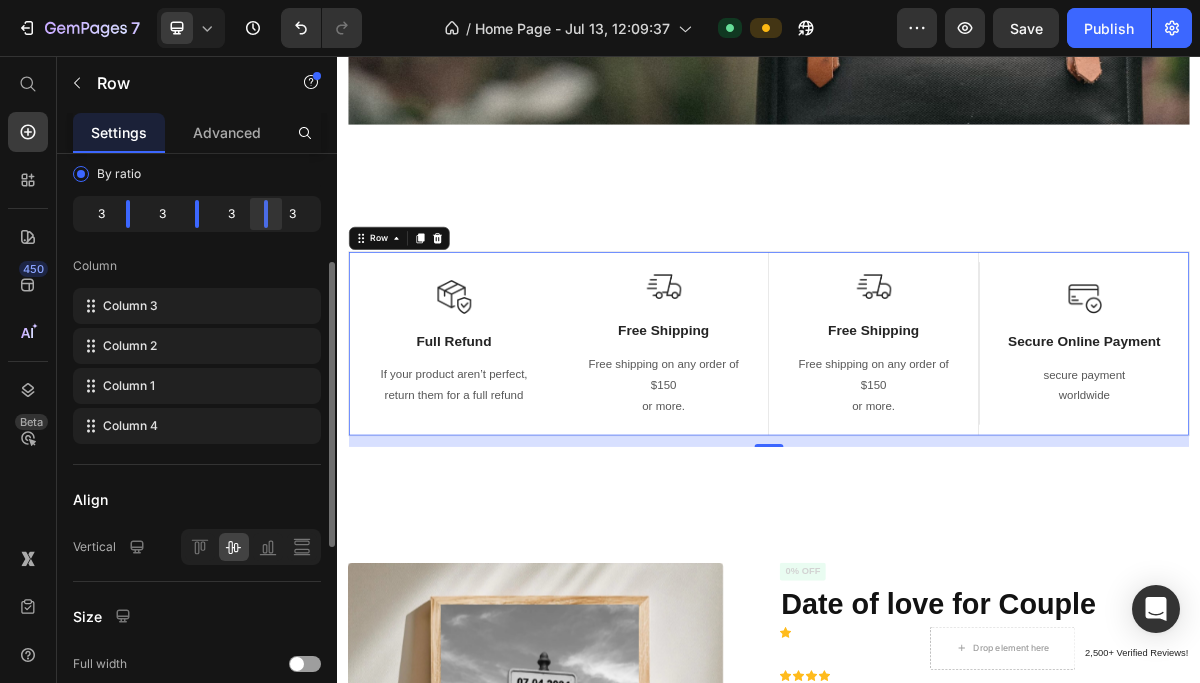 click on "7 / Home Page - Jul 13, 12:09:37 Default Preview Save Publish 450 Beta Start with Sections Elements Hero Section Product Detail Brands Trusted Badges Guarantee Product Breakdown How to use Testimonials Compare Bundle FAQs Social Proof Brand Story Product List Collection Blog List Contact Sticky Add to Cart Custom Footer Browse Library 450 Layout
Row
Row
Row
Row Text
Heading
Text Block Button
Button
Button
Sticky Back to top Media
Image
Image" at bounding box center [600, 0] 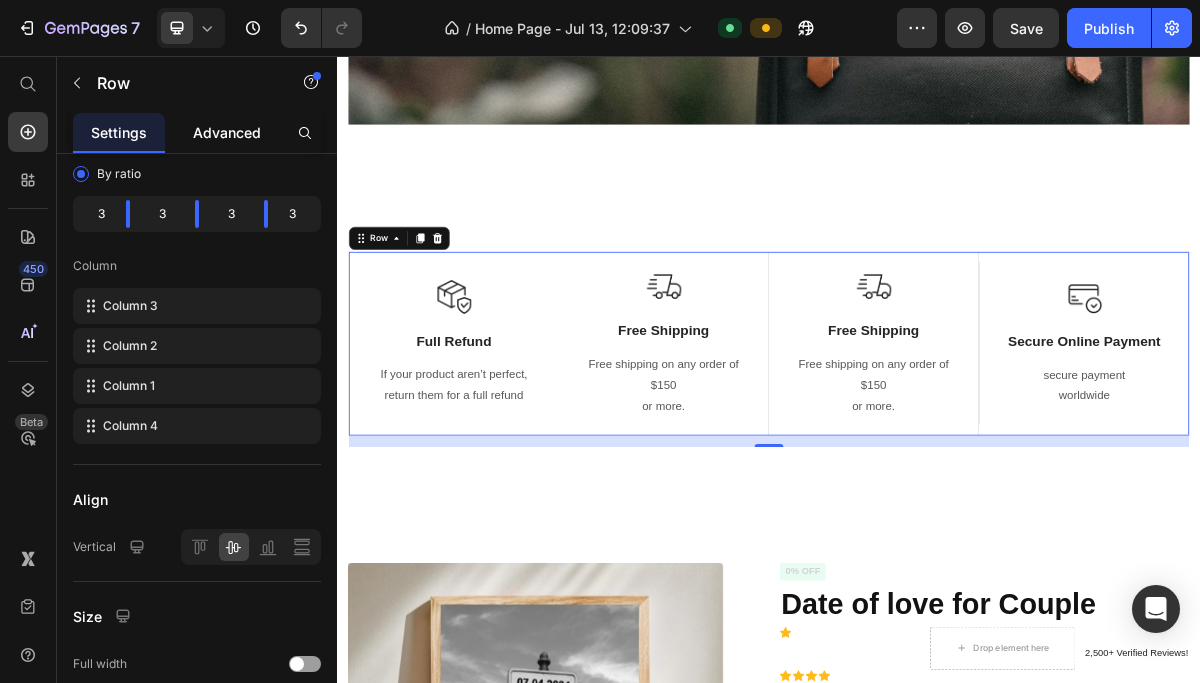click on "Advanced" at bounding box center (227, 132) 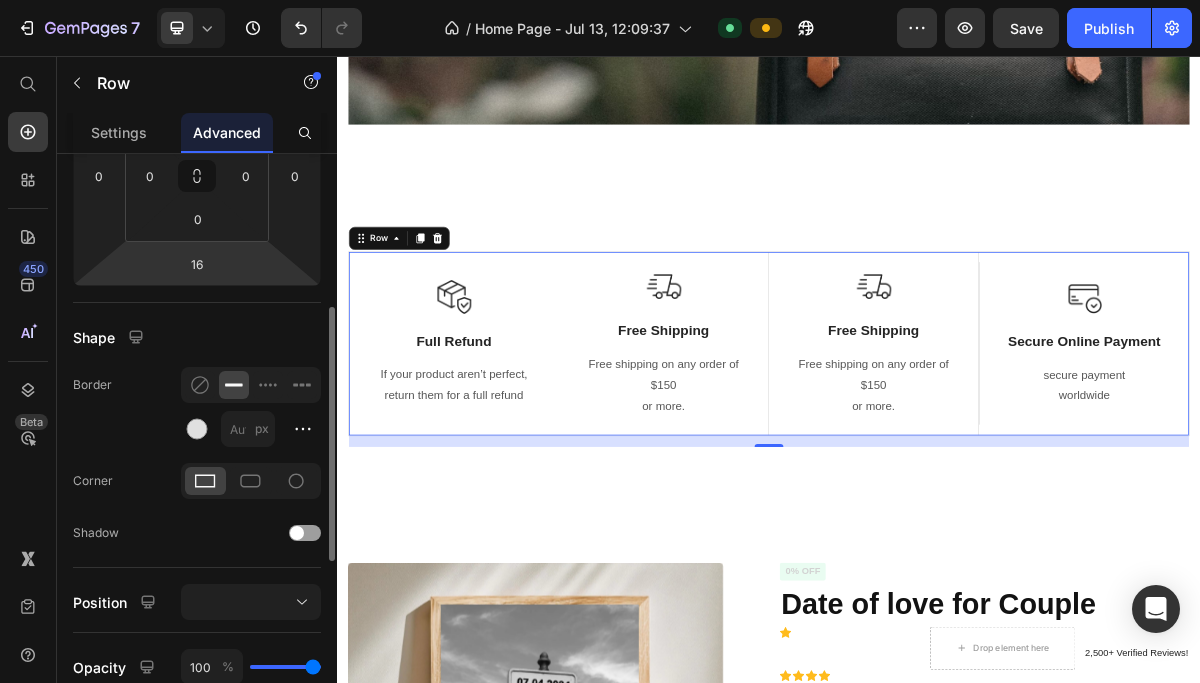 scroll, scrollTop: 350, scrollLeft: 0, axis: vertical 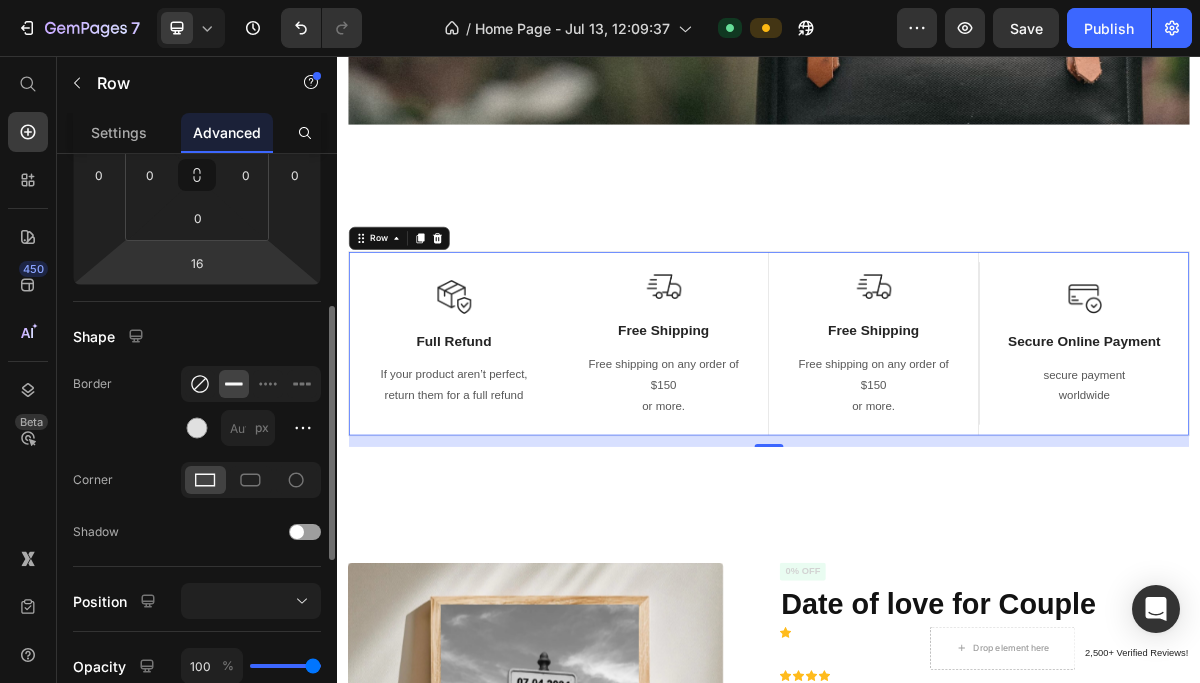 click 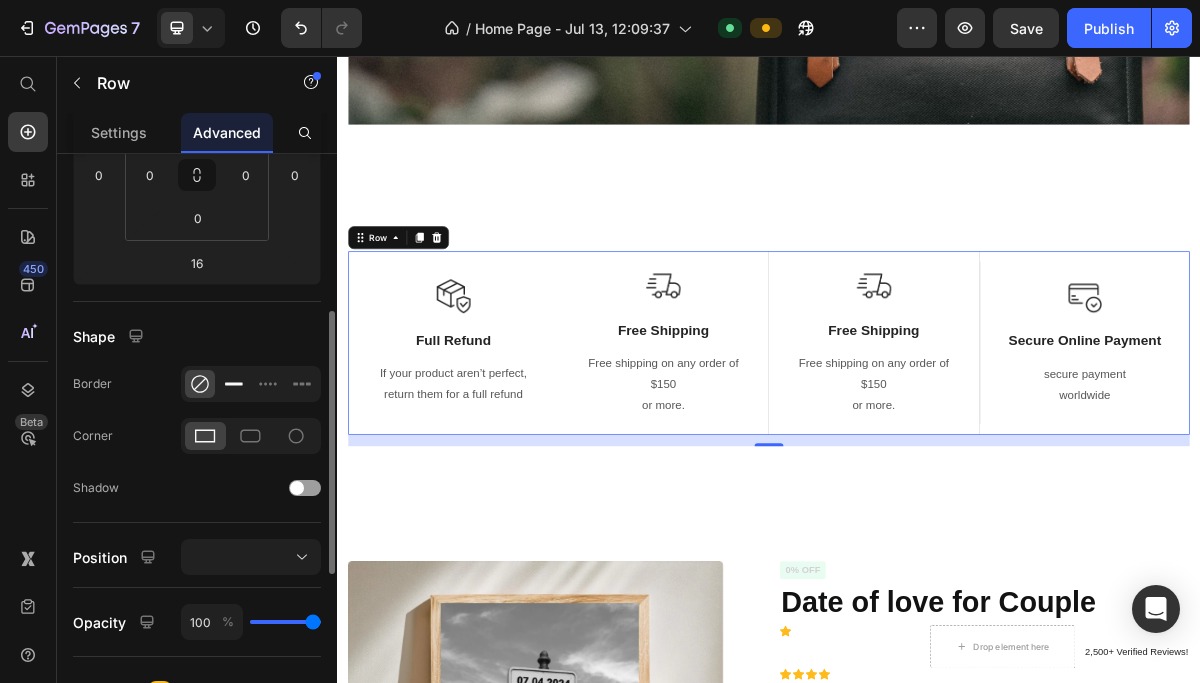 click 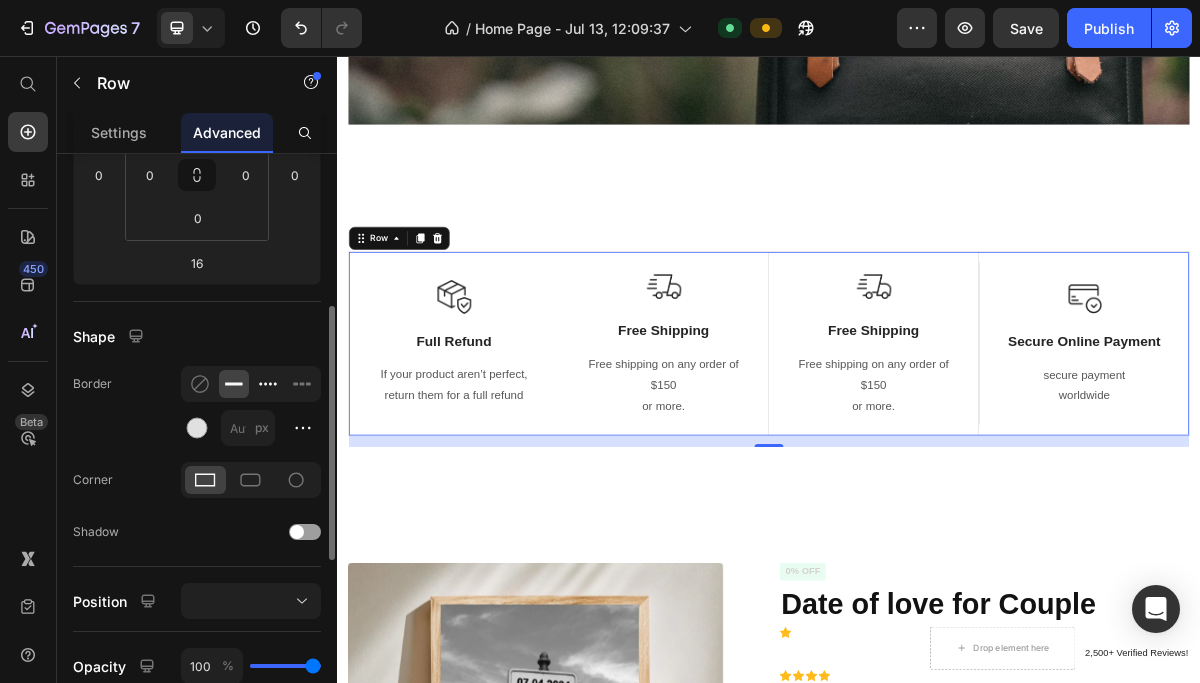click 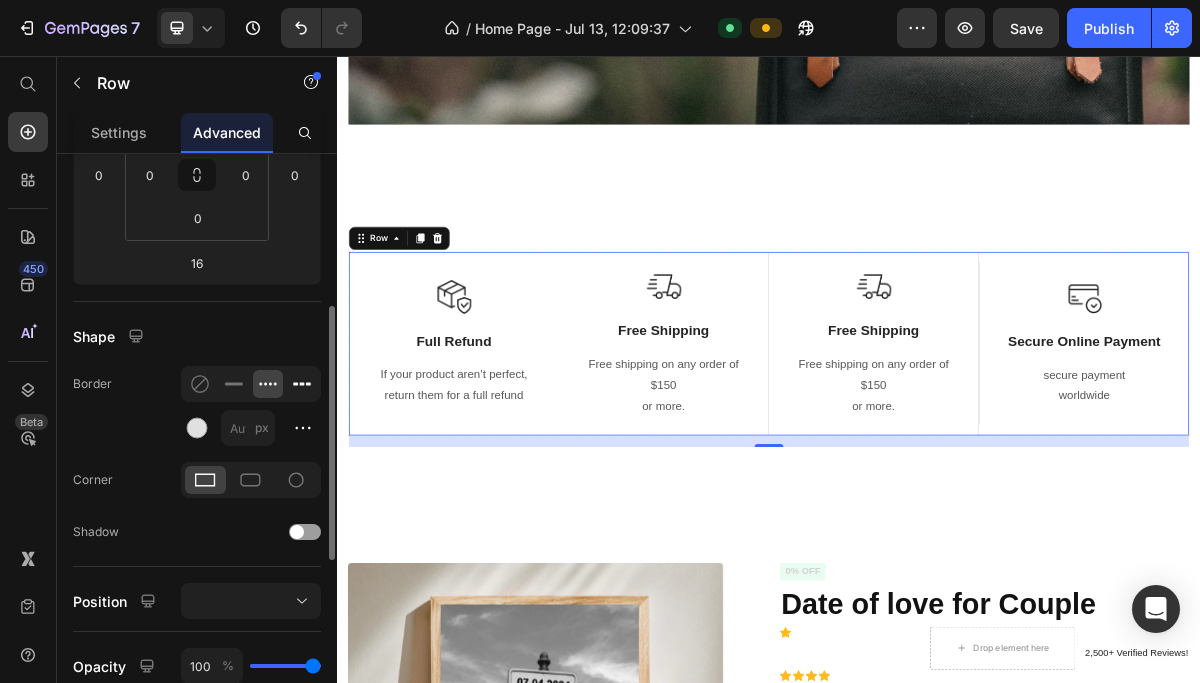 click 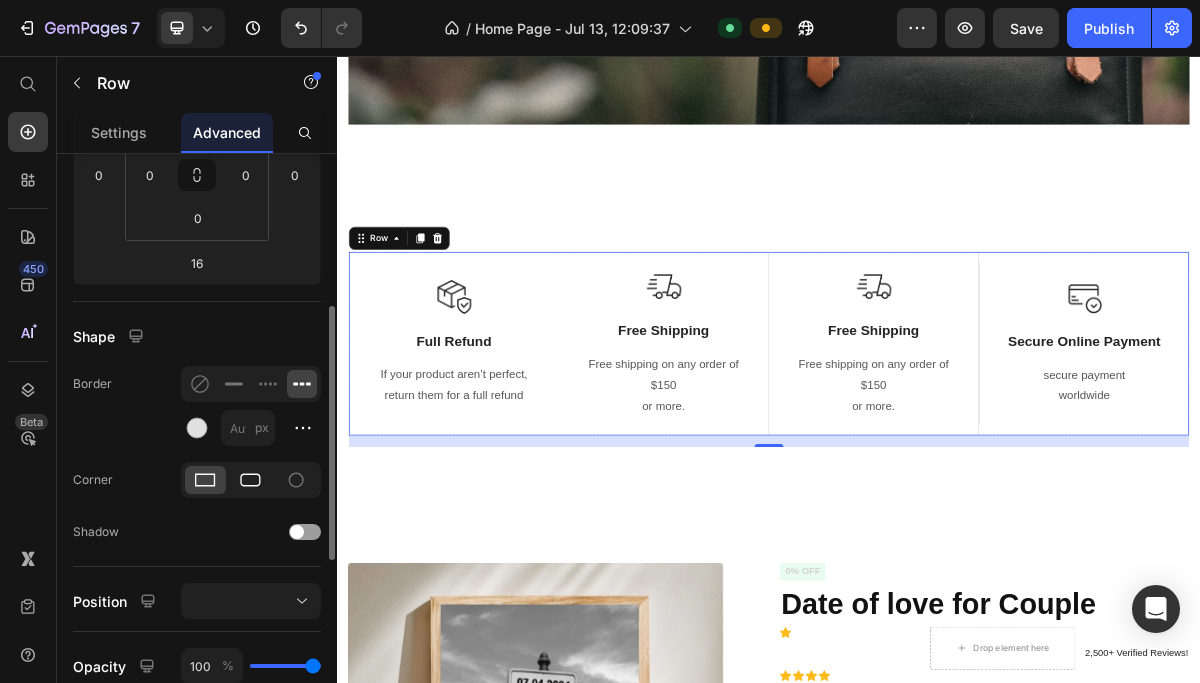 click 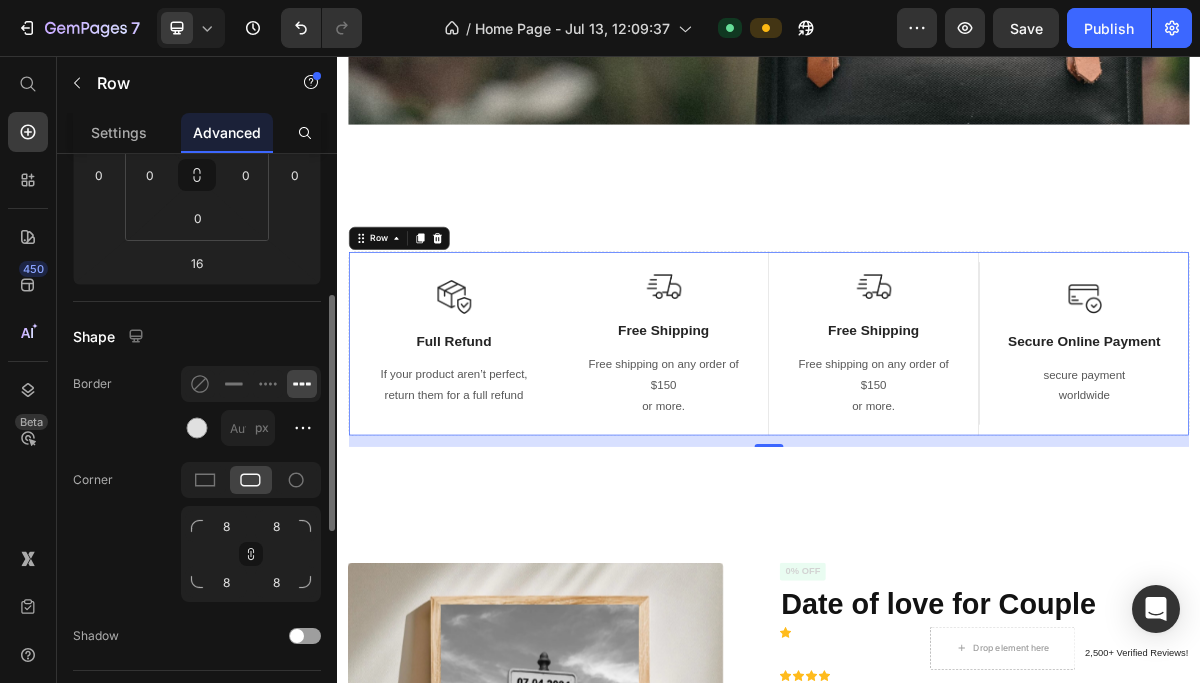 click 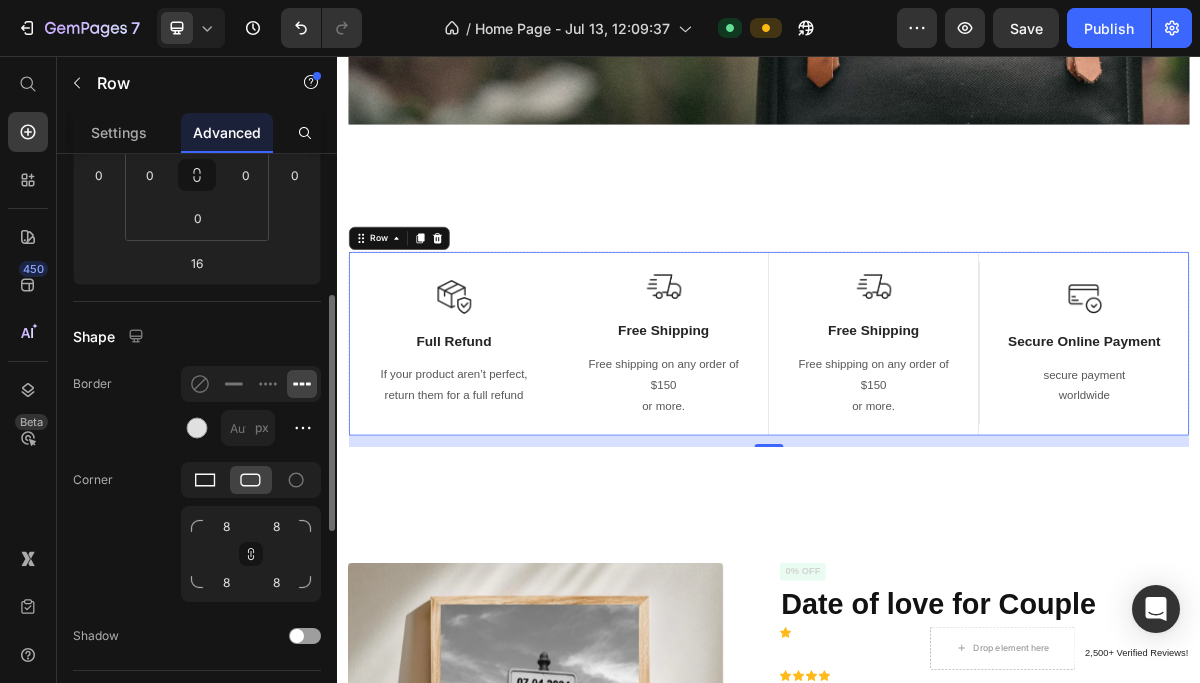 click 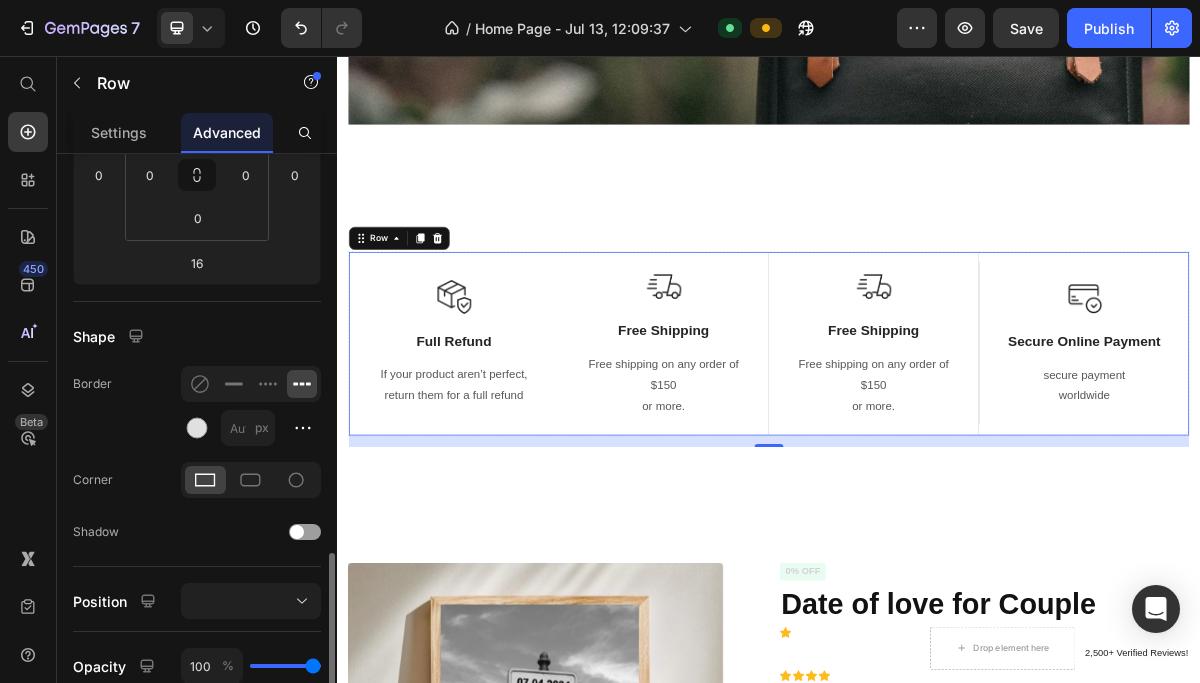 scroll, scrollTop: 527, scrollLeft: 0, axis: vertical 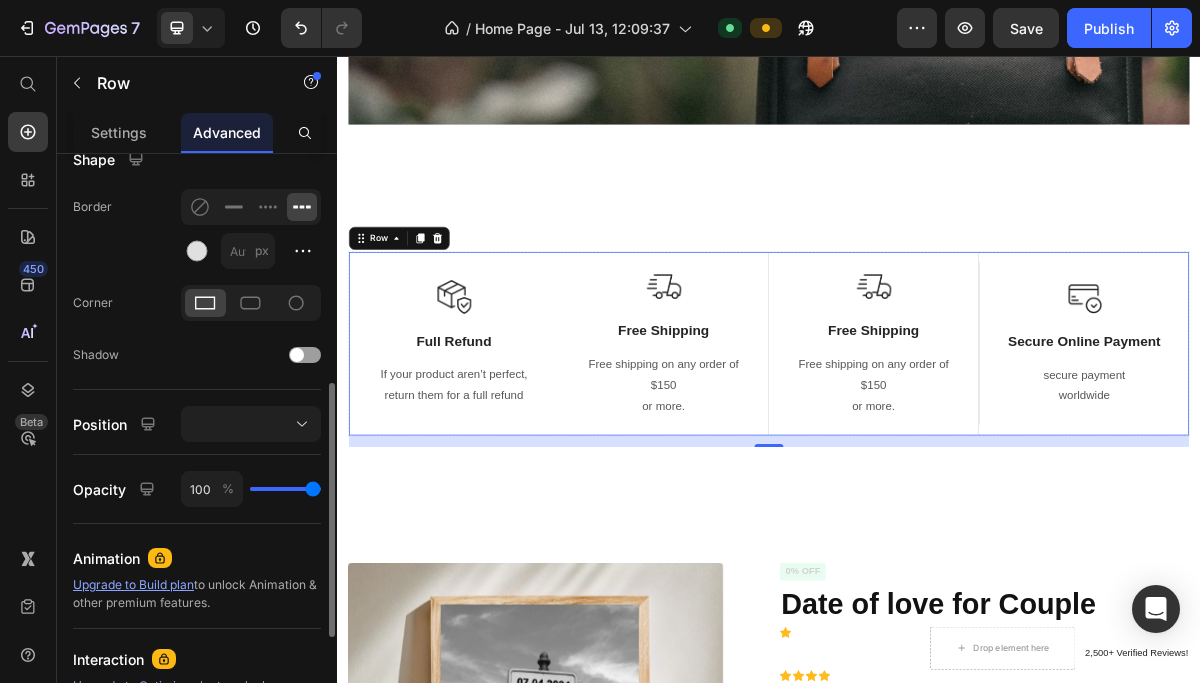 type on "99" 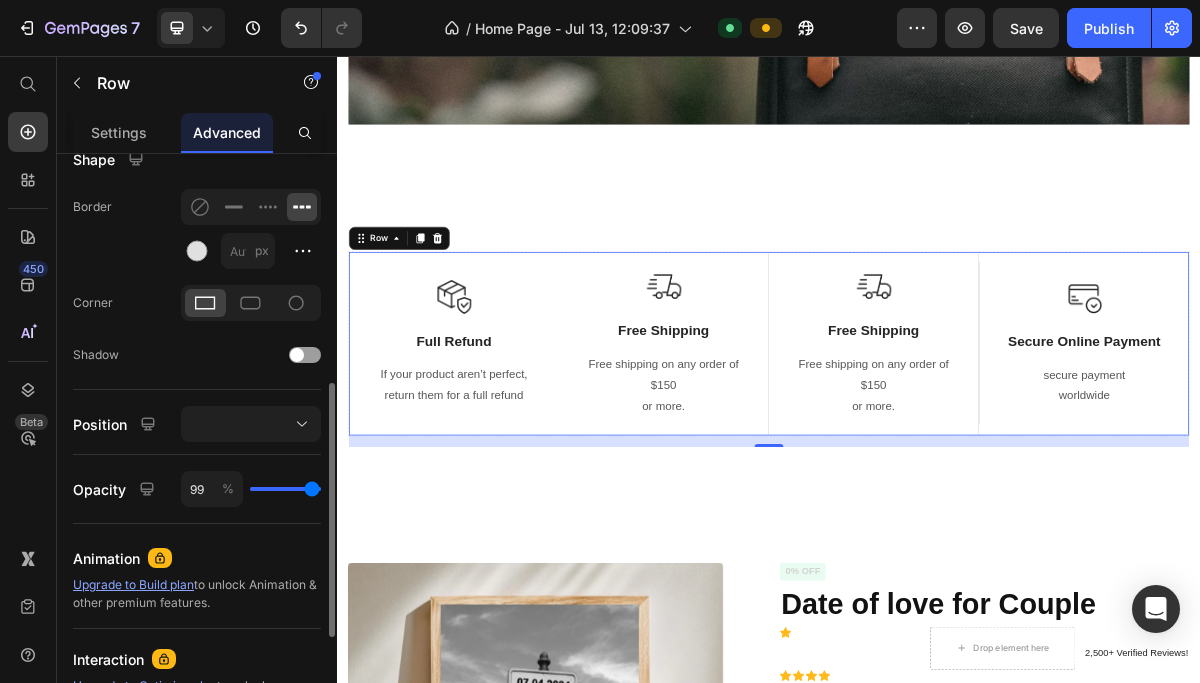 type on "93" 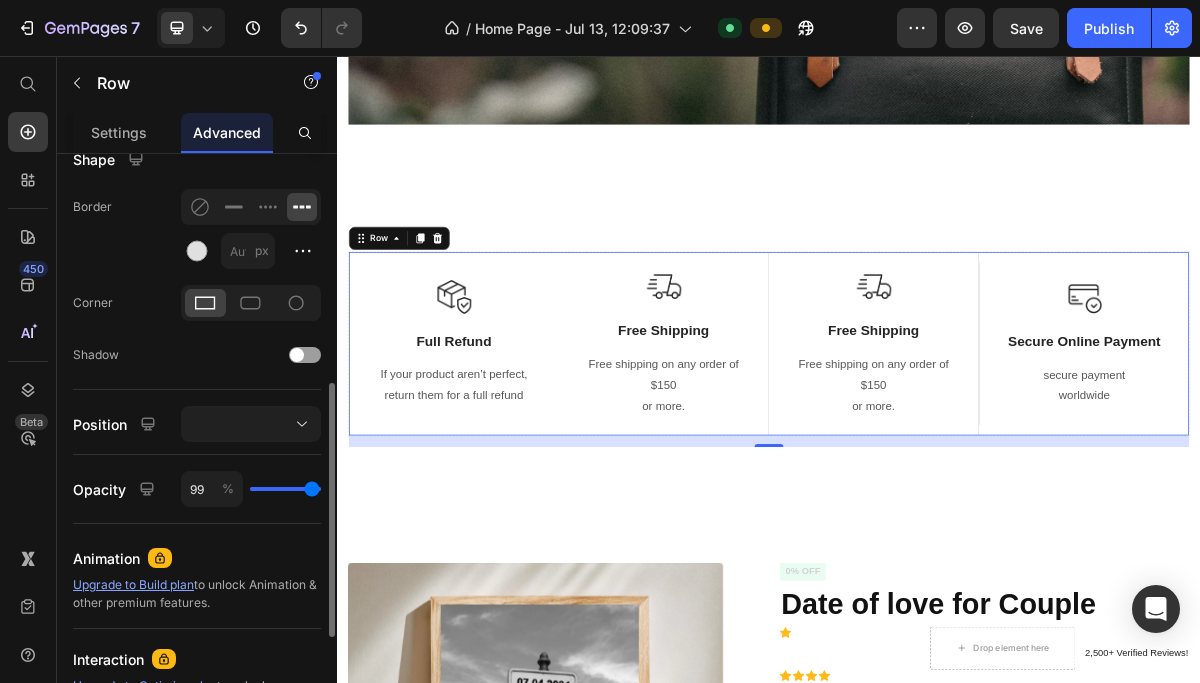 type on "93" 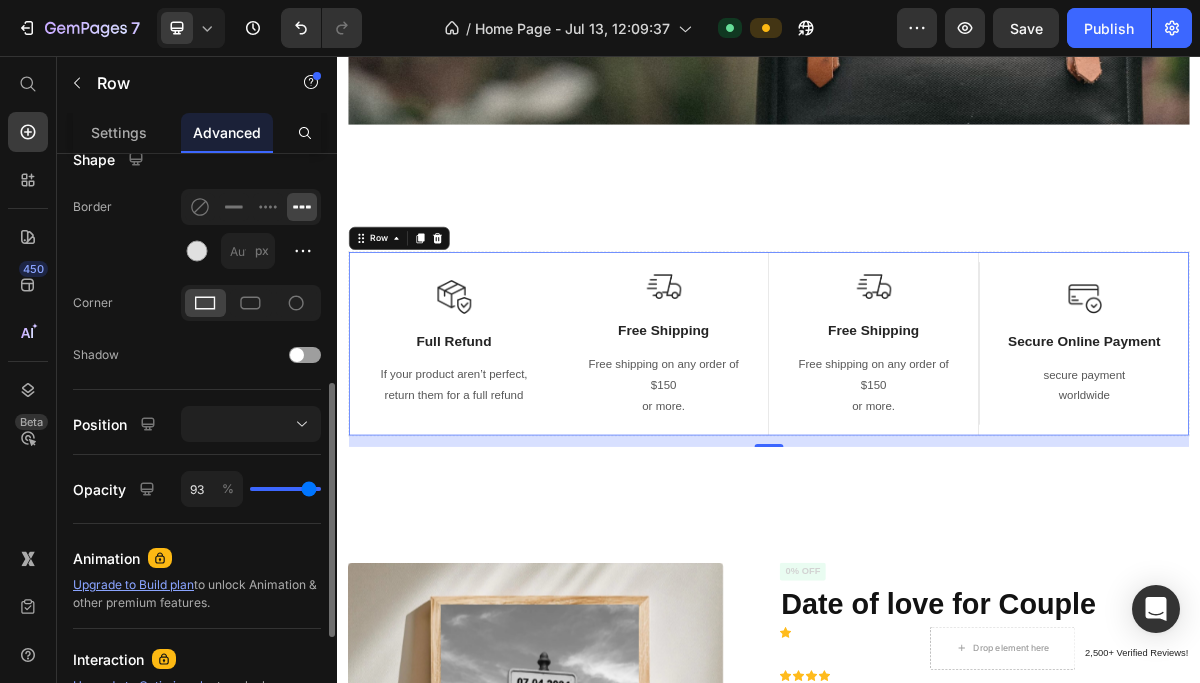 type on "88" 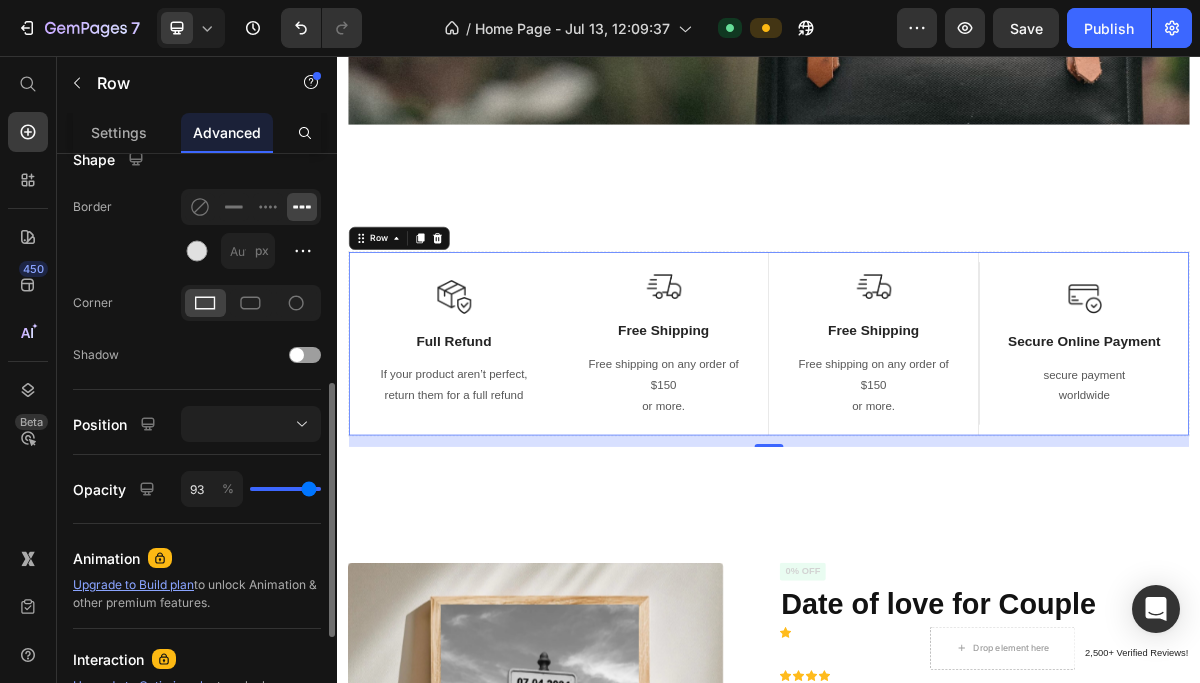 type on "88" 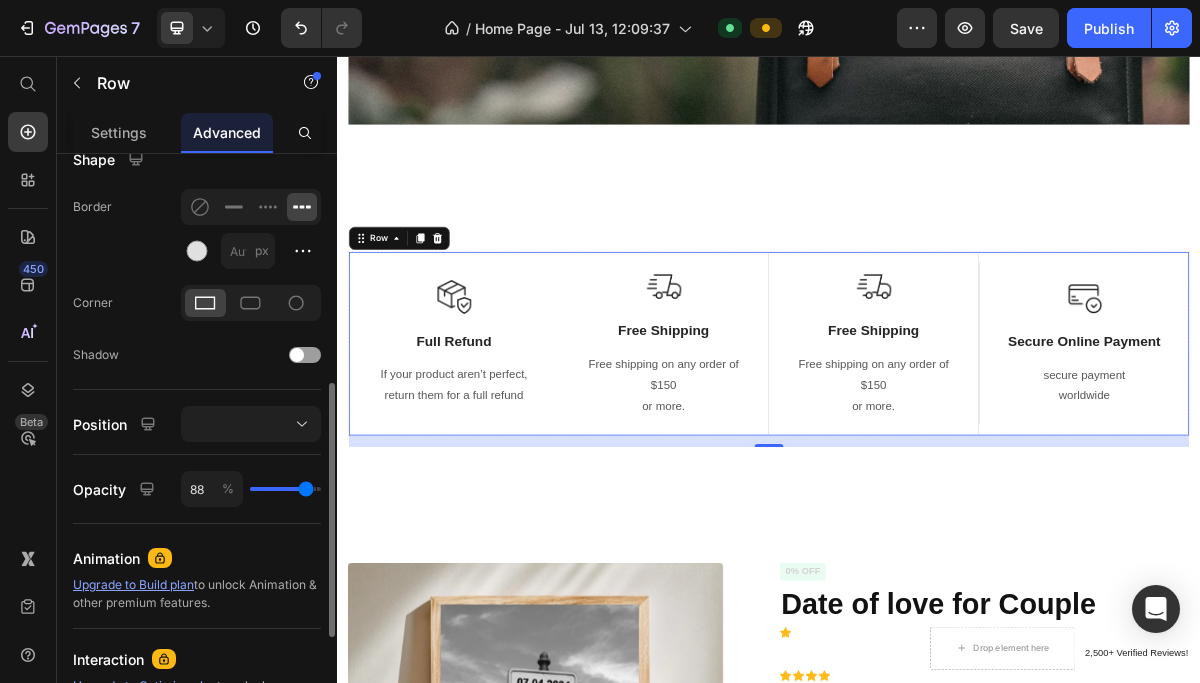 type on "80" 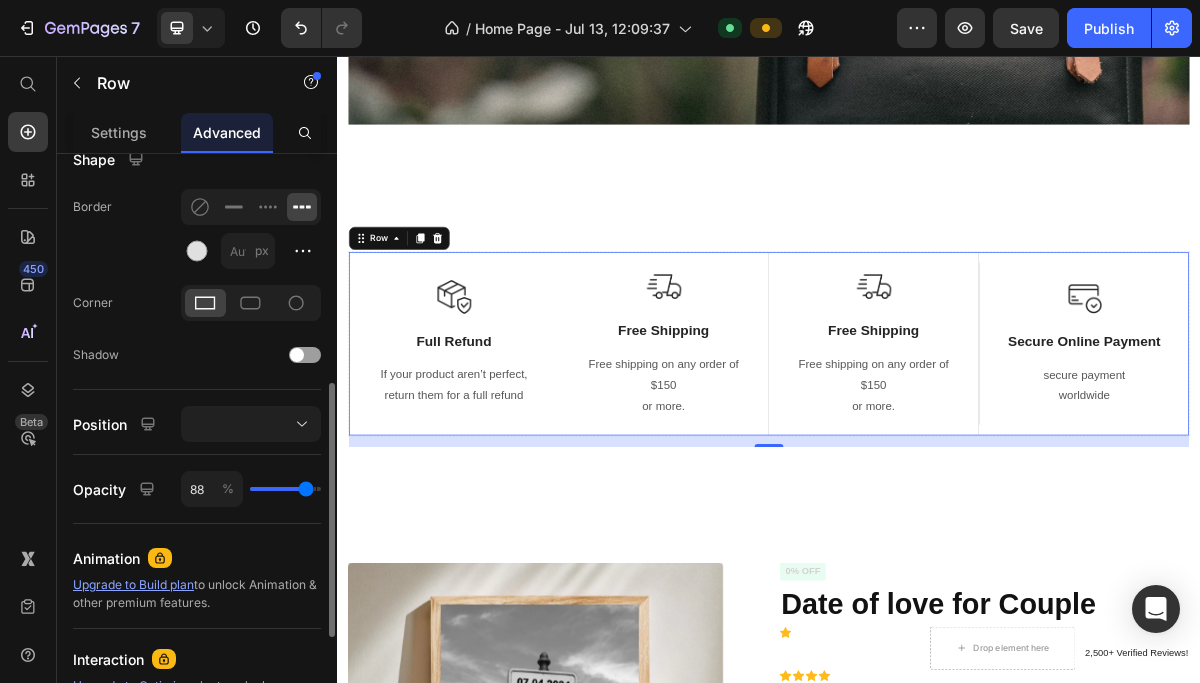 type on "80" 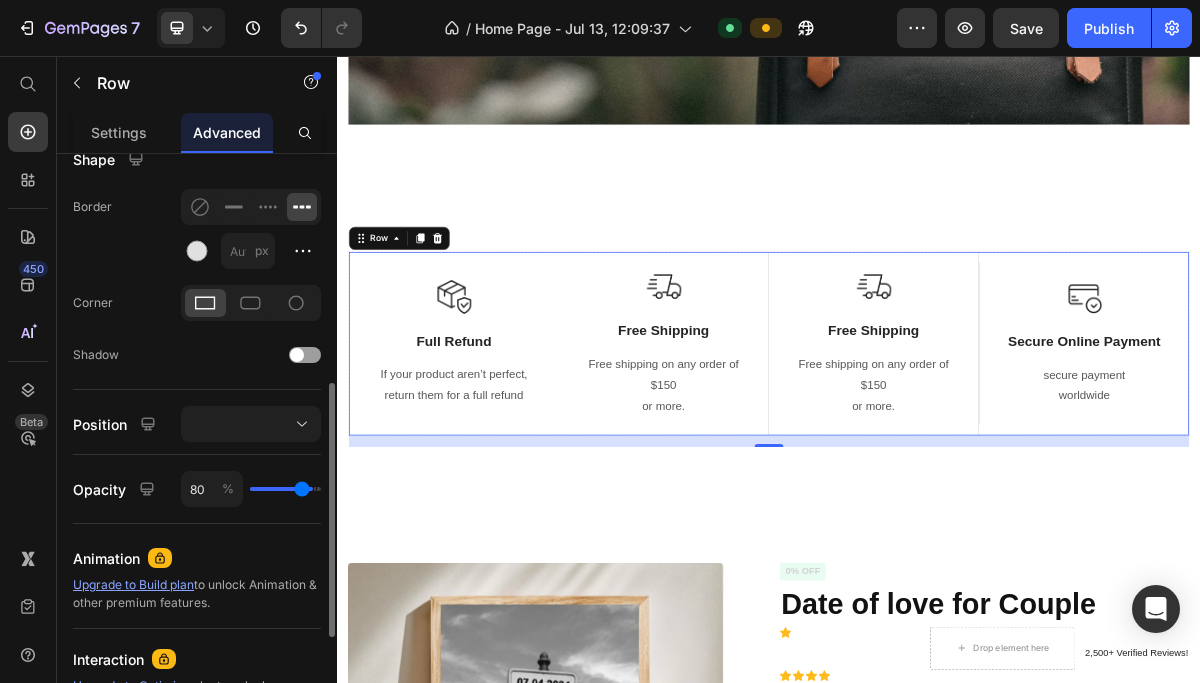 type on "69" 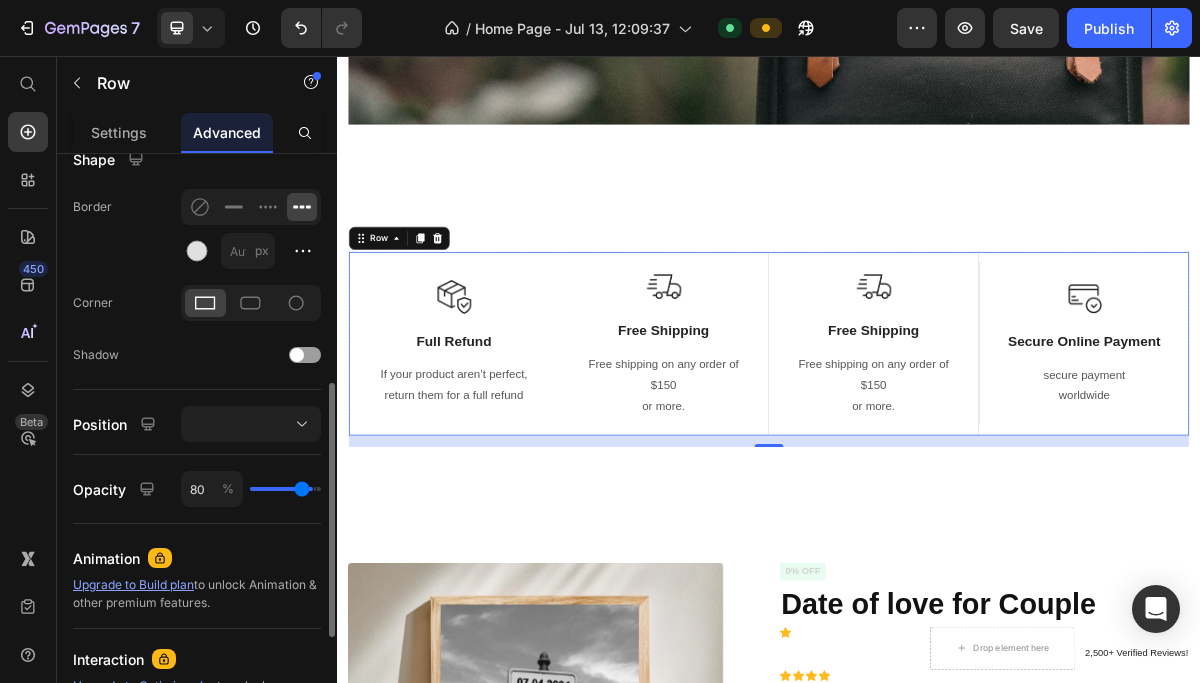 type on "69" 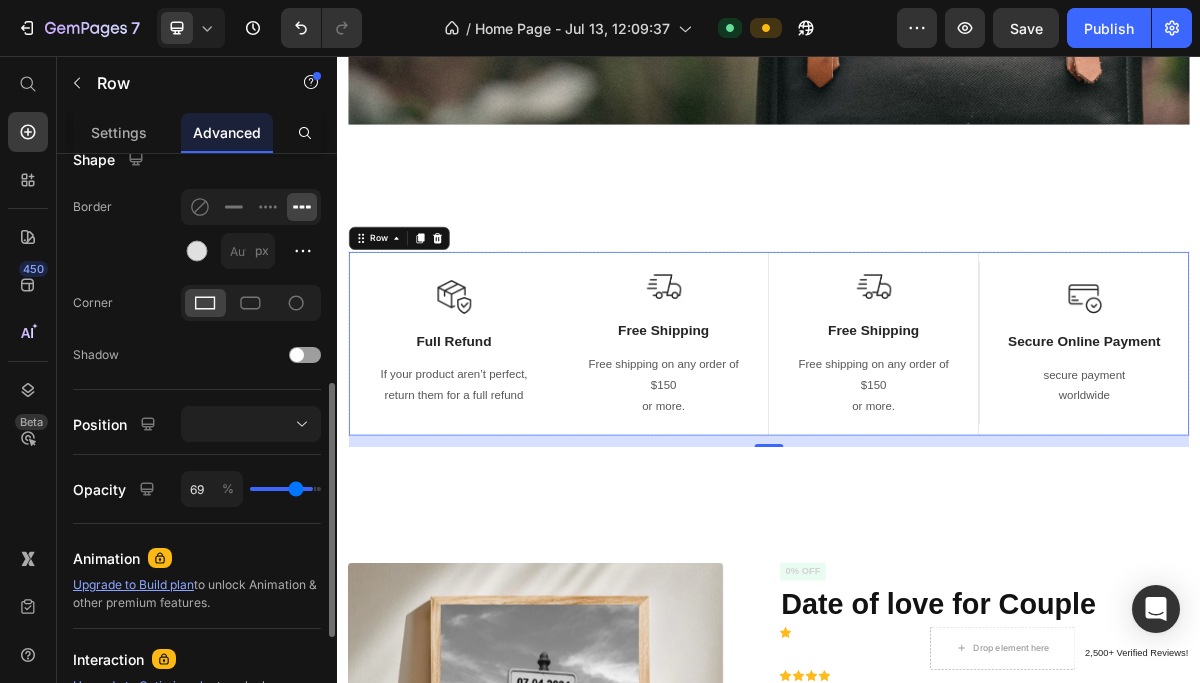 type on "59" 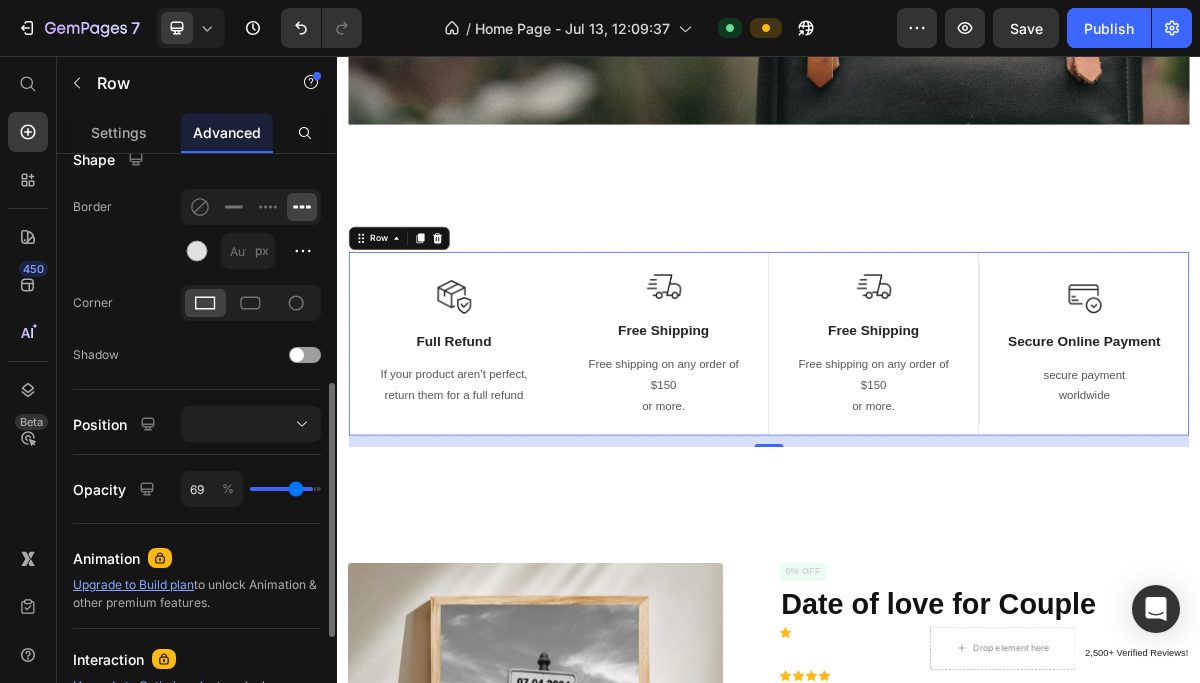 type on "59" 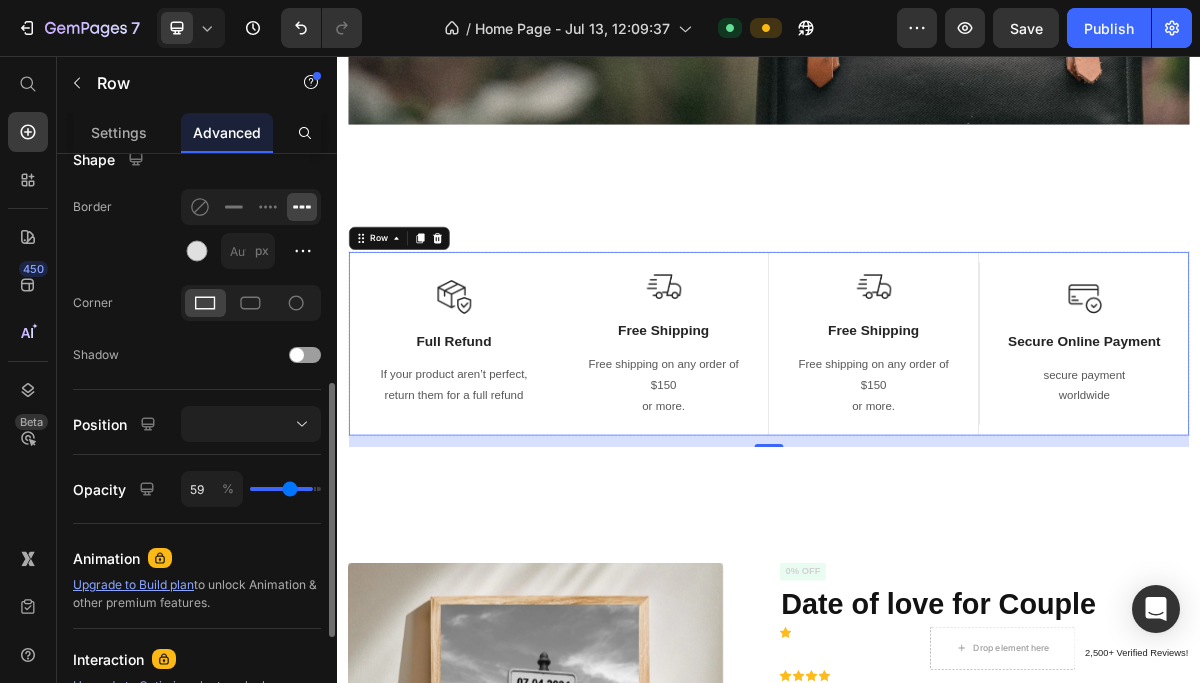 type on "50" 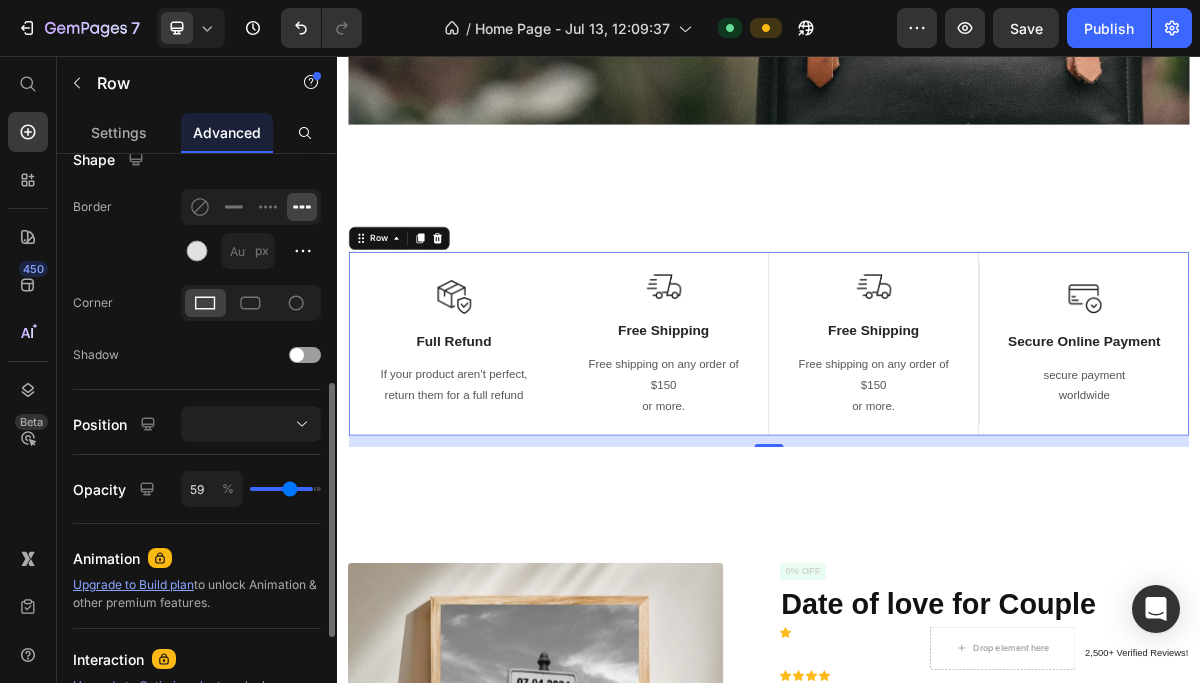 type on "50" 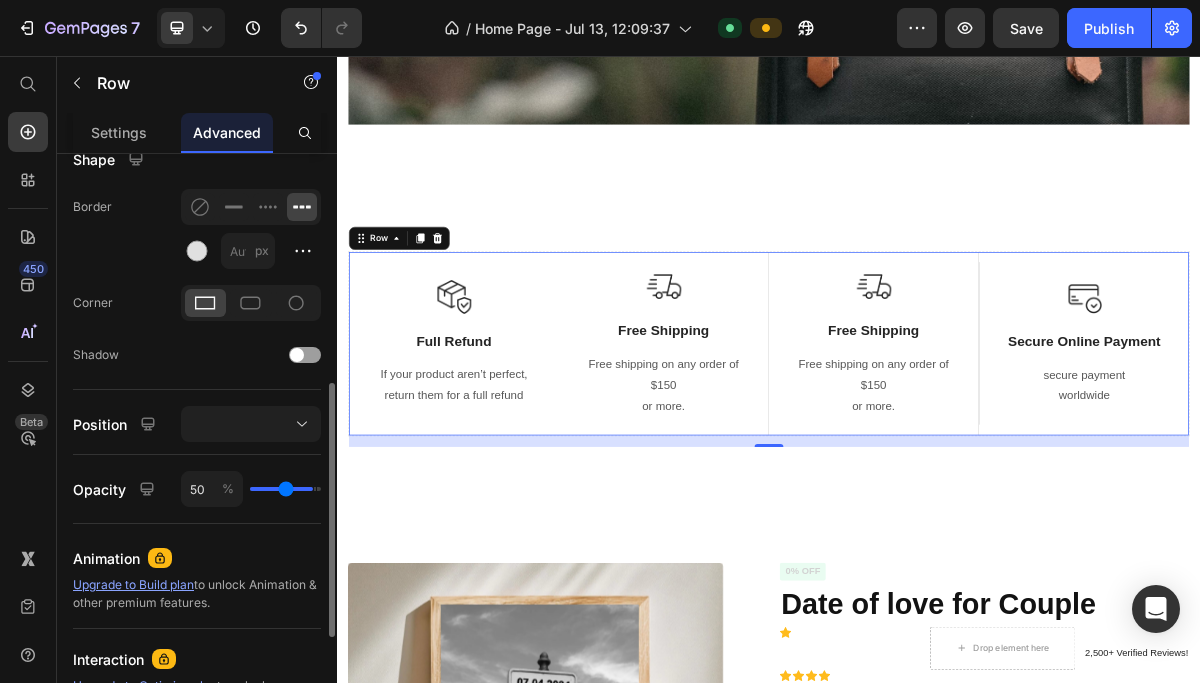 type on "38" 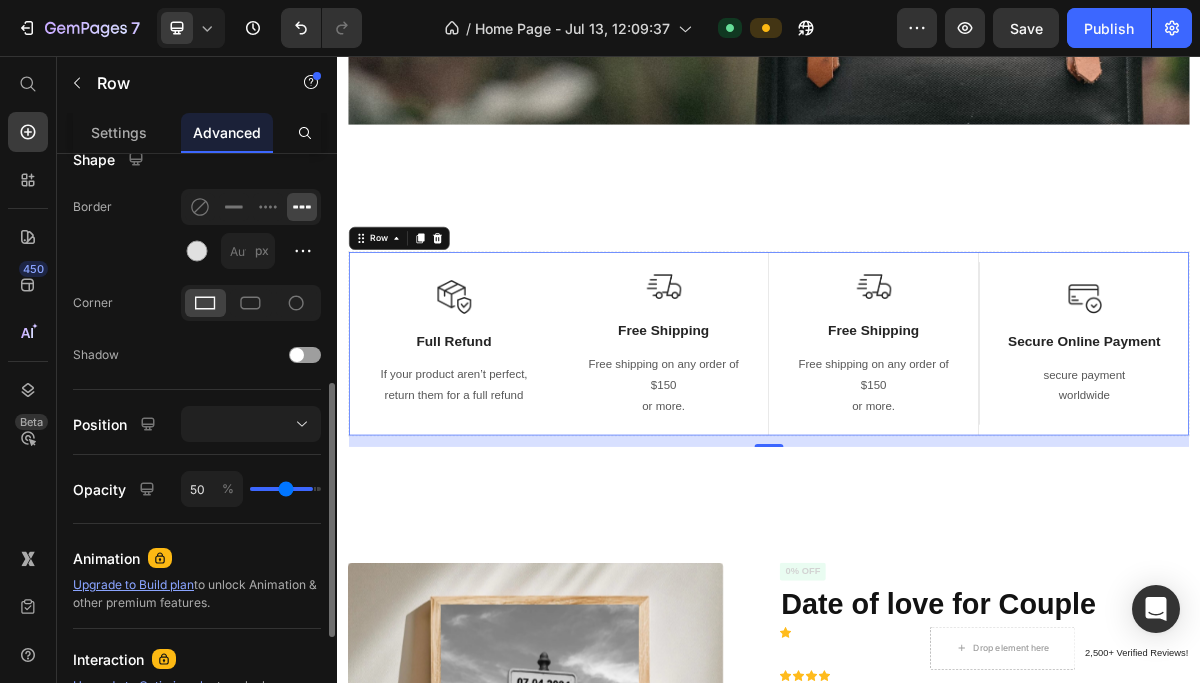 type on "38" 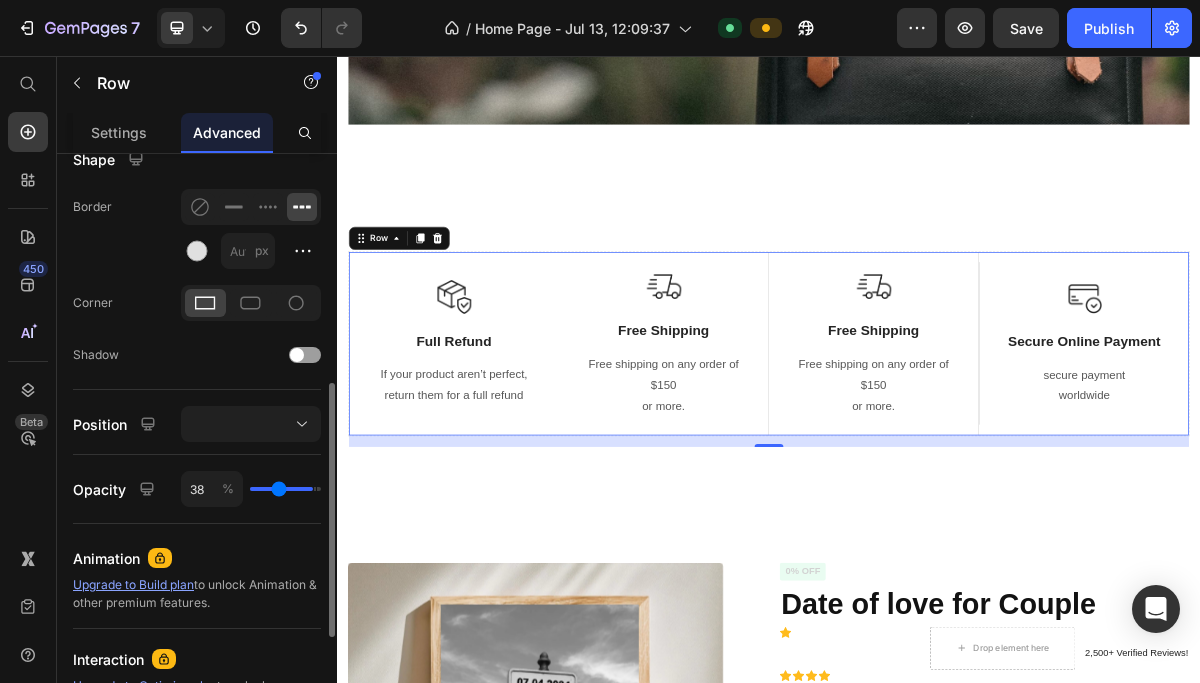 type on "24" 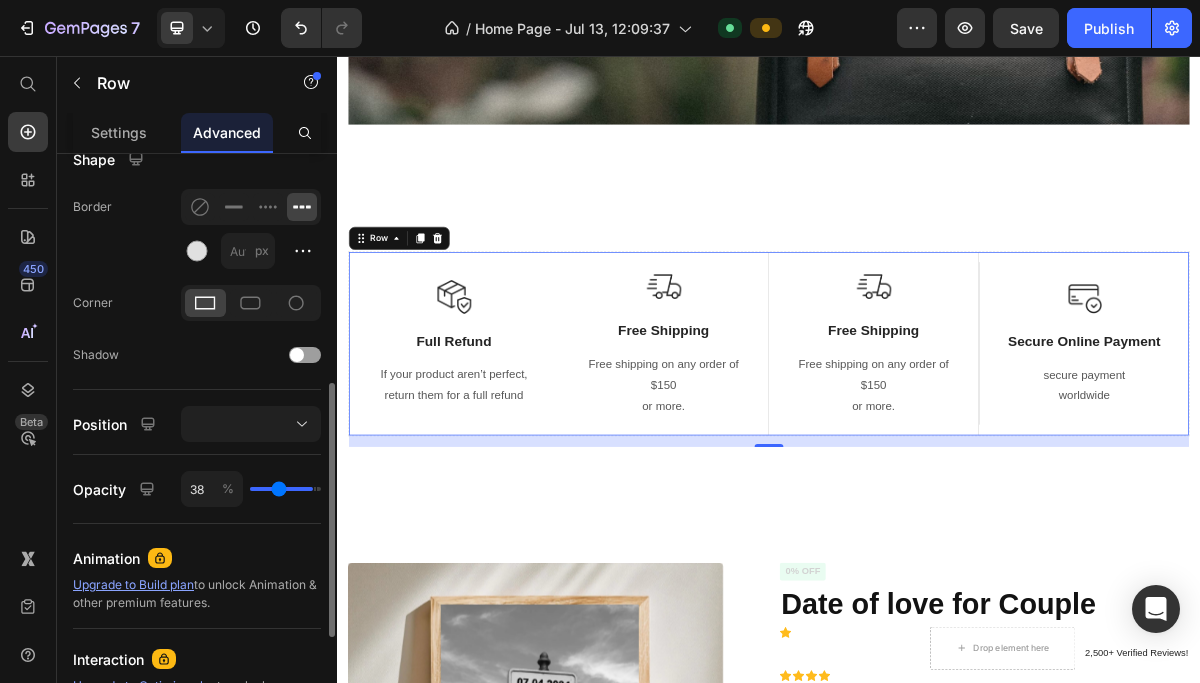 type on "24" 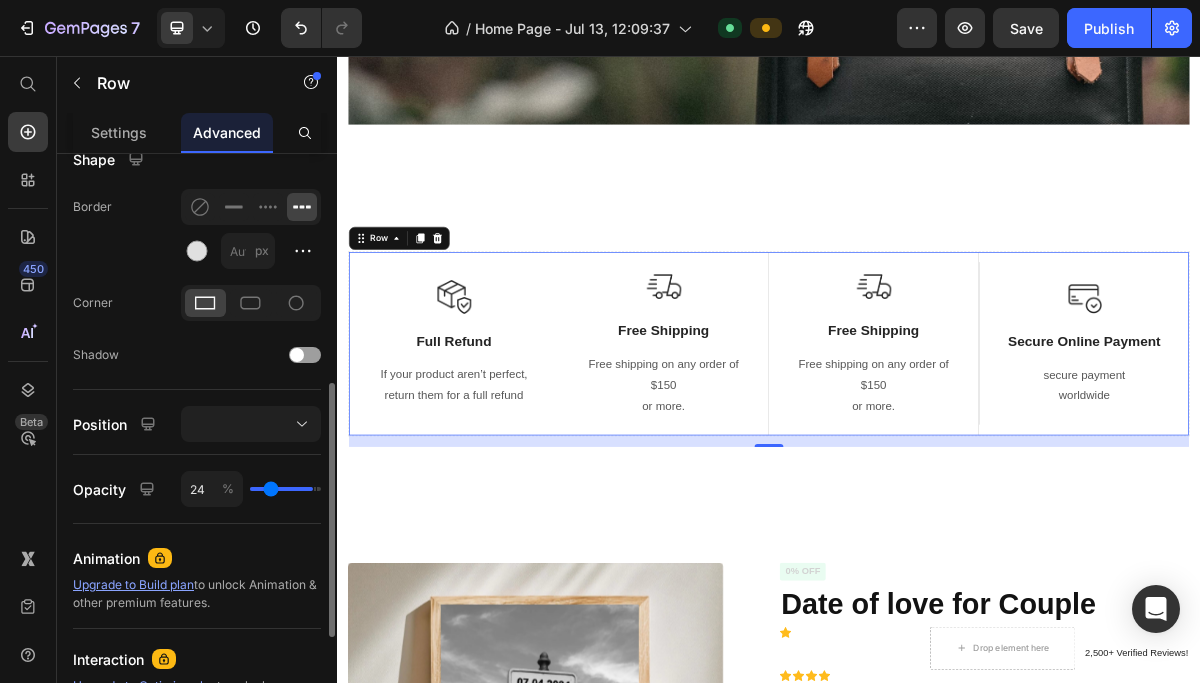 type on "11" 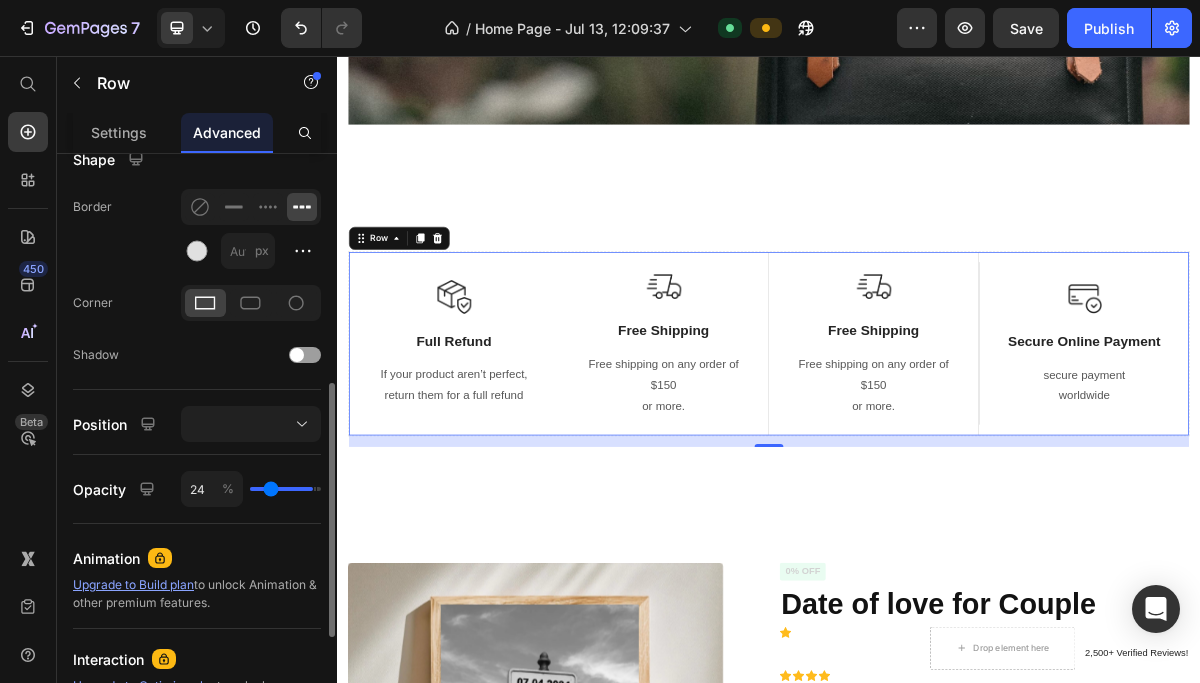 type on "11" 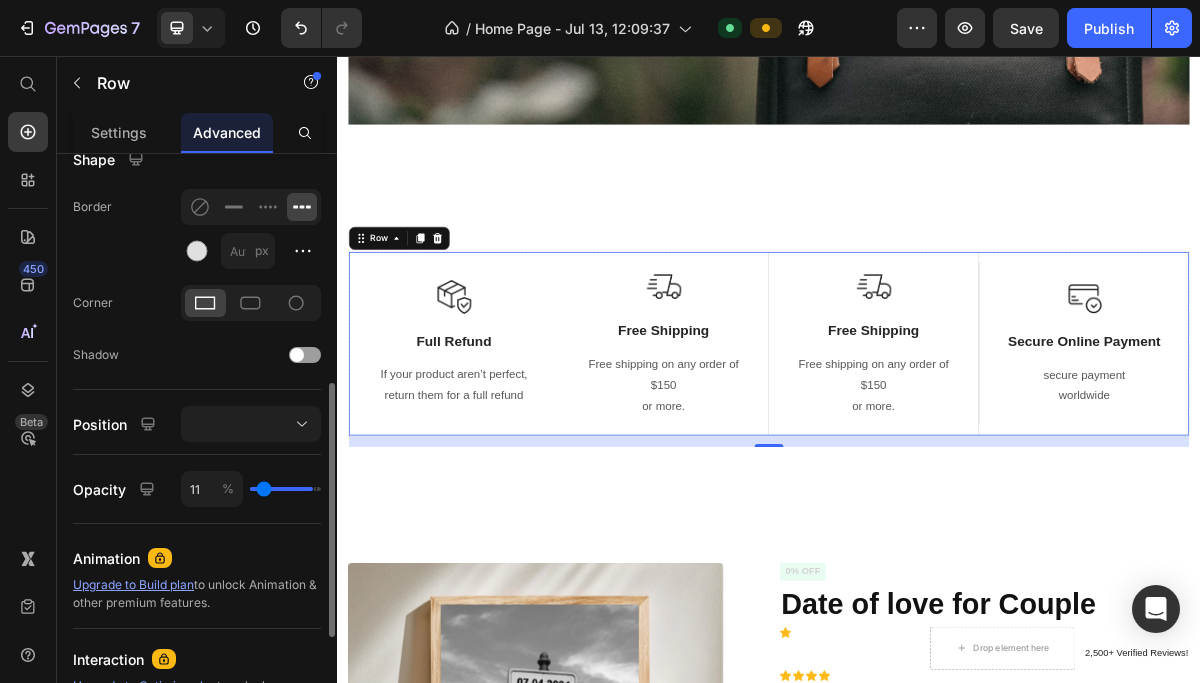type on "1" 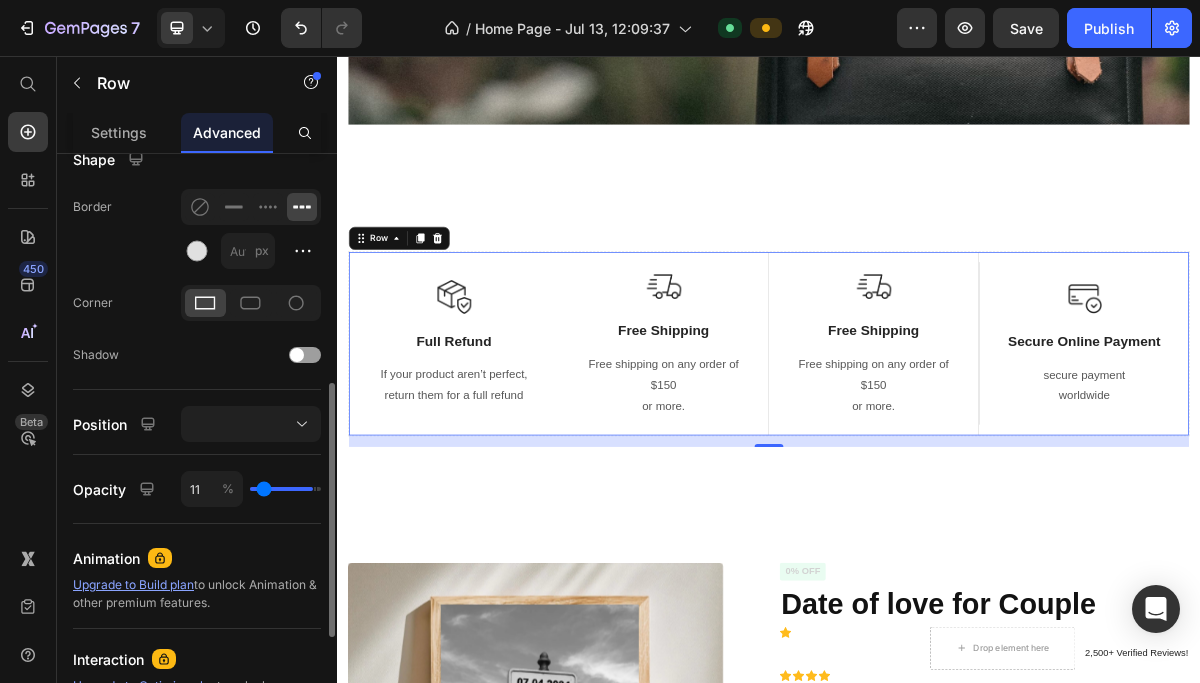 type on "1" 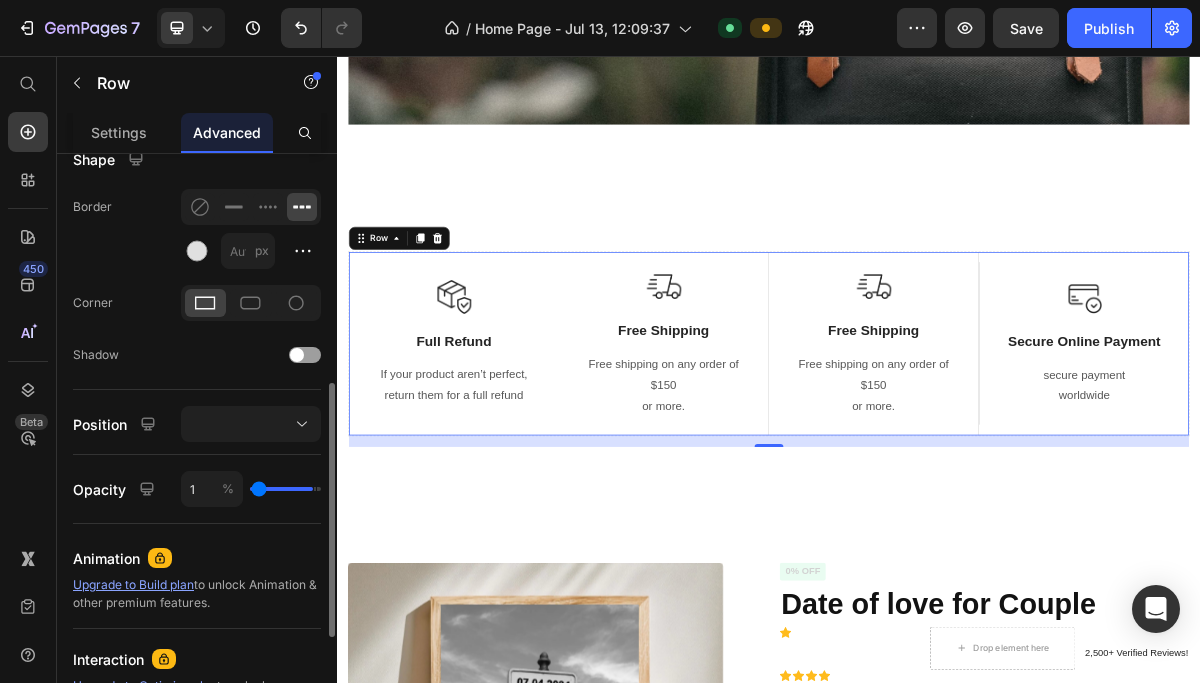 type on "0" 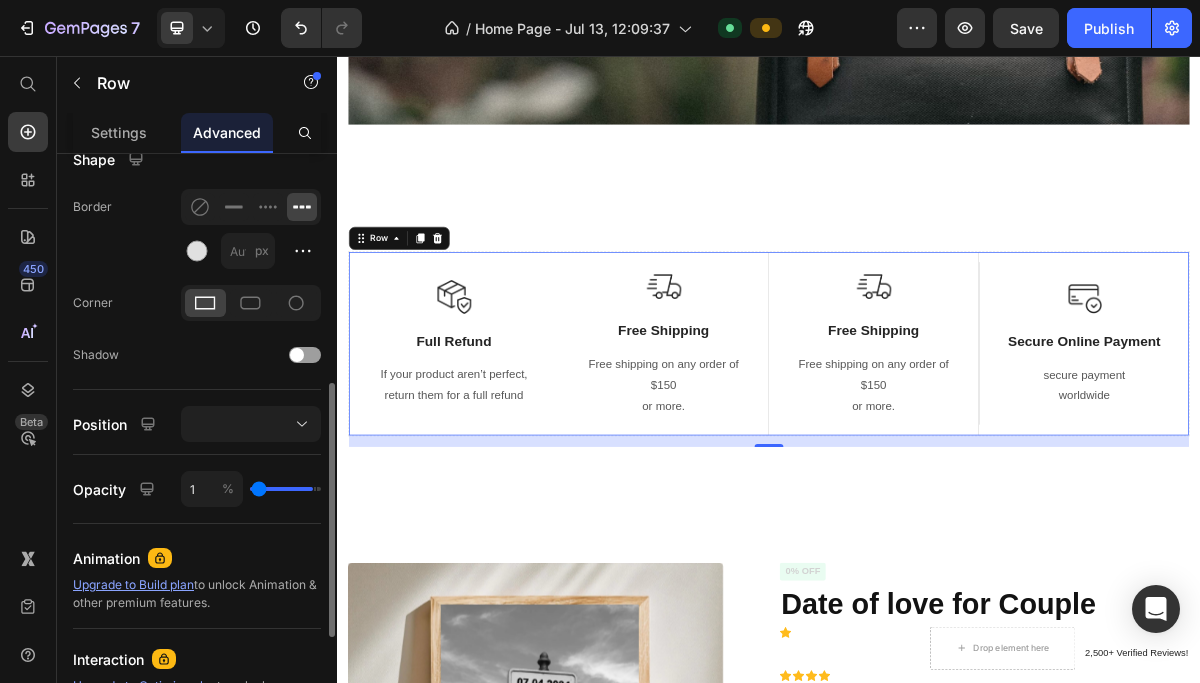 type on "0" 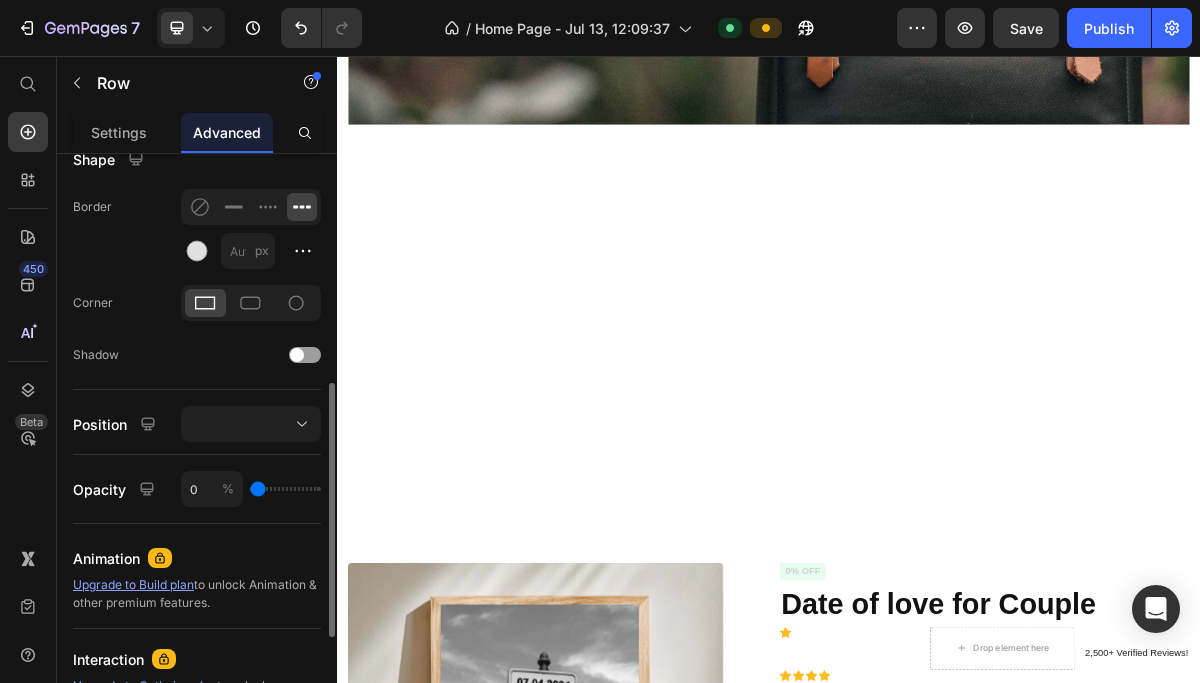type on "4" 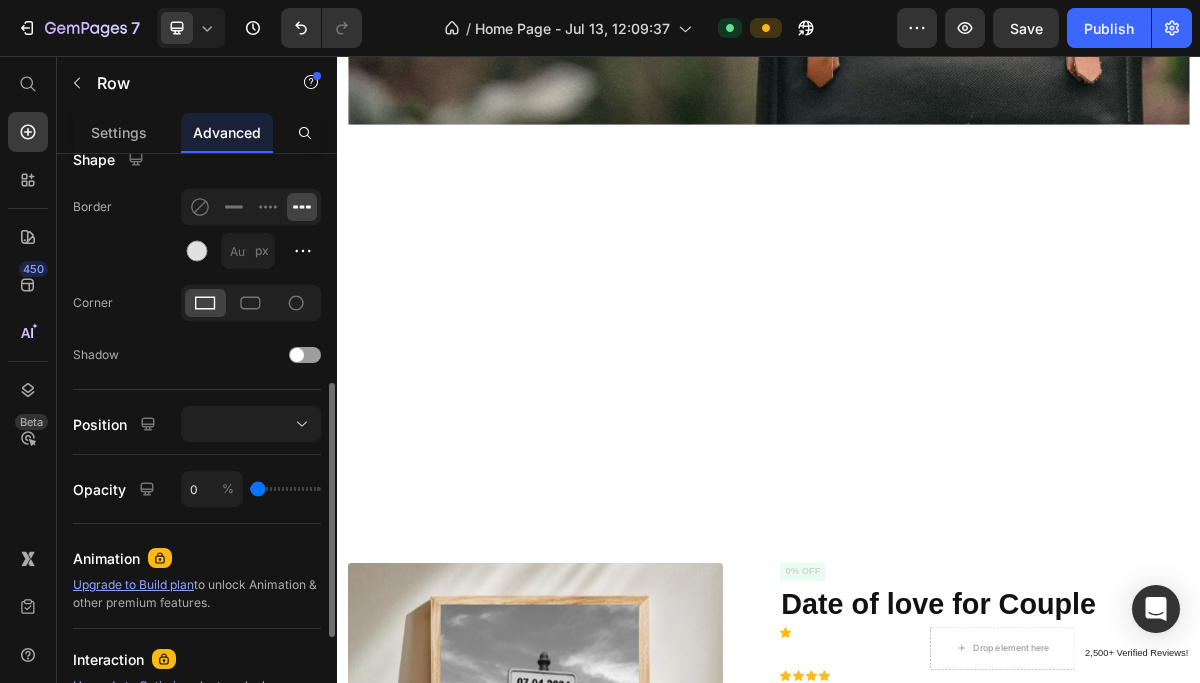 type on "4" 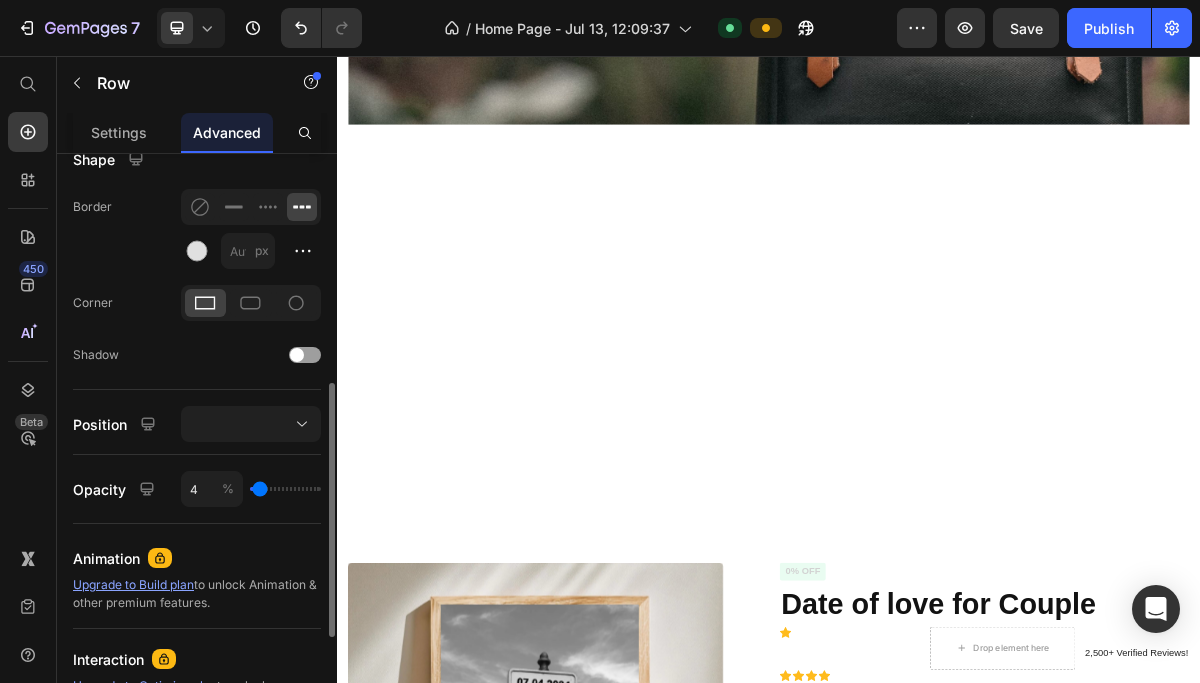 type on "11" 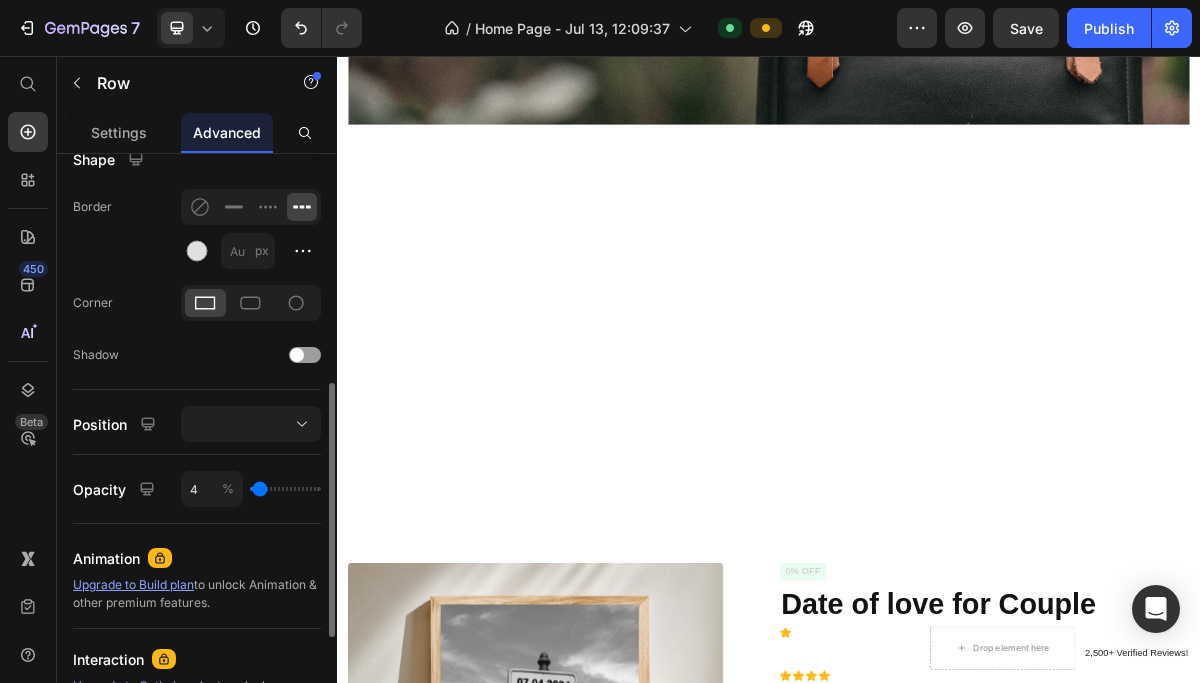 type on "11" 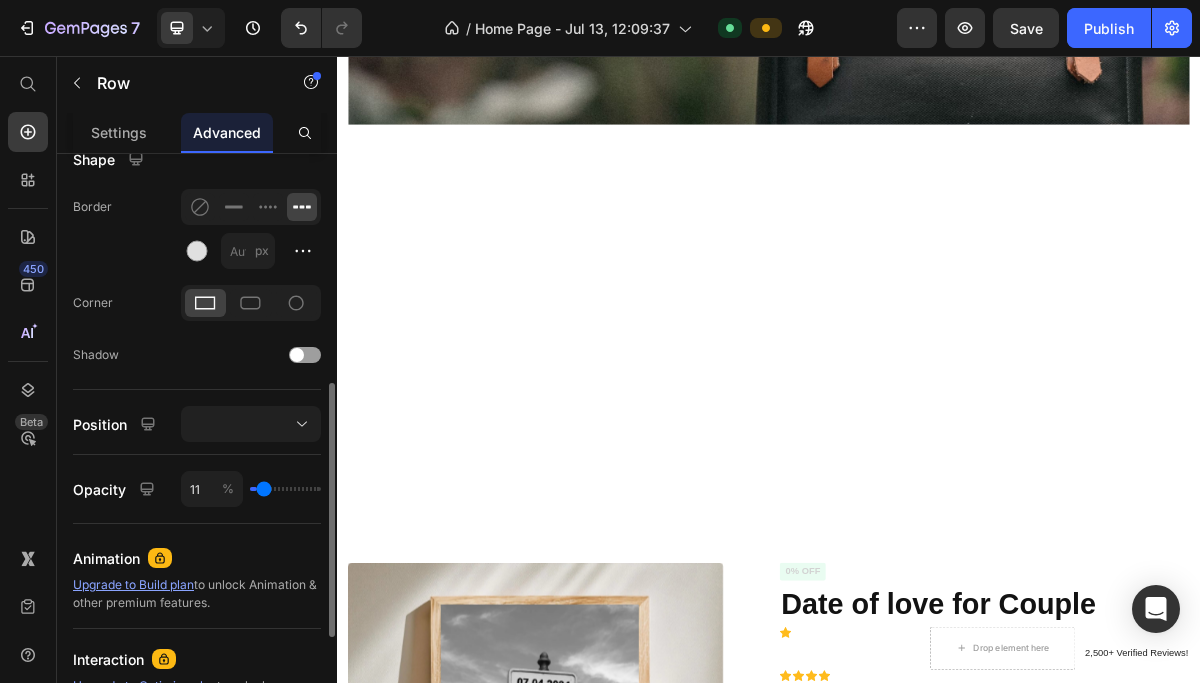 type on "16" 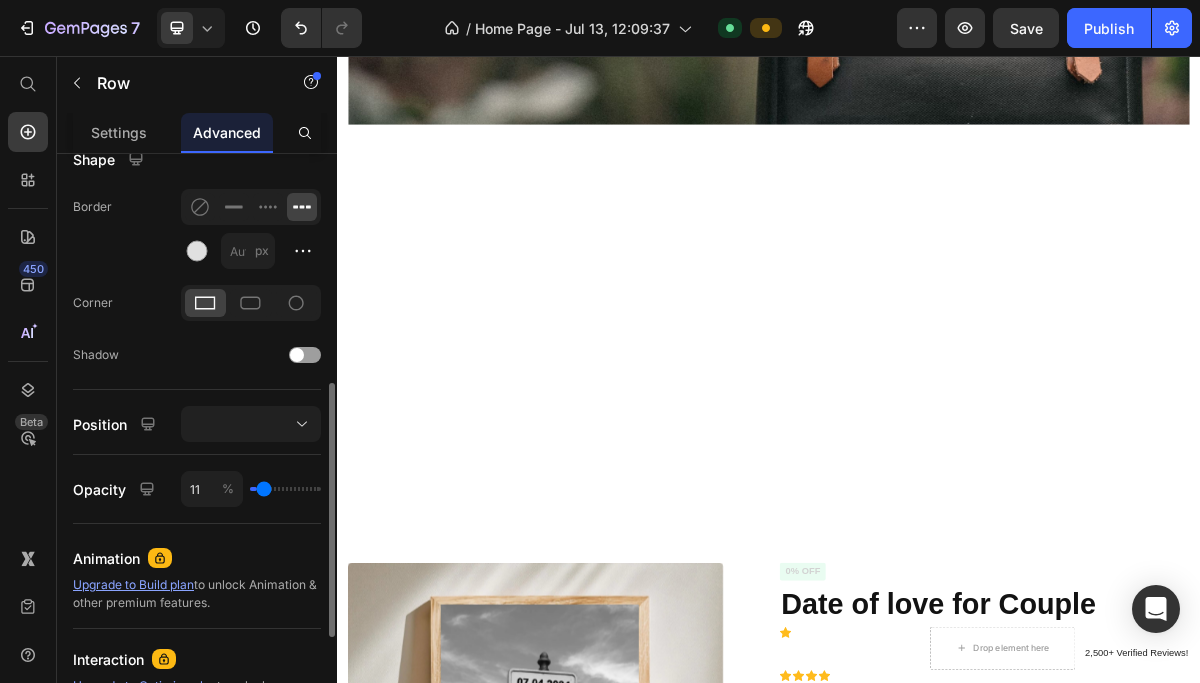 type on "16" 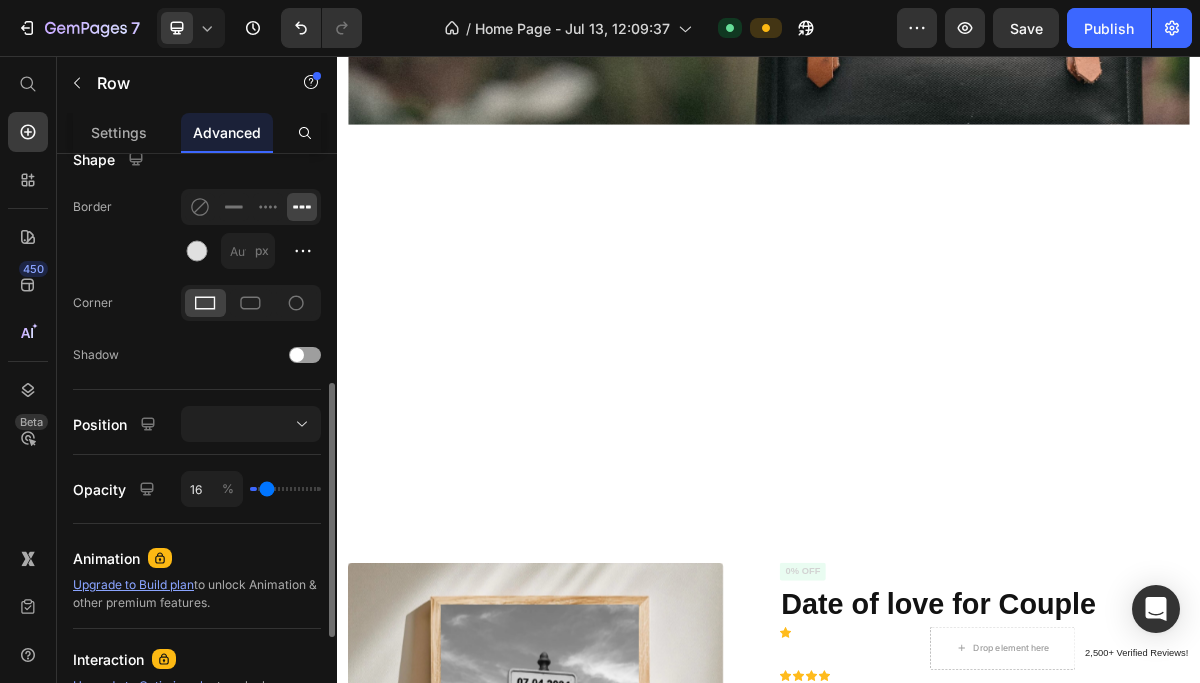 type on "23" 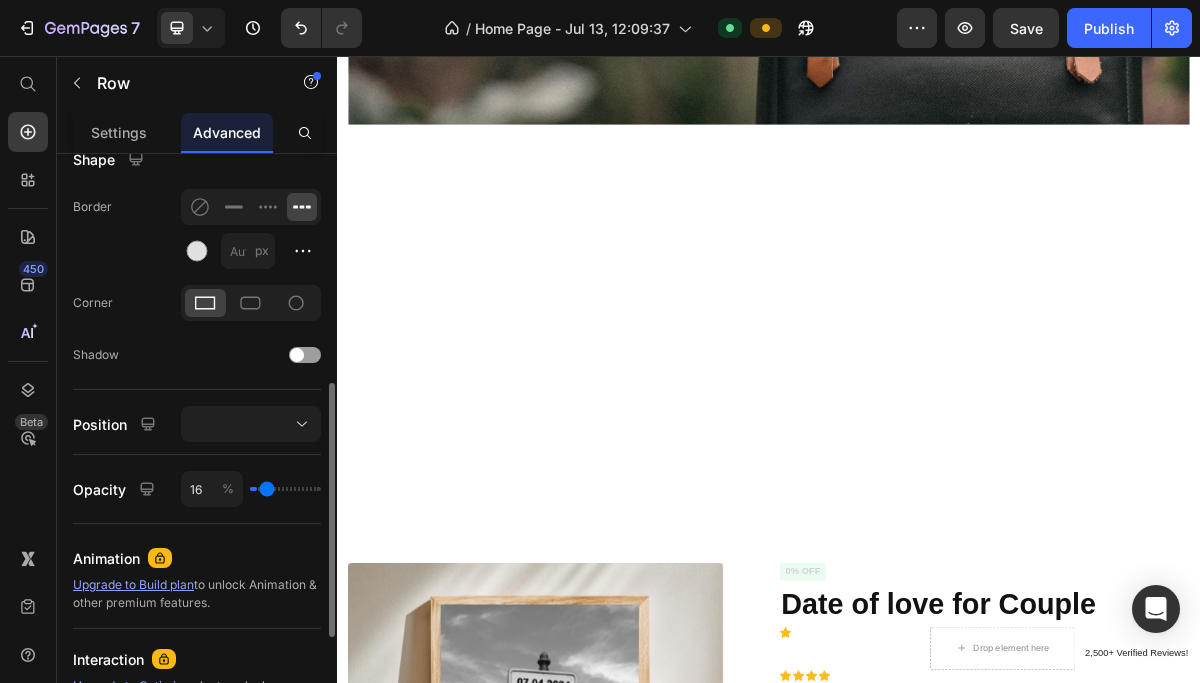 type on "23" 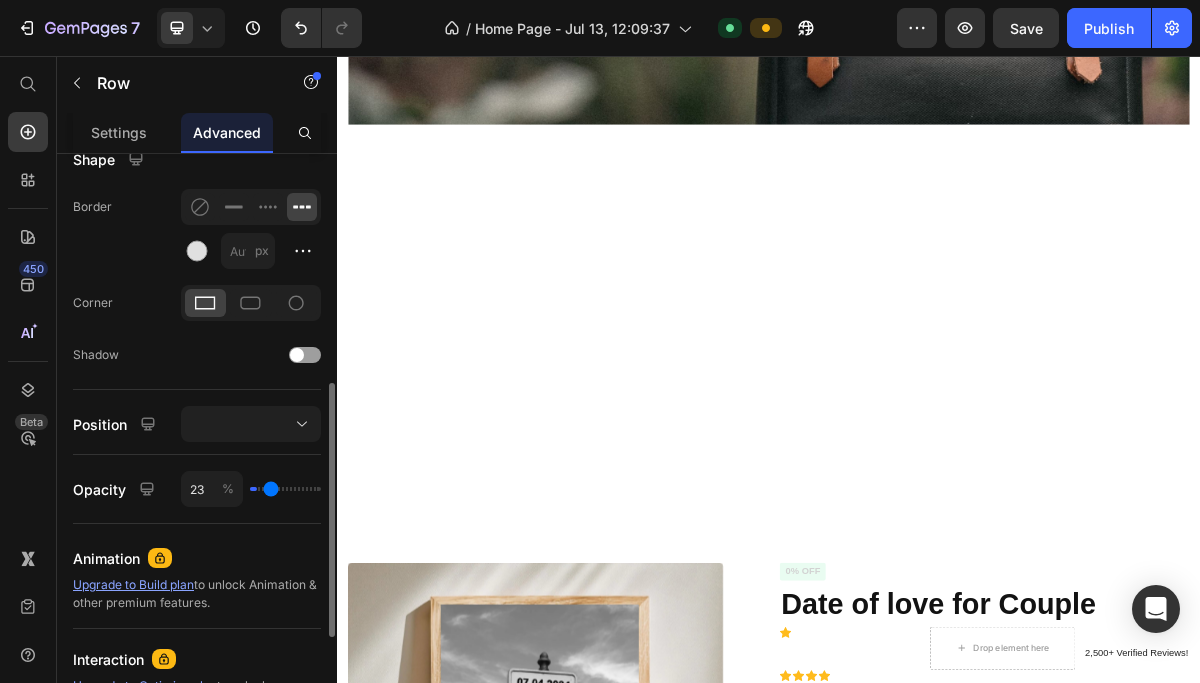 type on "30" 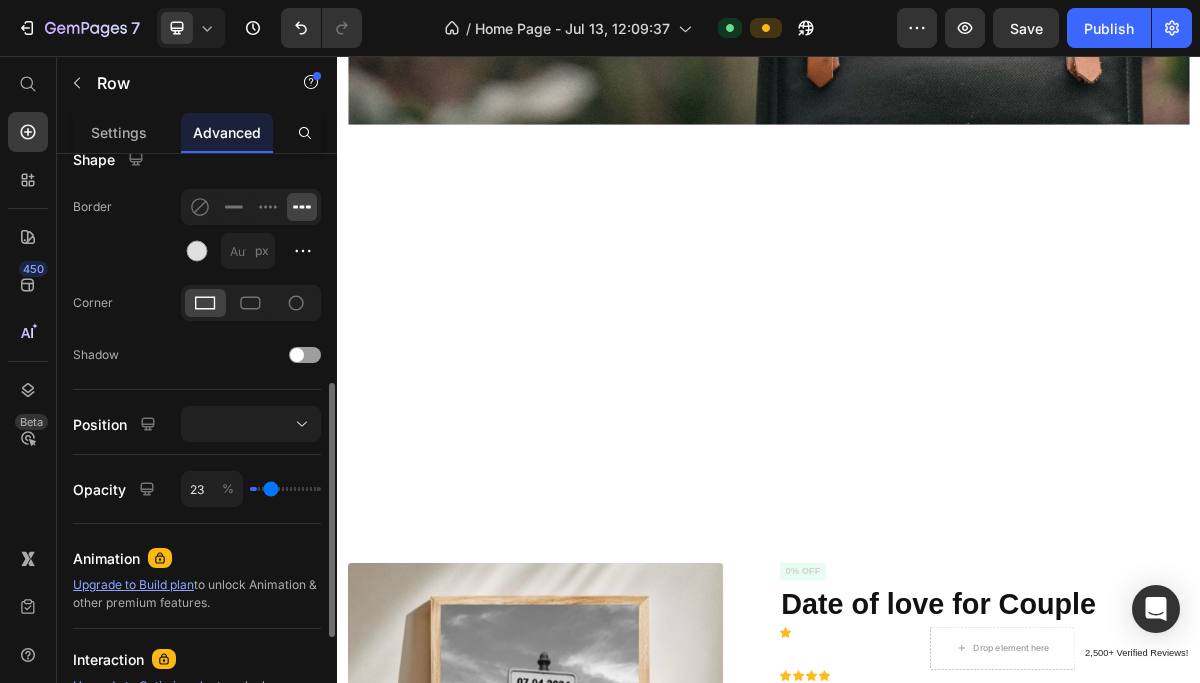 type on "30" 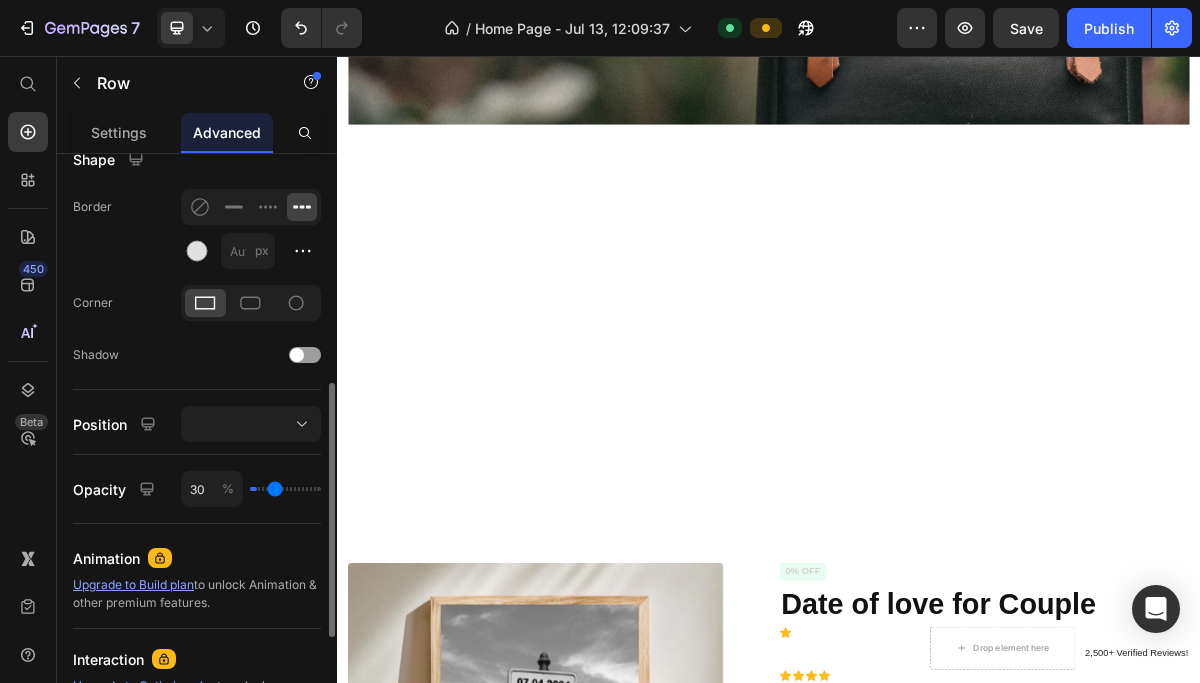 type on "37" 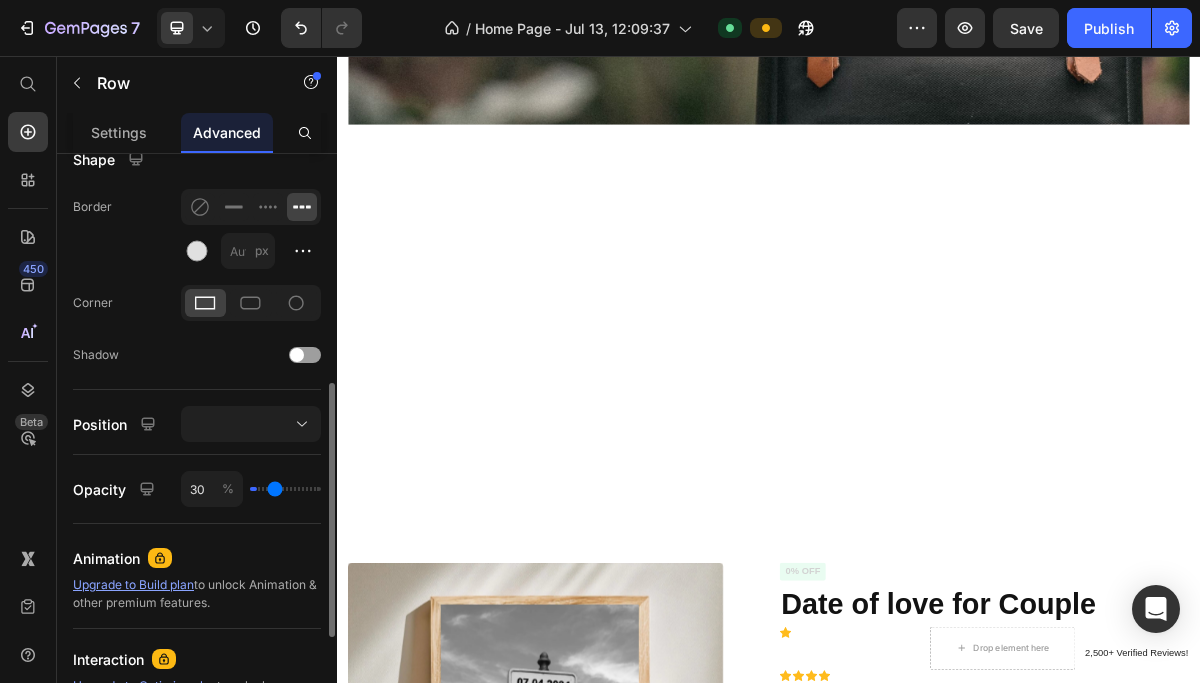 type on "37" 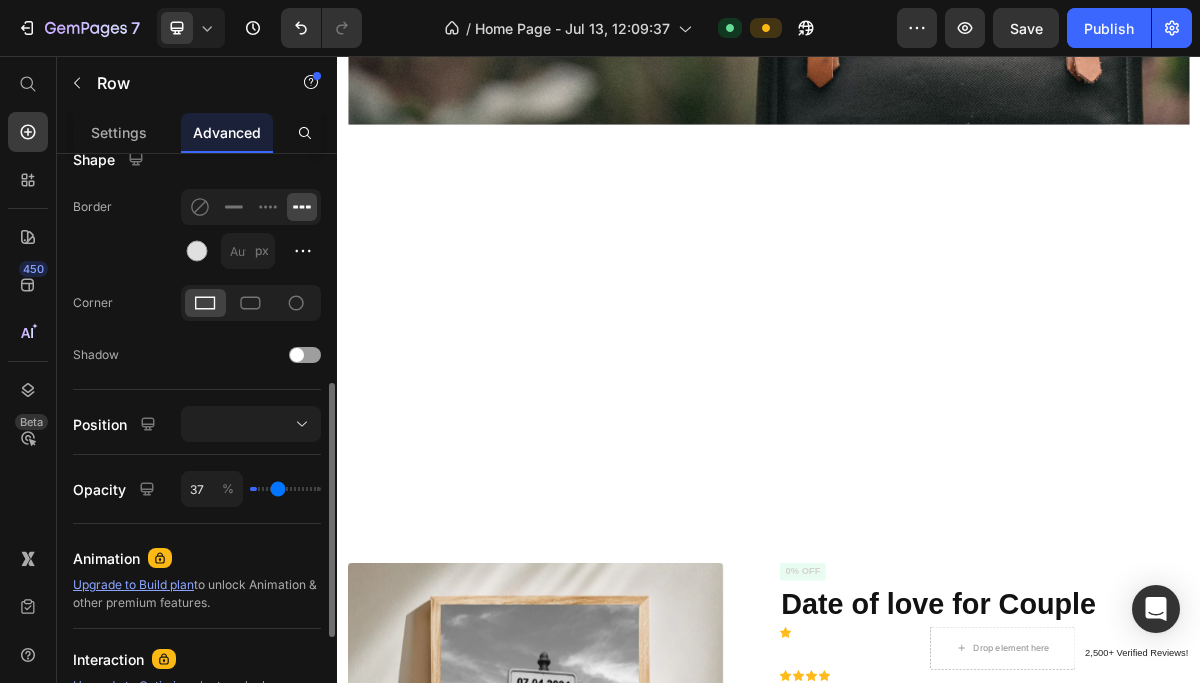 type on "42" 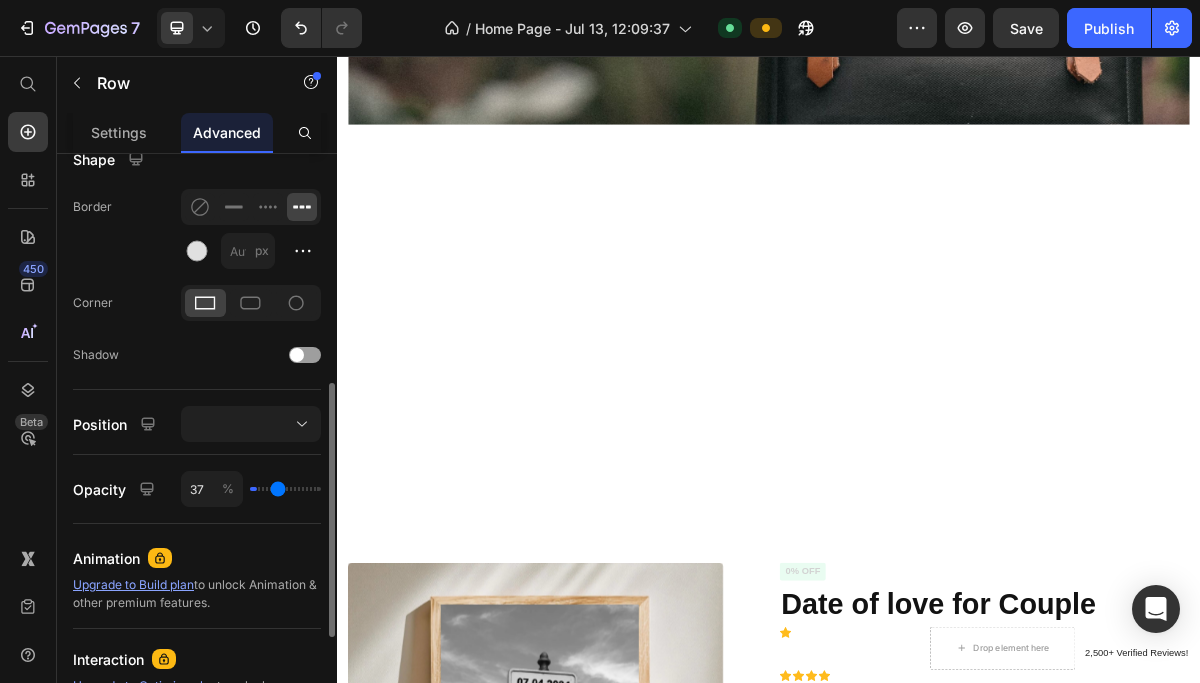 type on "42" 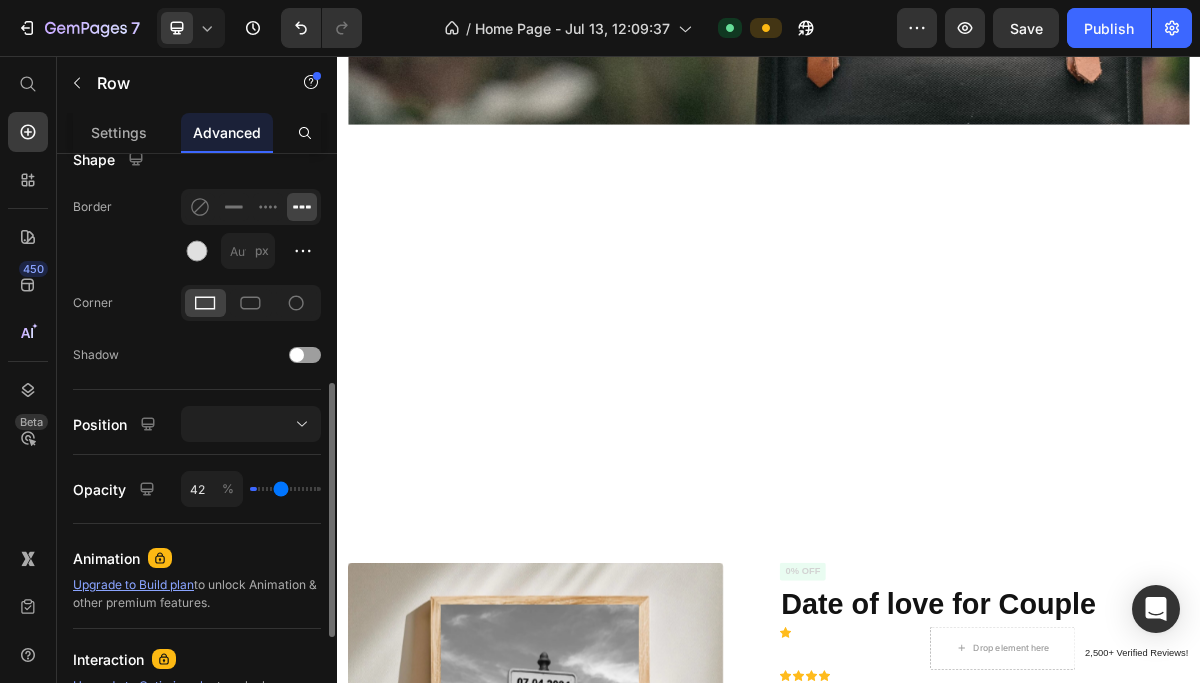type on "48" 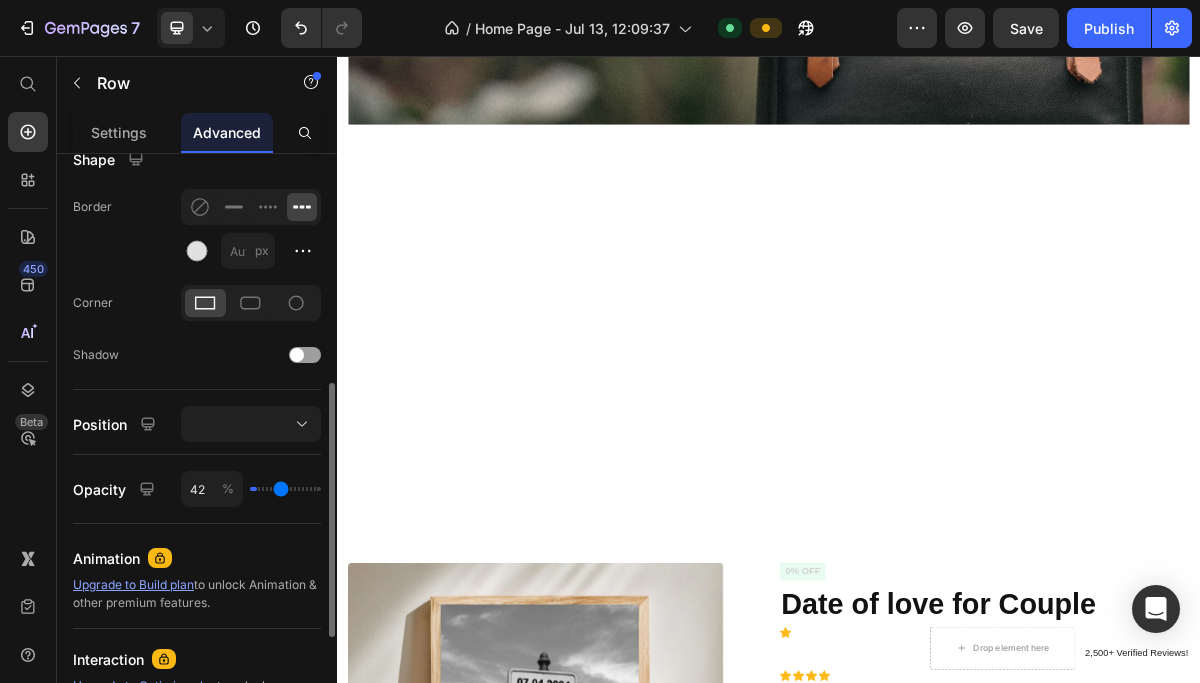 type on "48" 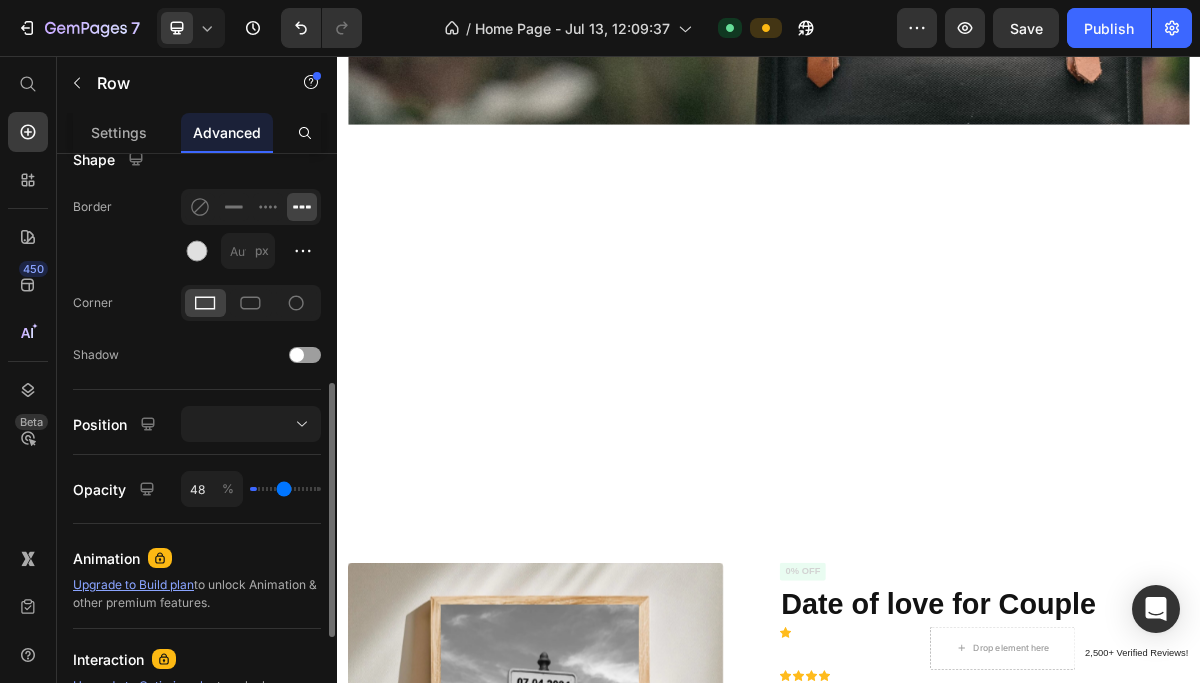 type on "53" 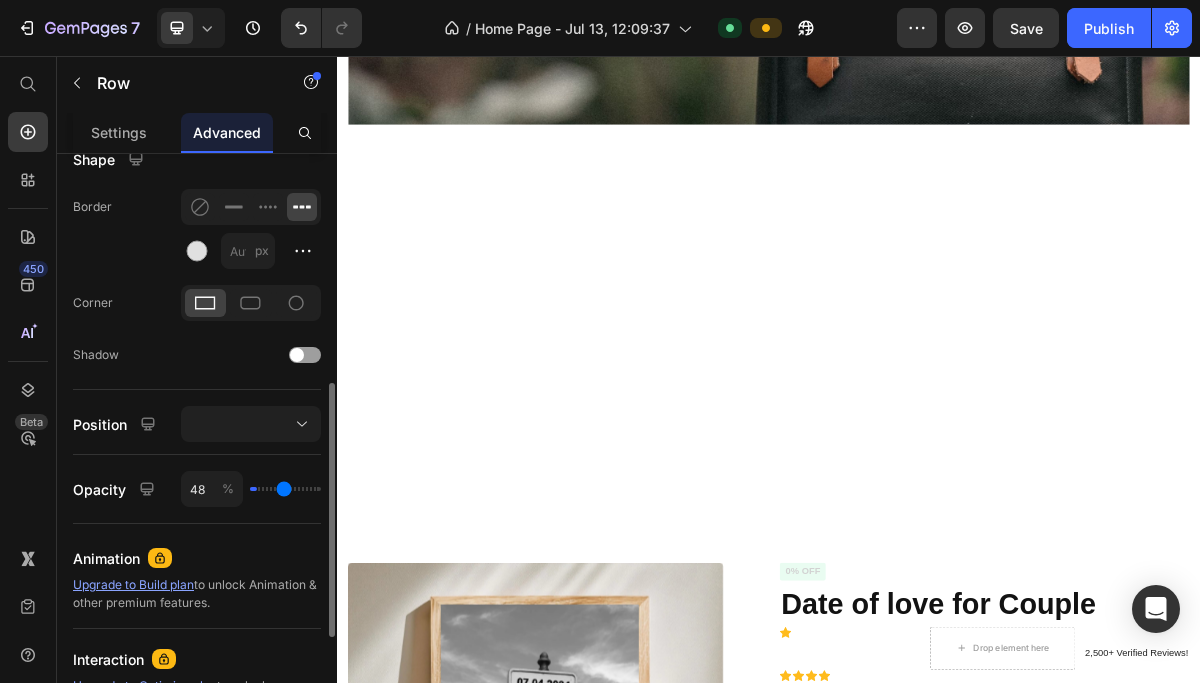 type on "53" 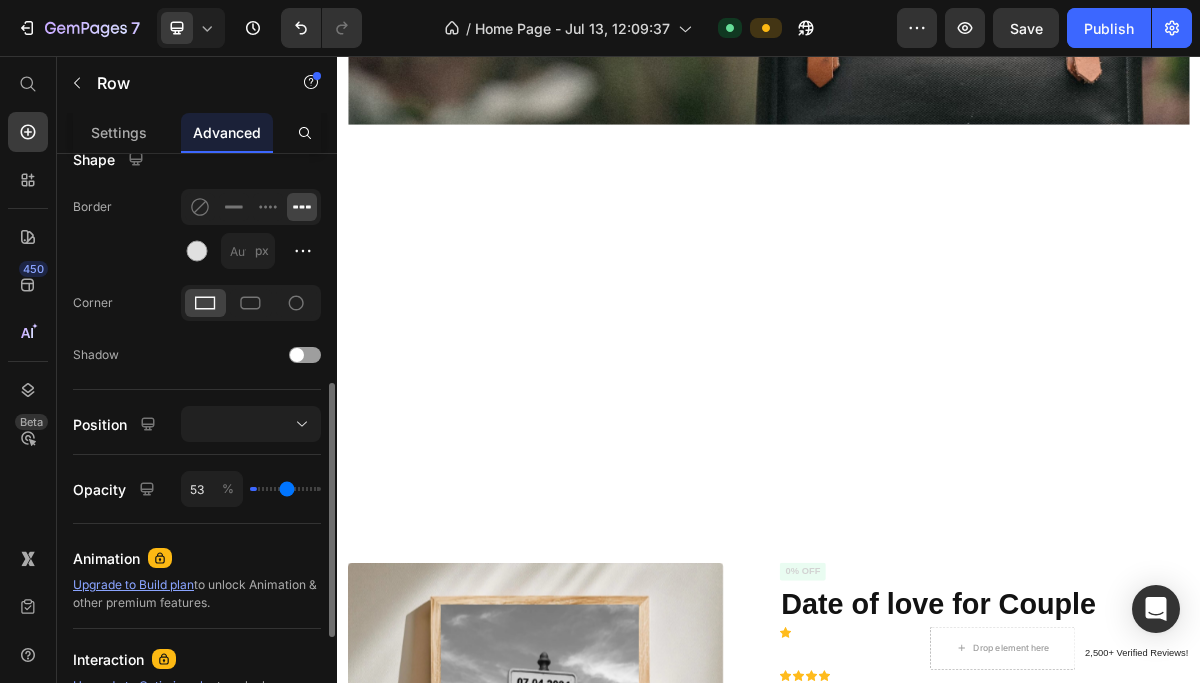 type on "59" 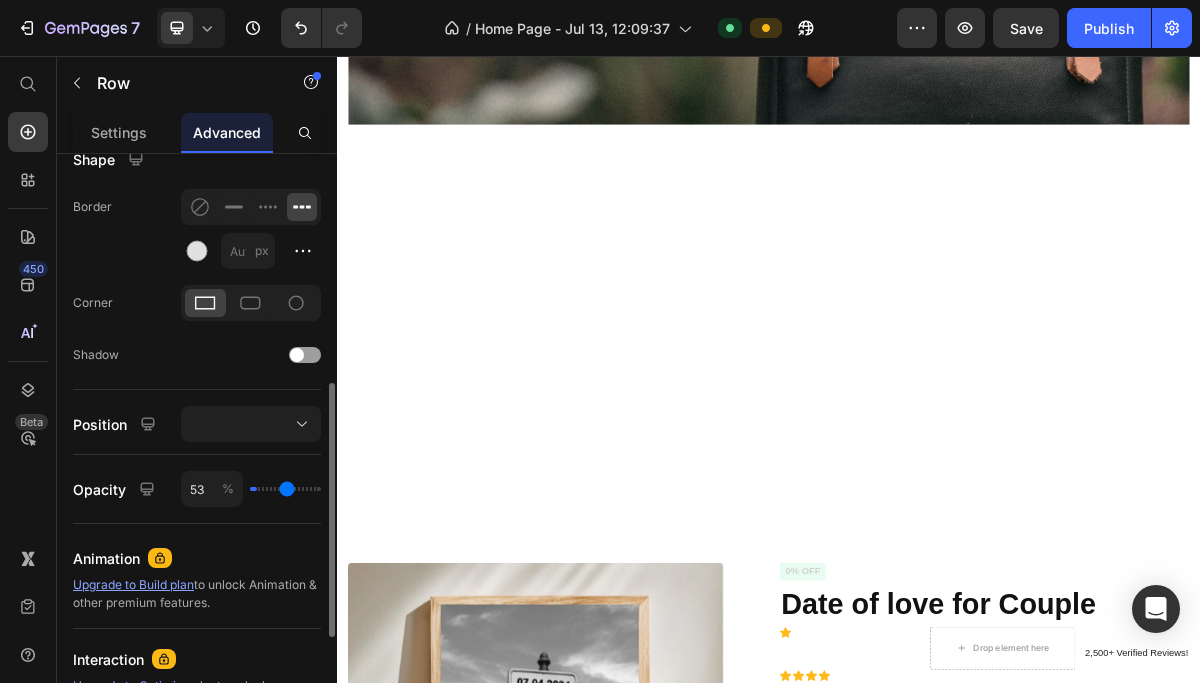 type on "59" 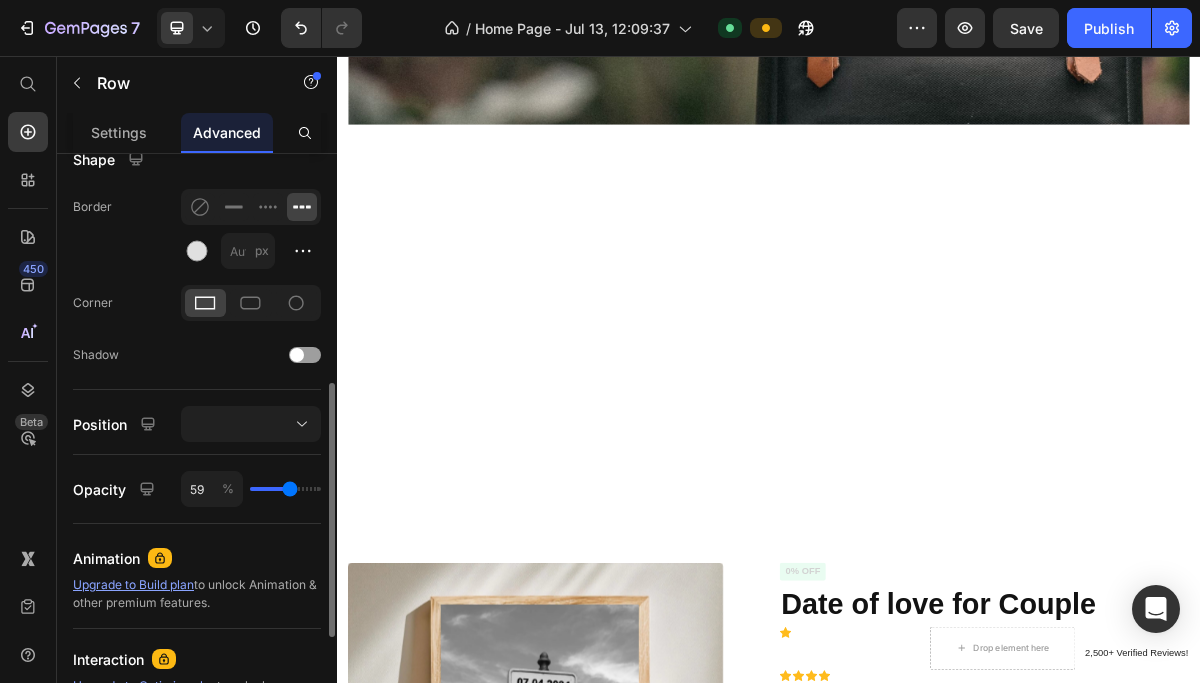type on "79" 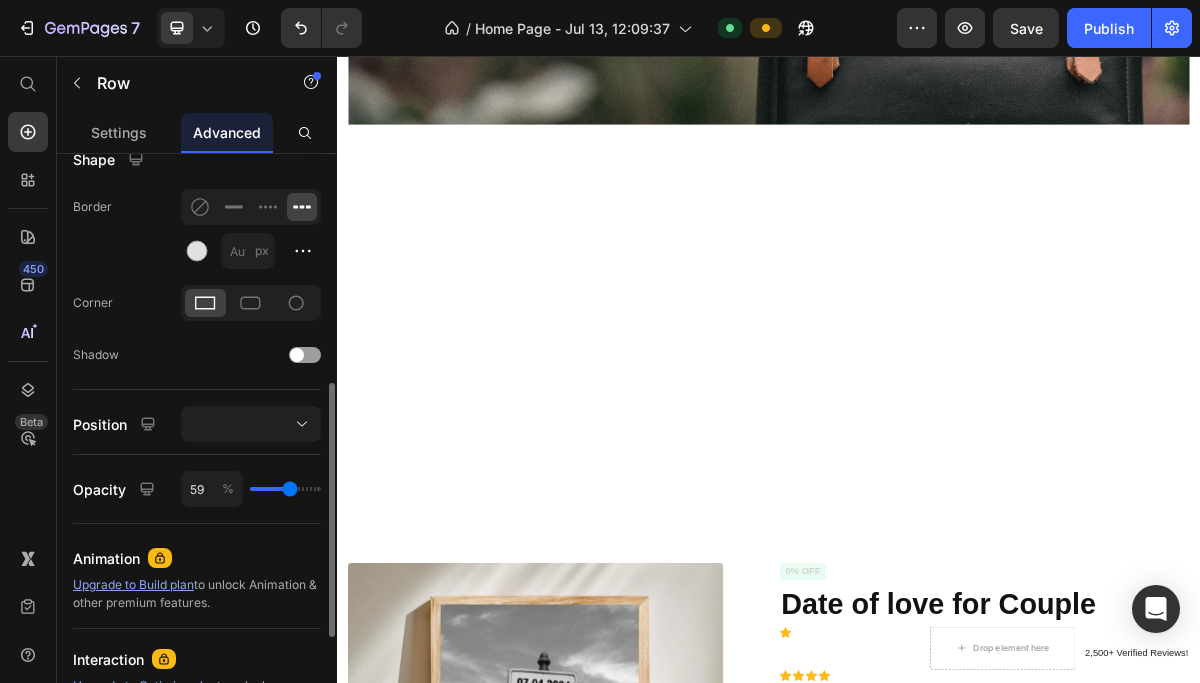 type on "79" 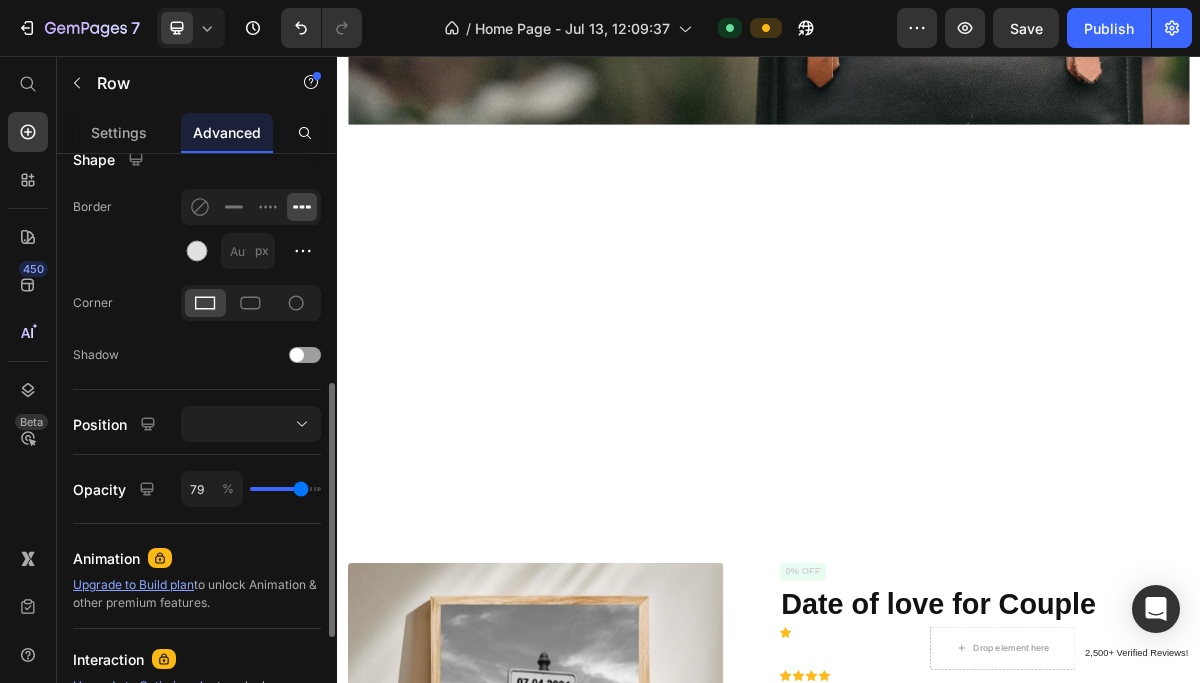 type on "84" 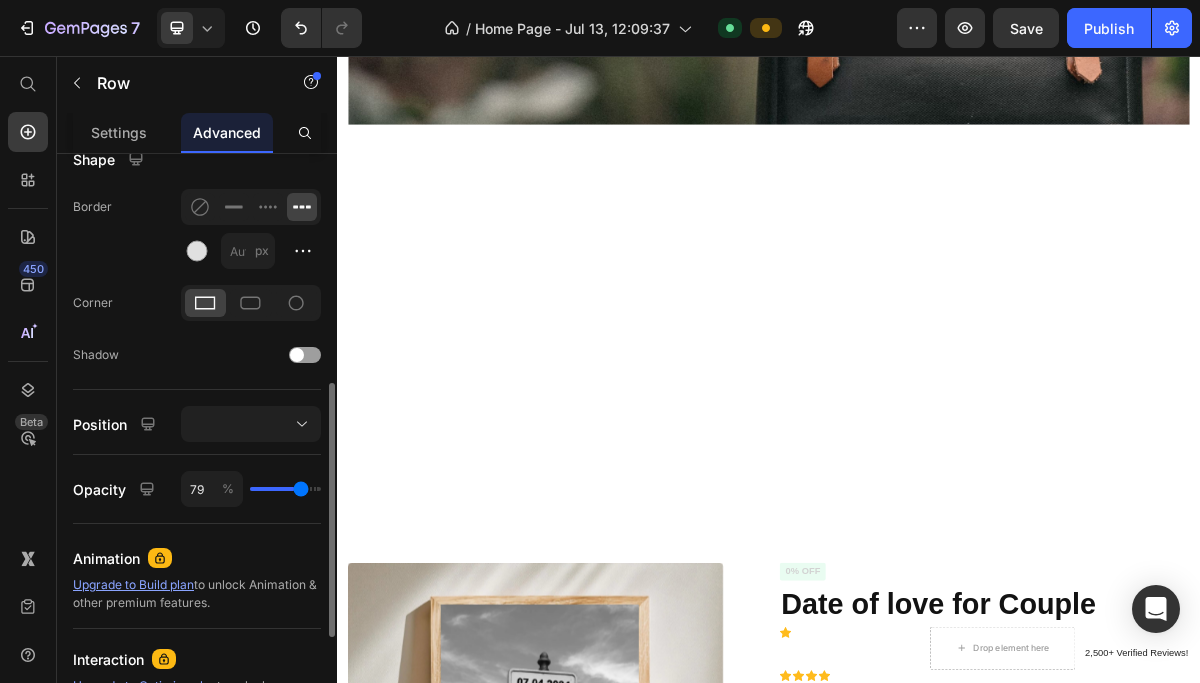 type on "84" 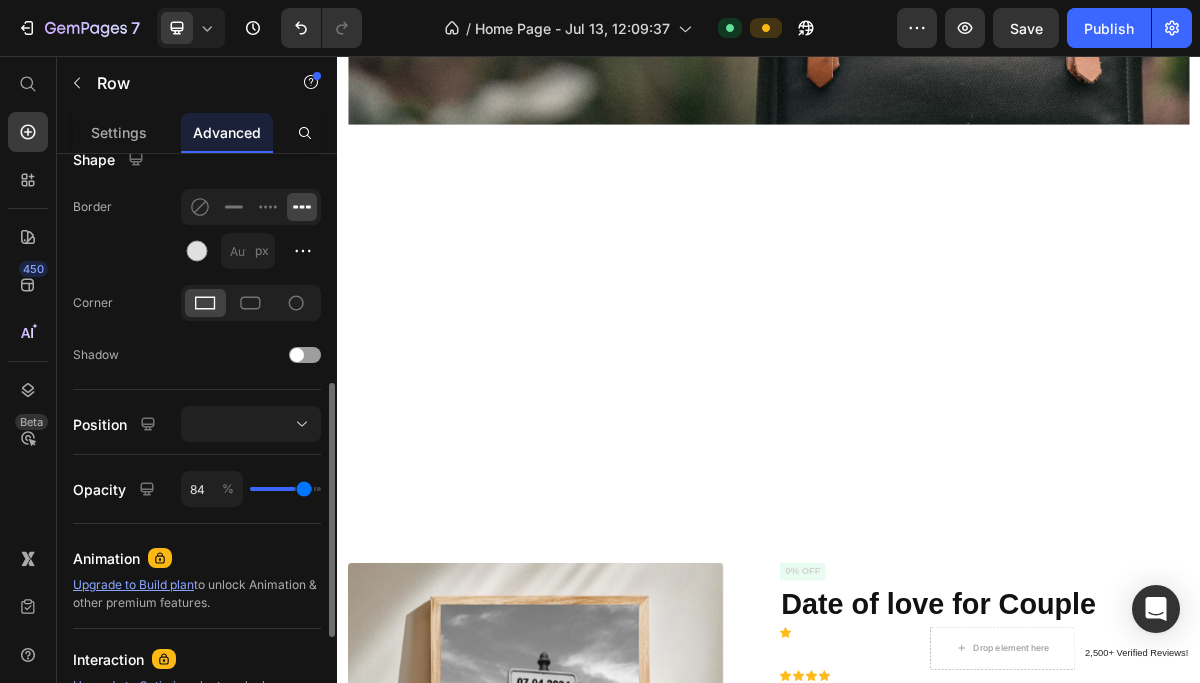 type on "88" 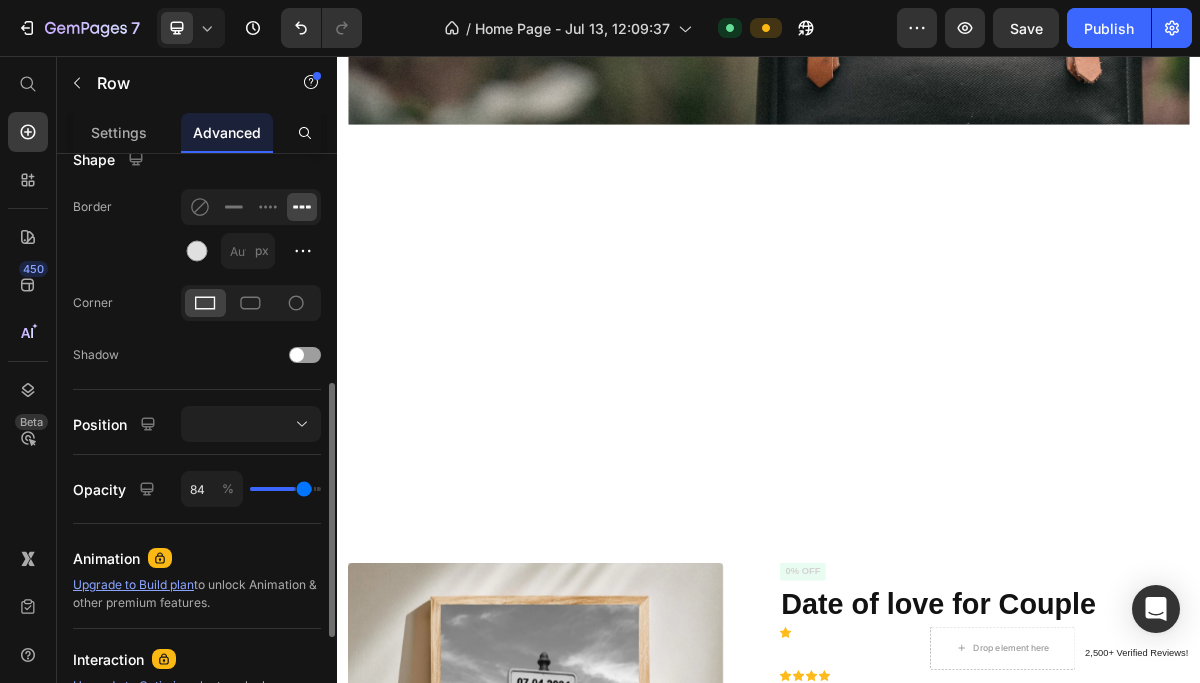 type on "88" 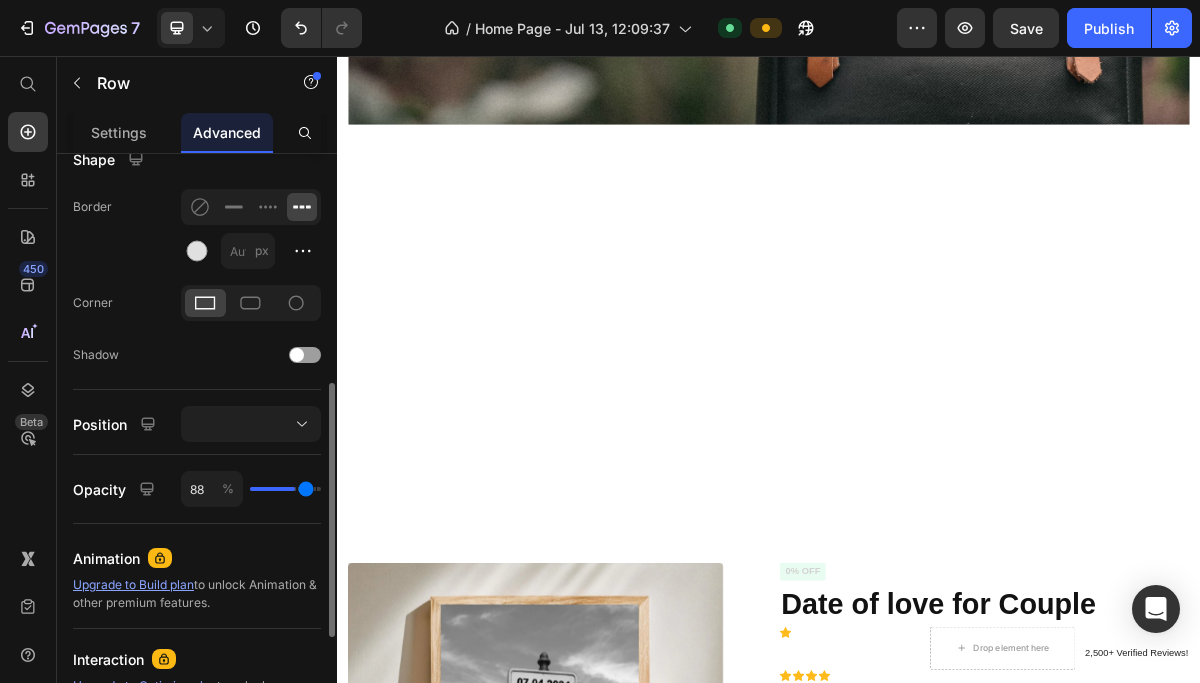 type on "91" 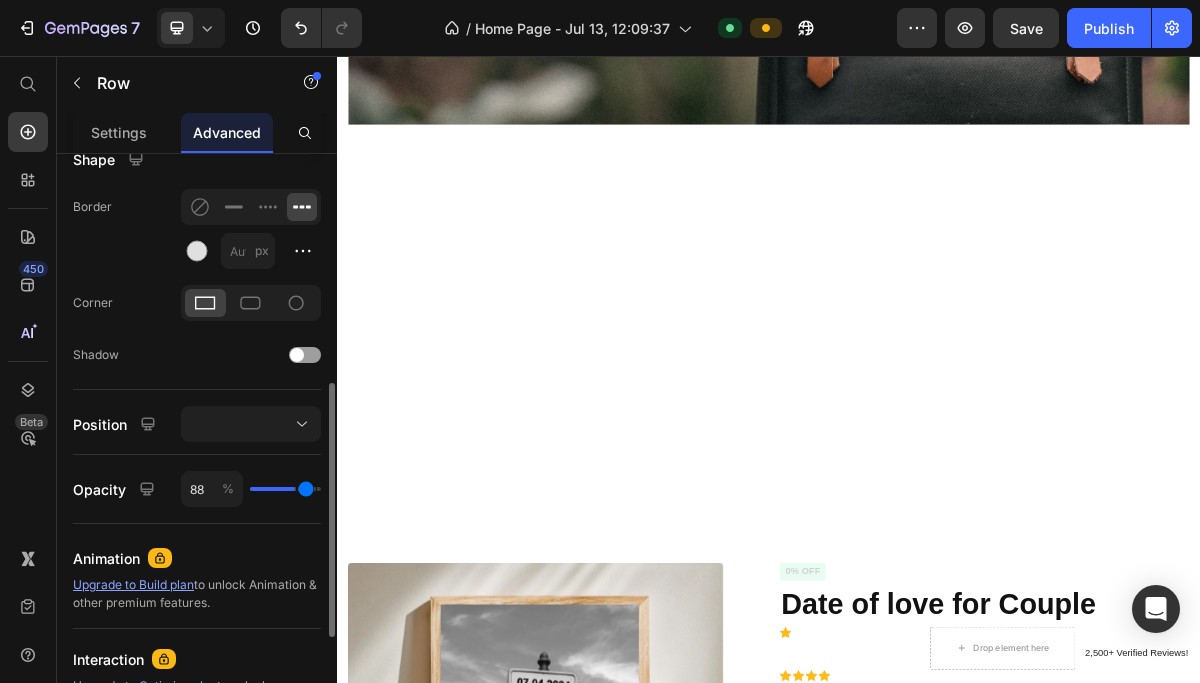 type on "91" 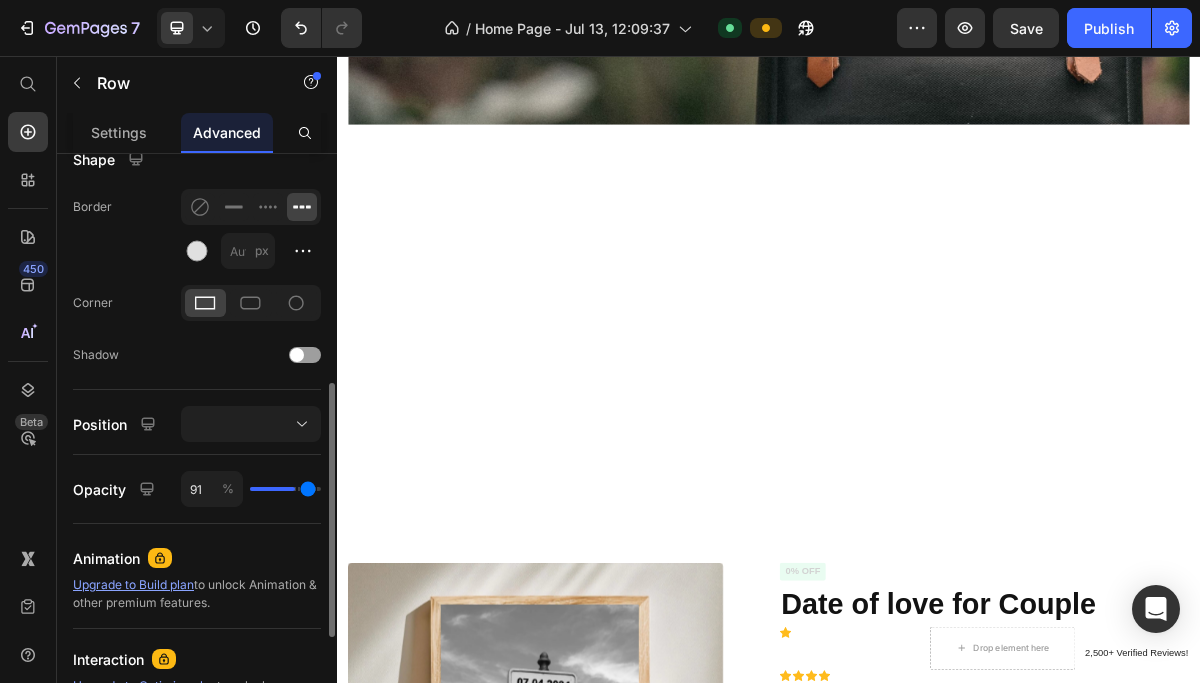 type on "95" 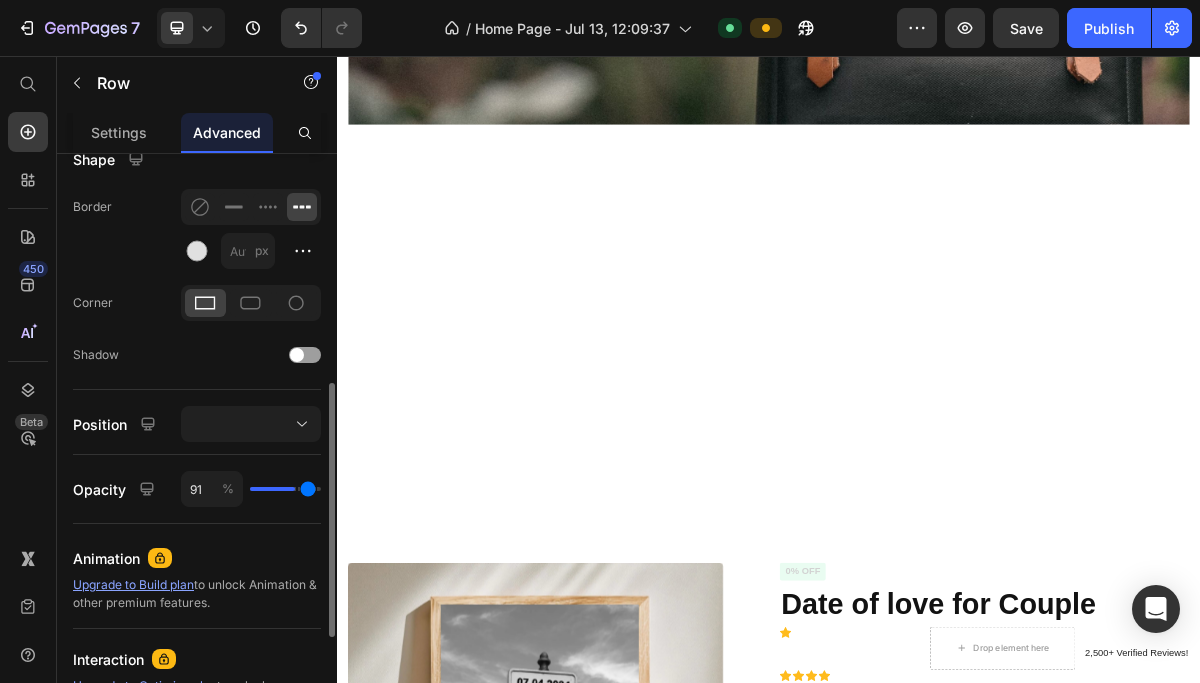 type on "95" 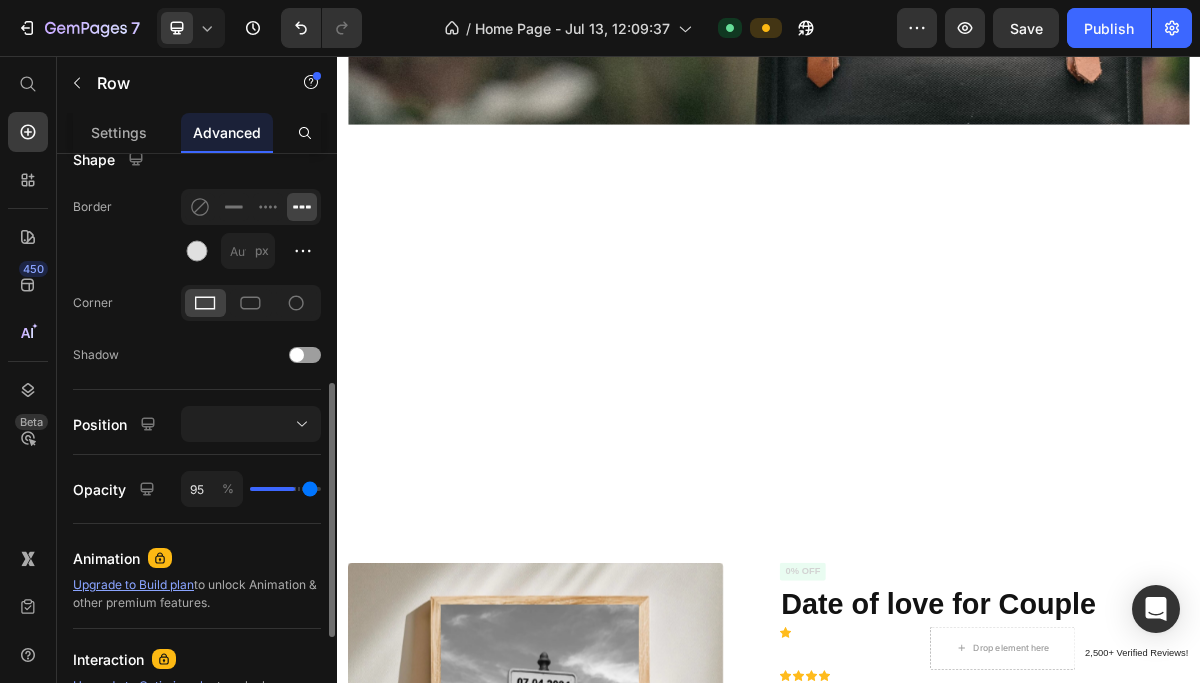 type on "98" 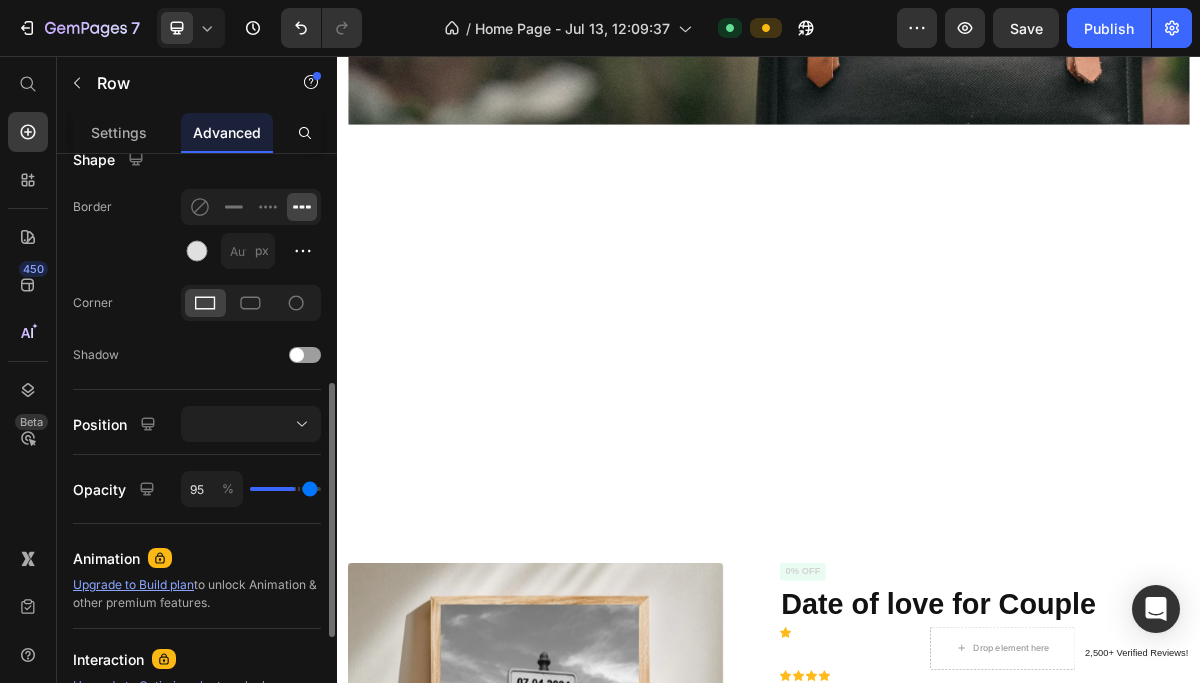 type on "98" 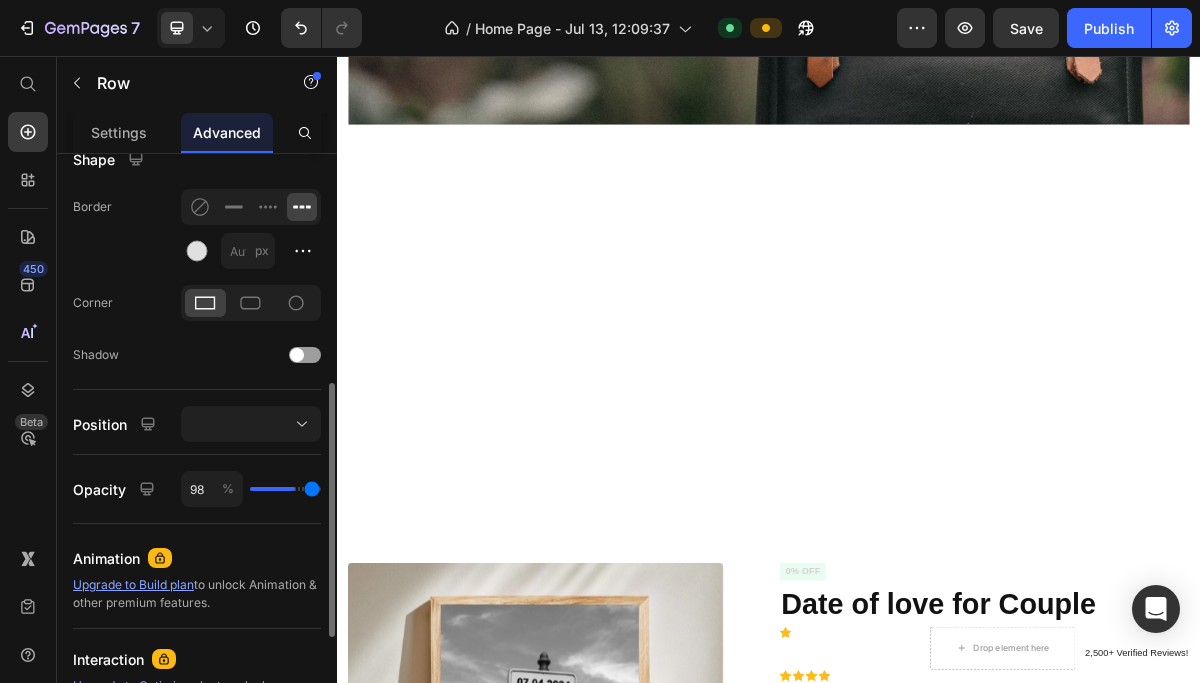 type on "100" 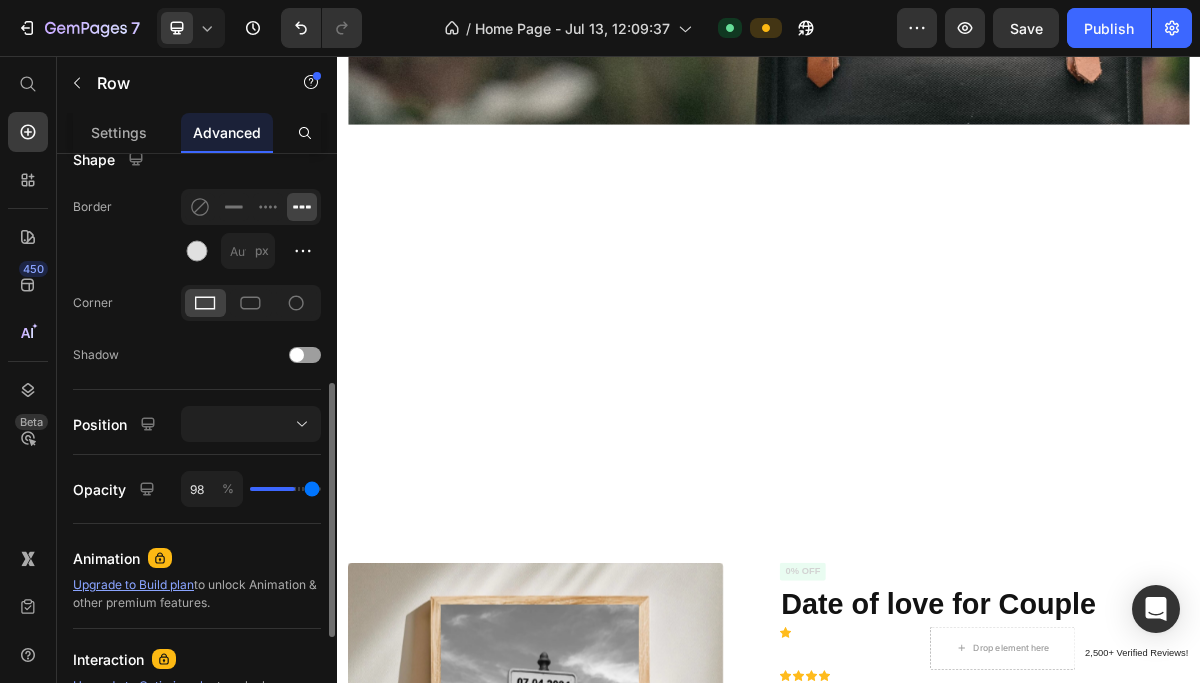 type on "100" 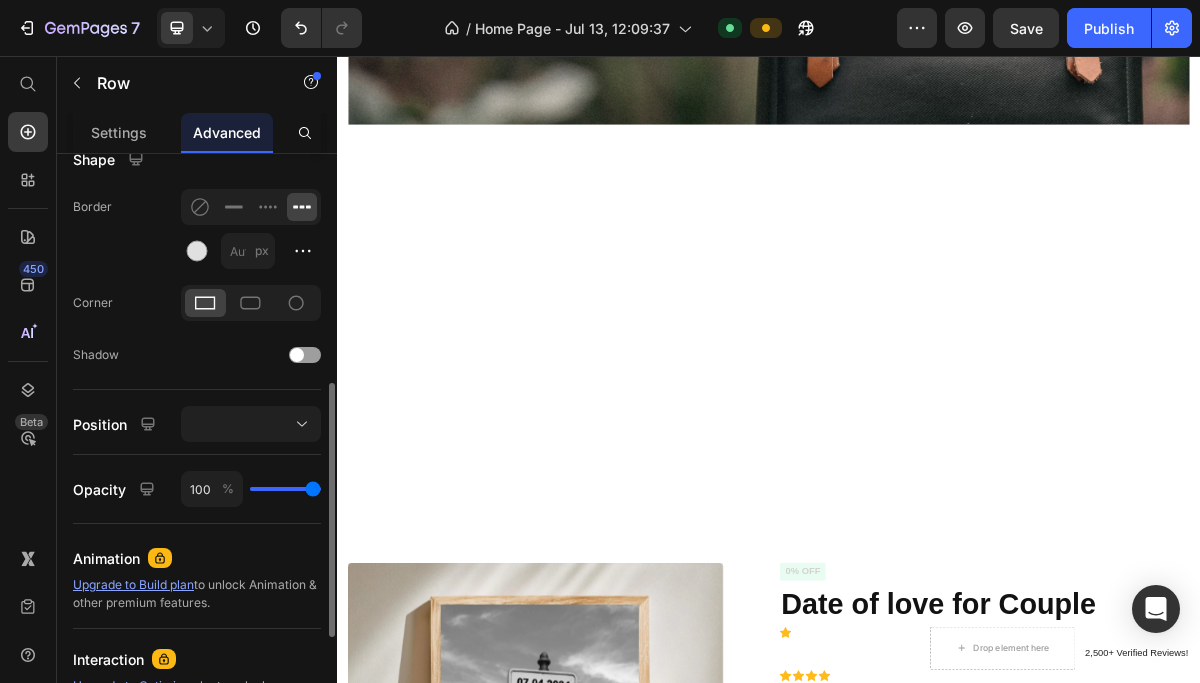 drag, startPoint x: 314, startPoint y: 488, endPoint x: 325, endPoint y: 496, distance: 13.601471 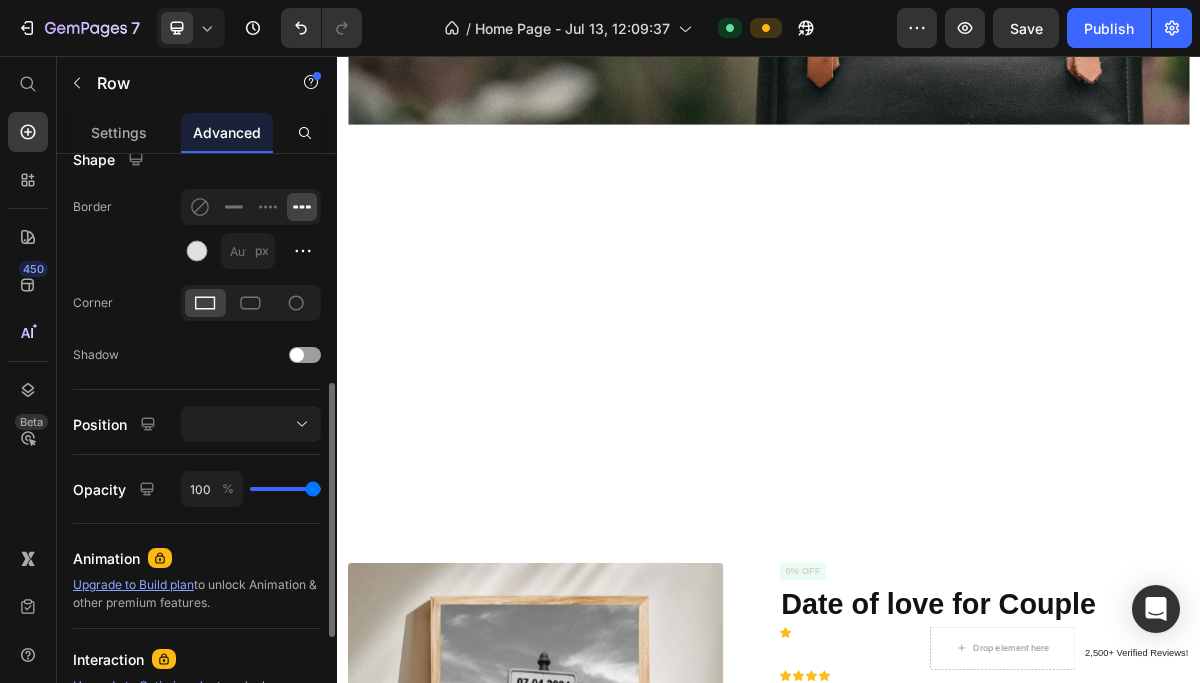 click at bounding box center [285, 489] 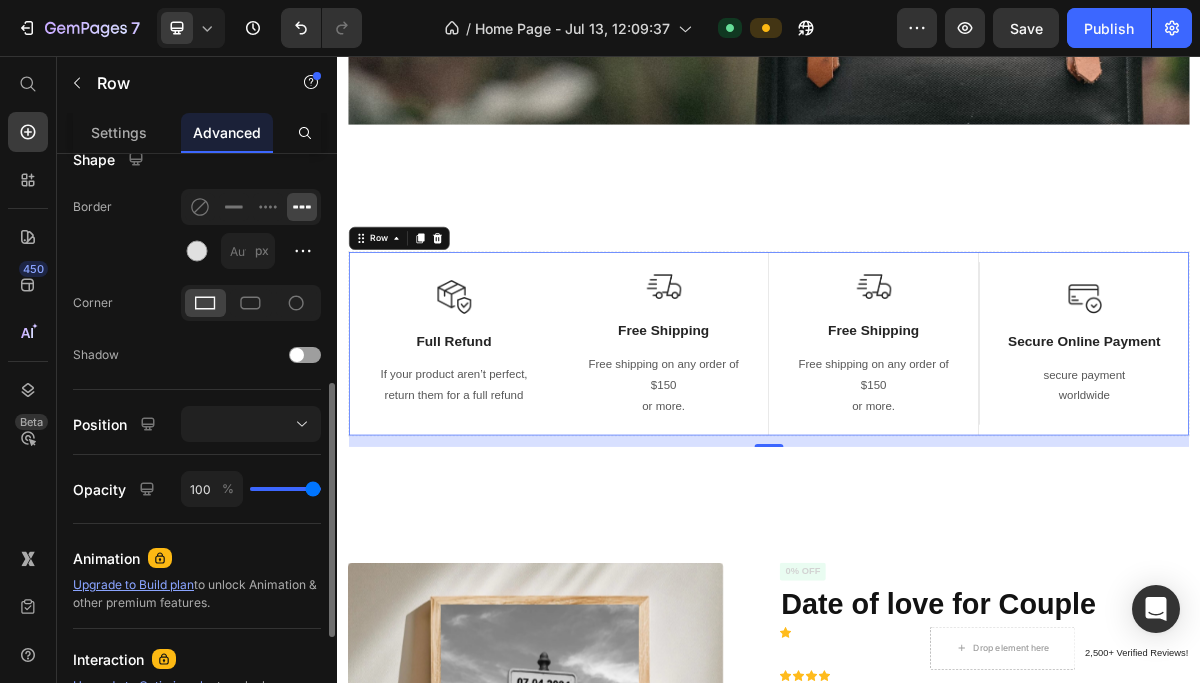 type on "98" 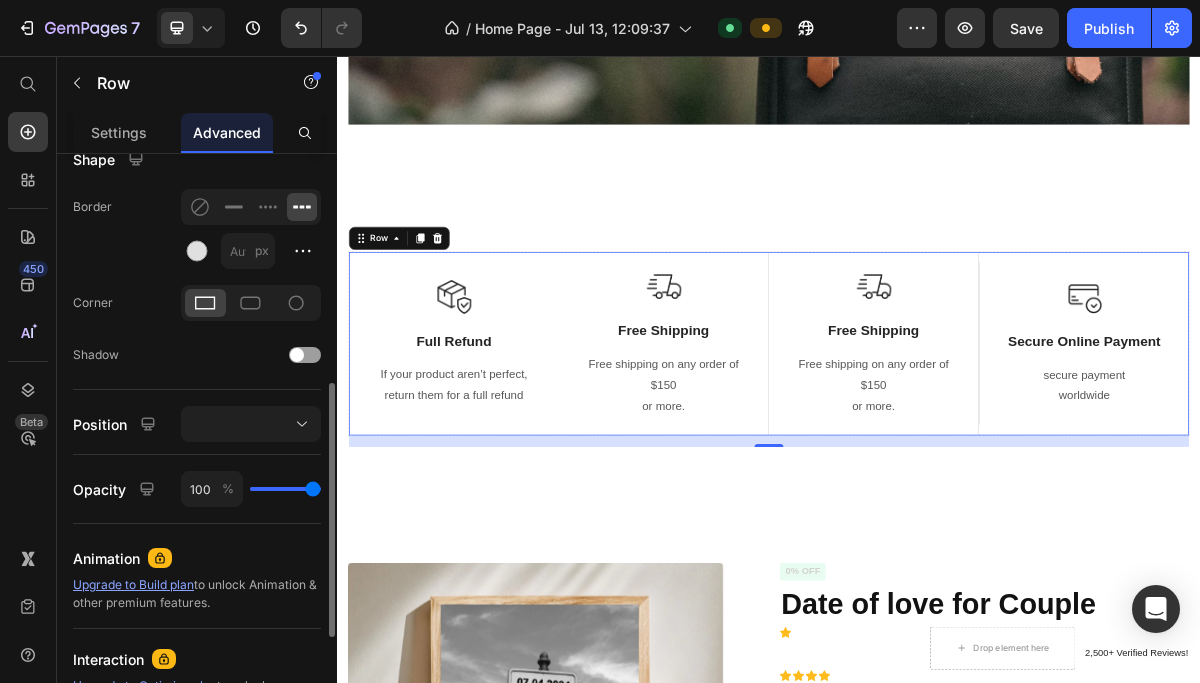 type on "98" 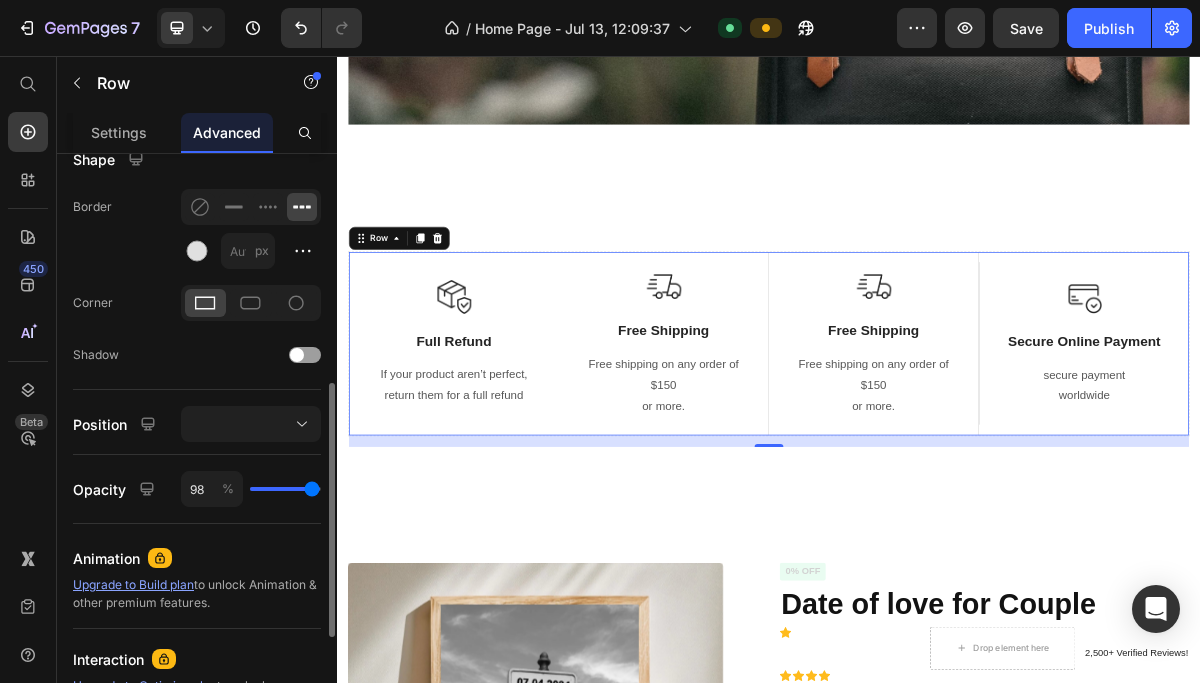 type on "96" 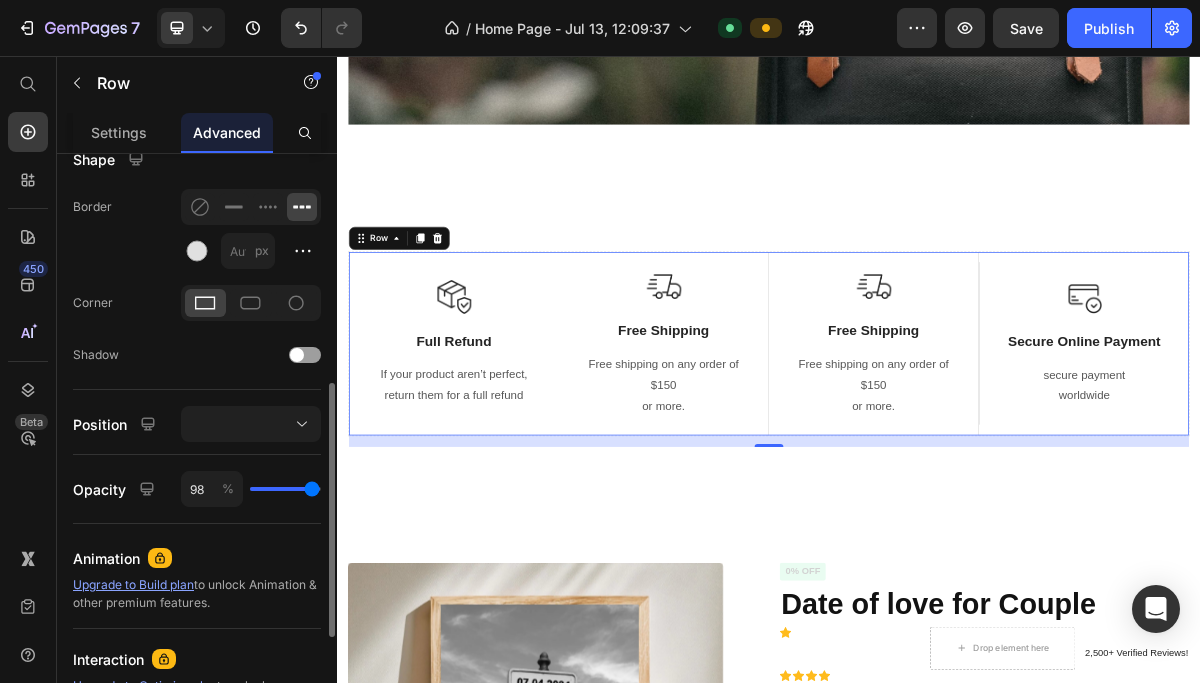 type on "96" 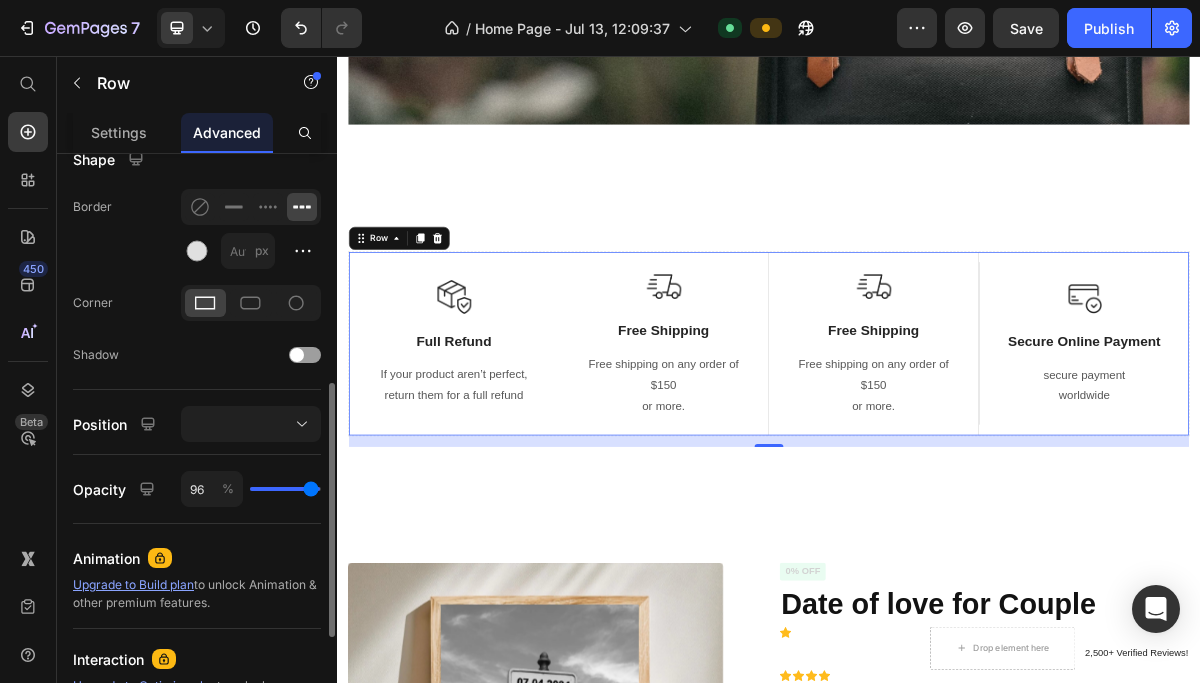 type on "89" 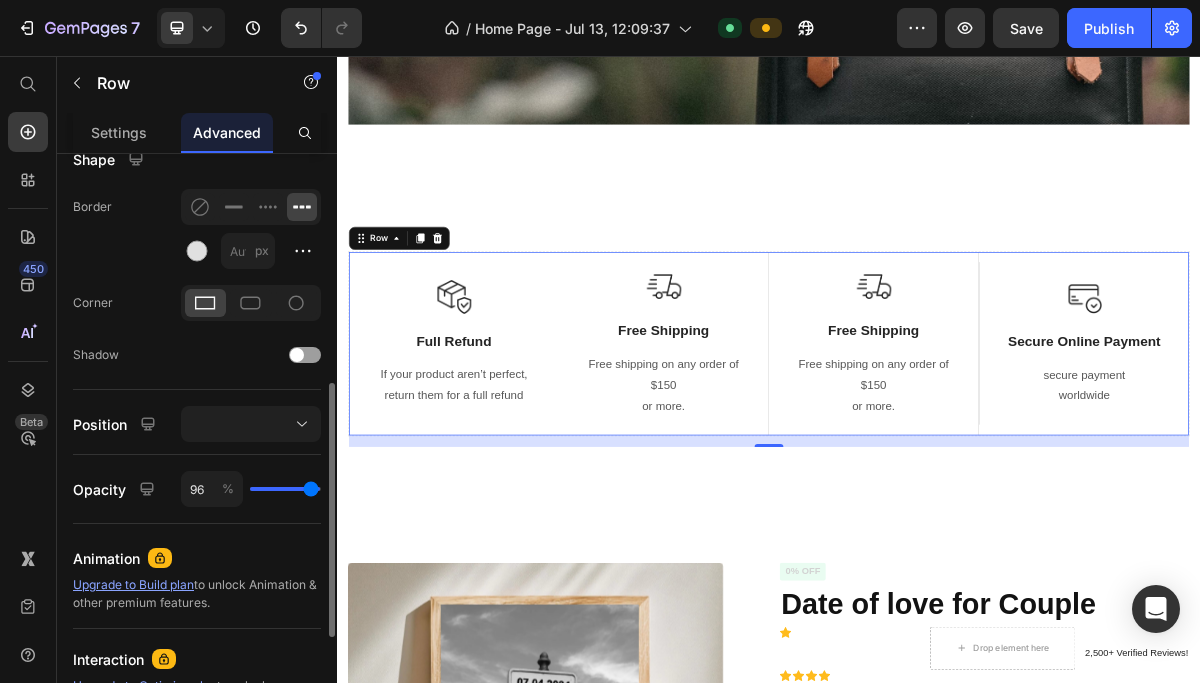 type on "89" 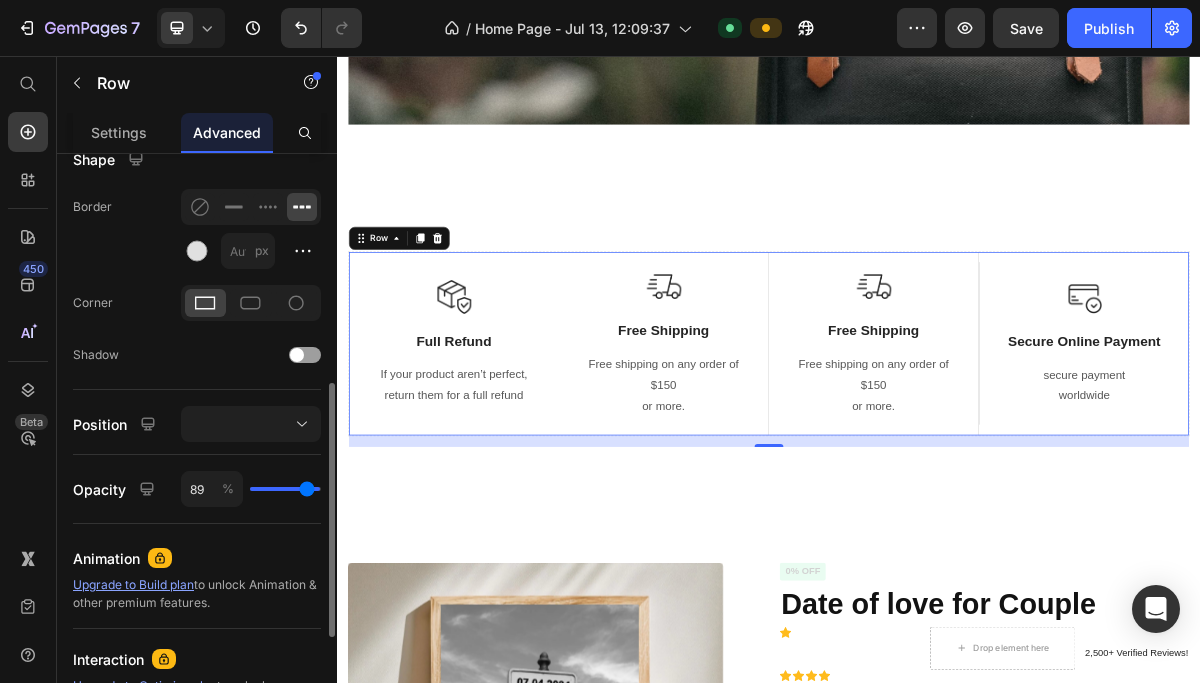 type on "81" 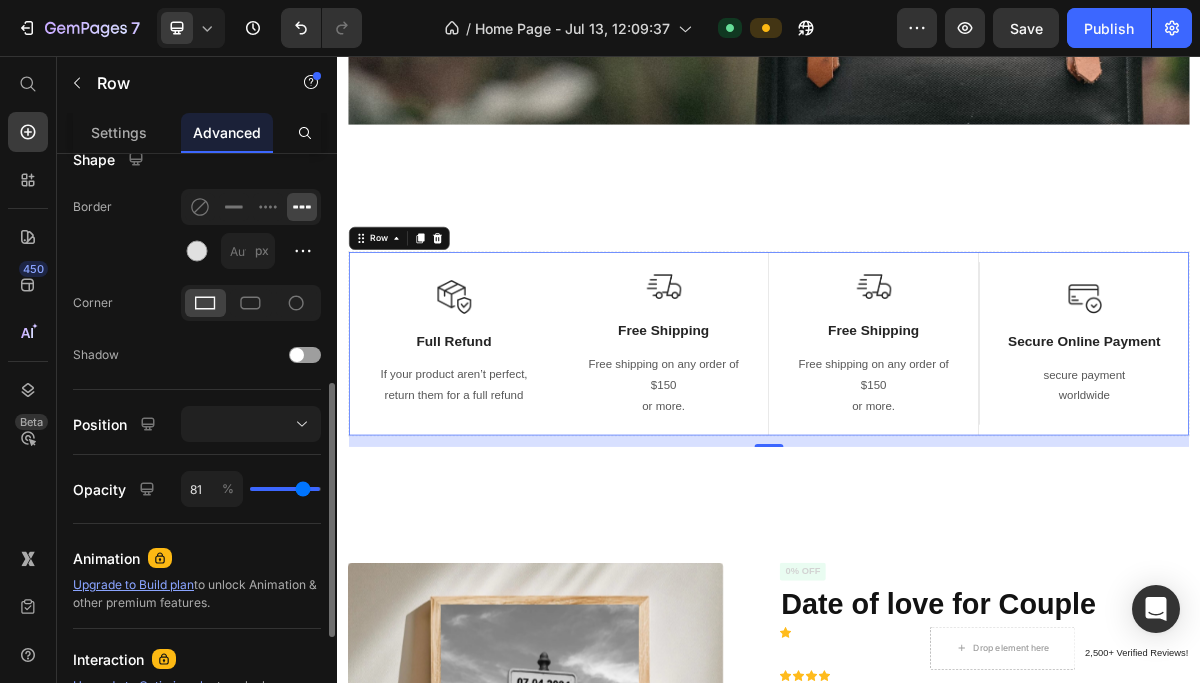 type on "71" 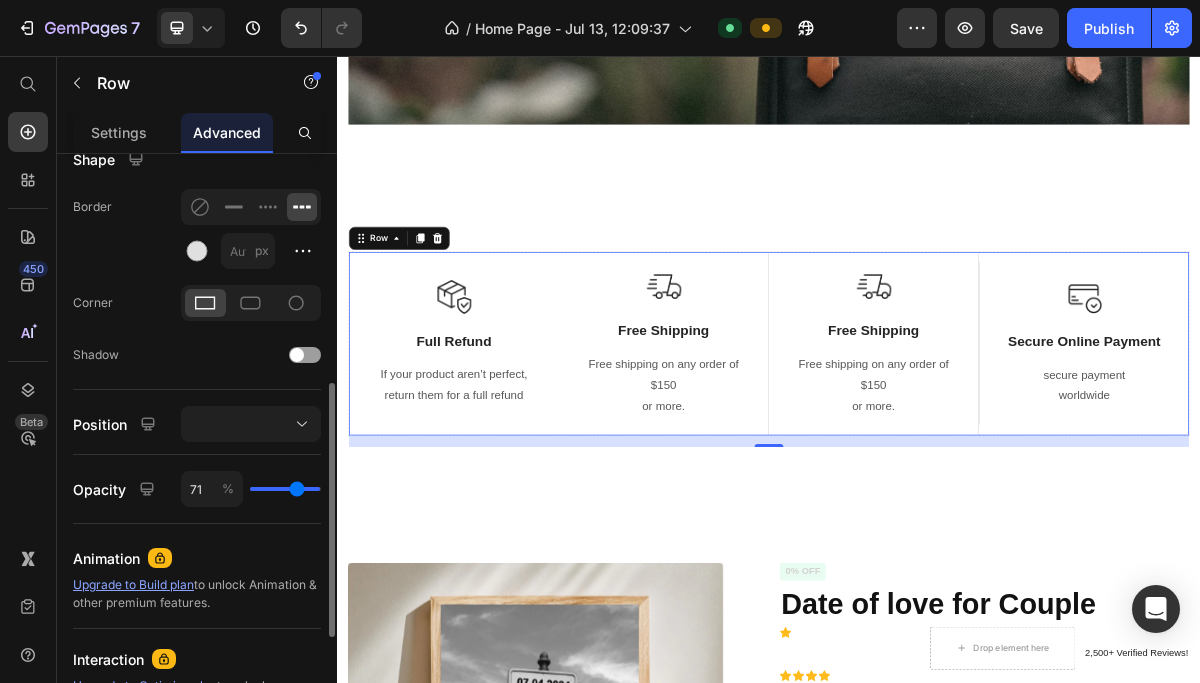 type on "57" 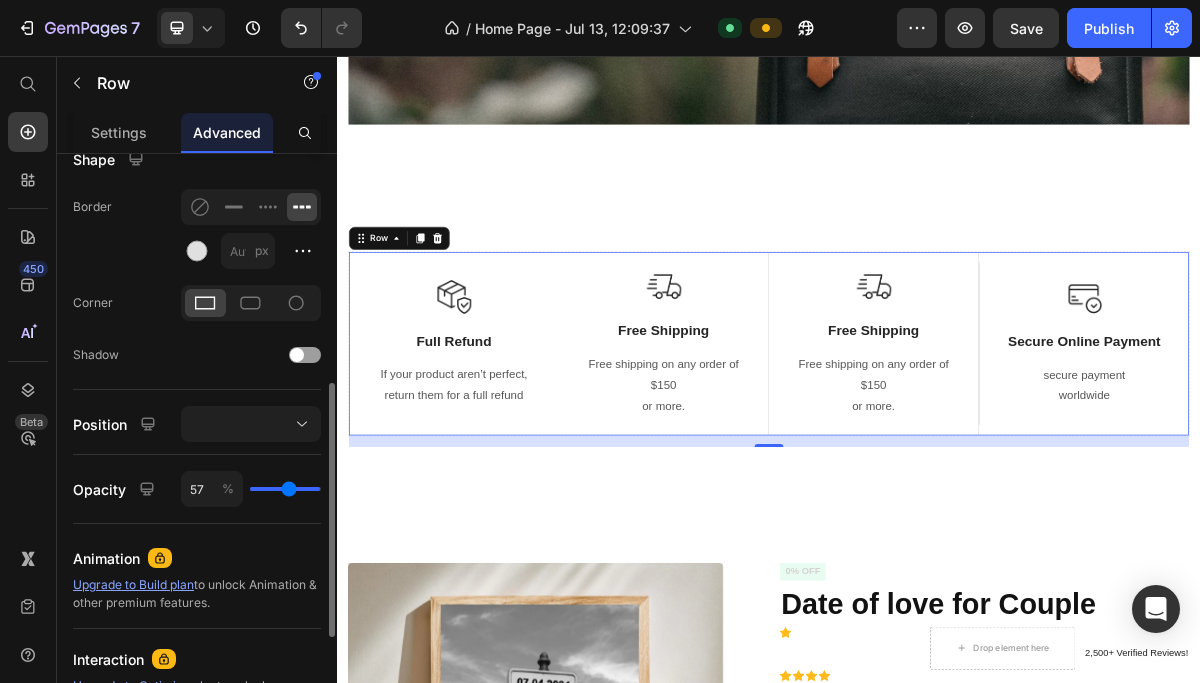 type on "43" 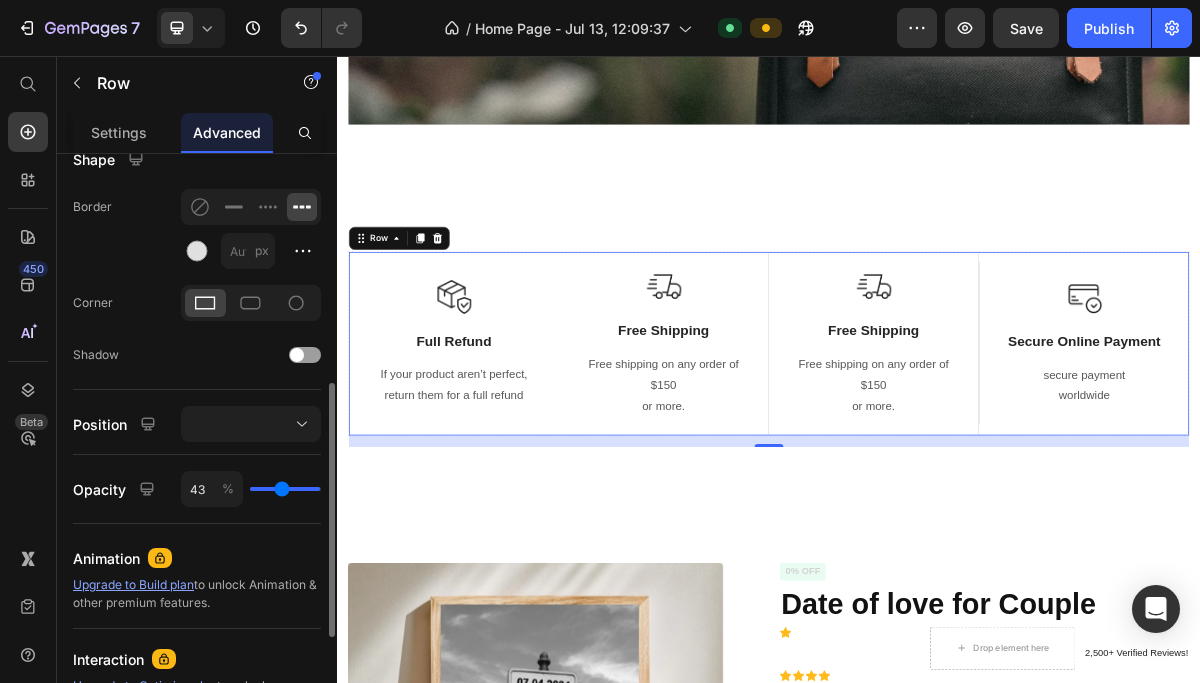 type on "33" 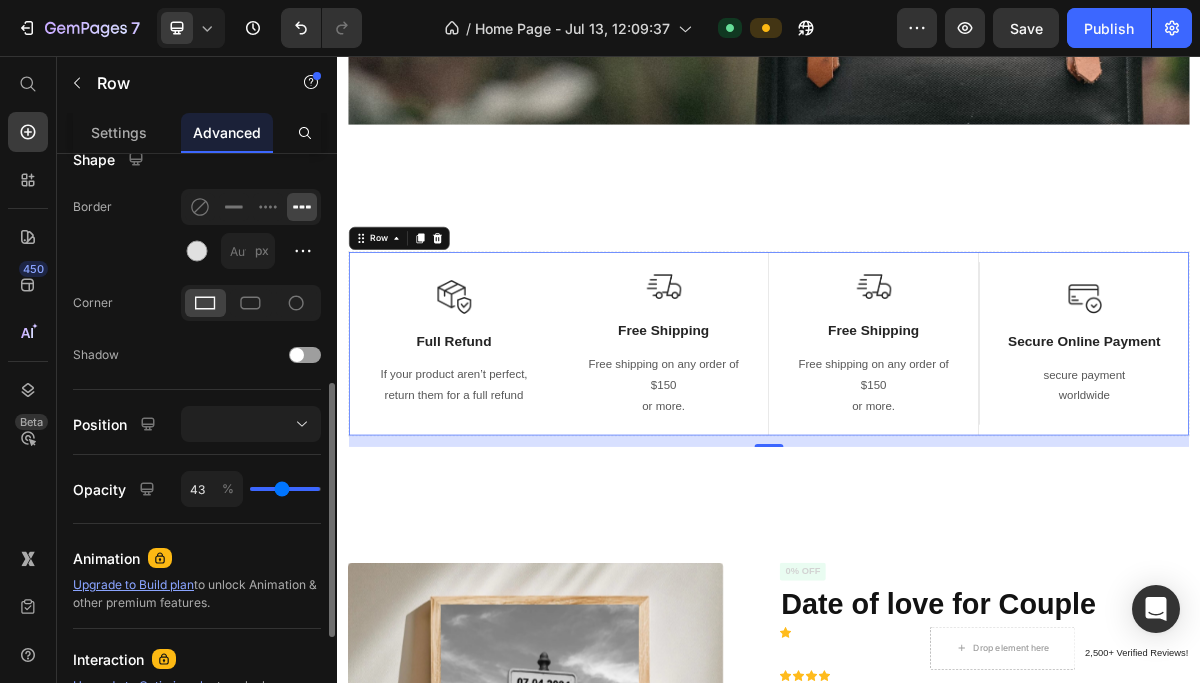type on "33" 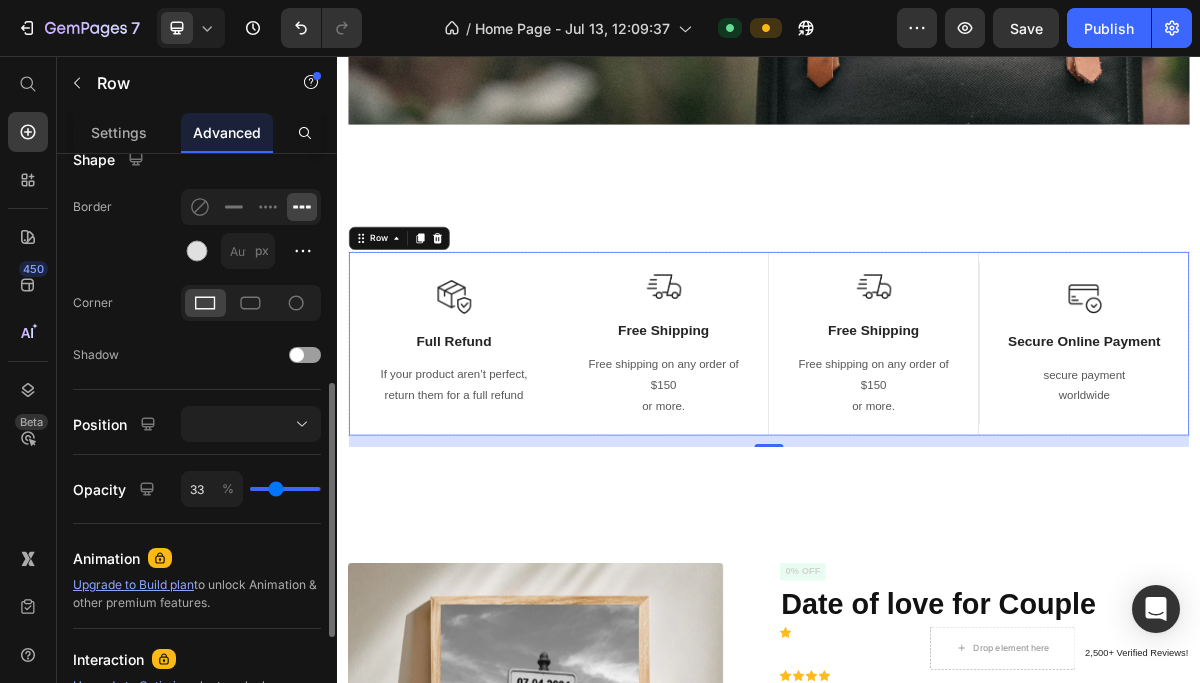 type on "21" 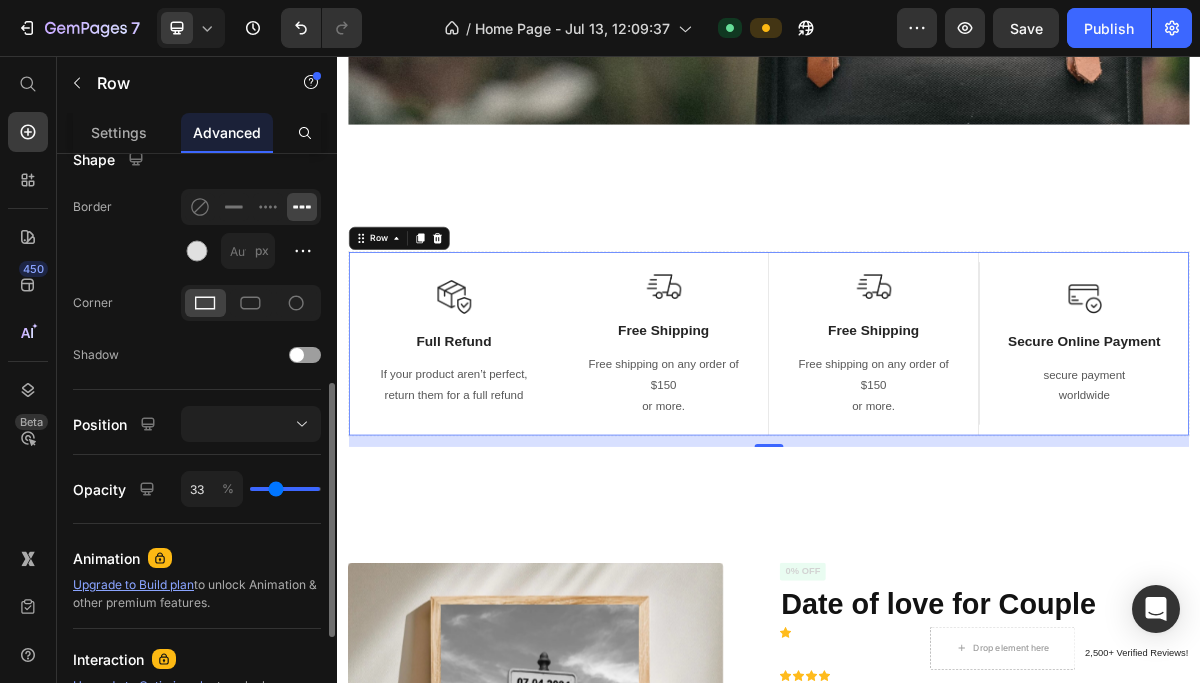 type on "21" 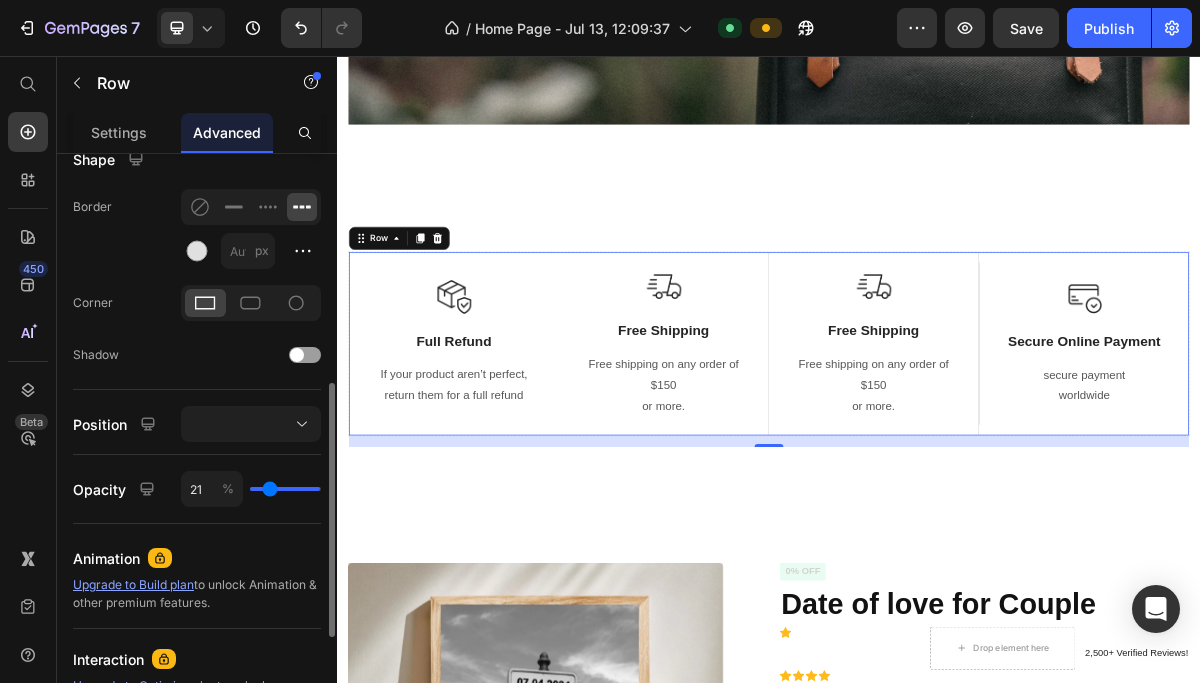 type on "7" 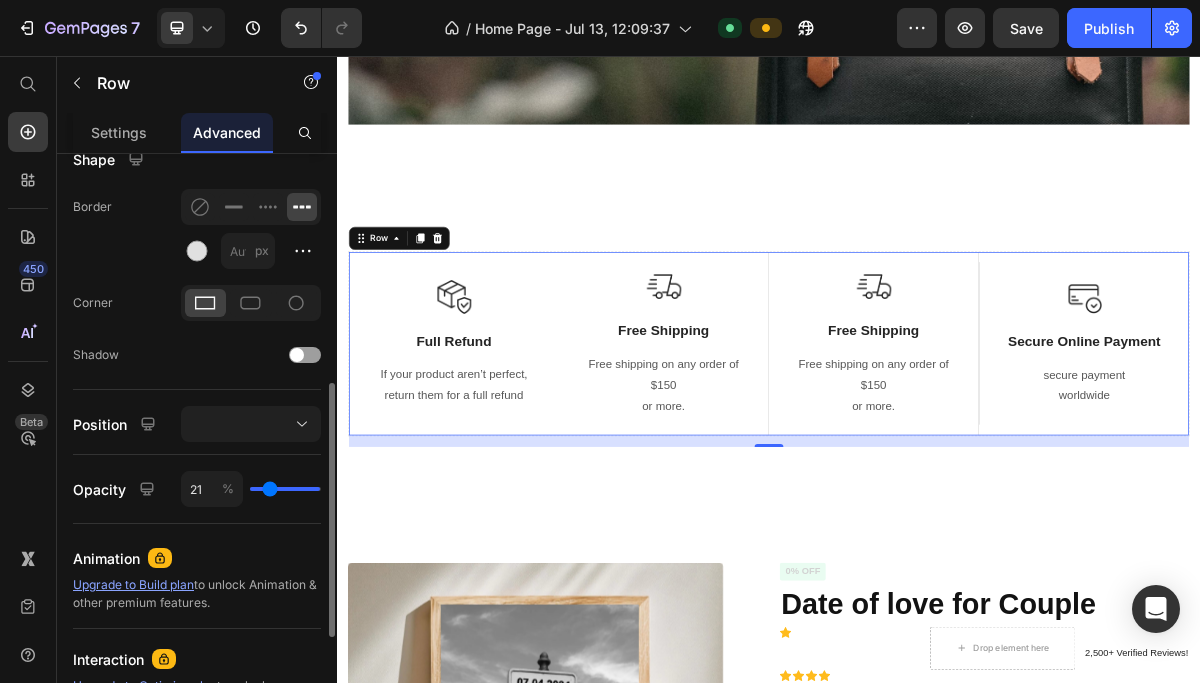 type on "7" 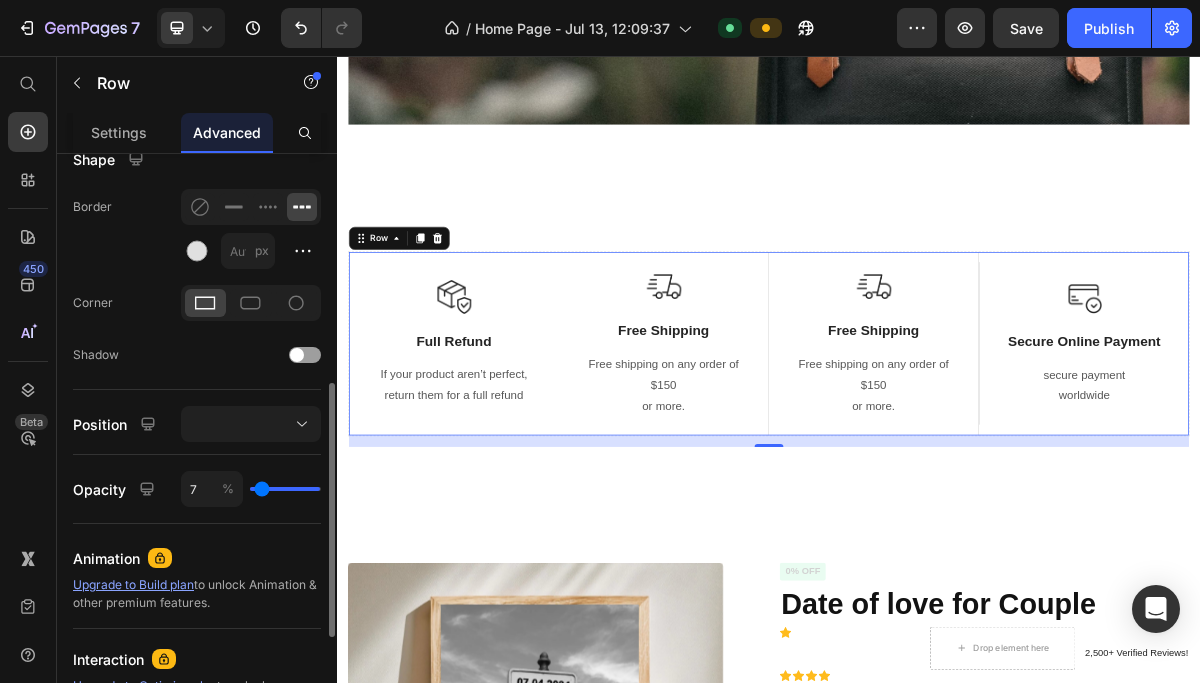 type on "0" 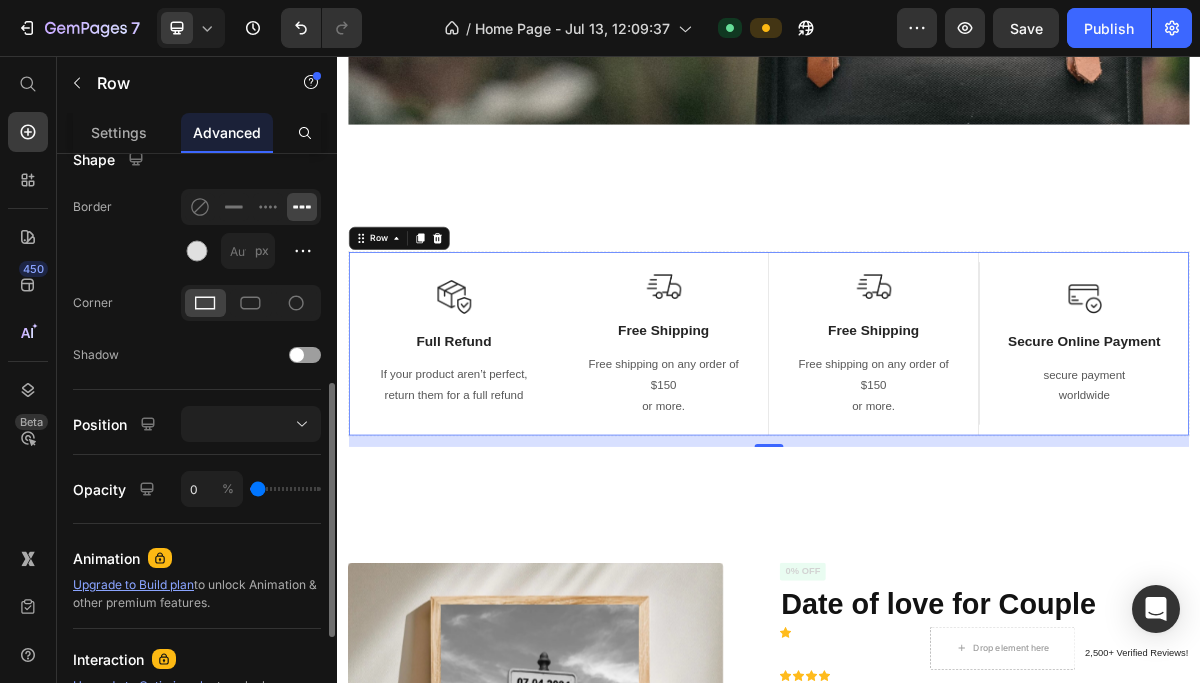 drag, startPoint x: 311, startPoint y: 489, endPoint x: 205, endPoint y: 482, distance: 106.23088 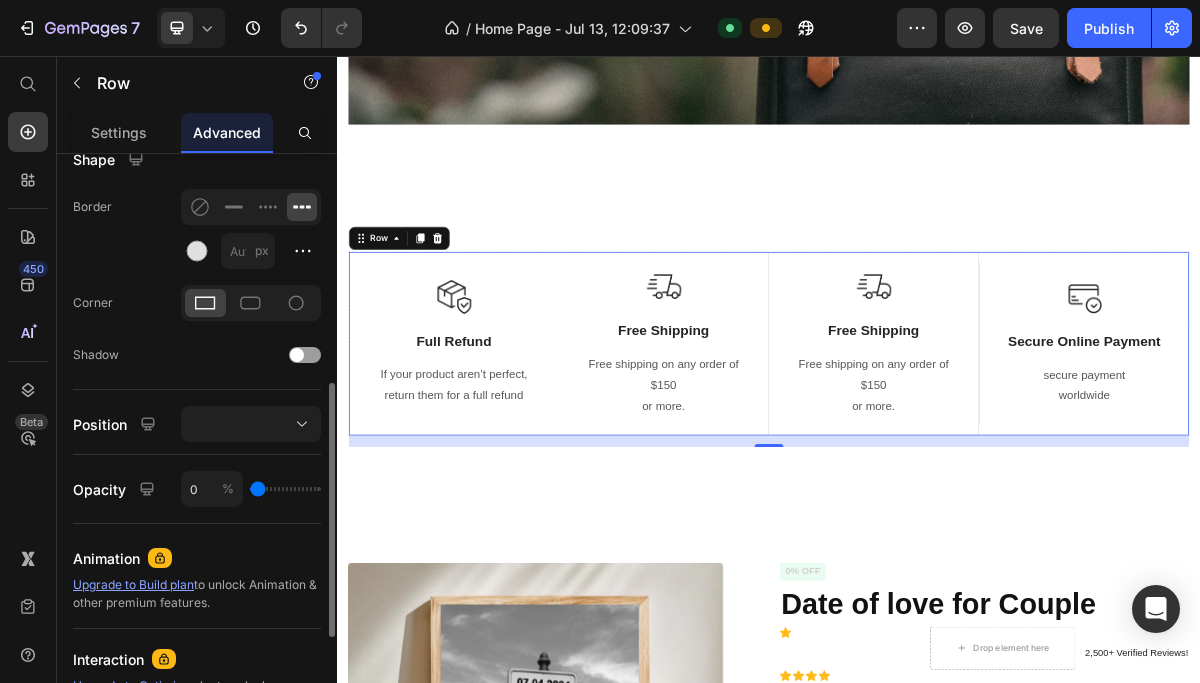 type on "0" 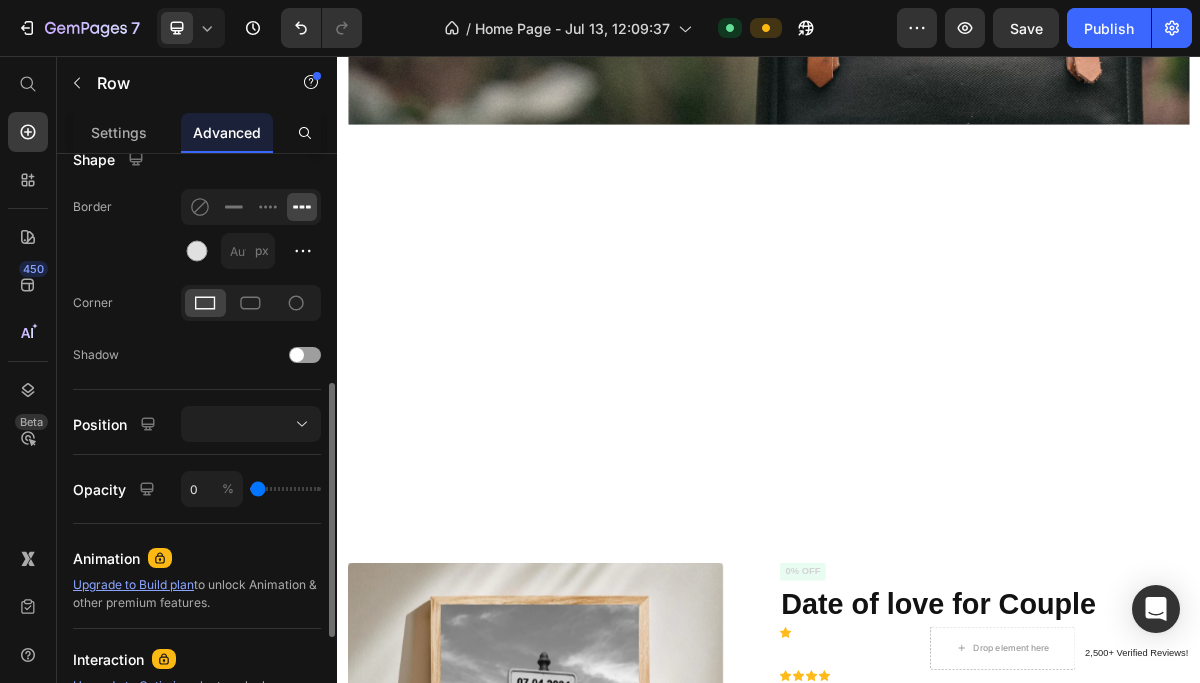 type on "1" 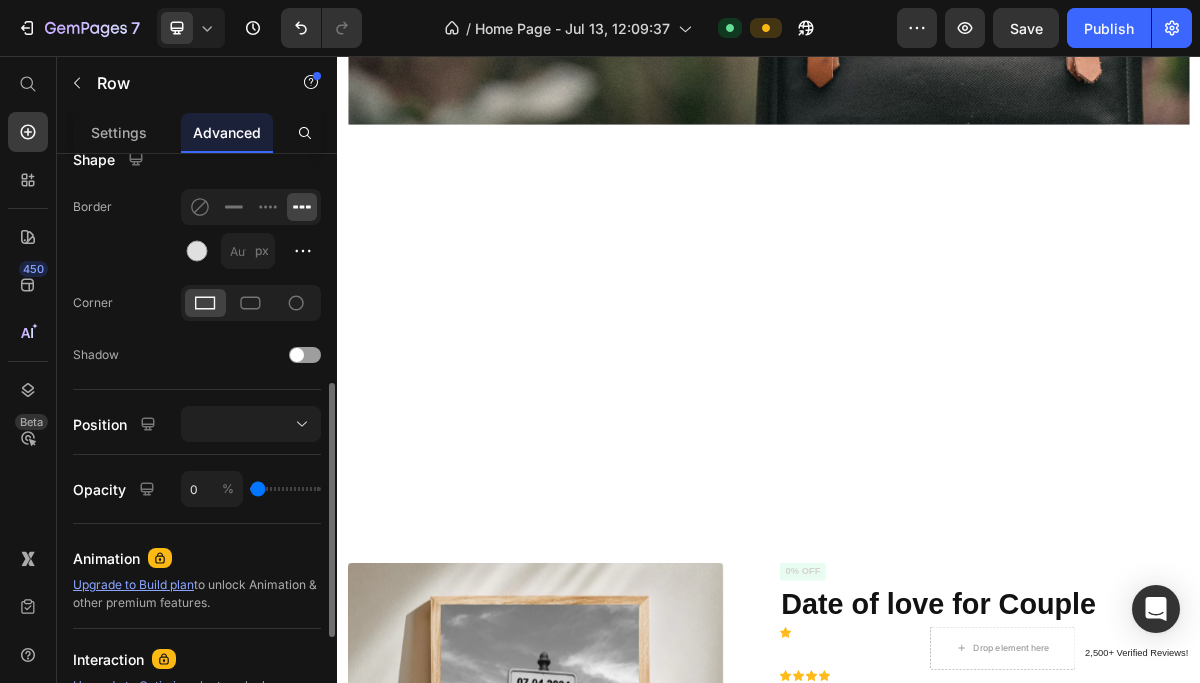 type on "1" 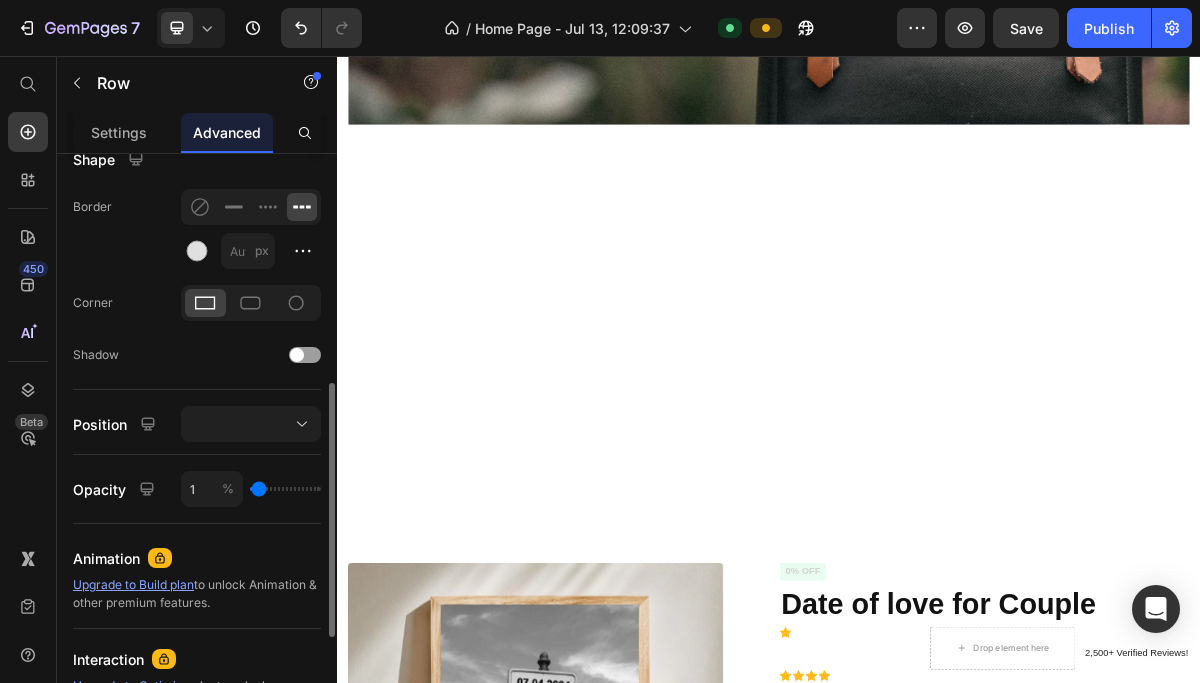 type on "5" 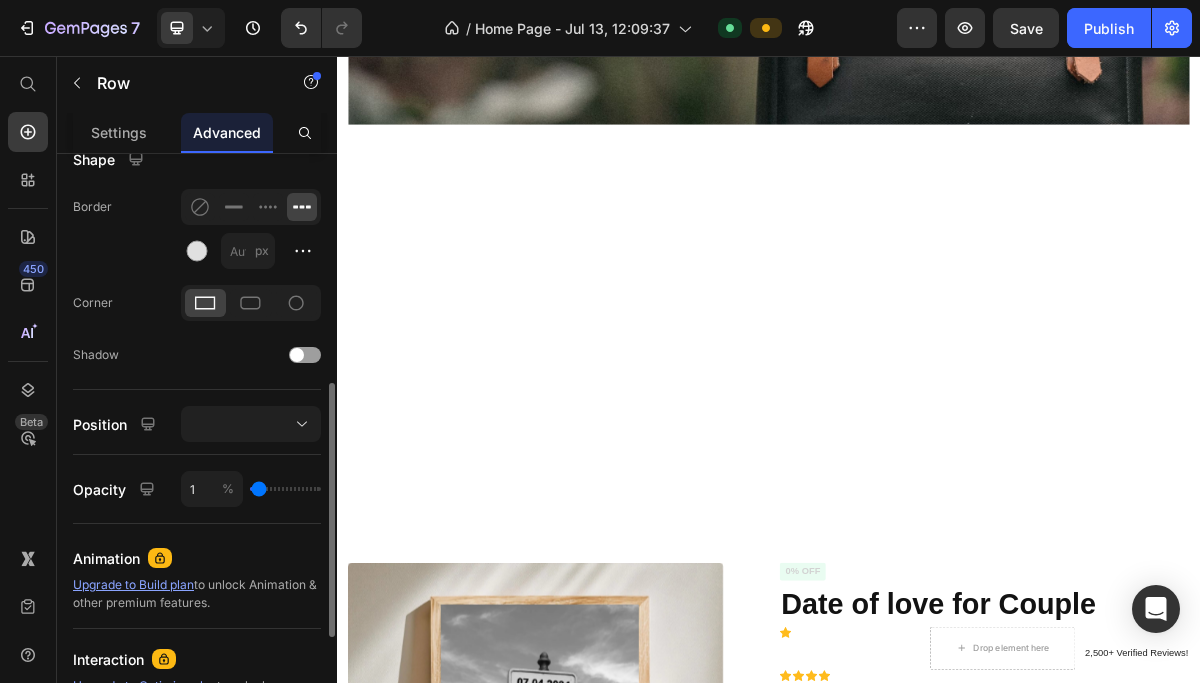 type on "5" 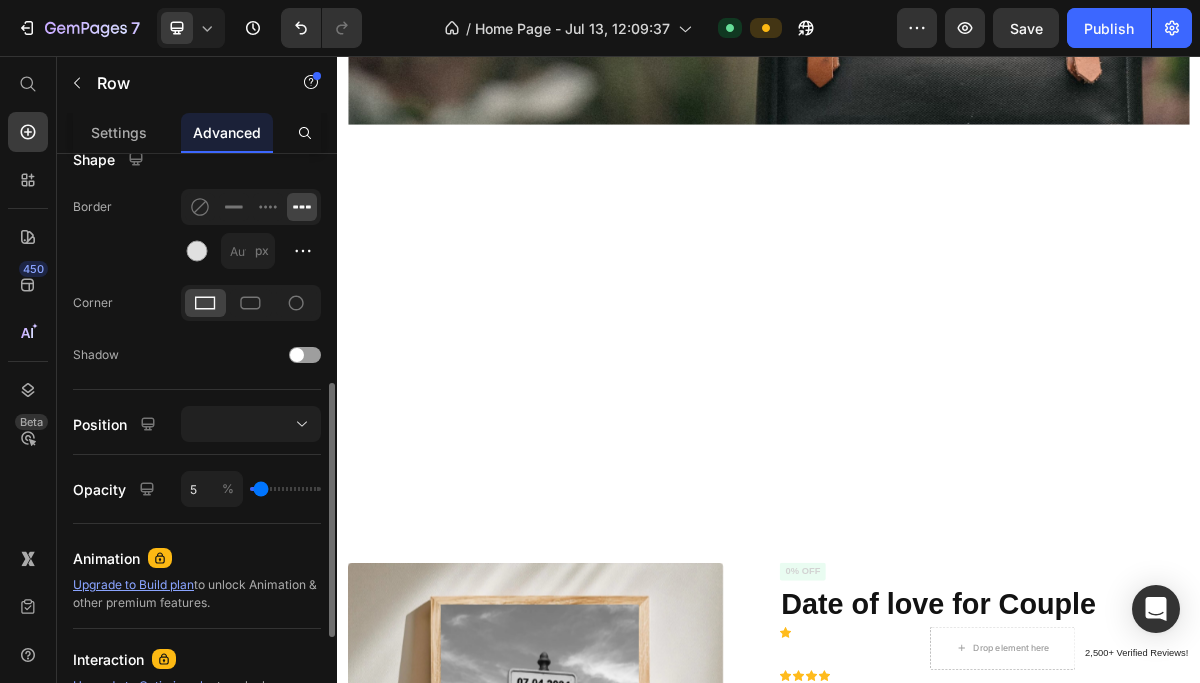type on "9" 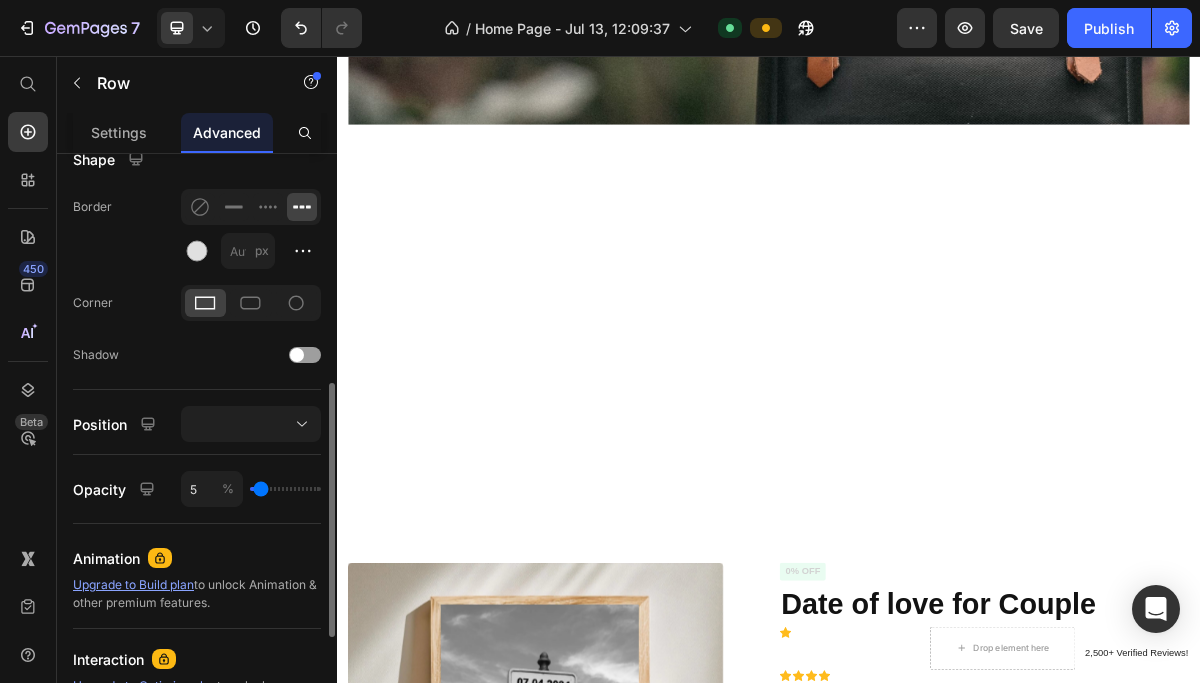 type on "9" 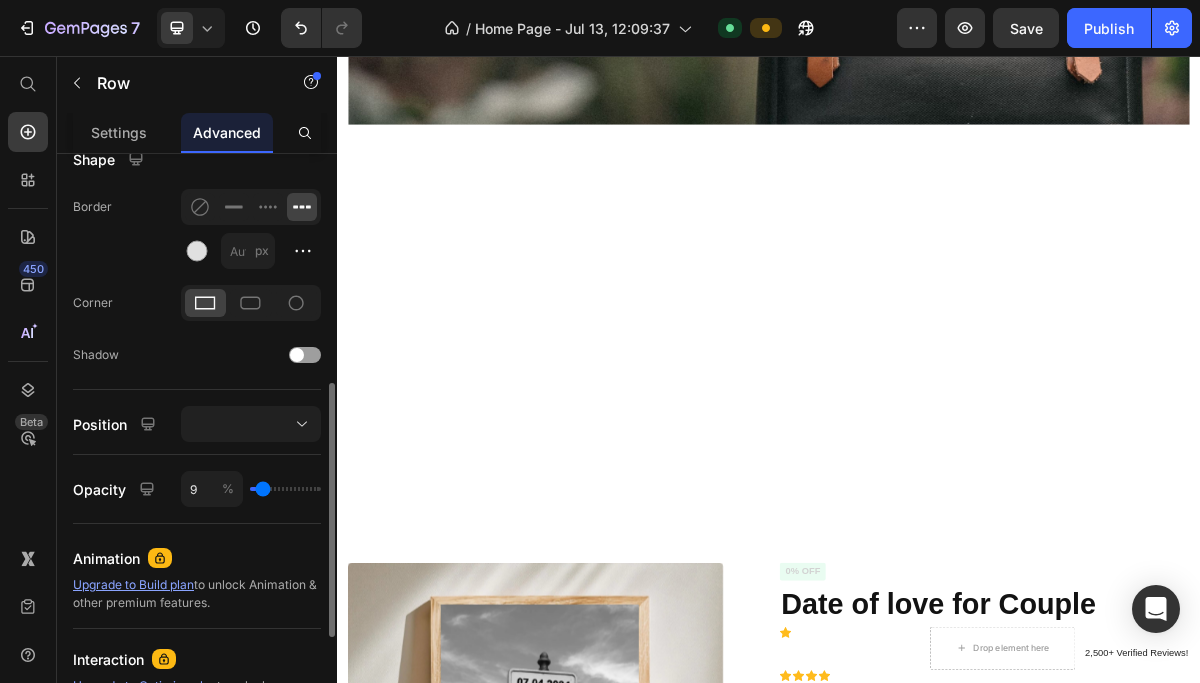 type on "14" 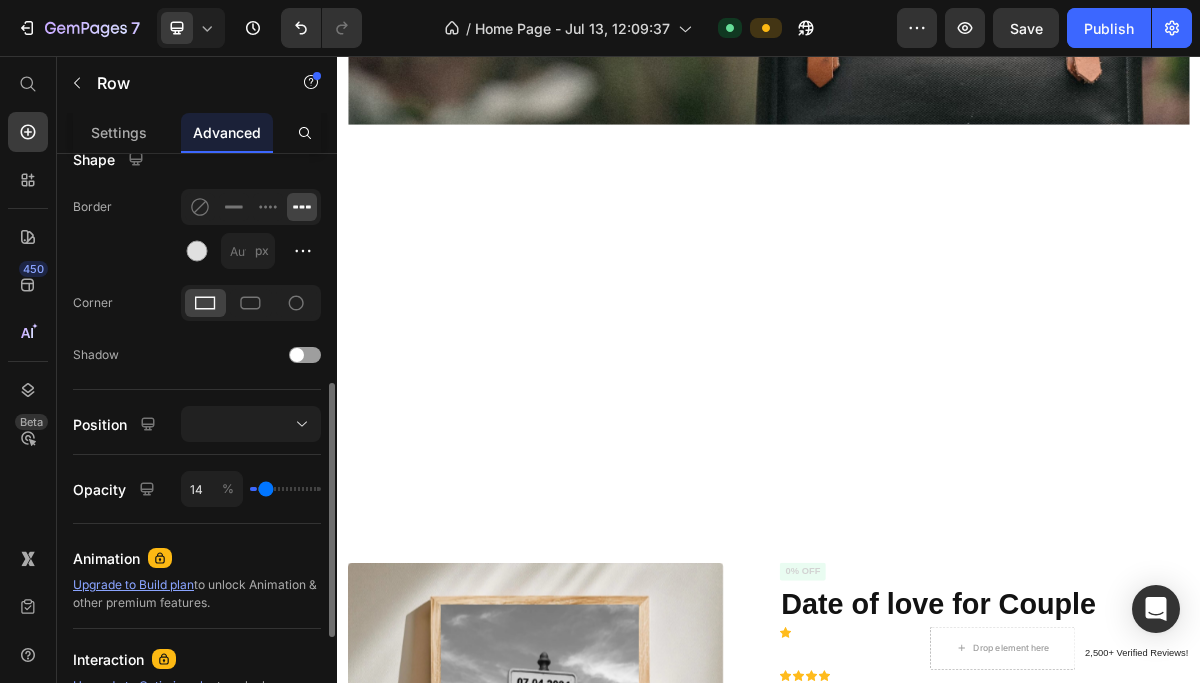 type on "19" 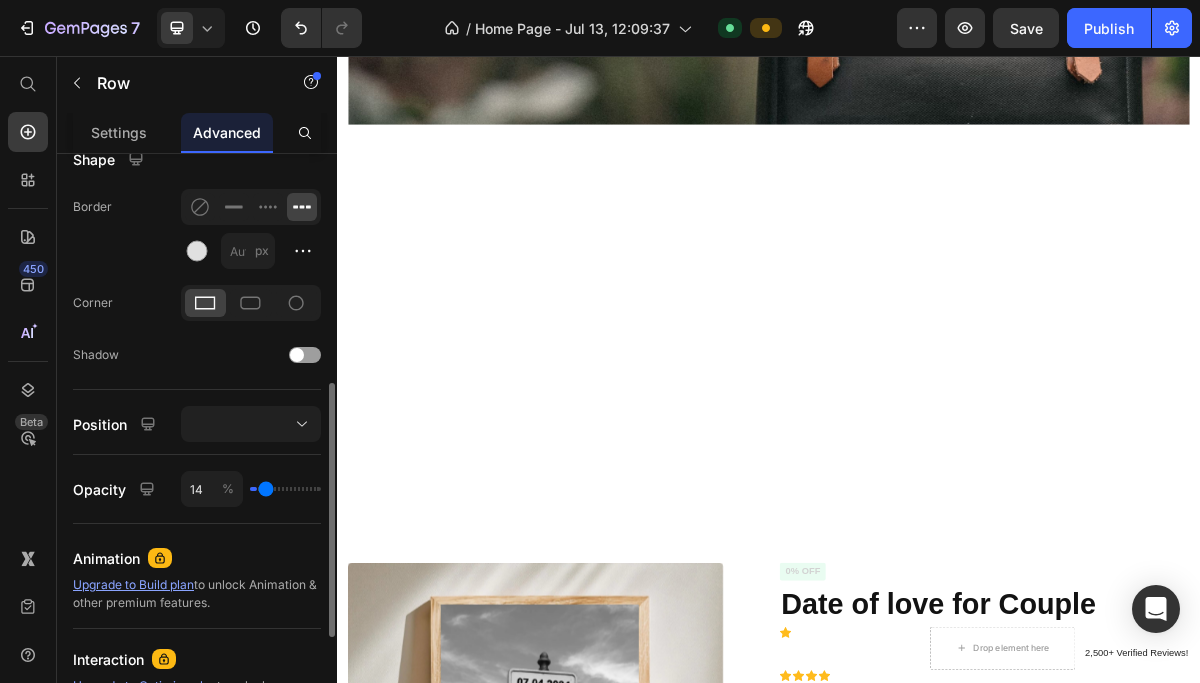 type on "19" 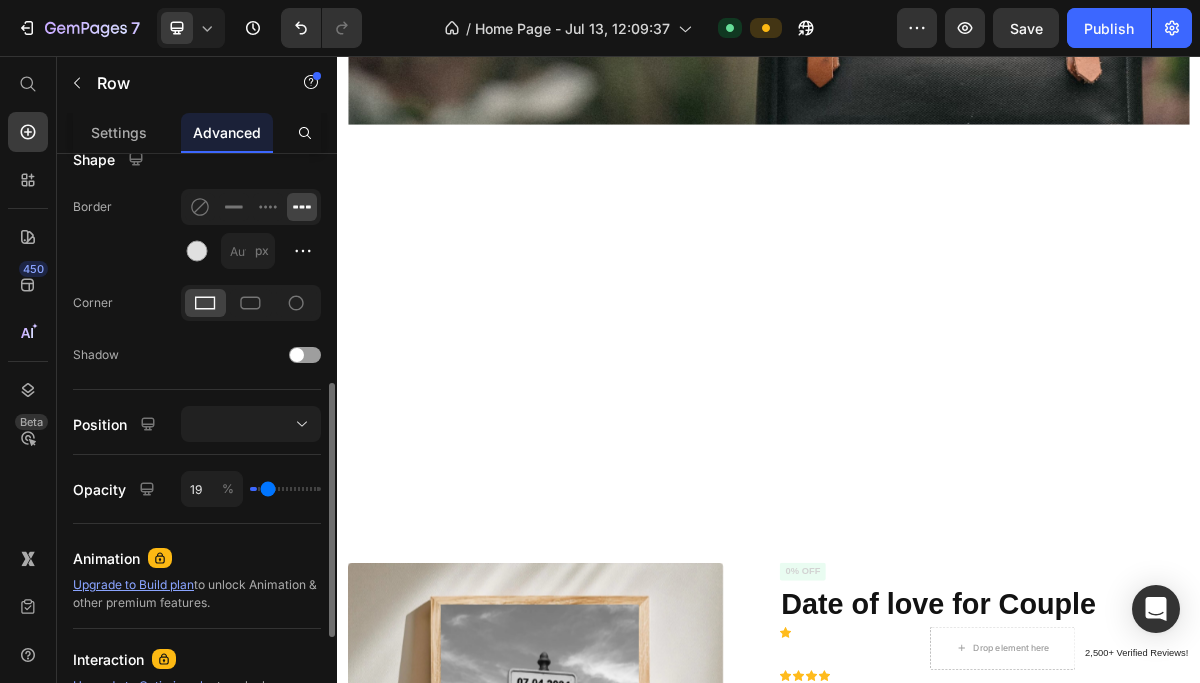 type on "21" 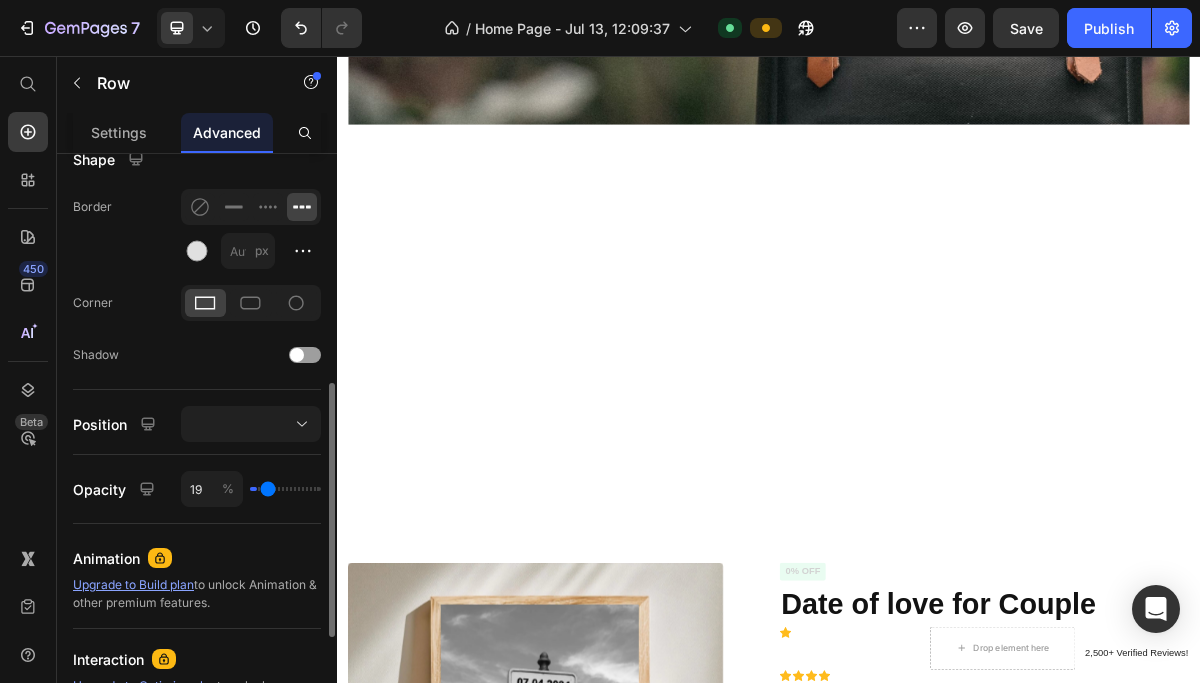 type on "21" 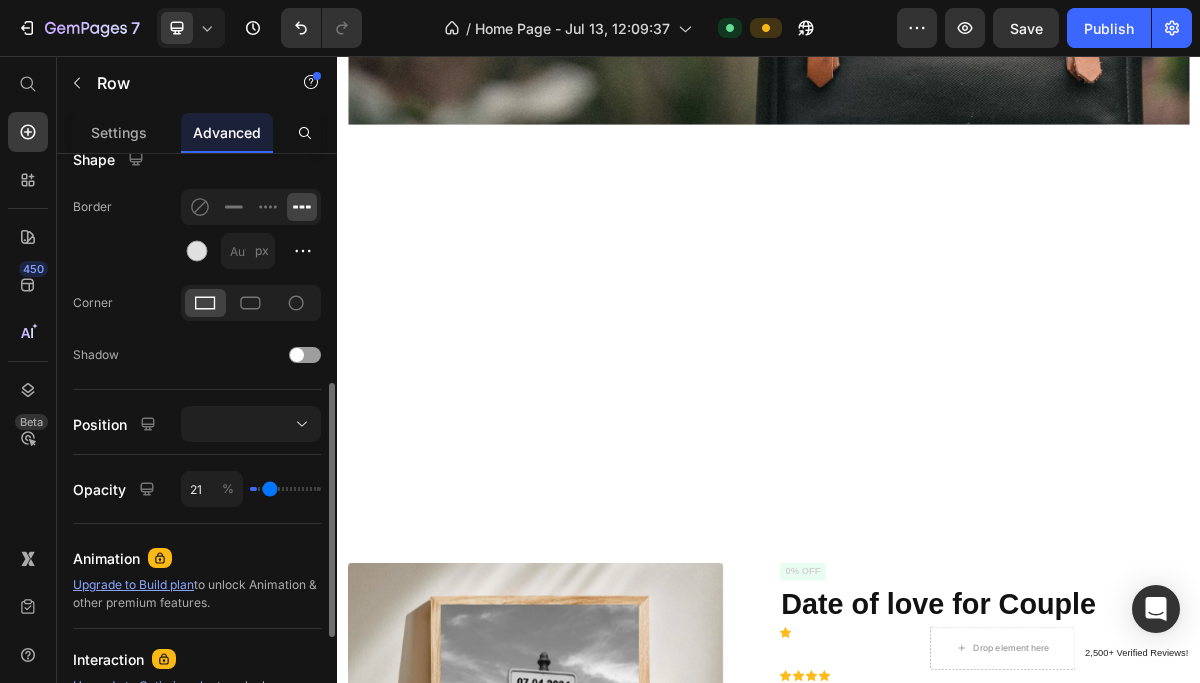 type on "23" 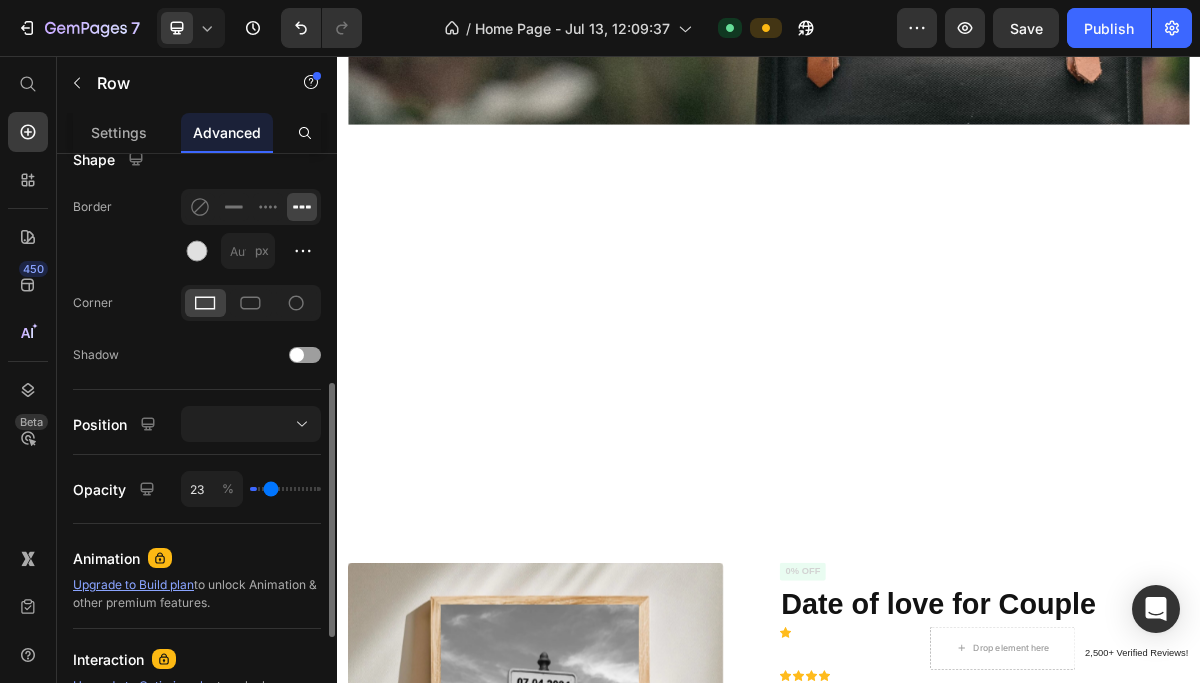 type on "25" 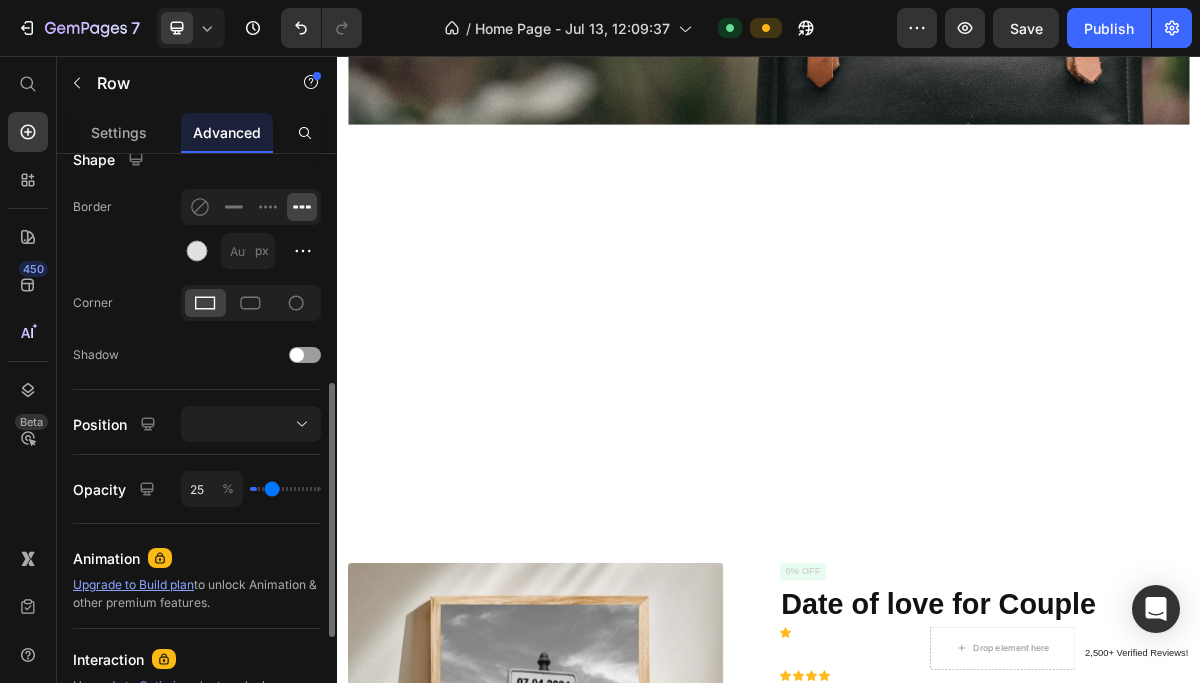 type on "27" 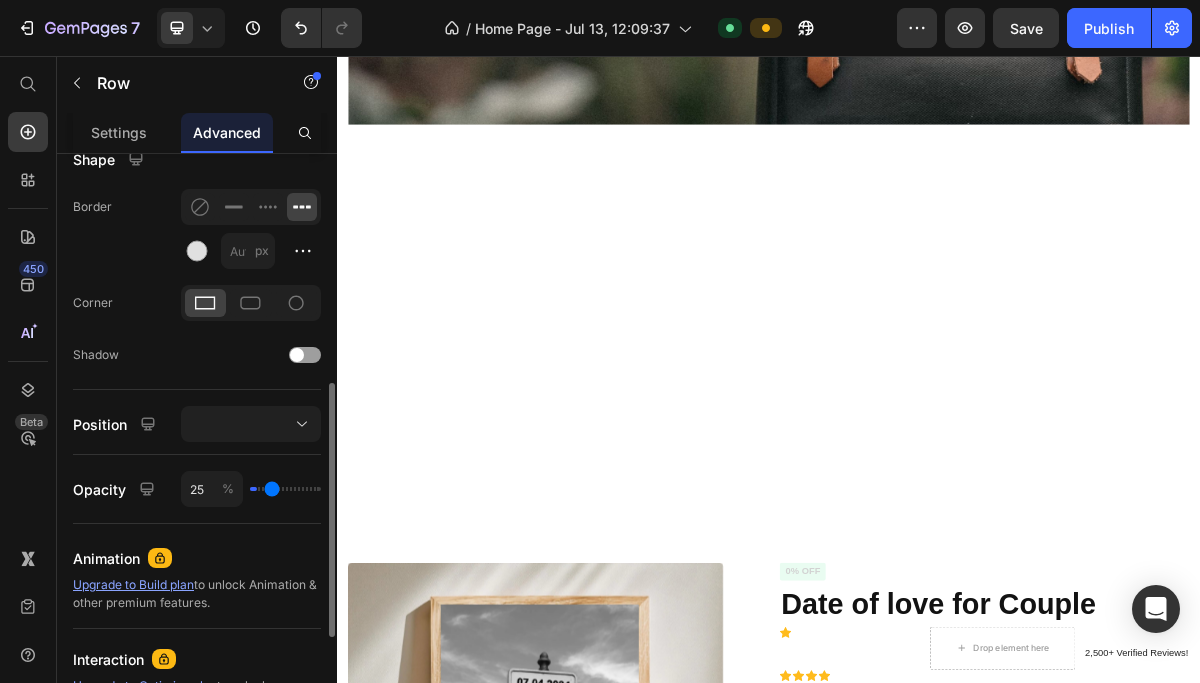 type on "27" 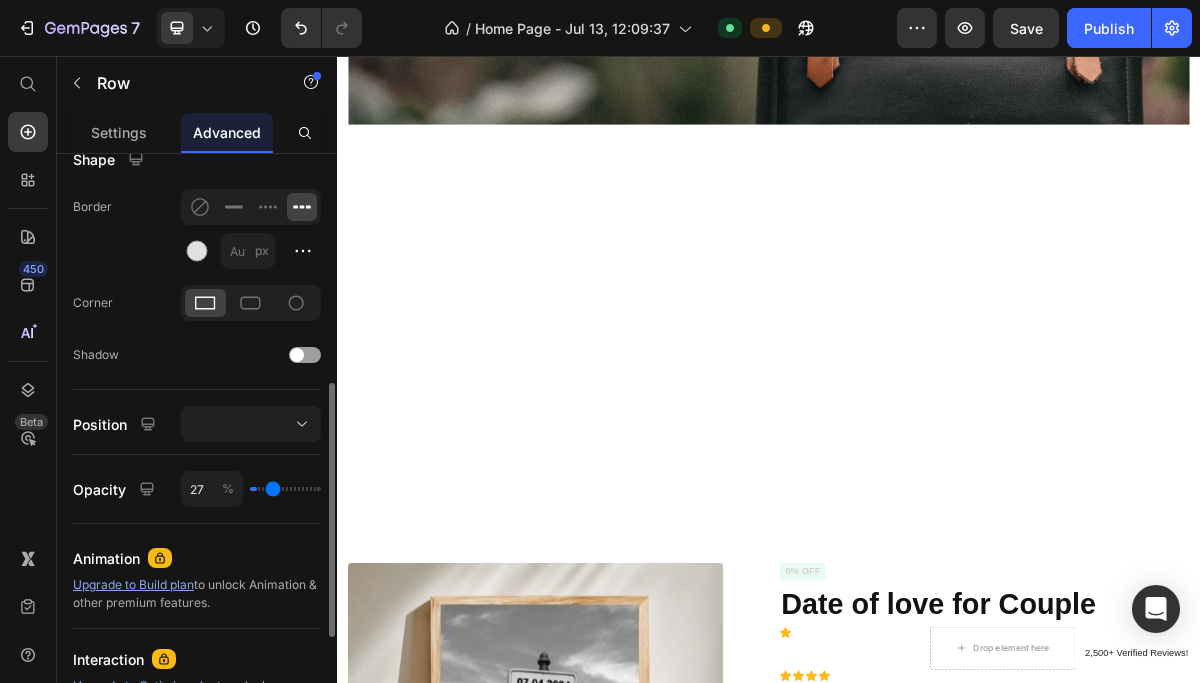 type on "30" 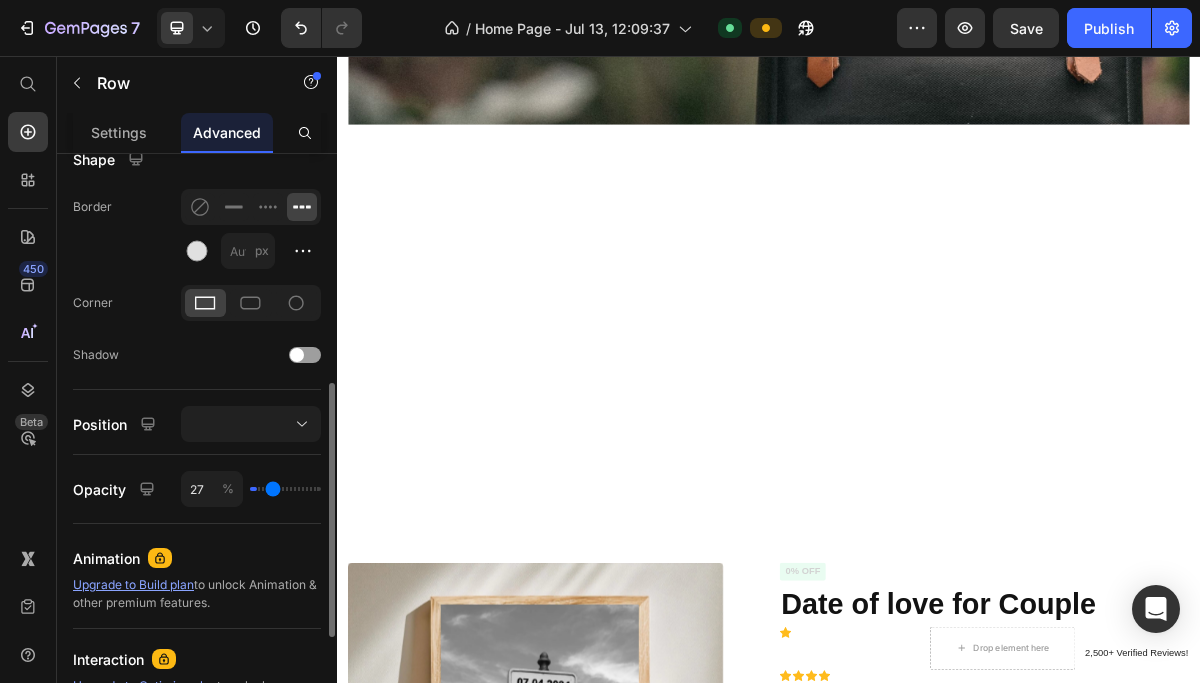type on "30" 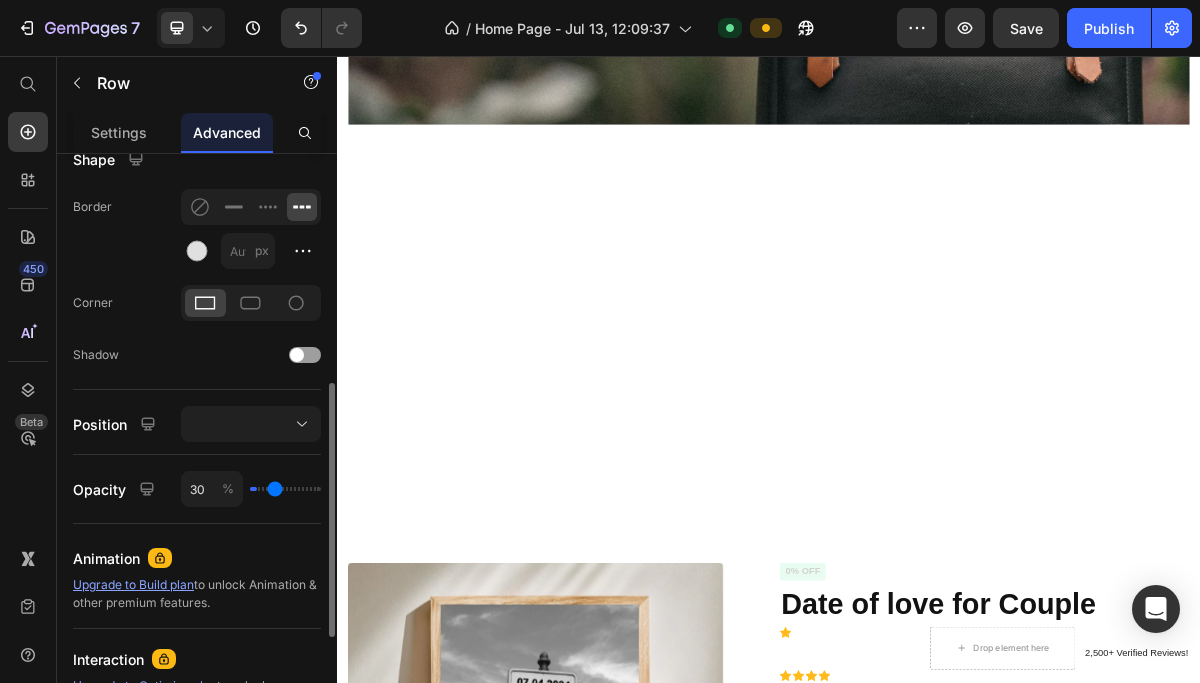 type on "32" 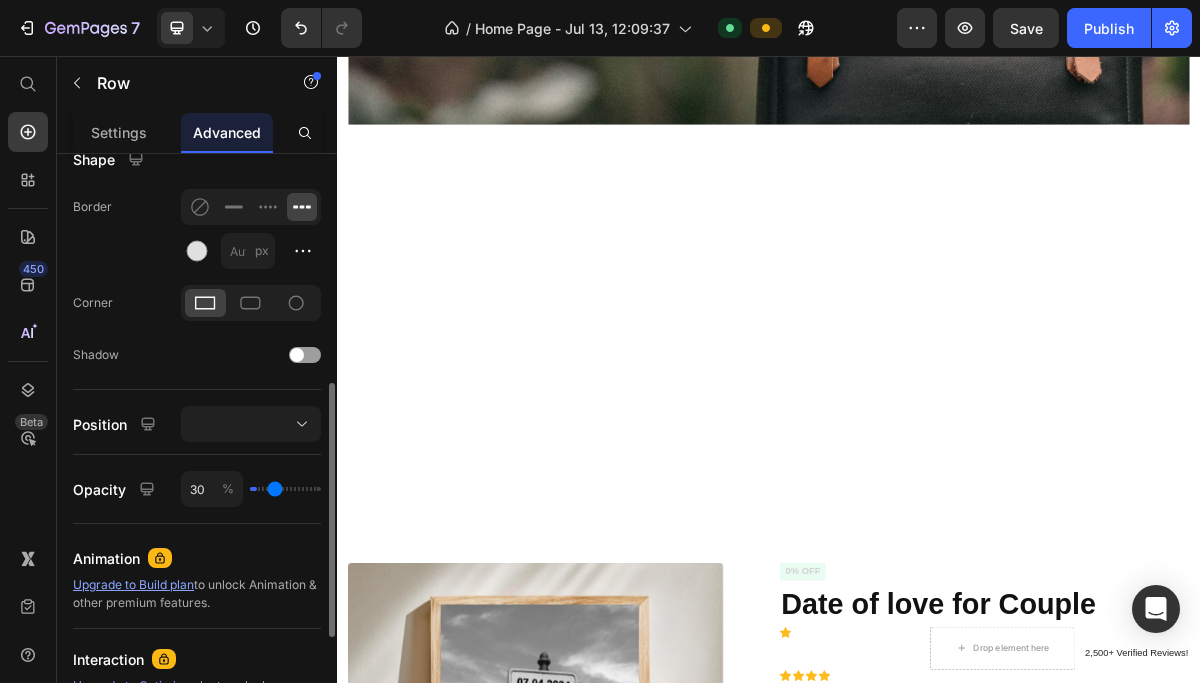 type on "32" 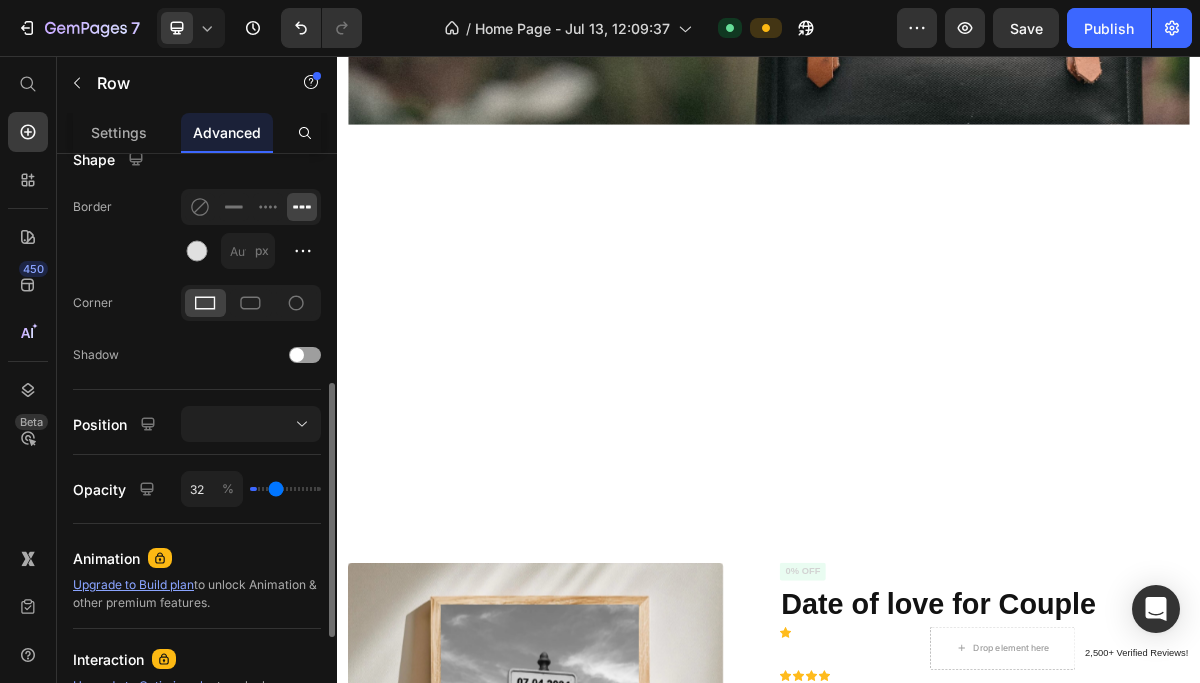 type on "34" 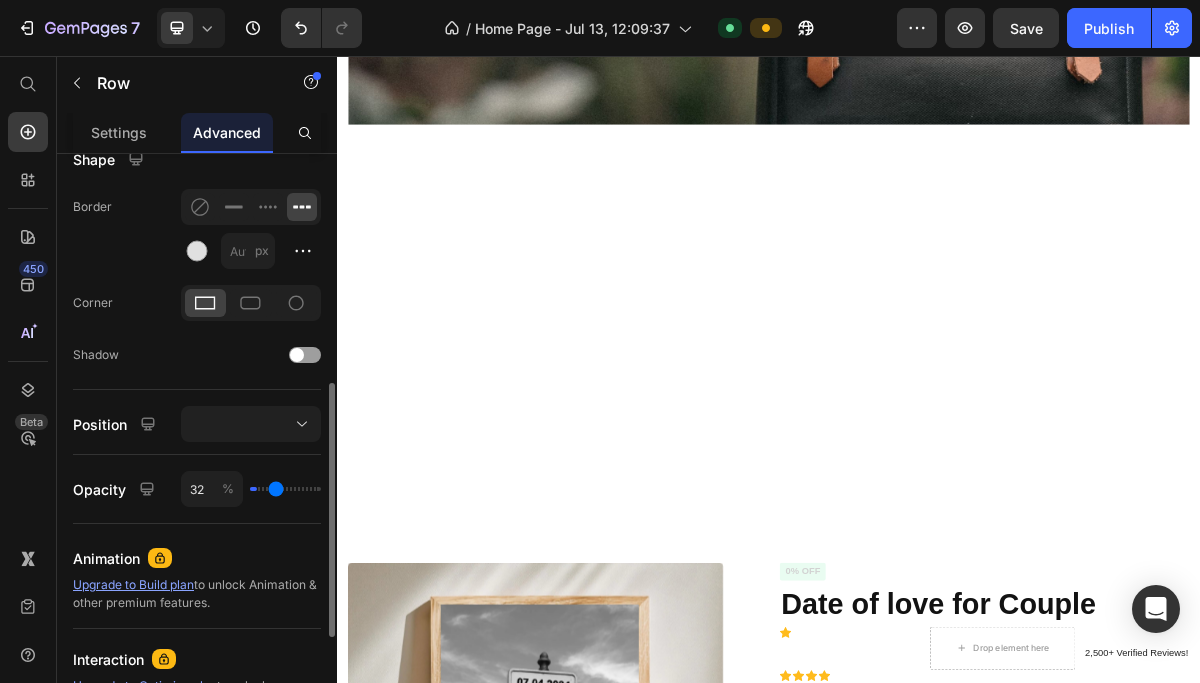 type on "34" 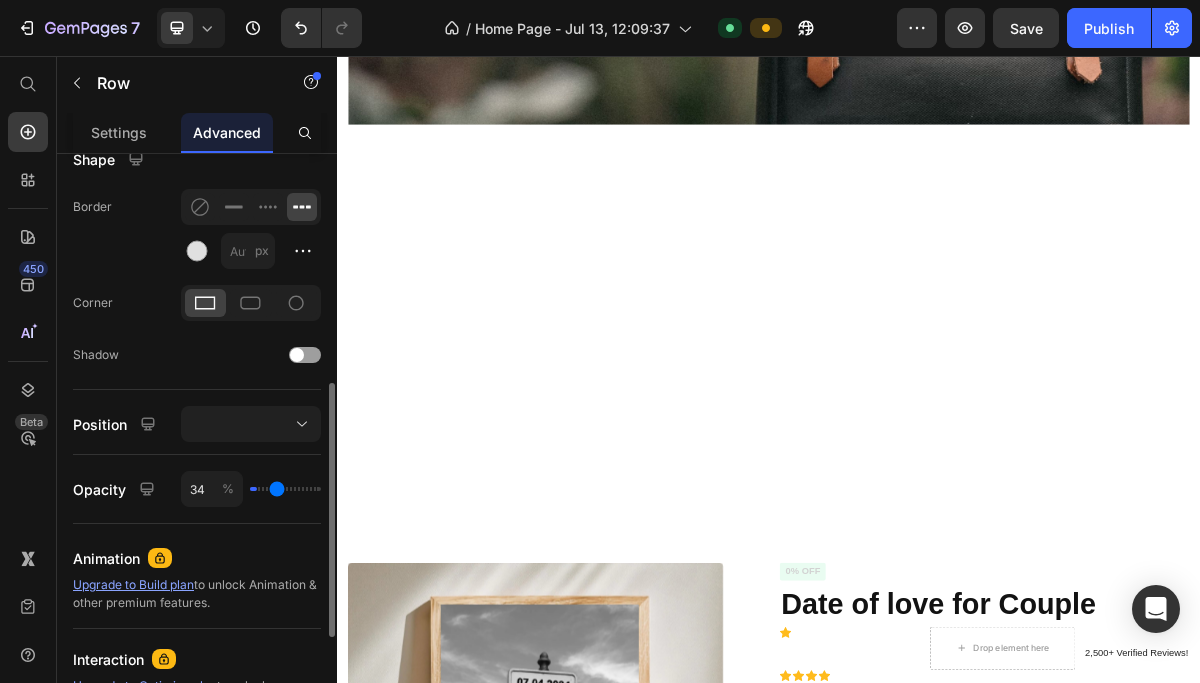 type on "35" 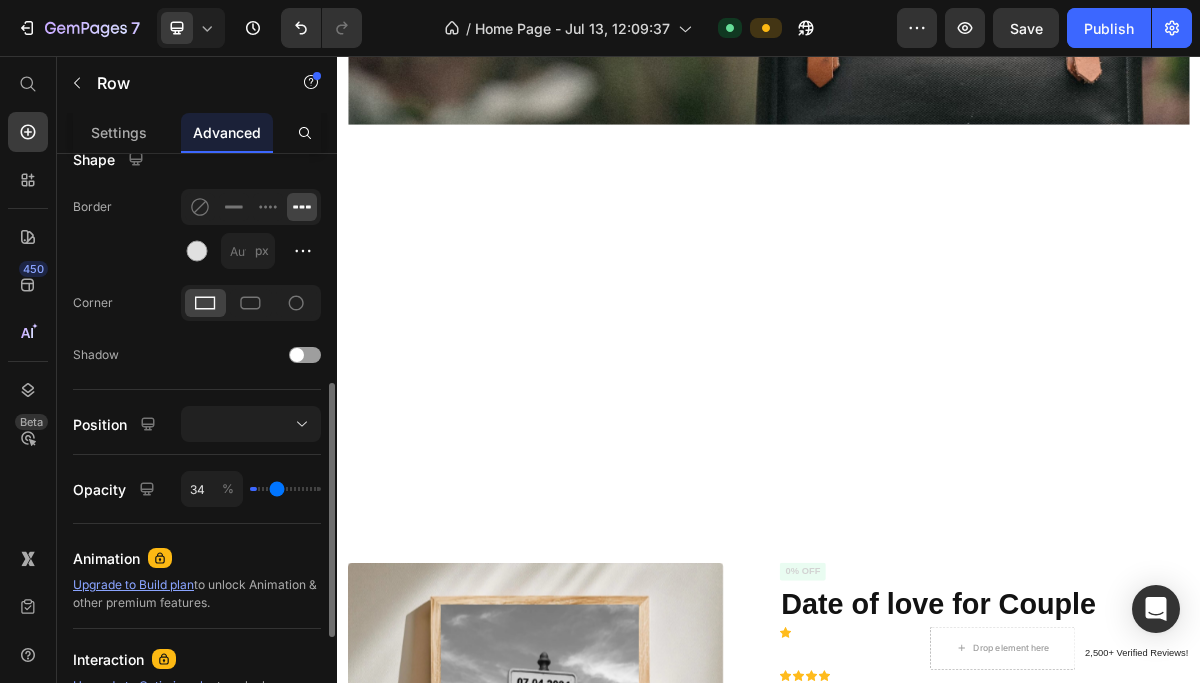 type on "35" 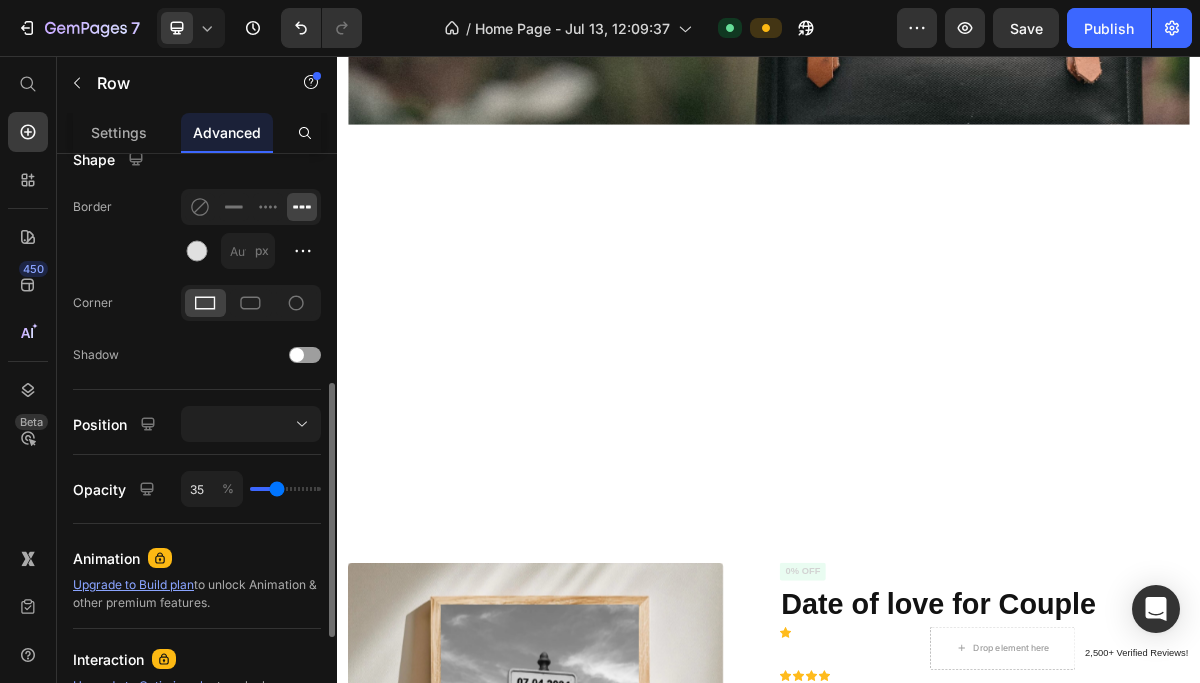 type on "36" 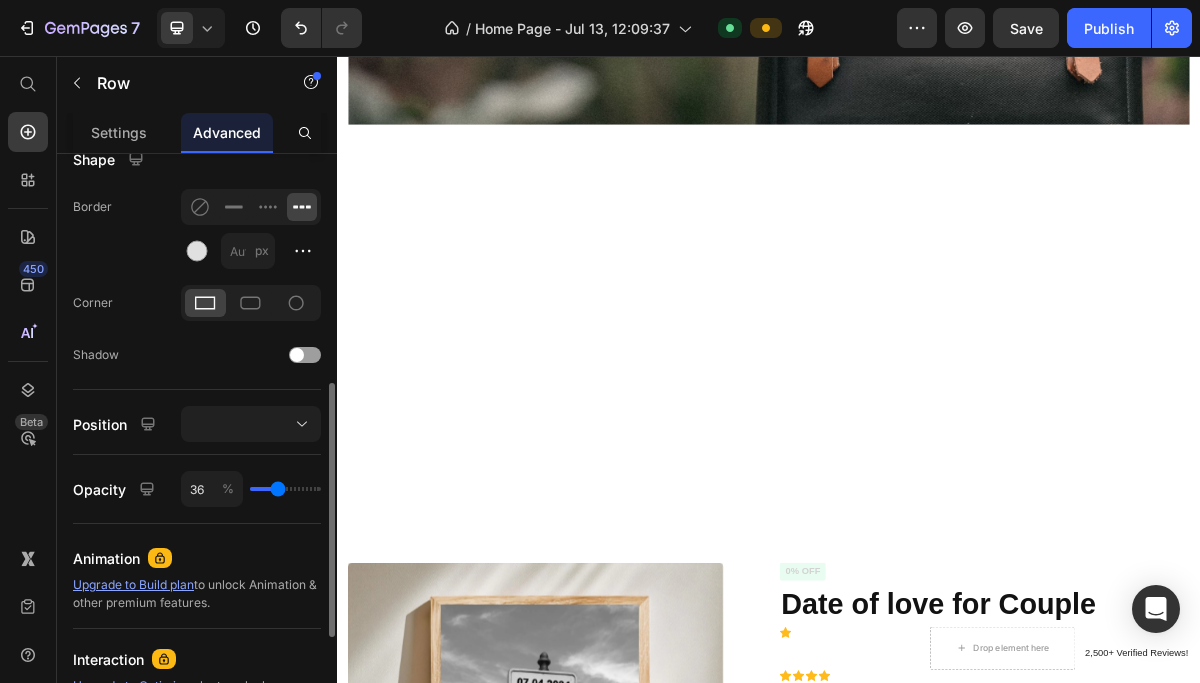 drag, startPoint x: 254, startPoint y: 483, endPoint x: 277, endPoint y: 483, distance: 23 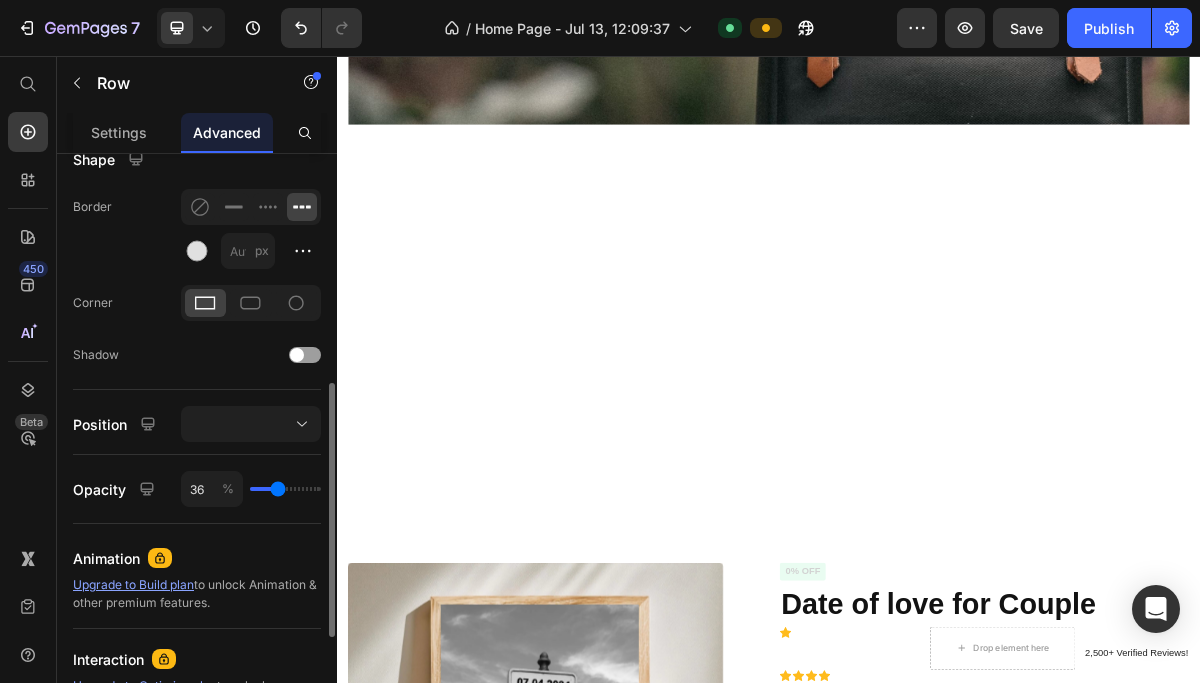 type on "36" 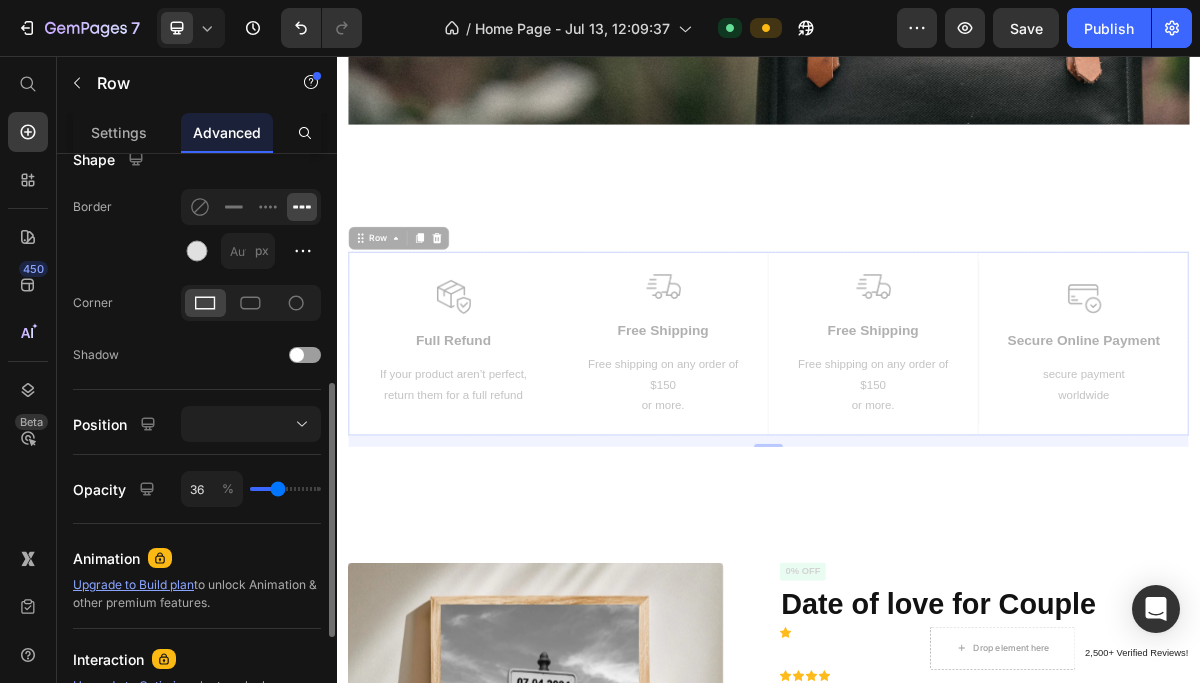 type on "40" 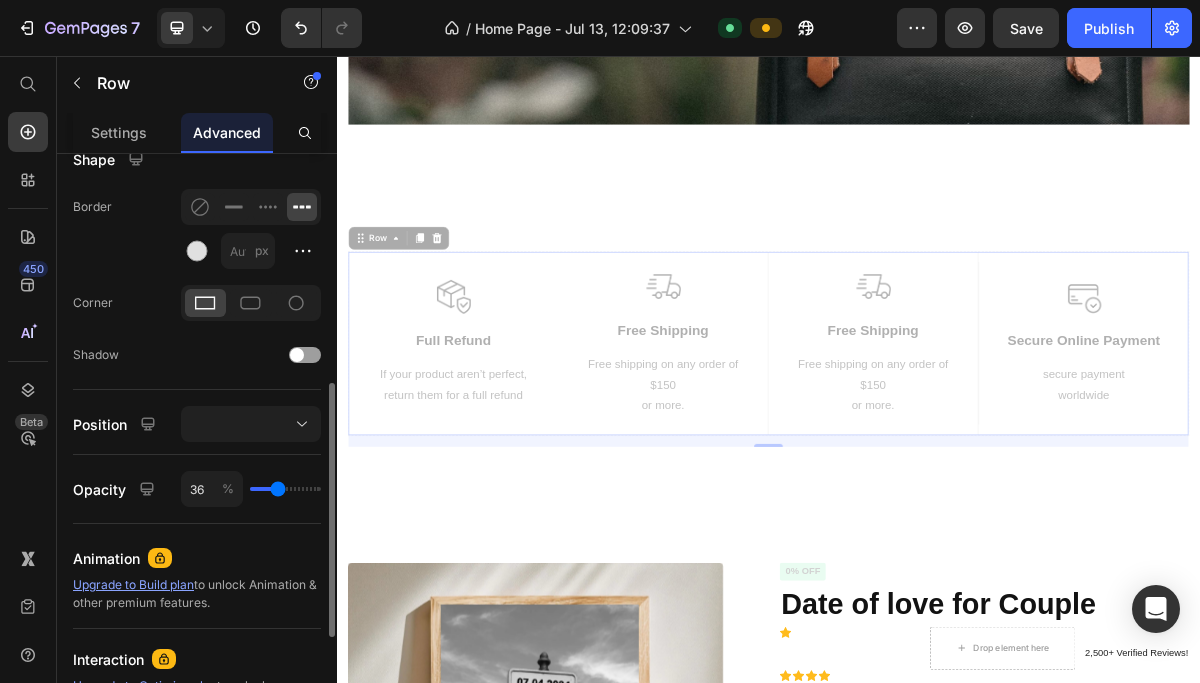 type on "40" 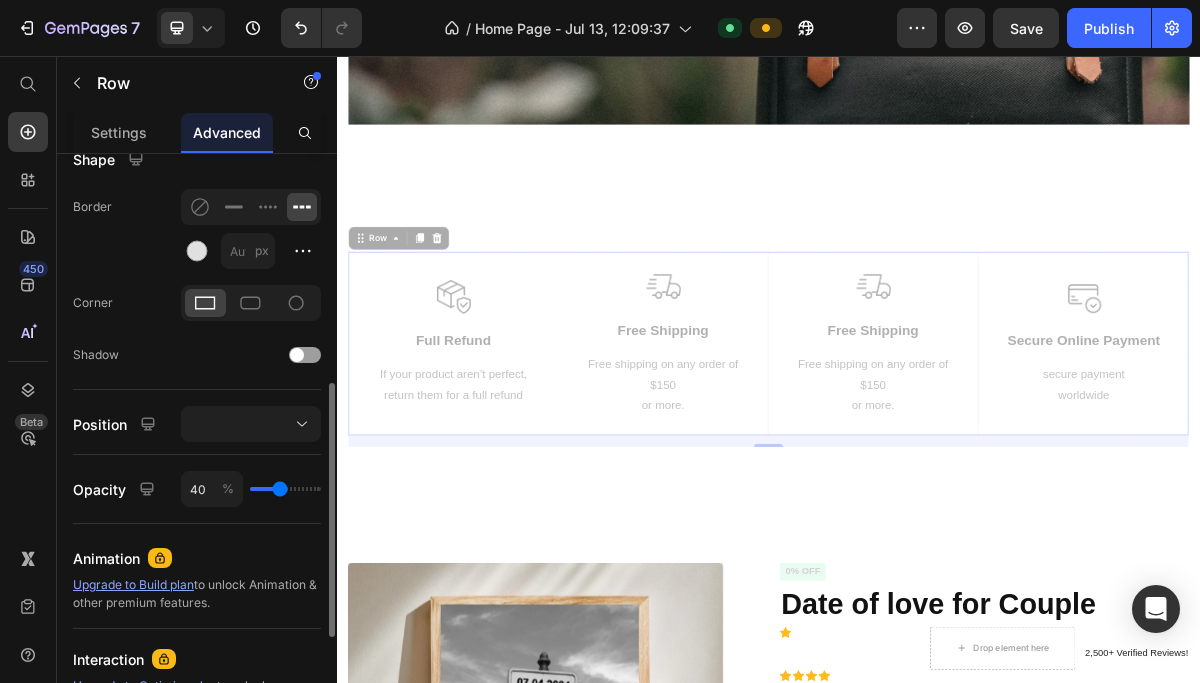 type on "44" 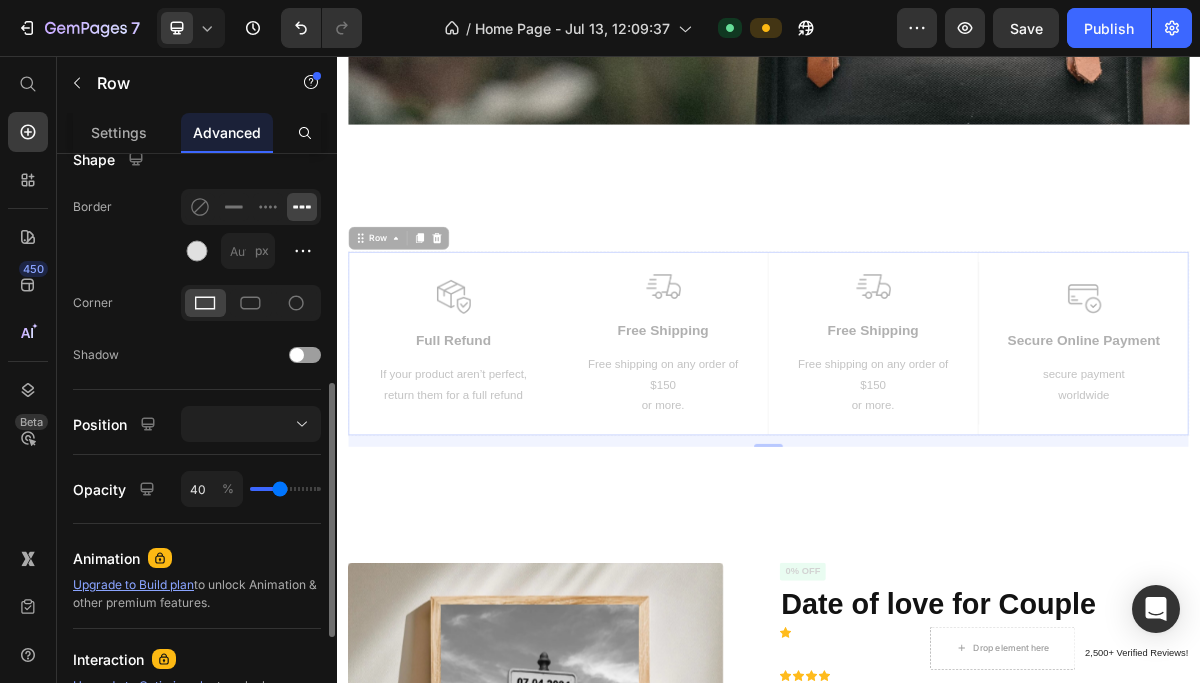 type on "44" 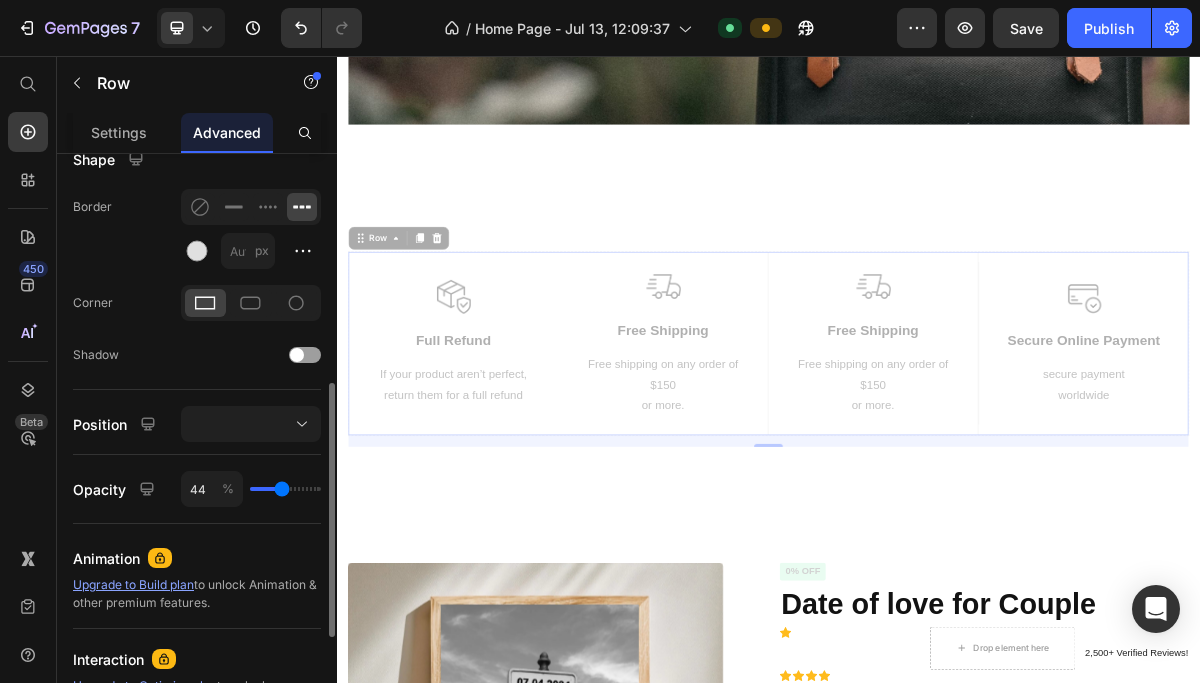 type on "55" 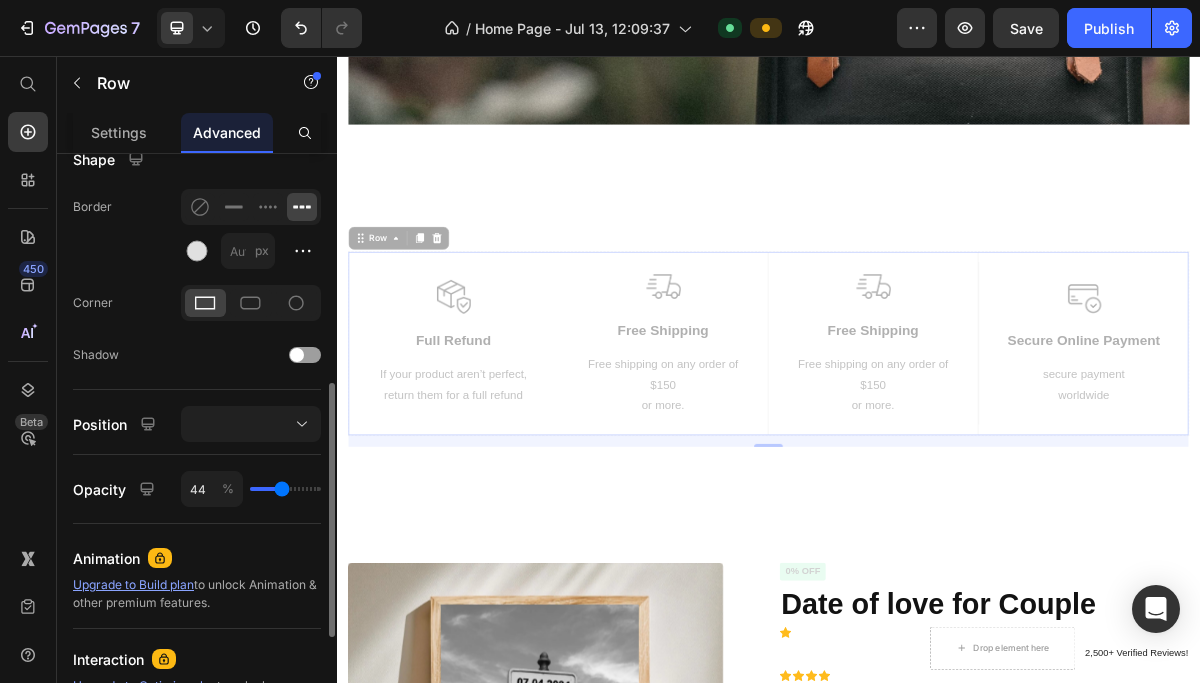 type on "55" 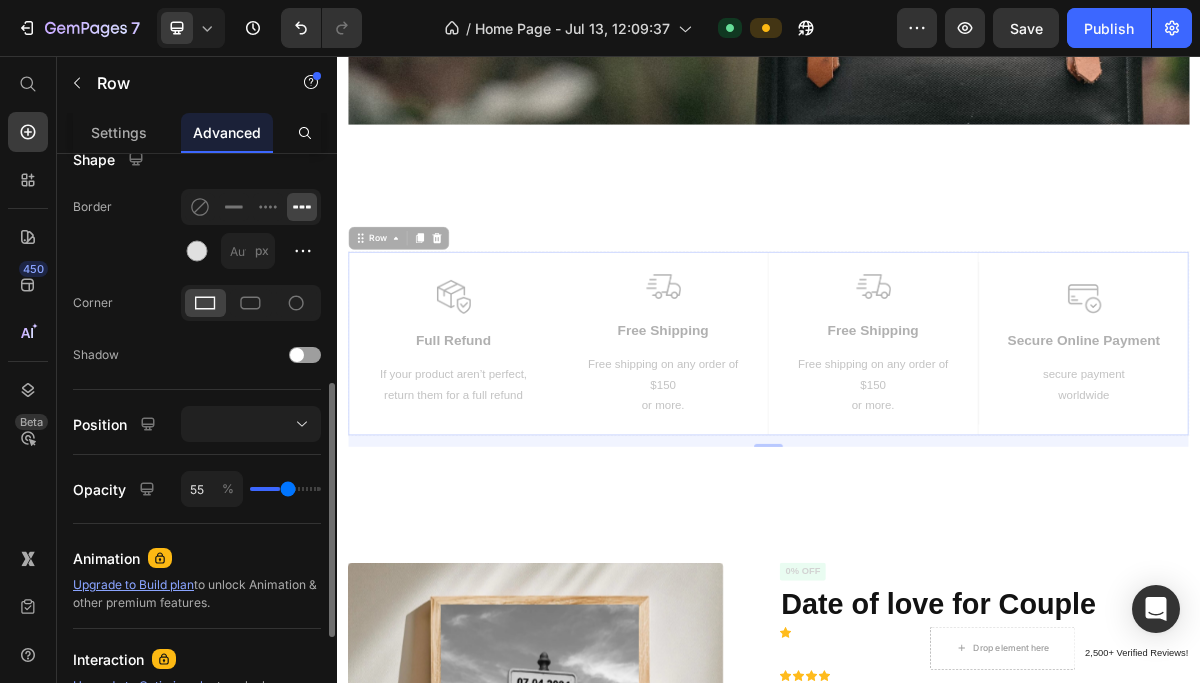 type on "70" 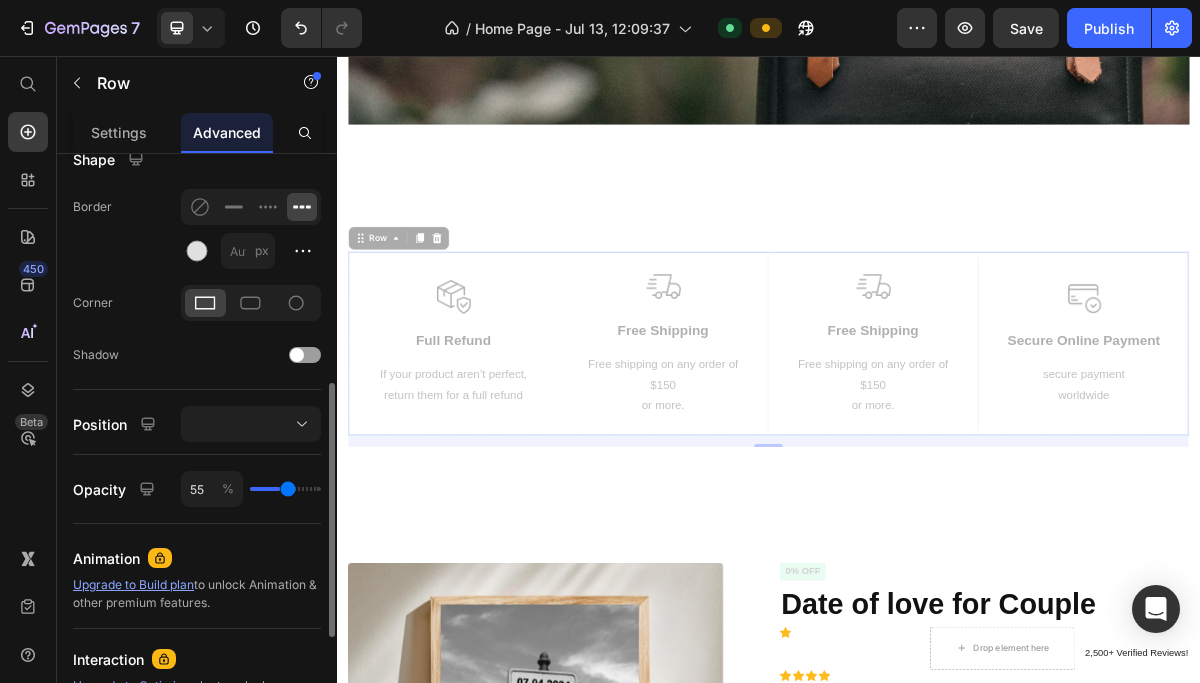 type on "70" 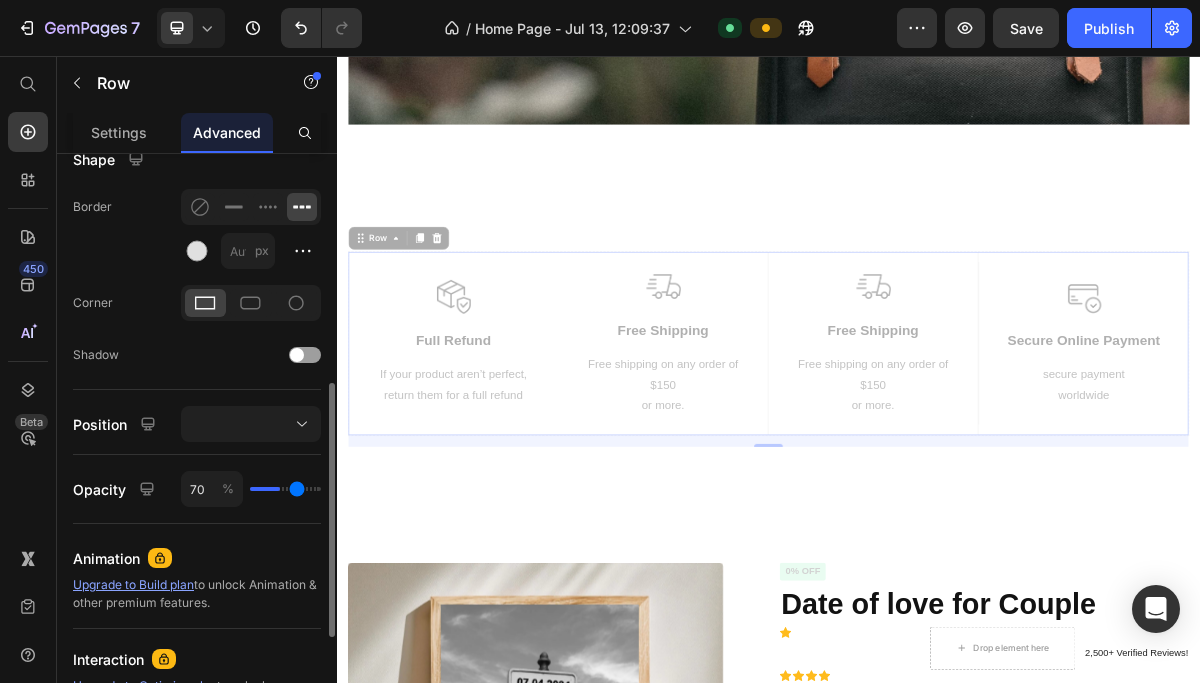 type on "99" 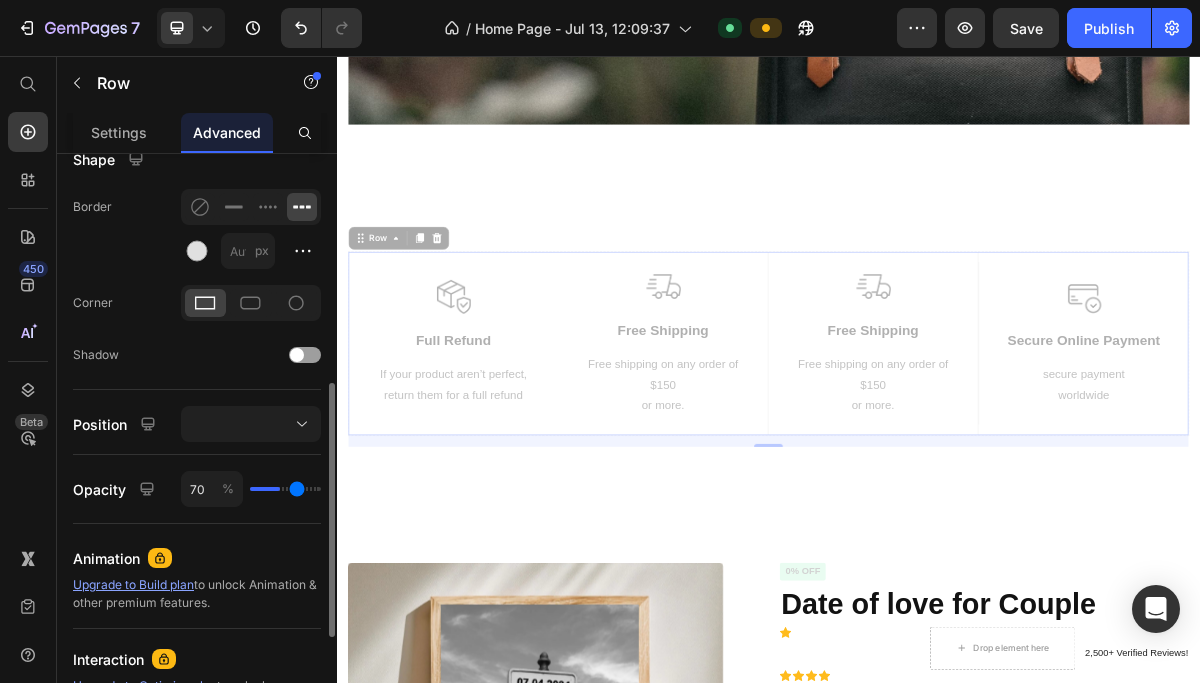 type on "99" 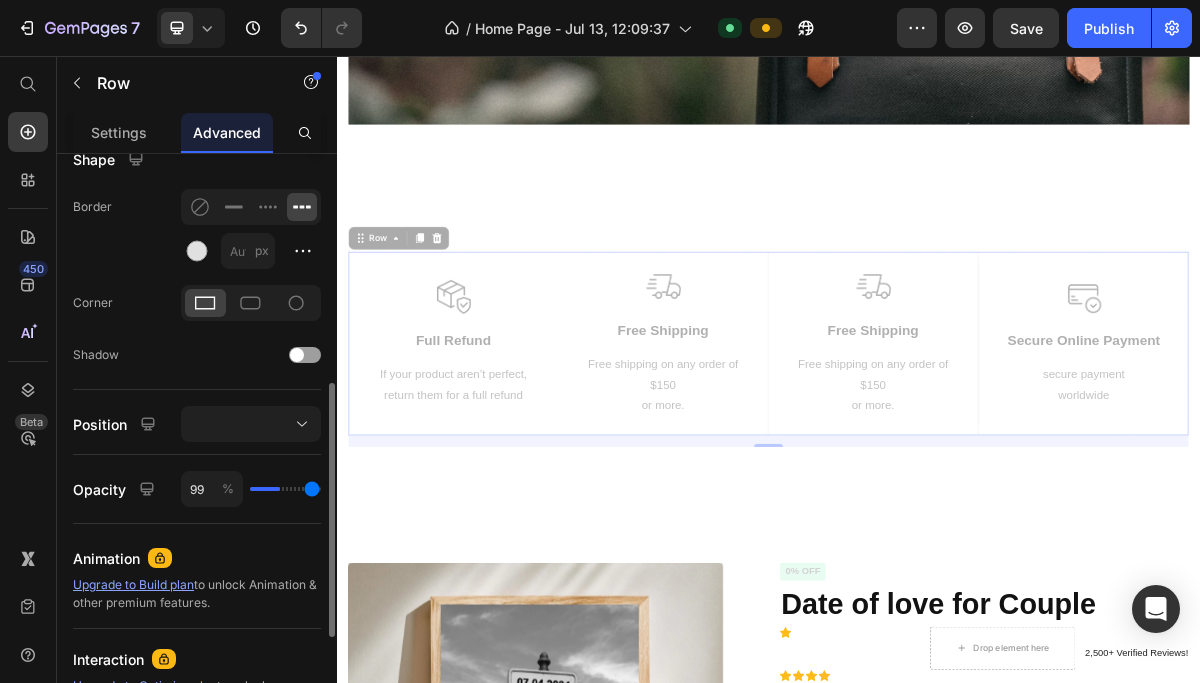 type on "100" 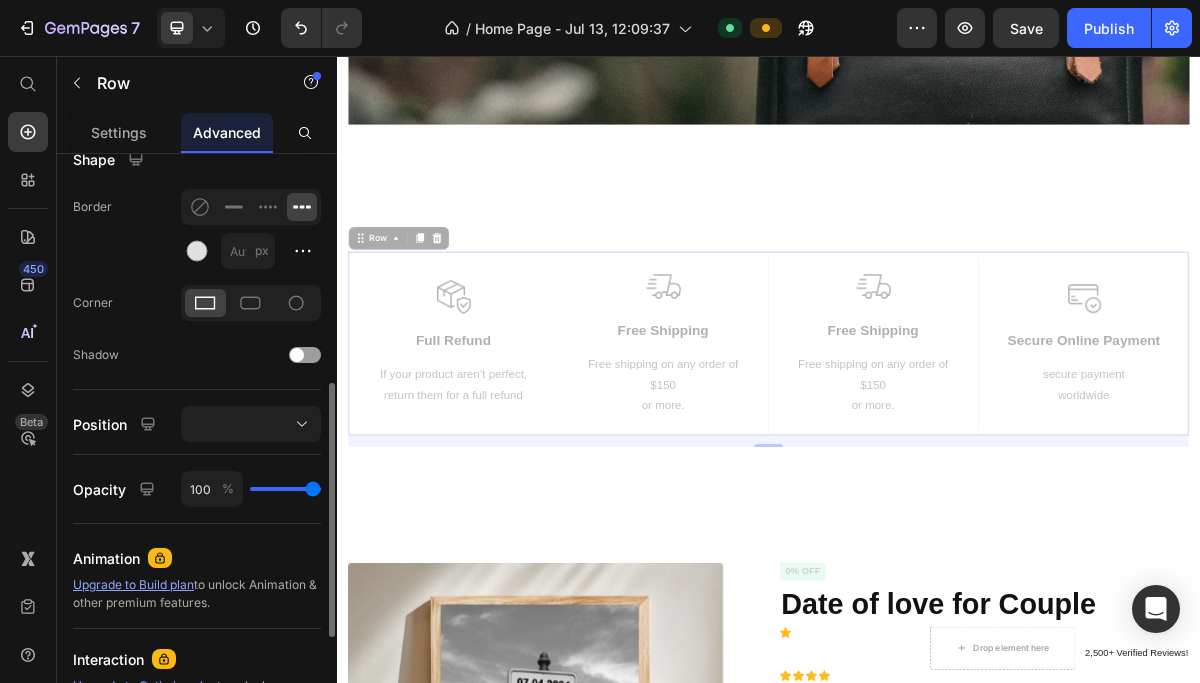 drag, startPoint x: 280, startPoint y: 487, endPoint x: 373, endPoint y: 489, distance: 93.0215 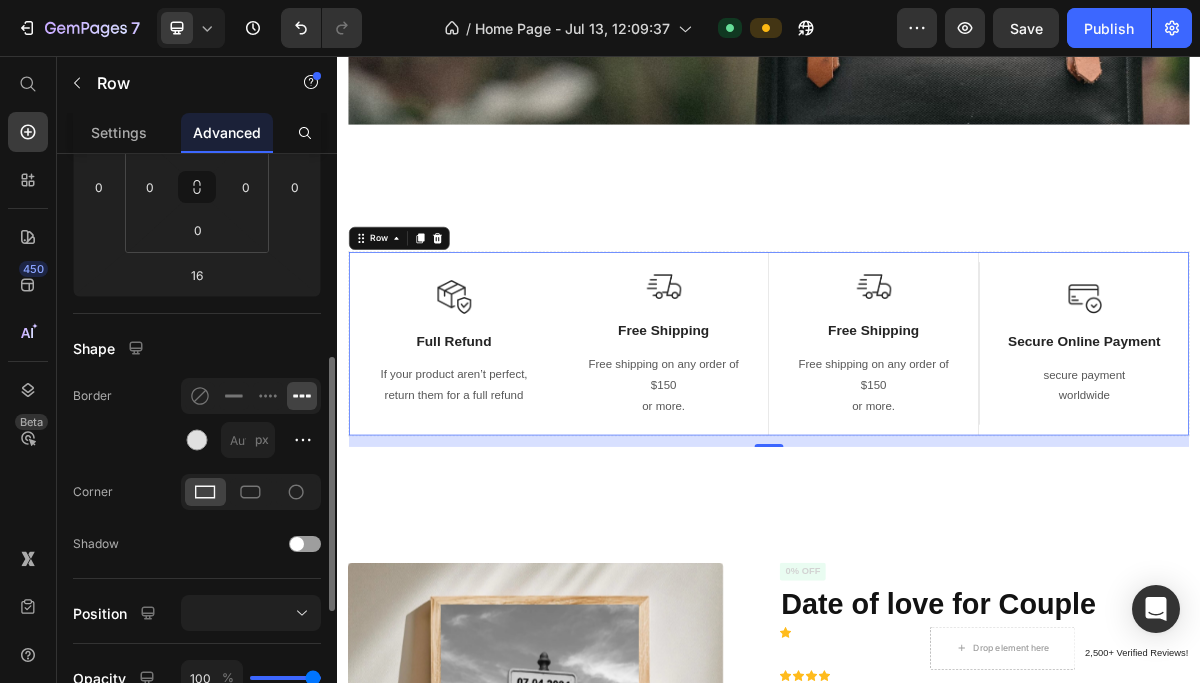 scroll, scrollTop: 393, scrollLeft: 0, axis: vertical 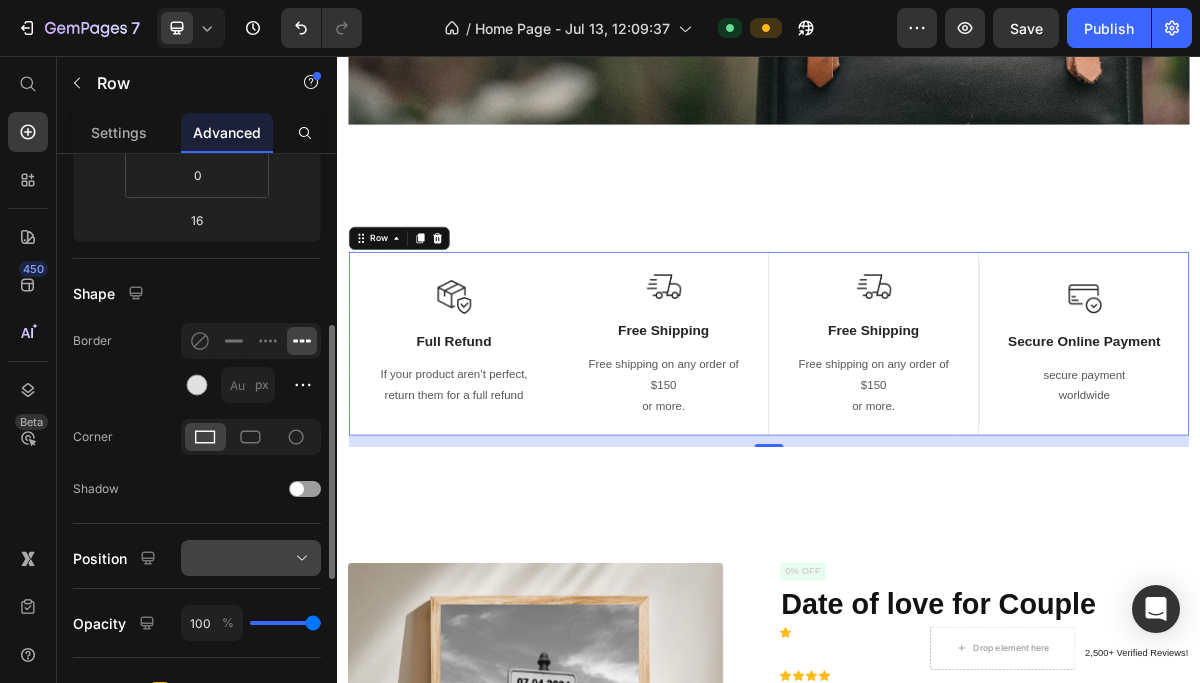 click 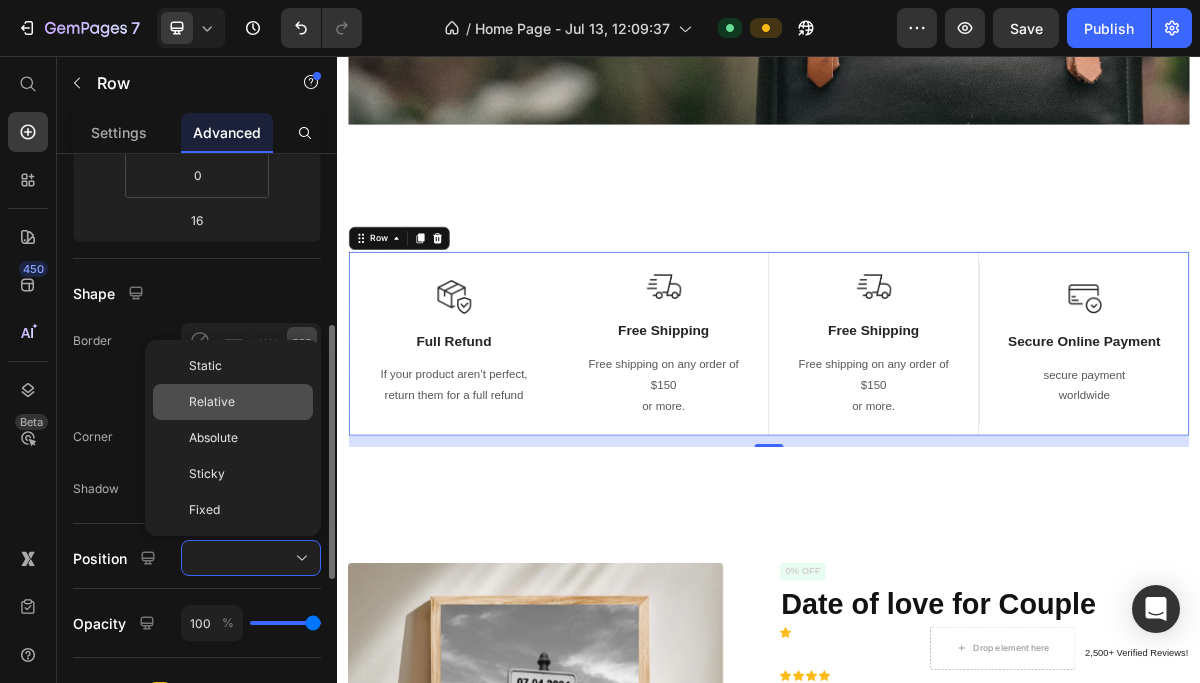 click on "Relative" at bounding box center [212, 402] 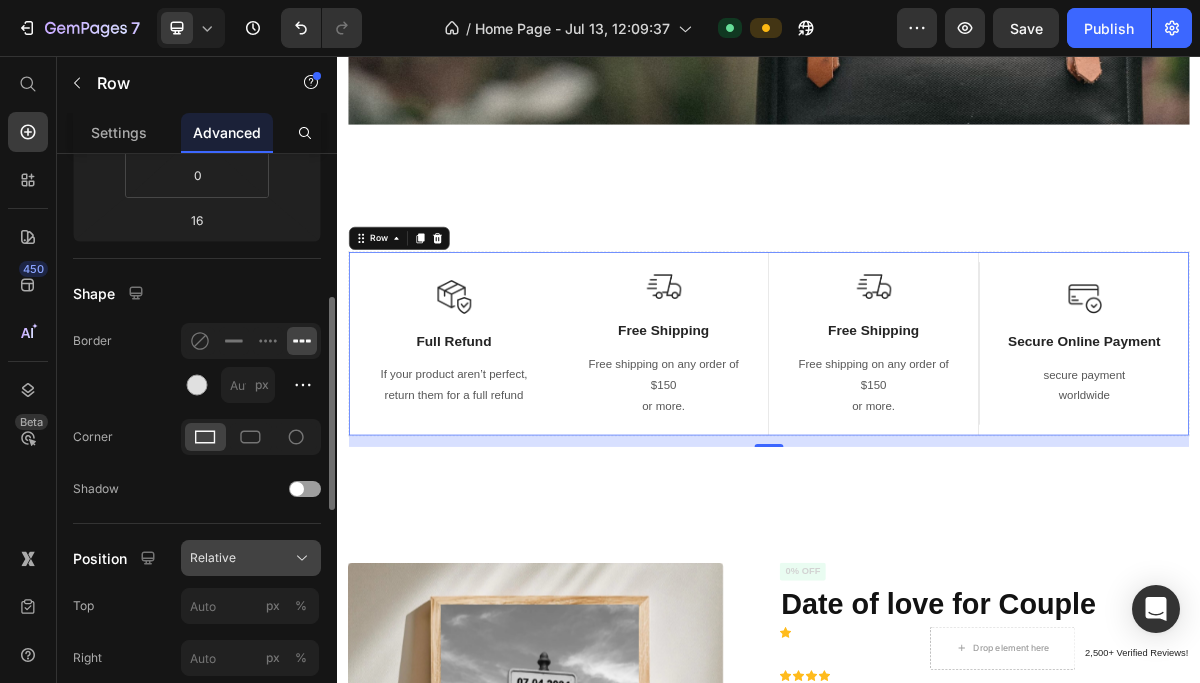click on "Relative" at bounding box center [251, 558] 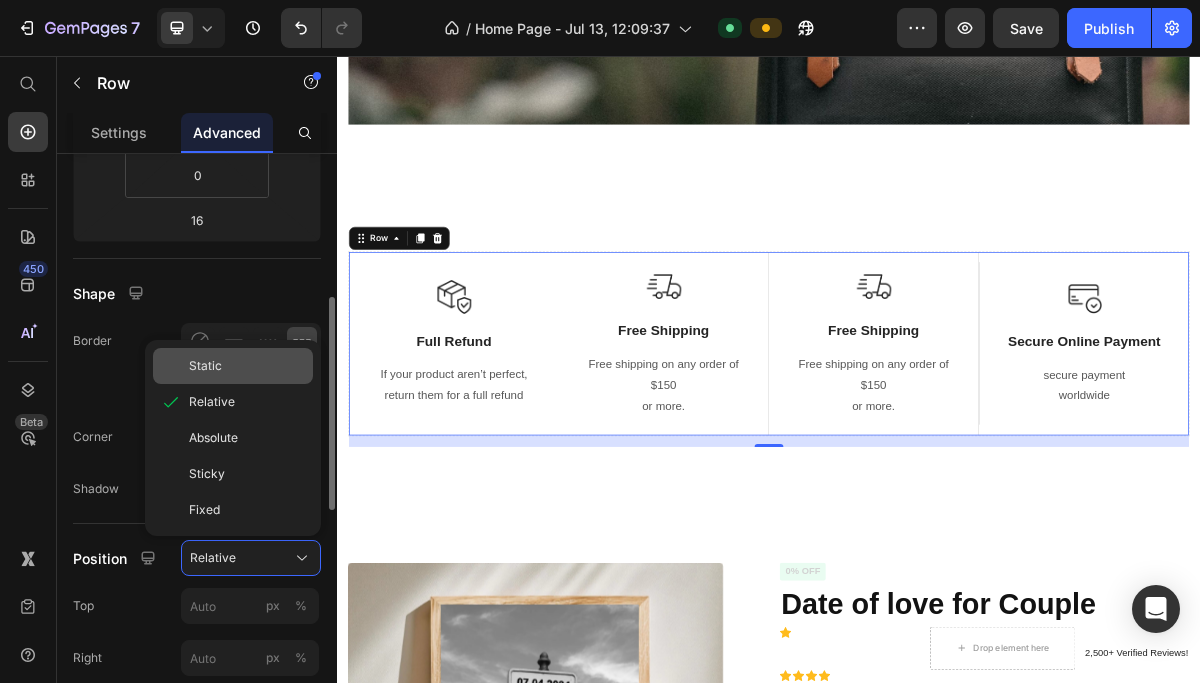 click on "Static" at bounding box center (247, 366) 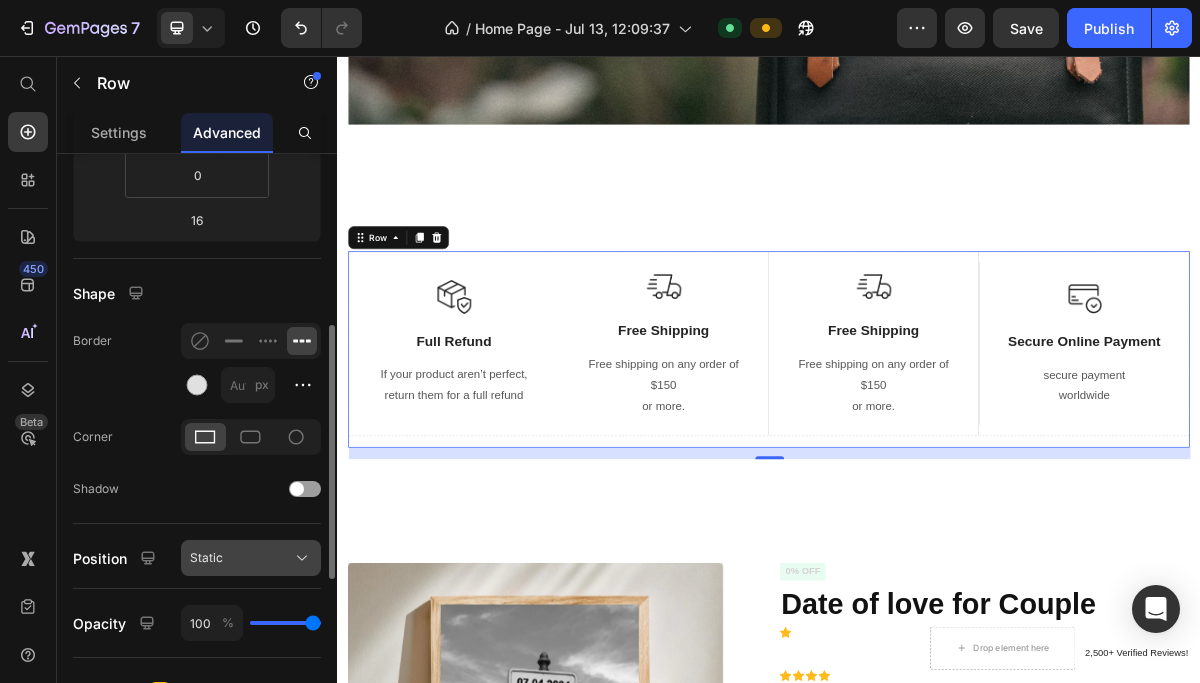 click 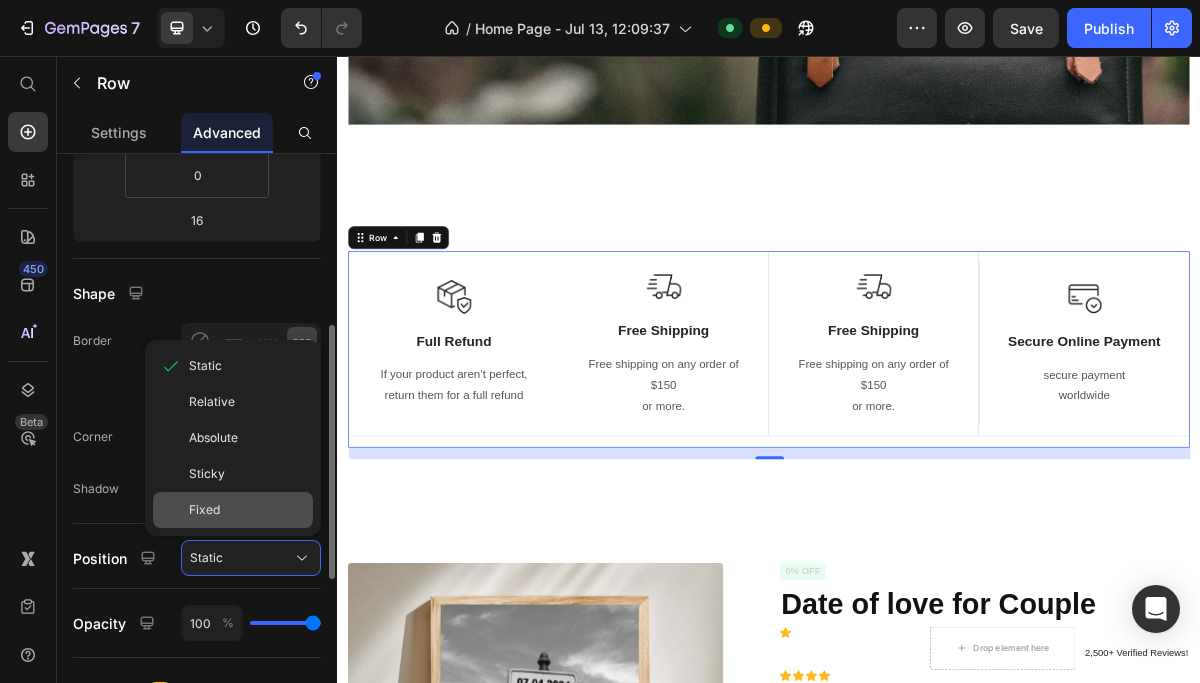 click on "Fixed" at bounding box center (247, 510) 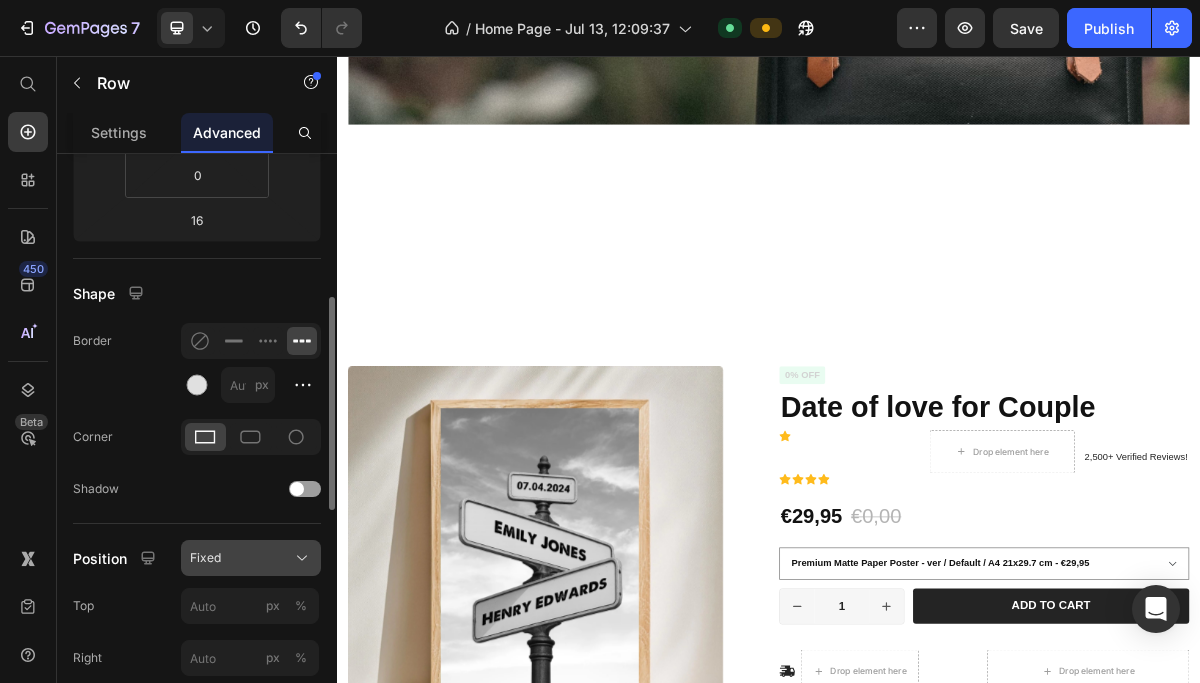 click on "Fixed" at bounding box center [251, 558] 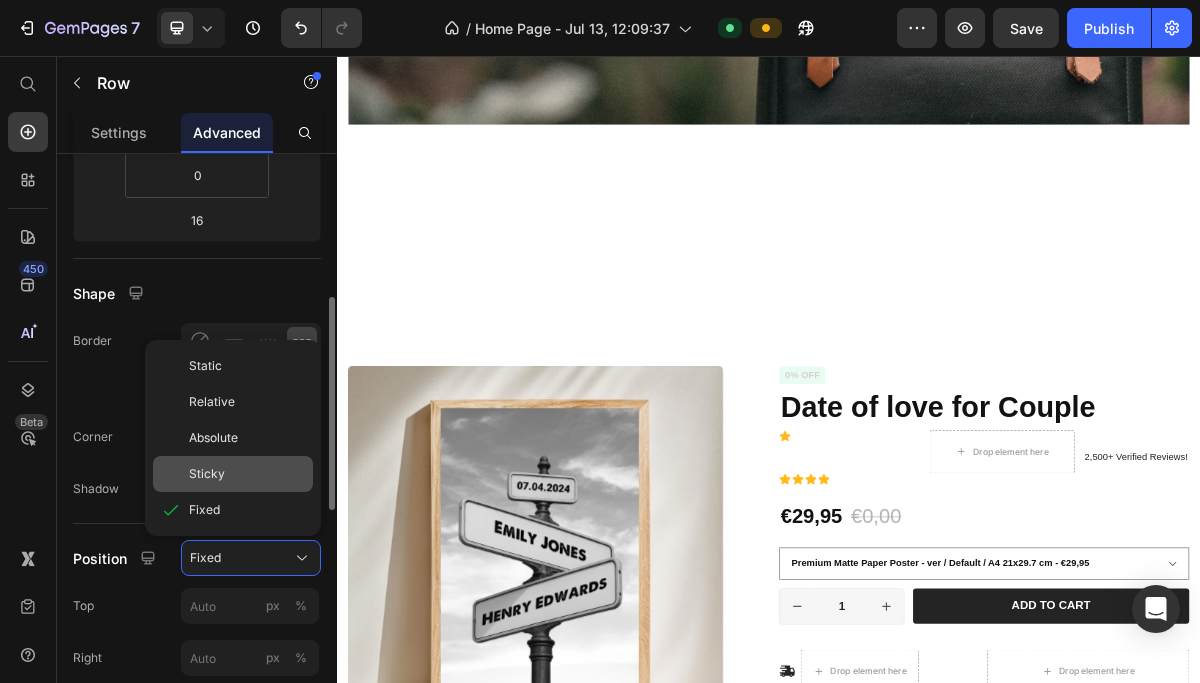 click on "Sticky" at bounding box center [247, 474] 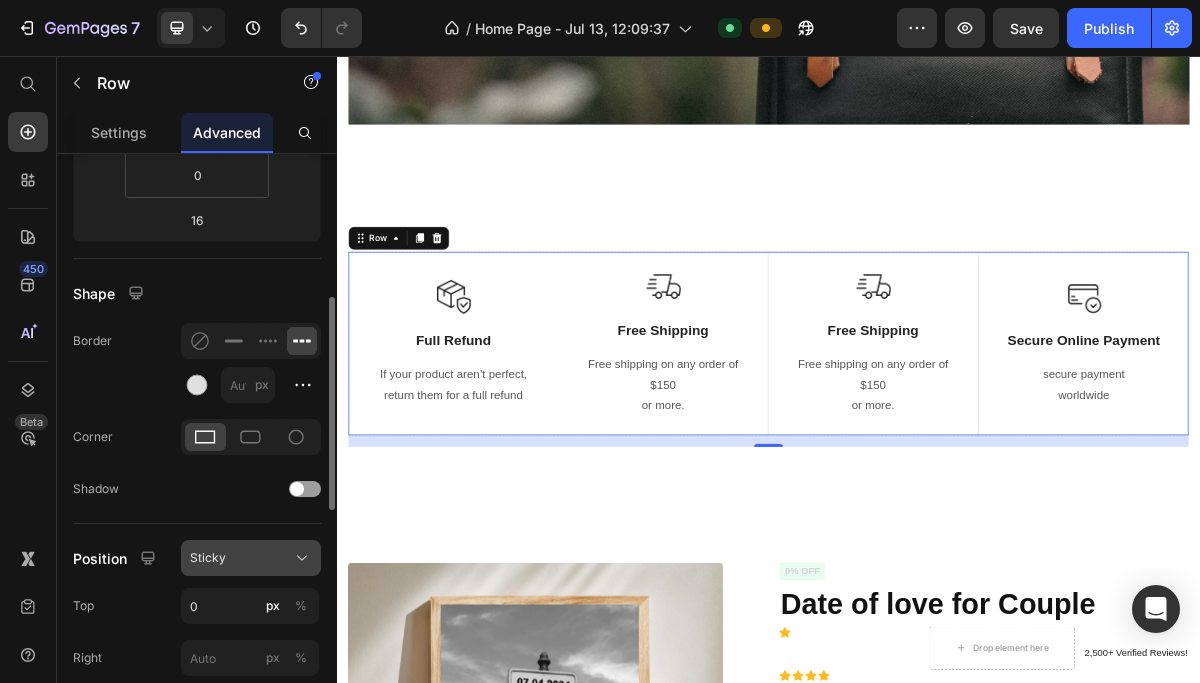 click on "Sticky" 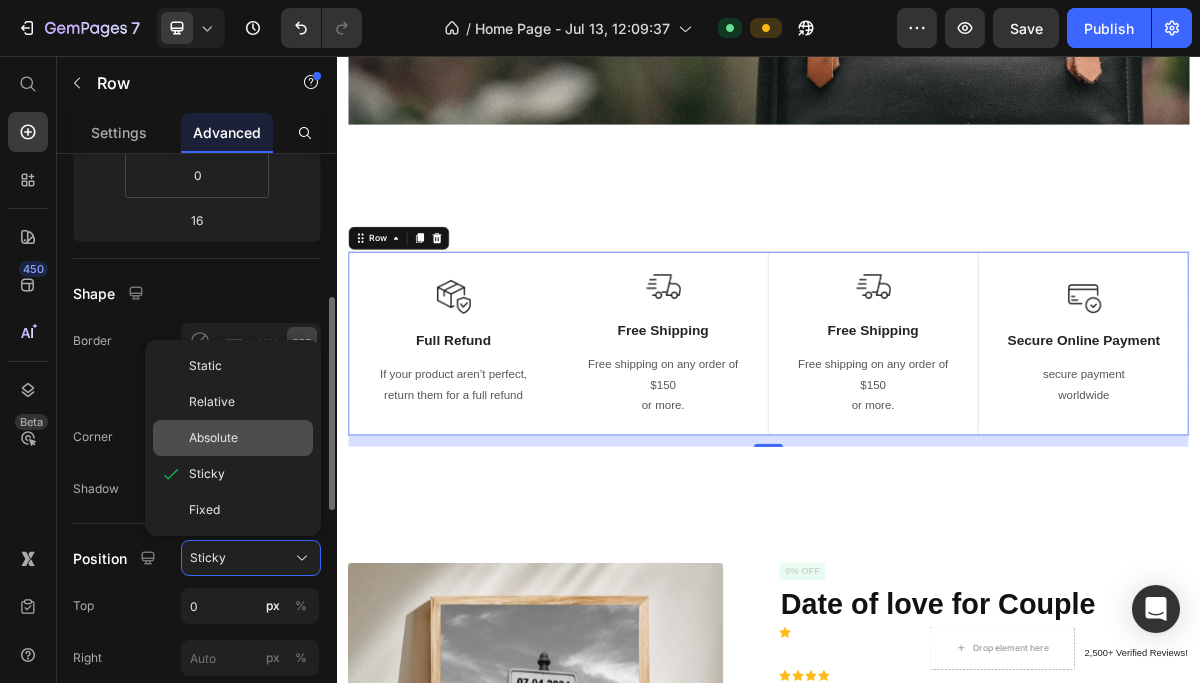 click on "Absolute" at bounding box center [247, 438] 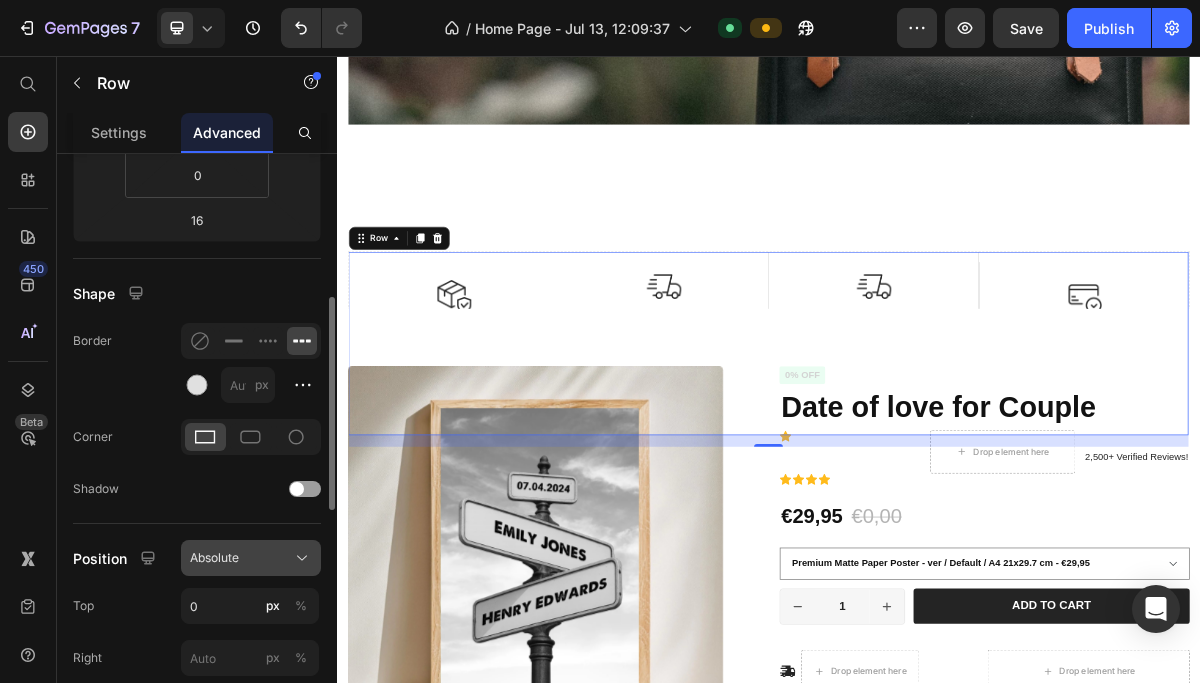 click 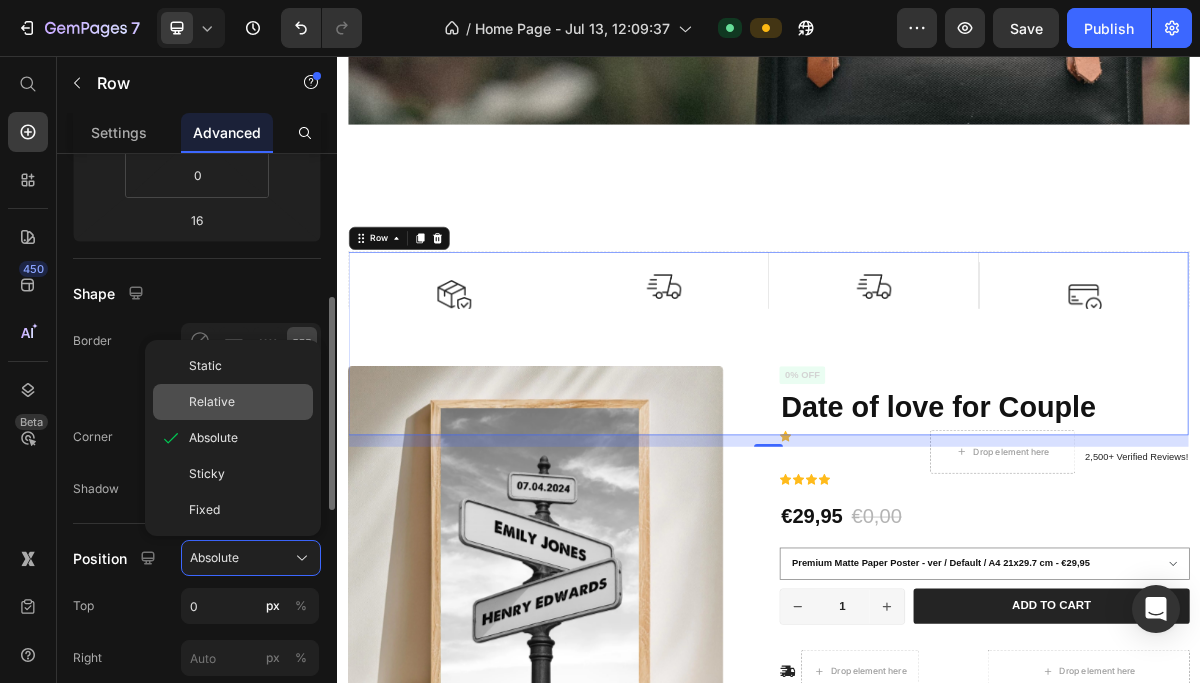 click on "Relative" at bounding box center [247, 402] 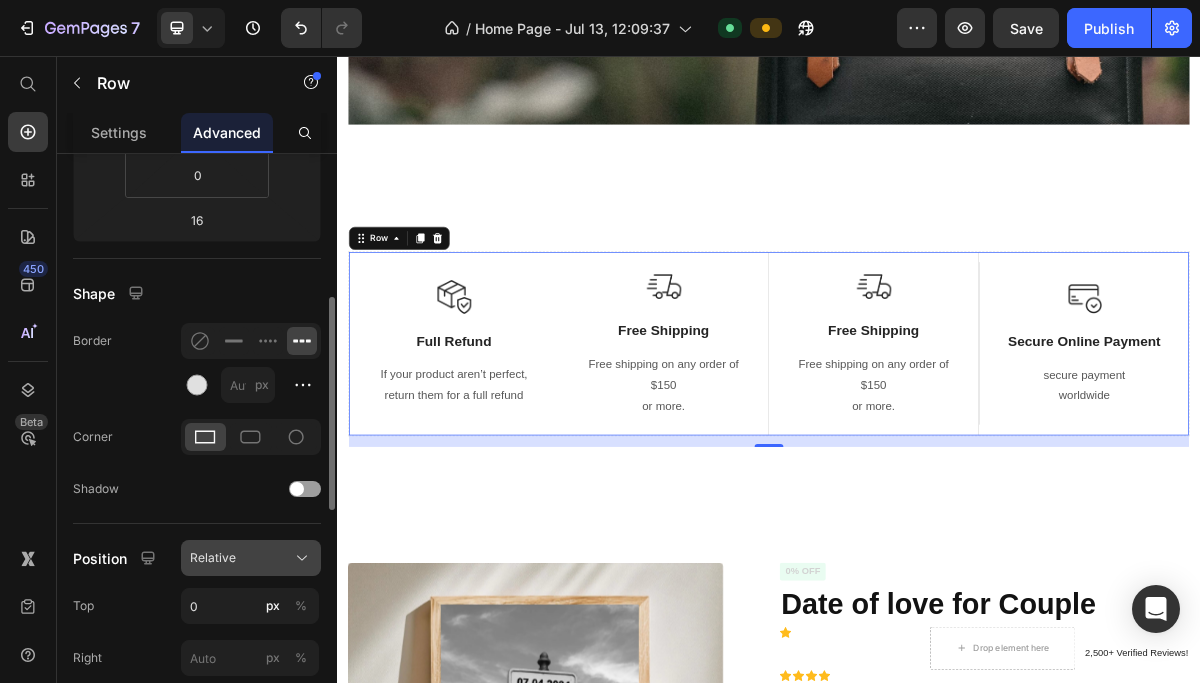 click 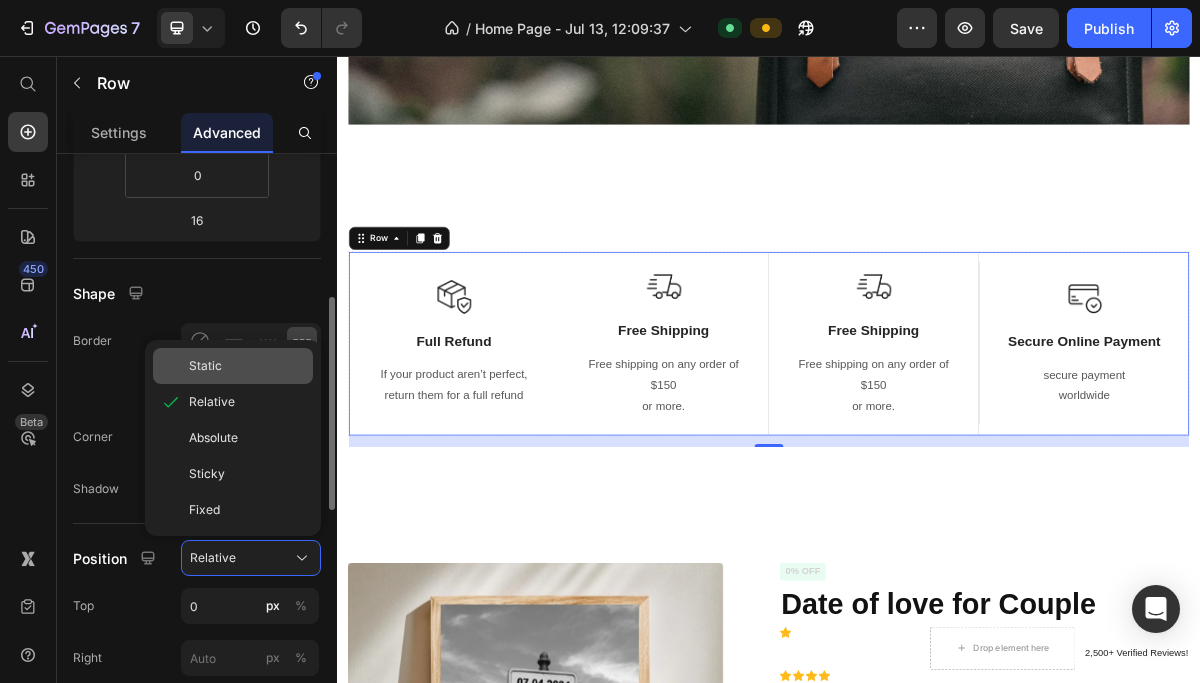 click on "Static" 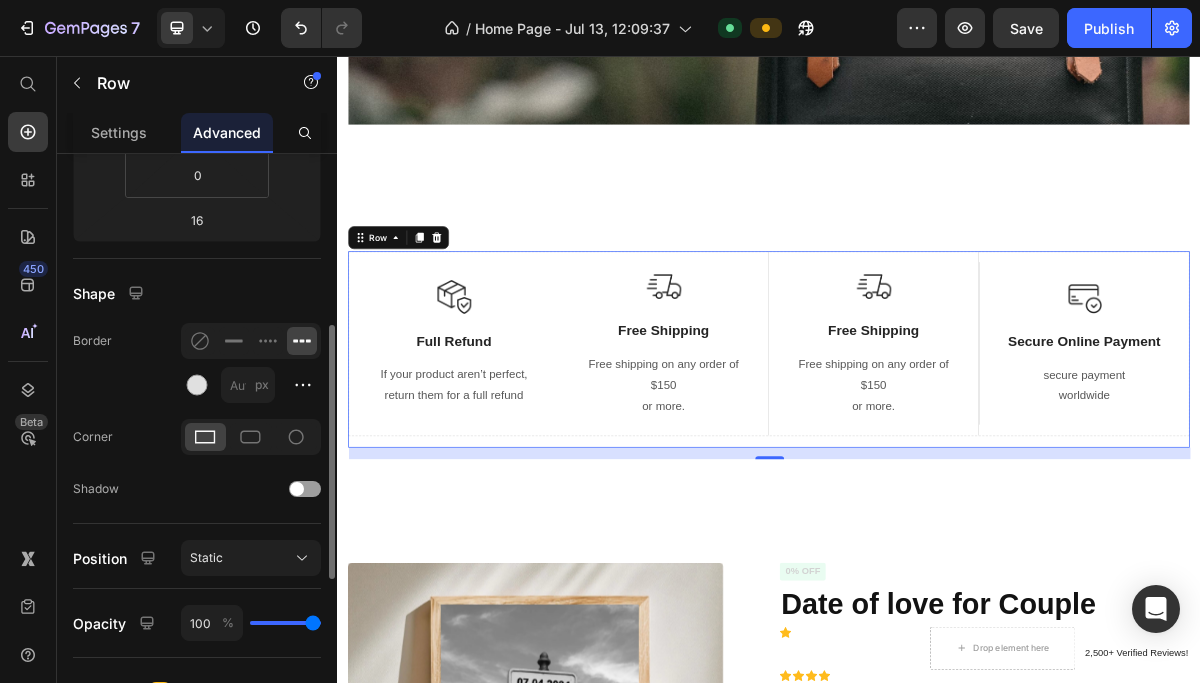 click on "Shape" at bounding box center [197, 293] 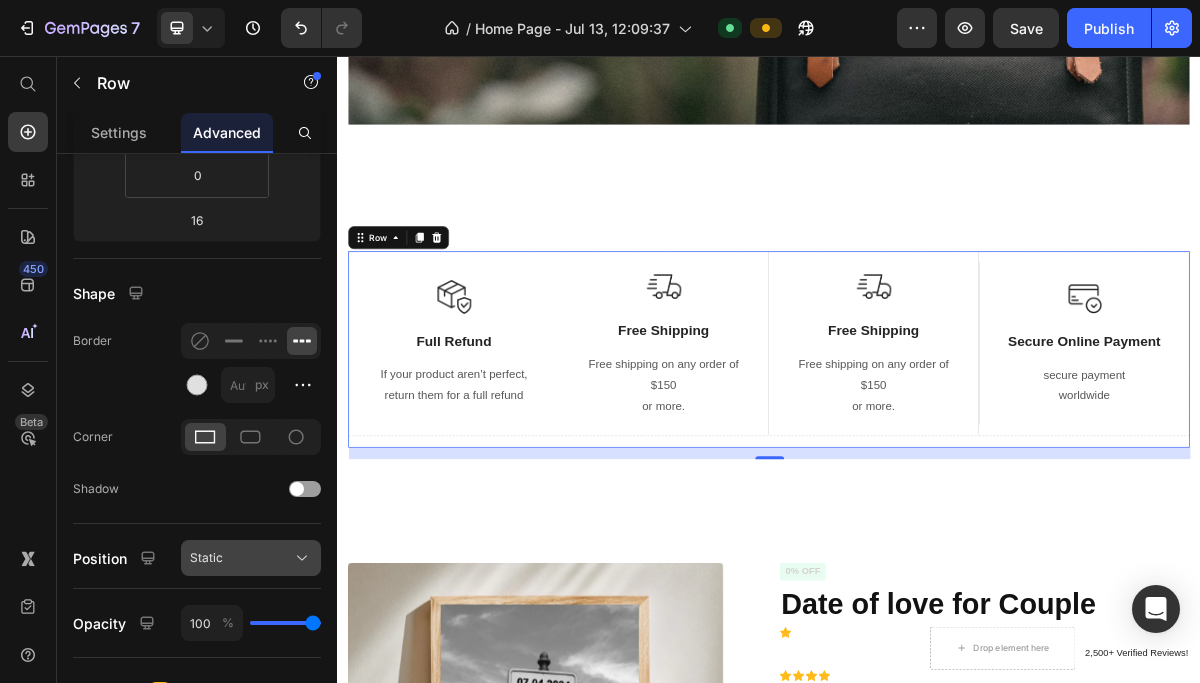 click 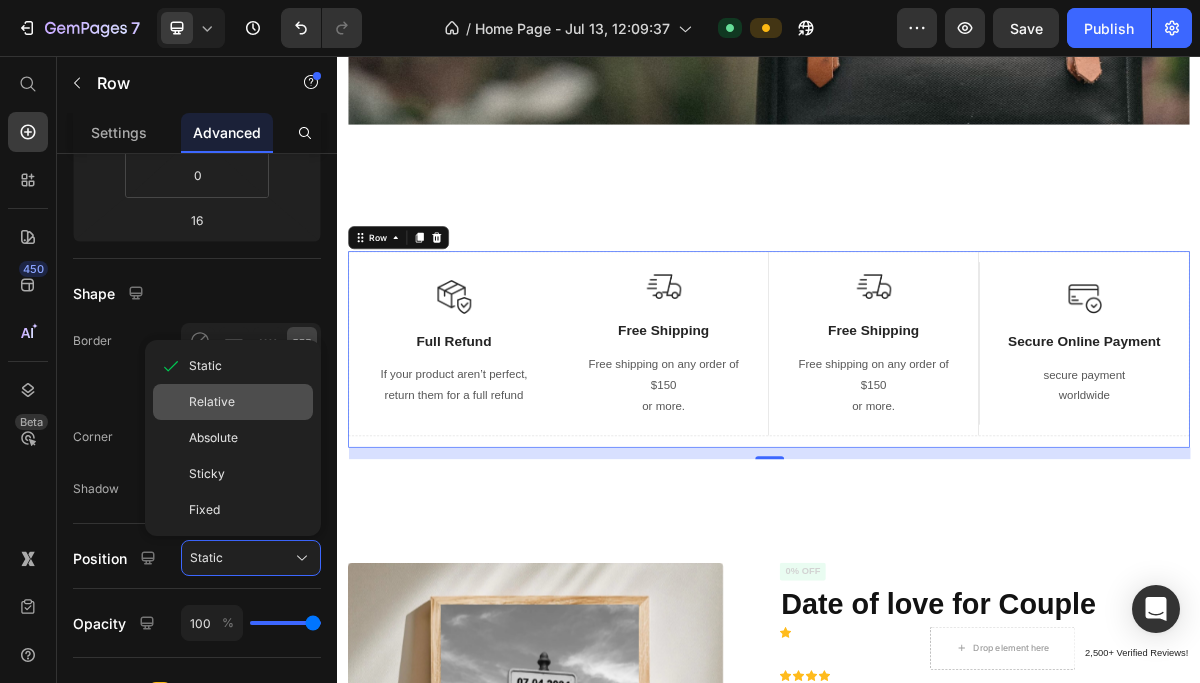 click on "Relative" at bounding box center [247, 402] 